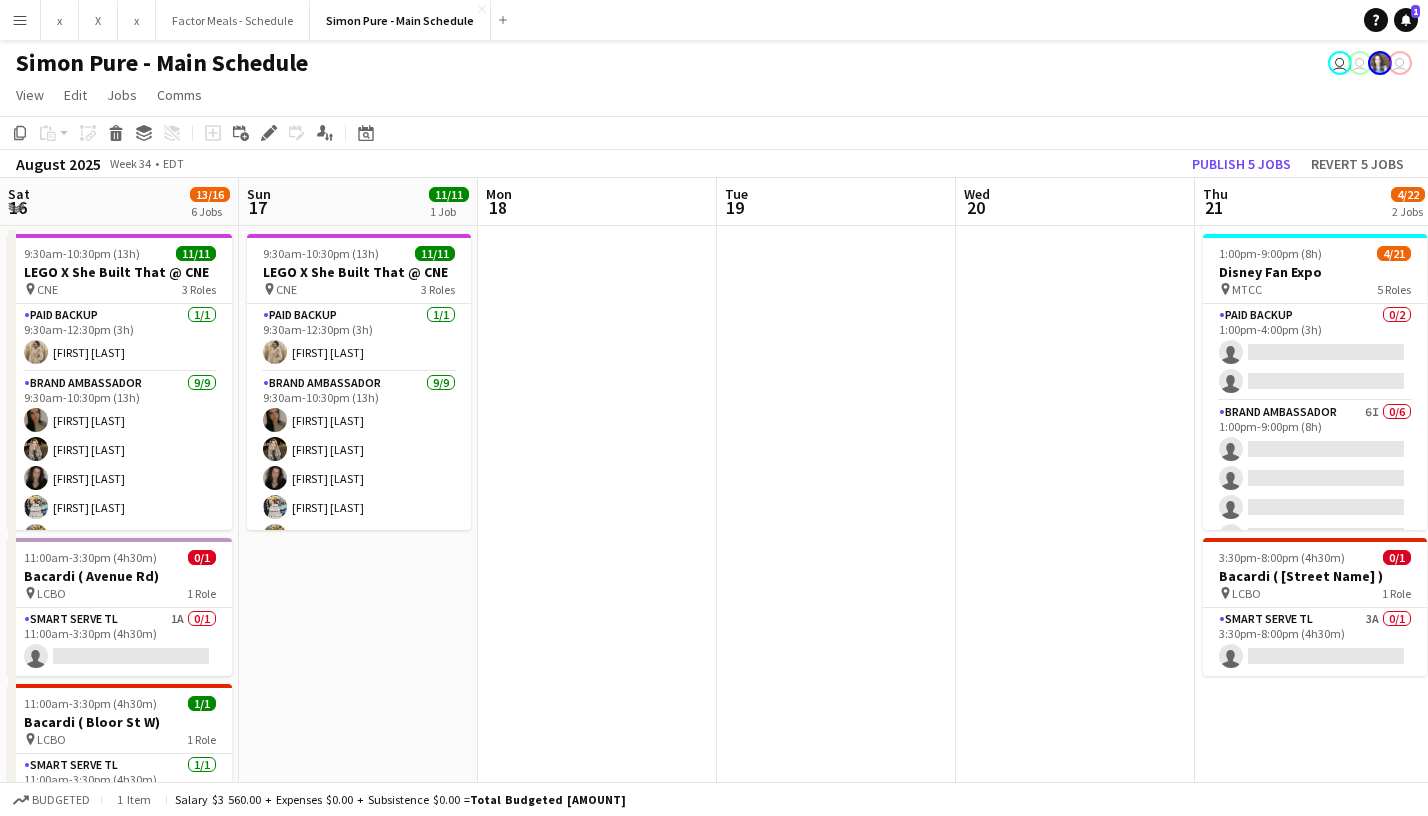 scroll, scrollTop: 0, scrollLeft: 0, axis: both 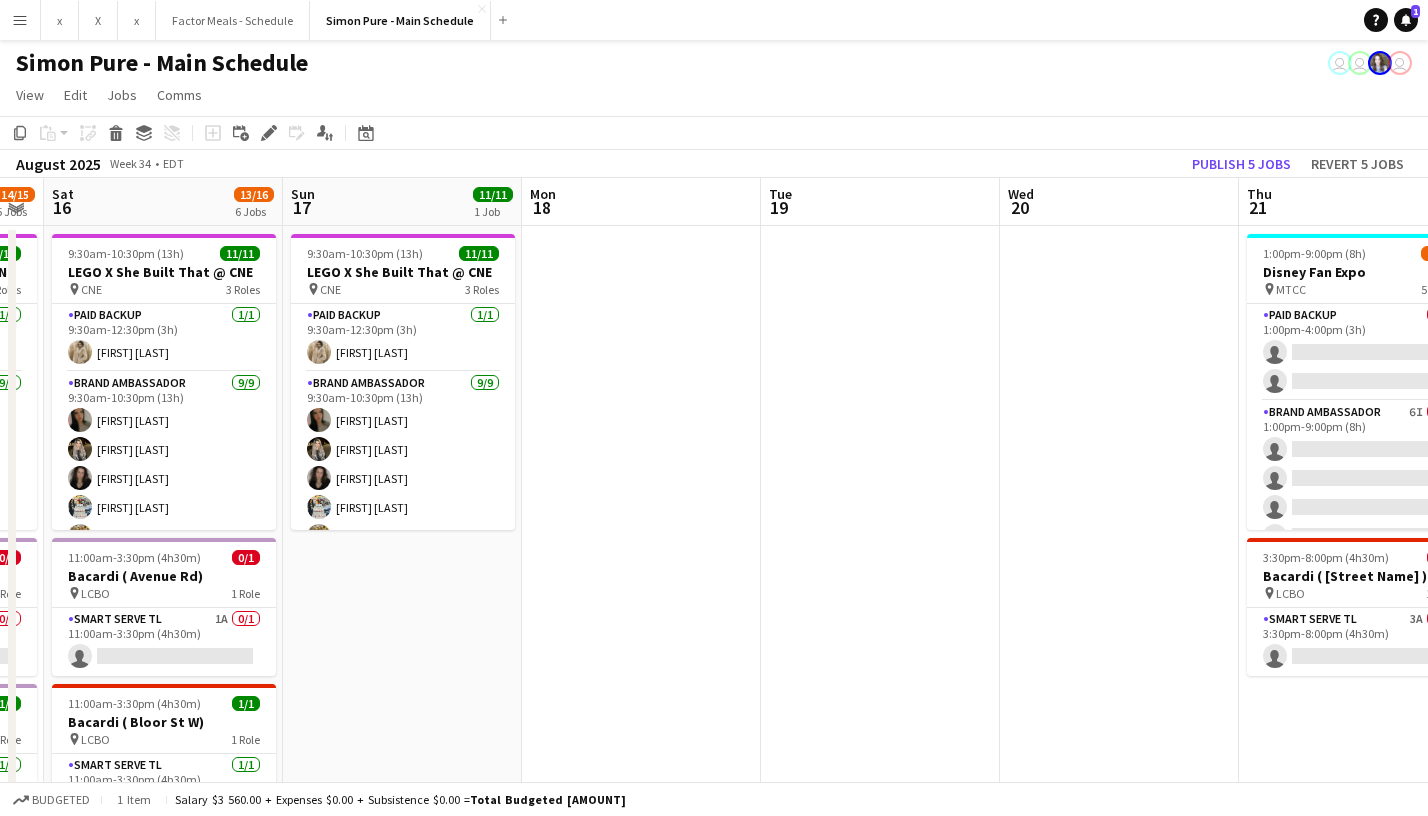 drag, startPoint x: 434, startPoint y: 370, endPoint x: 1161, endPoint y: 335, distance: 727.84204 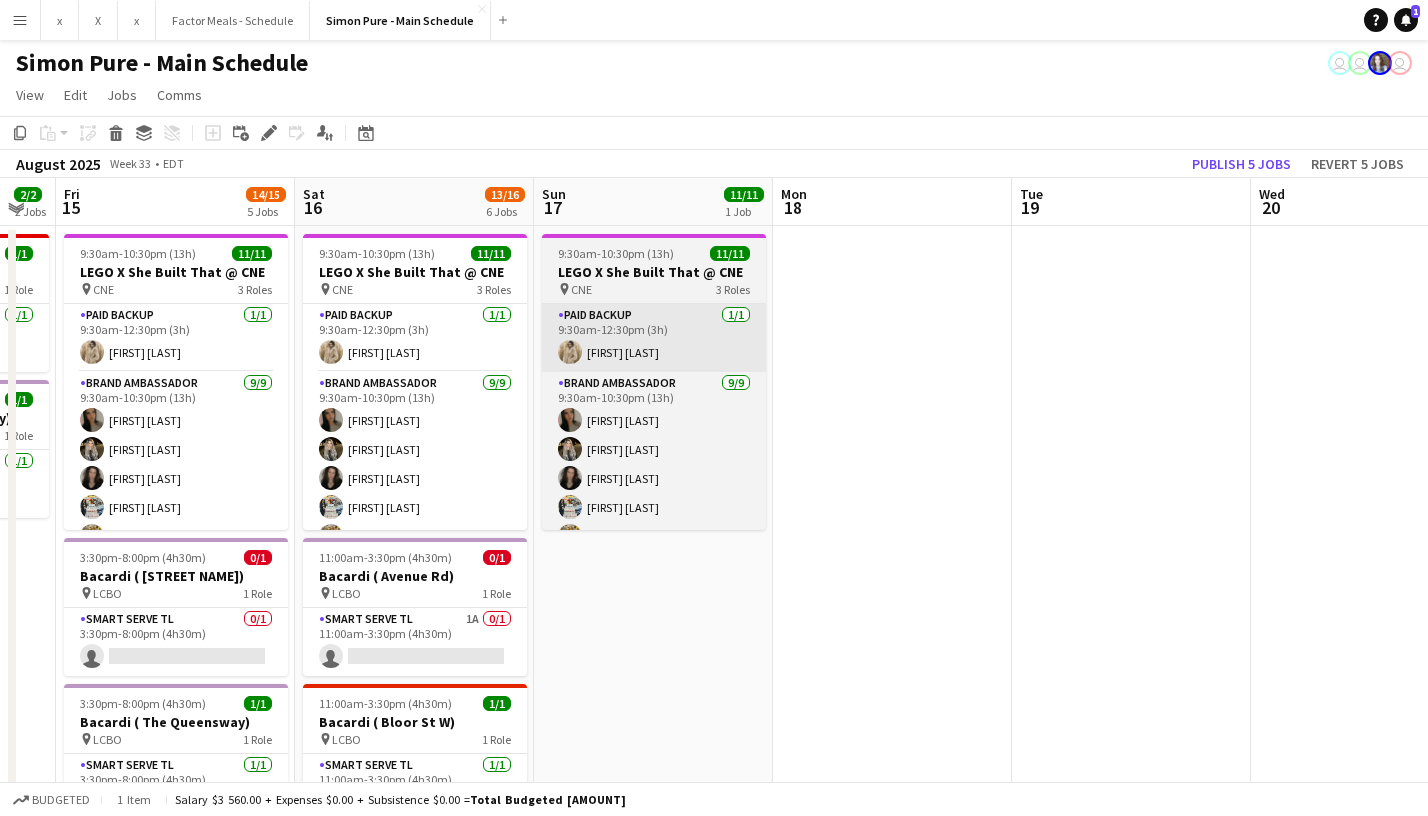 drag, startPoint x: 422, startPoint y: 373, endPoint x: 1377, endPoint y: 320, distance: 956.46954 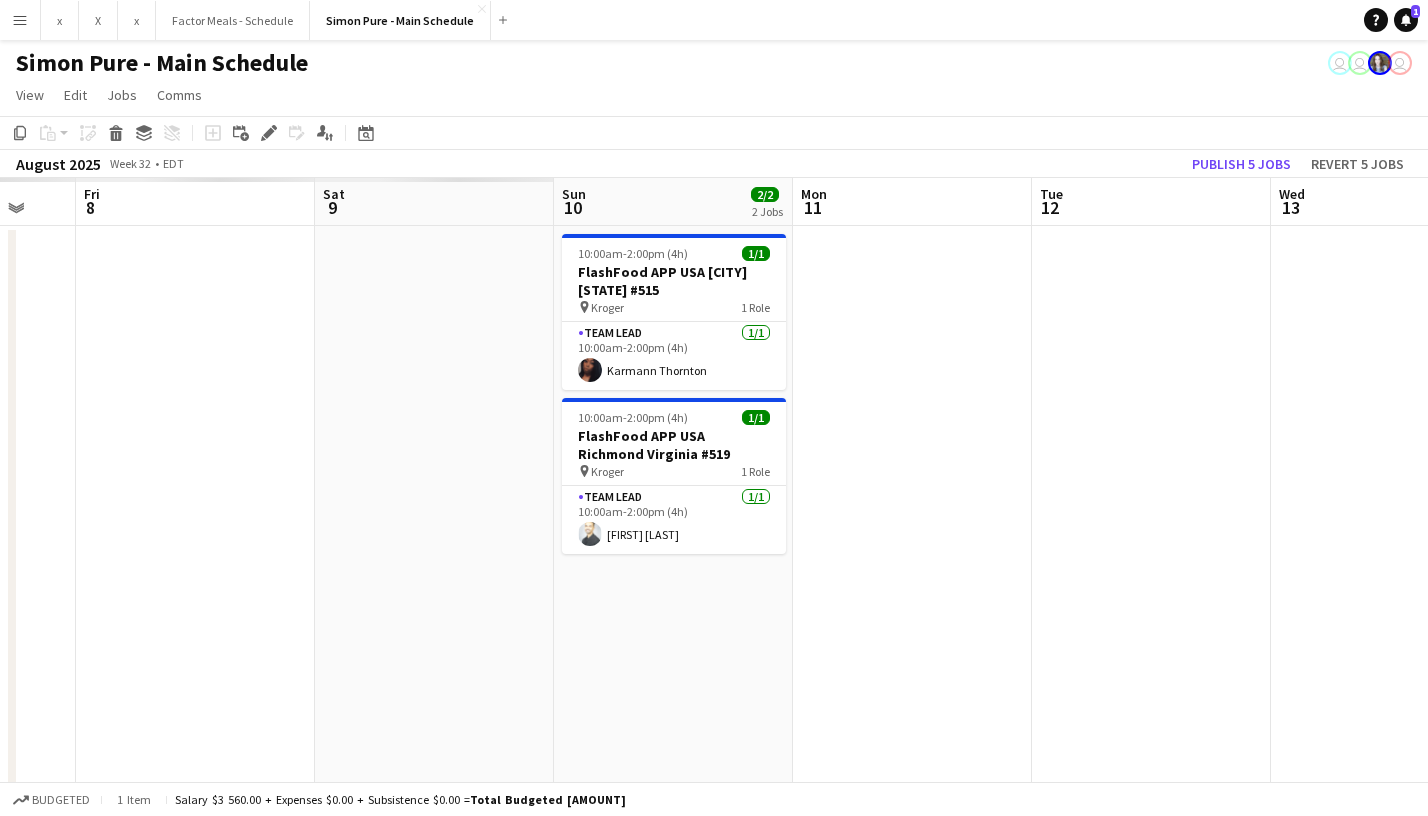 drag, startPoint x: 324, startPoint y: 400, endPoint x: 1222, endPoint y: 297, distance: 903.8877 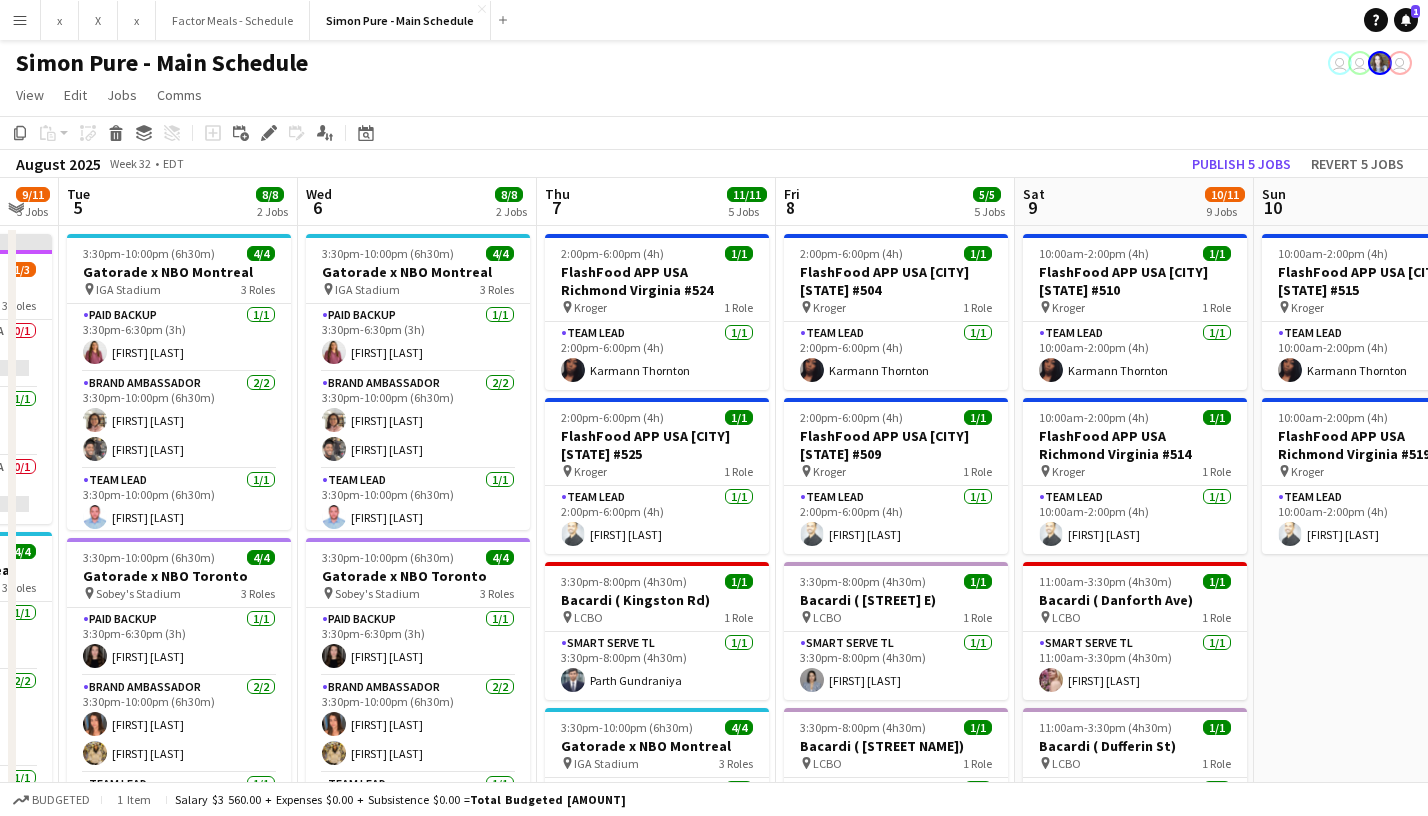 drag, startPoint x: 332, startPoint y: 336, endPoint x: 1027, endPoint y: 310, distance: 695.48615 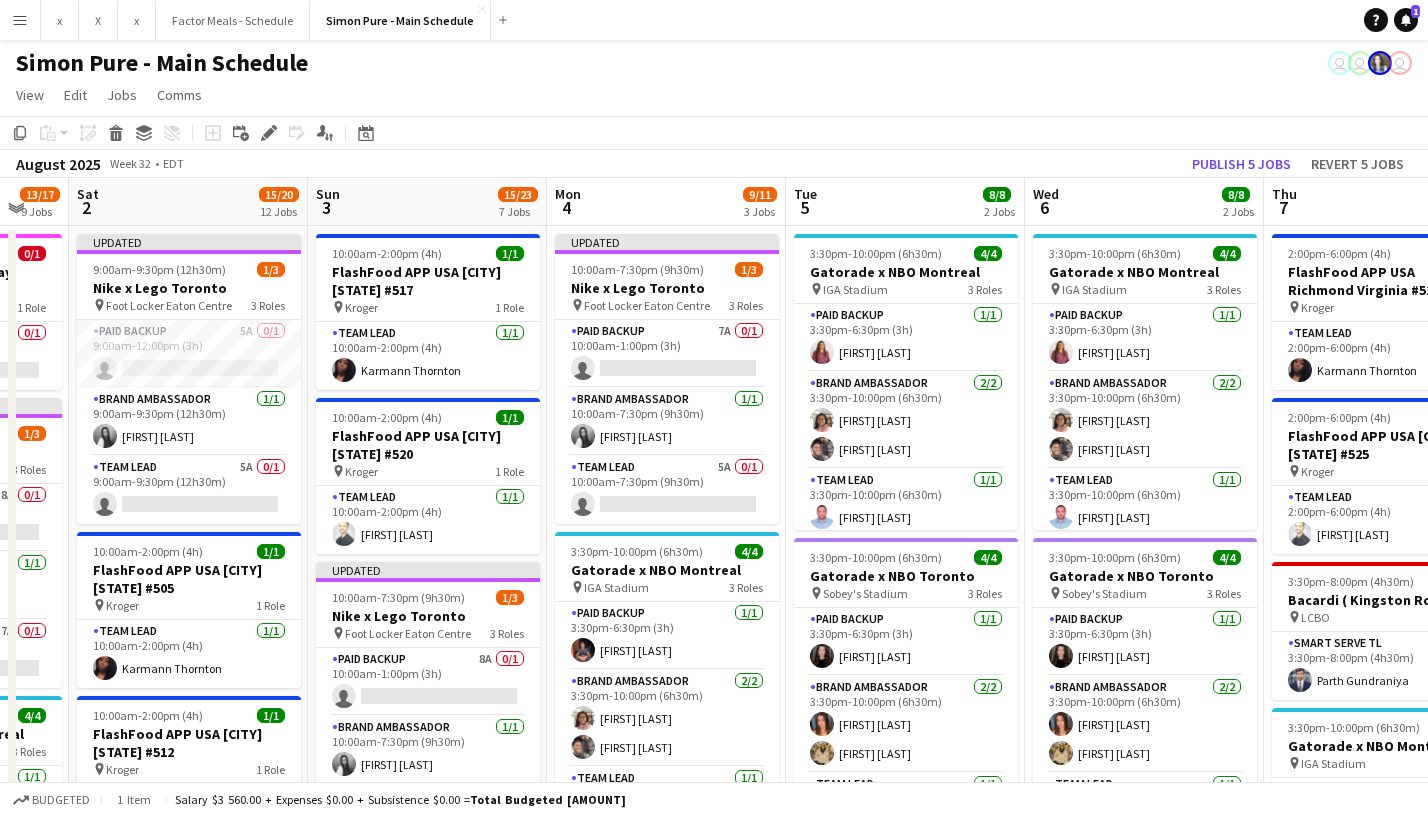 scroll, scrollTop: 0, scrollLeft: 406, axis: horizontal 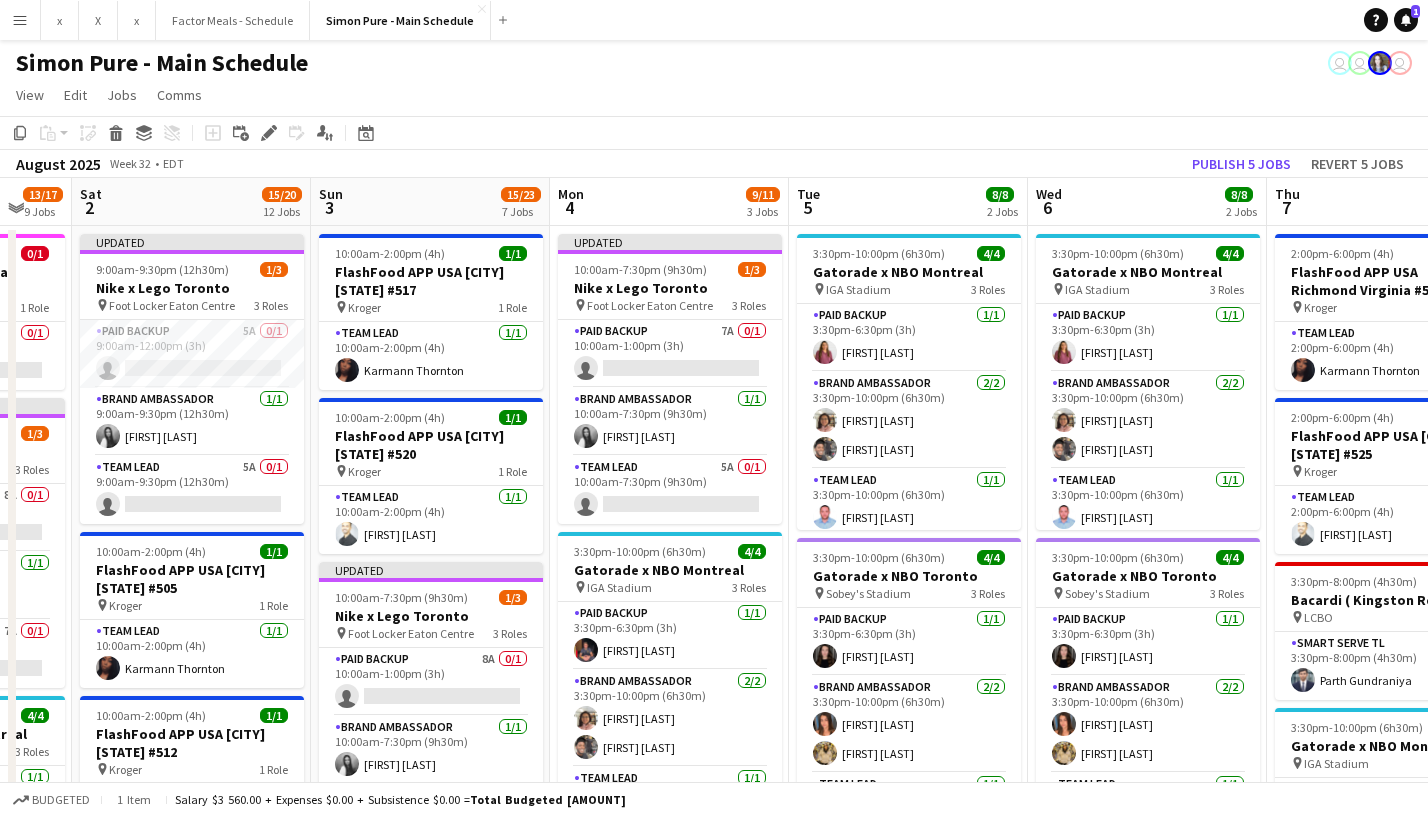 drag, startPoint x: 260, startPoint y: 323, endPoint x: 990, endPoint y: 277, distance: 731.4479 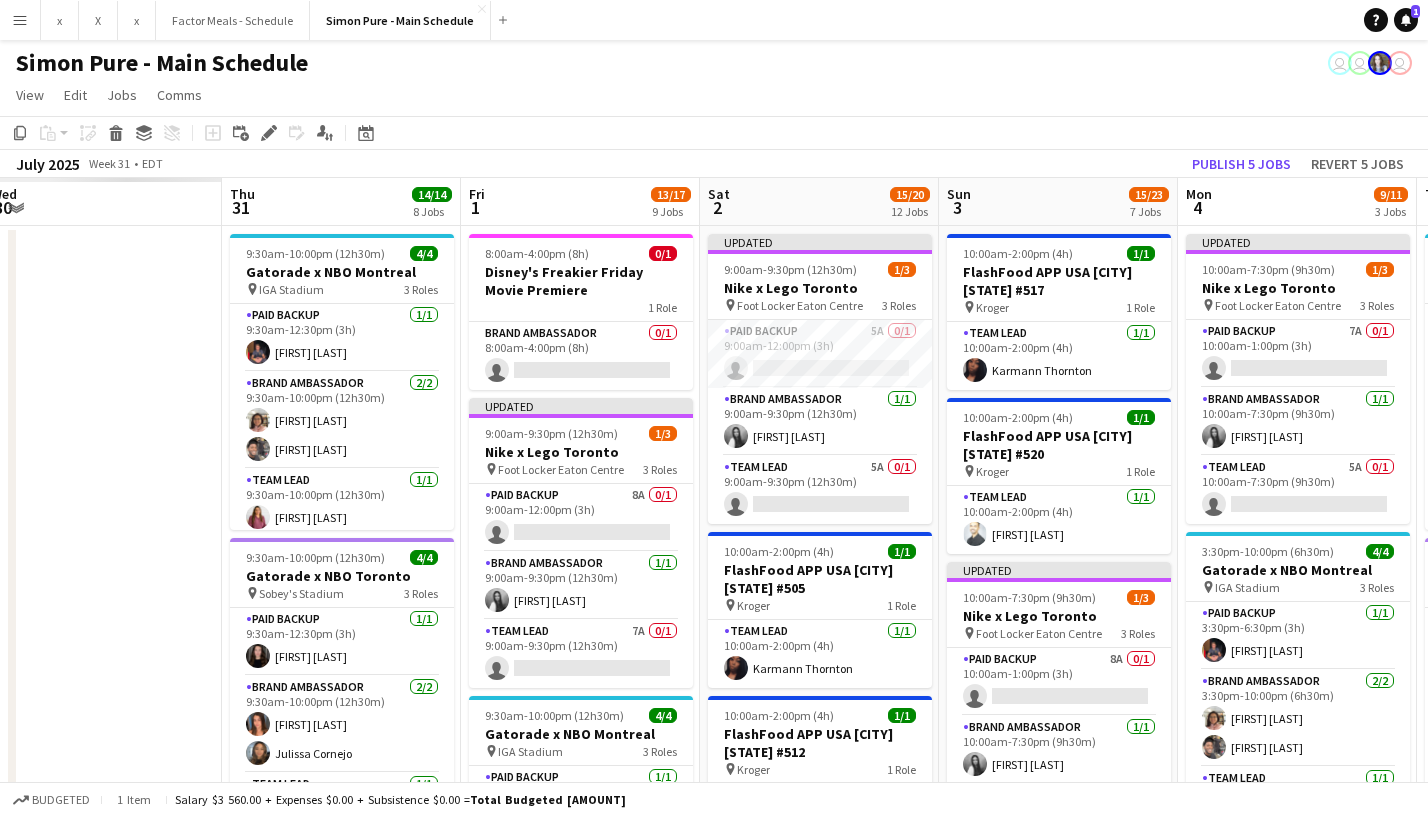 drag, startPoint x: 346, startPoint y: 326, endPoint x: 979, endPoint y: 241, distance: 638.68146 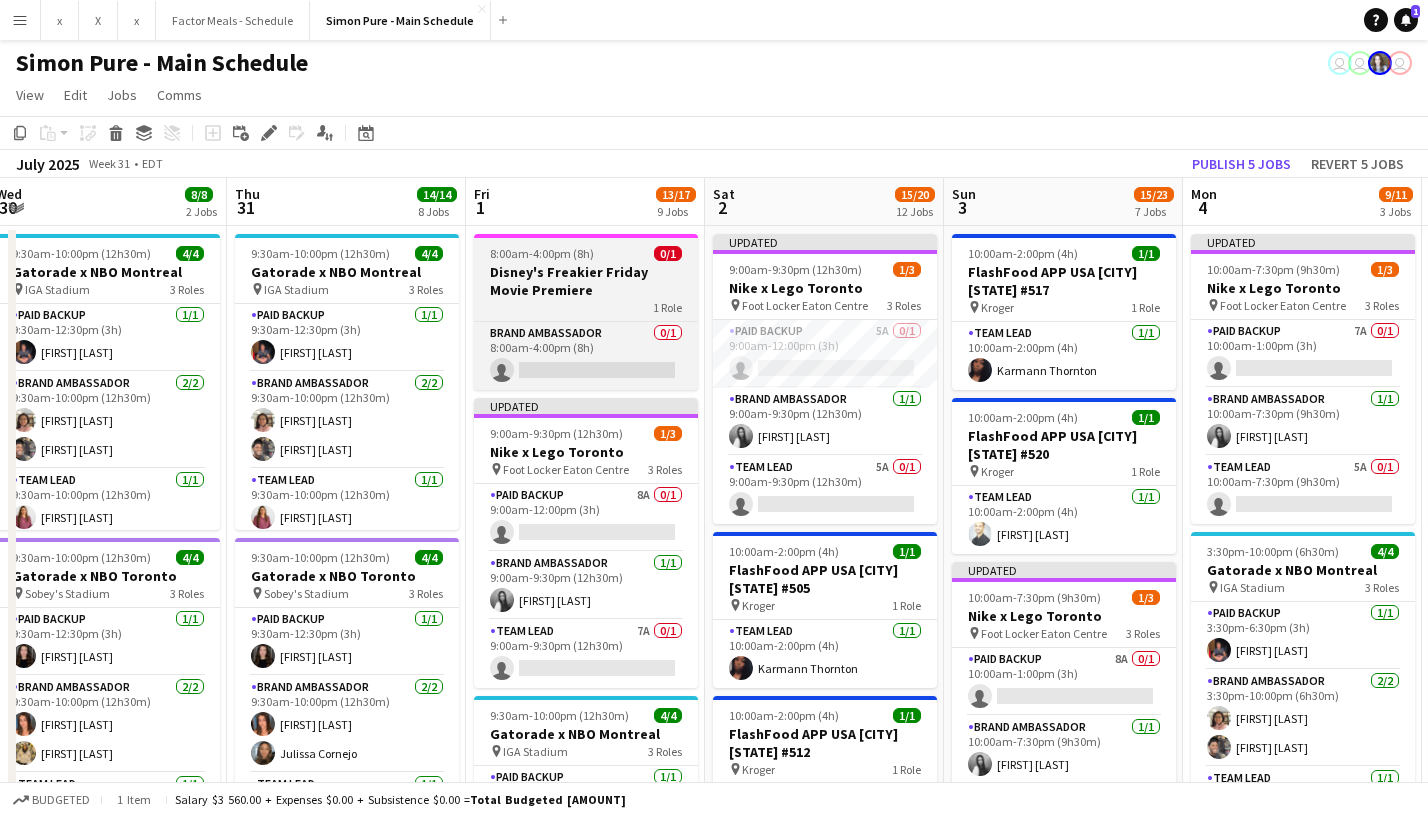 click on "Disney's Freakier Friday Movie Premiere" at bounding box center [586, 281] 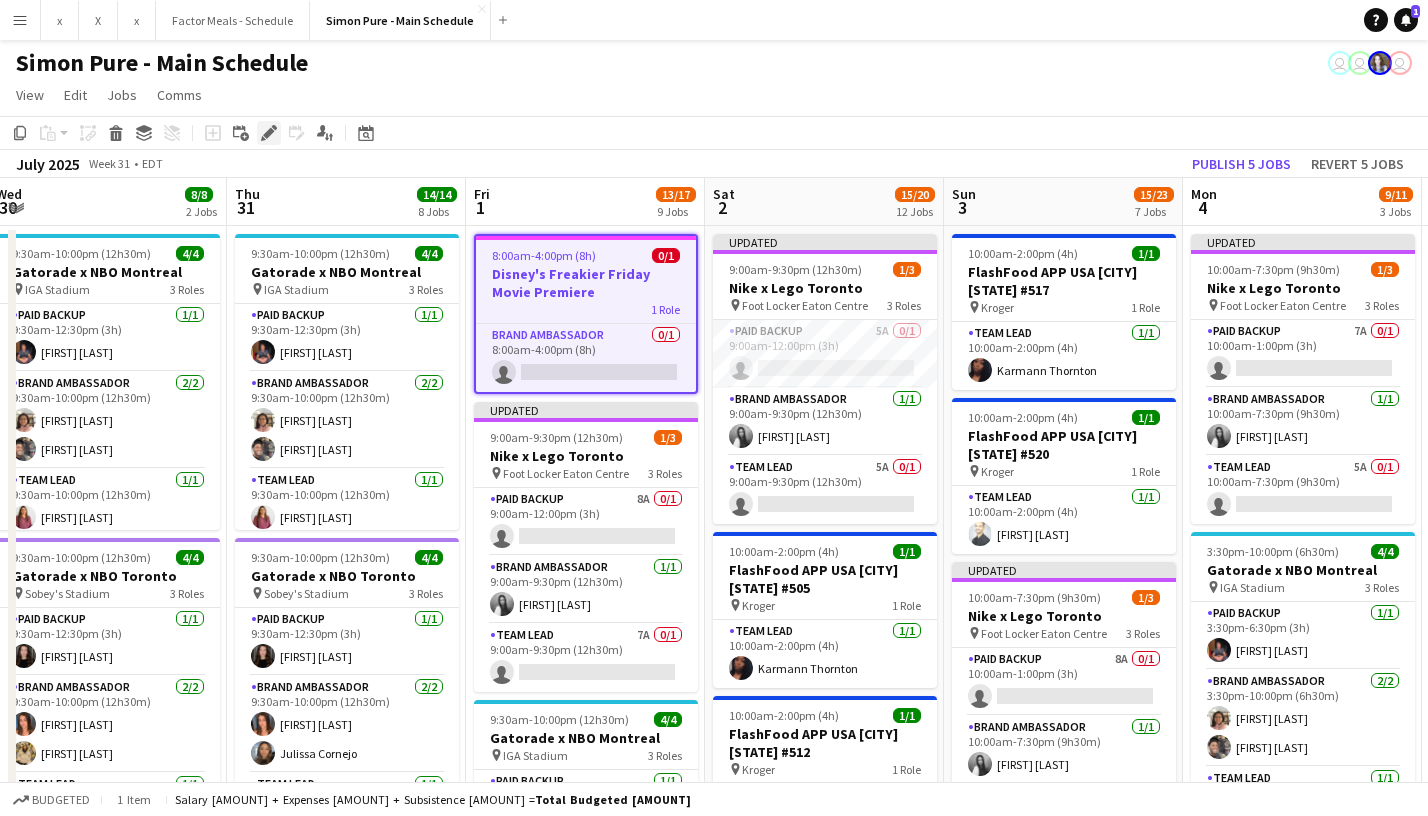 click 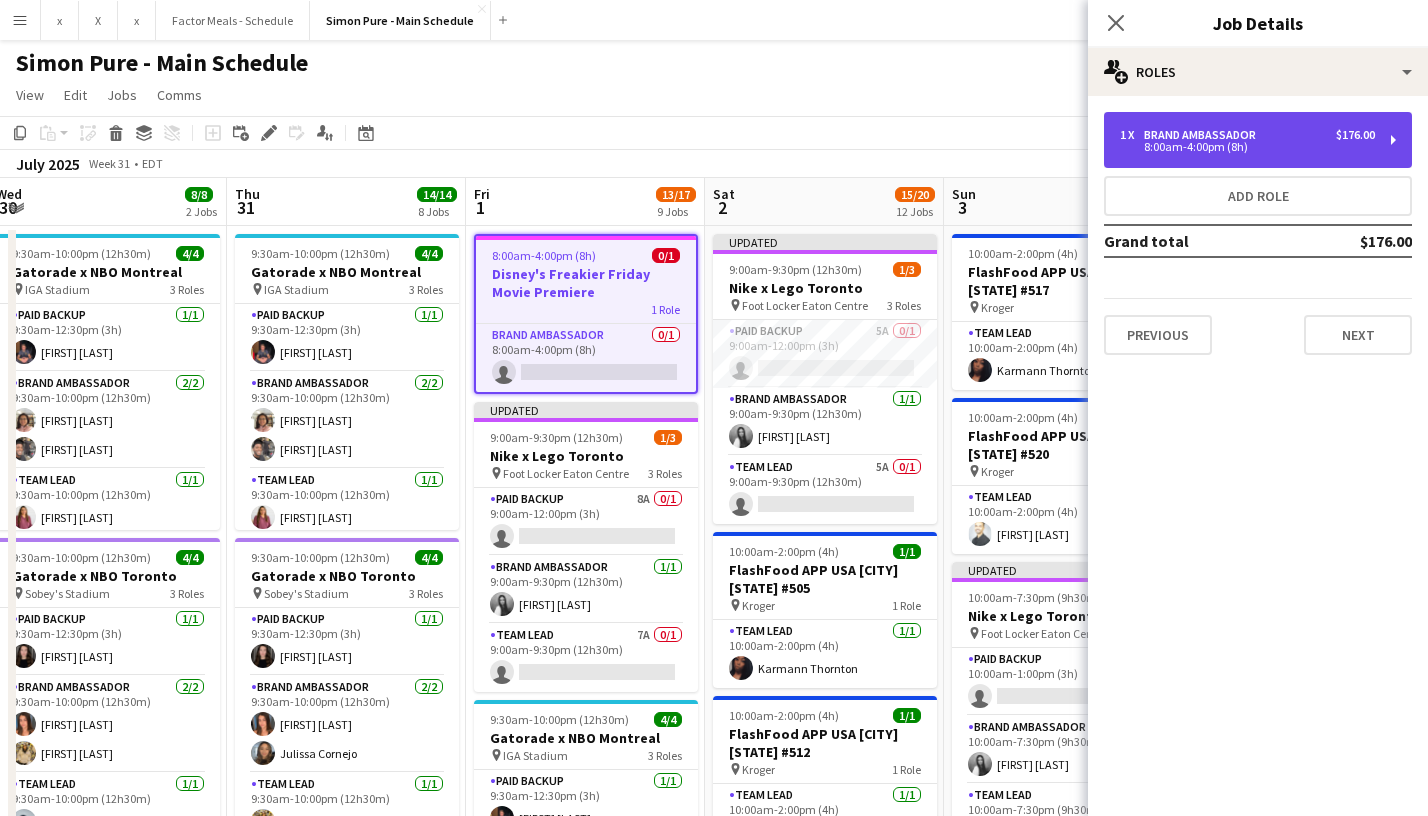 click on "8:00am-4:00pm (8h)" at bounding box center [1247, 147] 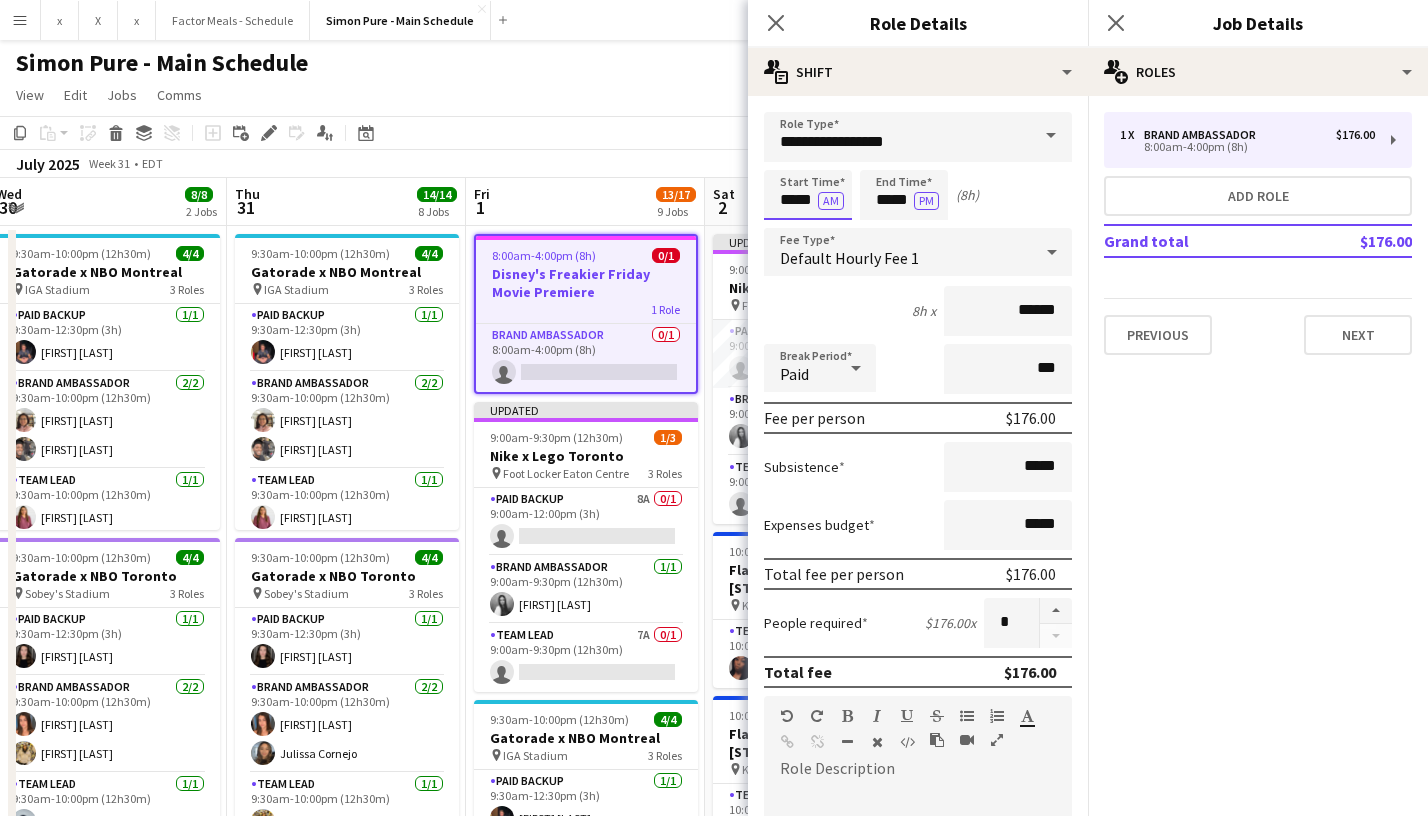 click on "*****" at bounding box center (808, 195) 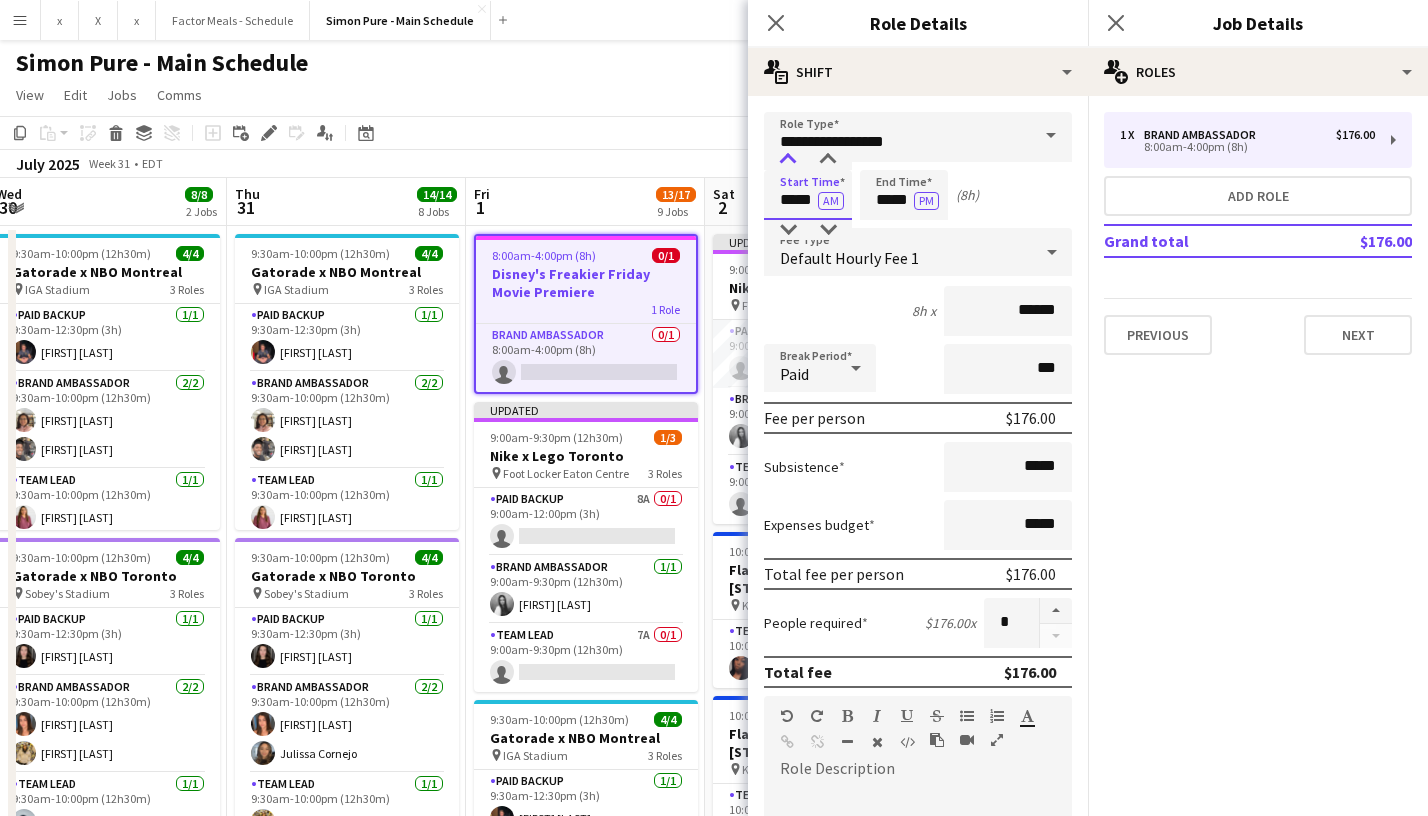click at bounding box center (788, 160) 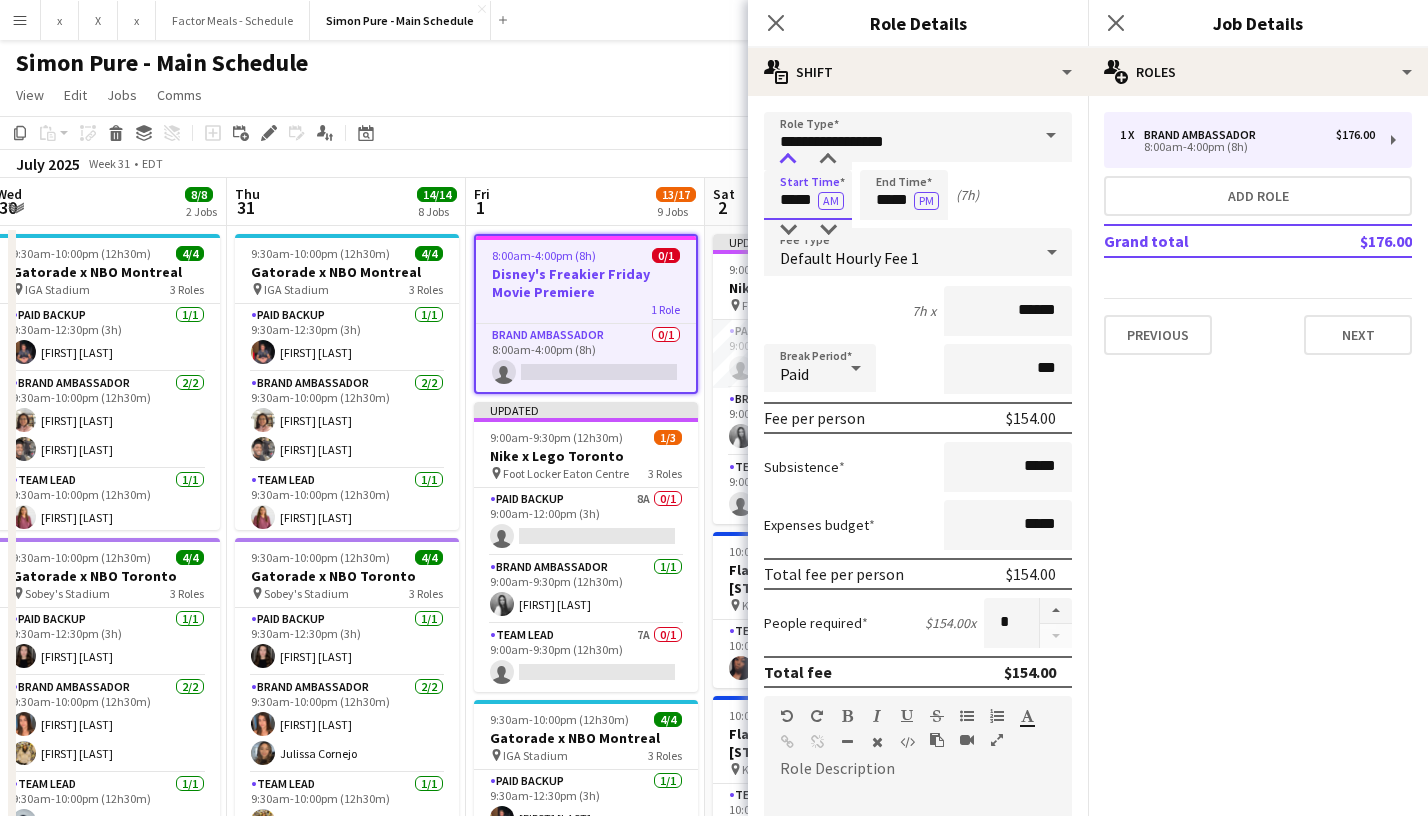click at bounding box center (788, 160) 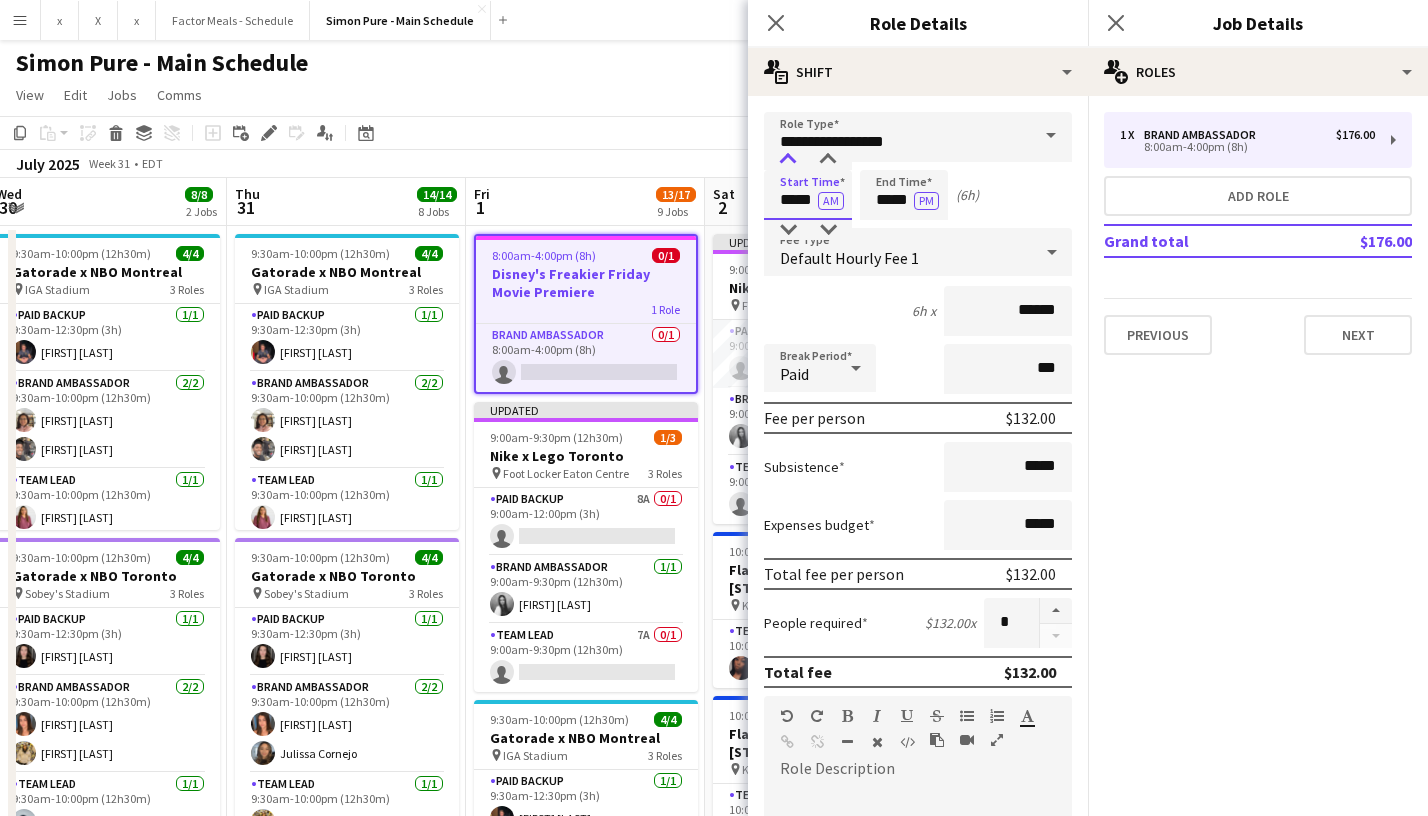 click at bounding box center [788, 160] 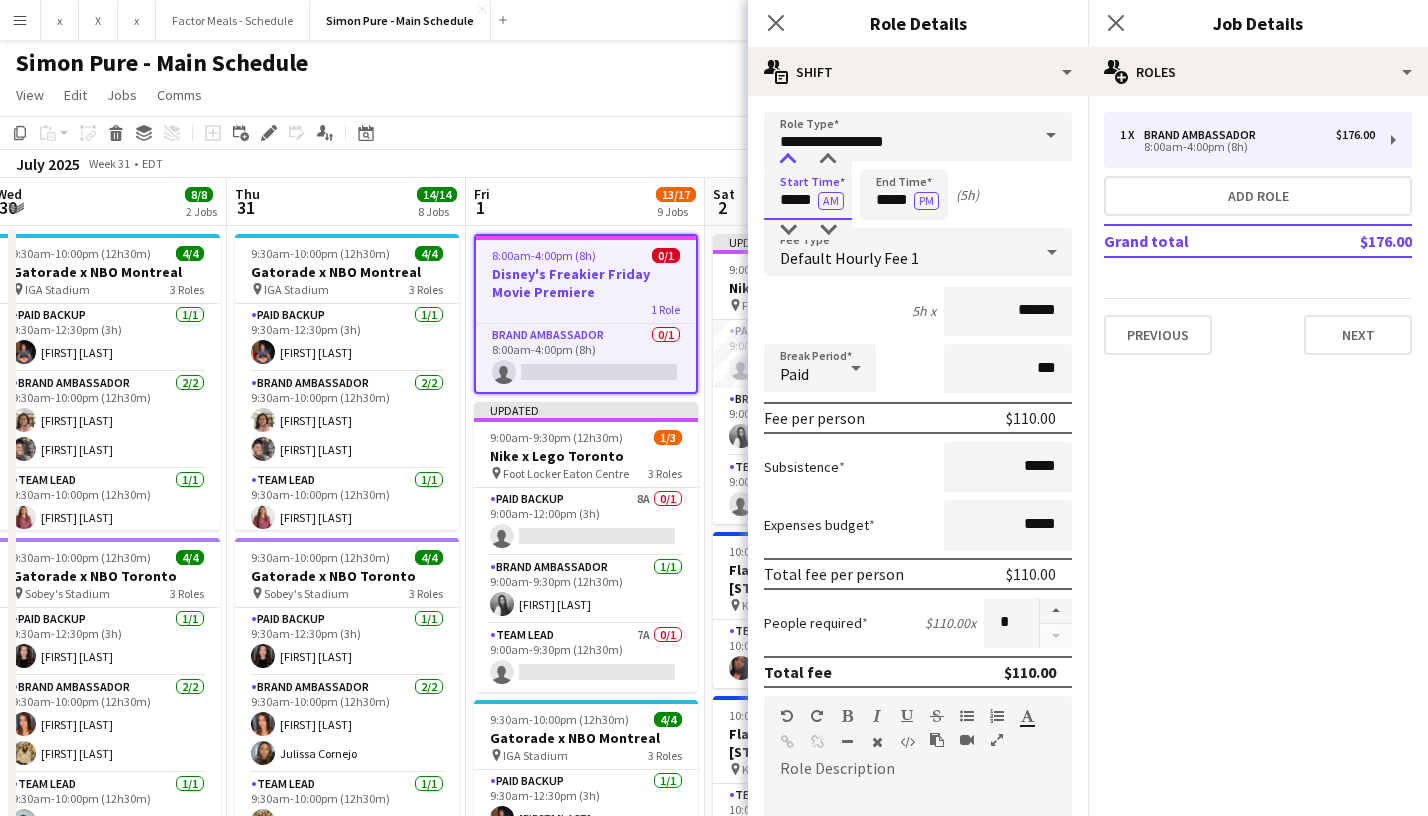 click at bounding box center [788, 160] 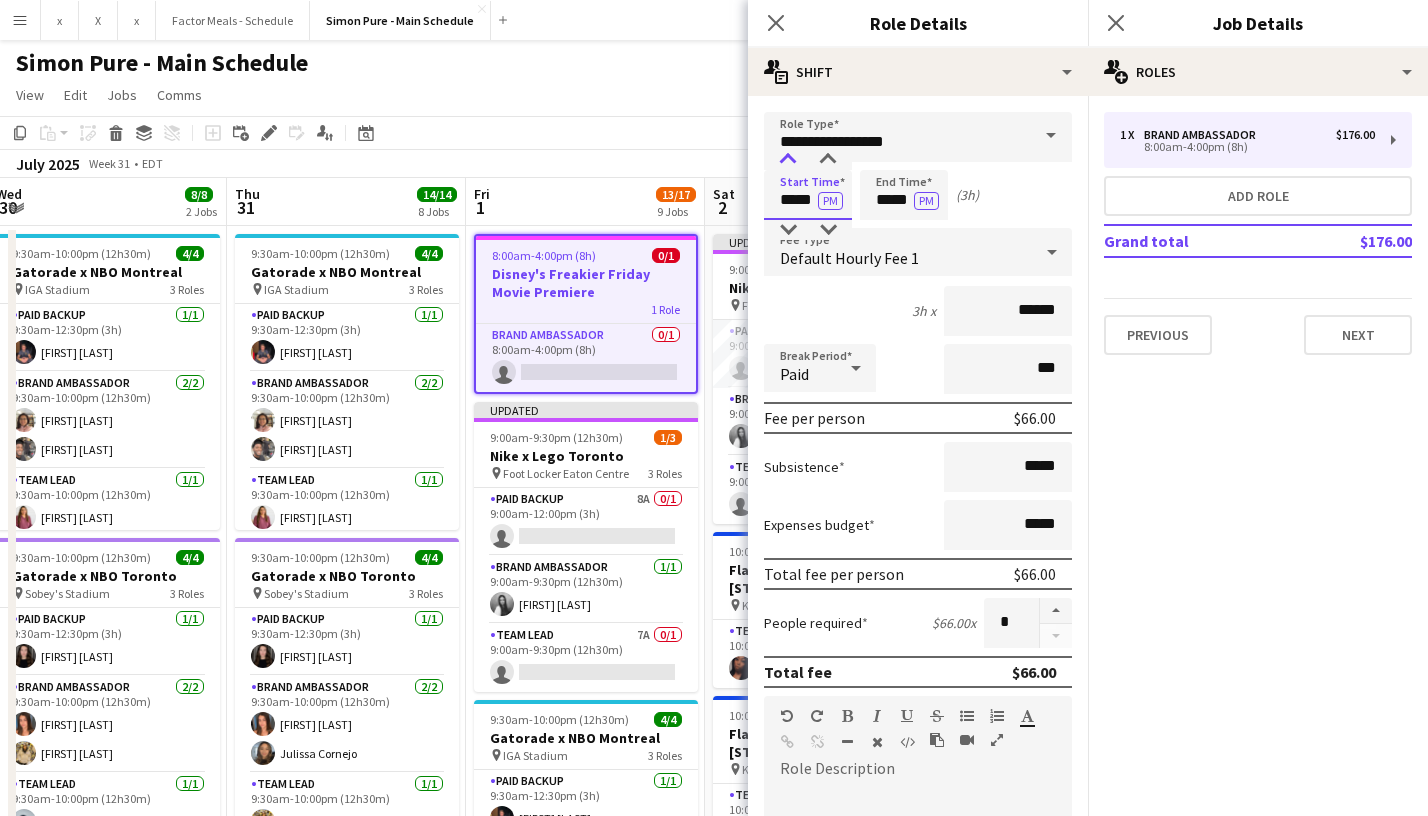 click at bounding box center [788, 160] 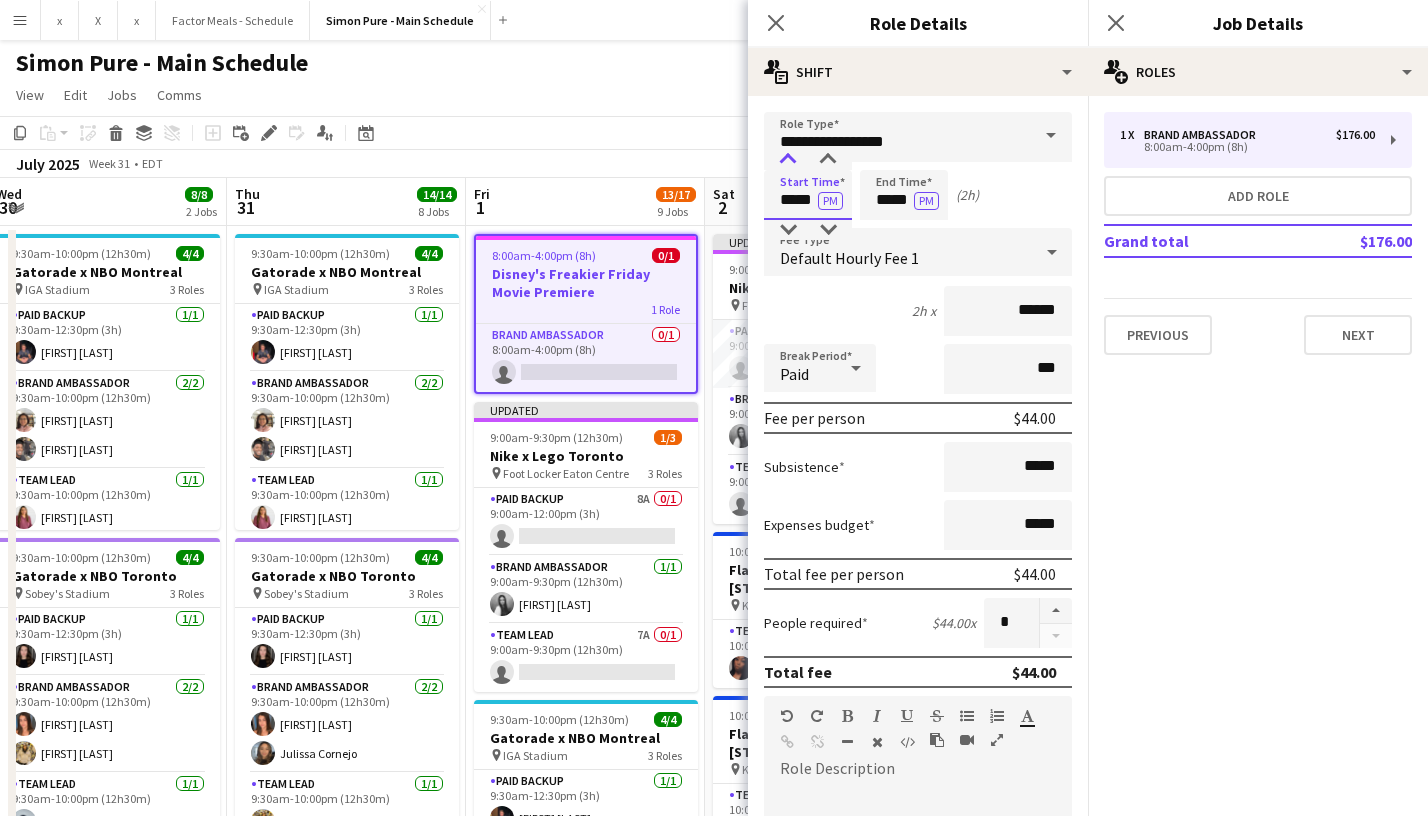 click at bounding box center [788, 160] 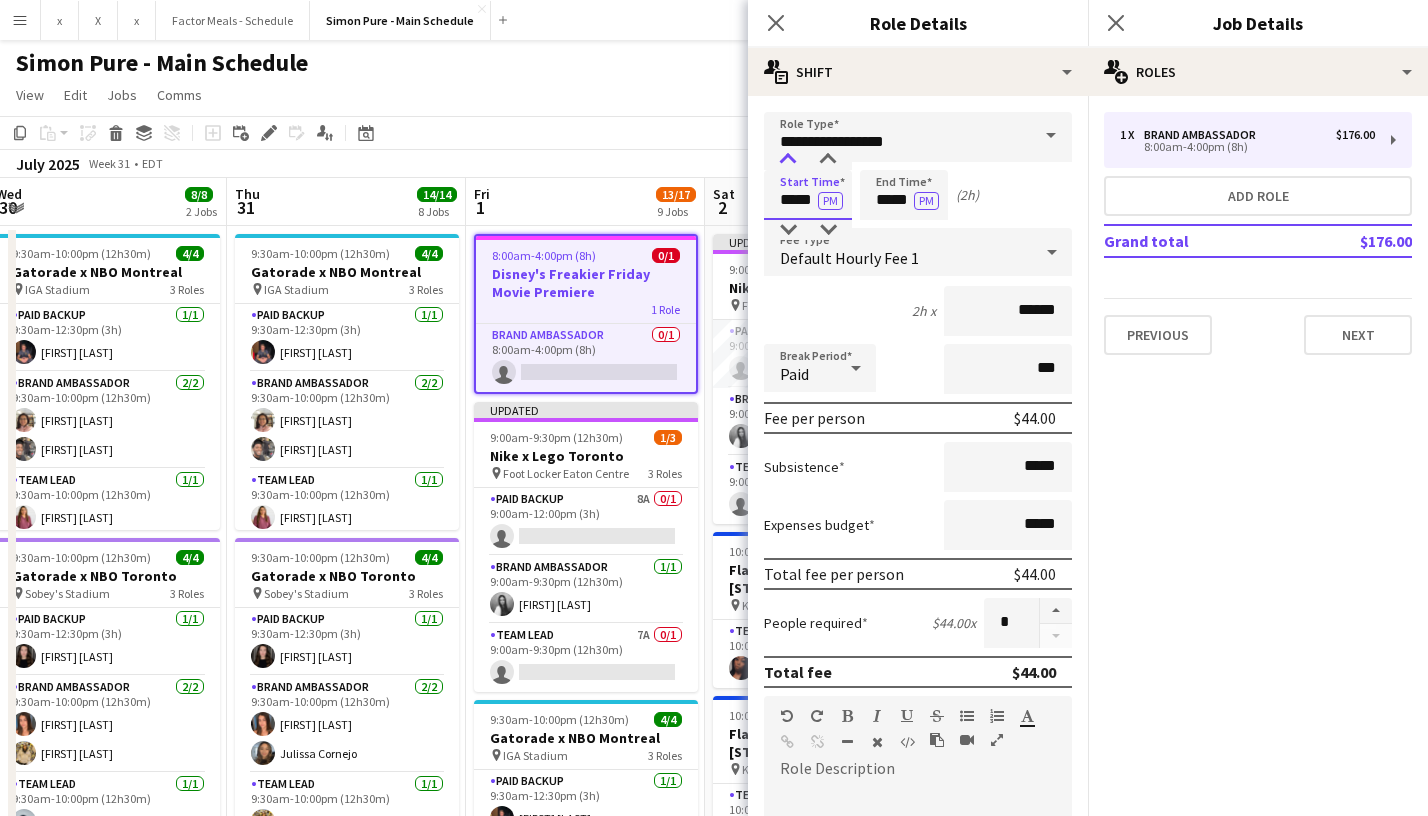 type on "*****" 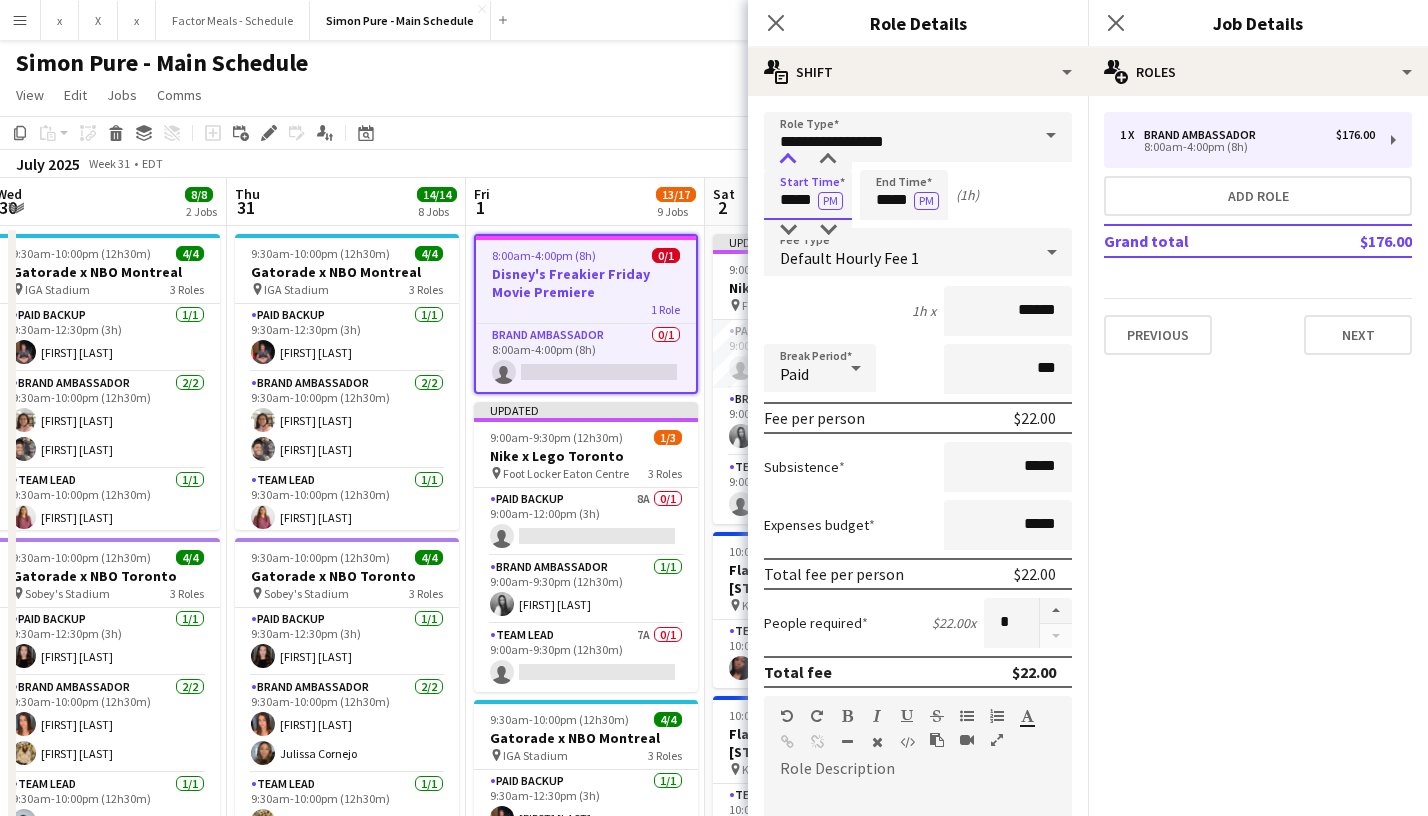 click at bounding box center [788, 160] 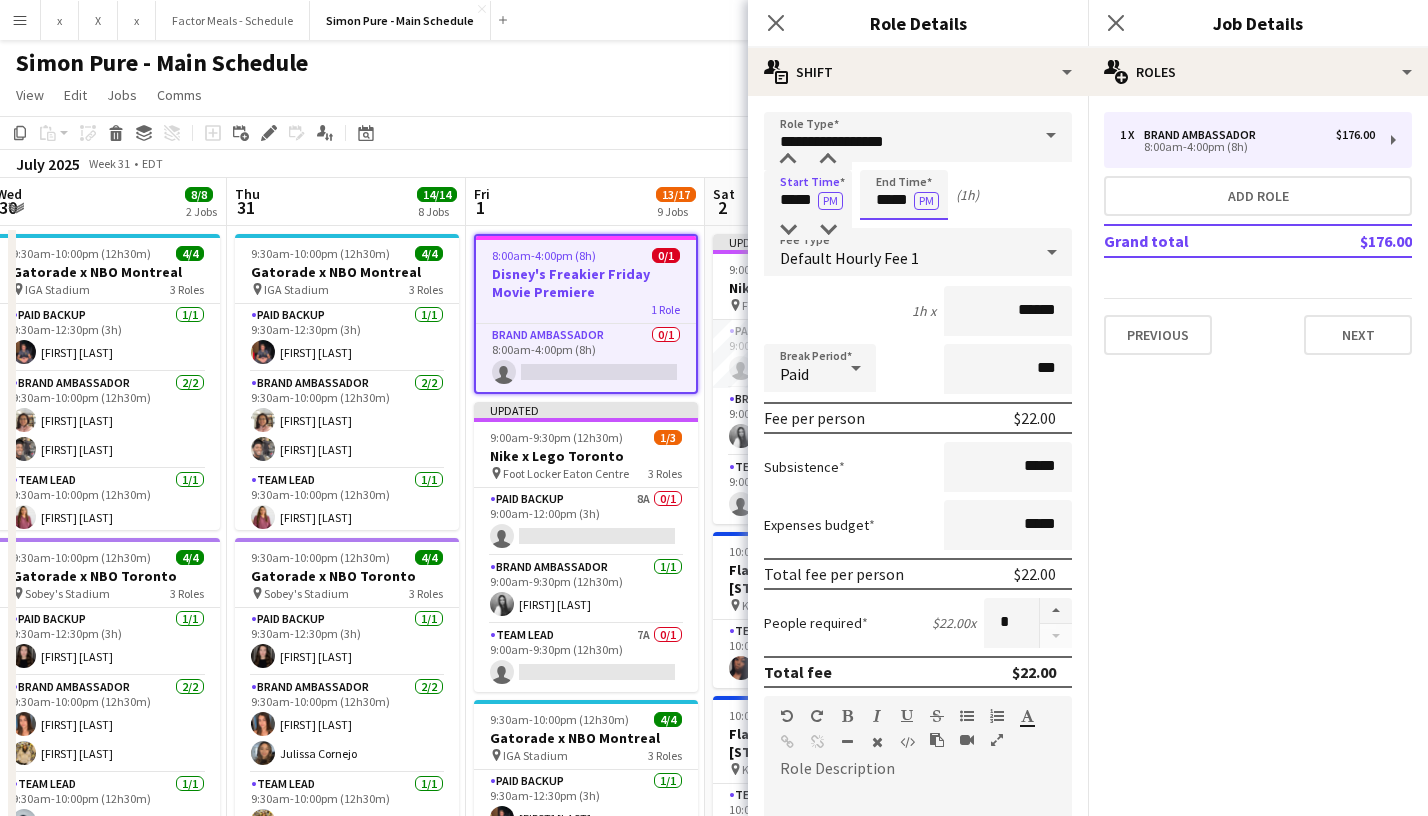 click on "*****" at bounding box center (904, 195) 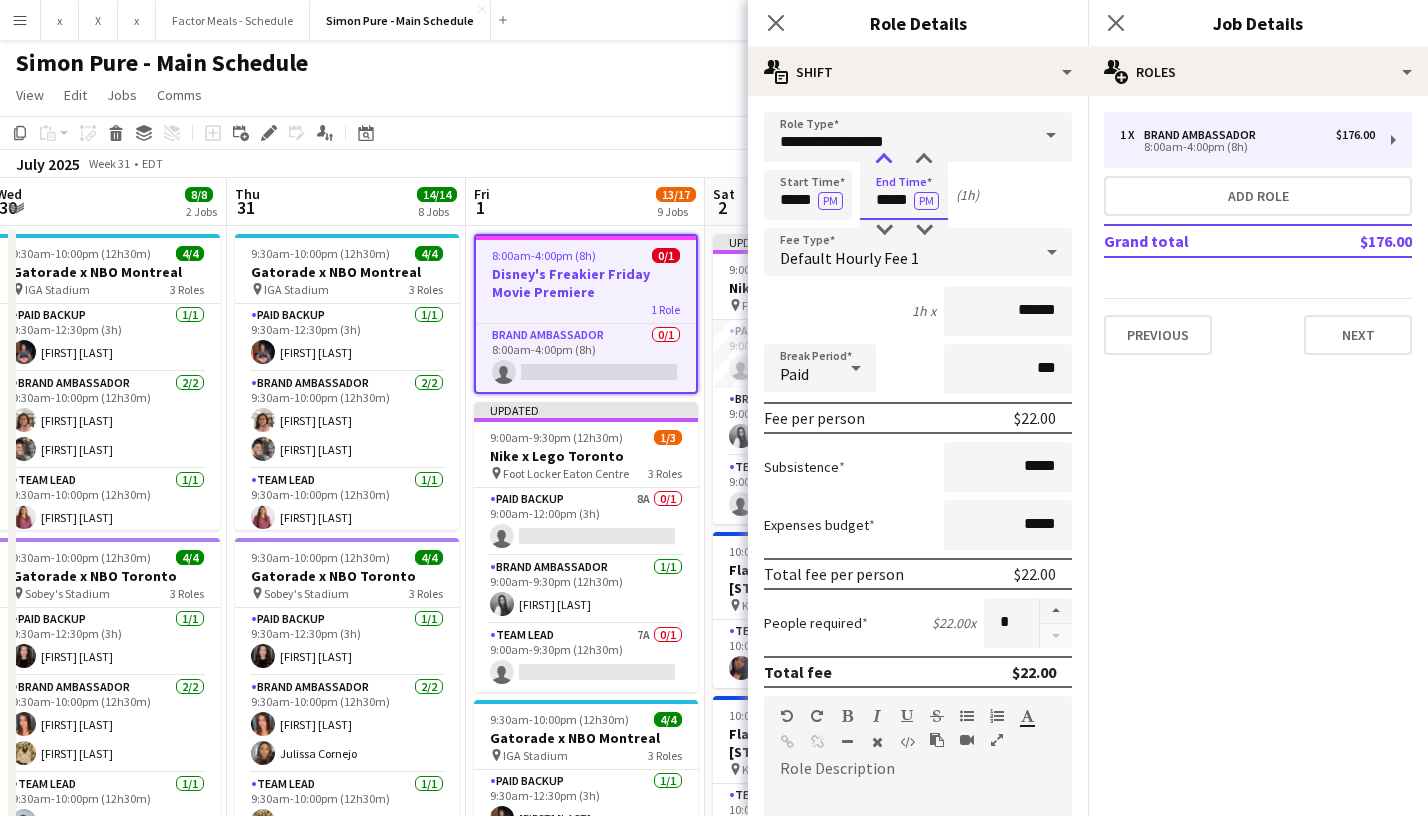 click at bounding box center [884, 160] 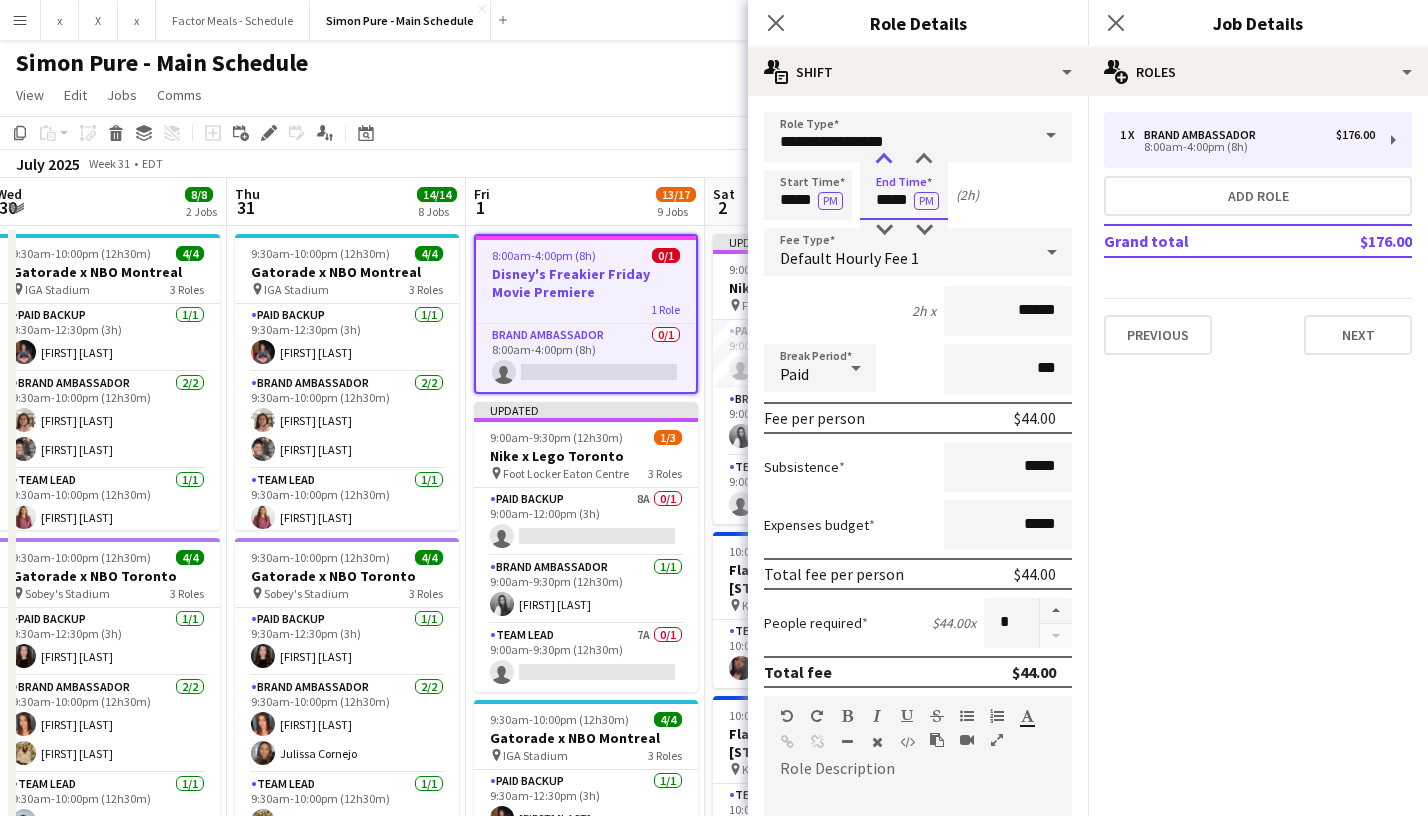 click at bounding box center [884, 160] 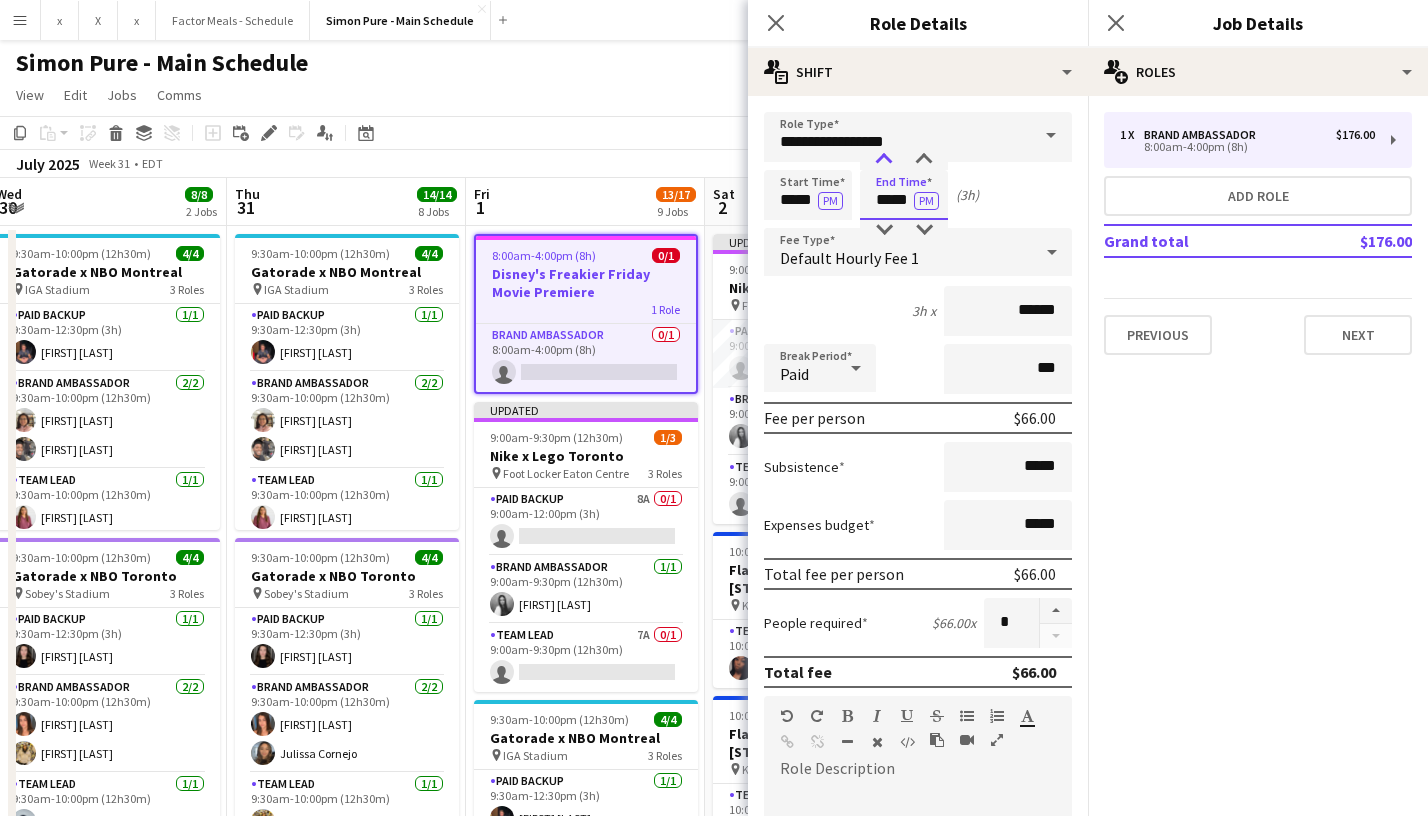 click at bounding box center [884, 160] 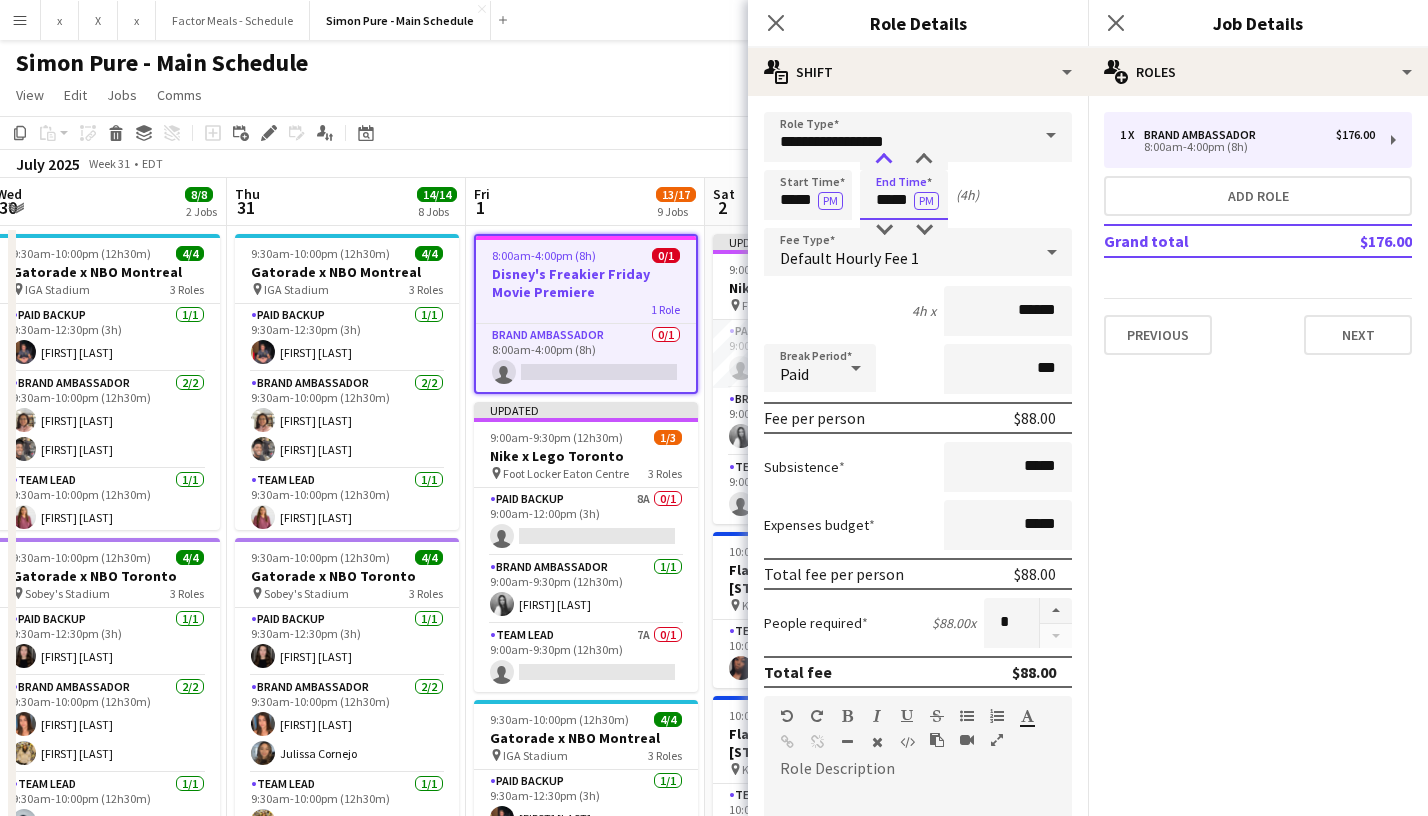 click at bounding box center (884, 160) 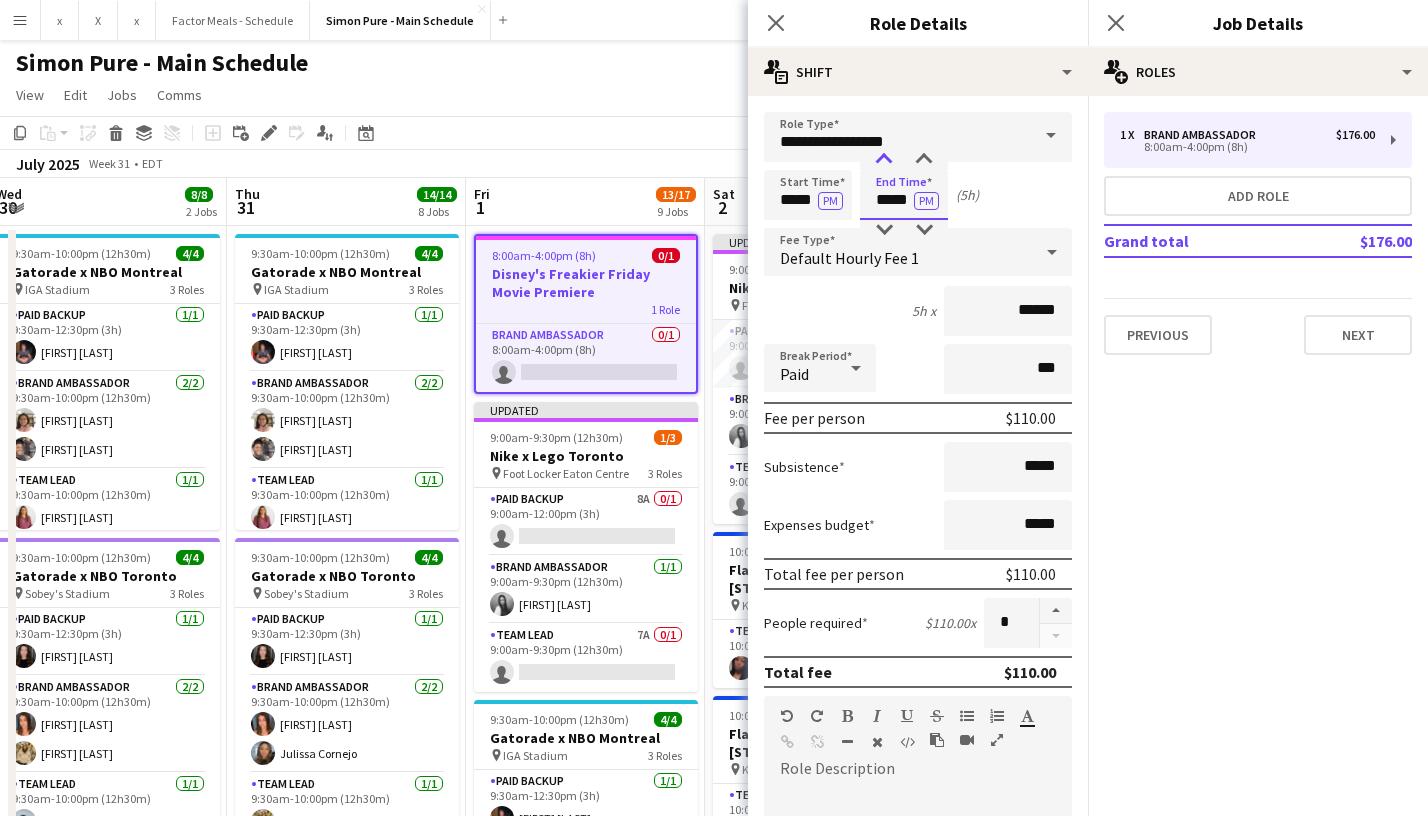 click at bounding box center [884, 160] 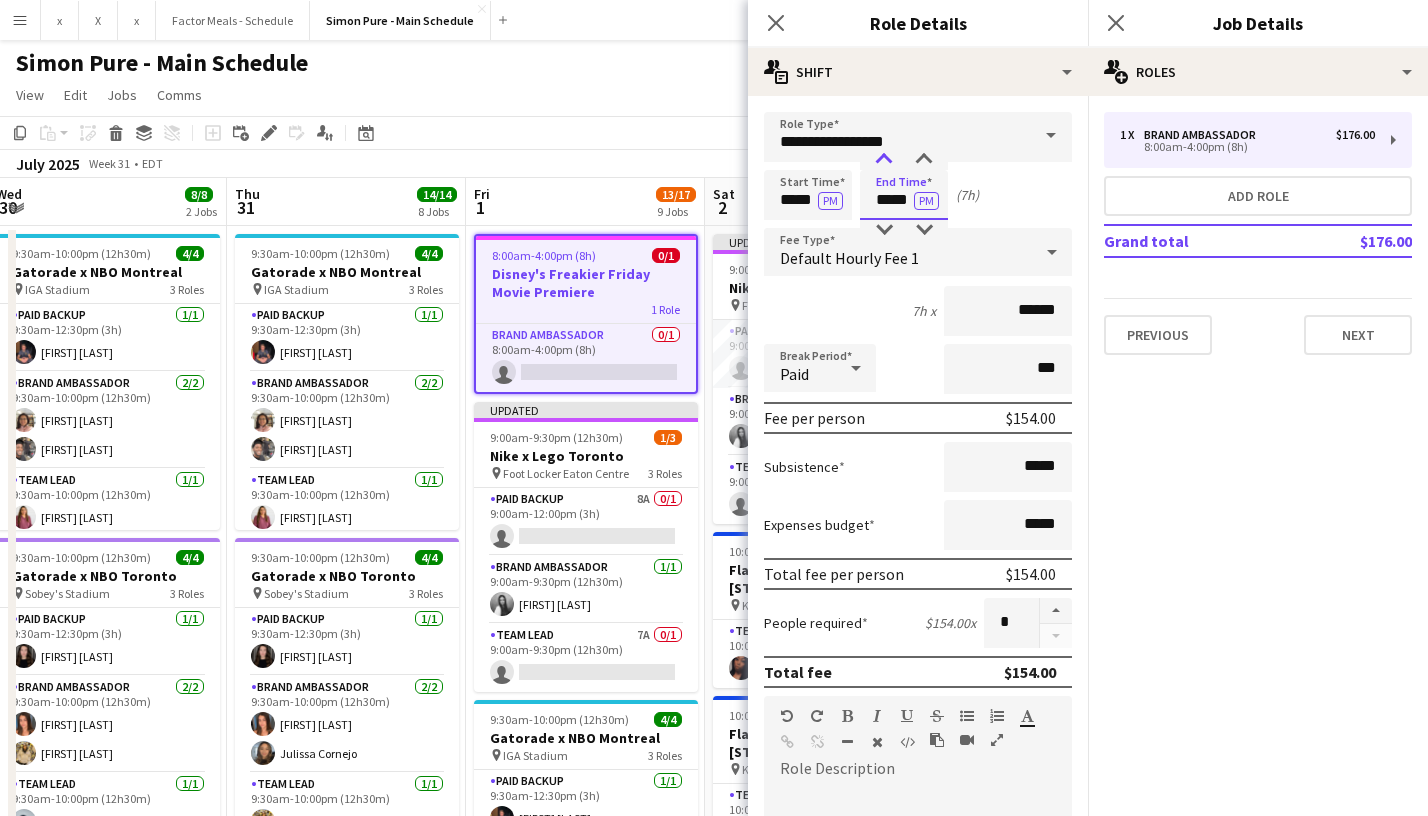 click at bounding box center (884, 160) 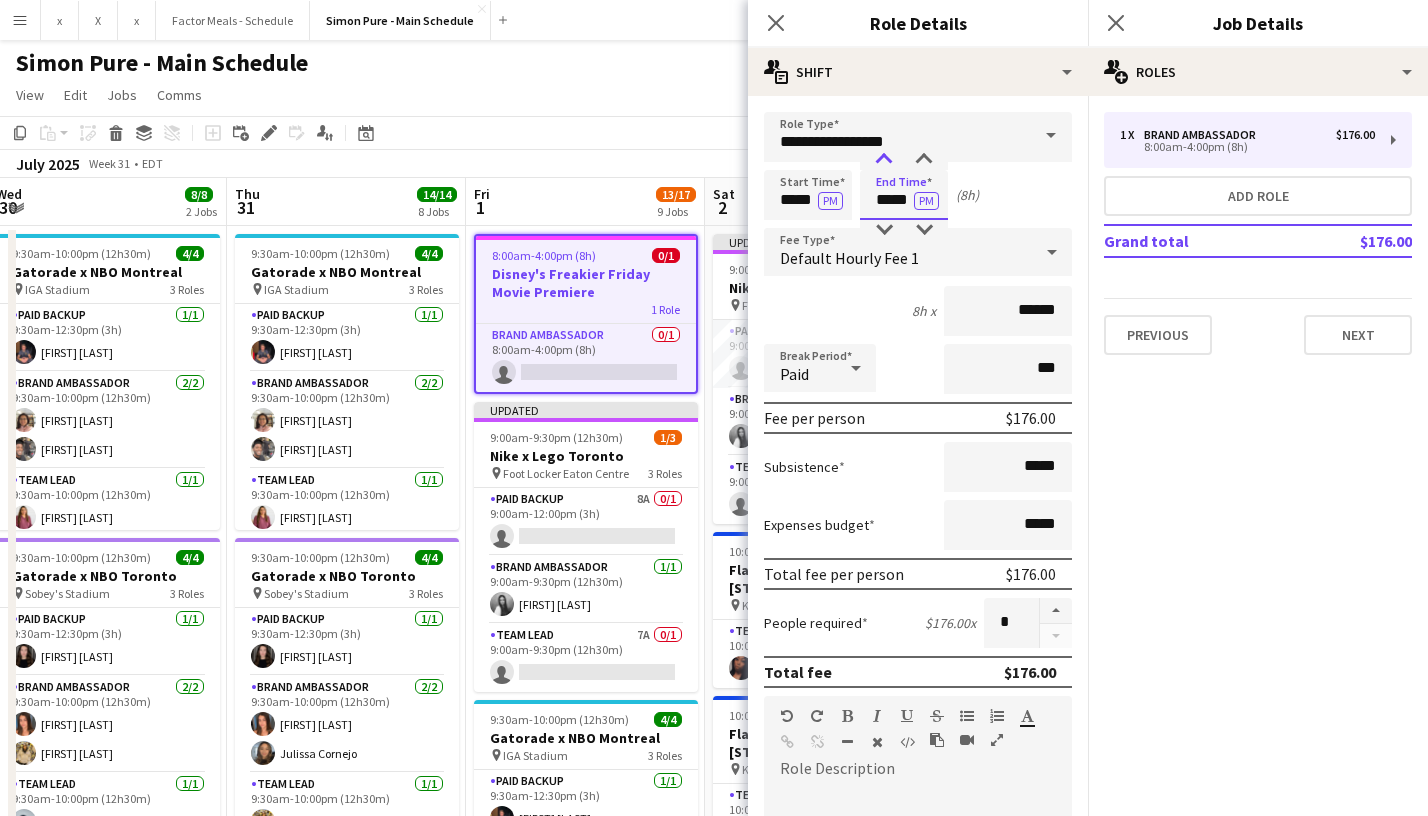 click at bounding box center (884, 160) 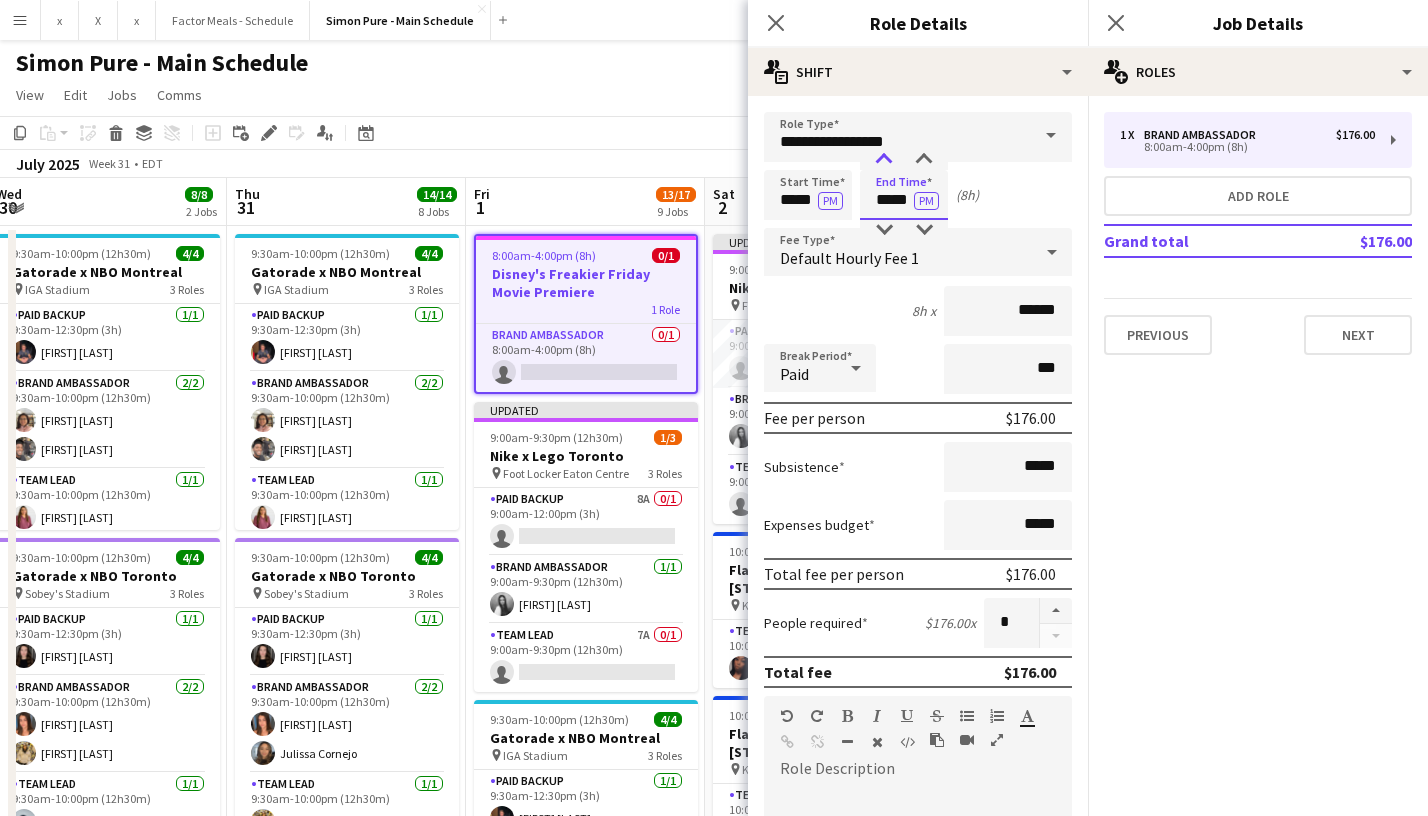 type on "*****" 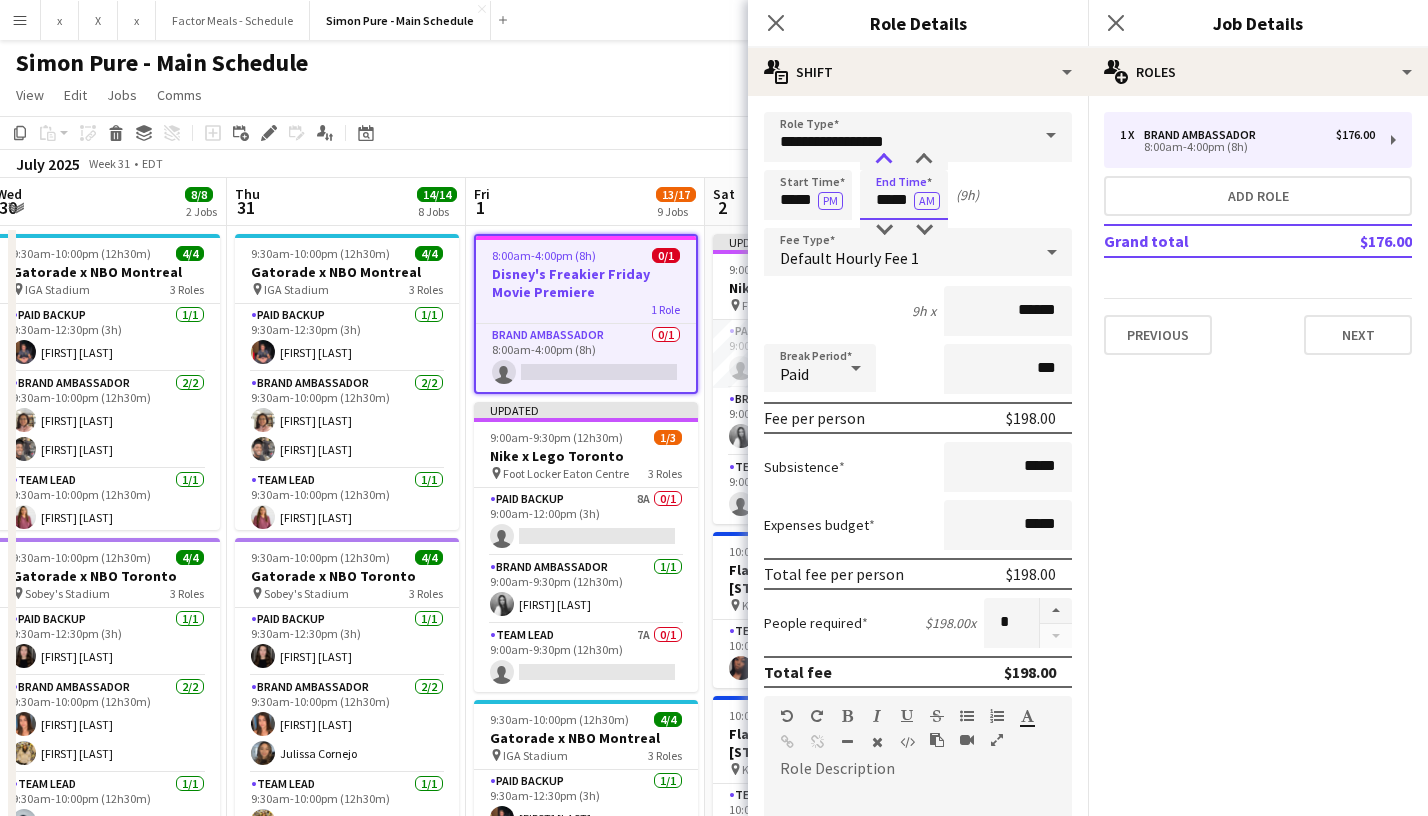 click at bounding box center [884, 160] 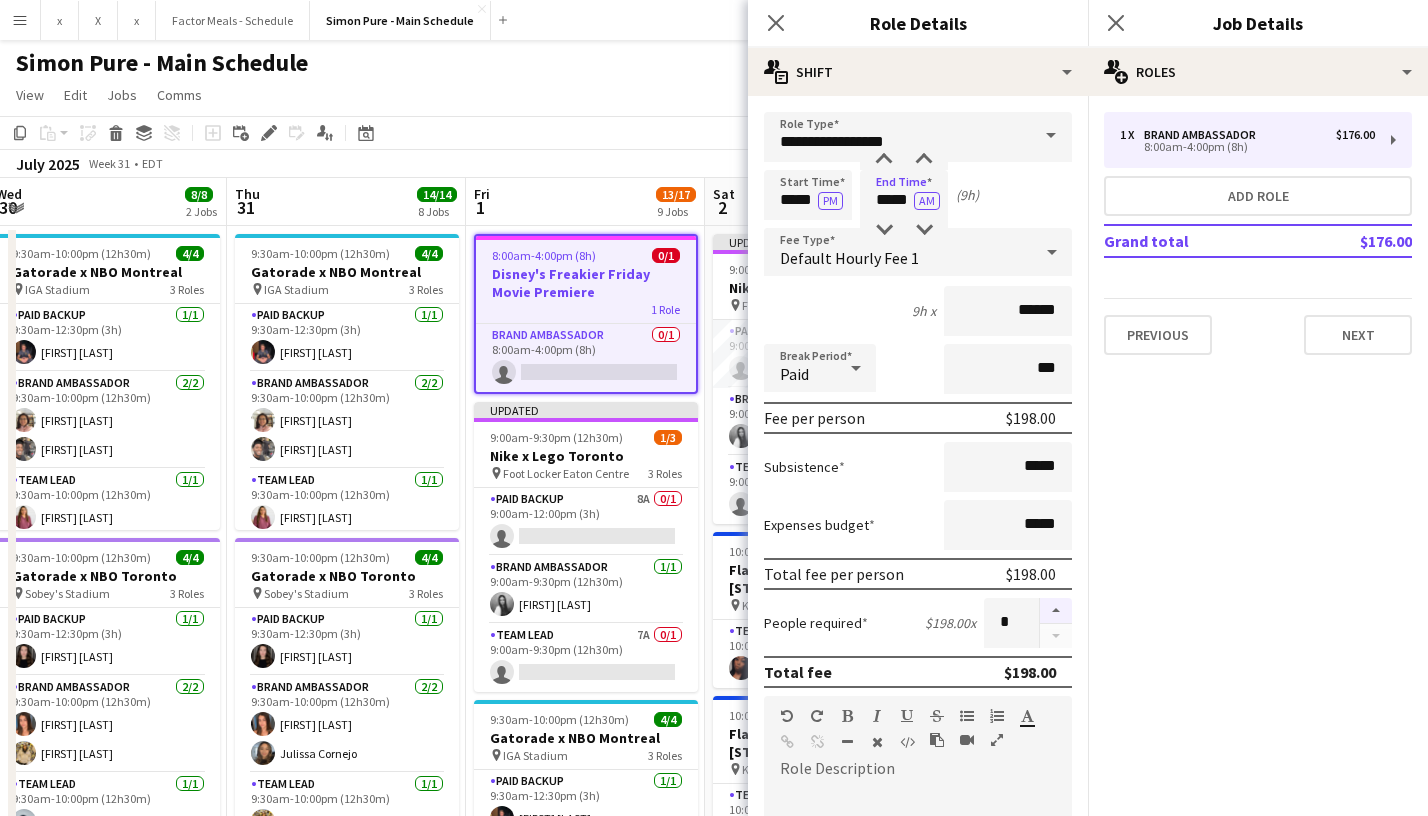 click at bounding box center [1056, 611] 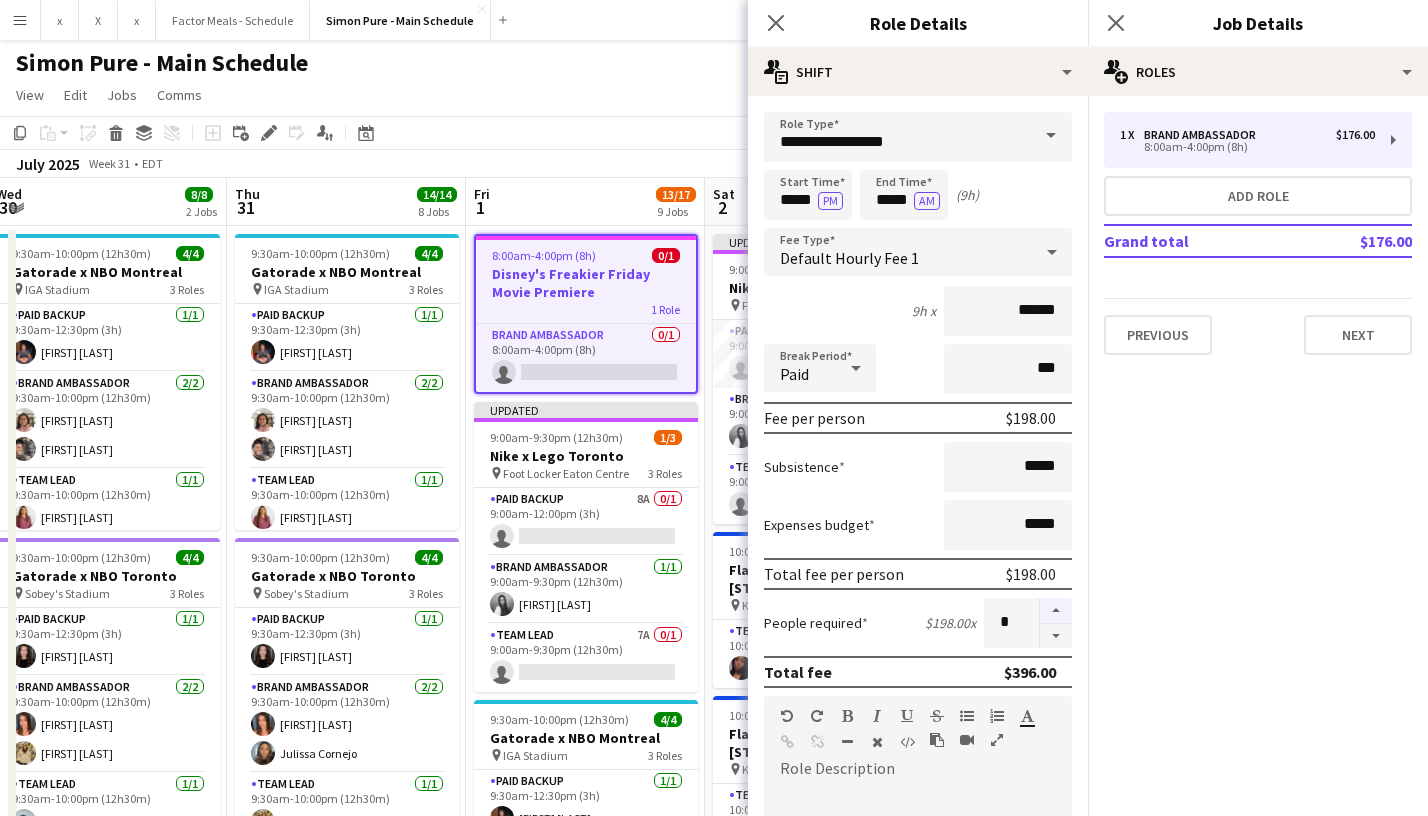 click at bounding box center (1056, 611) 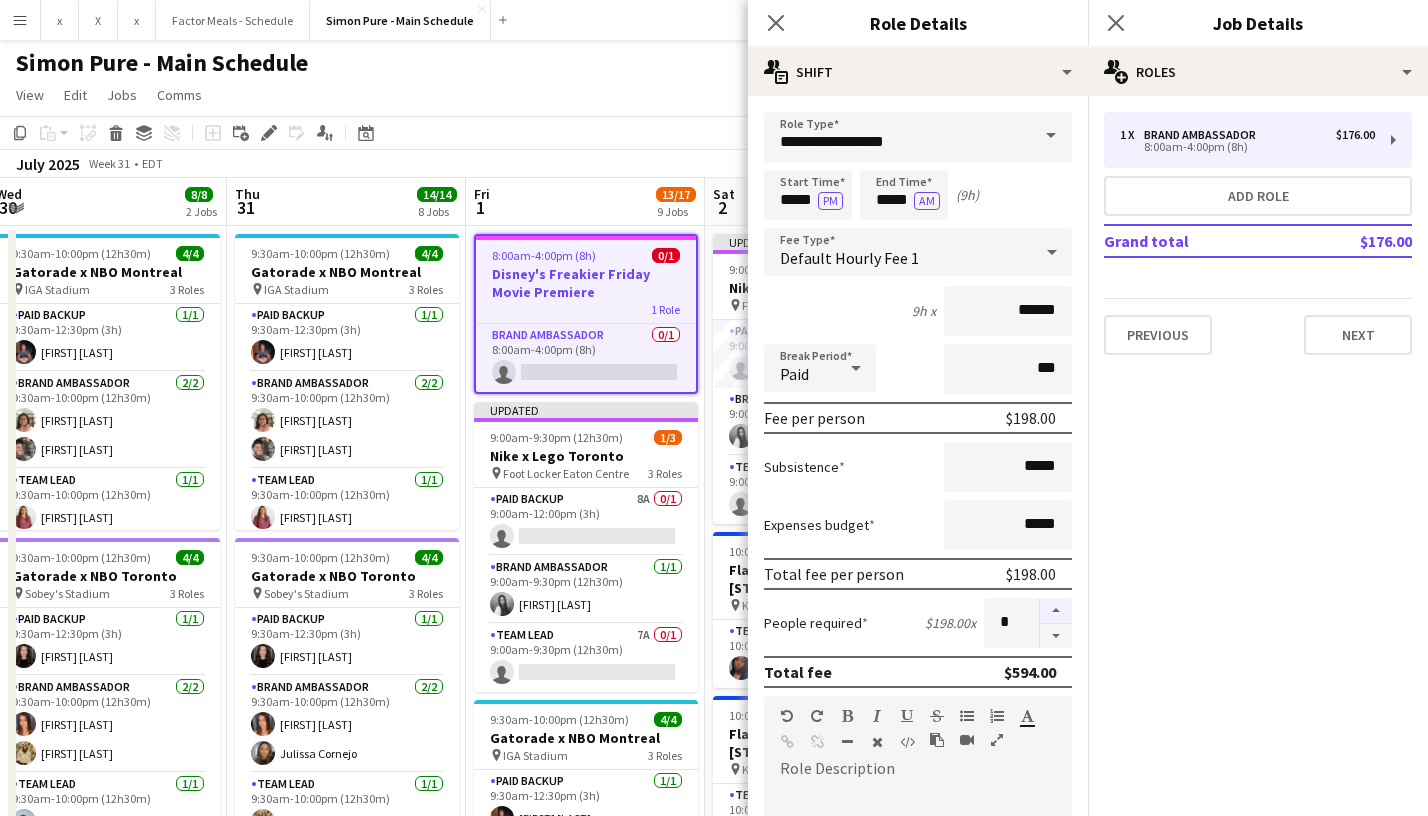 click at bounding box center (1056, 611) 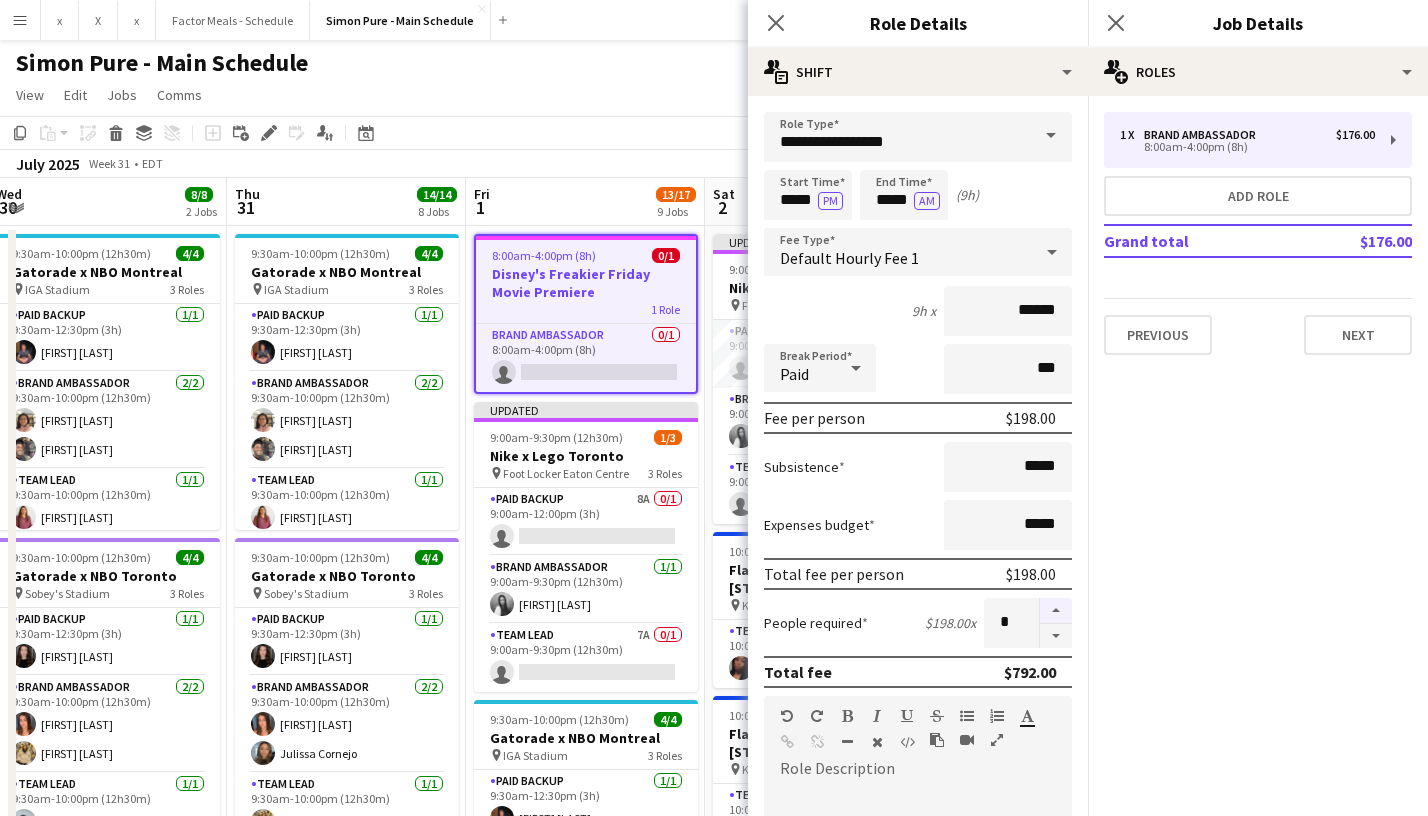 click at bounding box center [1056, 611] 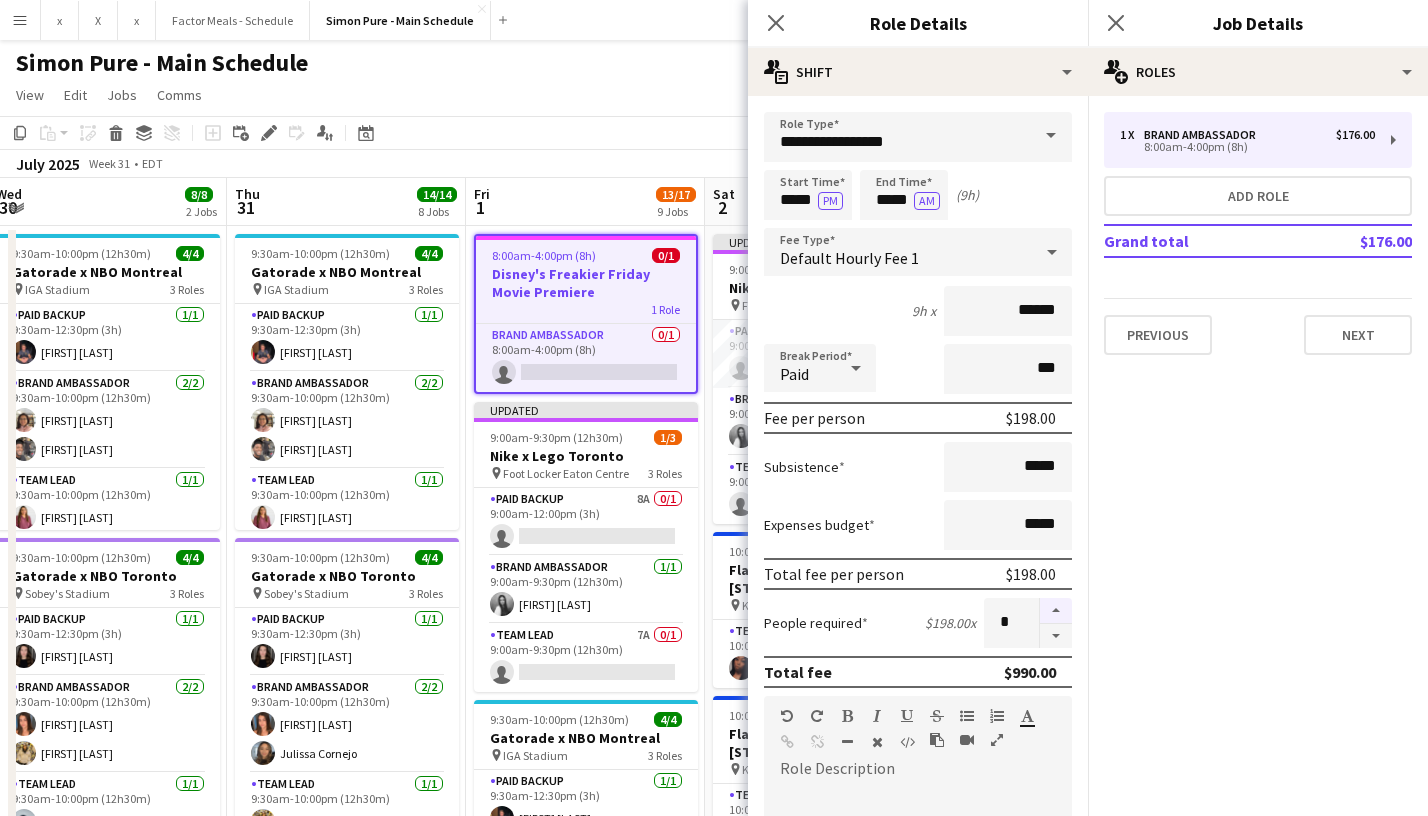 click at bounding box center (1056, 611) 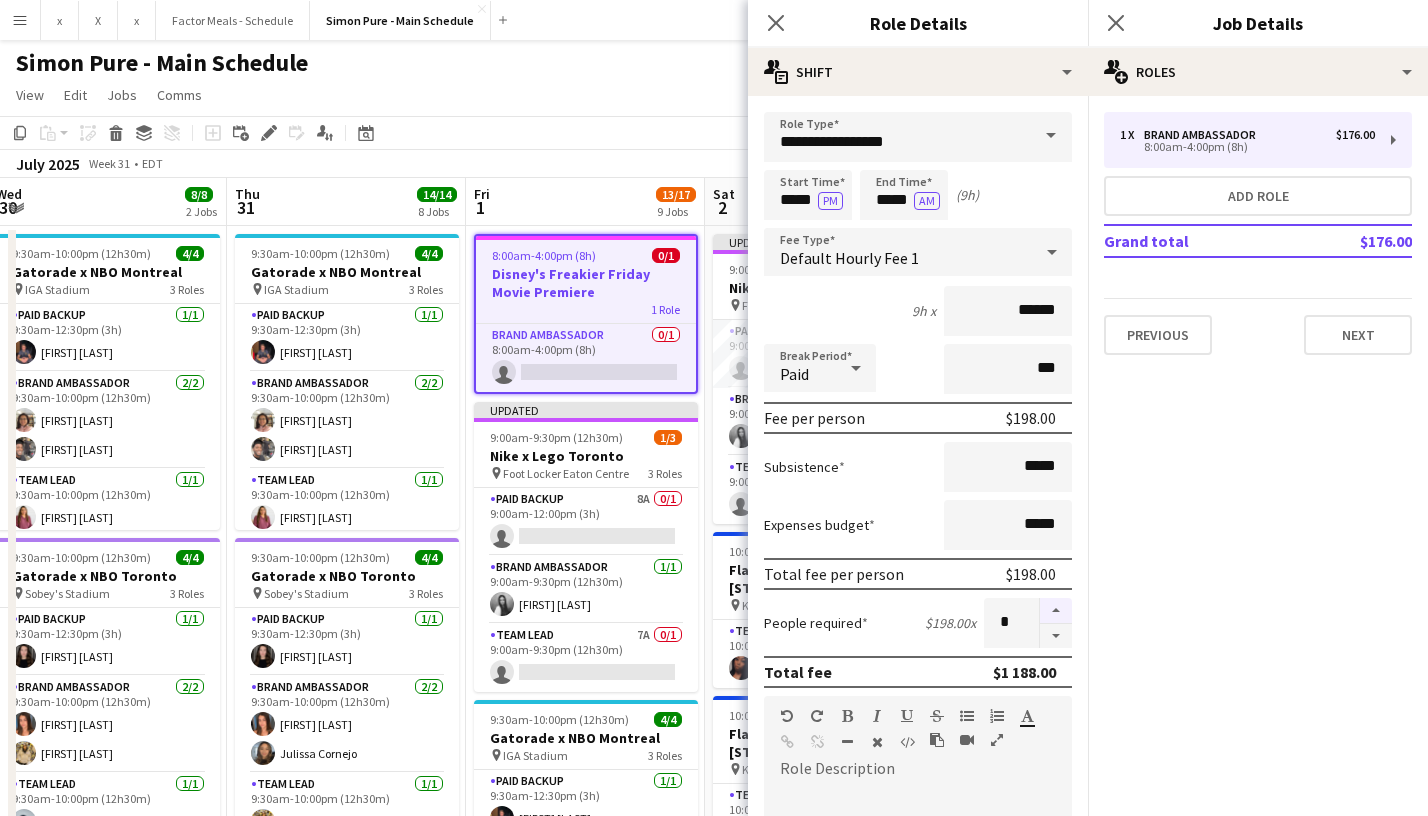 click at bounding box center [1056, 611] 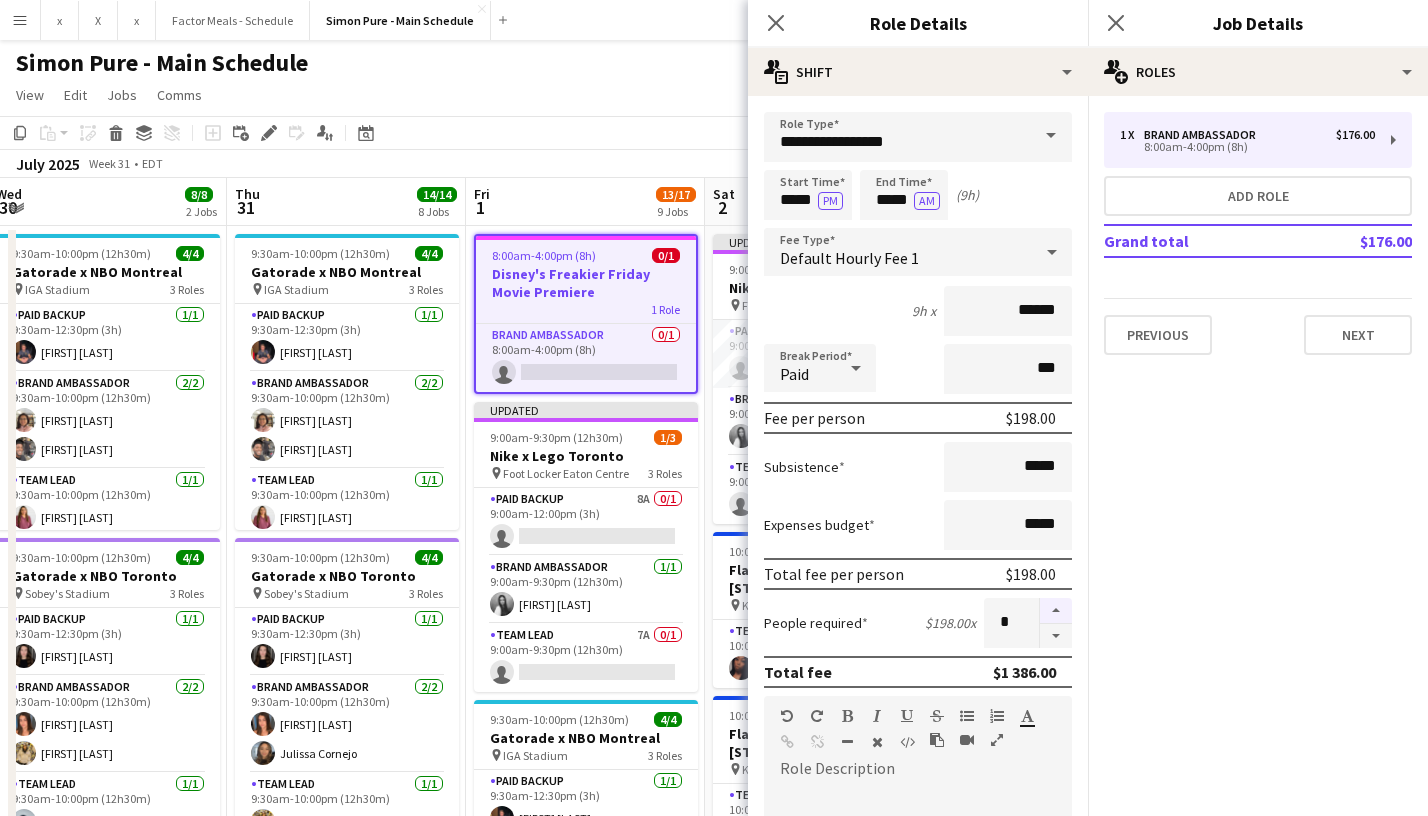 click at bounding box center (1056, 611) 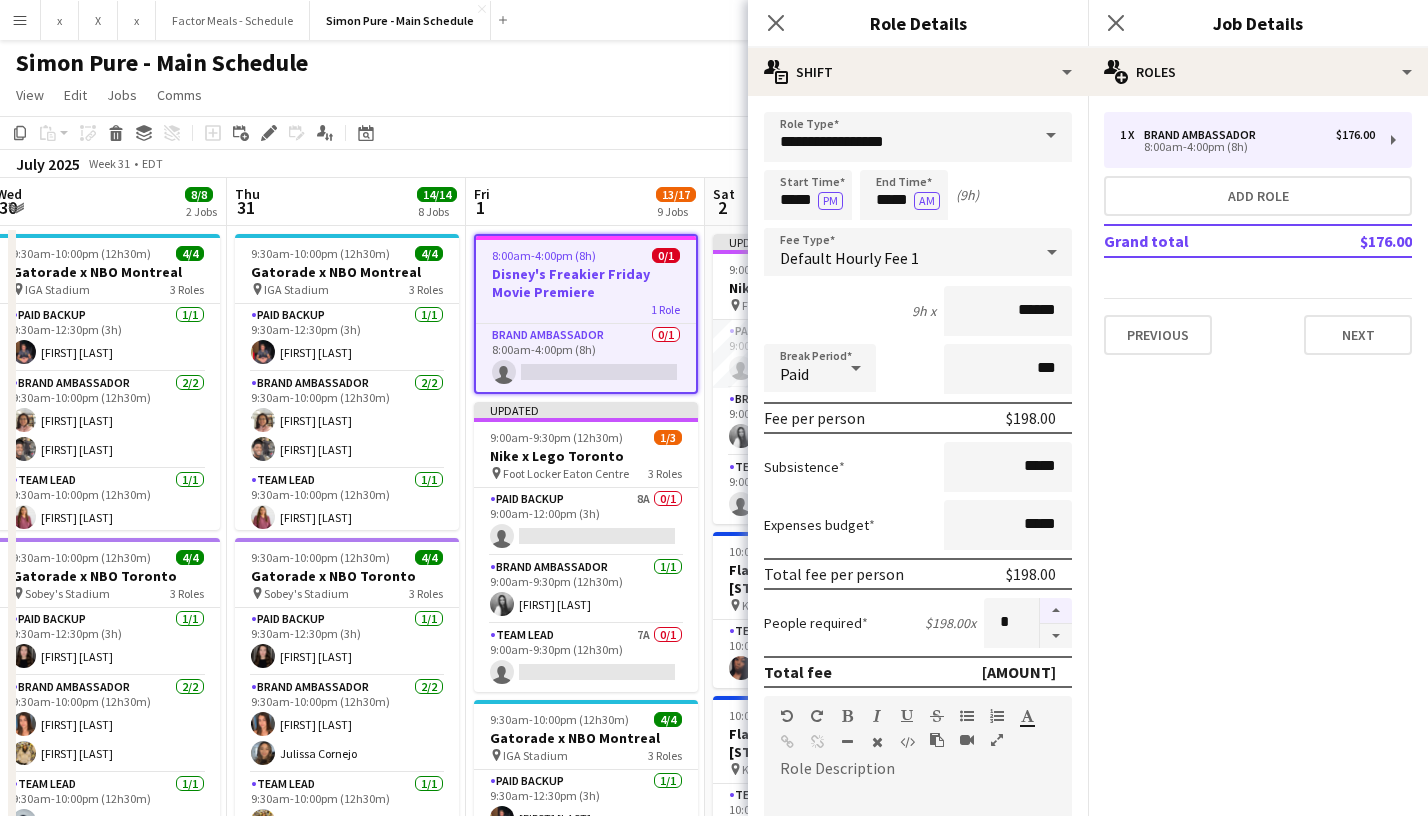 click at bounding box center [1056, 611] 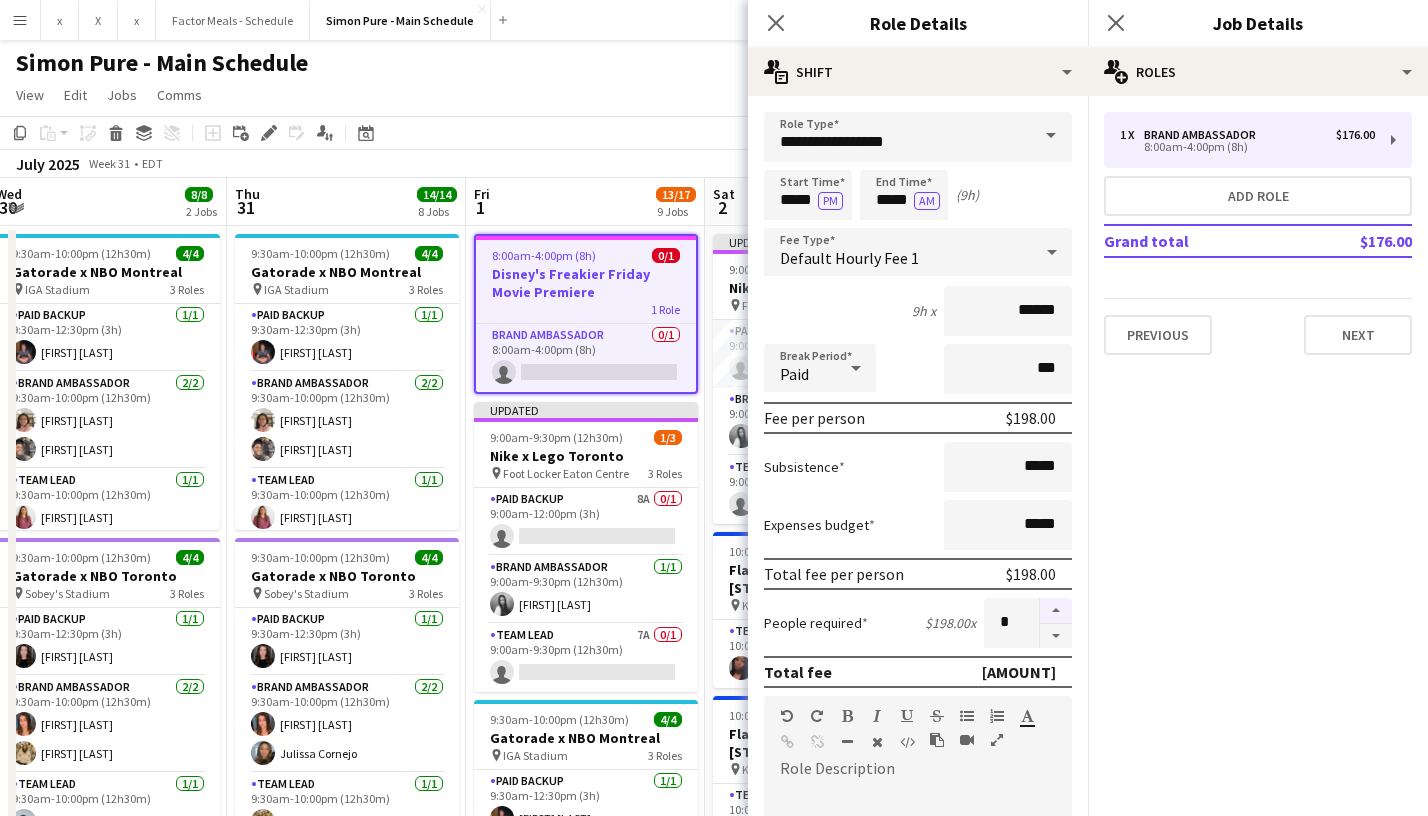 type on "*" 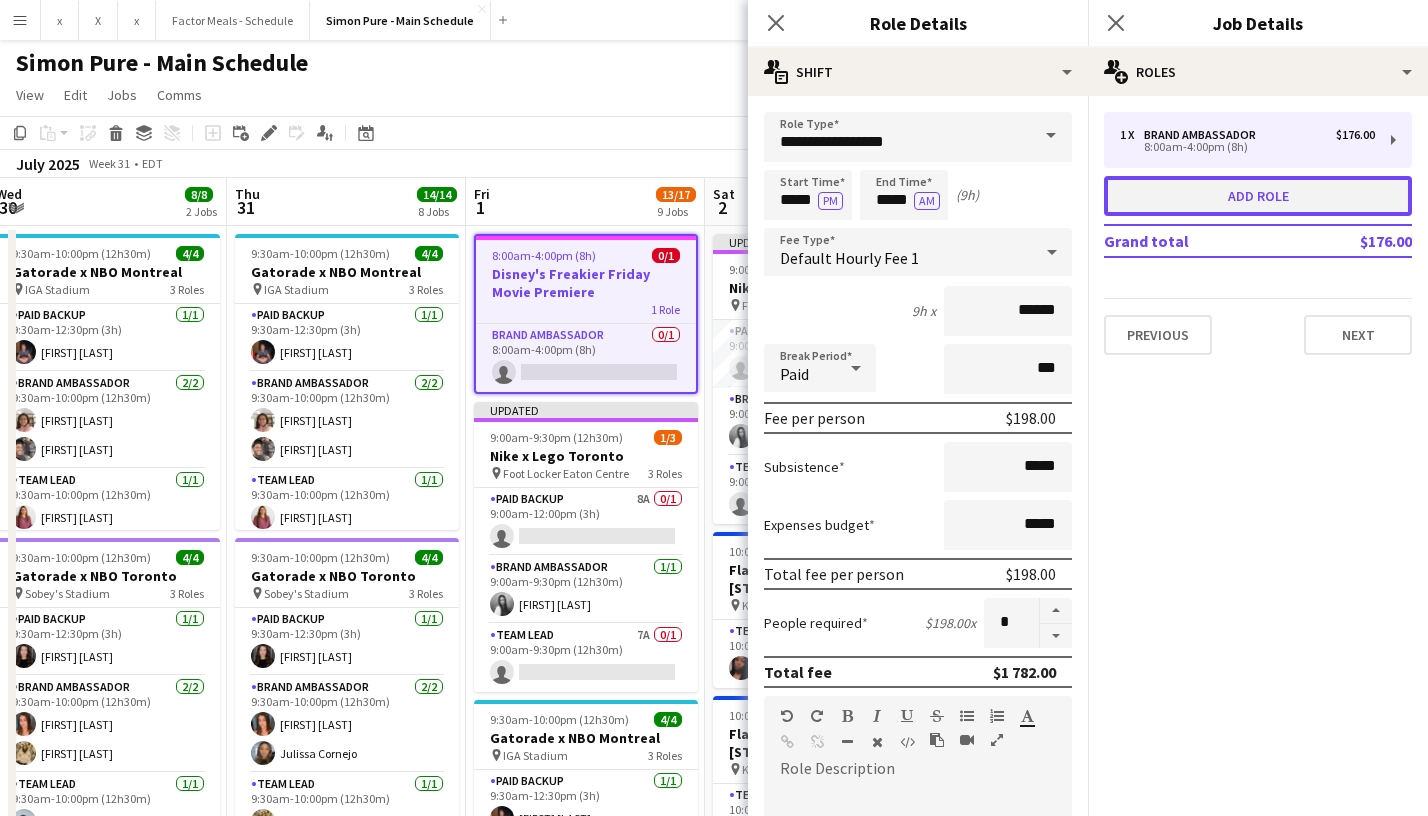 click on "Add role" at bounding box center (1258, 196) 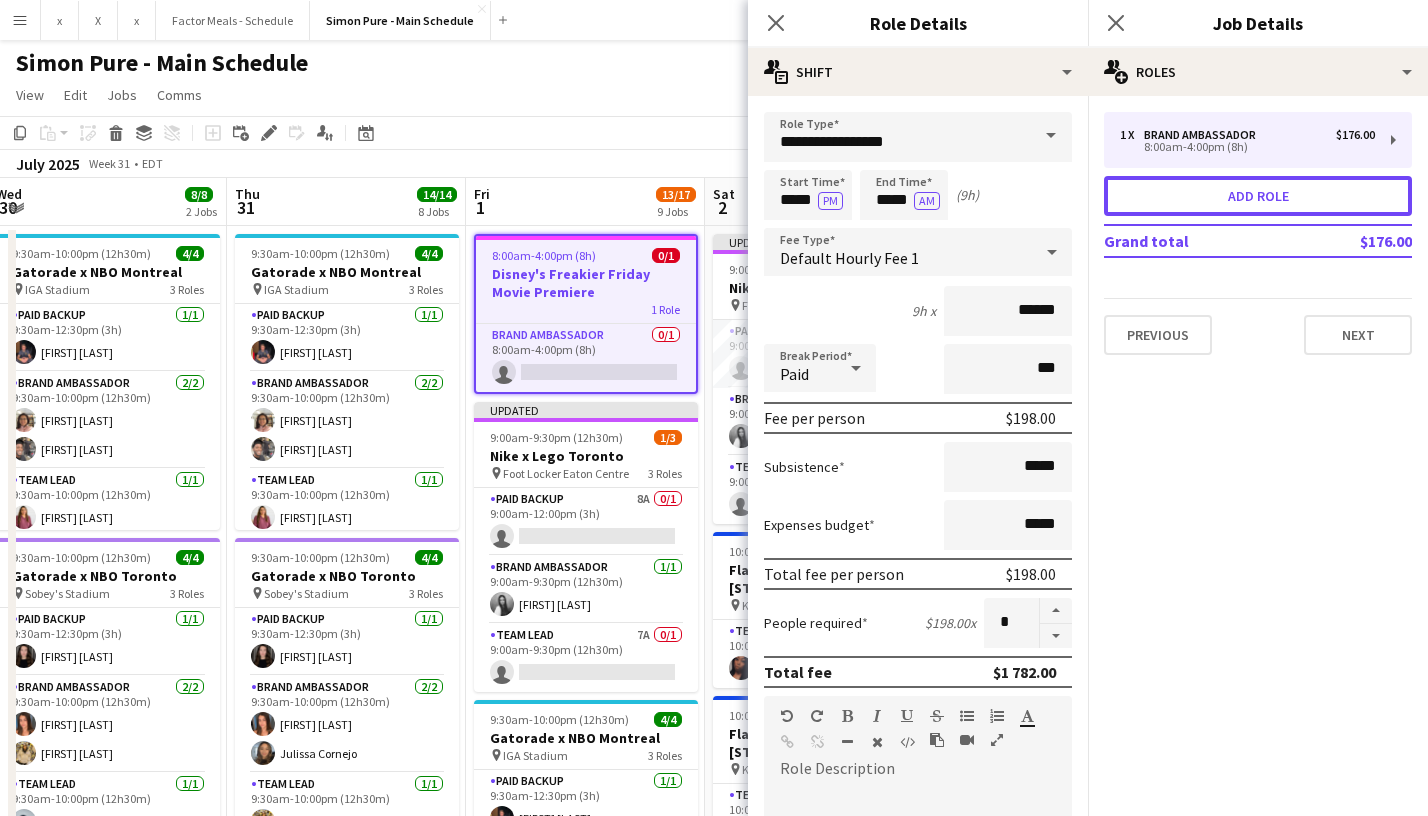 type on "*****" 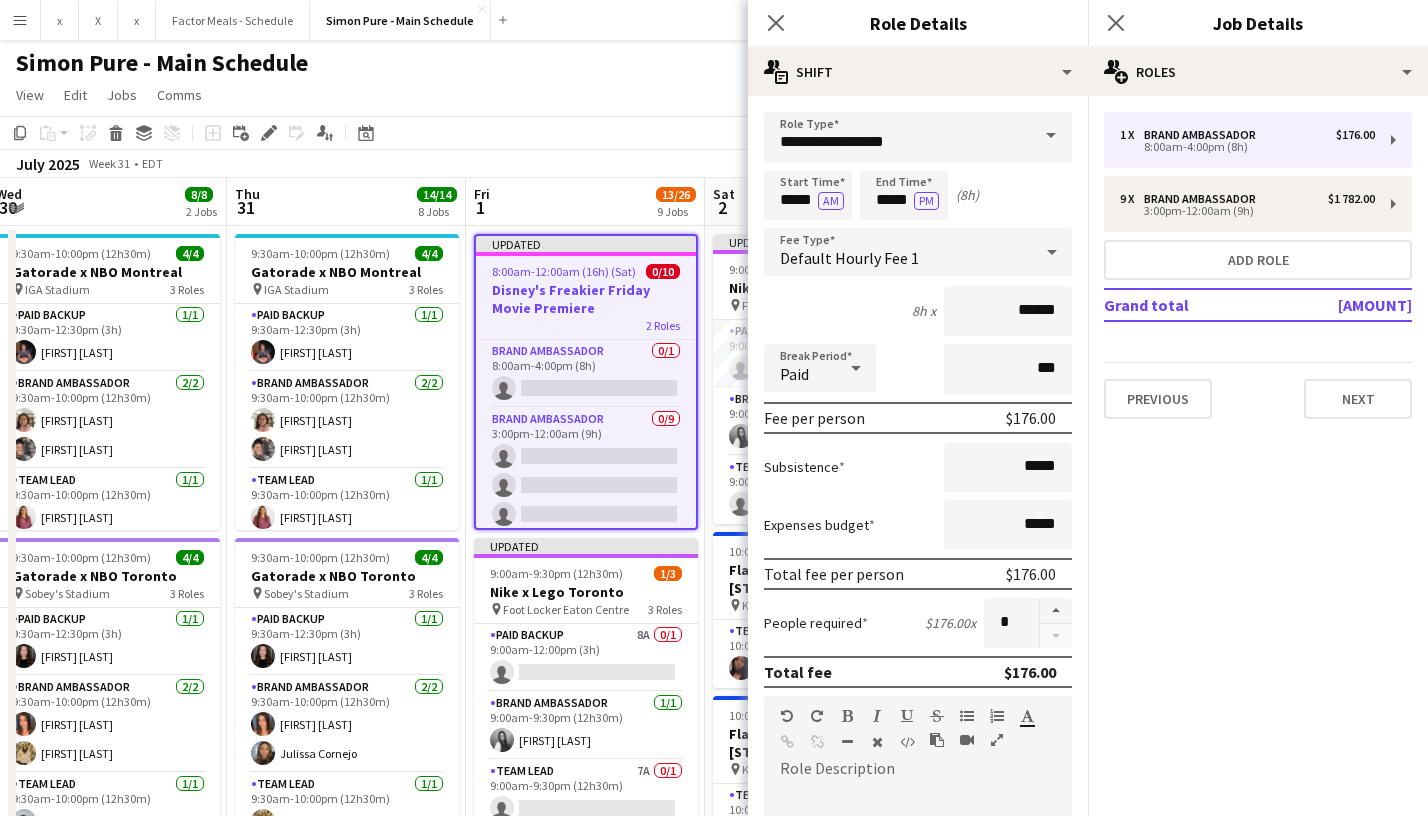 click at bounding box center (1051, 136) 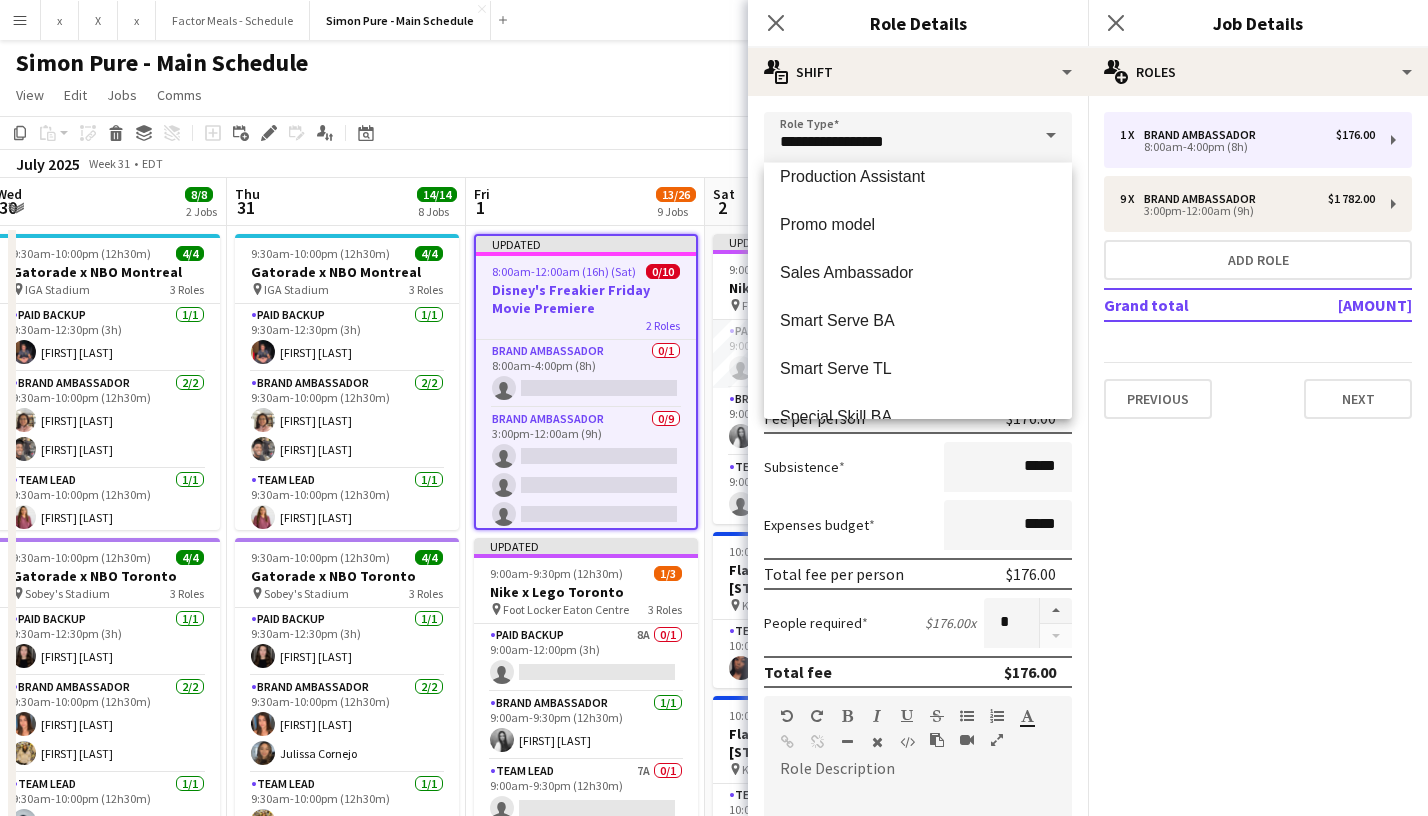 scroll, scrollTop: 528, scrollLeft: 0, axis: vertical 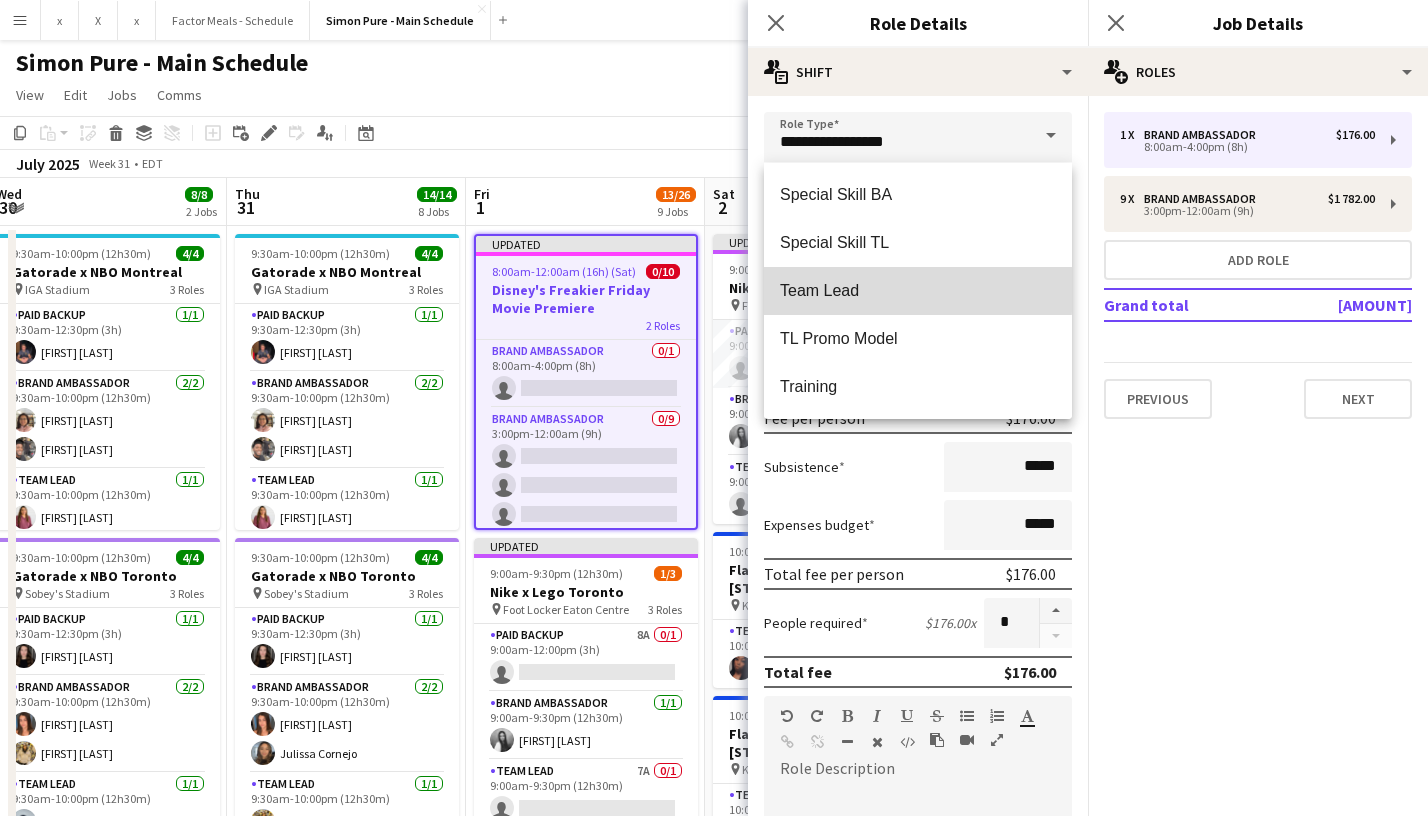 click on "Team Lead" at bounding box center [918, 290] 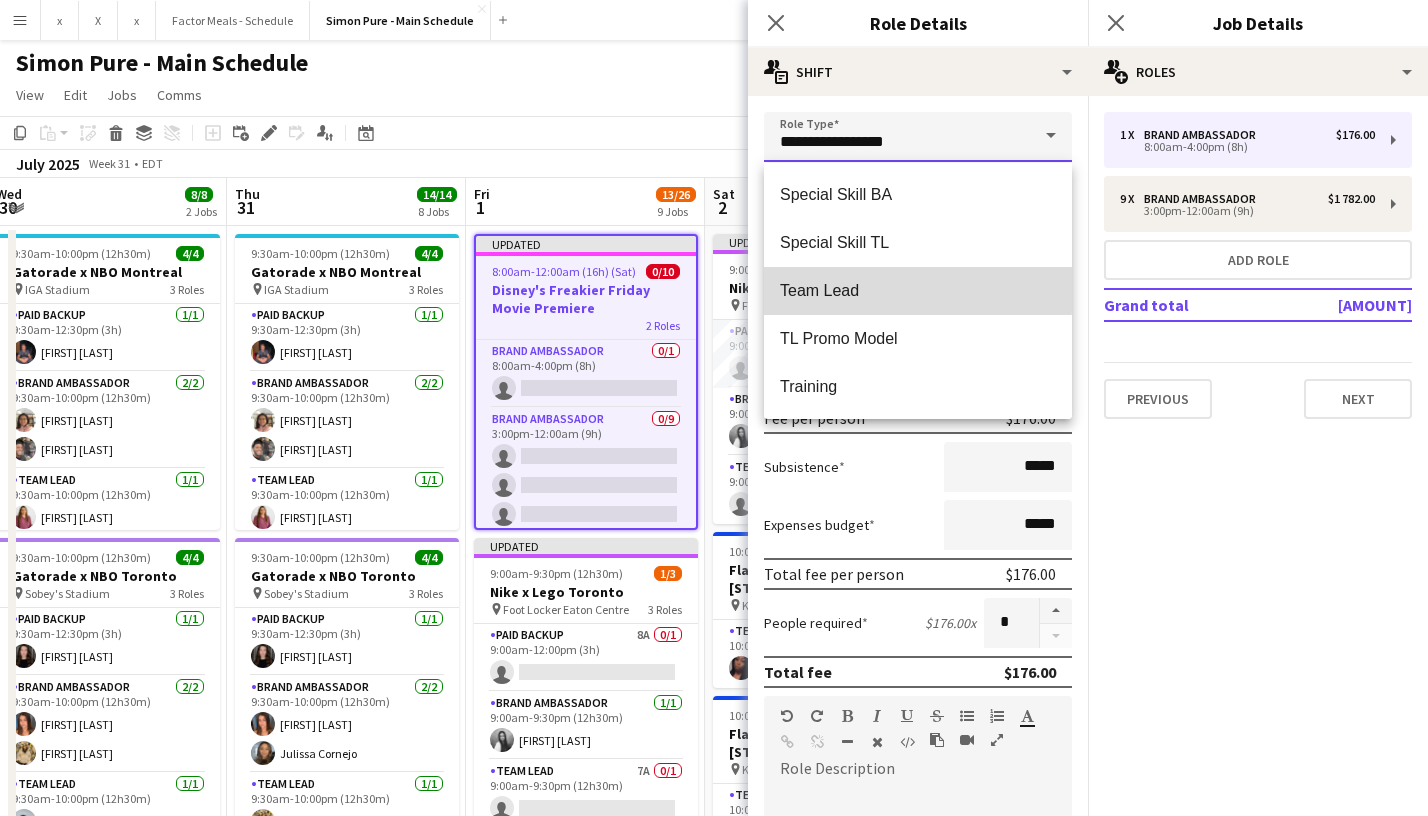 type on "*********" 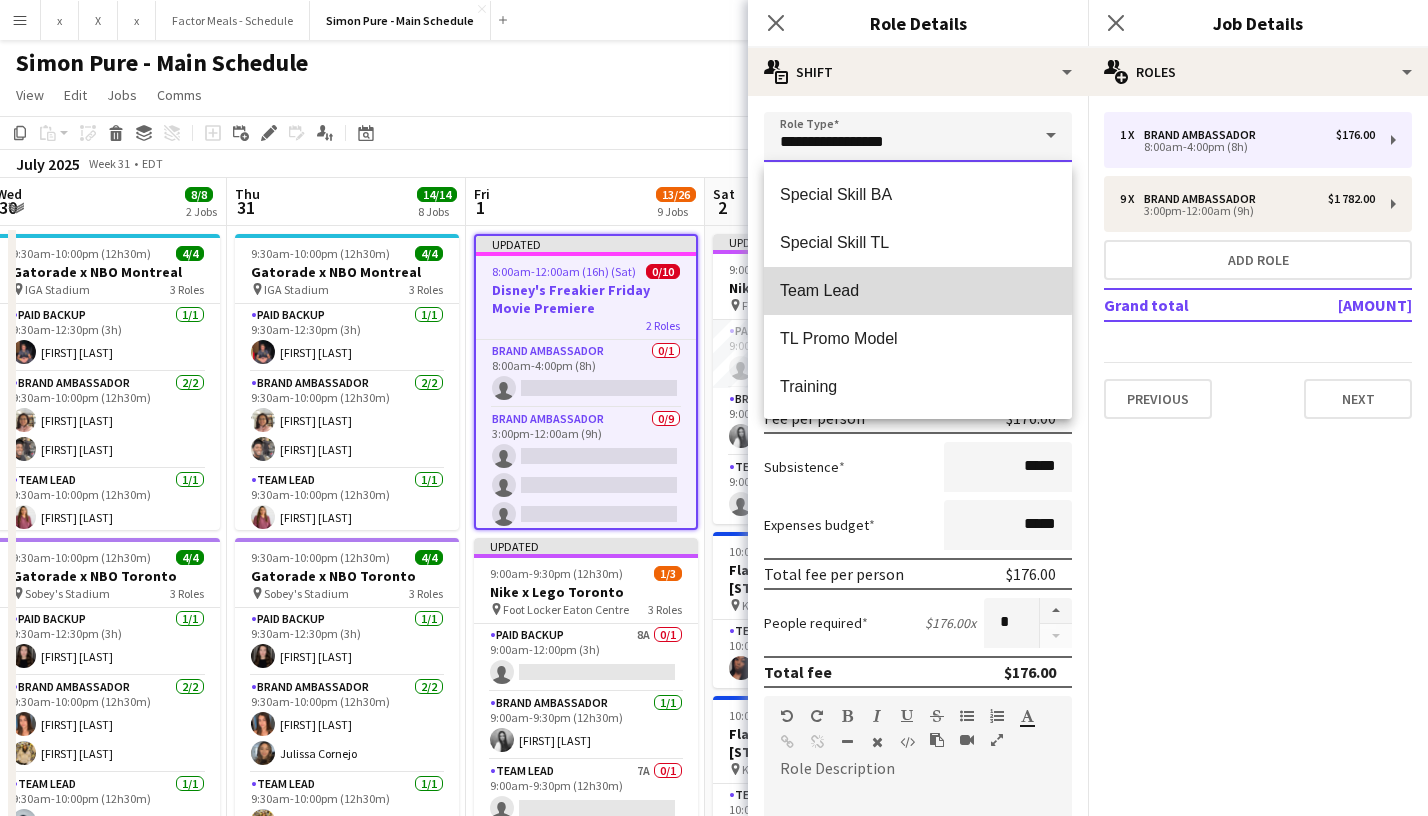 type on "******" 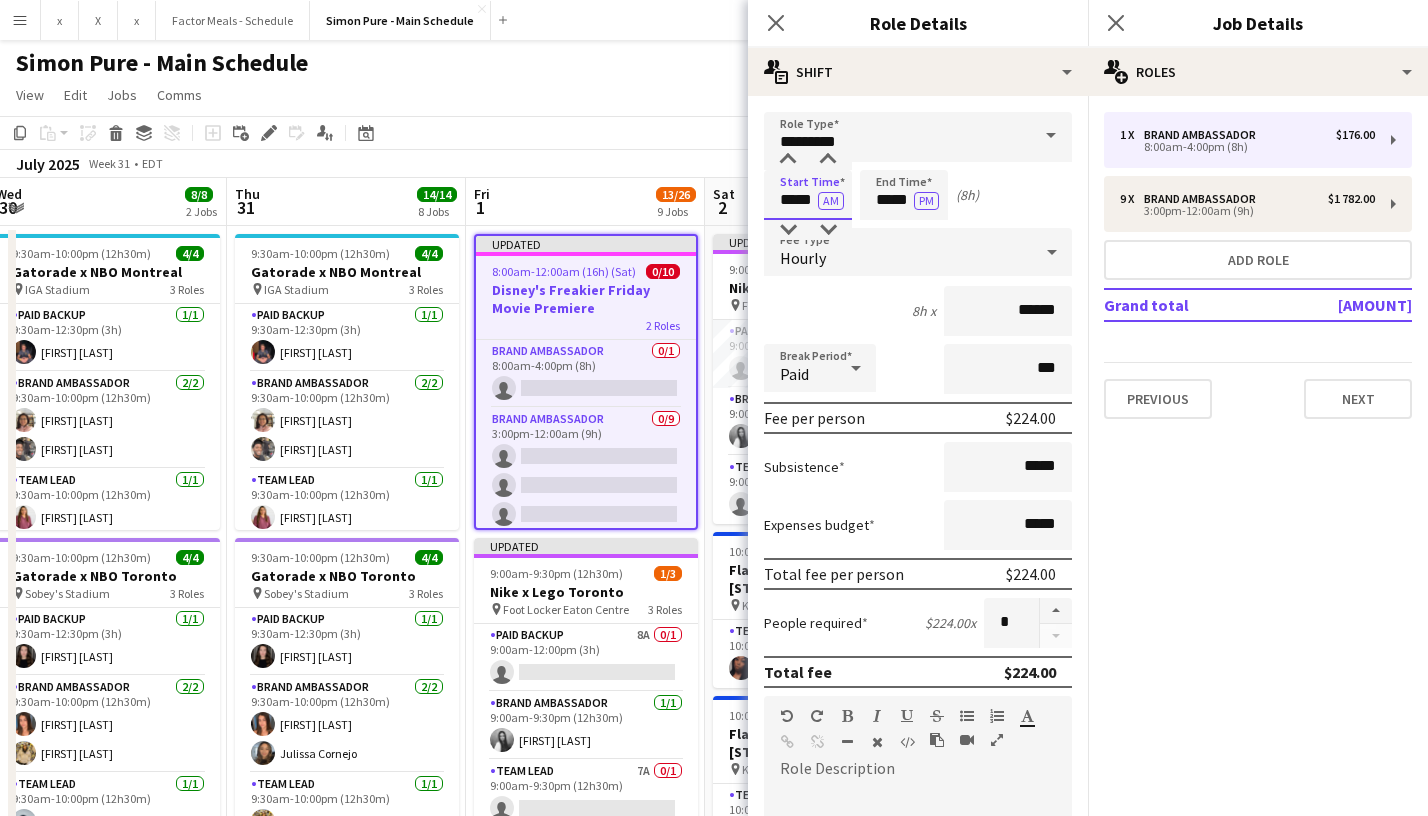 click on "*****" at bounding box center [808, 195] 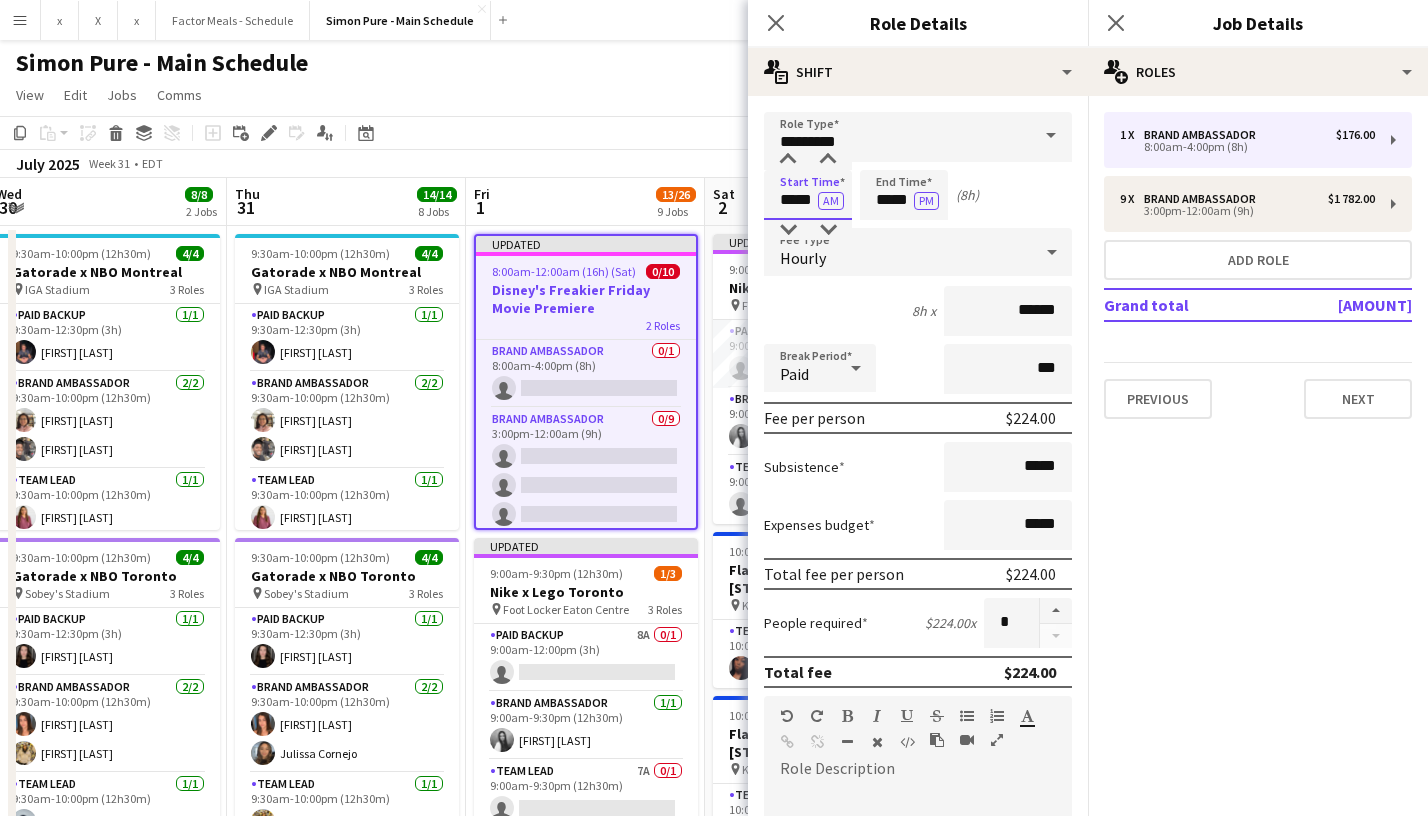 click on "*****" at bounding box center [808, 195] 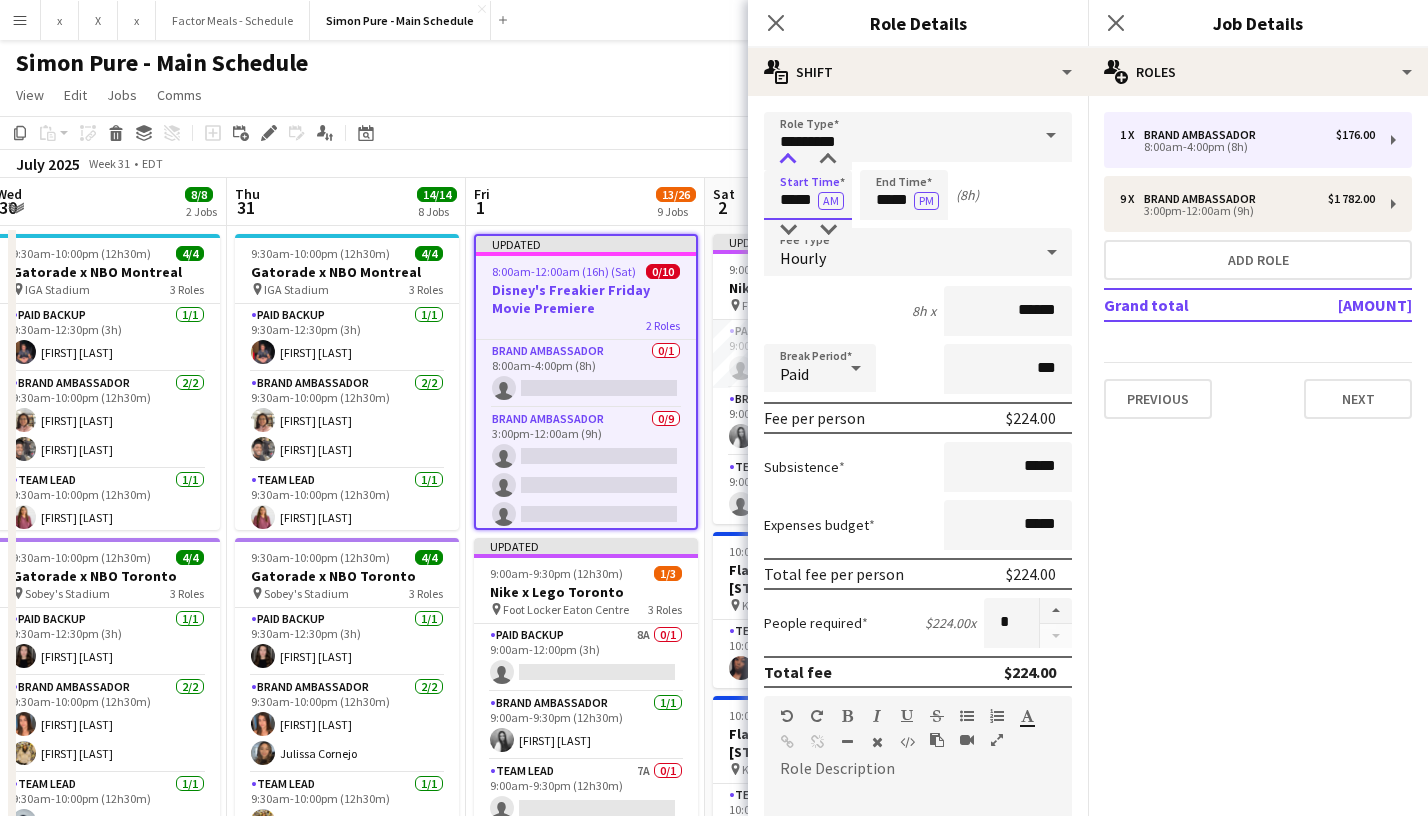 click at bounding box center (788, 160) 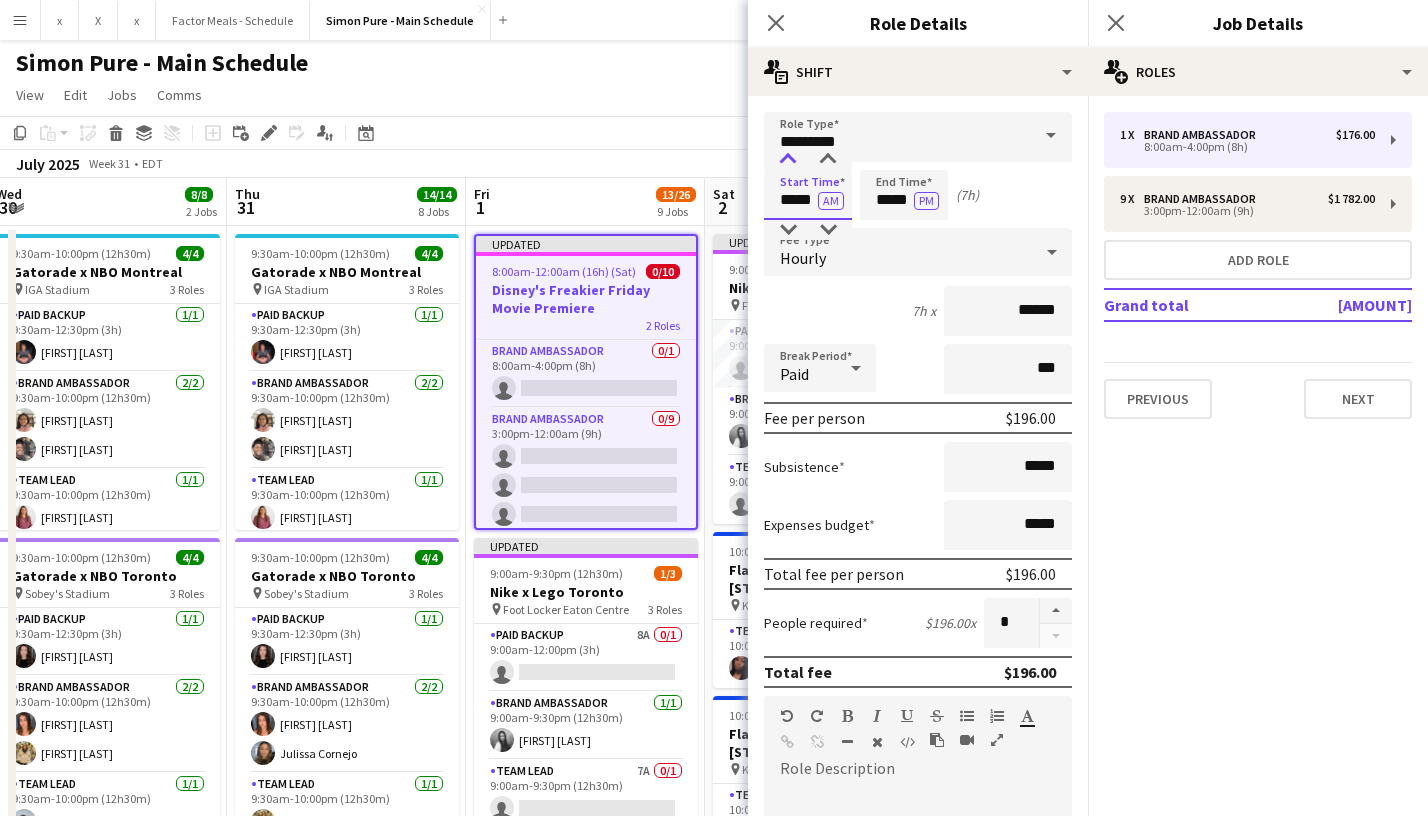 click at bounding box center (788, 160) 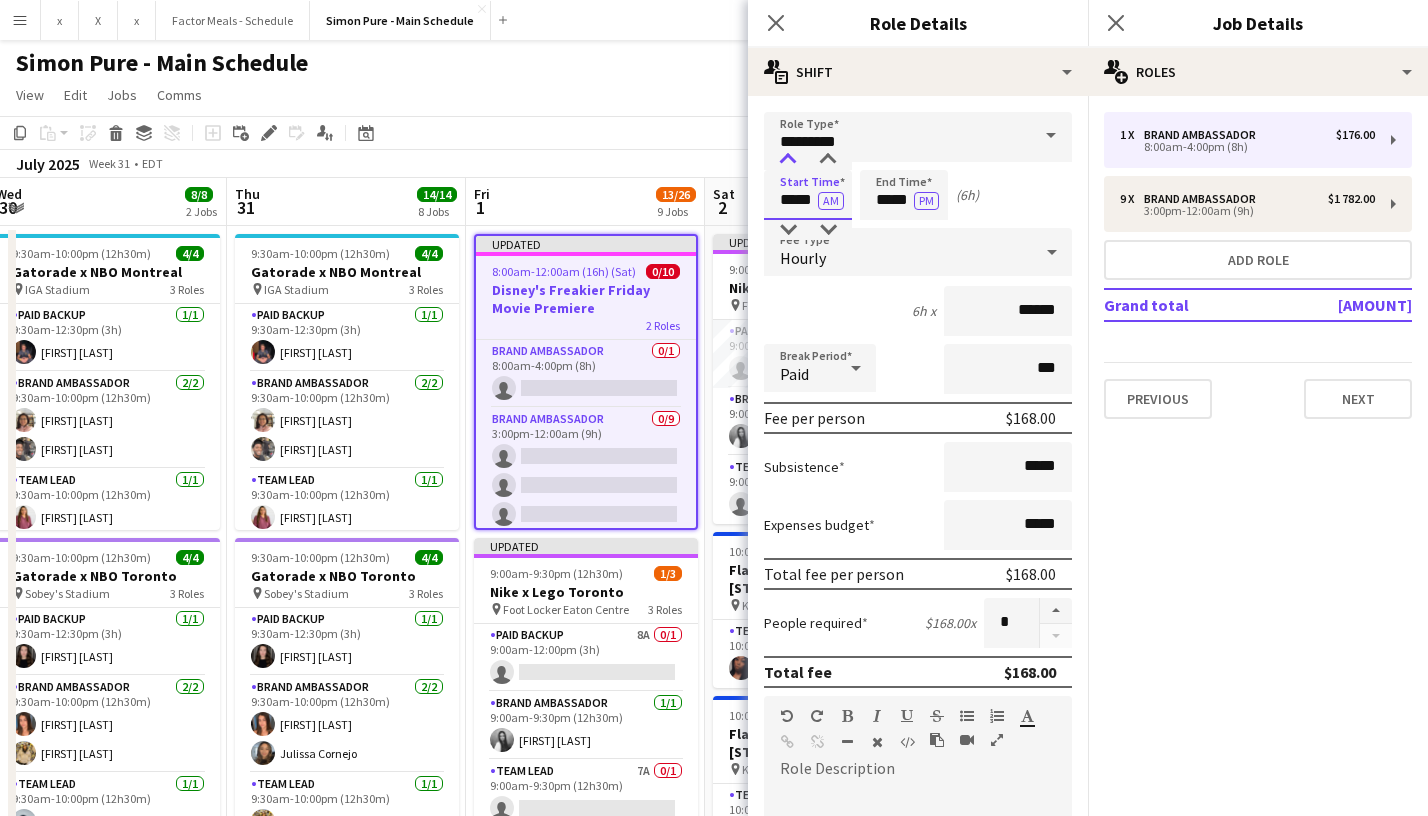 click at bounding box center [788, 160] 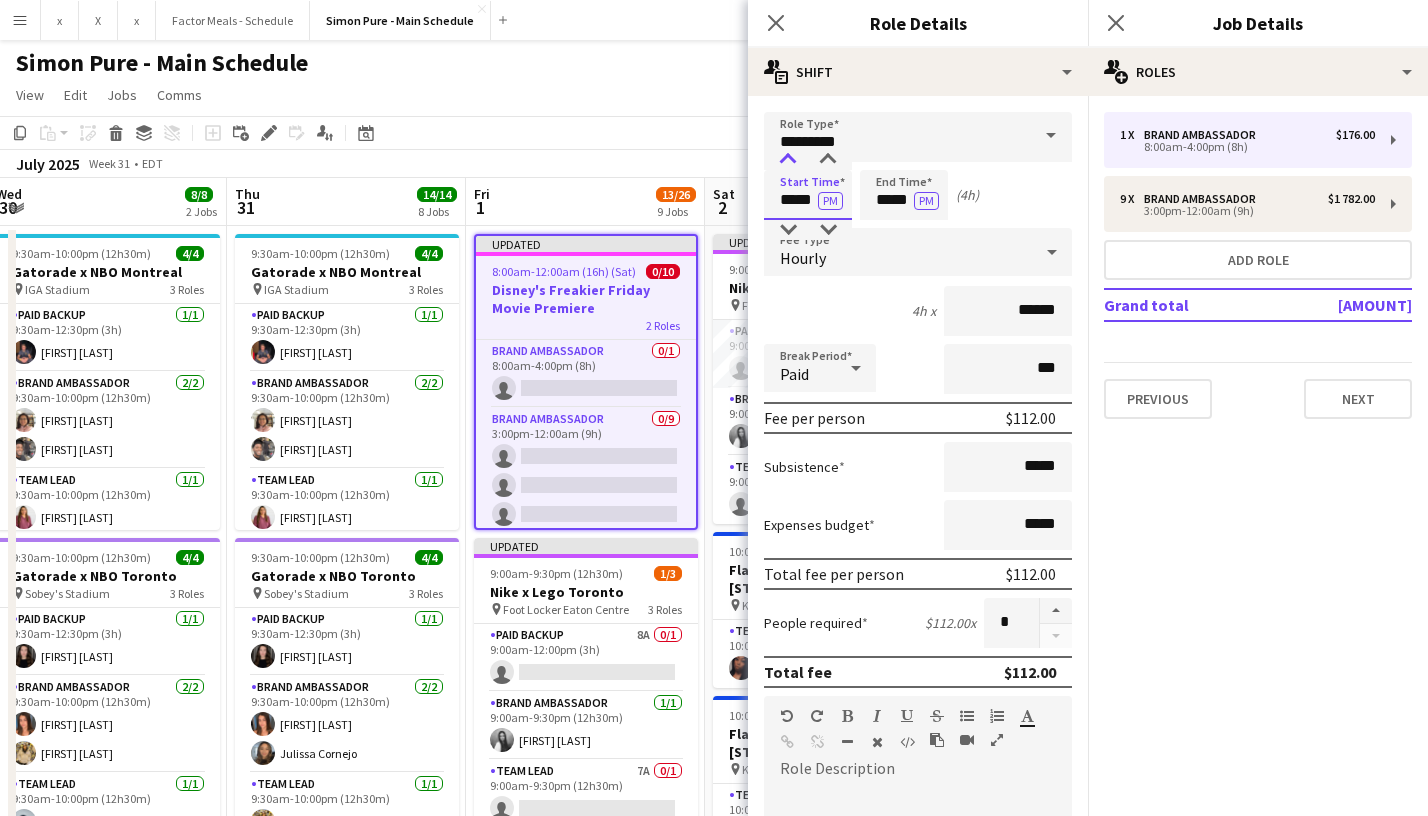 click at bounding box center [788, 160] 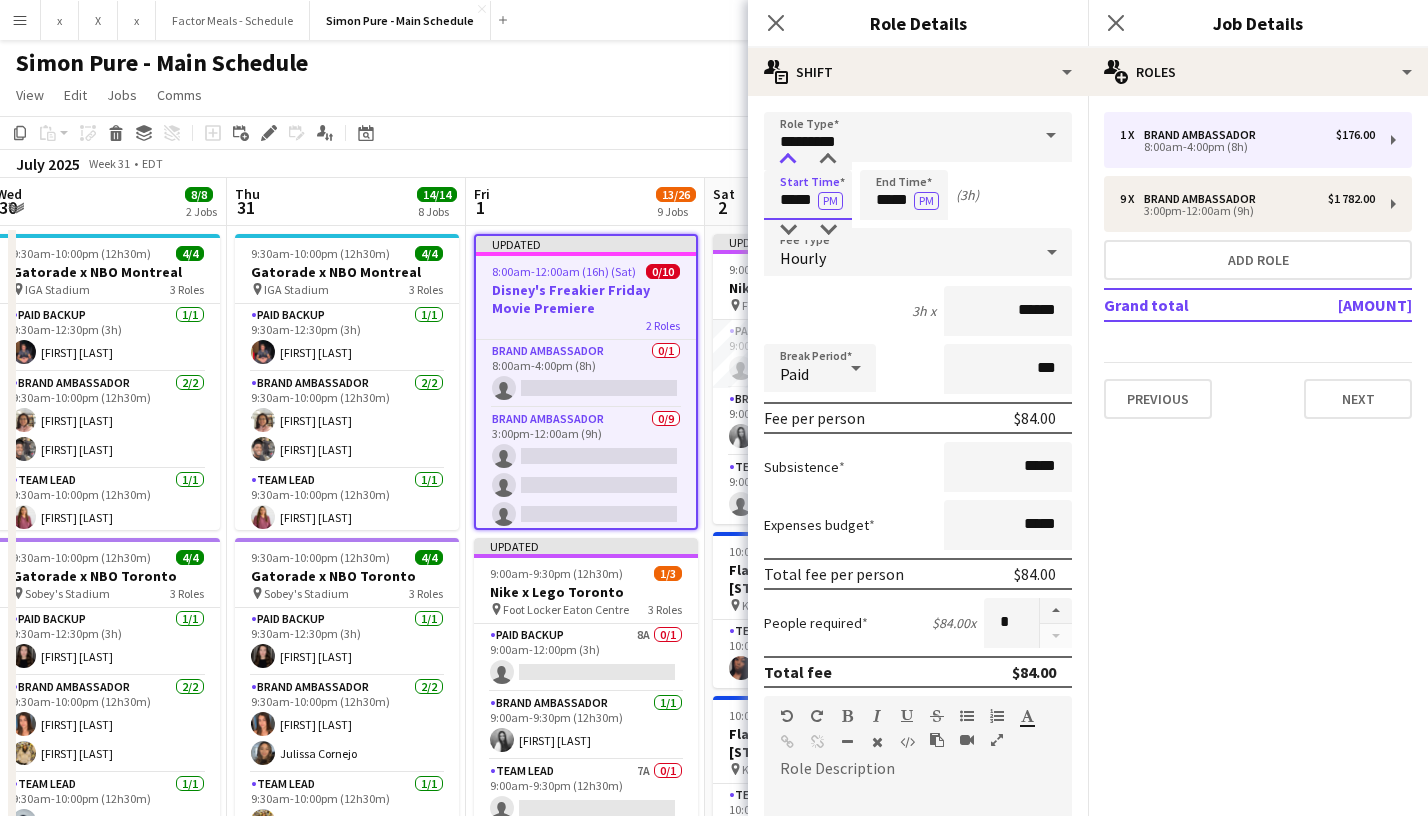 click at bounding box center [788, 160] 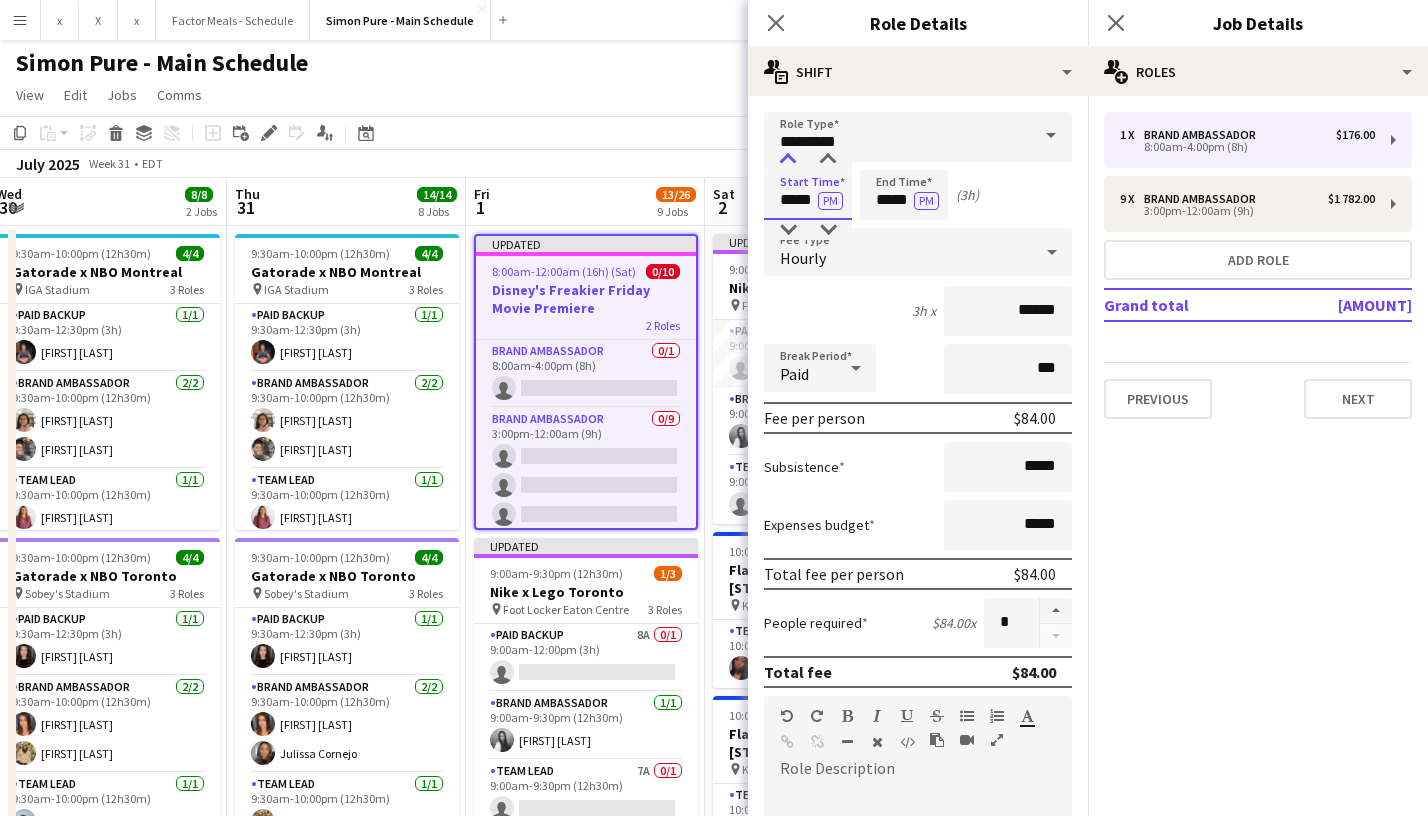 click at bounding box center [788, 160] 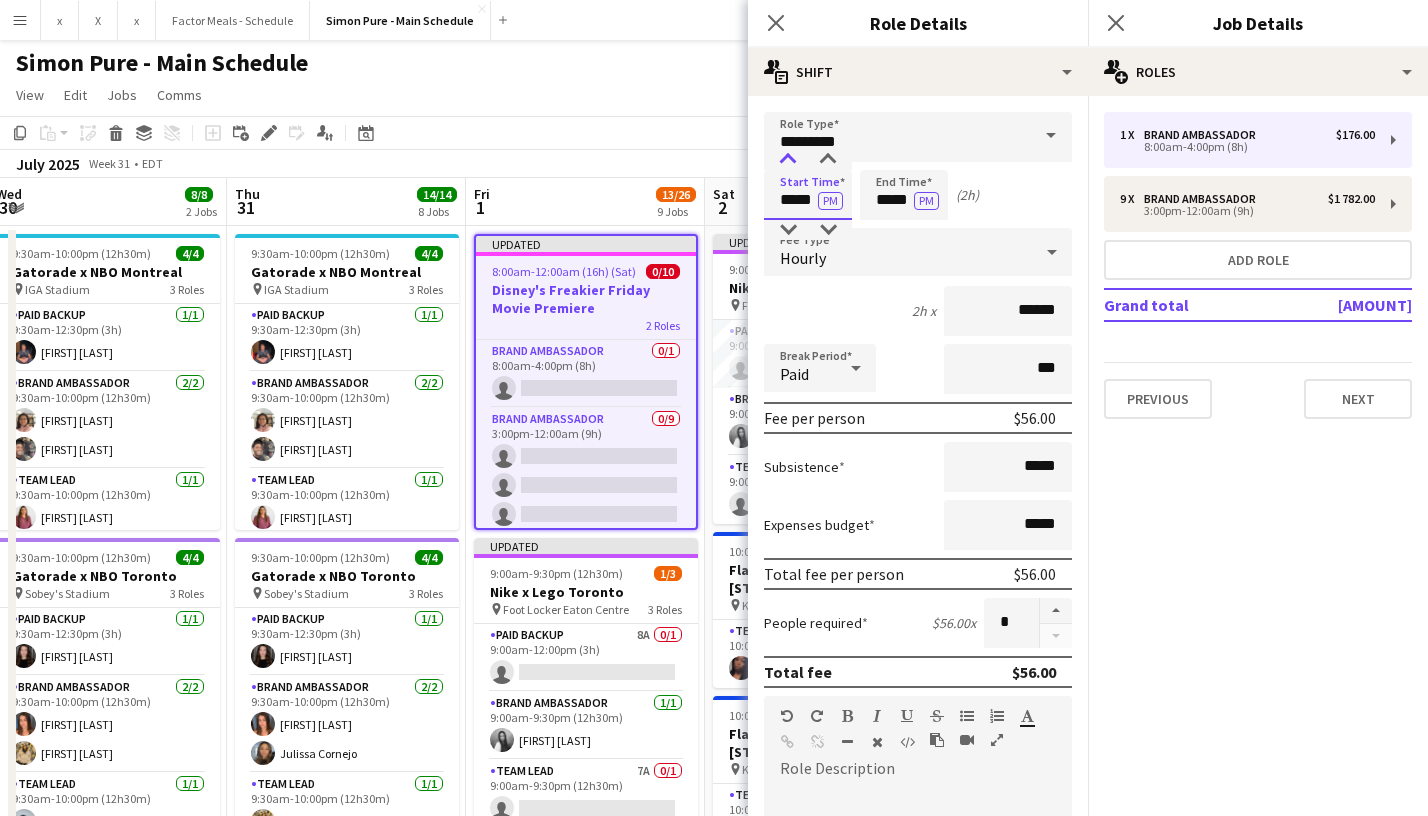 type on "*****" 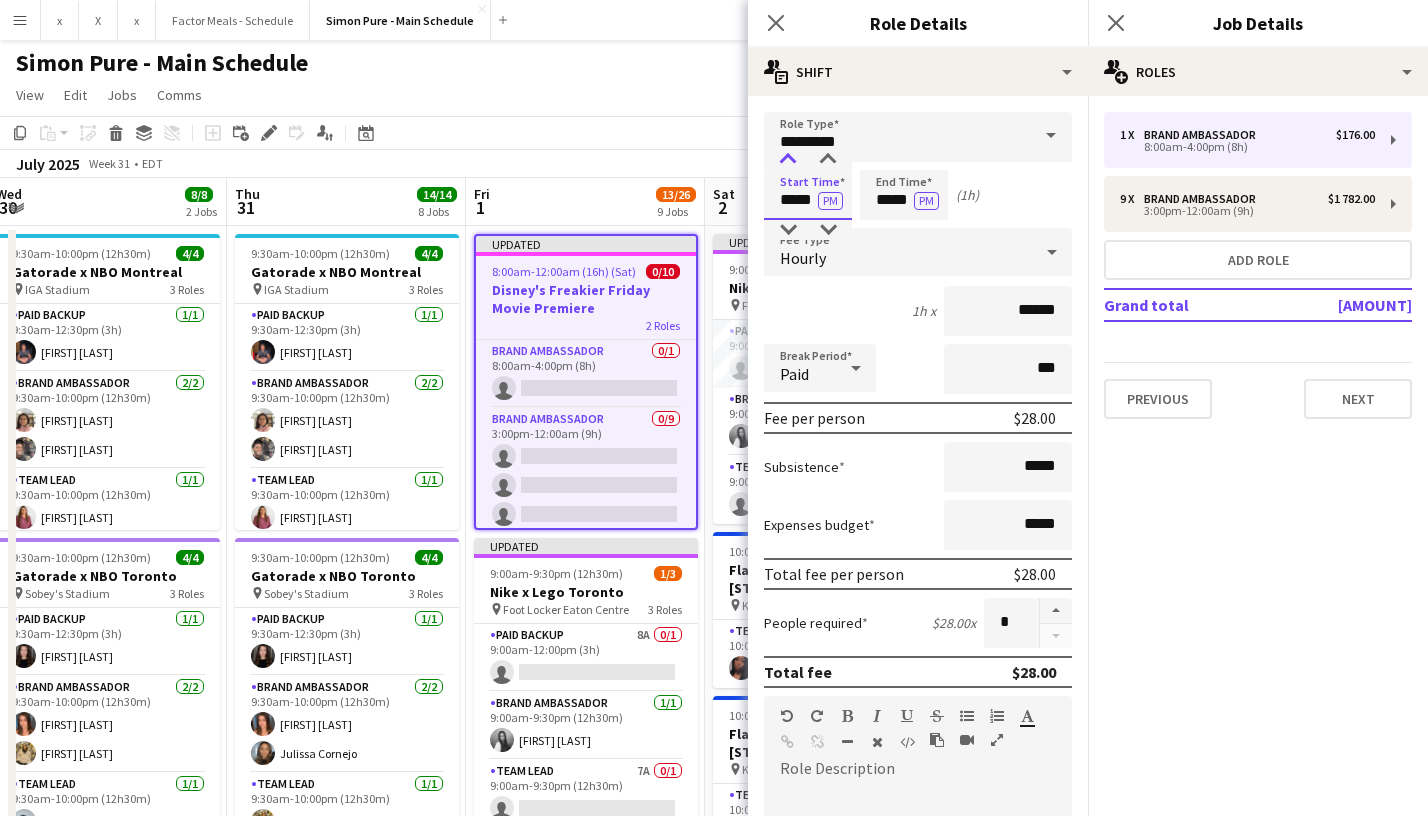 click at bounding box center (788, 160) 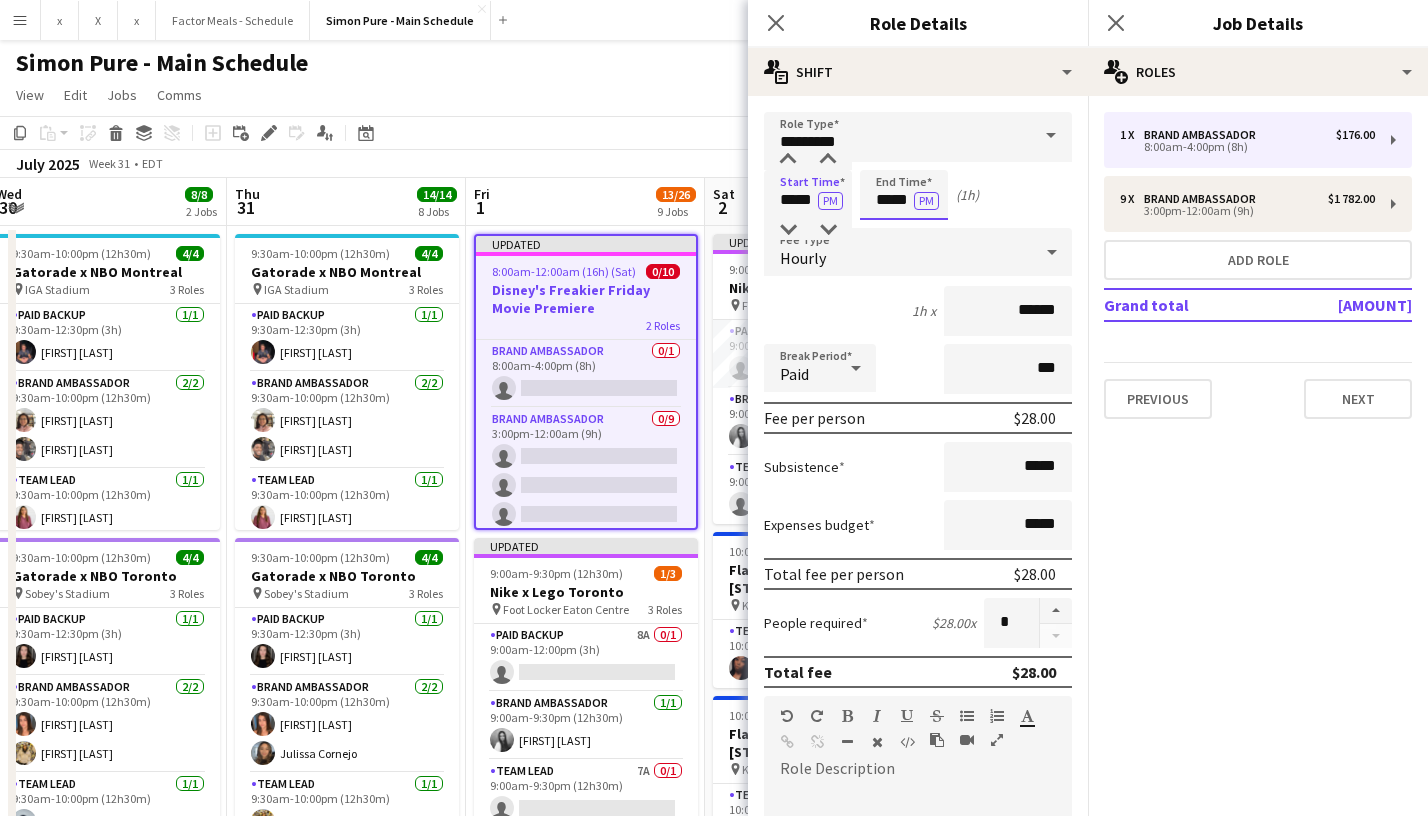 click on "*****" at bounding box center [904, 195] 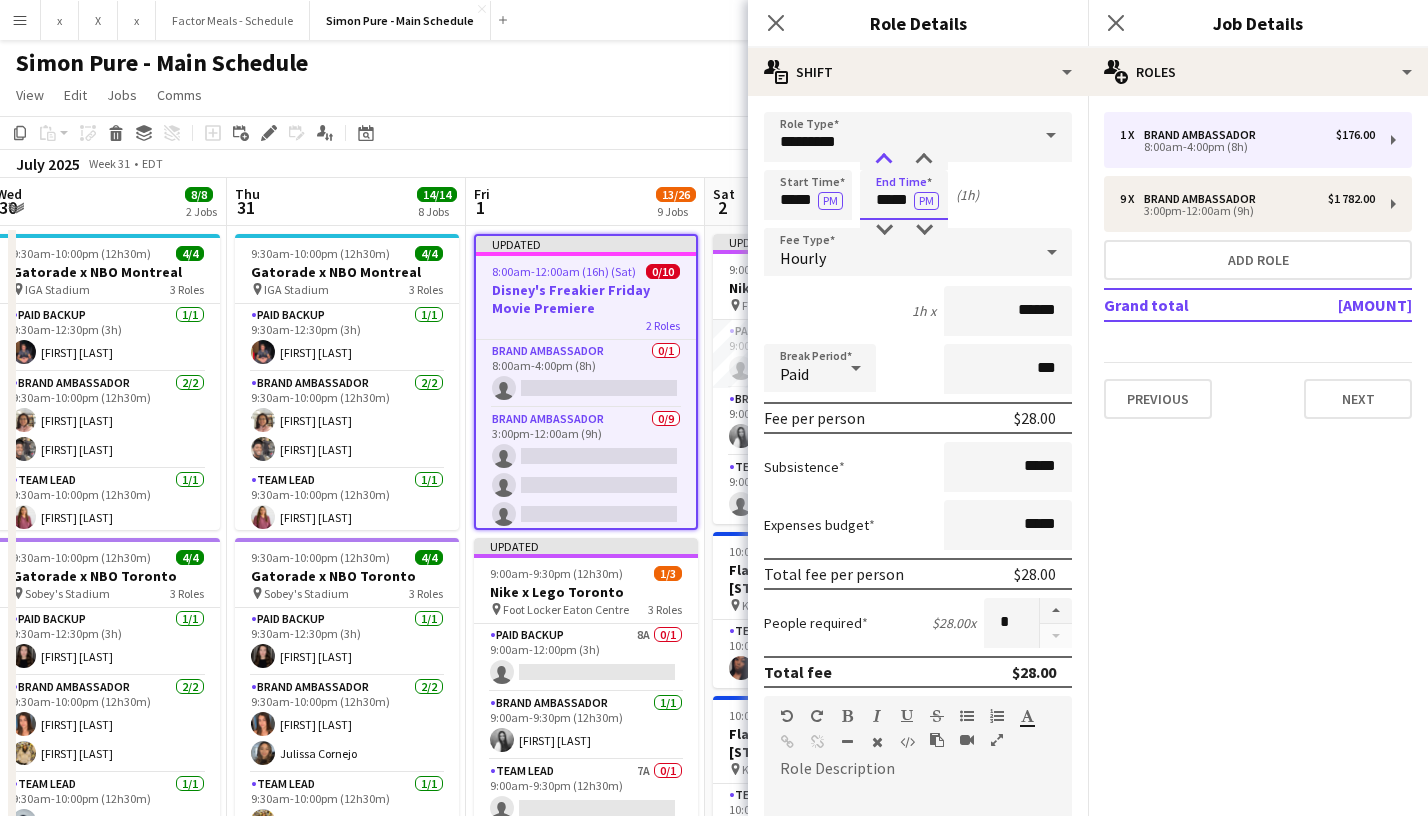 click at bounding box center [884, 160] 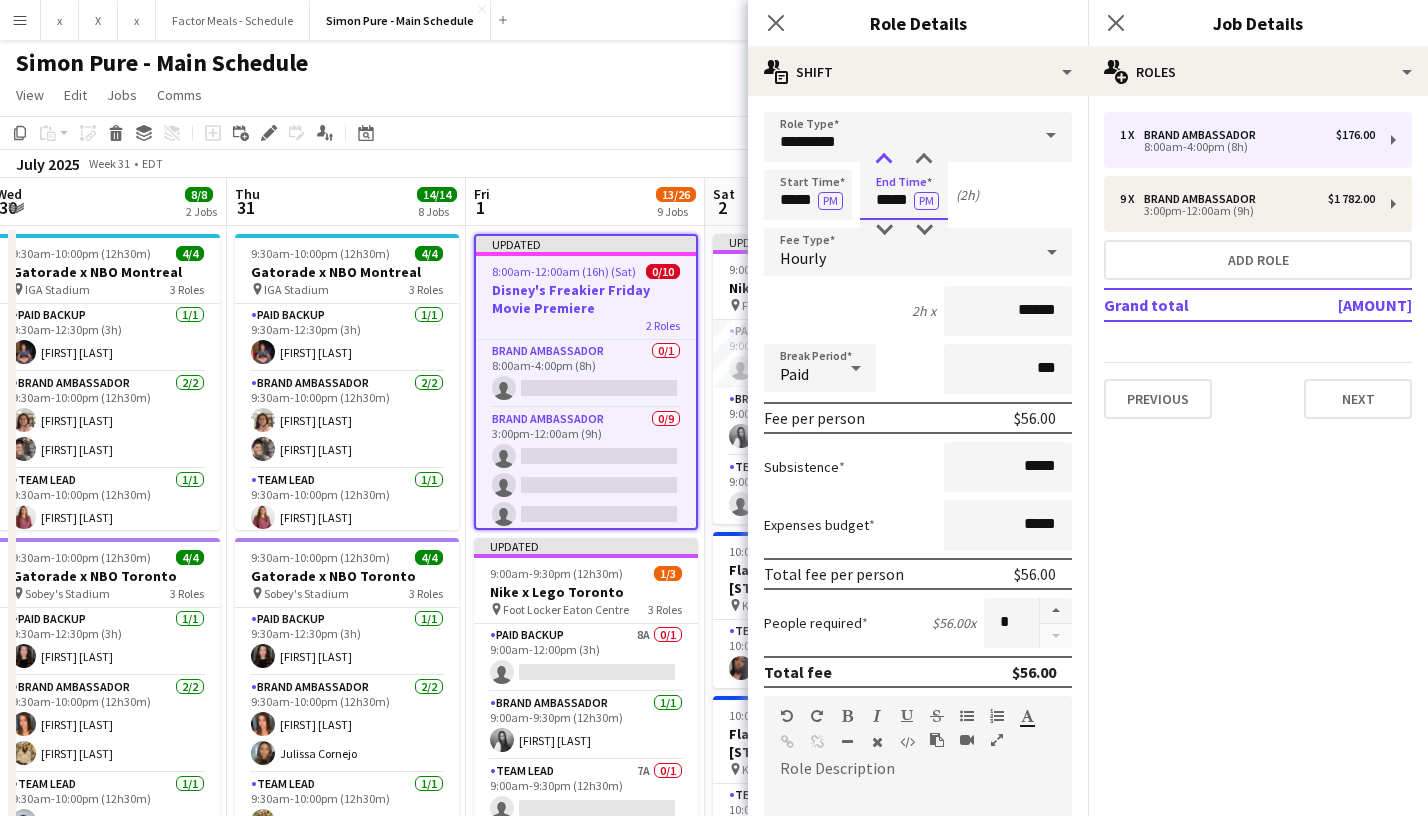 click at bounding box center (884, 160) 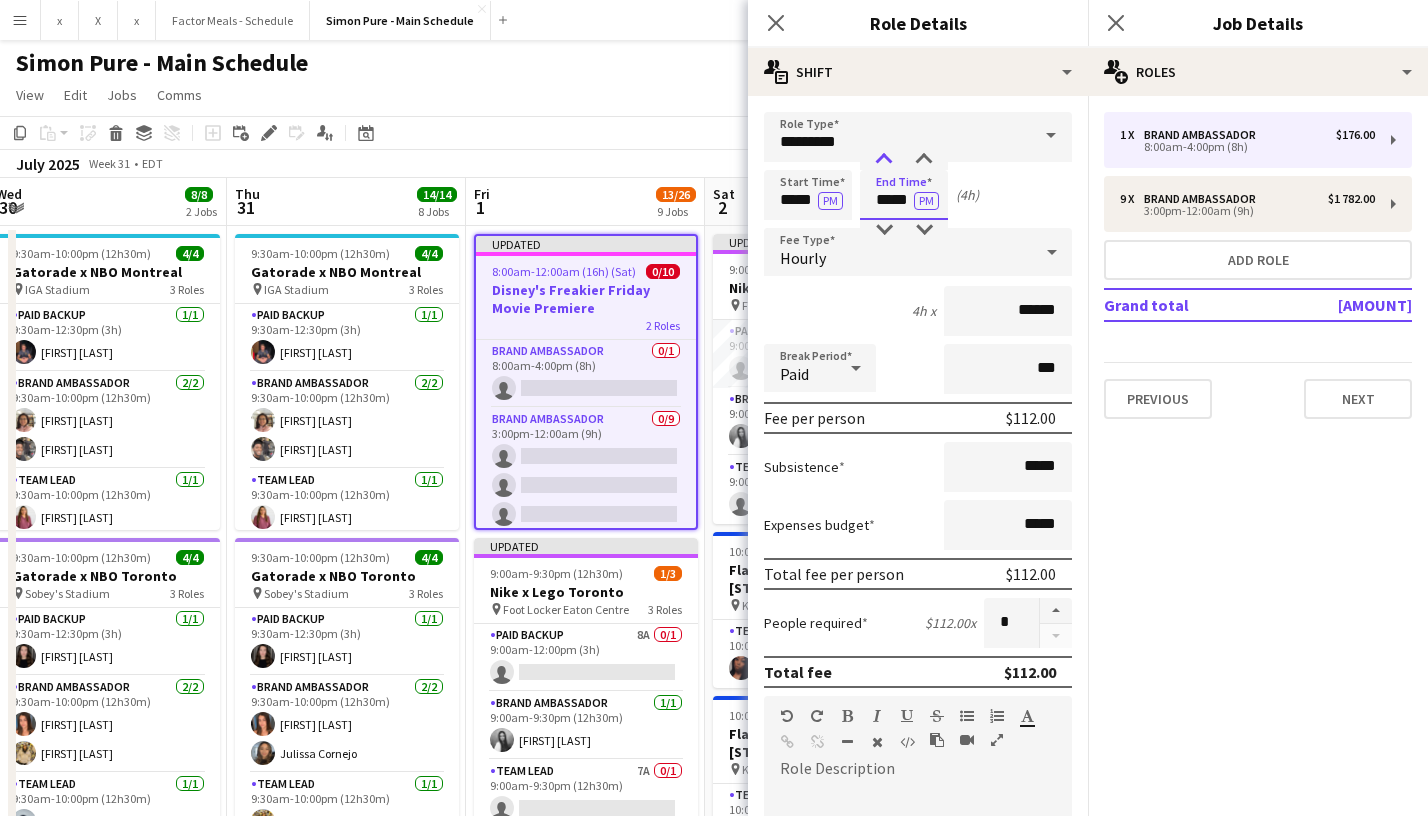 click at bounding box center (884, 160) 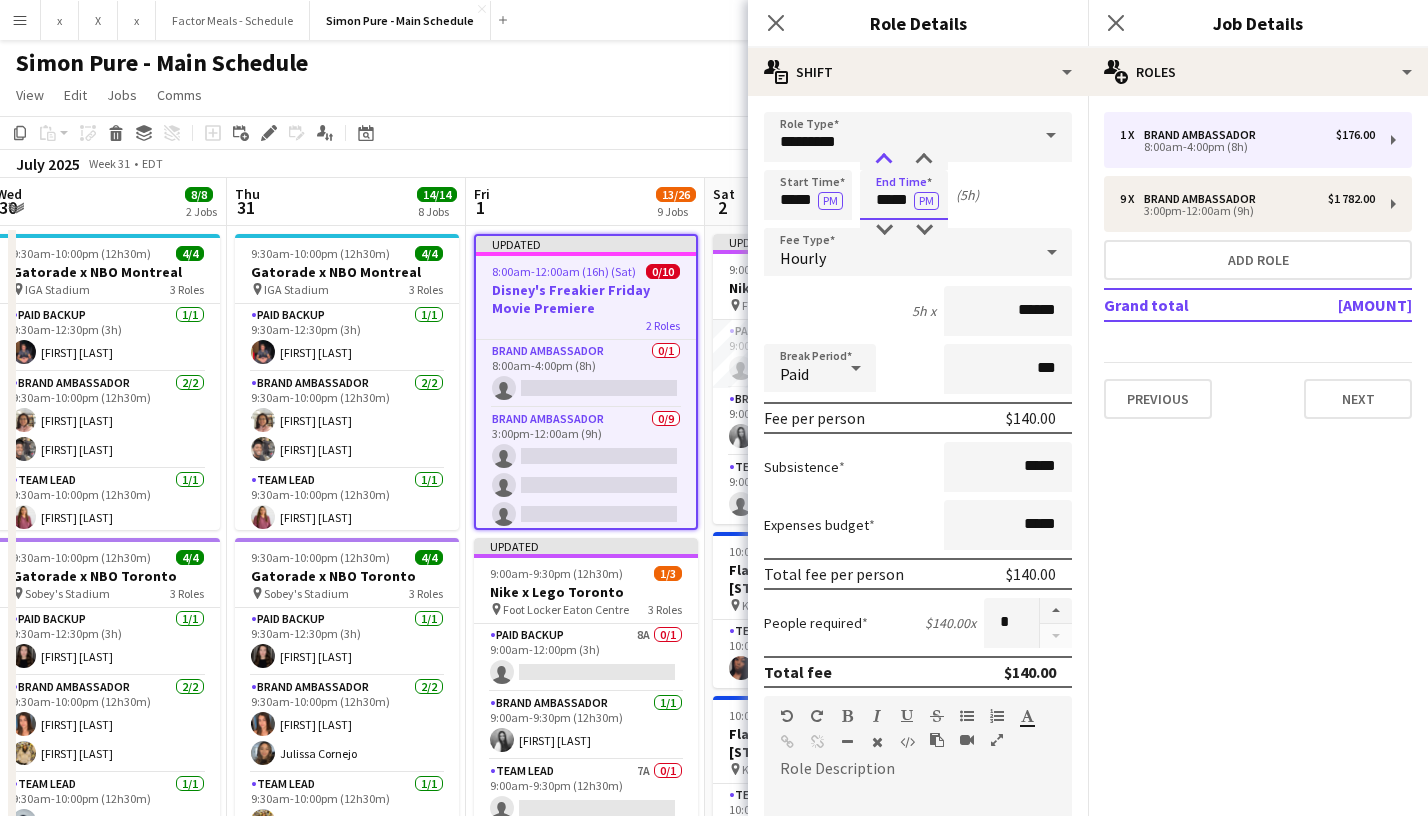 click at bounding box center (884, 160) 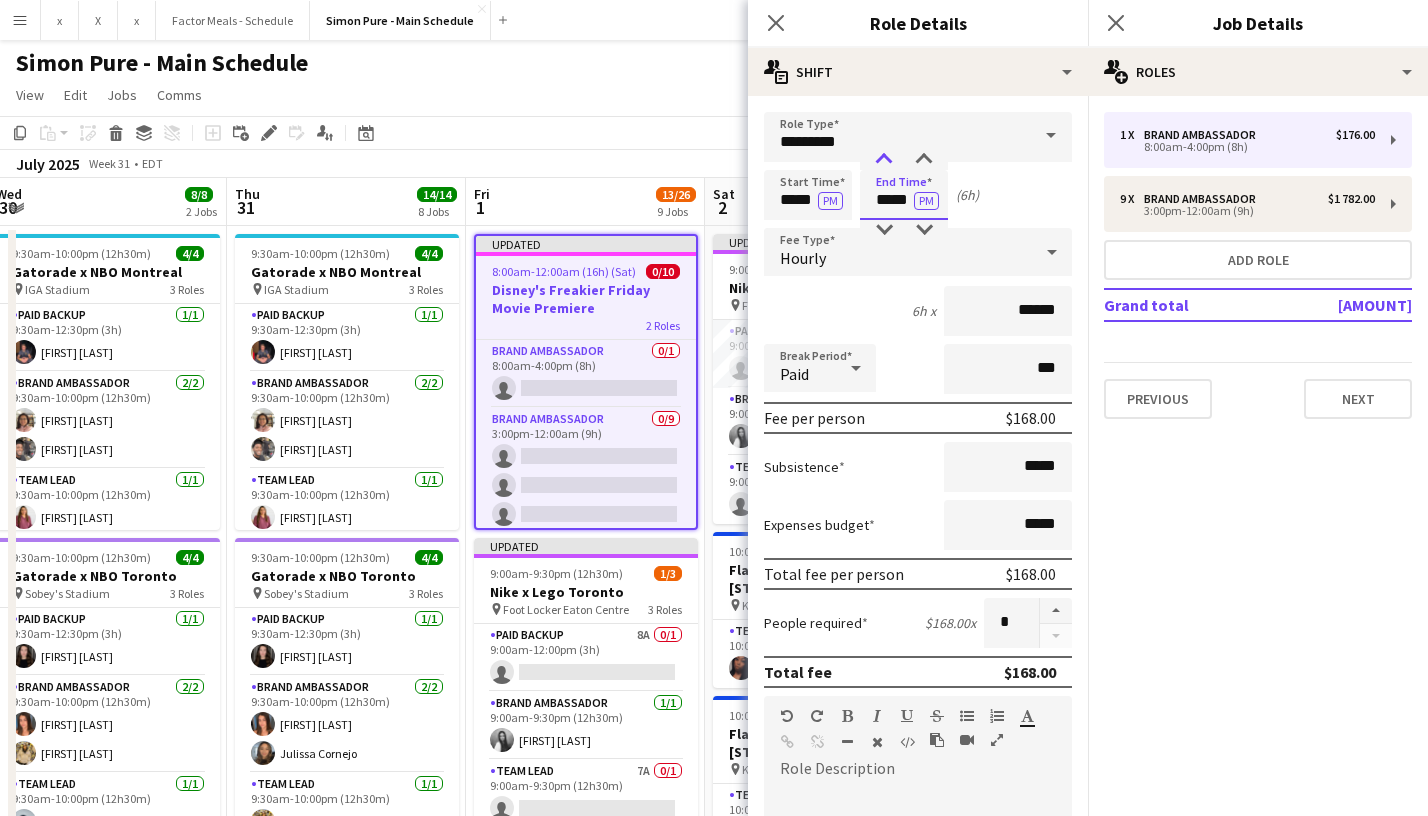 click at bounding box center [884, 160] 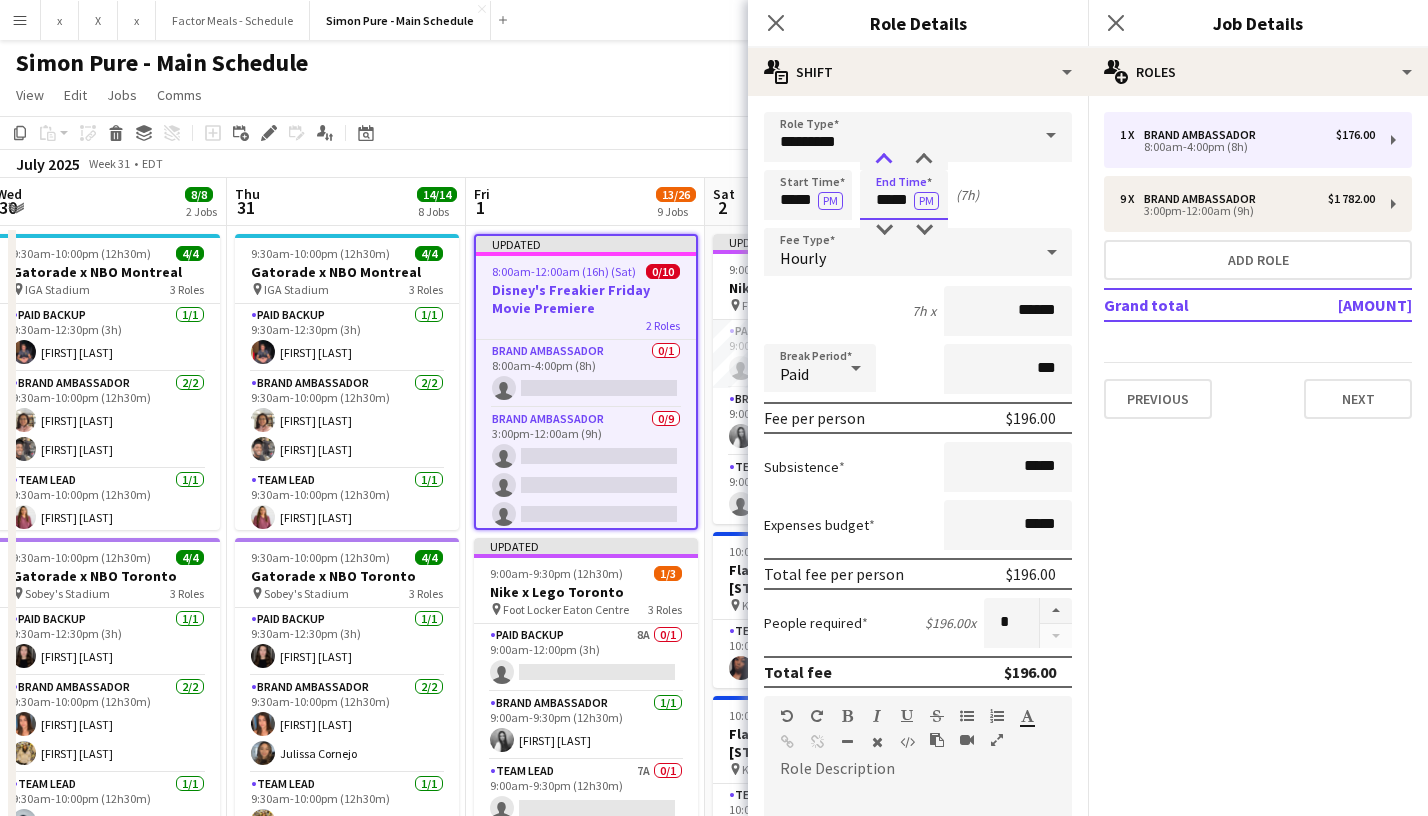 click at bounding box center (884, 160) 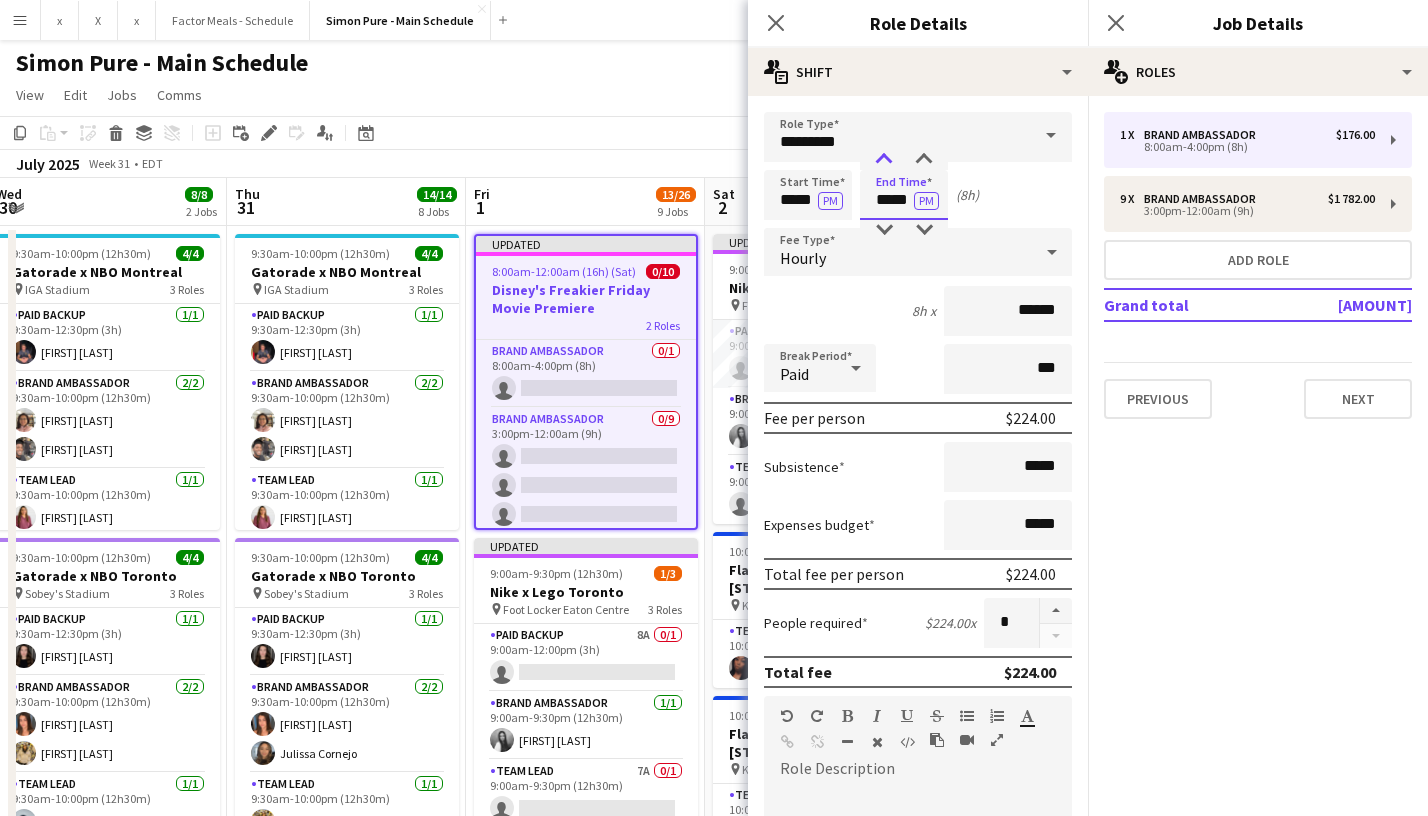 click at bounding box center (884, 160) 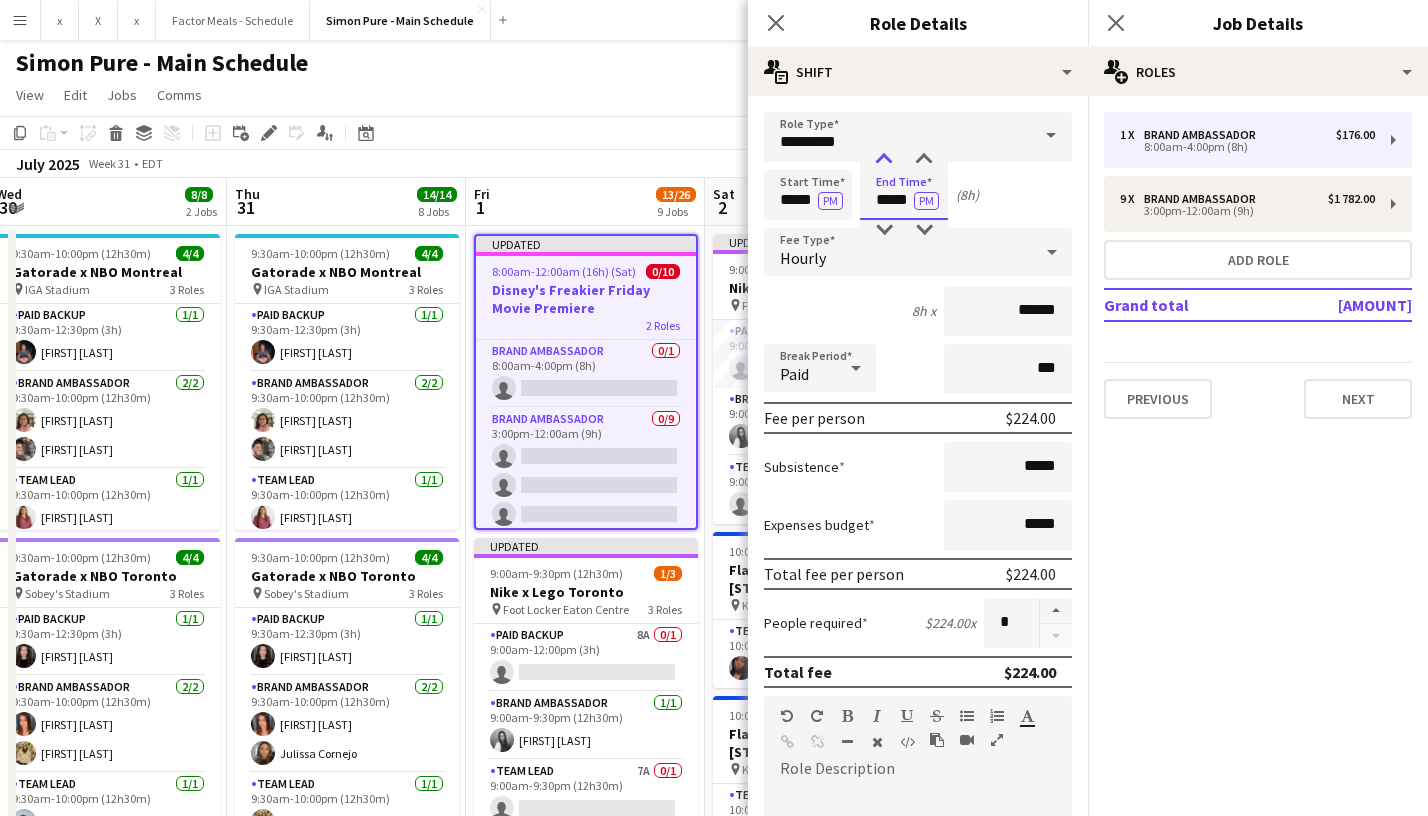 type on "*****" 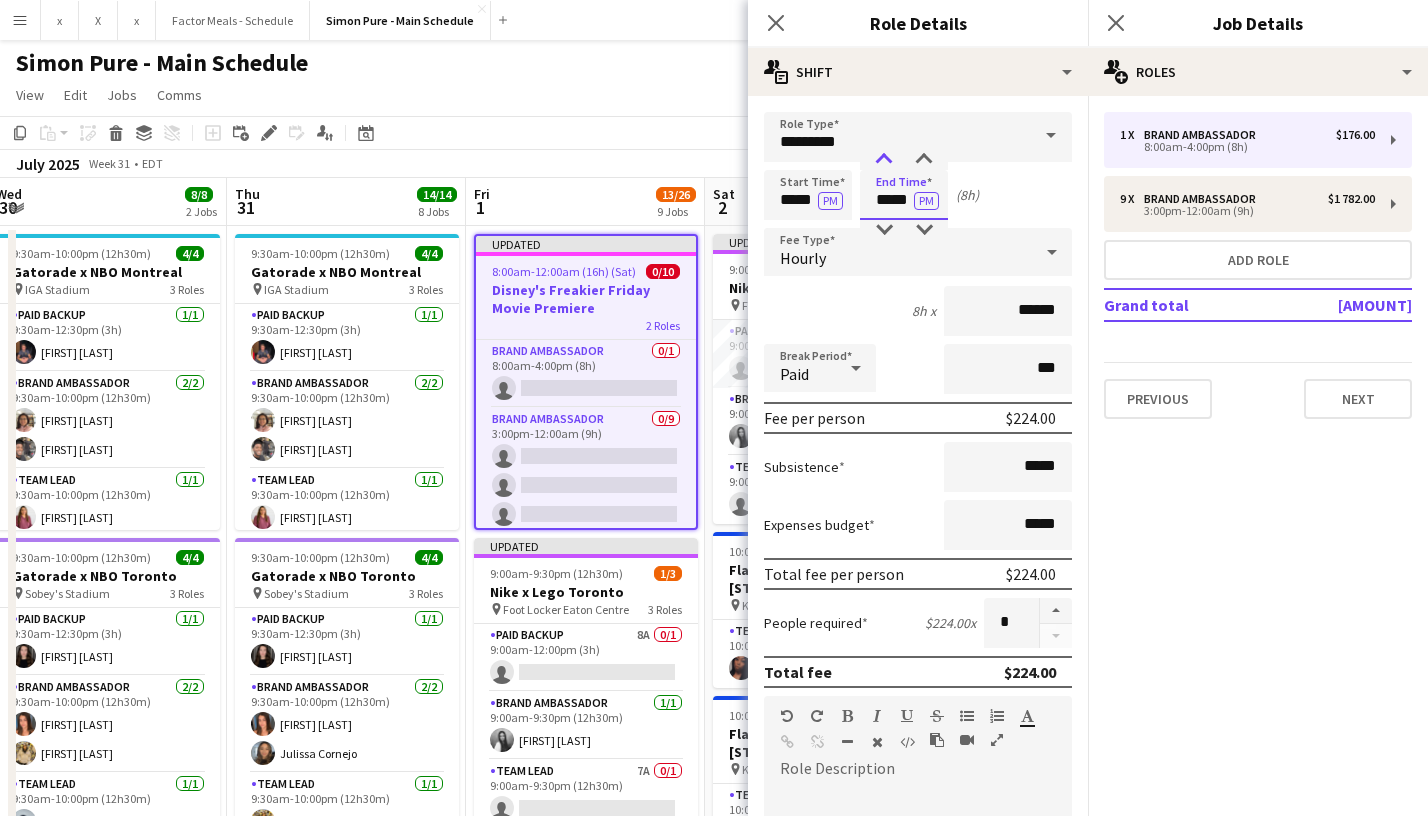 click at bounding box center (884, 160) 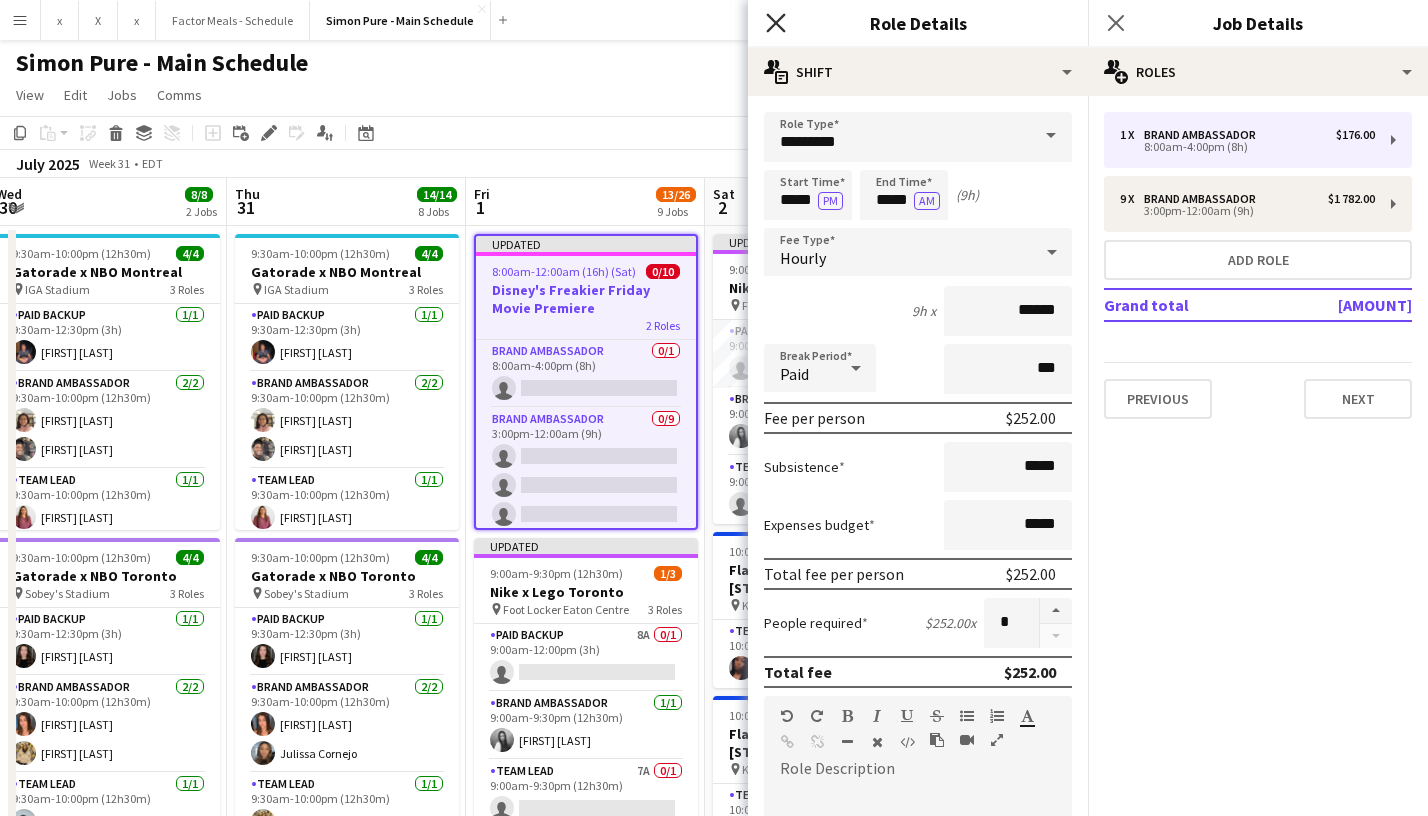 click 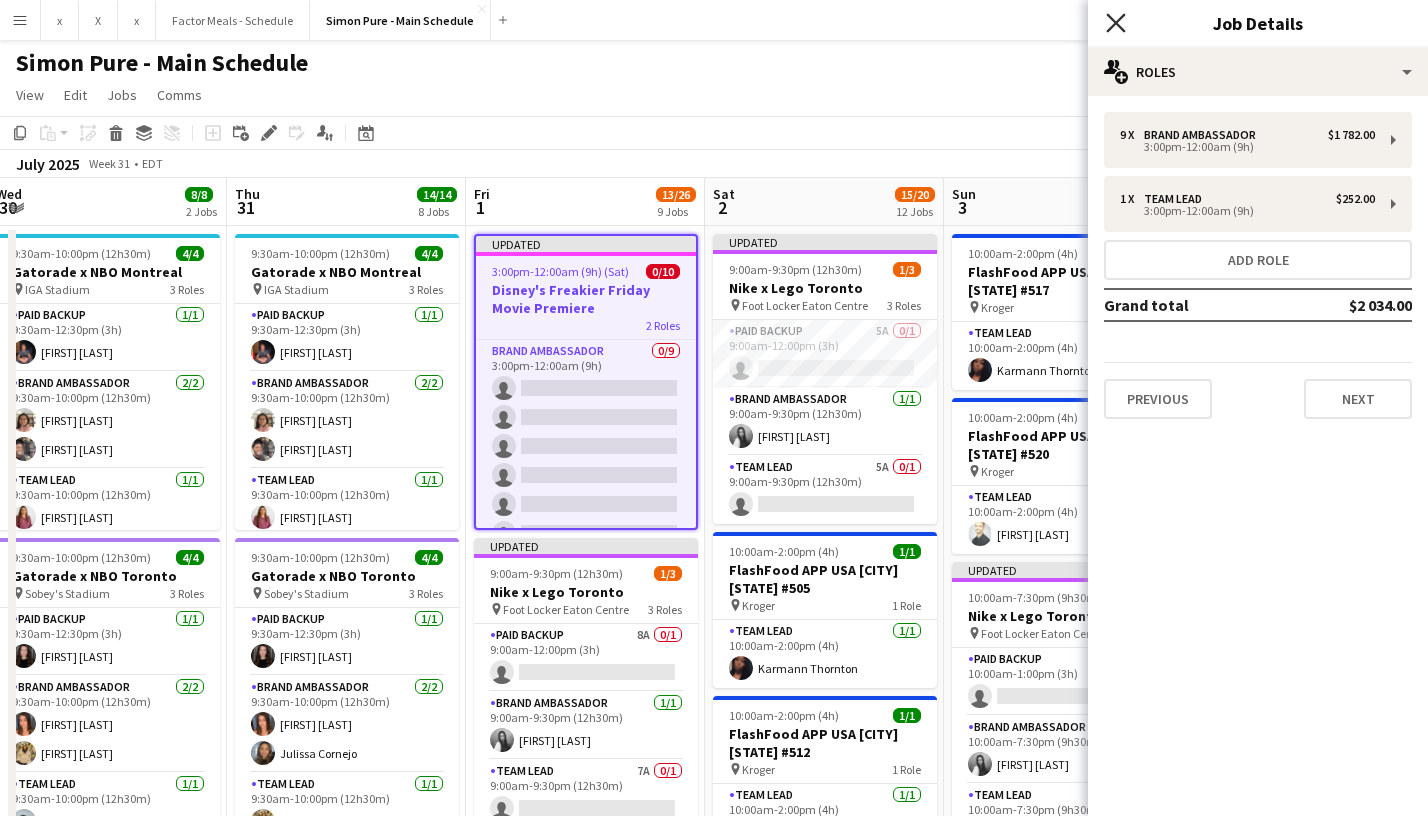 click on "Close pop-in" 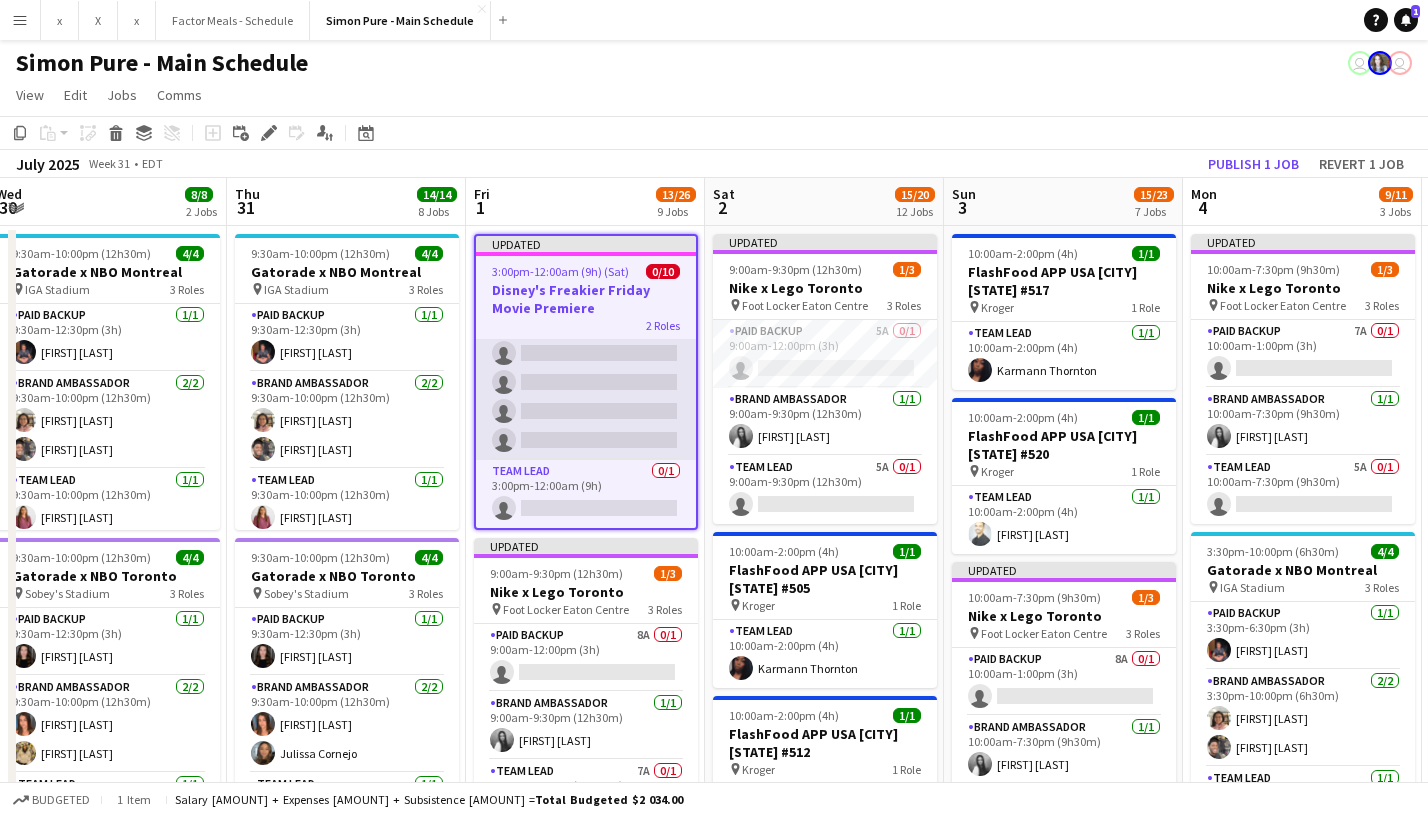 scroll, scrollTop: 0, scrollLeft: 0, axis: both 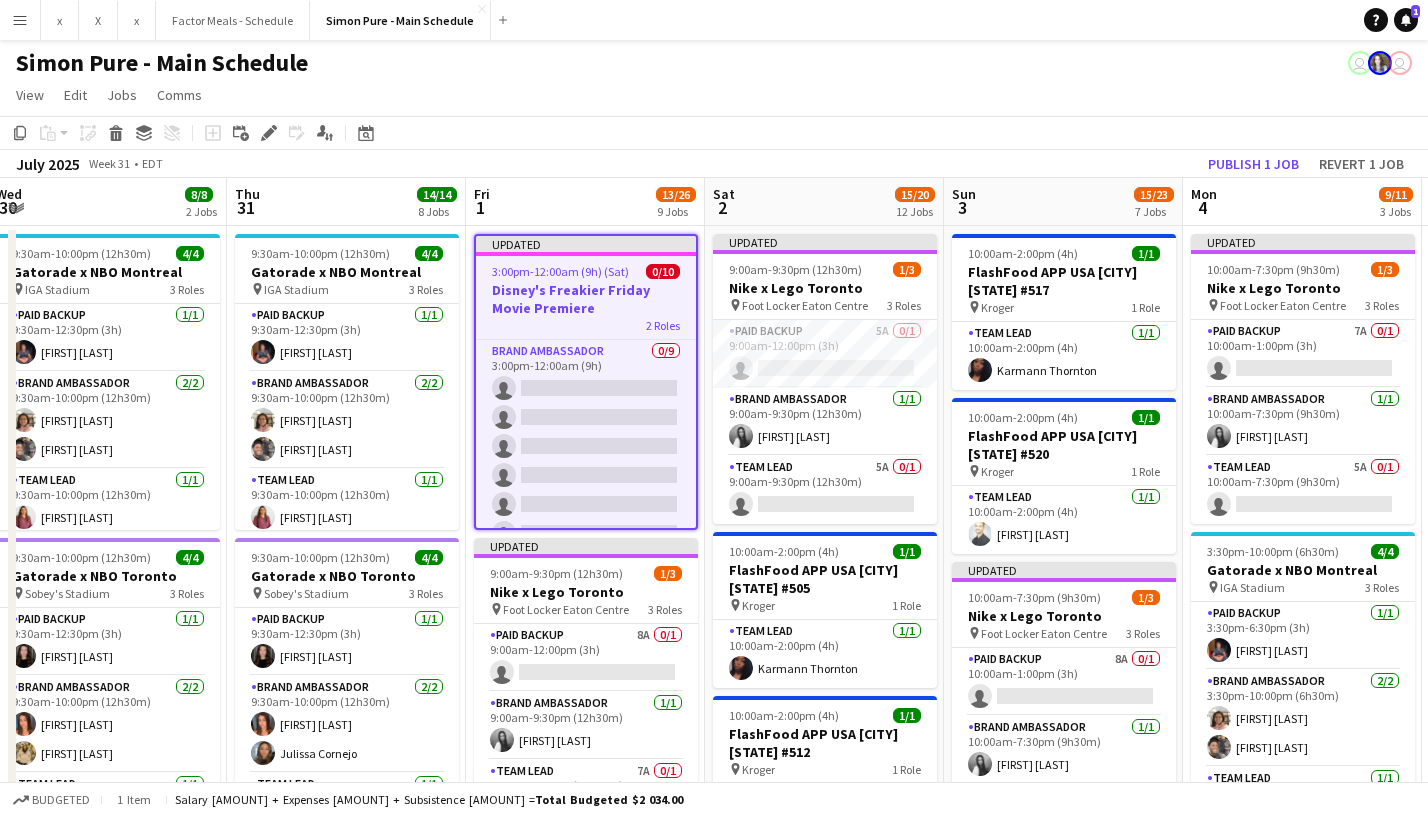 click on "Updated" at bounding box center (586, 244) 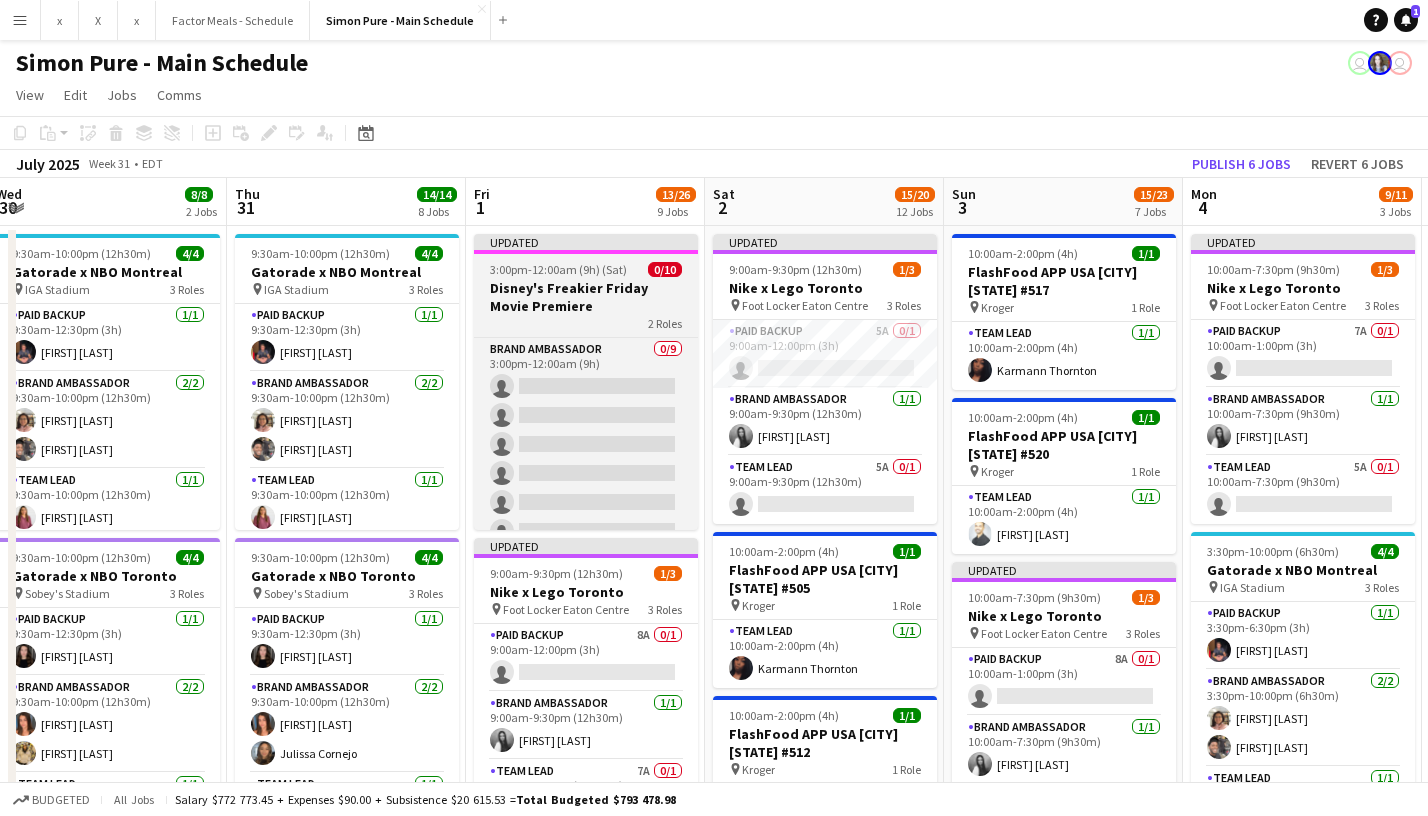 click on "Updated" at bounding box center (586, 242) 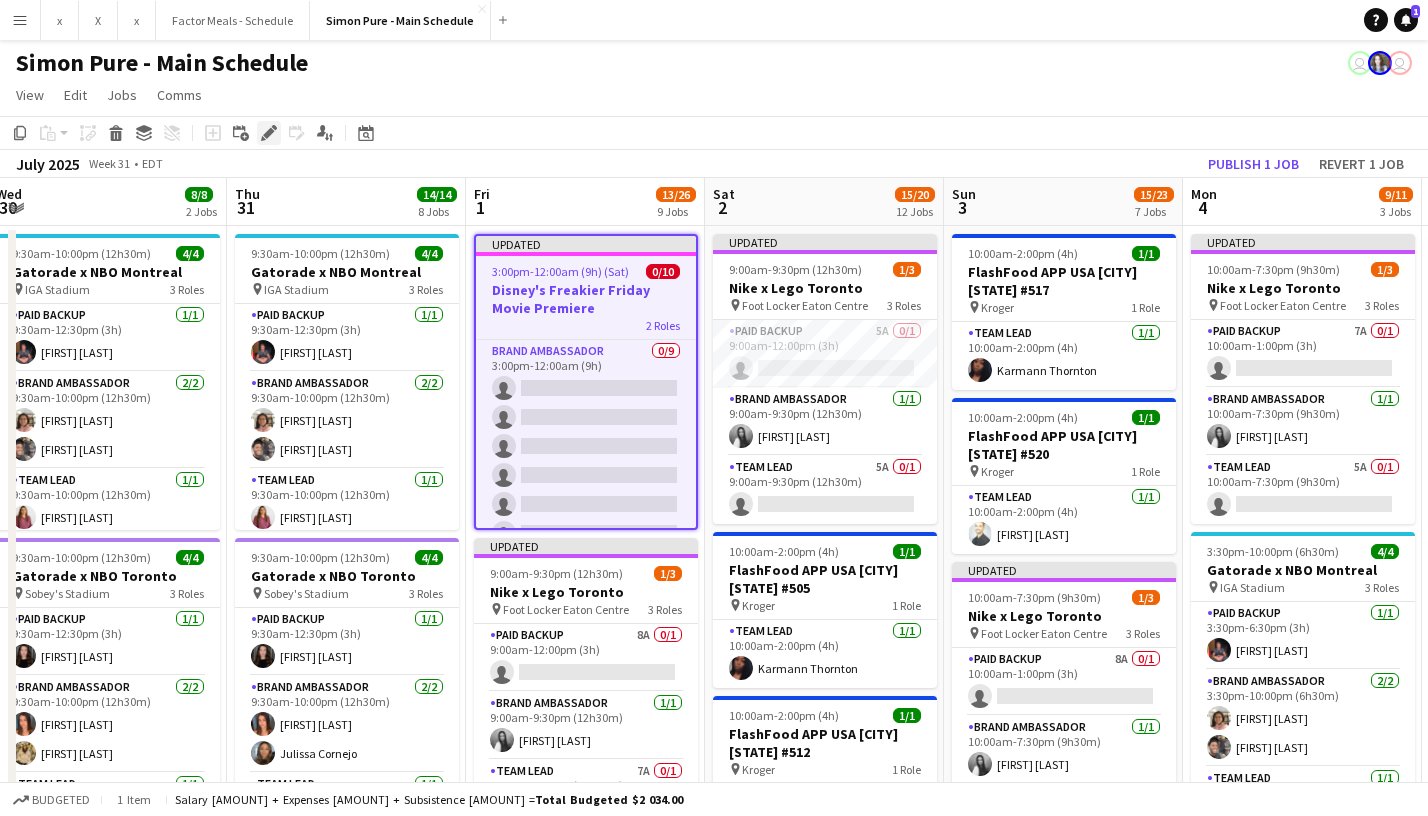 click on "Edit" 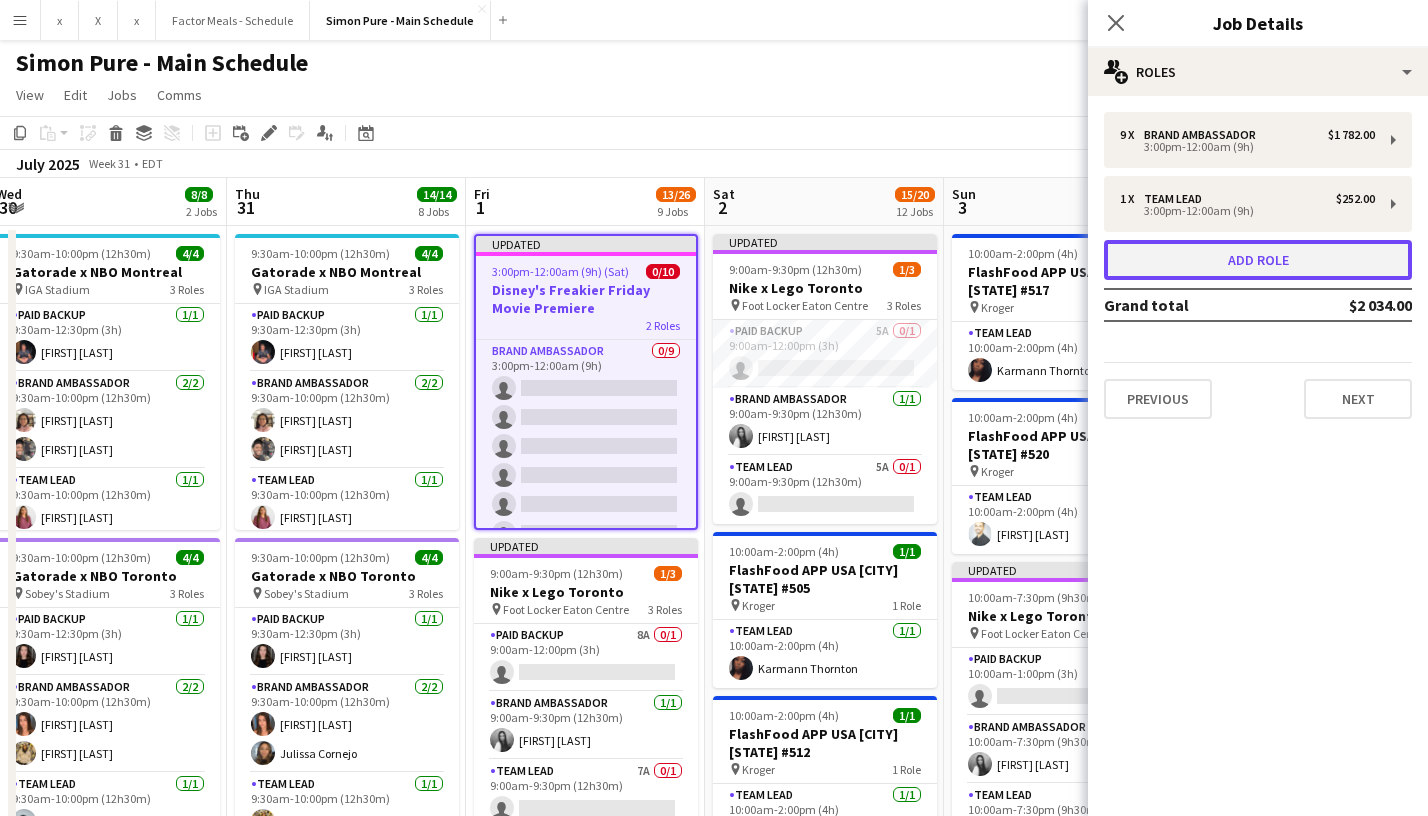 click on "Add role" at bounding box center [1258, 260] 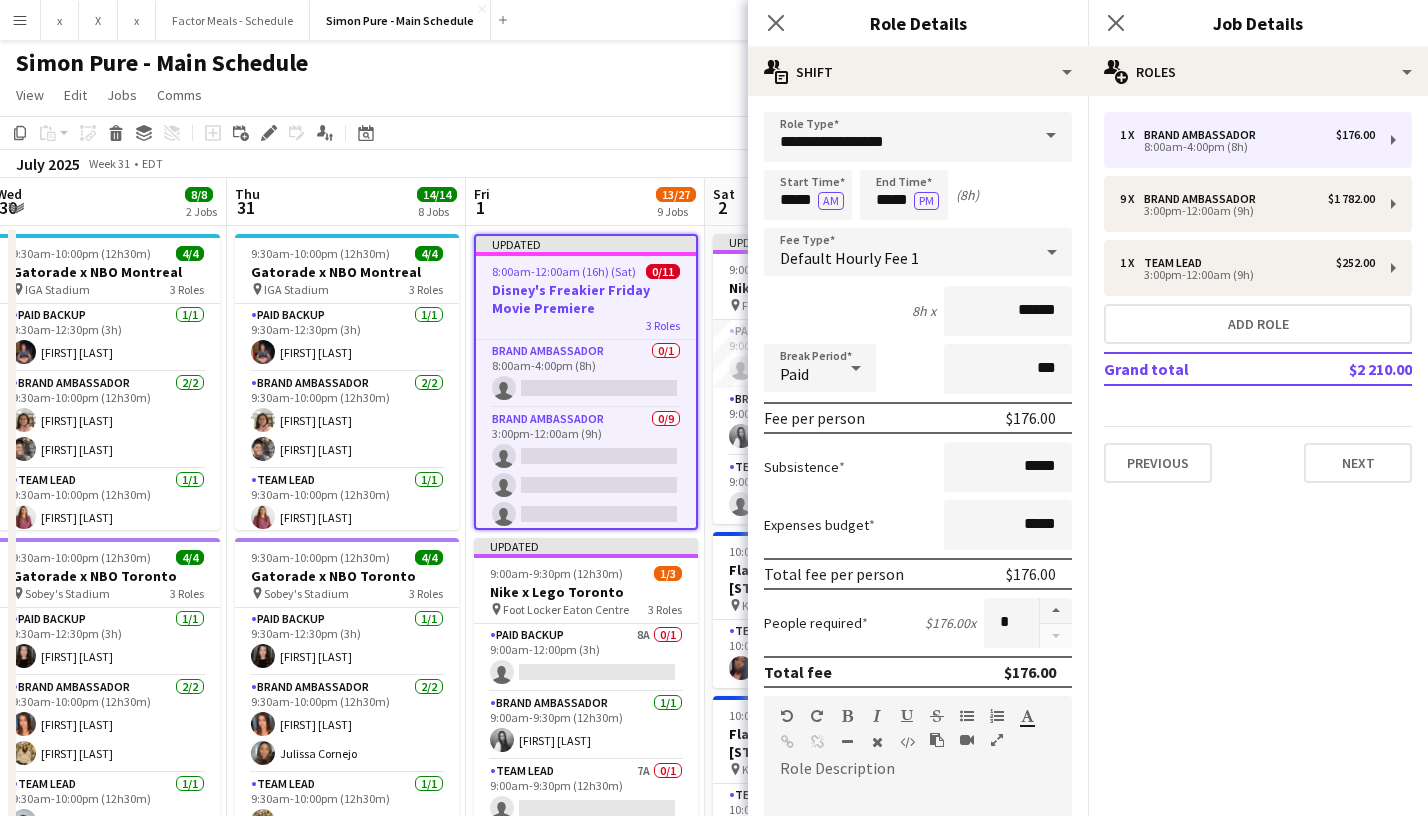 click at bounding box center [1051, 136] 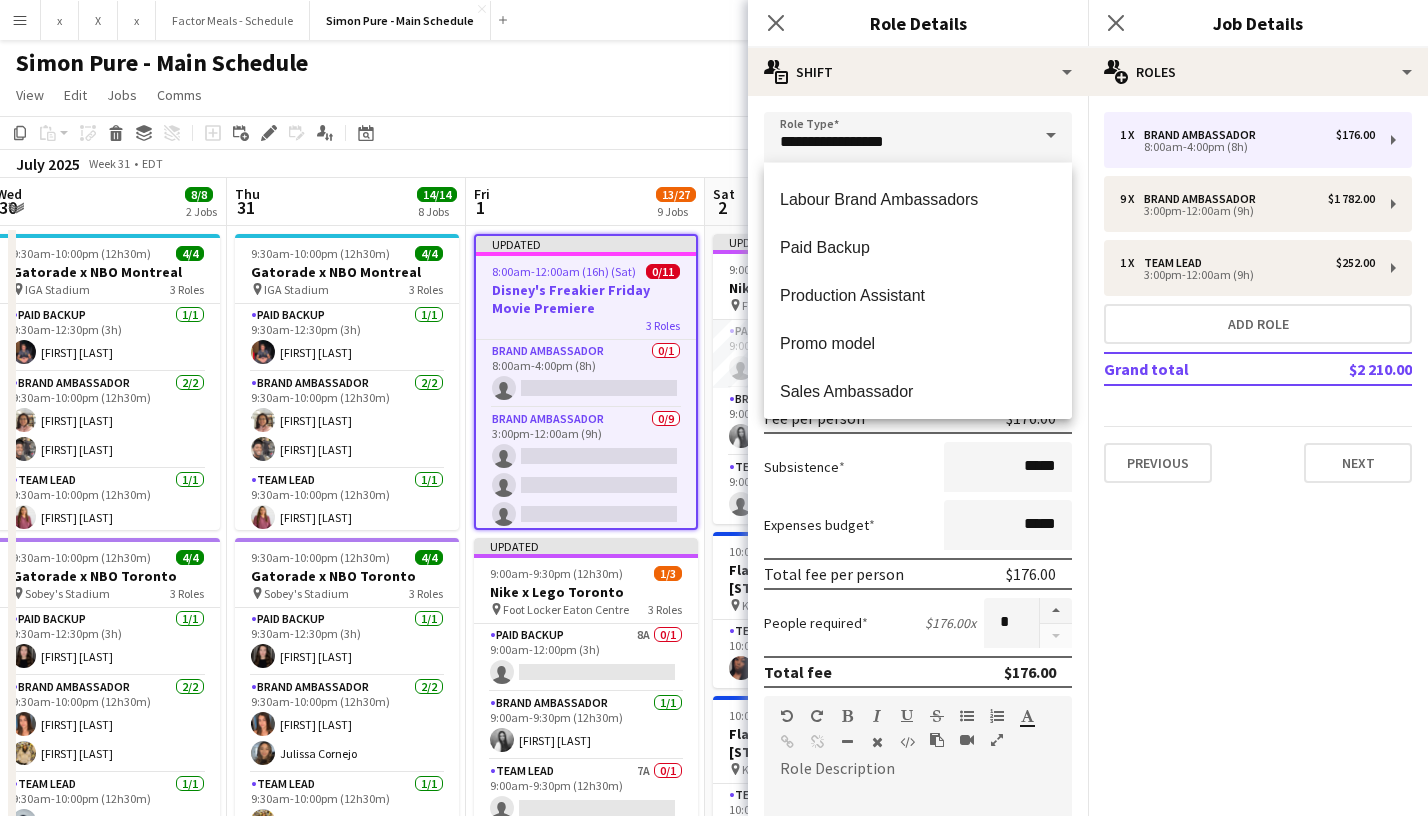 scroll, scrollTop: 206, scrollLeft: 0, axis: vertical 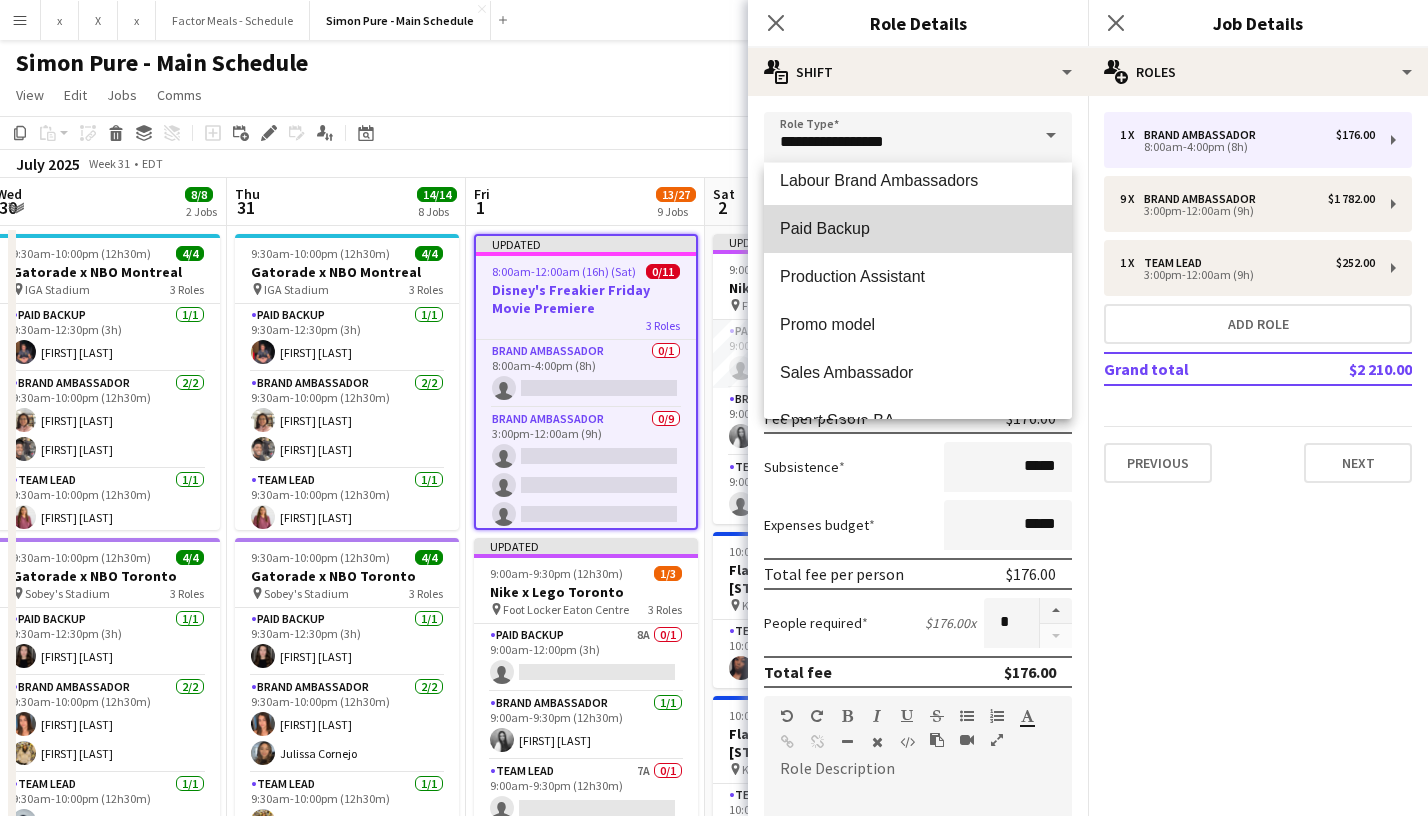 click on "Paid Backup" at bounding box center (918, 229) 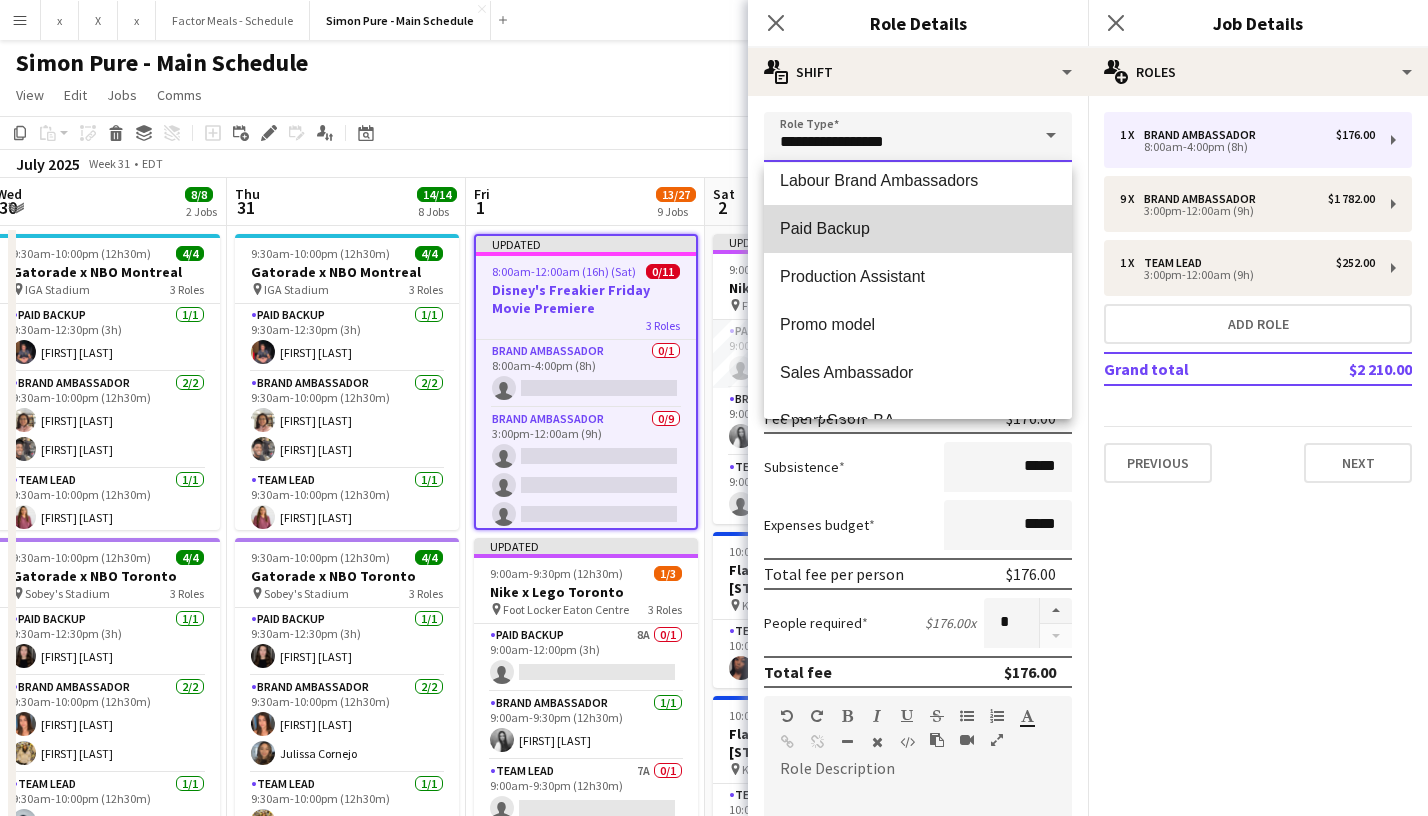 type on "**********" 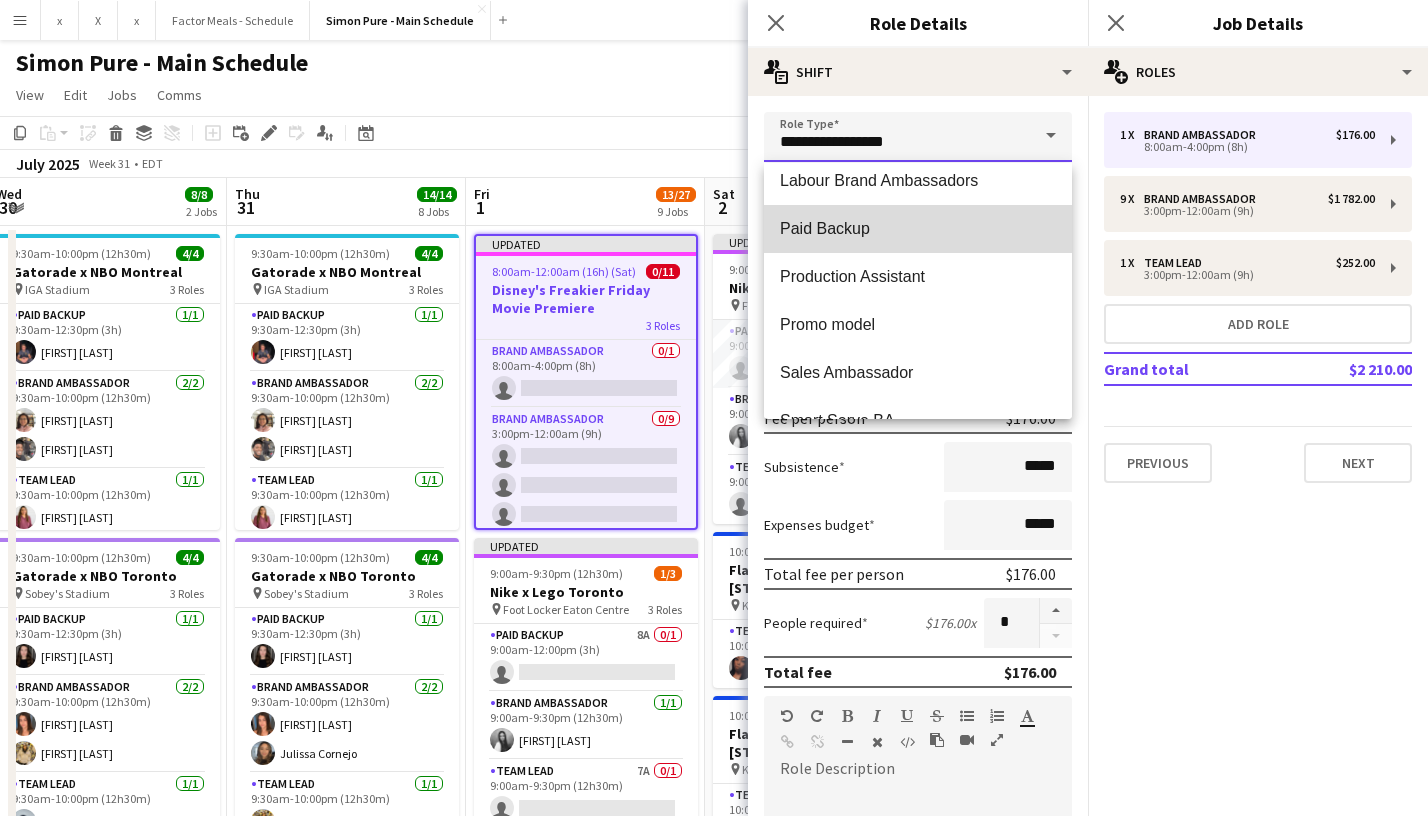 type on "******" 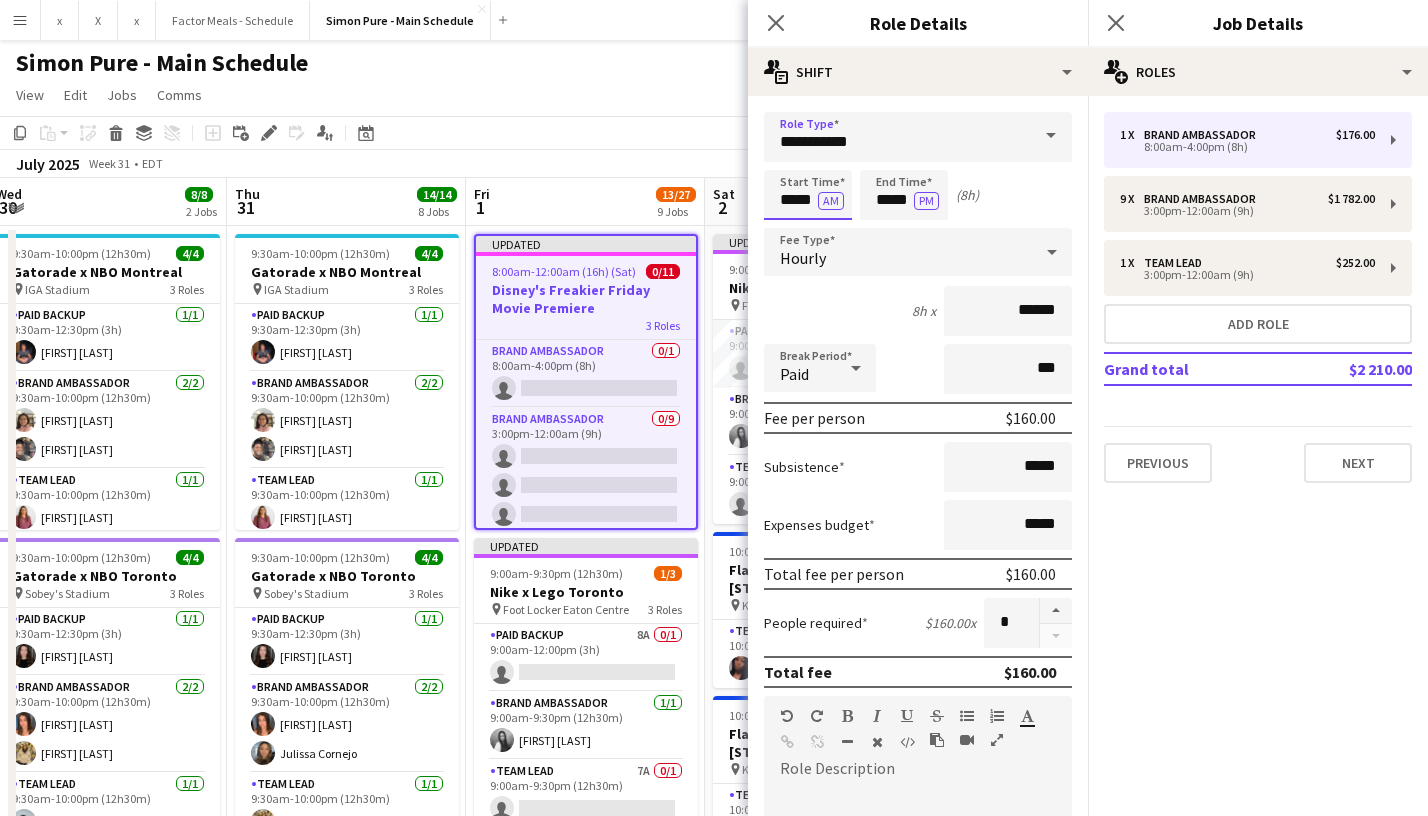 click on "*****" at bounding box center [808, 195] 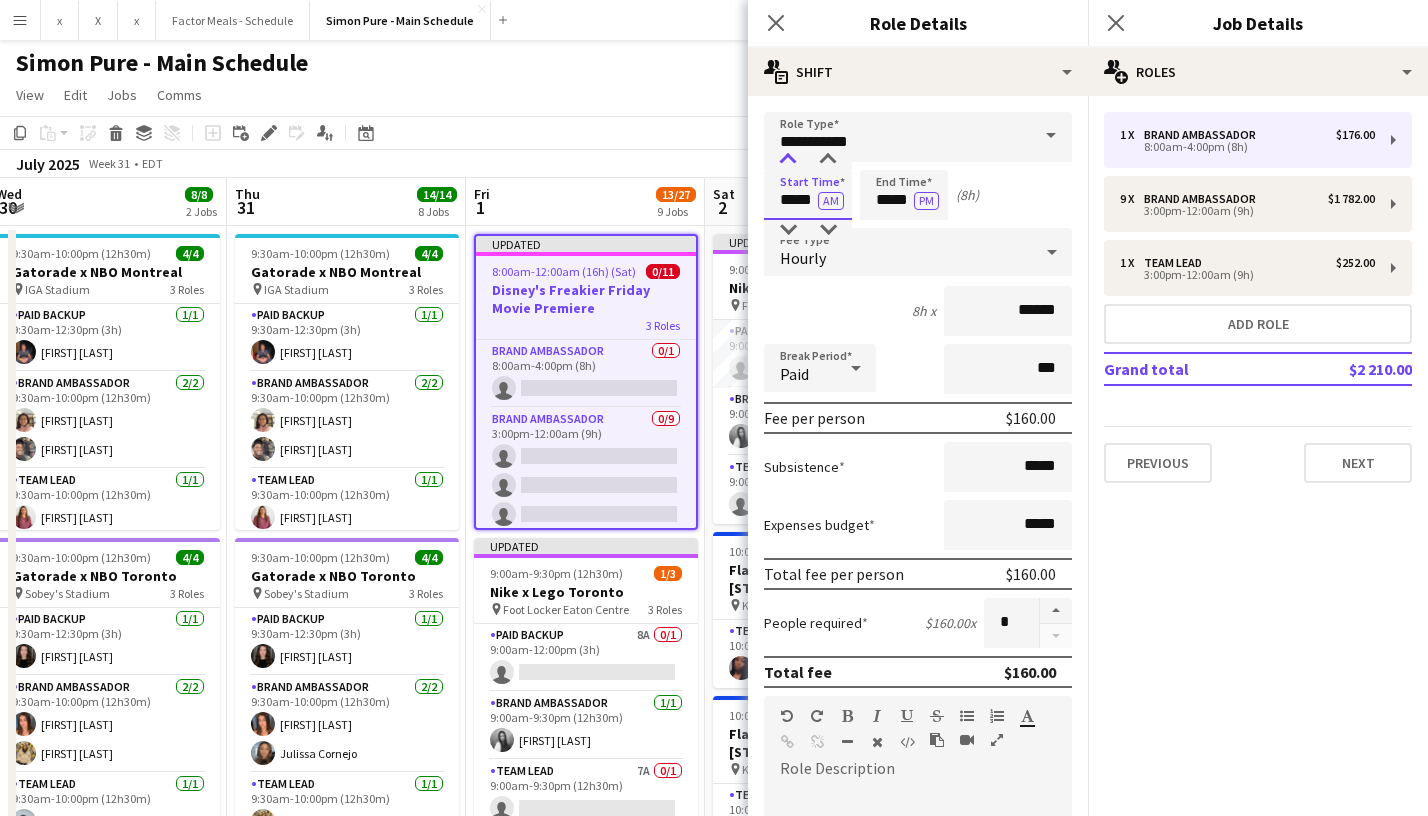 click at bounding box center [788, 160] 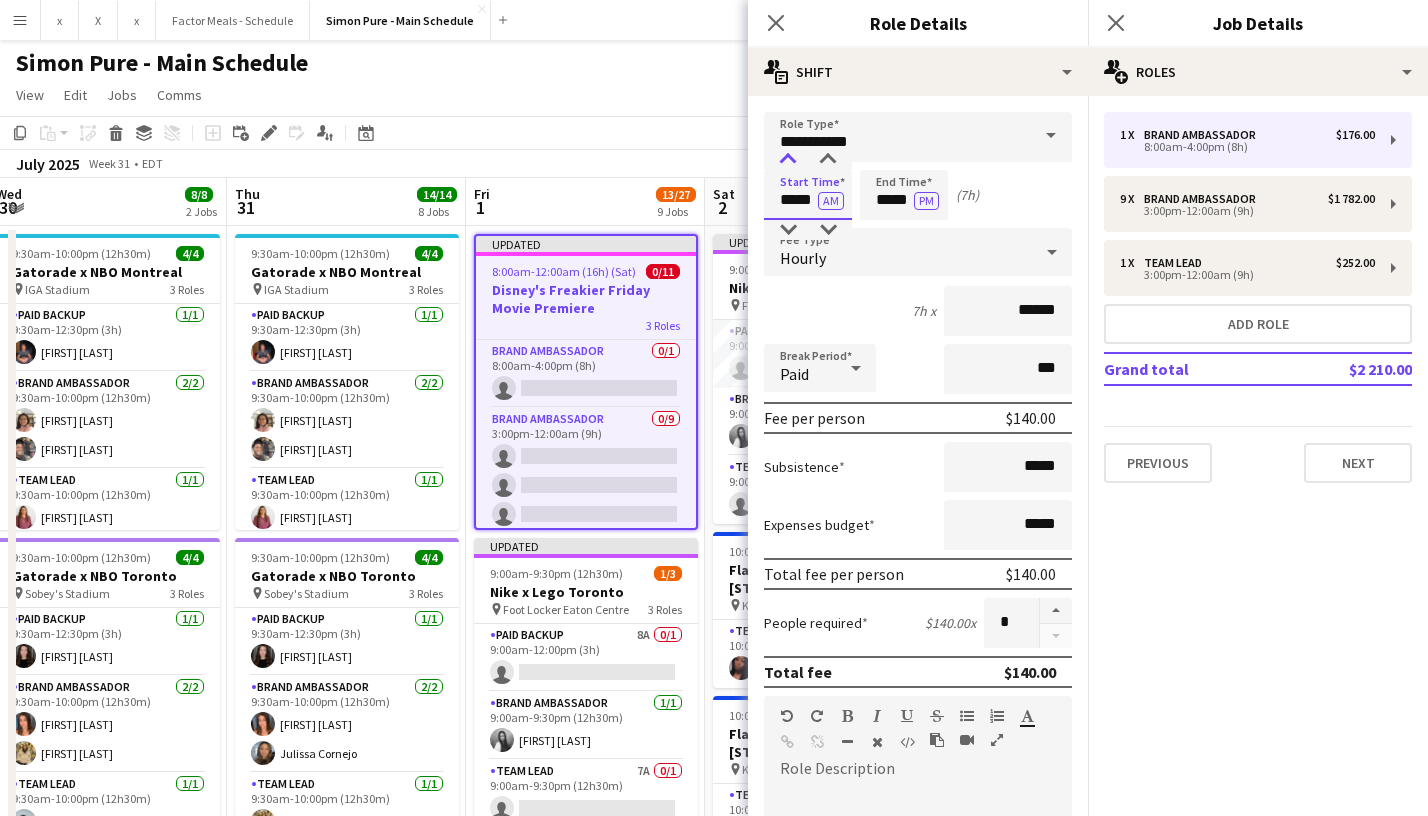 click at bounding box center (788, 160) 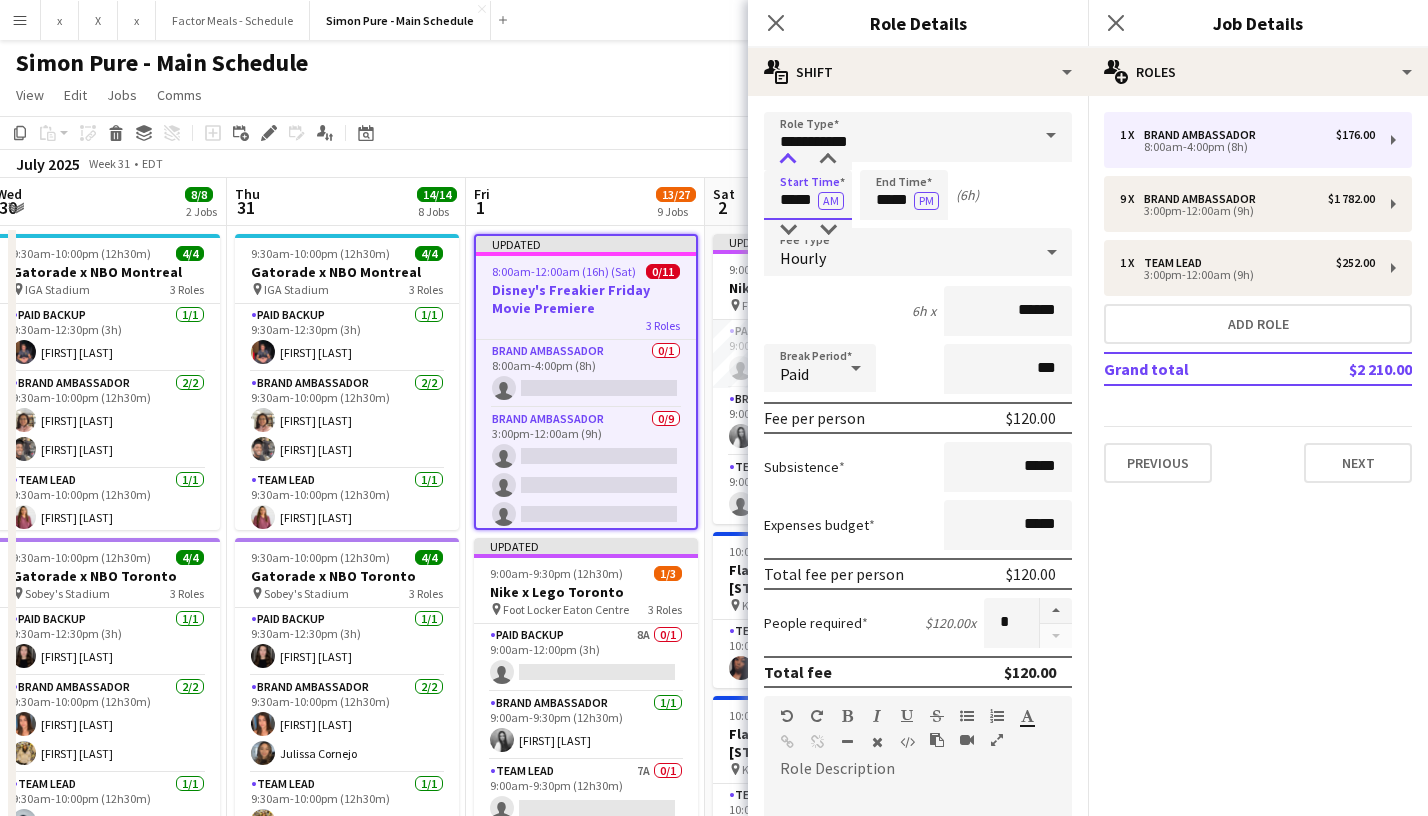click at bounding box center [788, 160] 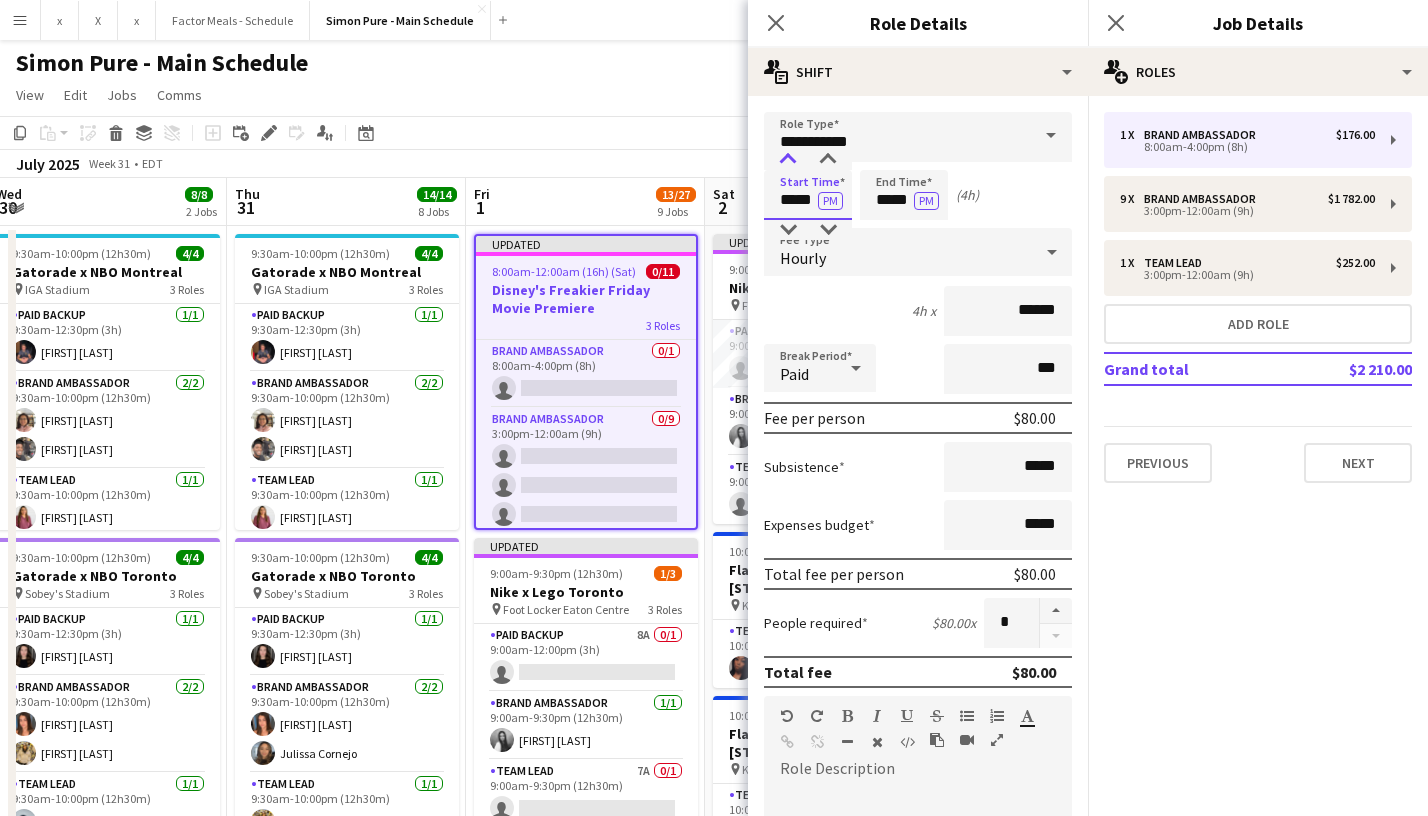 click at bounding box center (788, 160) 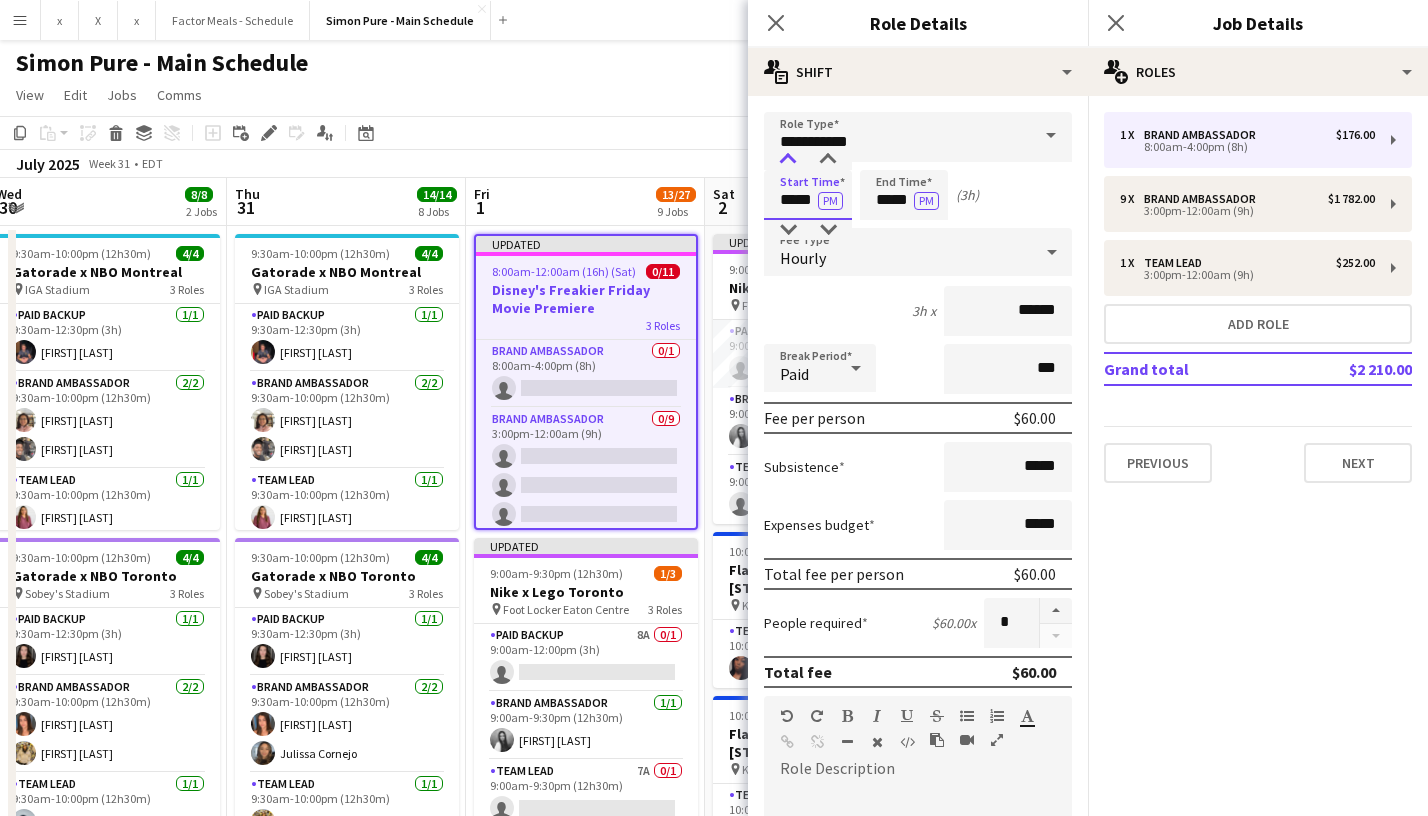 click at bounding box center (788, 160) 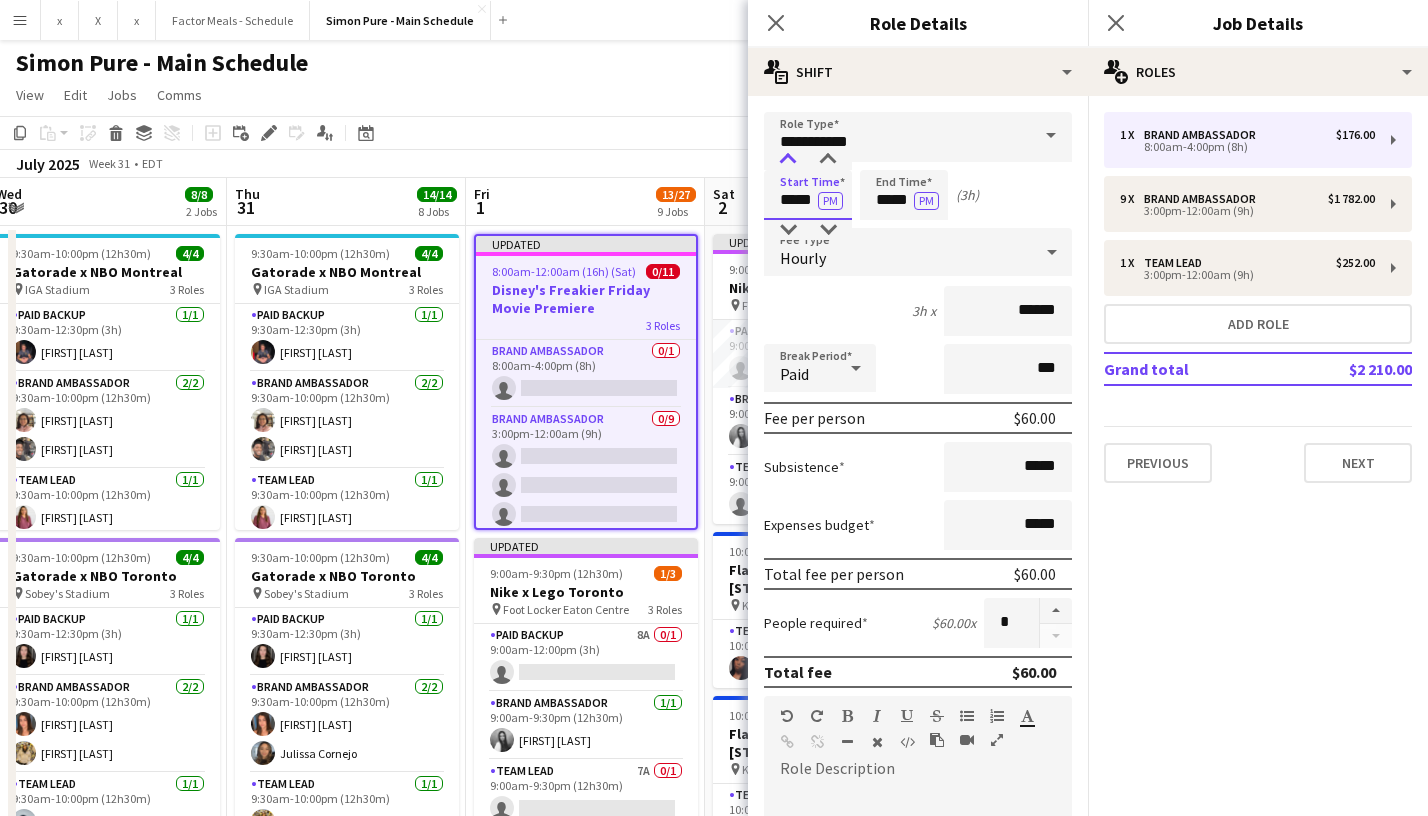 click at bounding box center [788, 160] 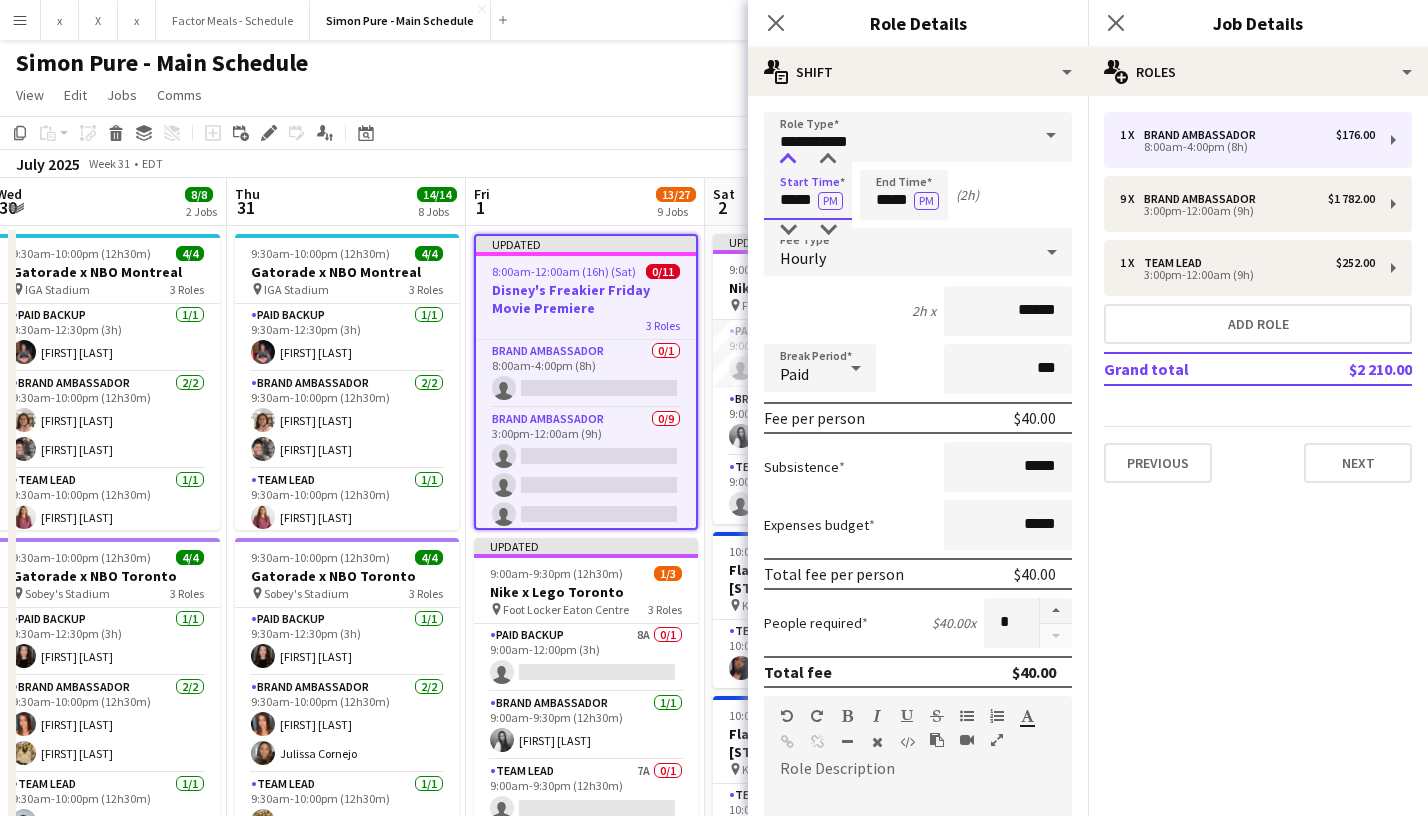 type on "*****" 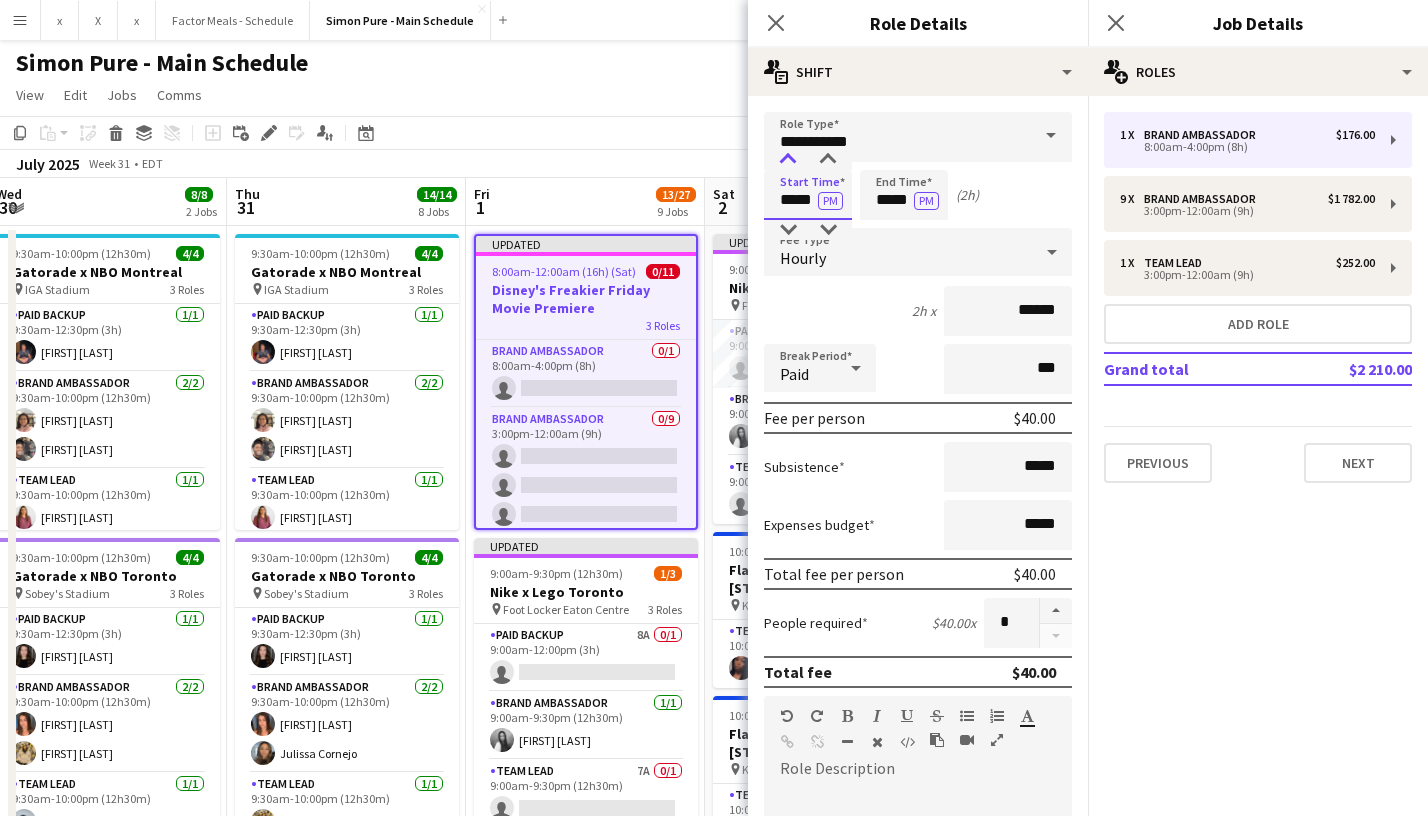 click at bounding box center (788, 160) 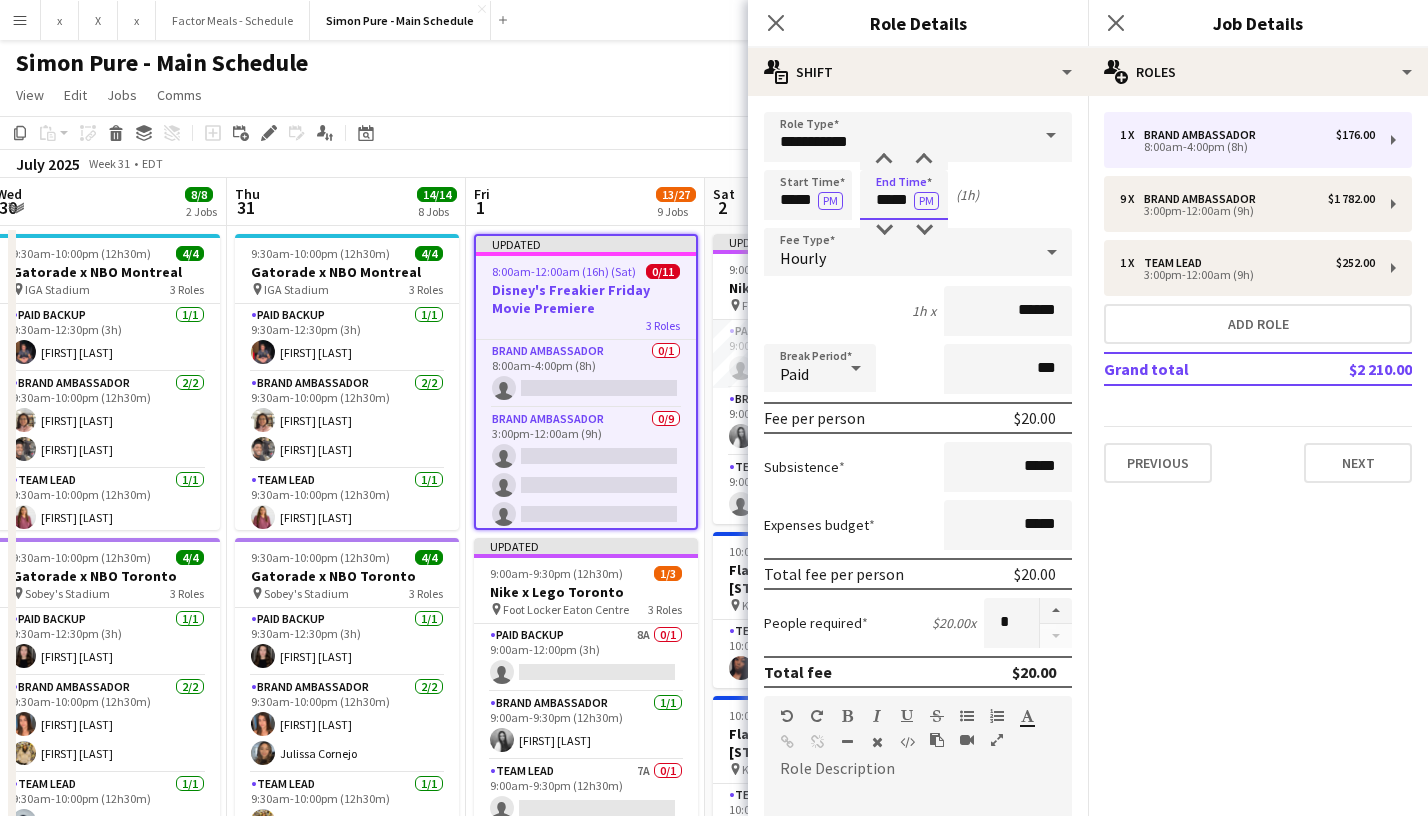 click on "*****" at bounding box center (904, 195) 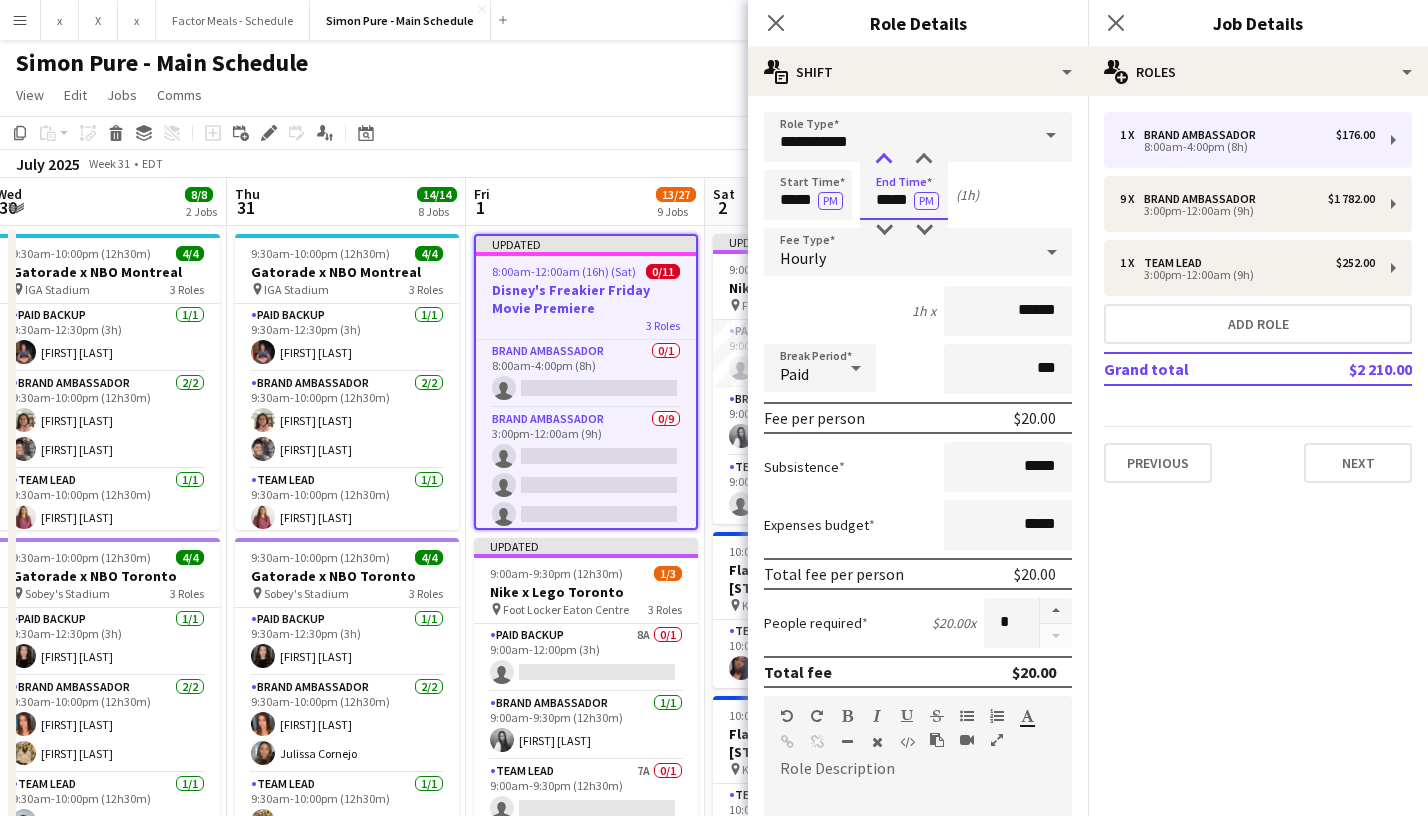 click at bounding box center (884, 160) 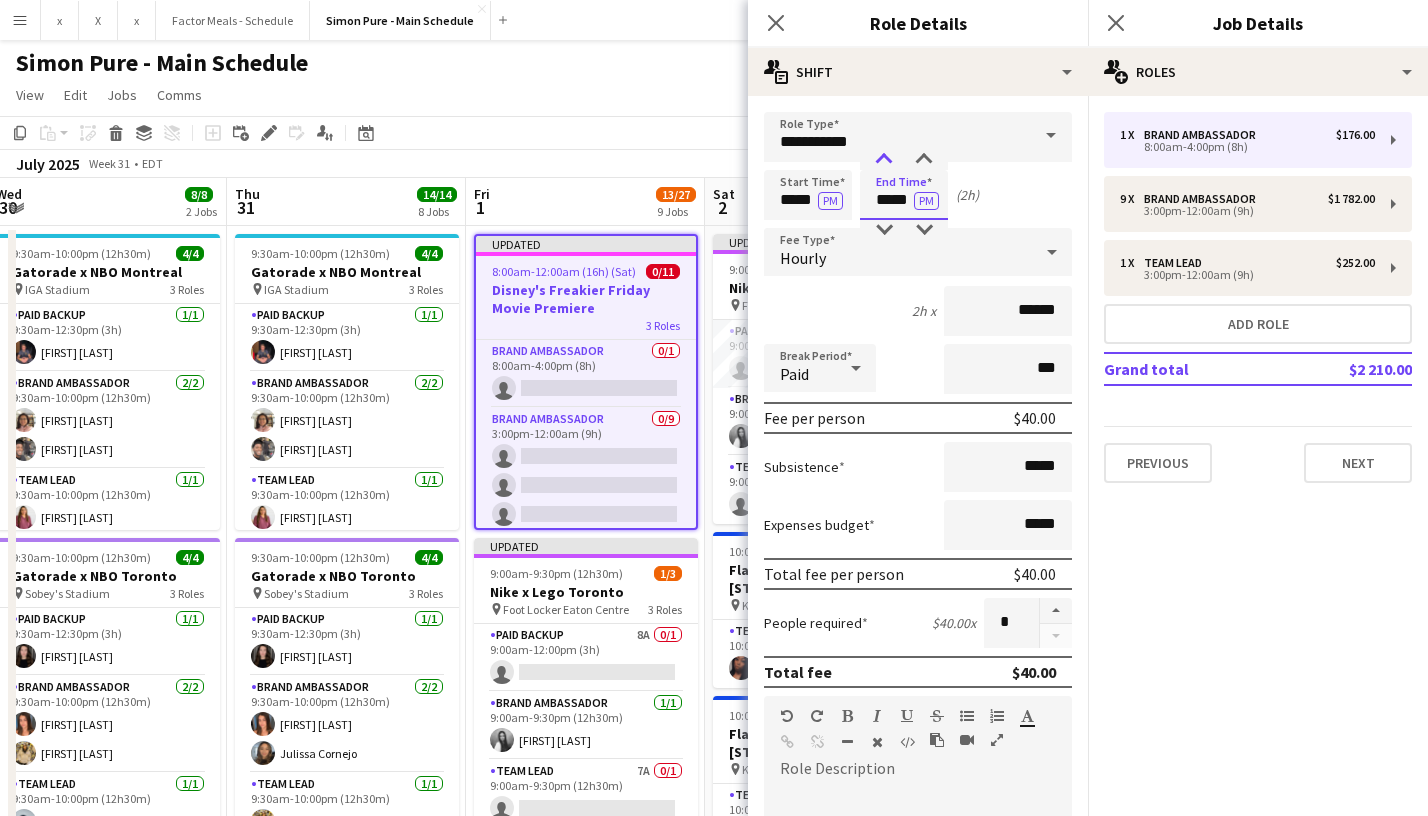 type on "*****" 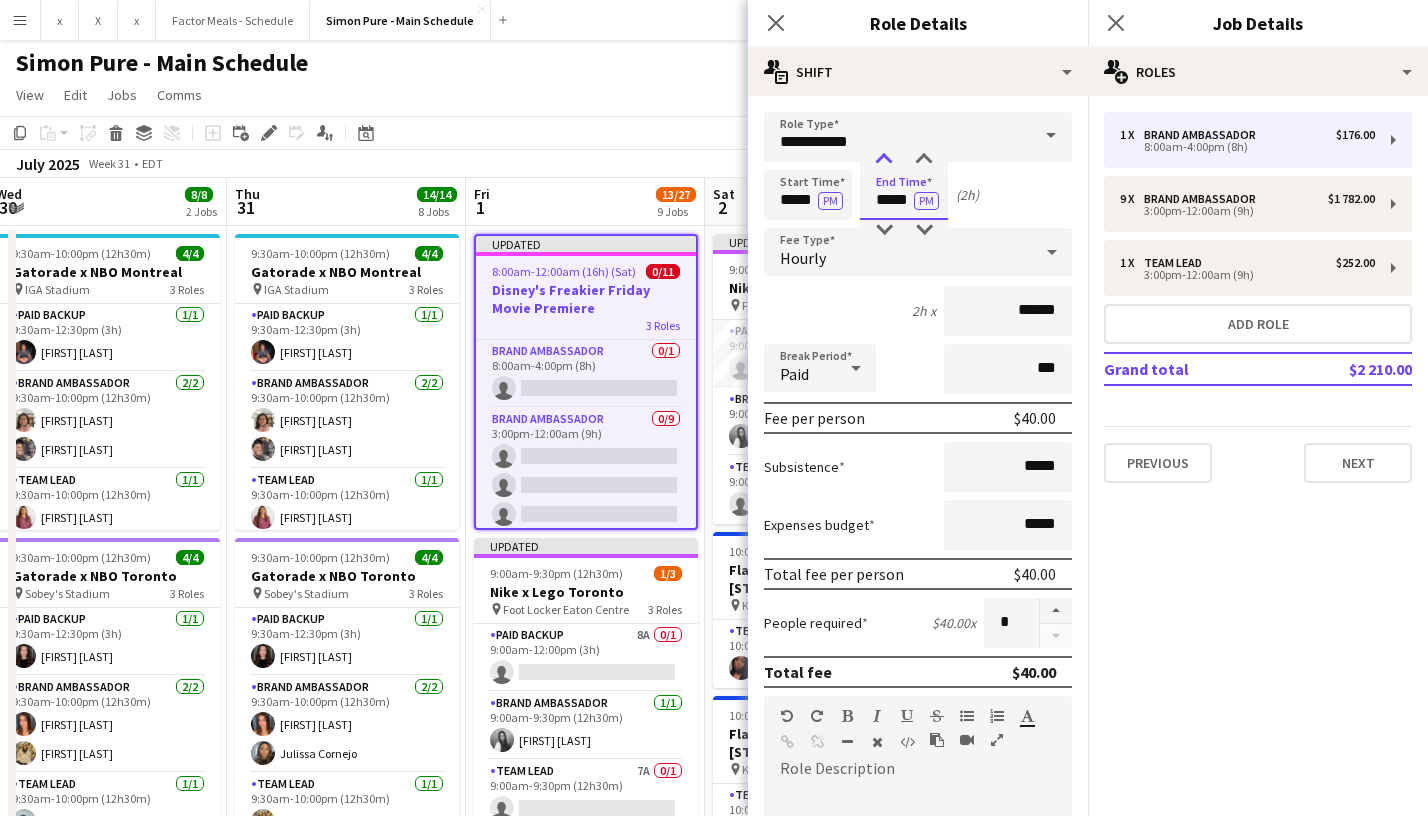 click at bounding box center [884, 160] 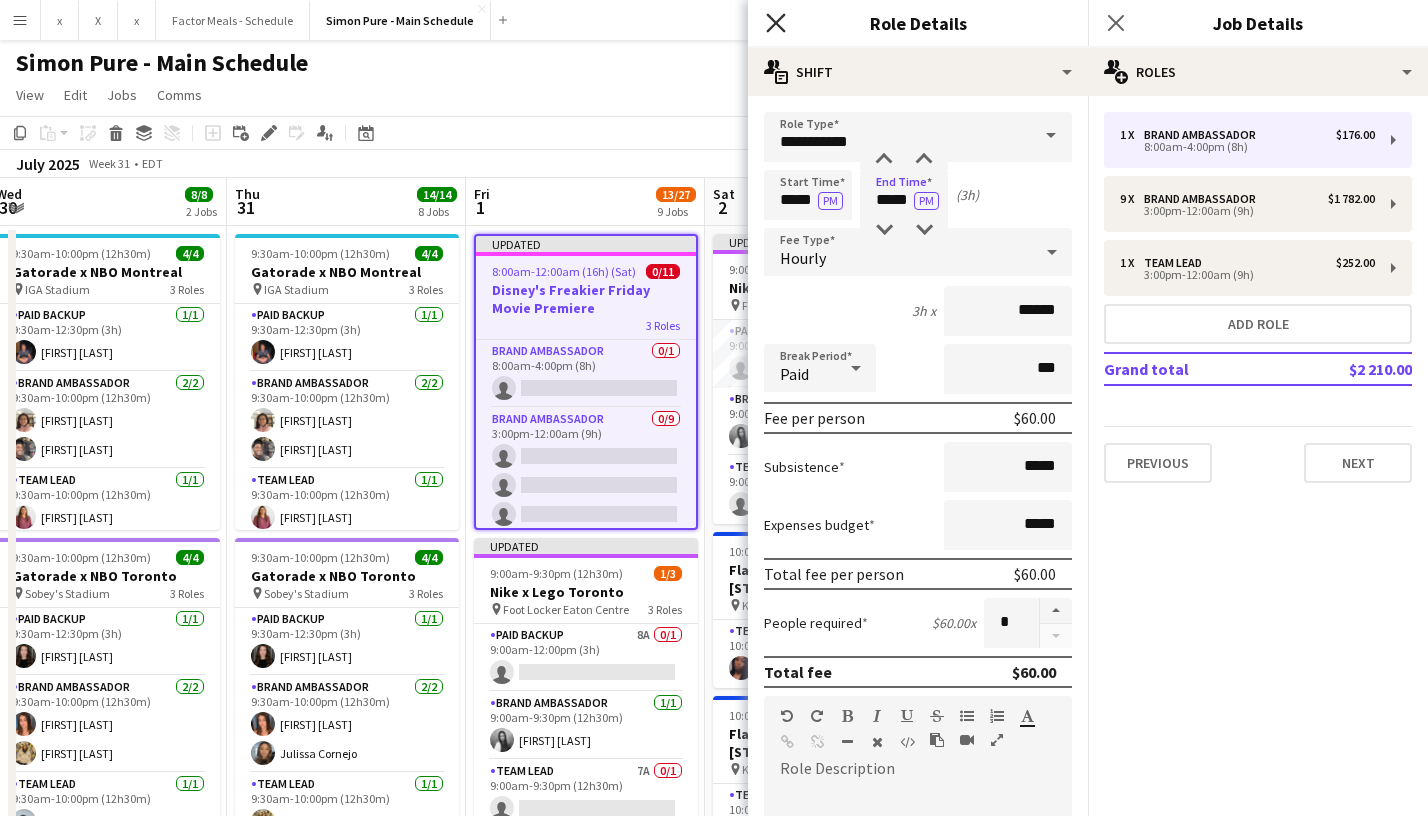 click on "Close pop-in" 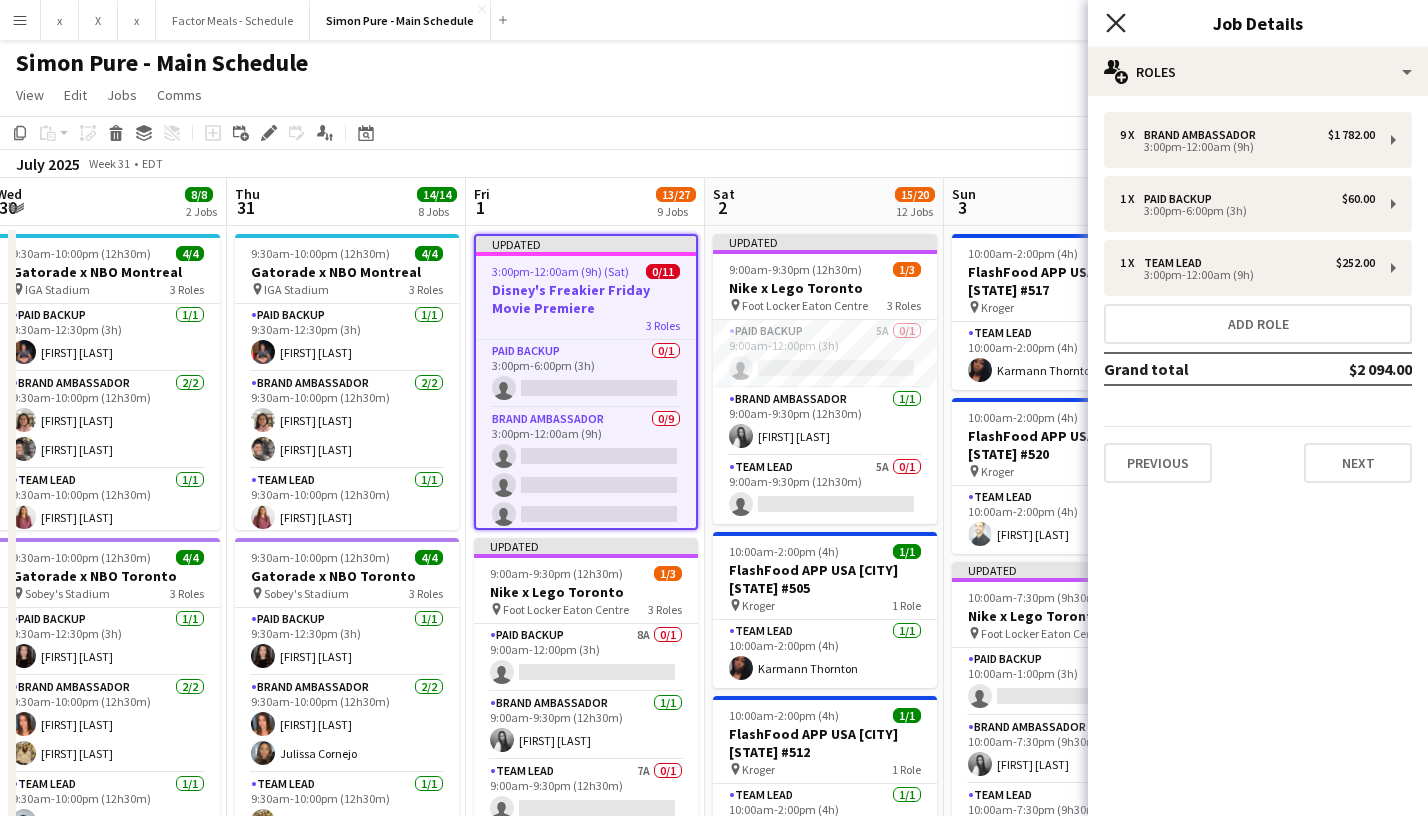 click on "Close pop-in" 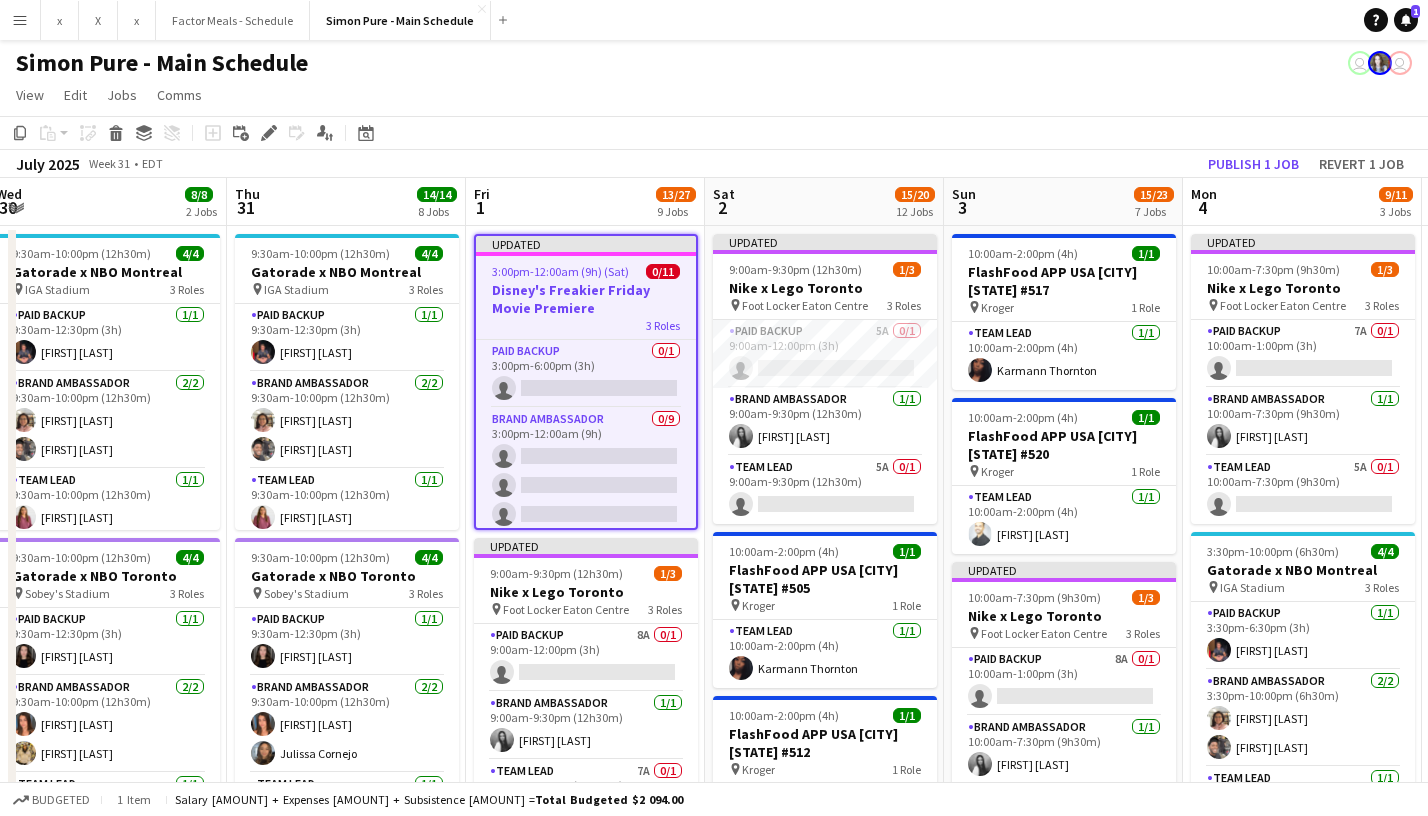 click on "Updated" at bounding box center (586, 244) 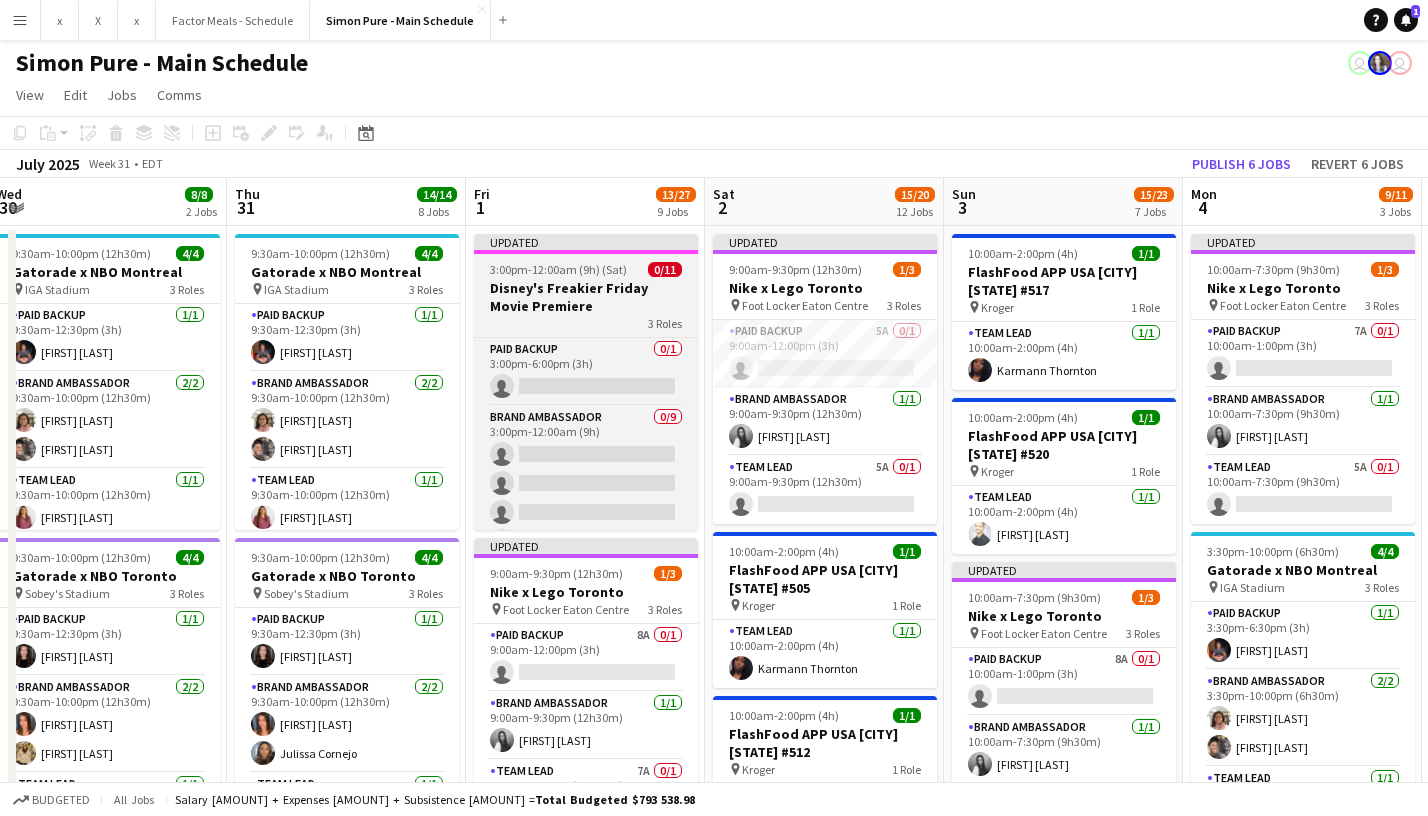 click on "Updated   3:00pm-12:00am (9h) (Sat)   0/11   Disney's Freakier Friday Movie Premiere   3 Roles   Paid Backup   0/1   3:00pm-6:00pm (3h)
single-neutral-actions
Brand Ambassador    0/9   3:00pm-12:00am (9h)
single-neutral-actions
single-neutral-actions
single-neutral-actions
single-neutral-actions
single-neutral-actions
single-neutral-actions
single-neutral-actions
single-neutral-actions
single-neutral-actions
Team Lead   0/1   3:00pm-12:00am (9h)
single-neutral-actions" at bounding box center (586, 382) 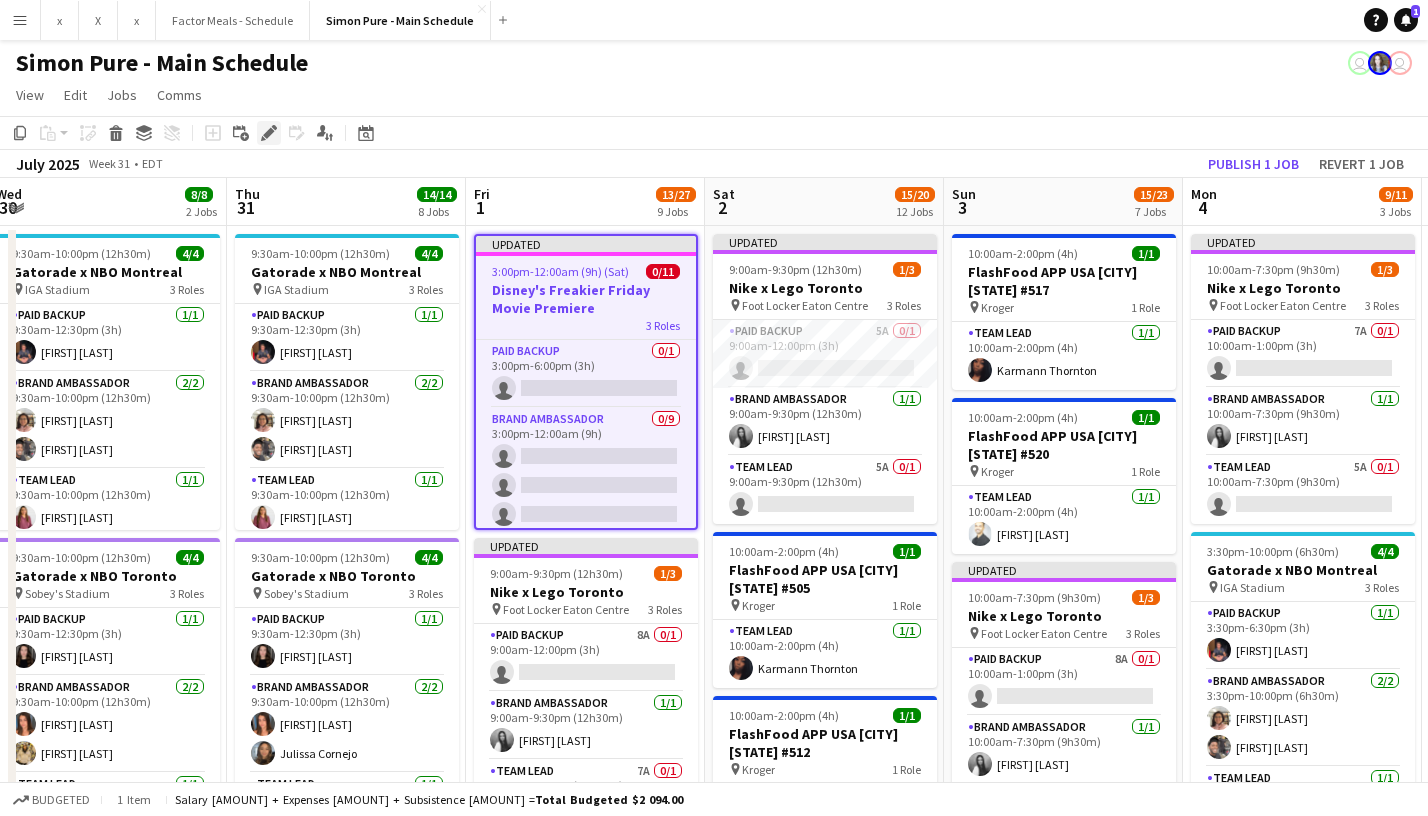 click on "Edit" 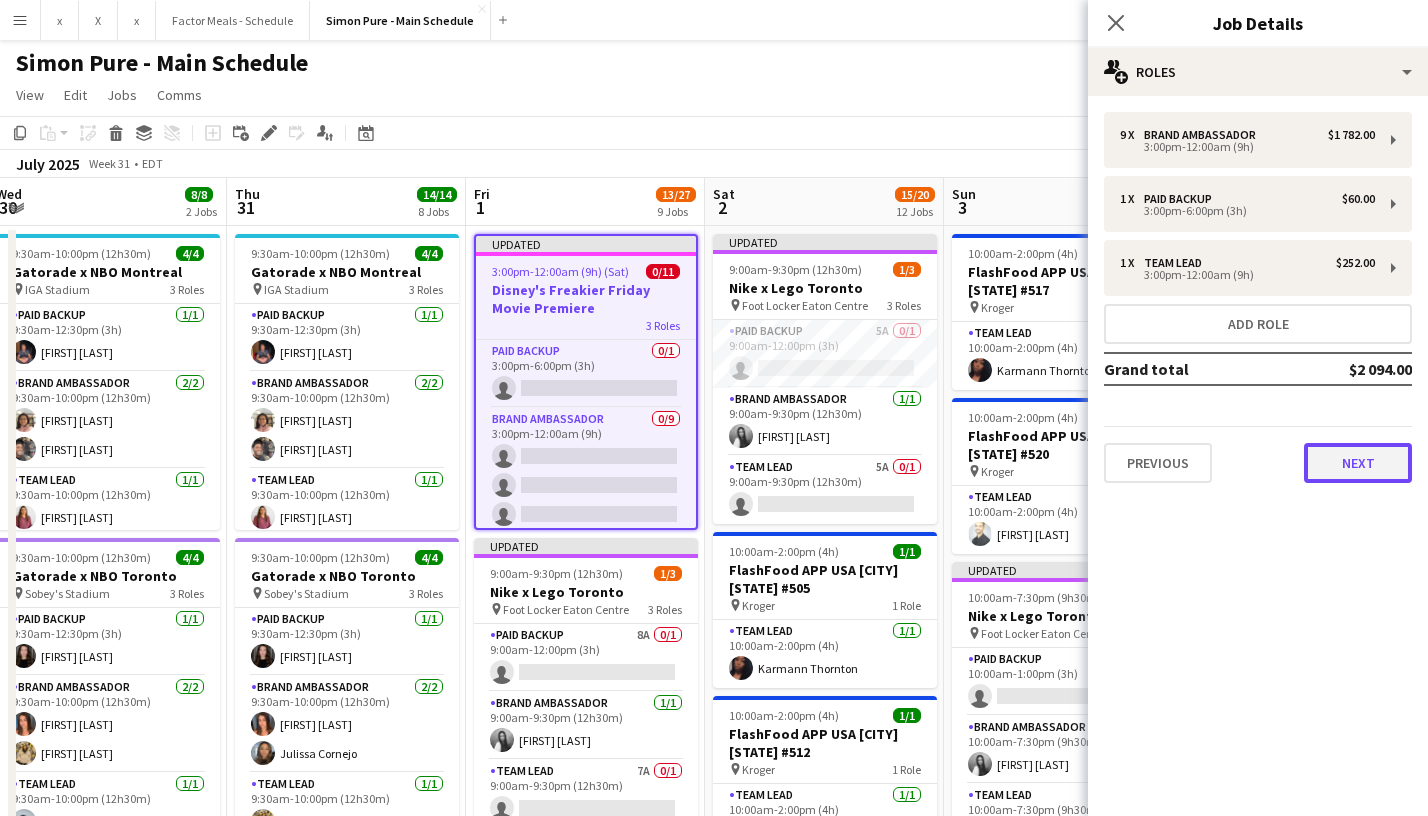 click on "Next" at bounding box center (1358, 463) 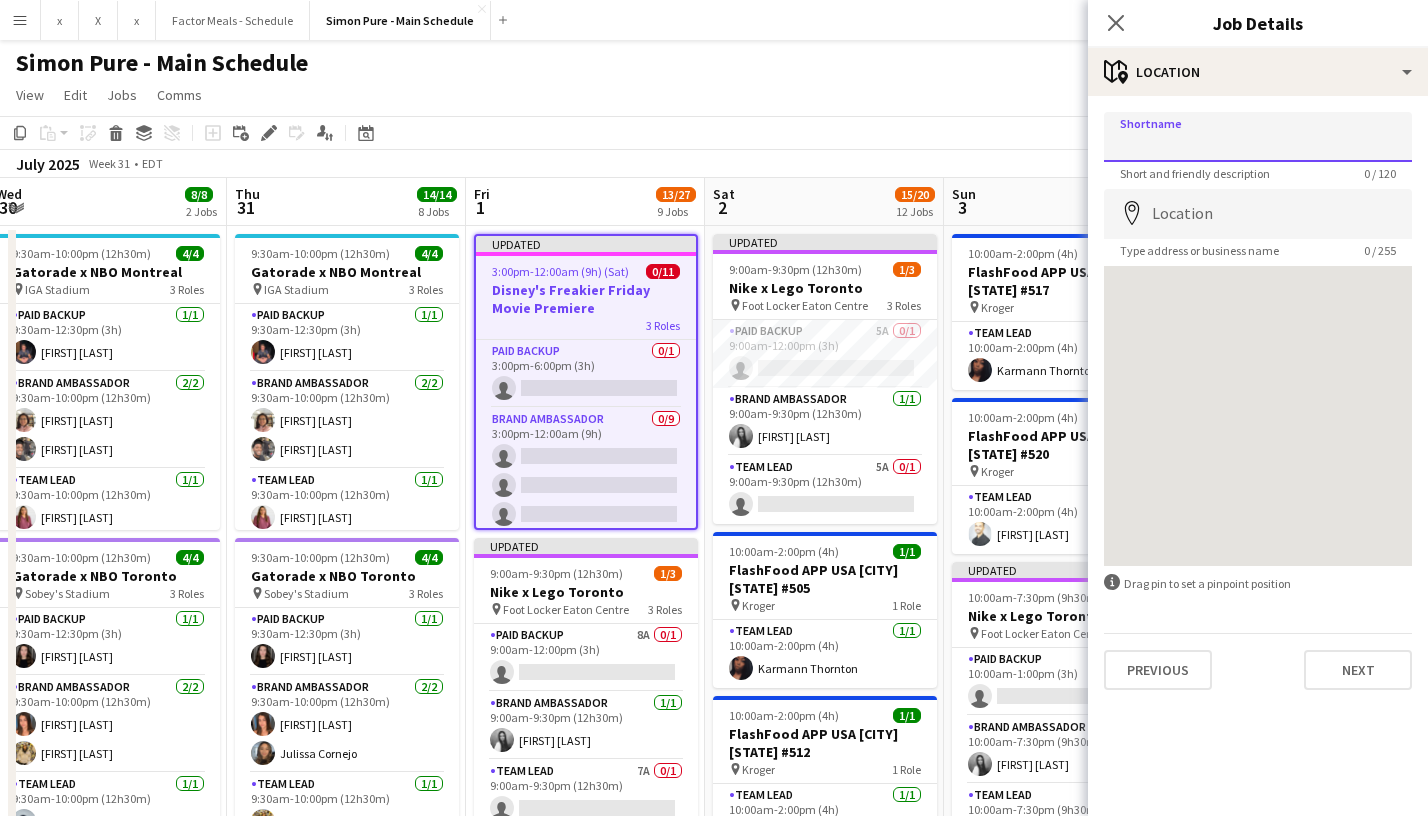 click on "Shortname" at bounding box center (1258, 137) 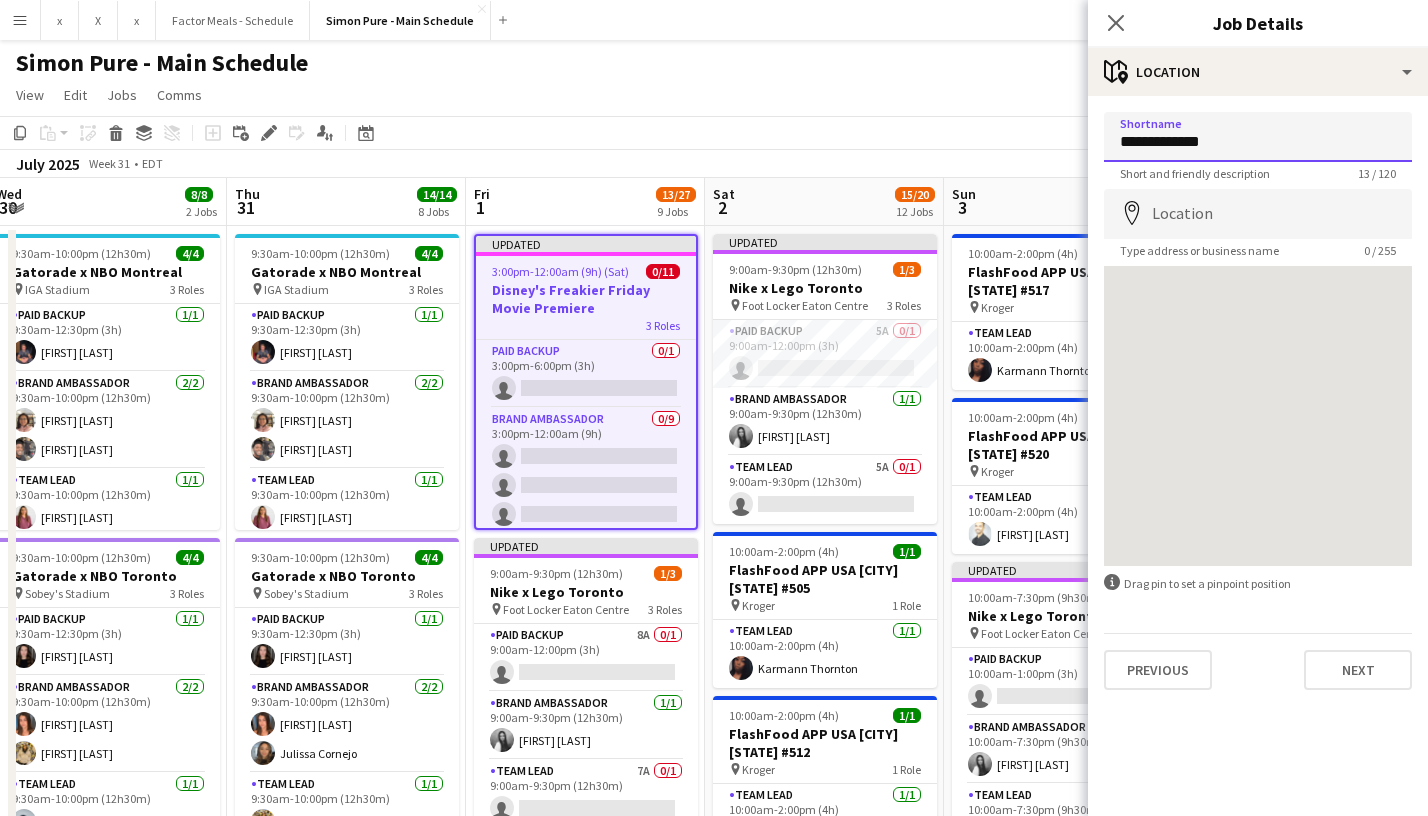 type on "**********" 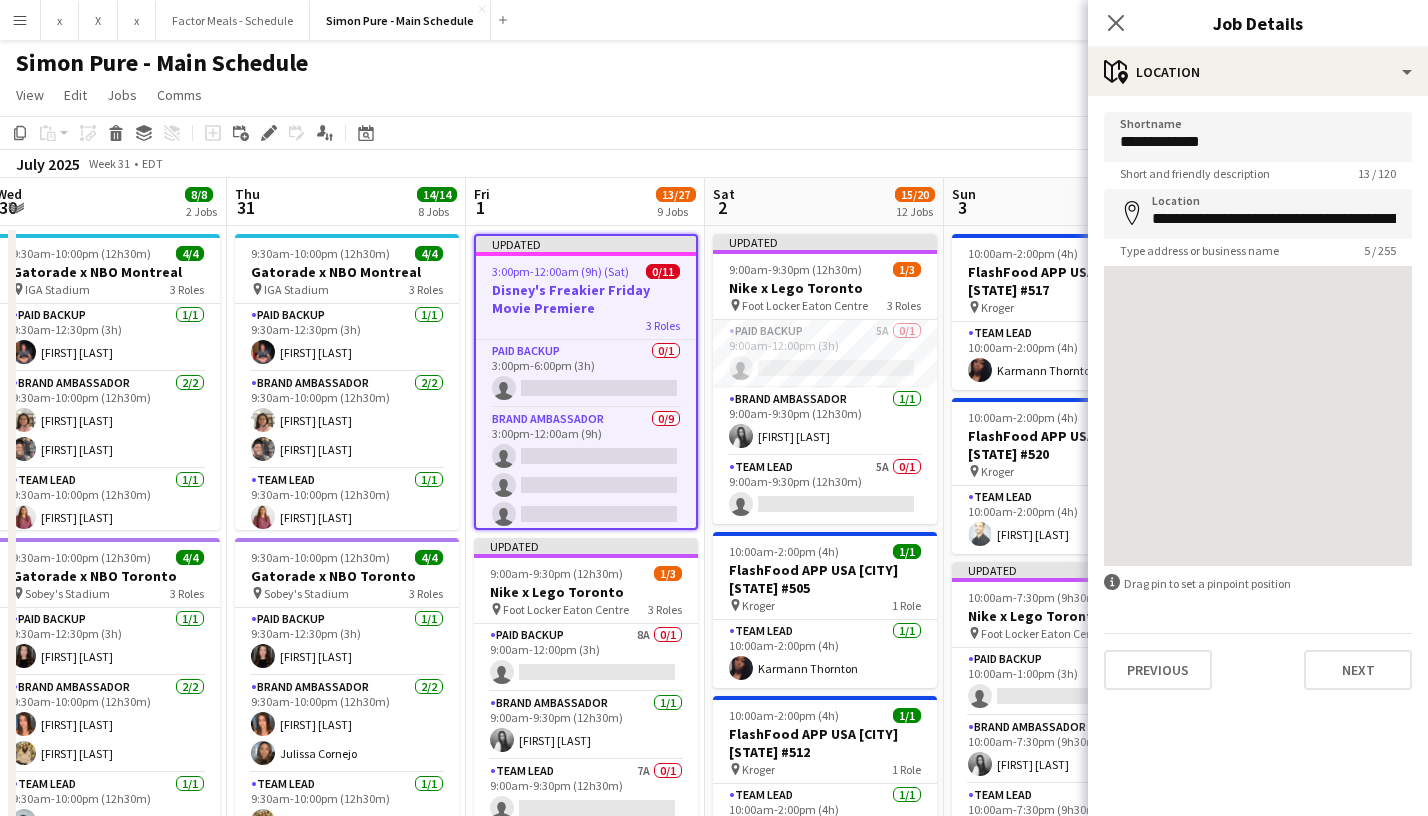 type on "**********" 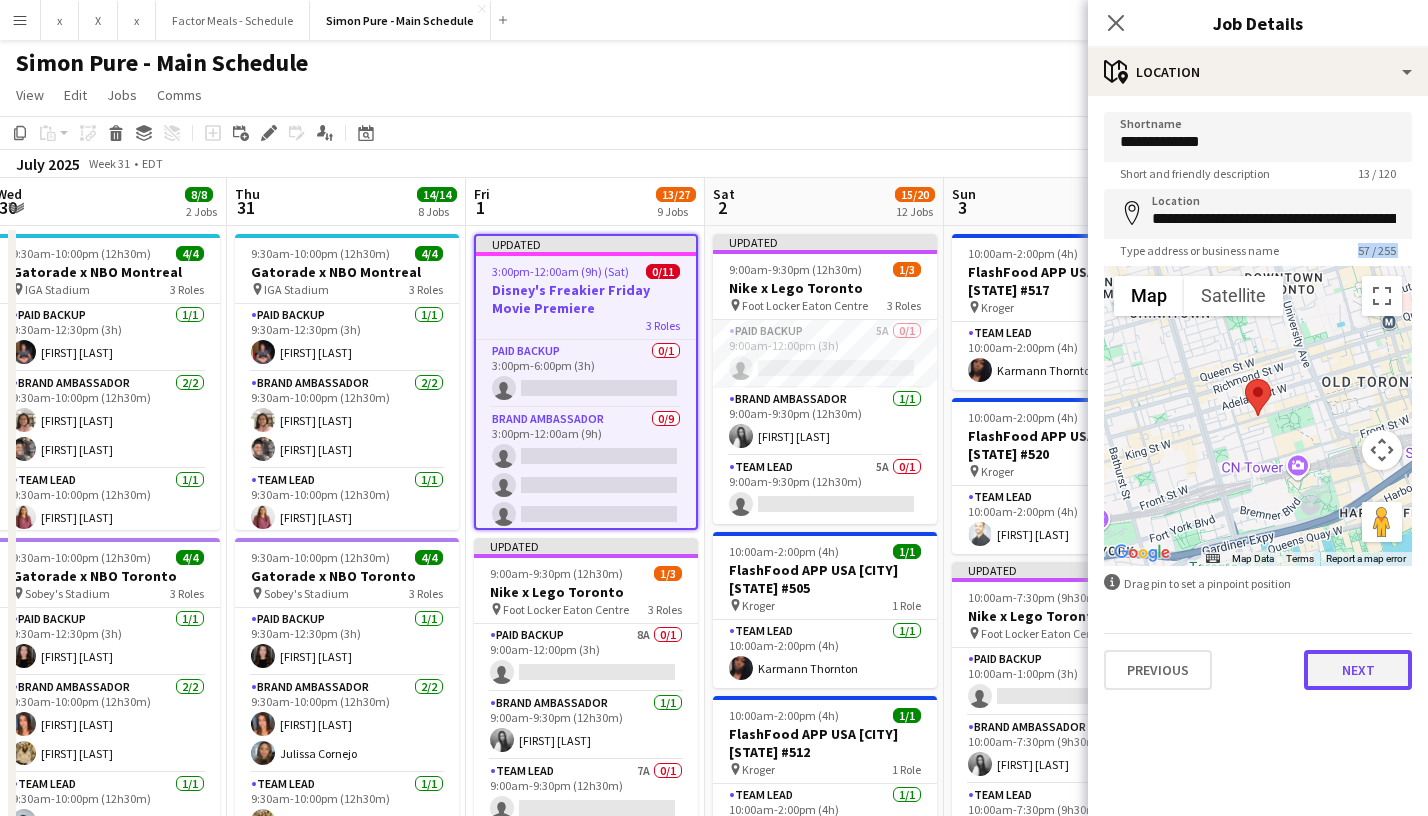 click on "Next" at bounding box center [1358, 670] 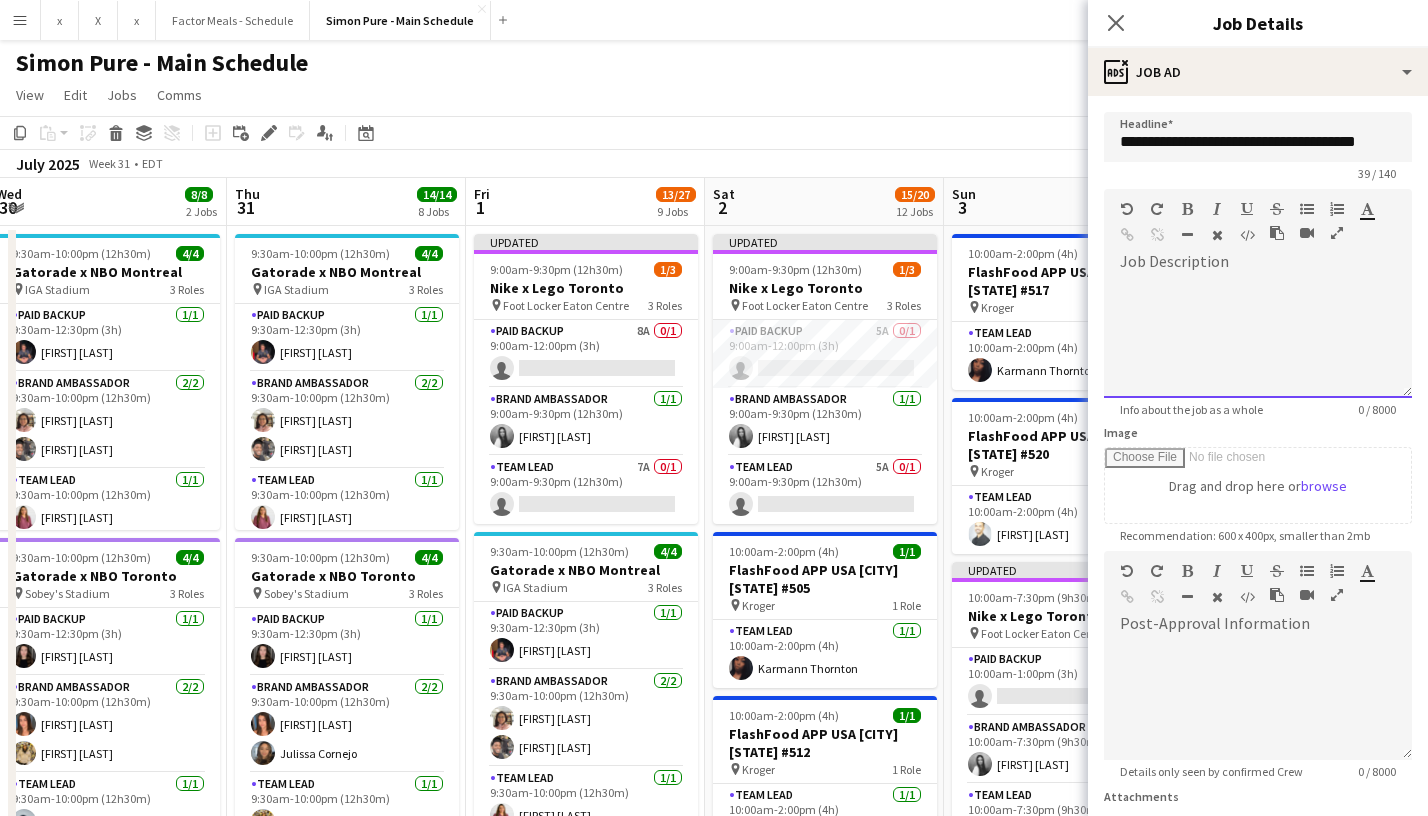 click at bounding box center (1258, 331) 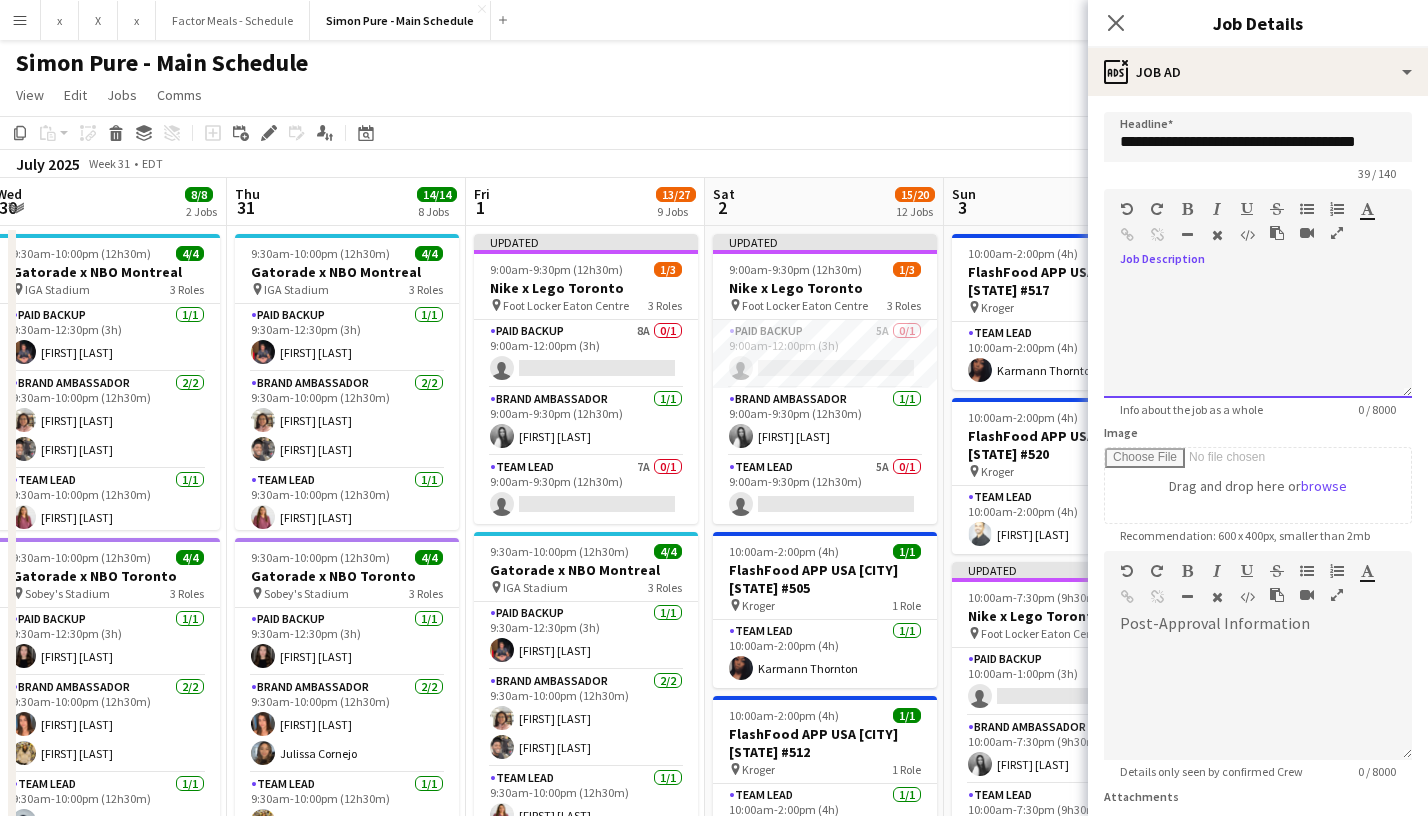 scroll, scrollTop: 0, scrollLeft: 490, axis: horizontal 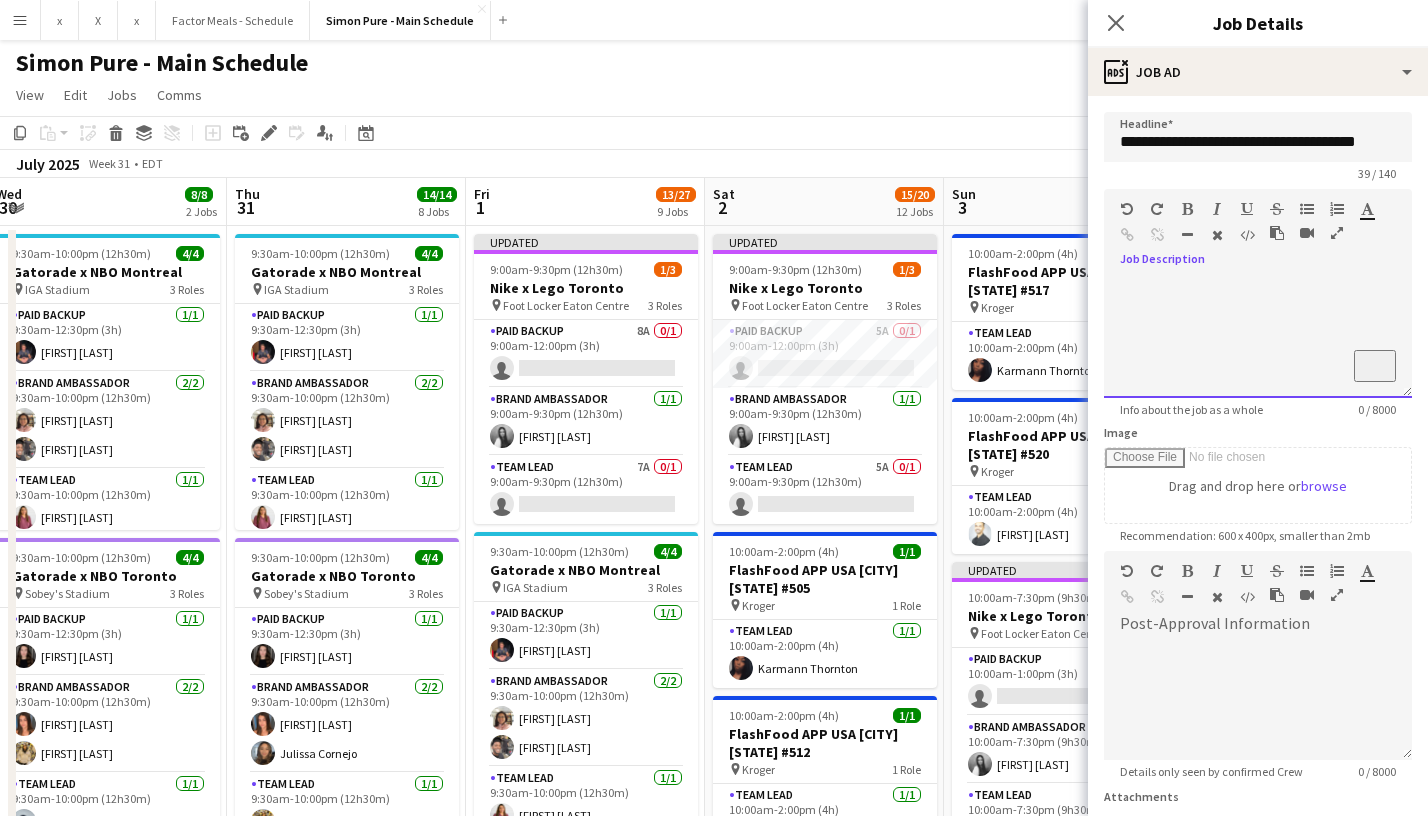 paste 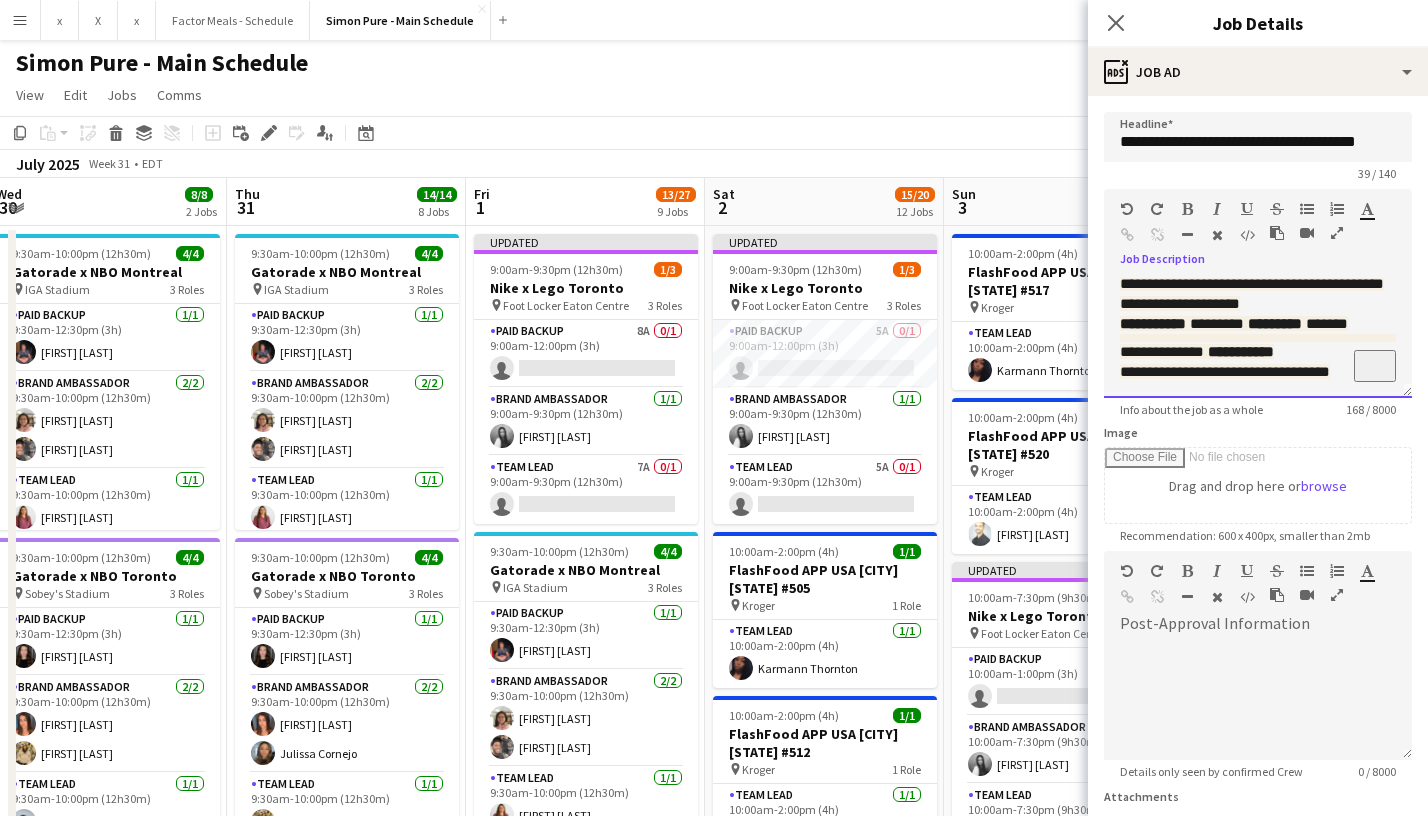 scroll, scrollTop: 0, scrollLeft: 0, axis: both 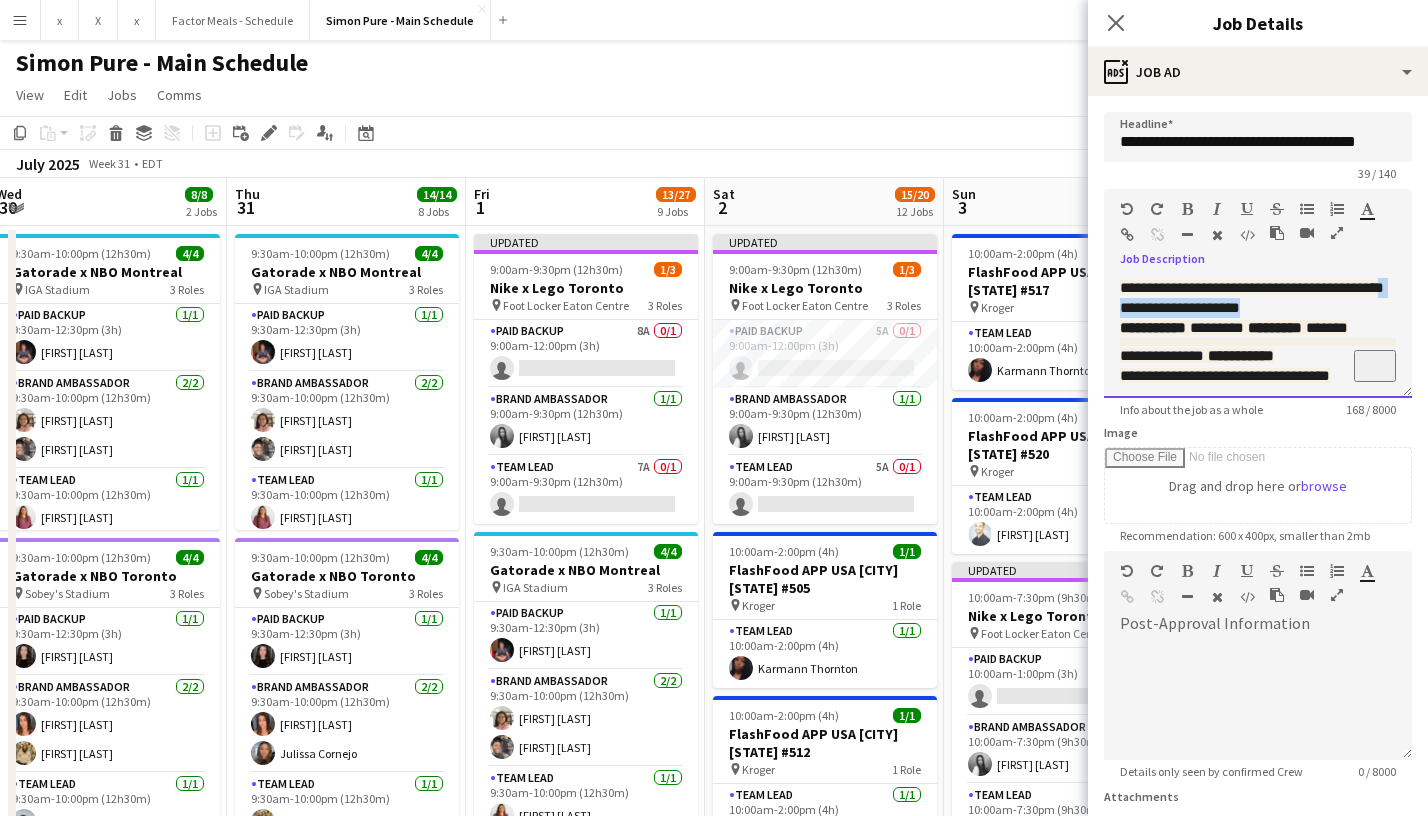 drag, startPoint x: 1384, startPoint y: 308, endPoint x: 1182, endPoint y: 303, distance: 202.06187 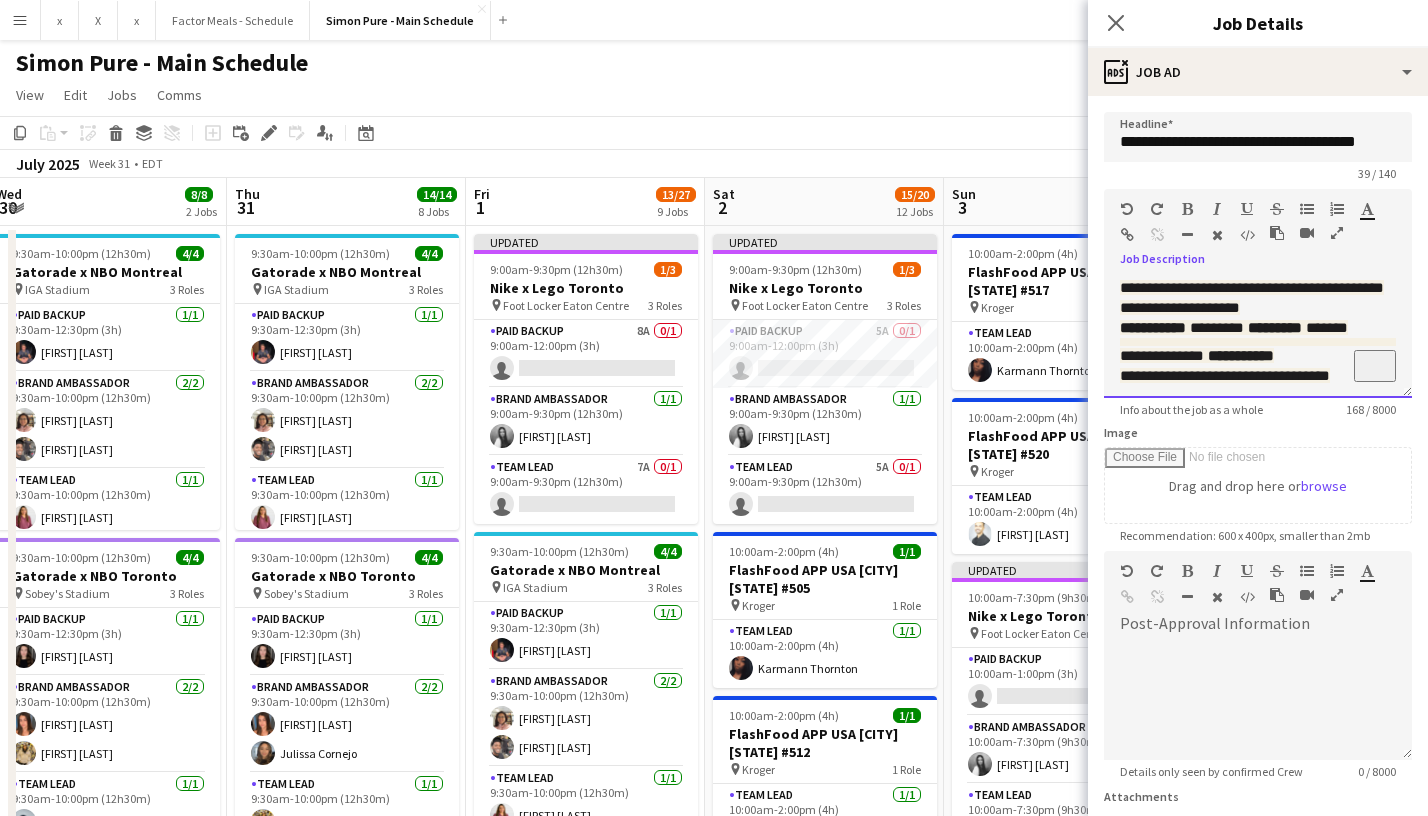 click on "**********" at bounding box center [1252, 297] 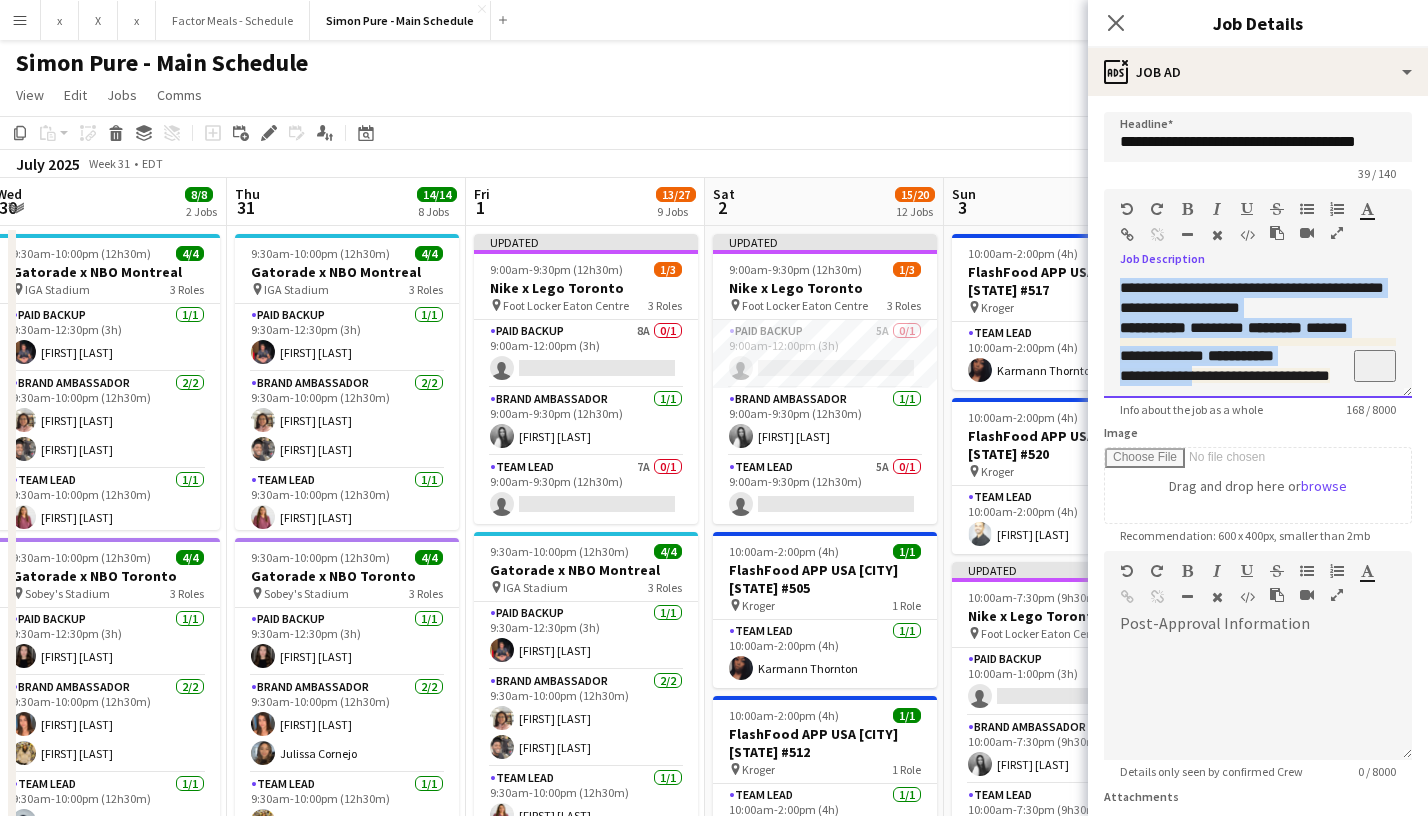 scroll, scrollTop: 33, scrollLeft: 0, axis: vertical 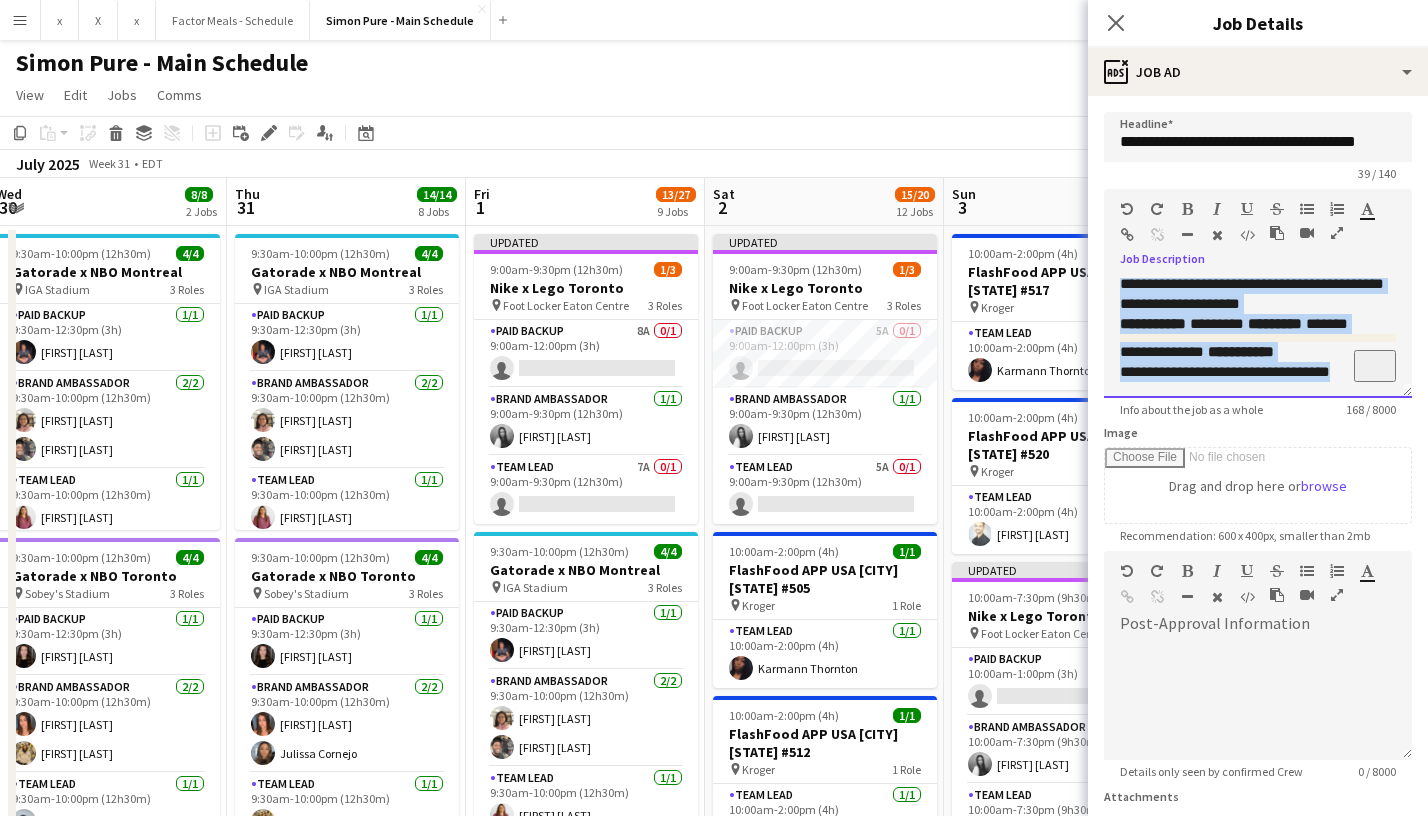 drag, startPoint x: 1119, startPoint y: 289, endPoint x: 1231, endPoint y: 424, distance: 175.41095 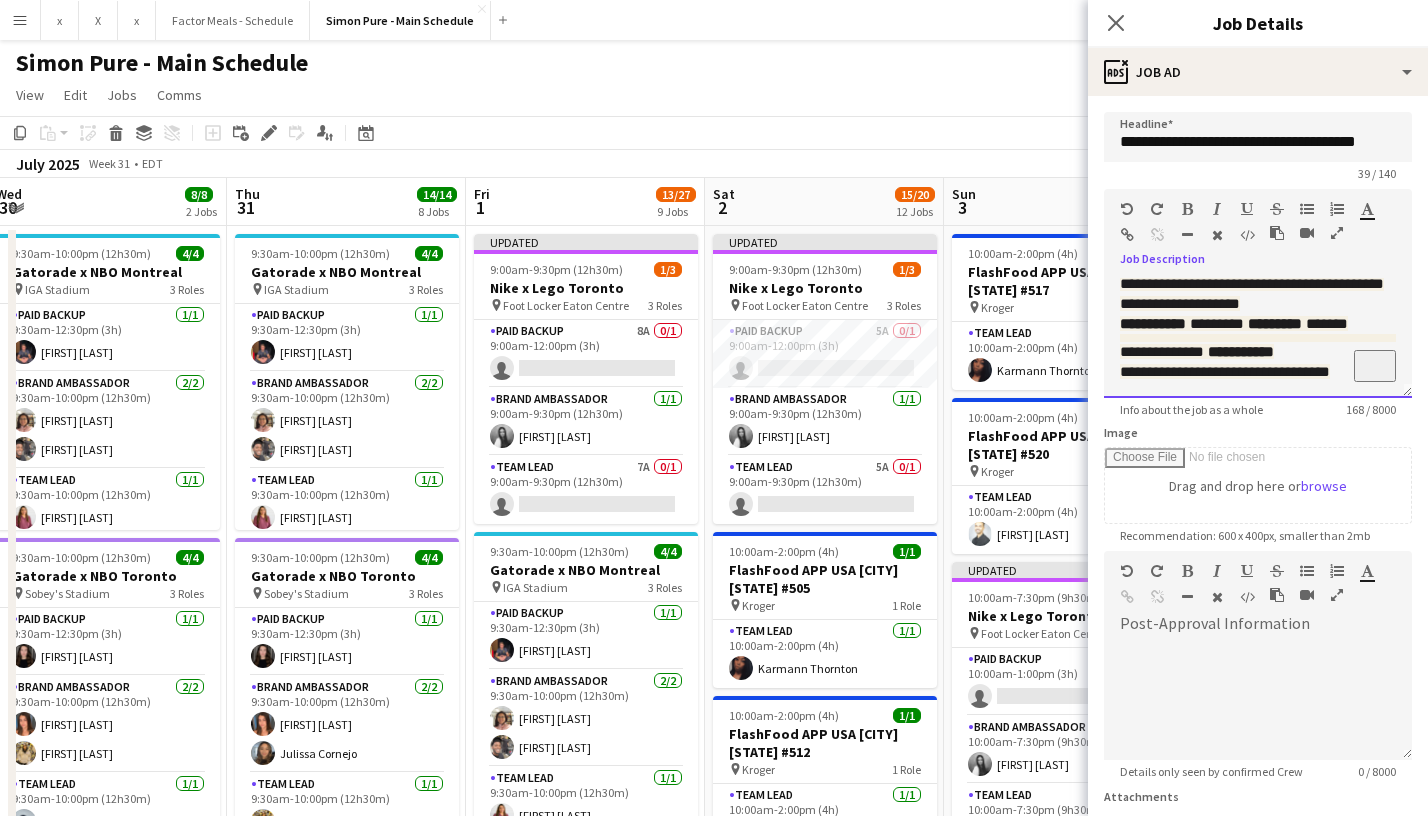 scroll, scrollTop: 0, scrollLeft: 0, axis: both 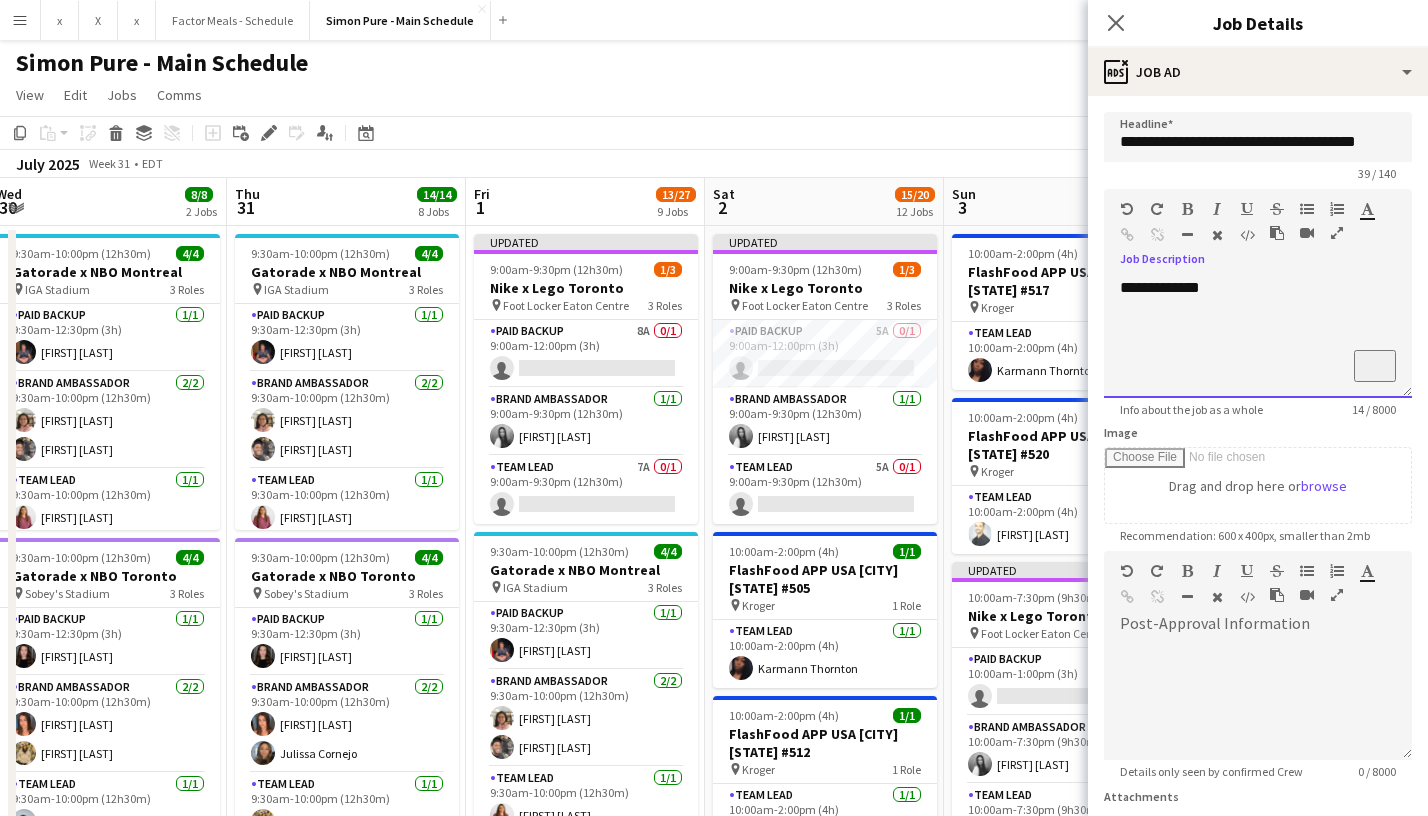 click on "**********" at bounding box center [1258, 338] 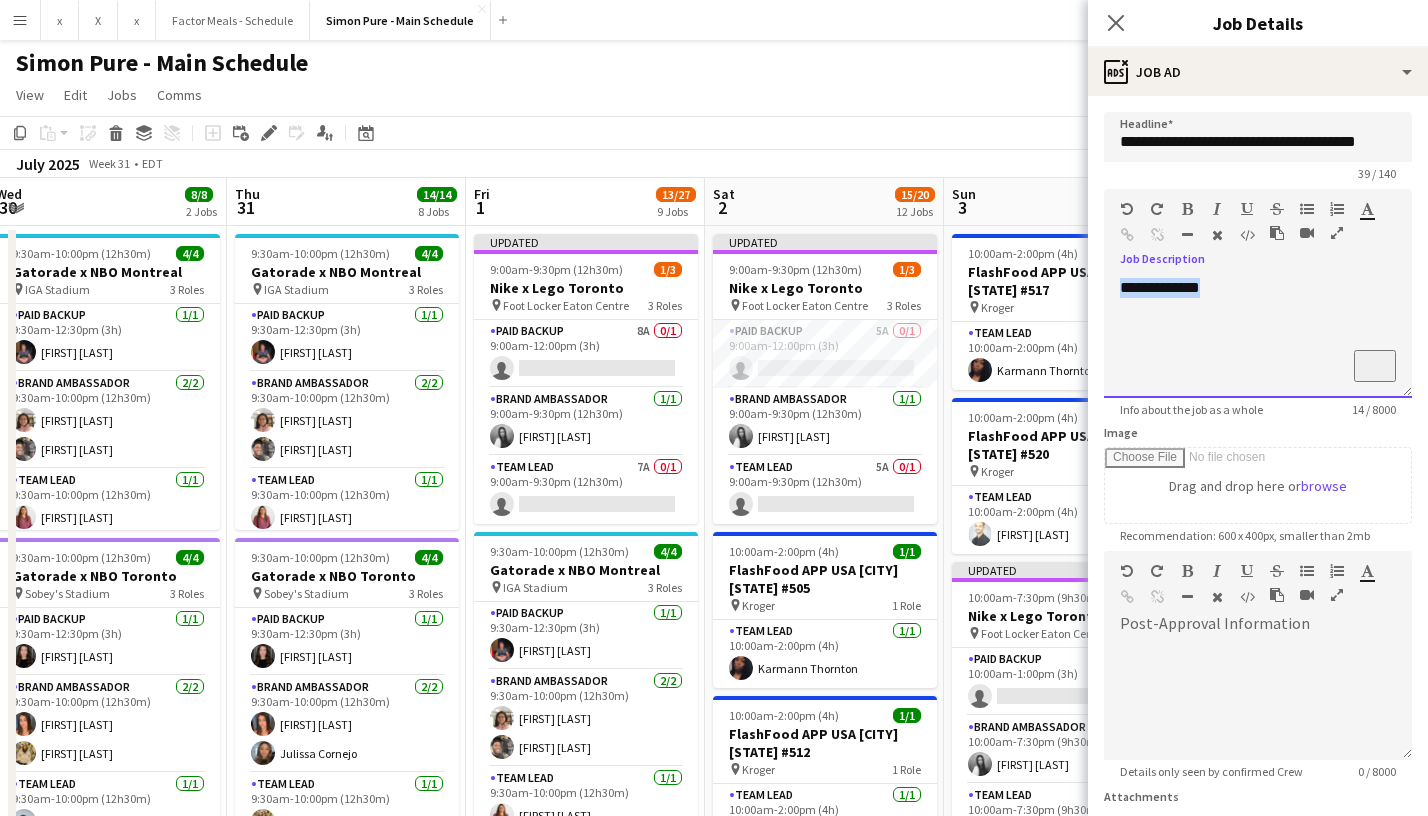 drag, startPoint x: 1225, startPoint y: 295, endPoint x: 1037, endPoint y: 289, distance: 188.09572 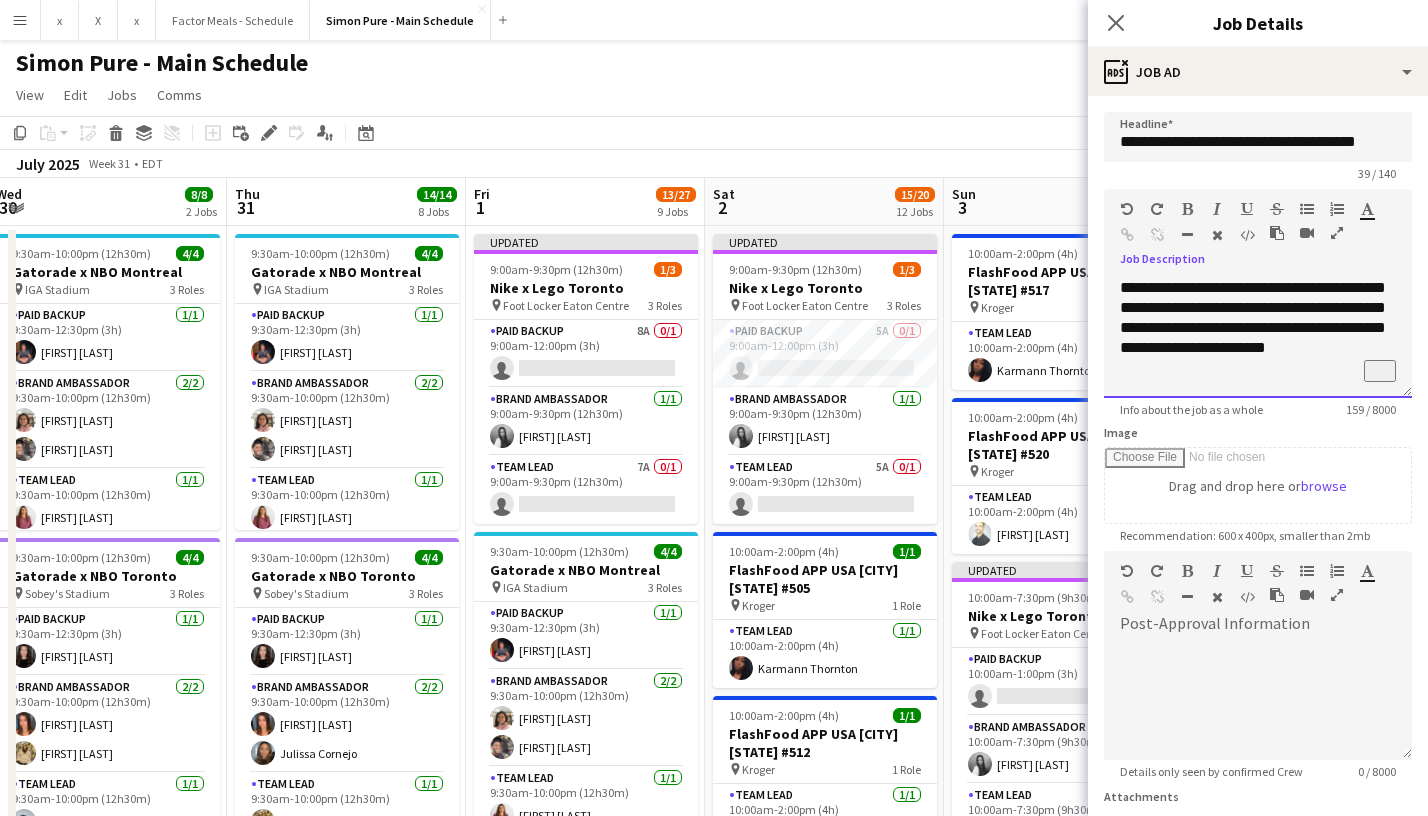 scroll, scrollTop: 2, scrollLeft: 0, axis: vertical 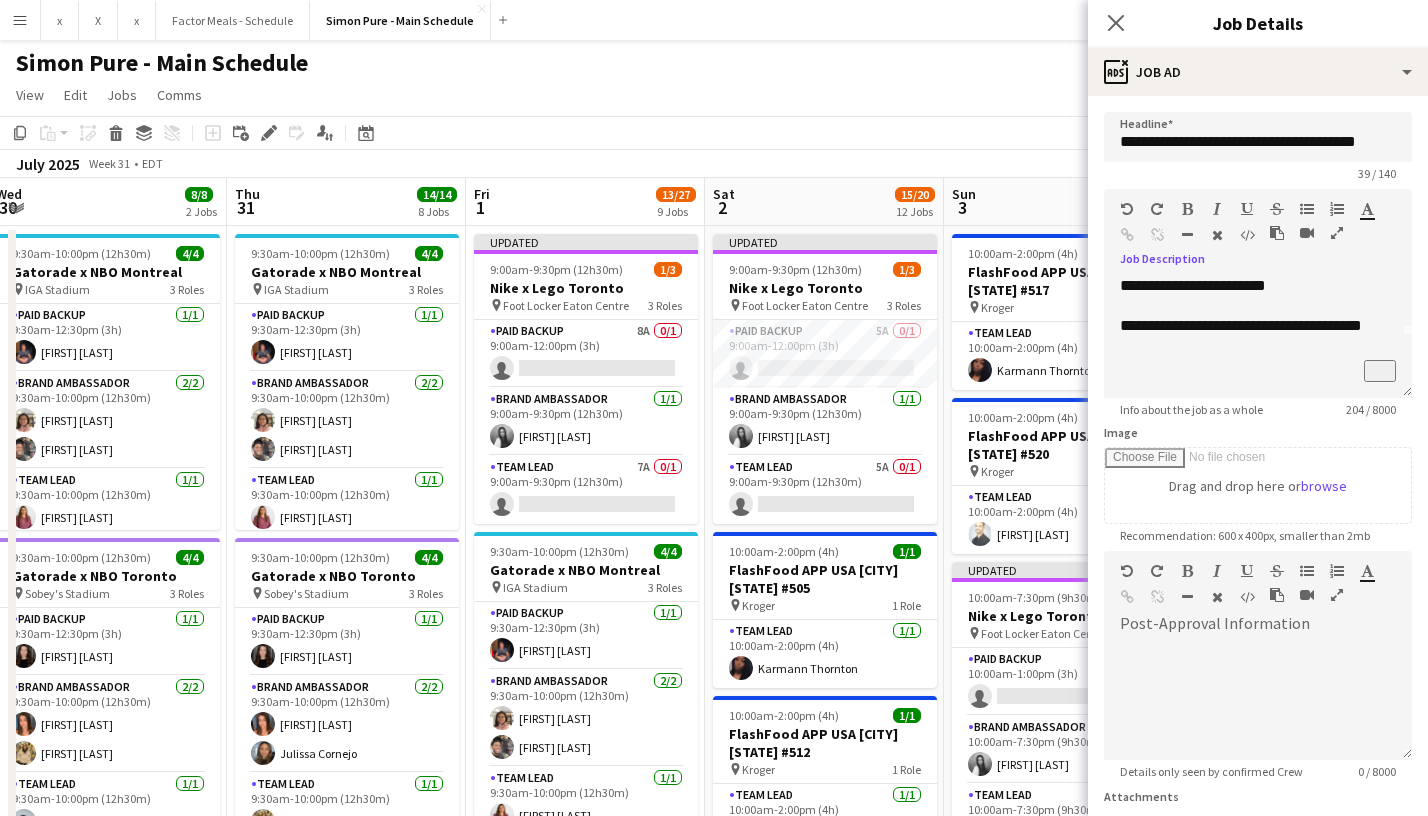 click at bounding box center (1307, 209) 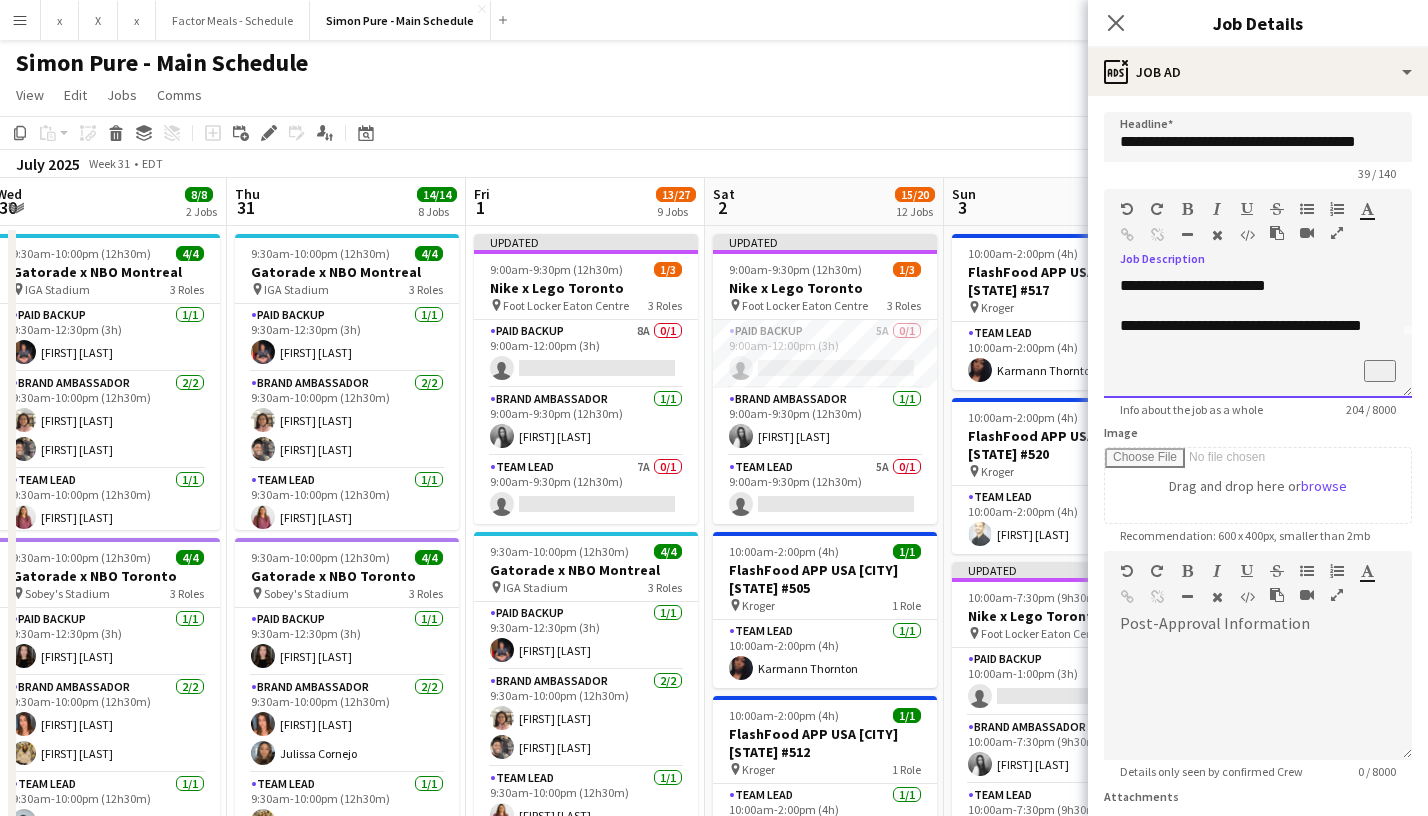 scroll, scrollTop: 63, scrollLeft: 0, axis: vertical 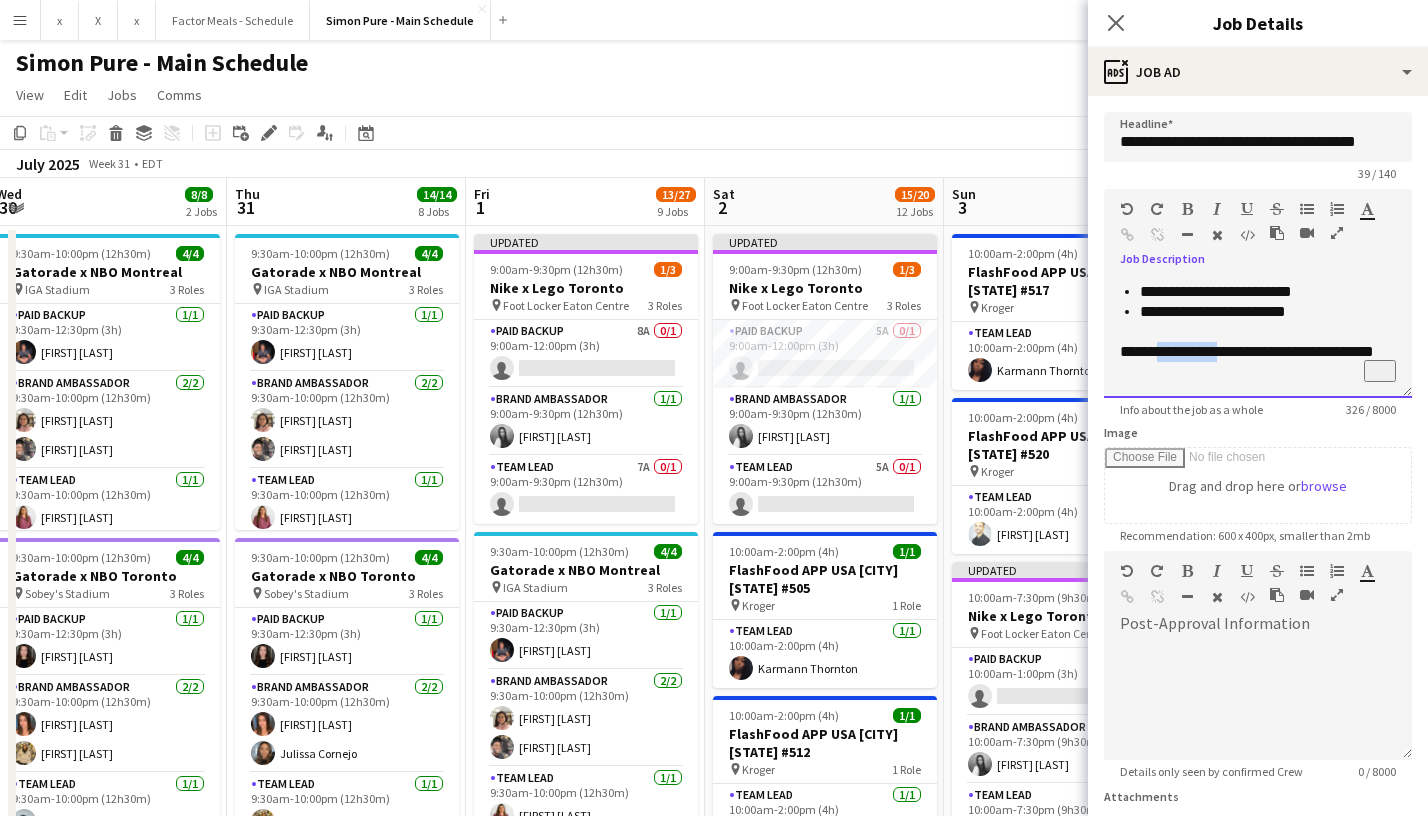 drag, startPoint x: 1166, startPoint y: 368, endPoint x: 1231, endPoint y: 368, distance: 65 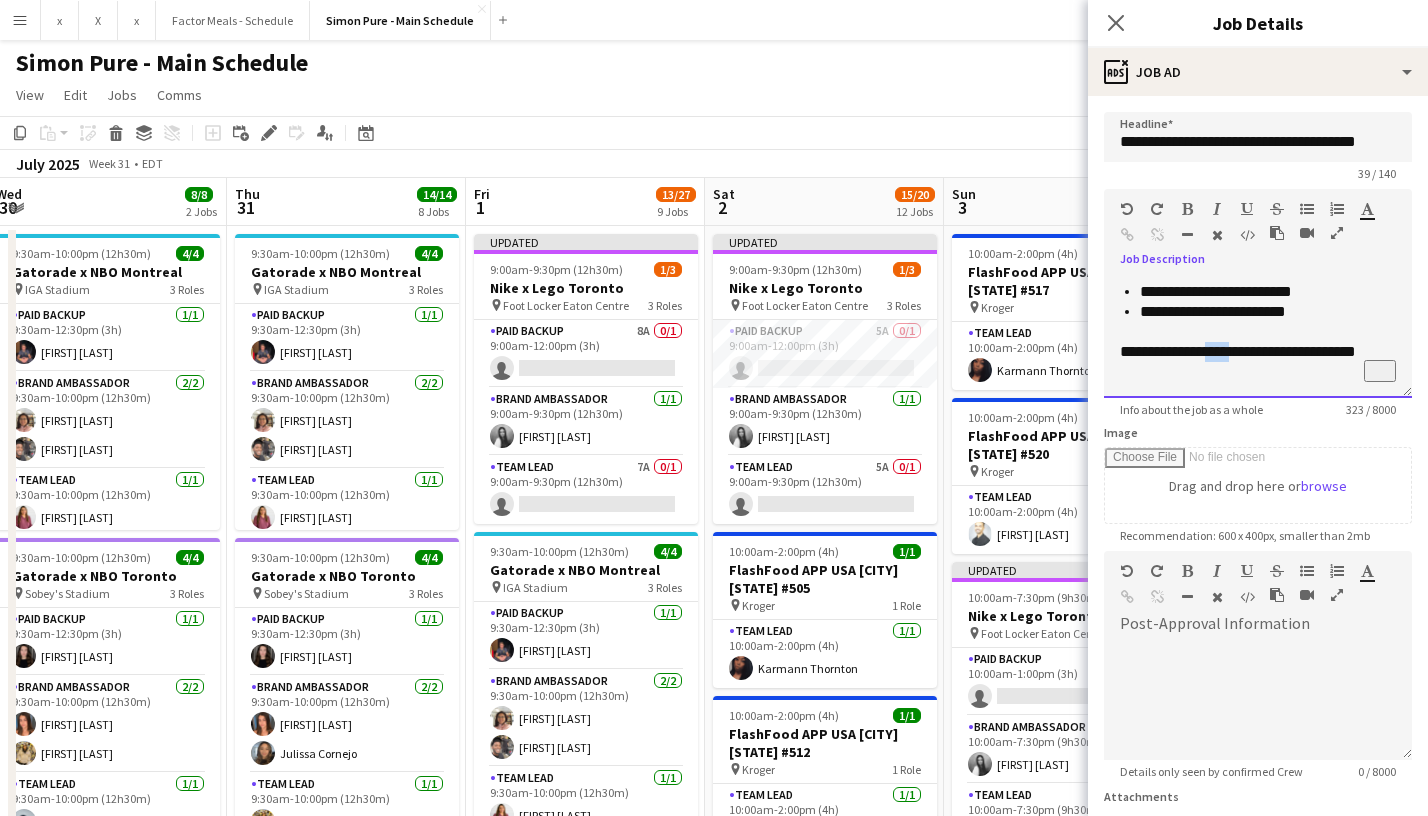 drag, startPoint x: 1210, startPoint y: 367, endPoint x: 1231, endPoint y: 373, distance: 21.84033 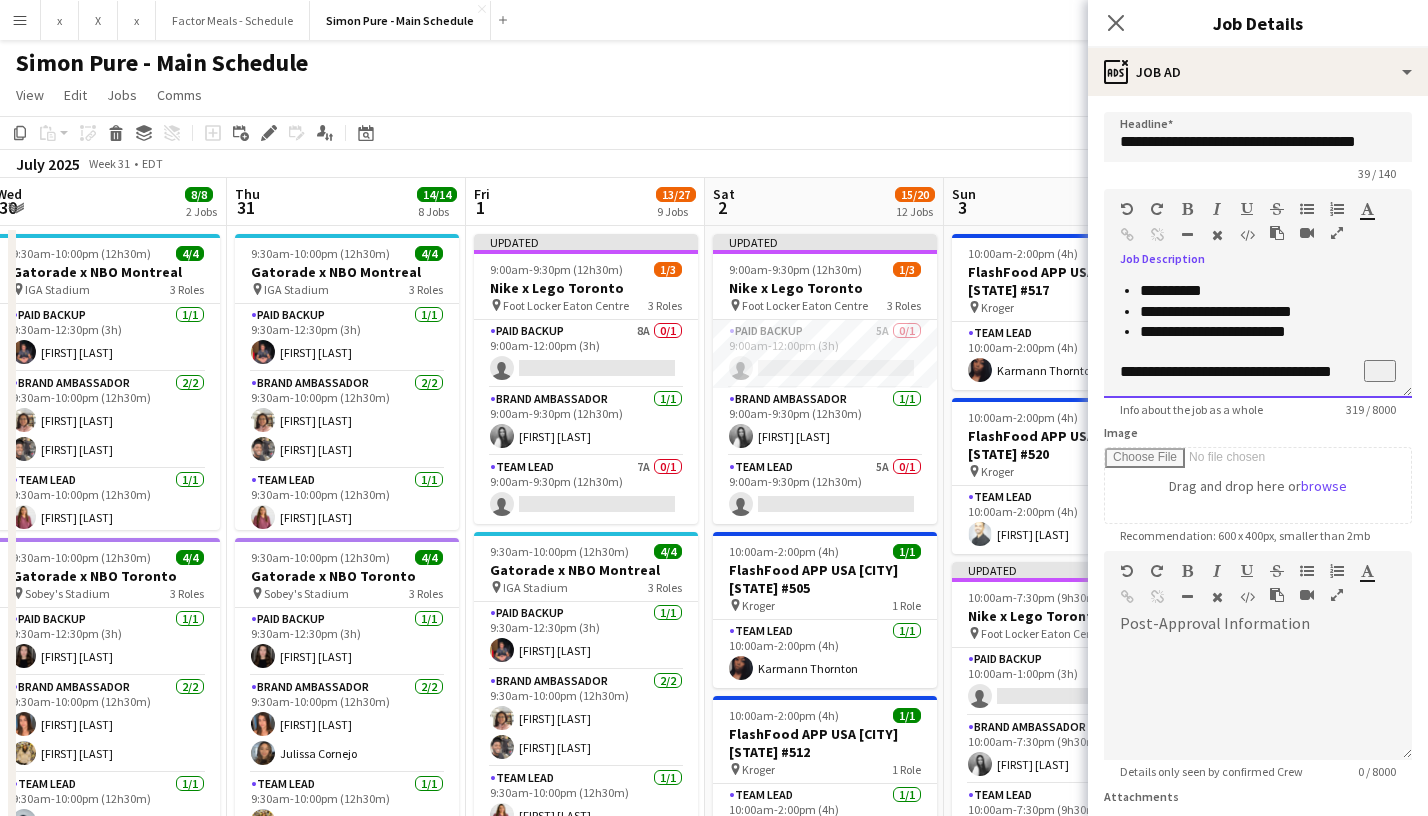 drag, startPoint x: 1374, startPoint y: 372, endPoint x: 1374, endPoint y: 433, distance: 61 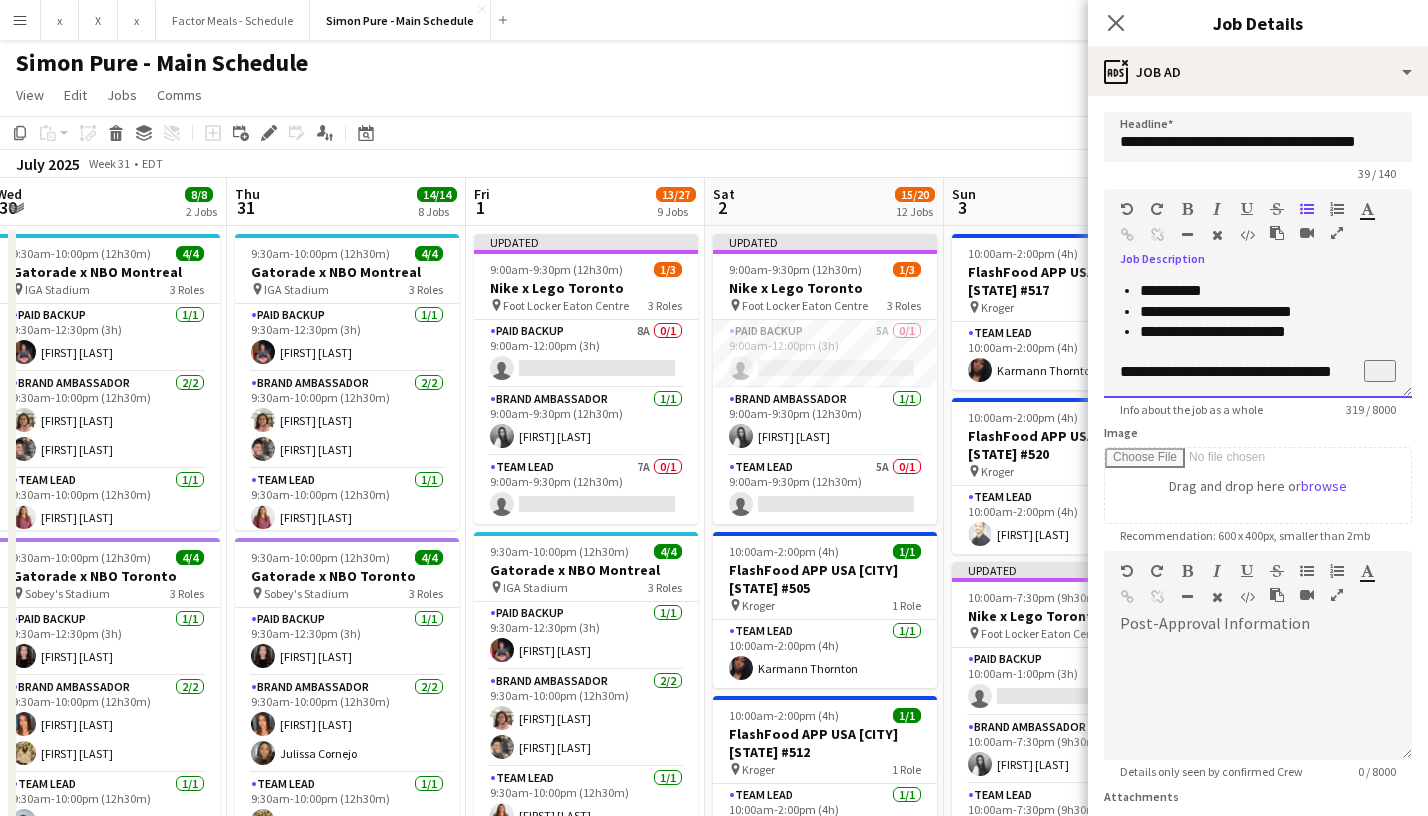 click on "**********" at bounding box center [1258, 372] 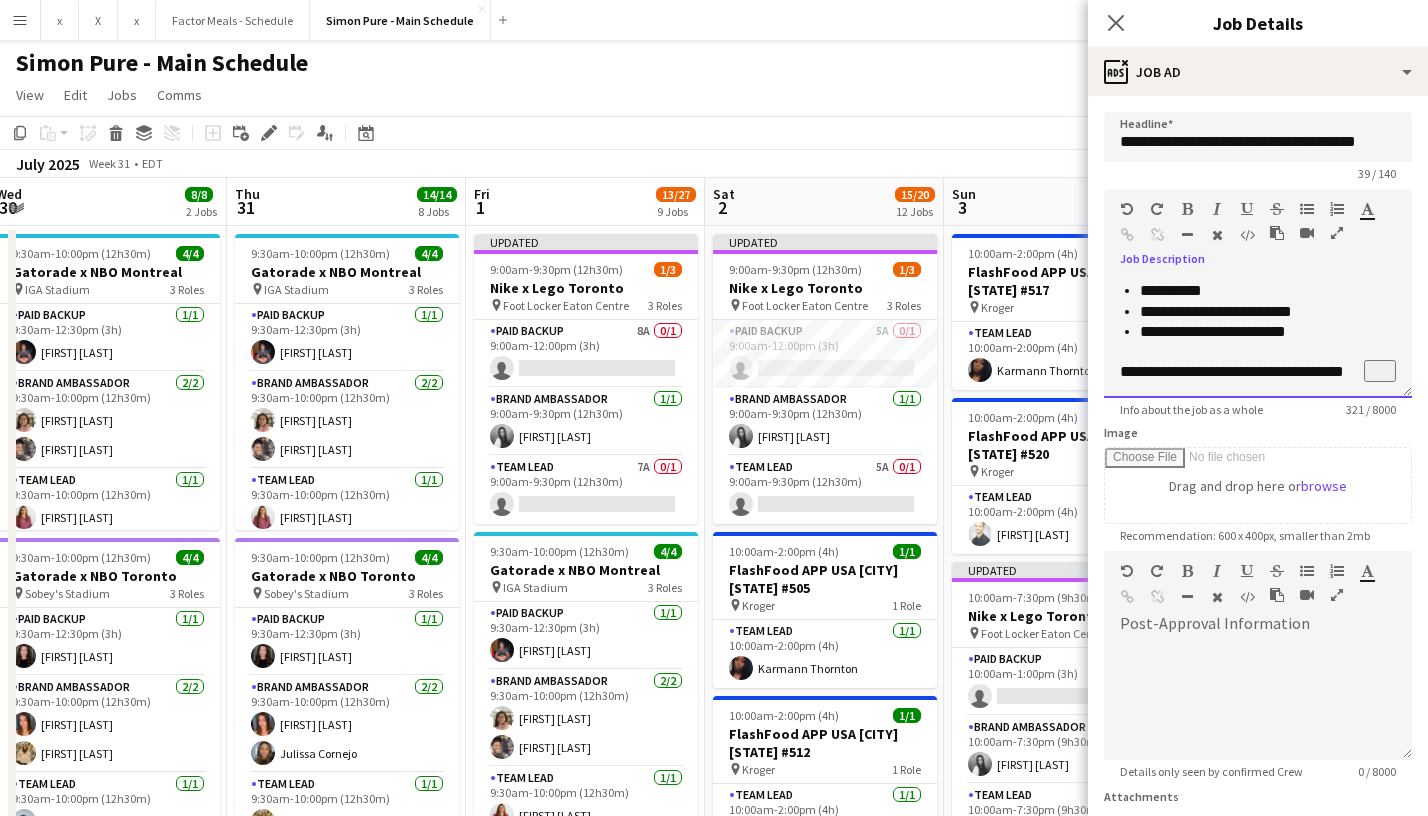 scroll, scrollTop: 184, scrollLeft: 0, axis: vertical 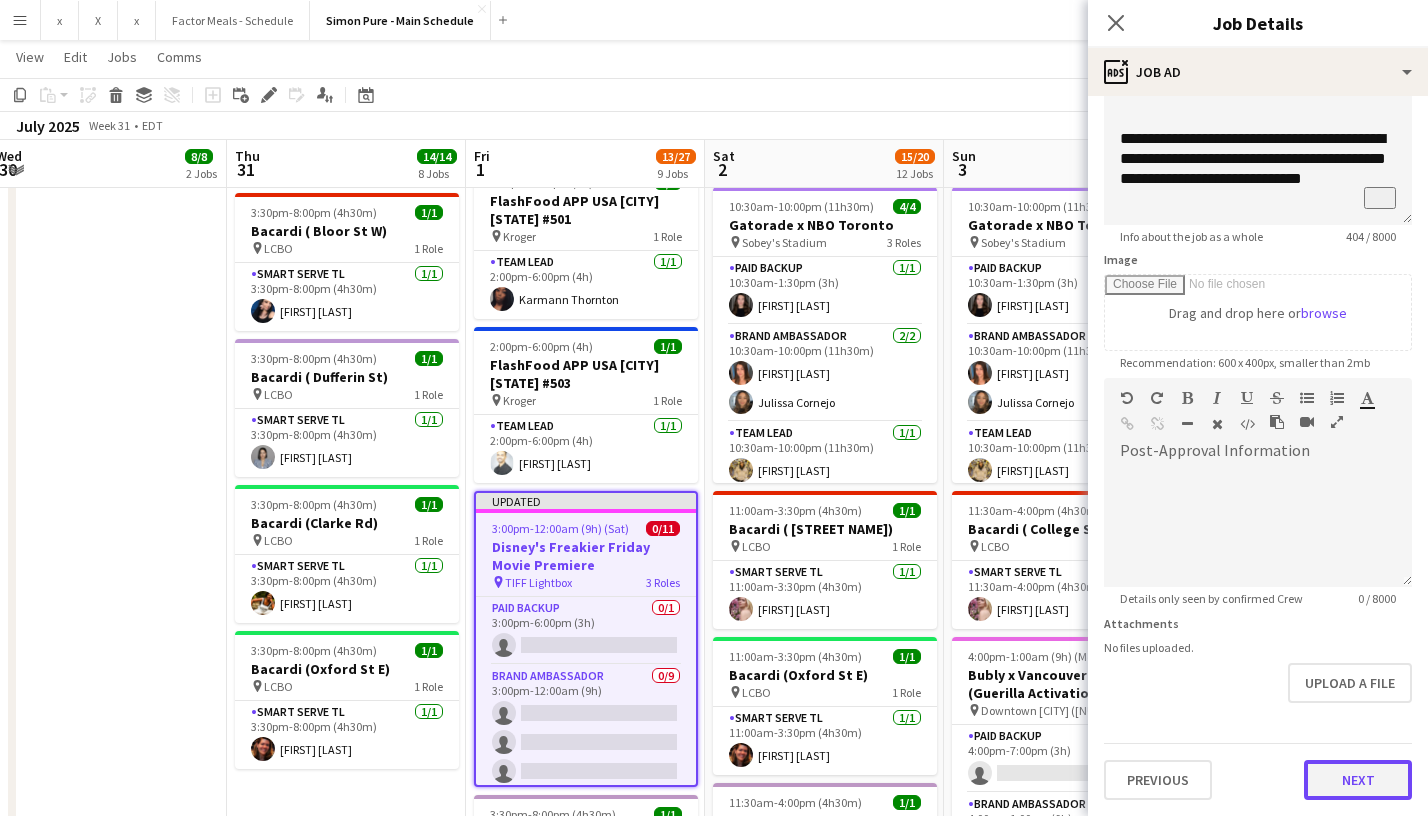 click on "Next" at bounding box center [1358, 780] 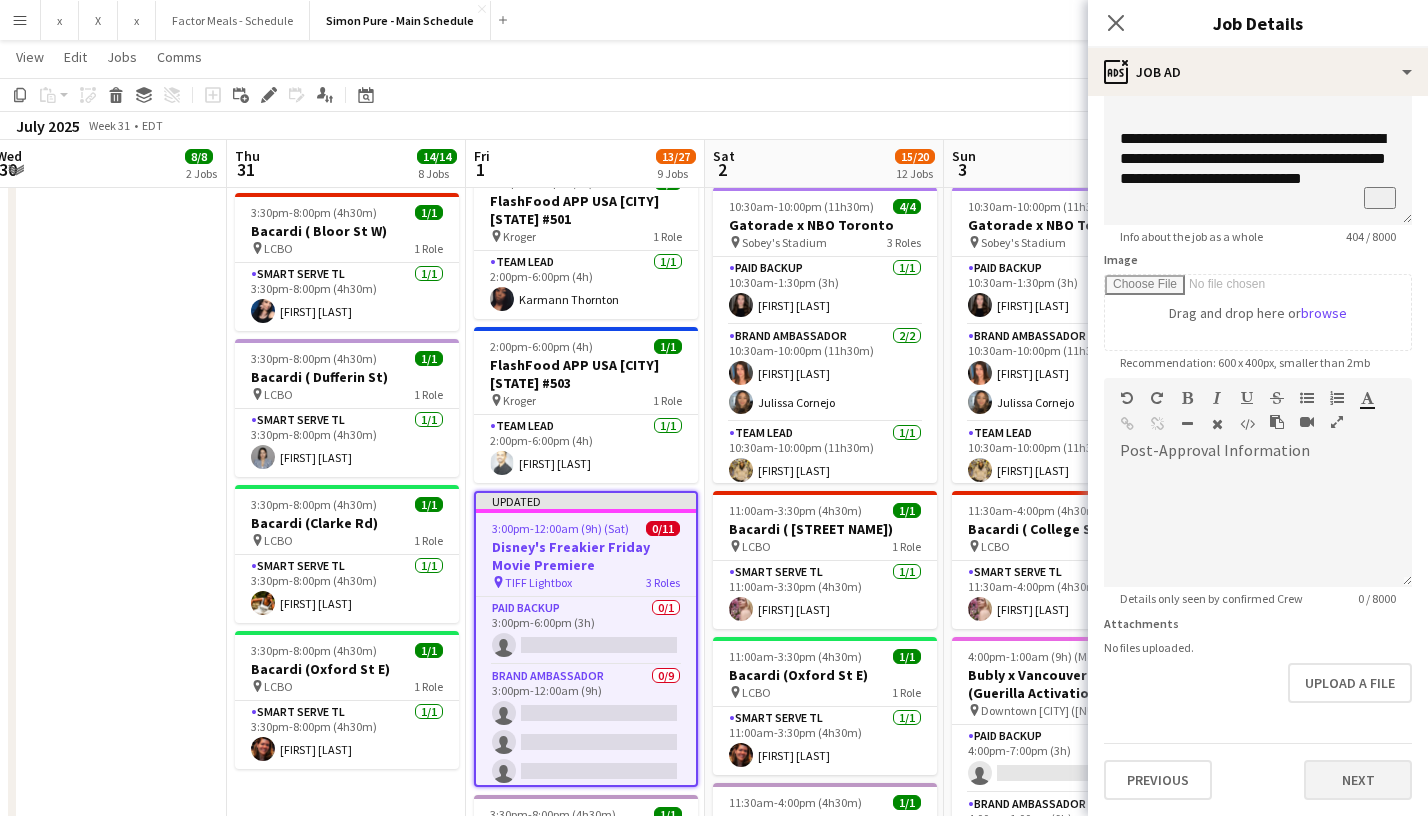 scroll, scrollTop: 0, scrollLeft: 0, axis: both 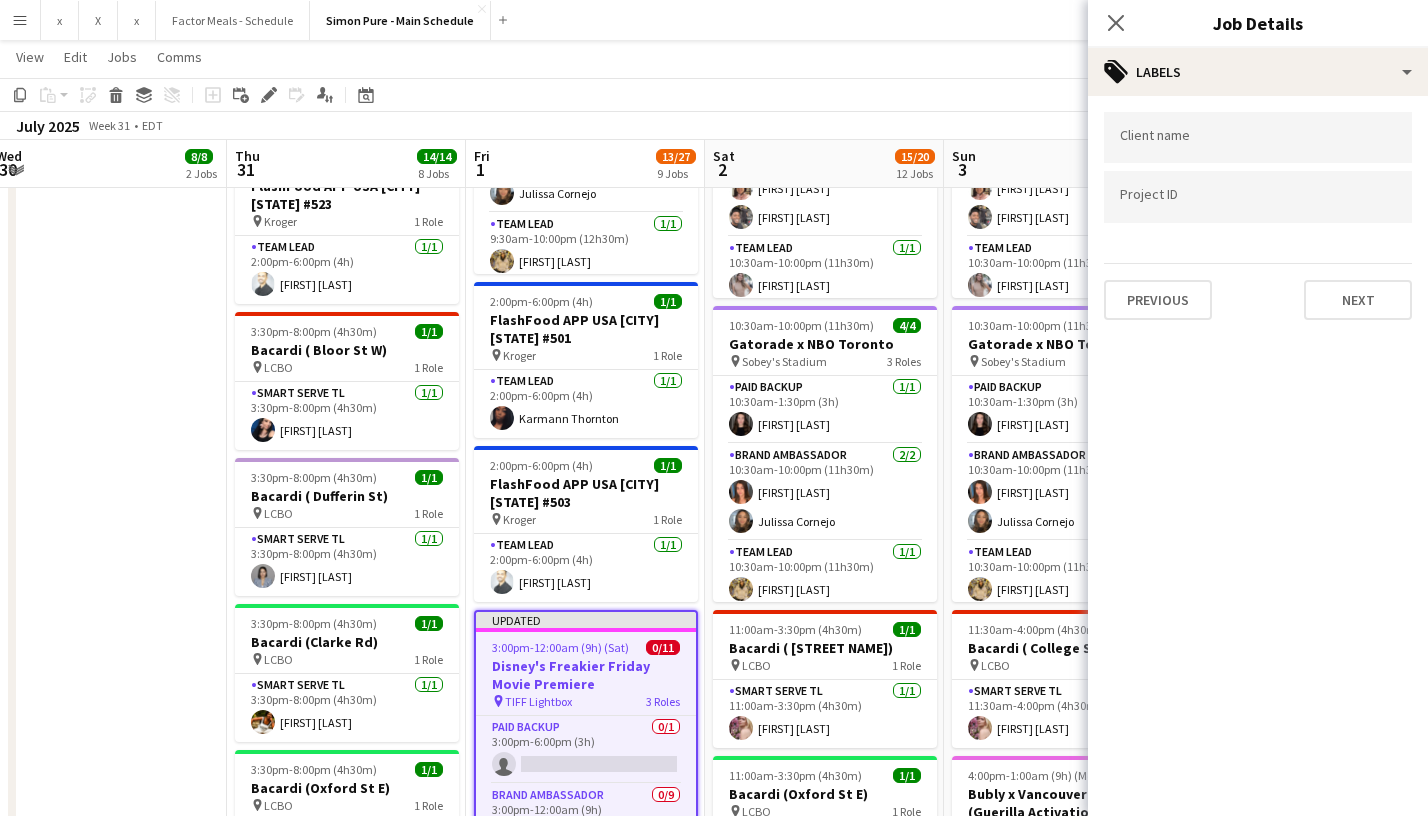 click at bounding box center (1258, 137) 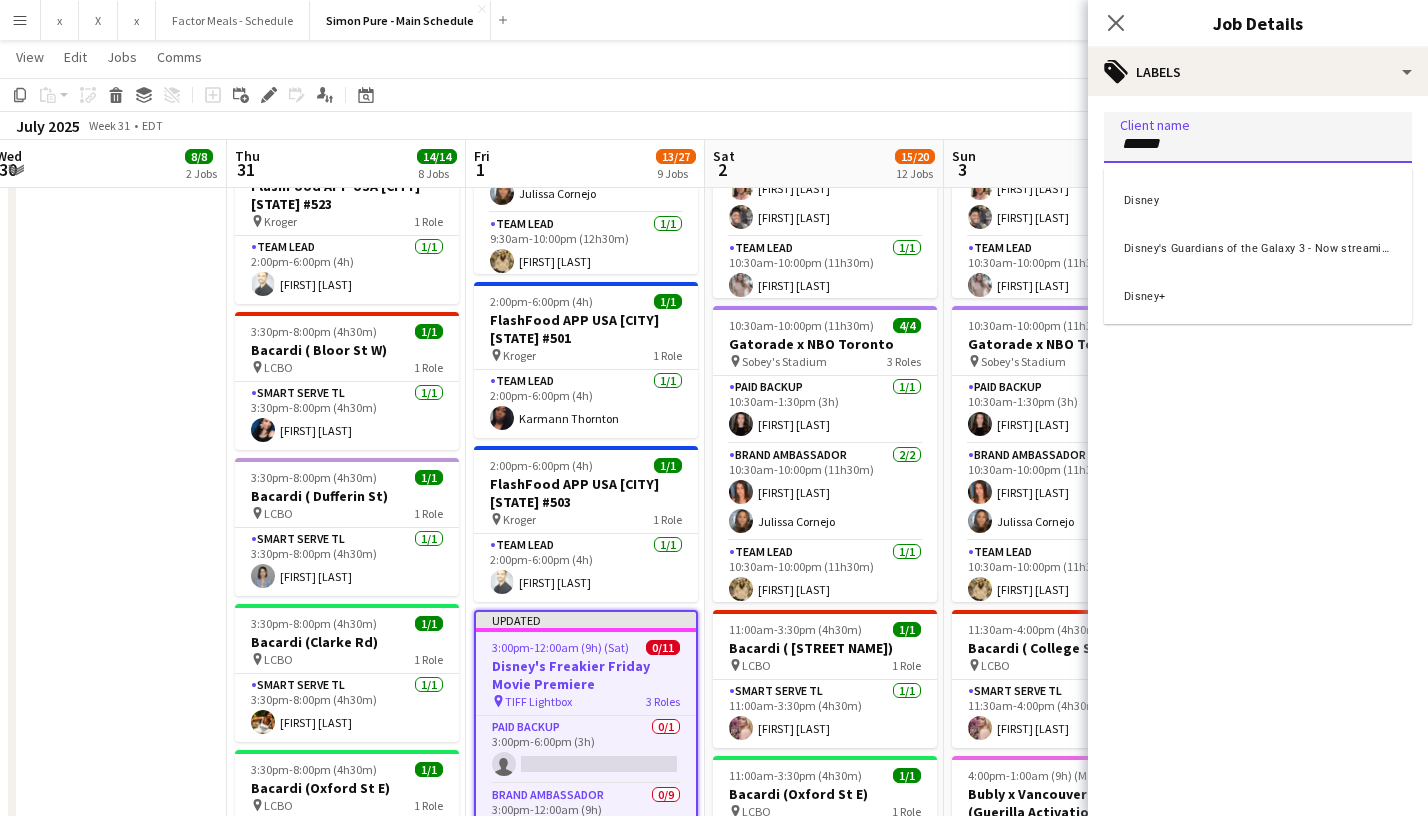 type on "******" 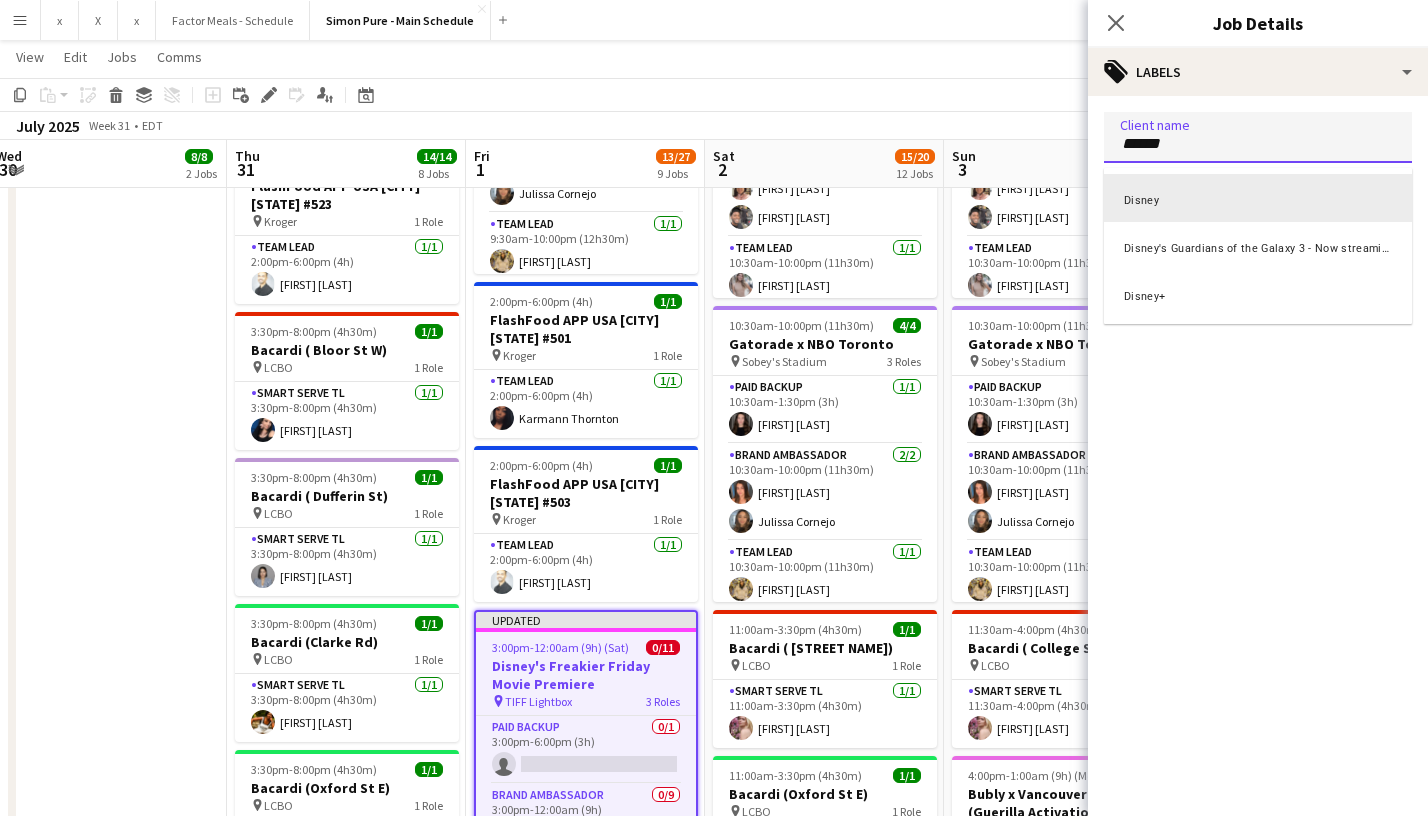 click on "Disney" at bounding box center (1258, 198) 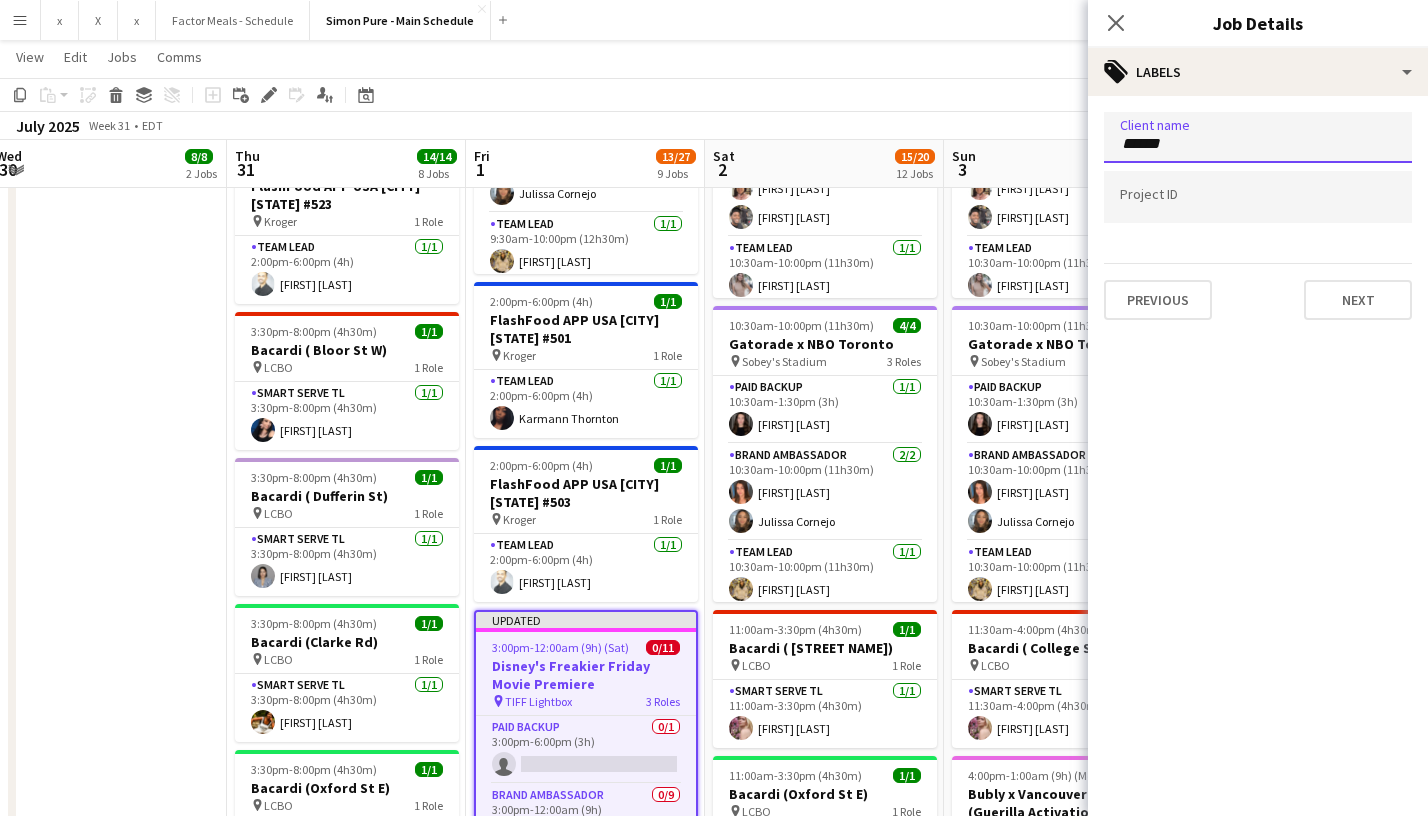 type 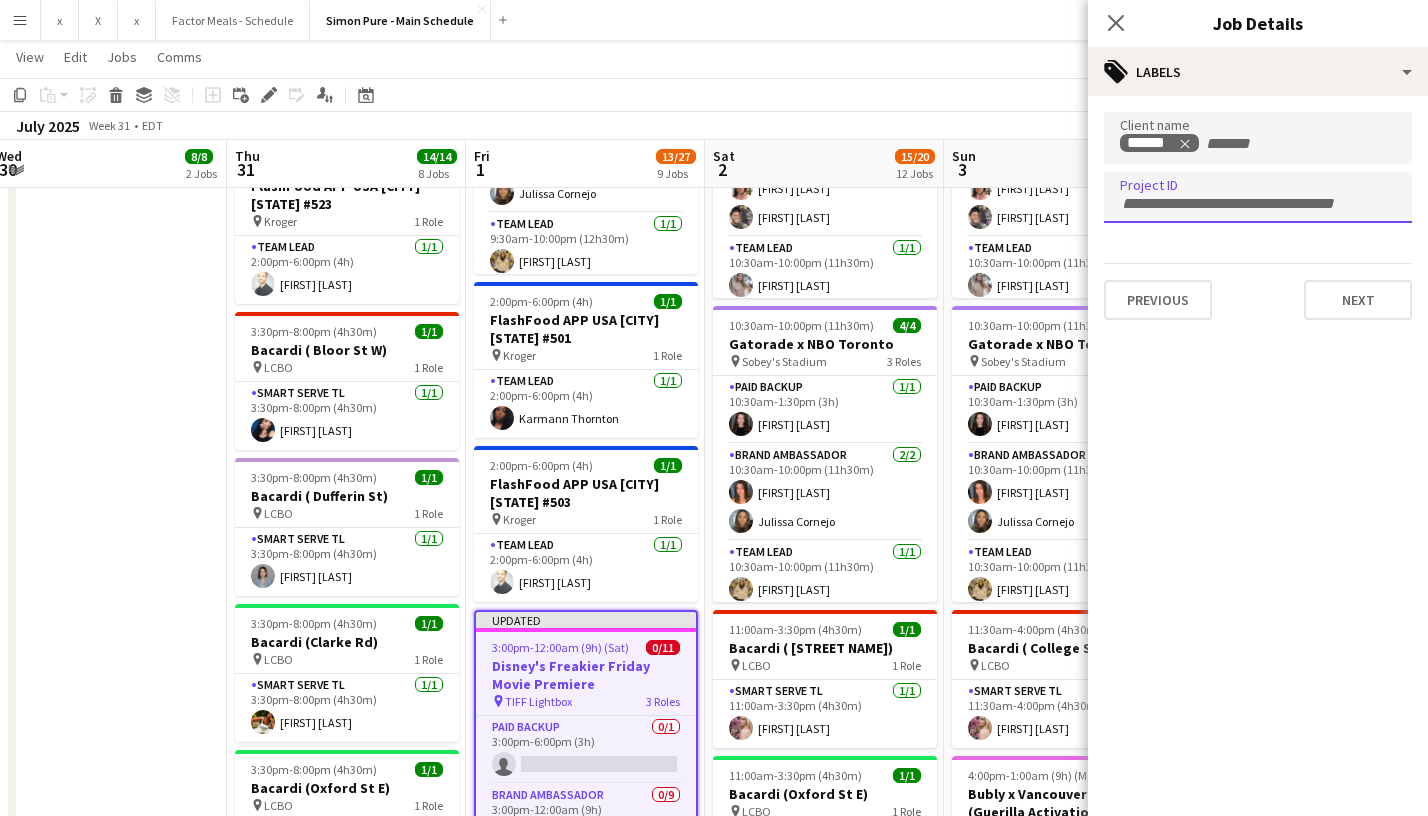 click at bounding box center [1258, 204] 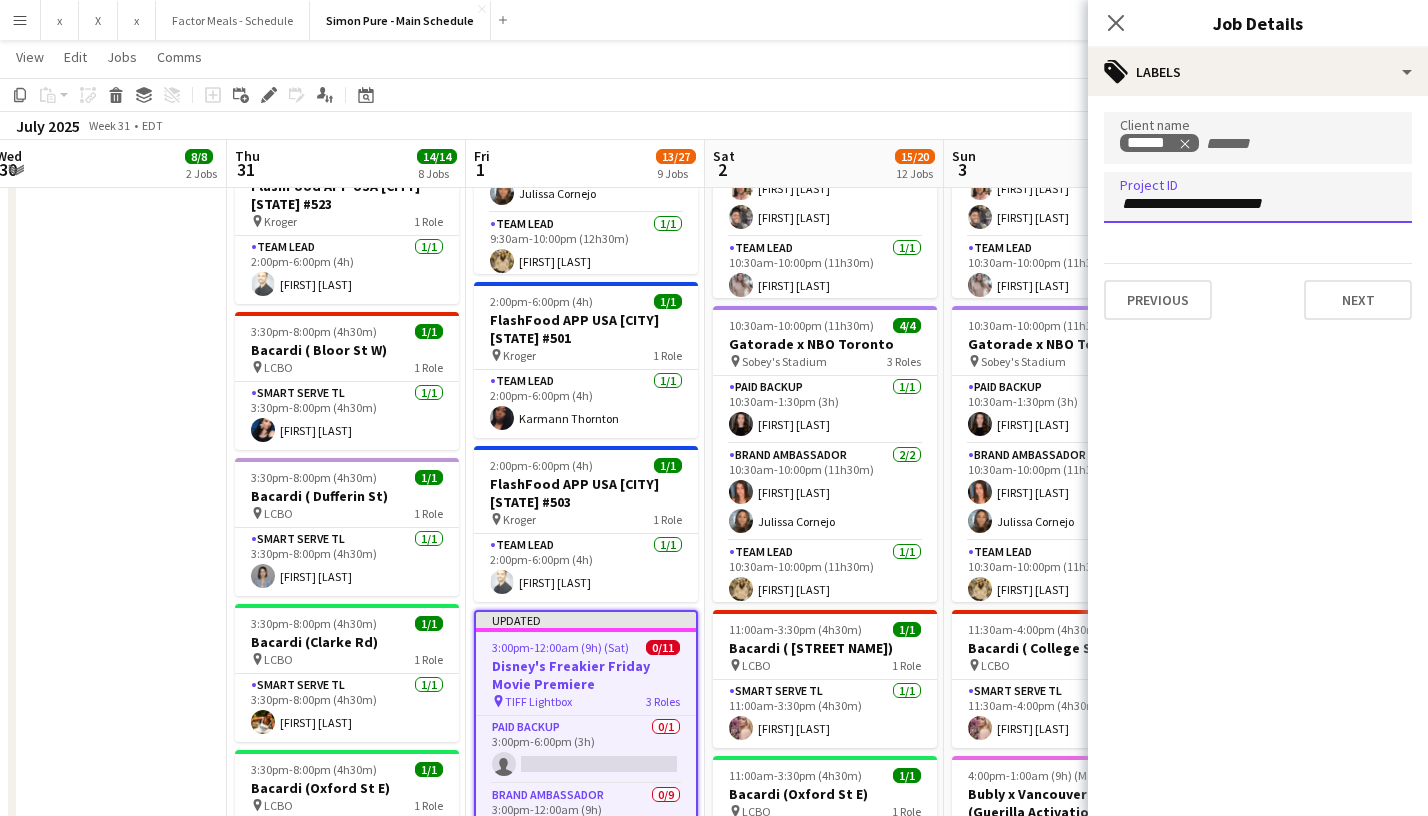 type on "**********" 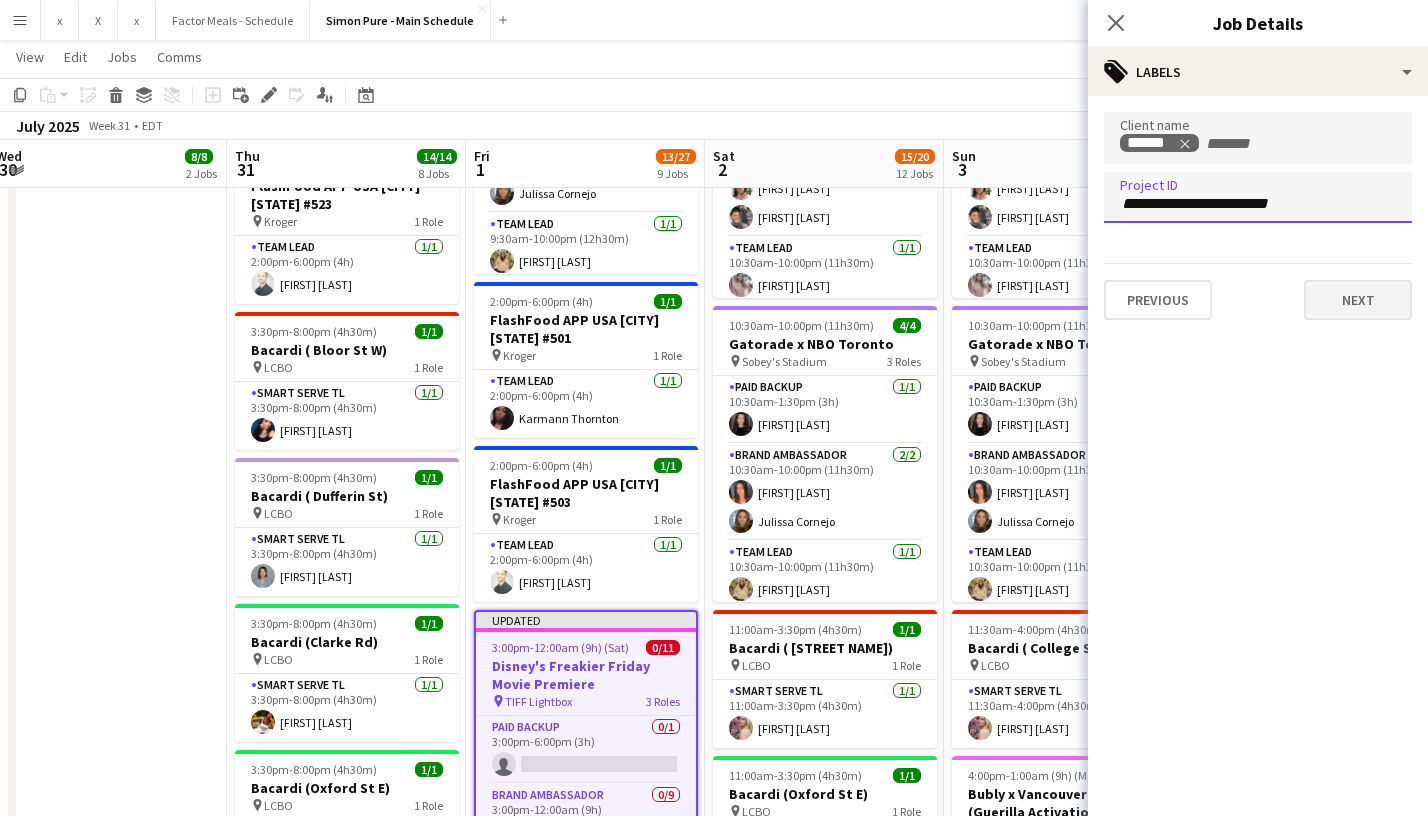 type 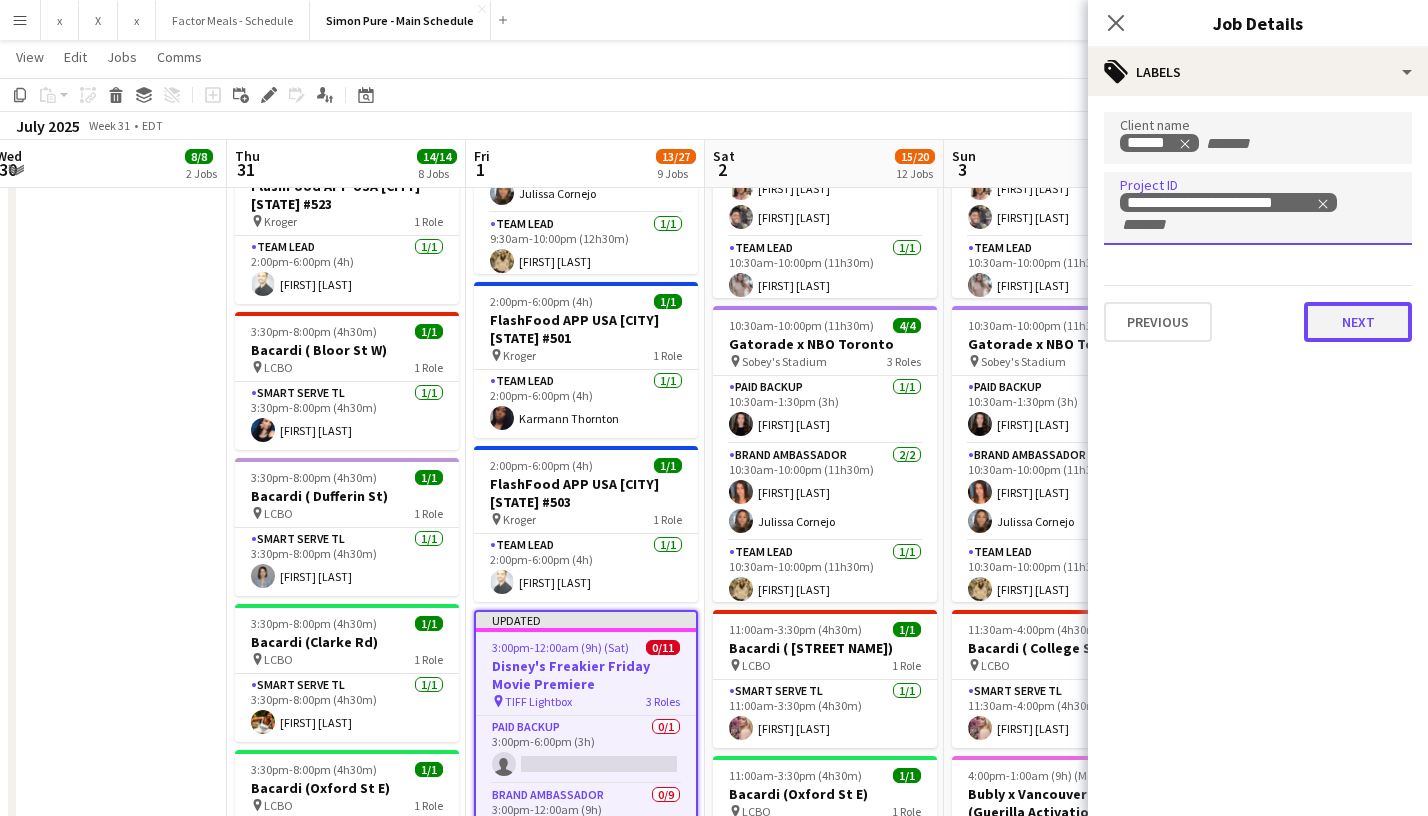 click on "Next" at bounding box center [1358, 322] 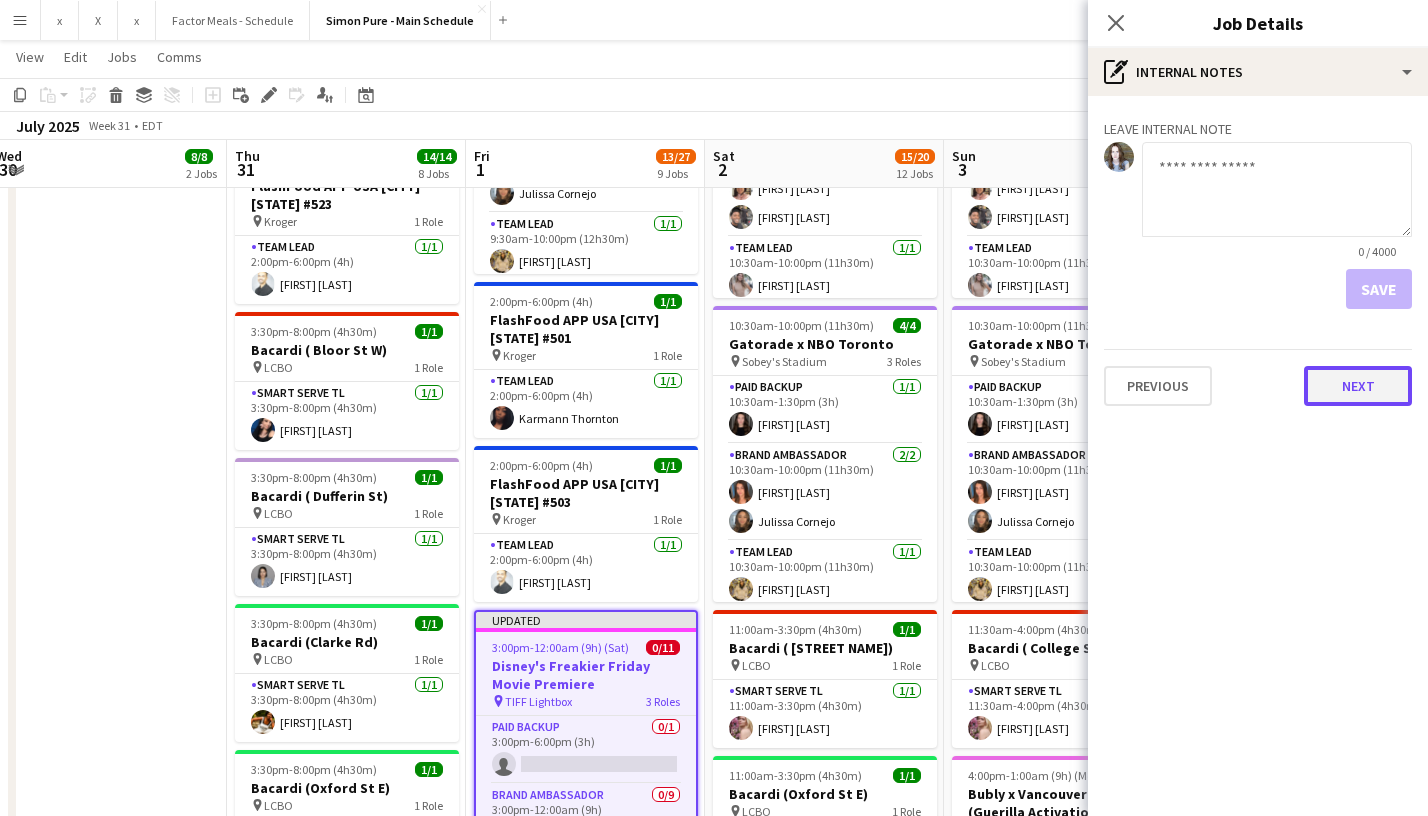 click on "Next" at bounding box center [1358, 386] 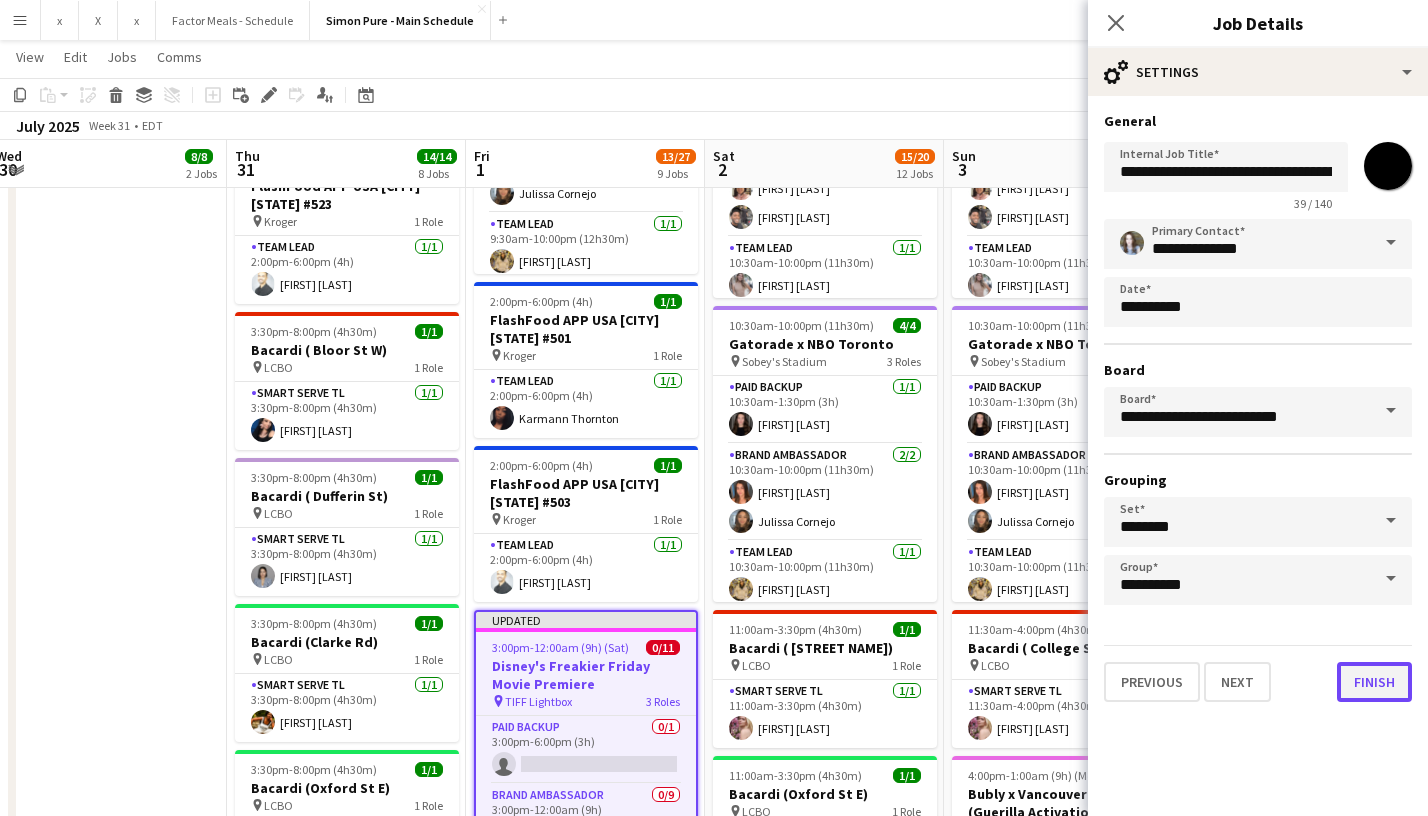 click on "Finish" at bounding box center (1374, 682) 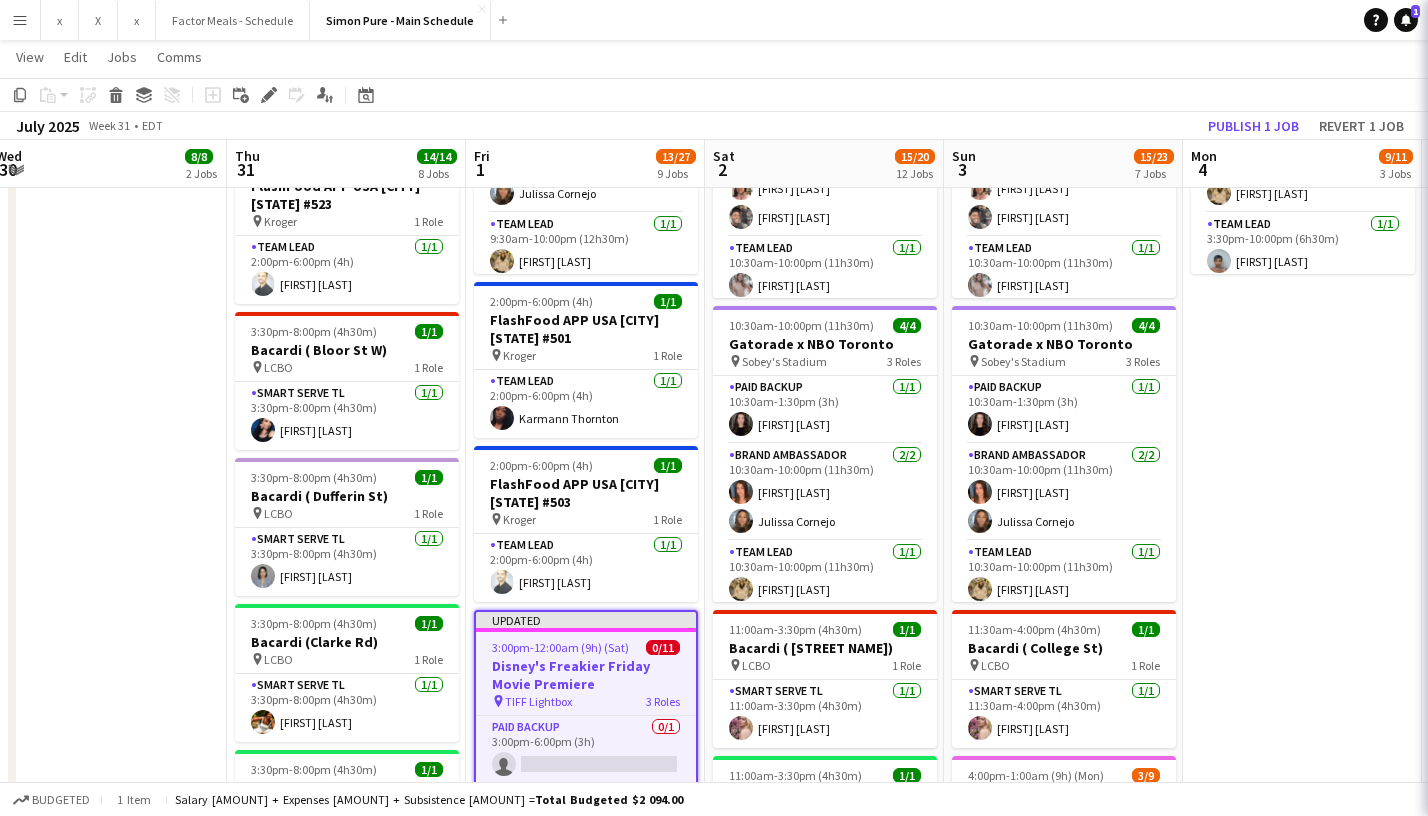 scroll, scrollTop: 0, scrollLeft: 490, axis: horizontal 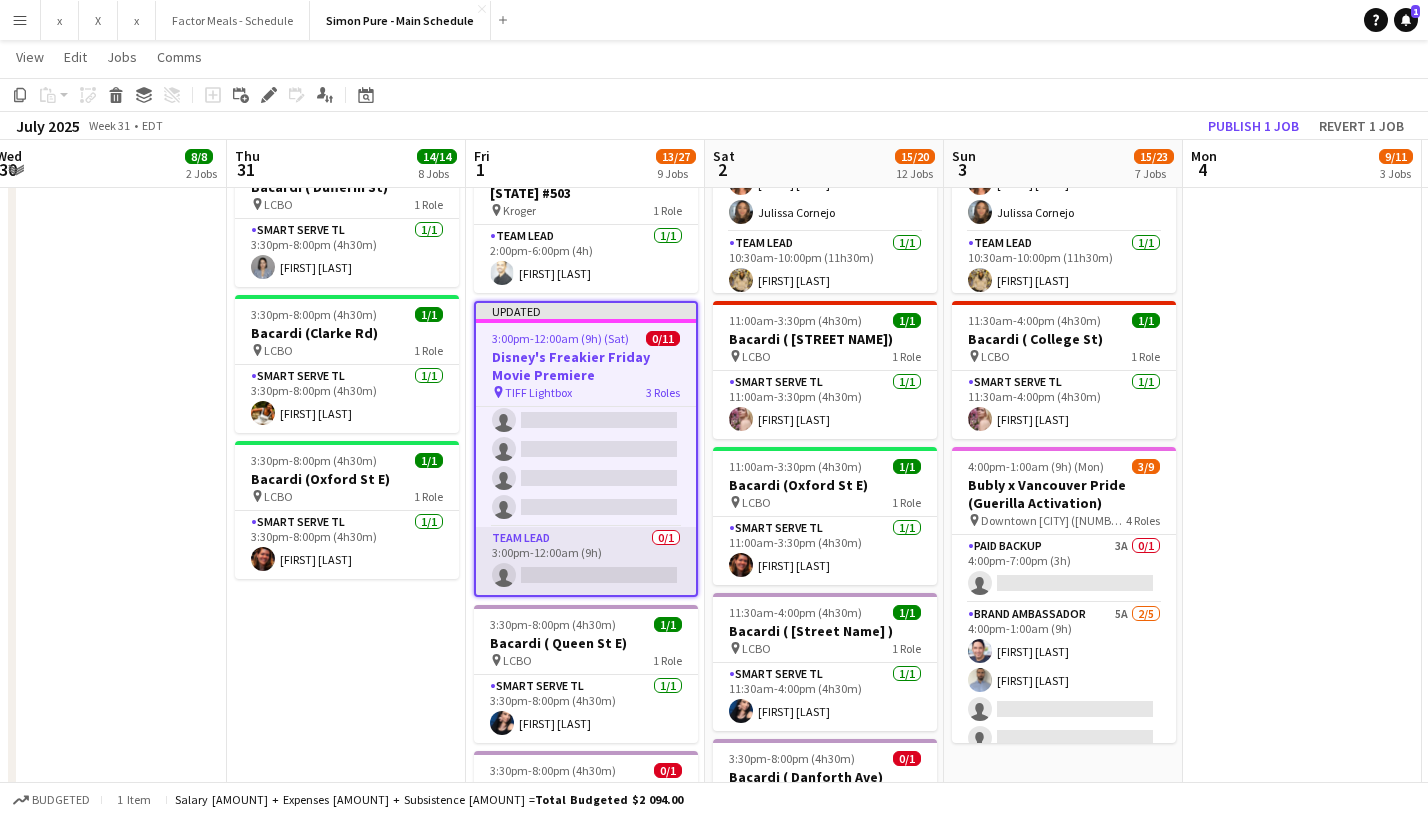 click on "Team Lead   0/1   3:00pm-12:00am (9h)
single-neutral-actions" at bounding box center (586, 561) 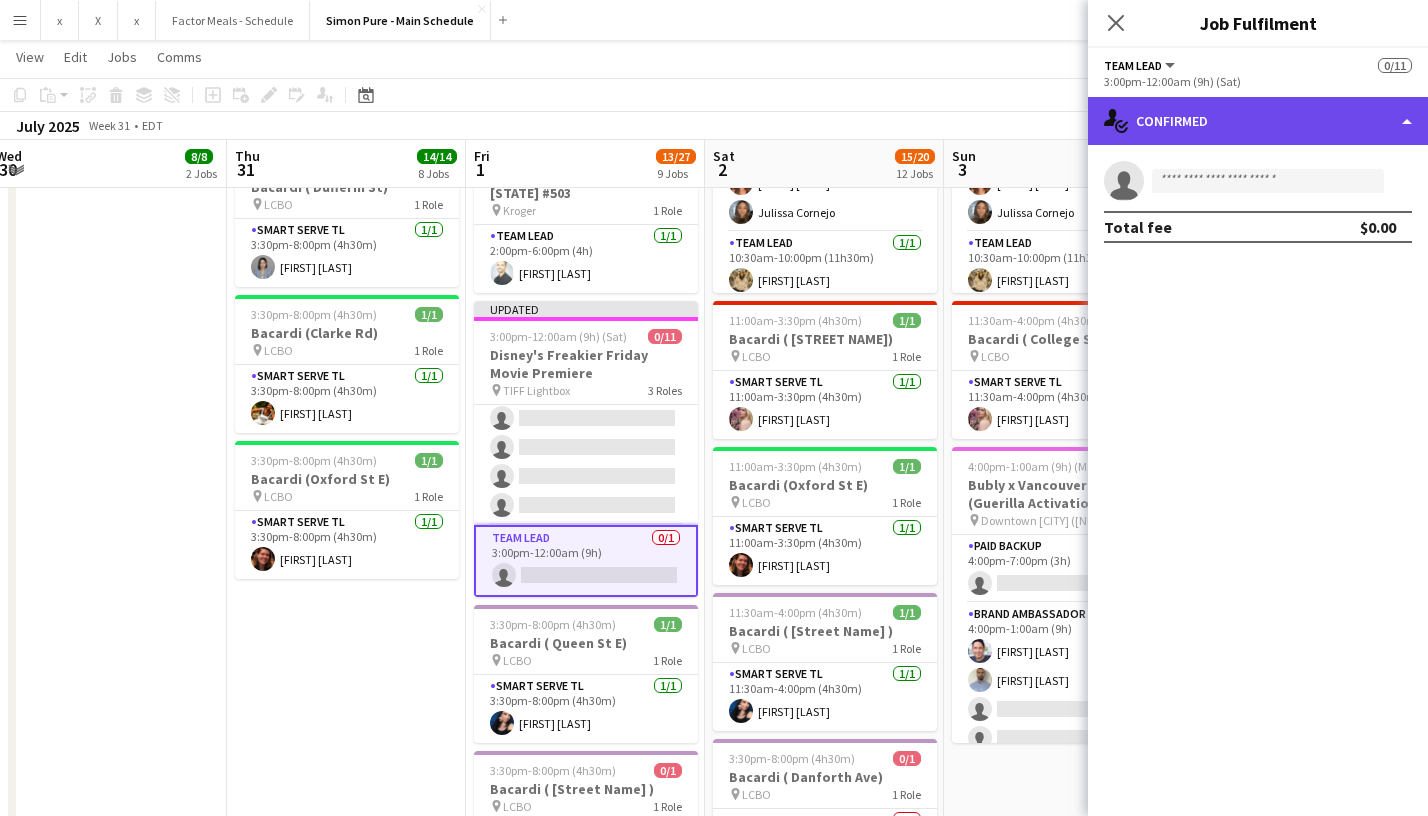 click on "single-neutral-actions-check-2
Confirmed" 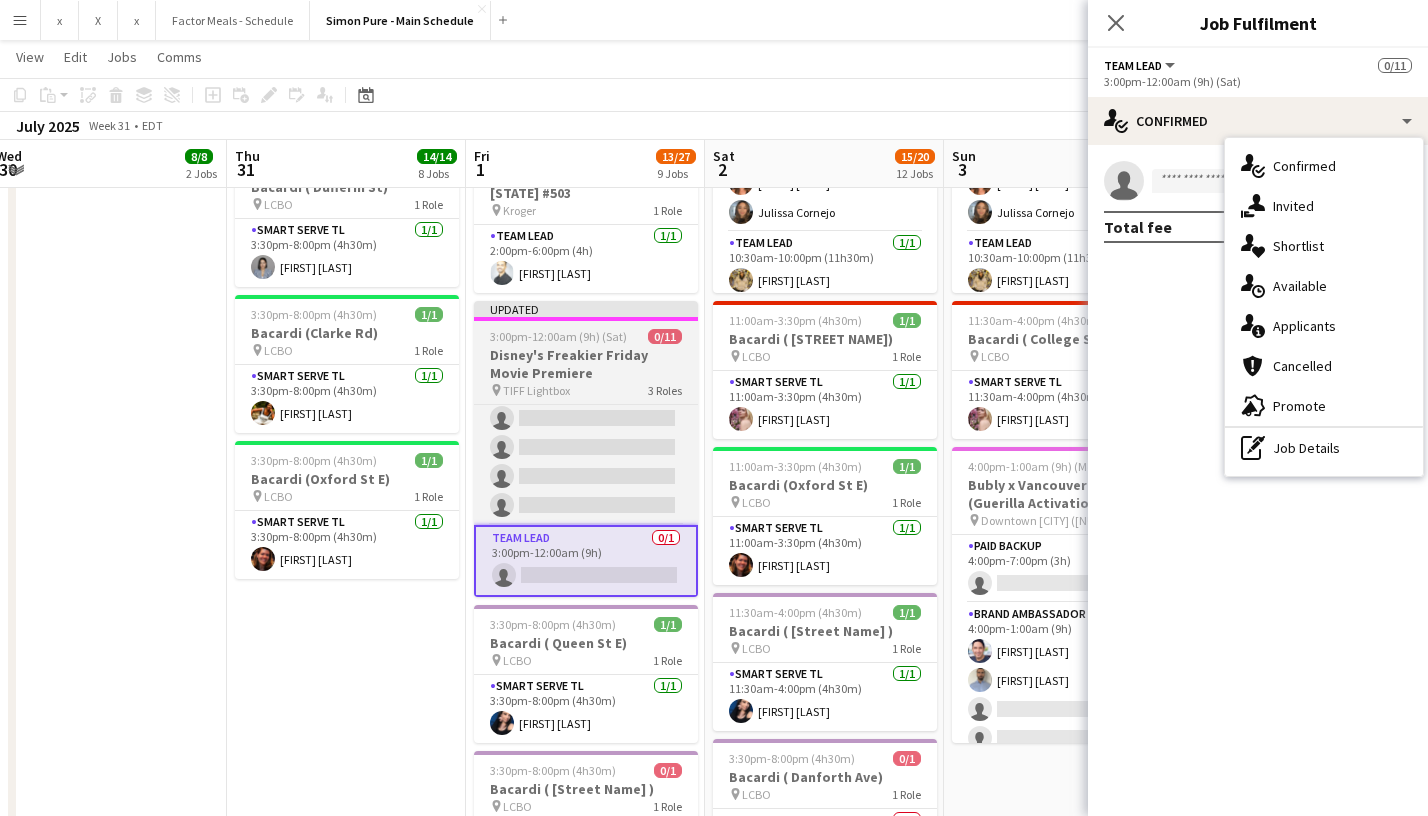 click on "Updated" at bounding box center (586, 309) 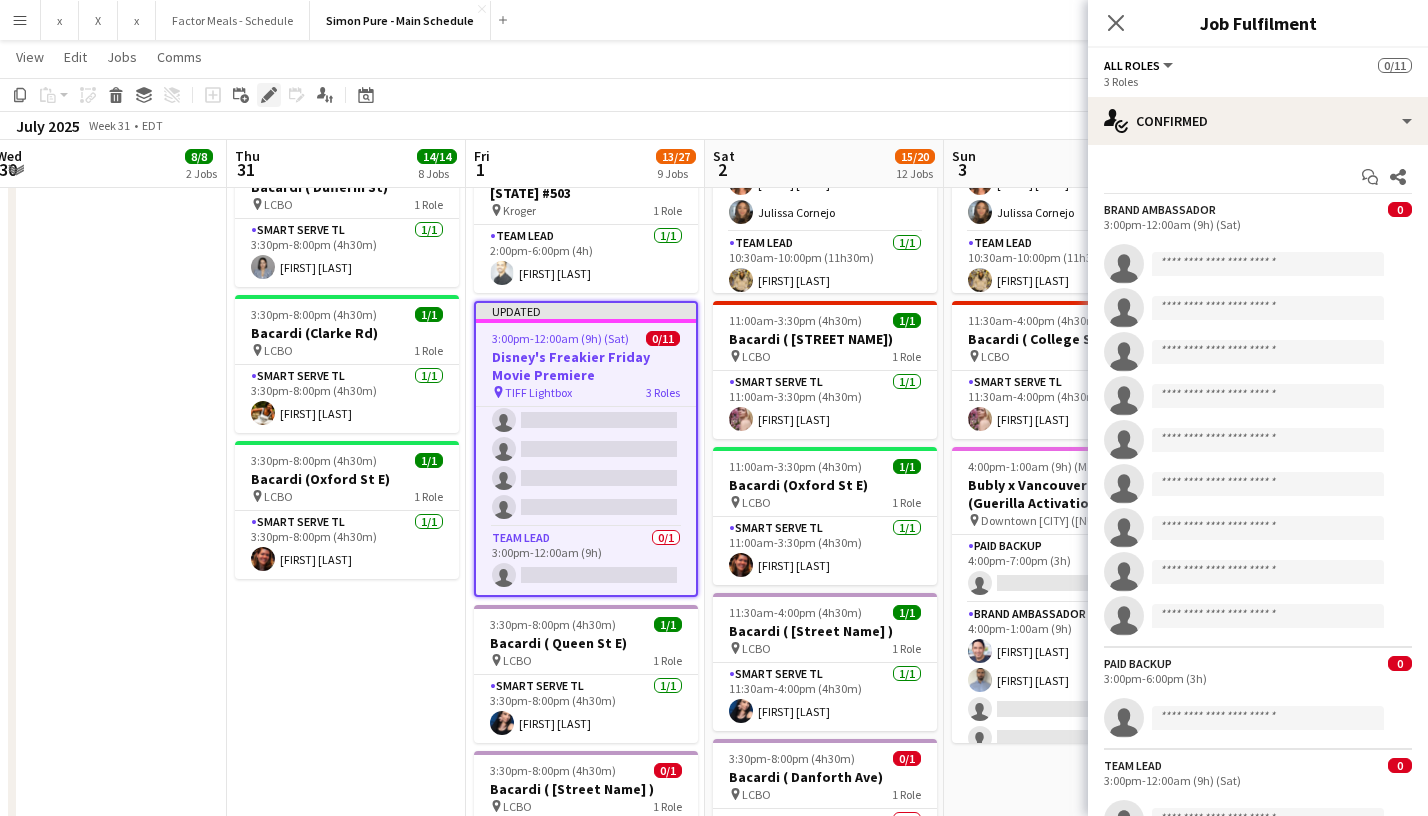 click on "Edit" 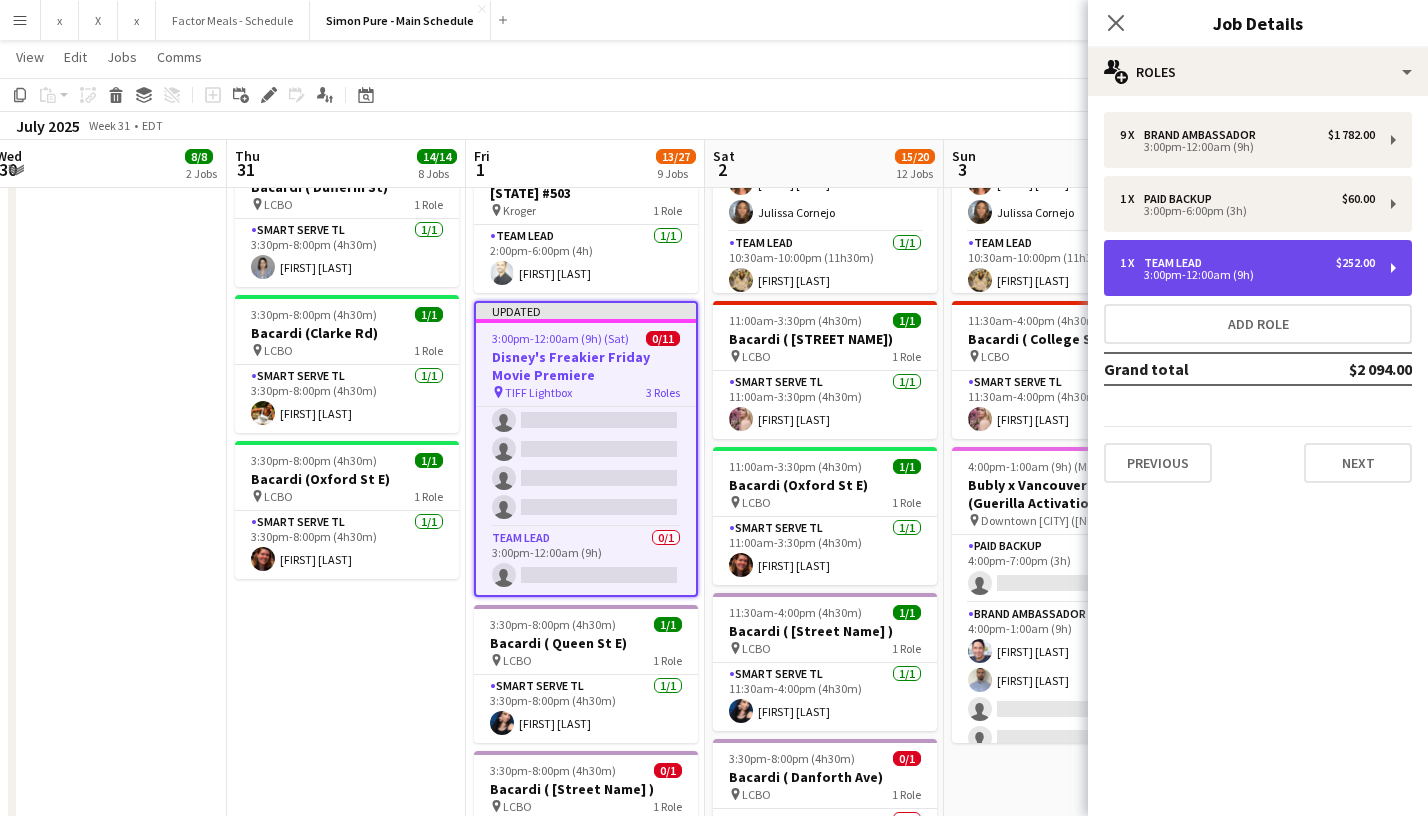 click on "3:00pm-12:00am (9h)" at bounding box center [1247, 275] 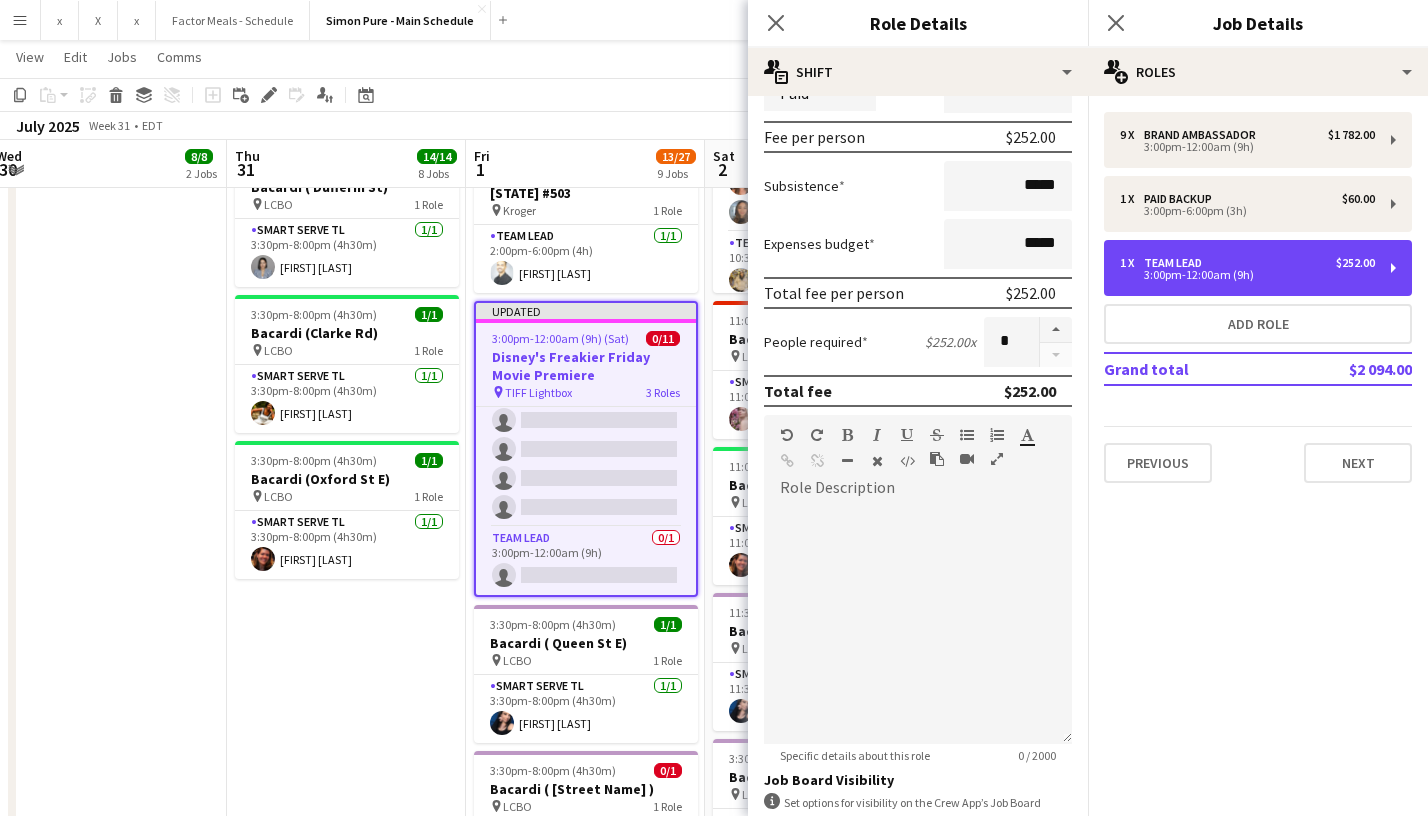 scroll, scrollTop: 441, scrollLeft: 0, axis: vertical 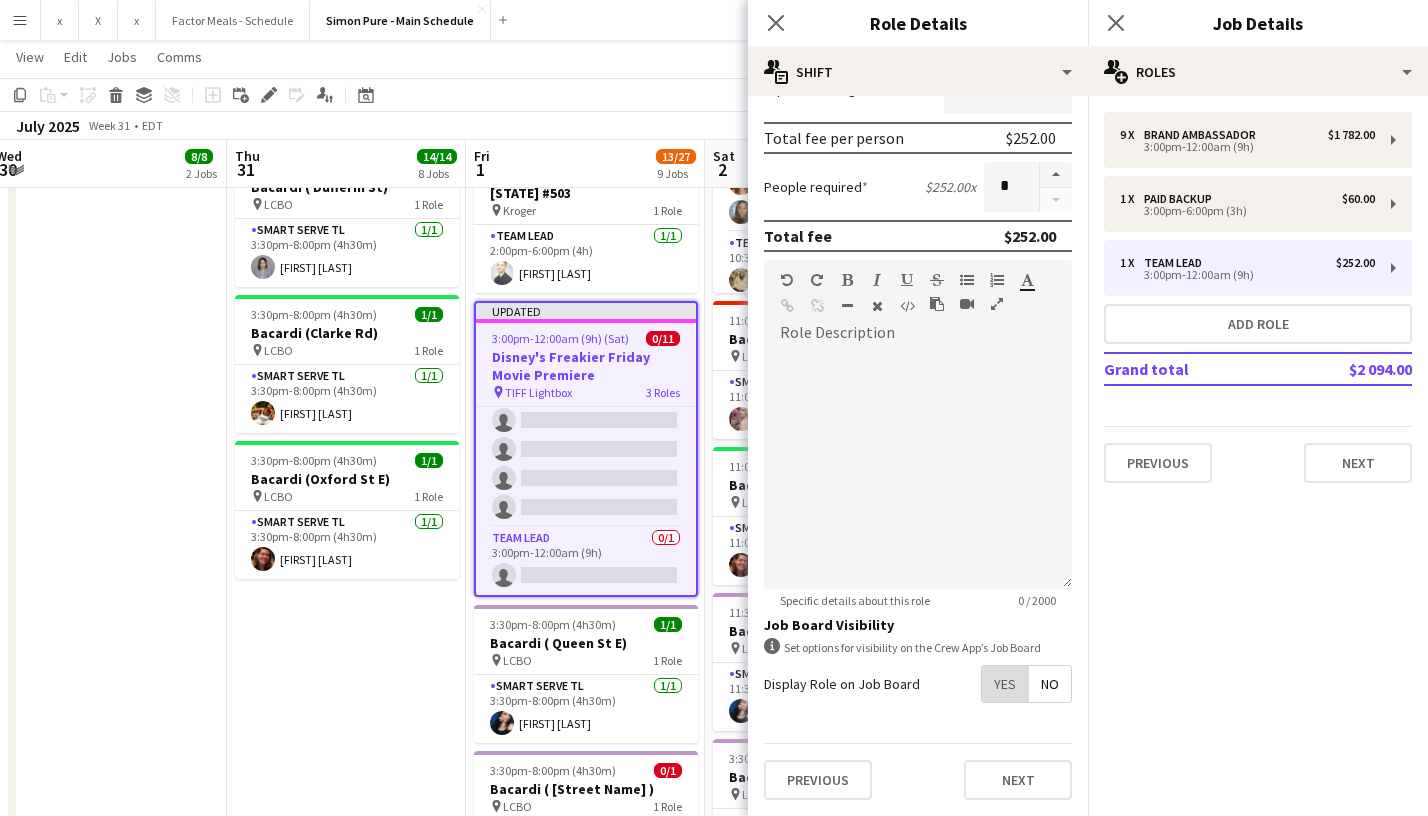 click on "Yes" at bounding box center (1005, 684) 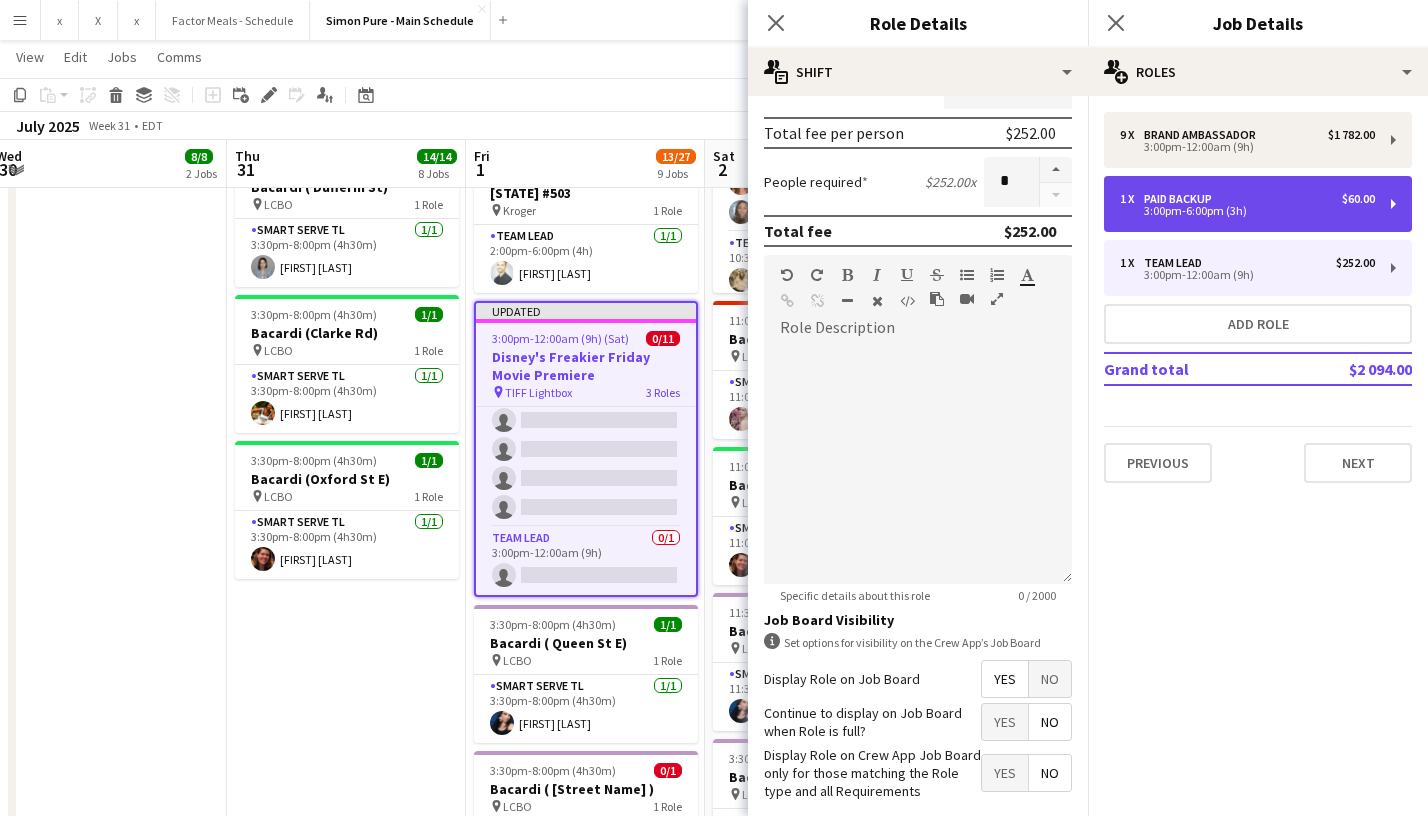 click on "3:00pm-6:00pm (3h)" at bounding box center [1247, 211] 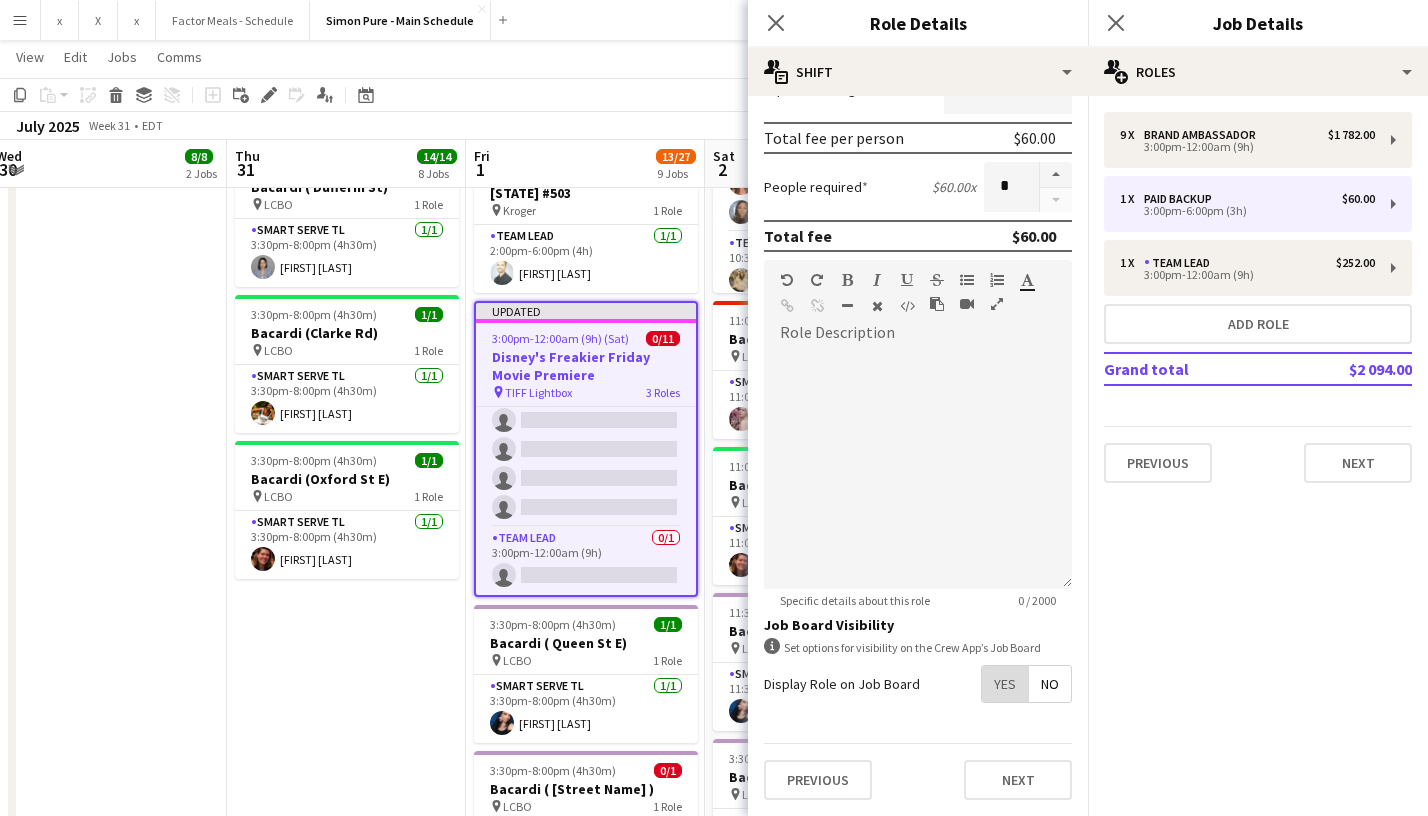 click on "Yes" at bounding box center [1005, 684] 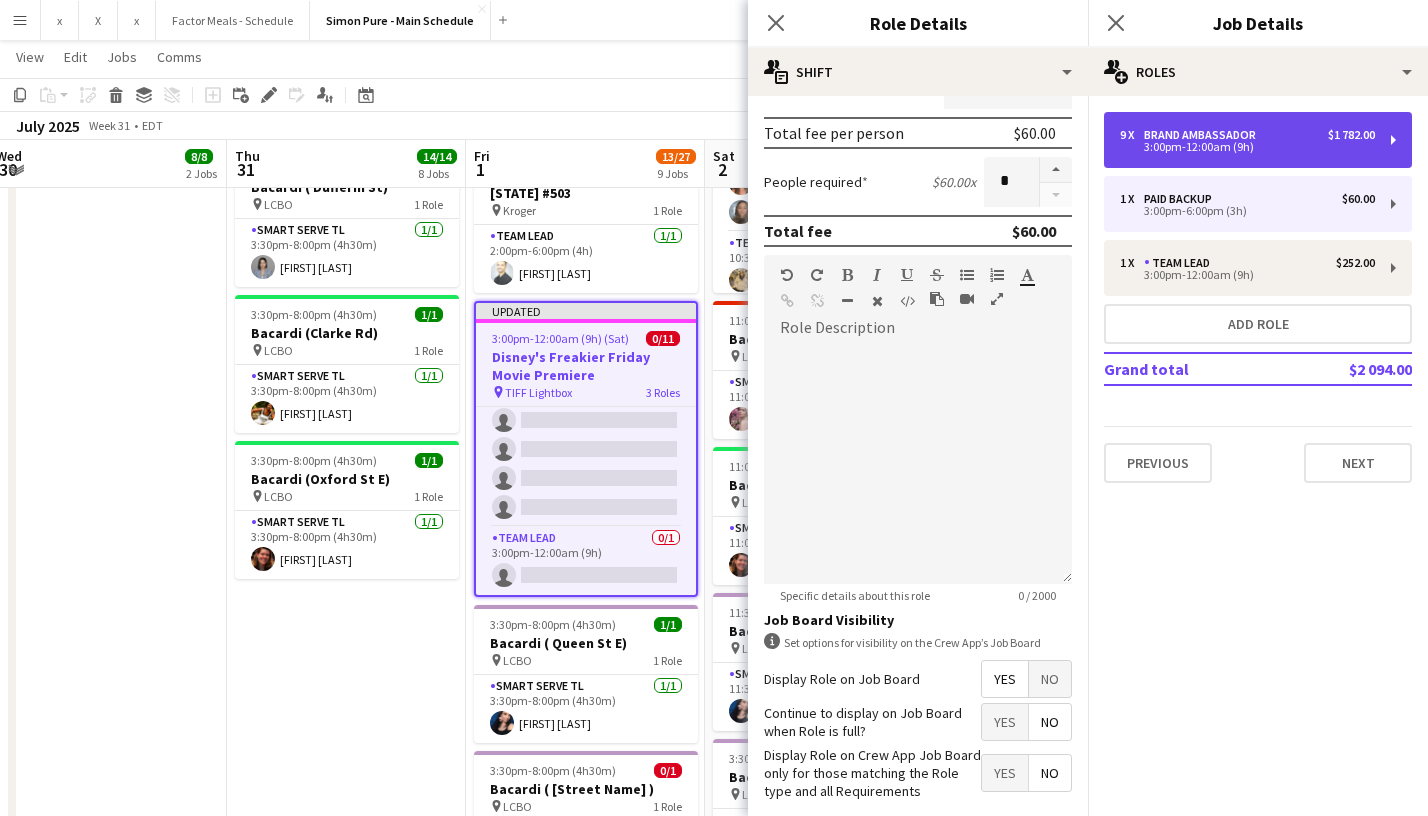 click on "3:00pm-12:00am (9h)" at bounding box center [1247, 147] 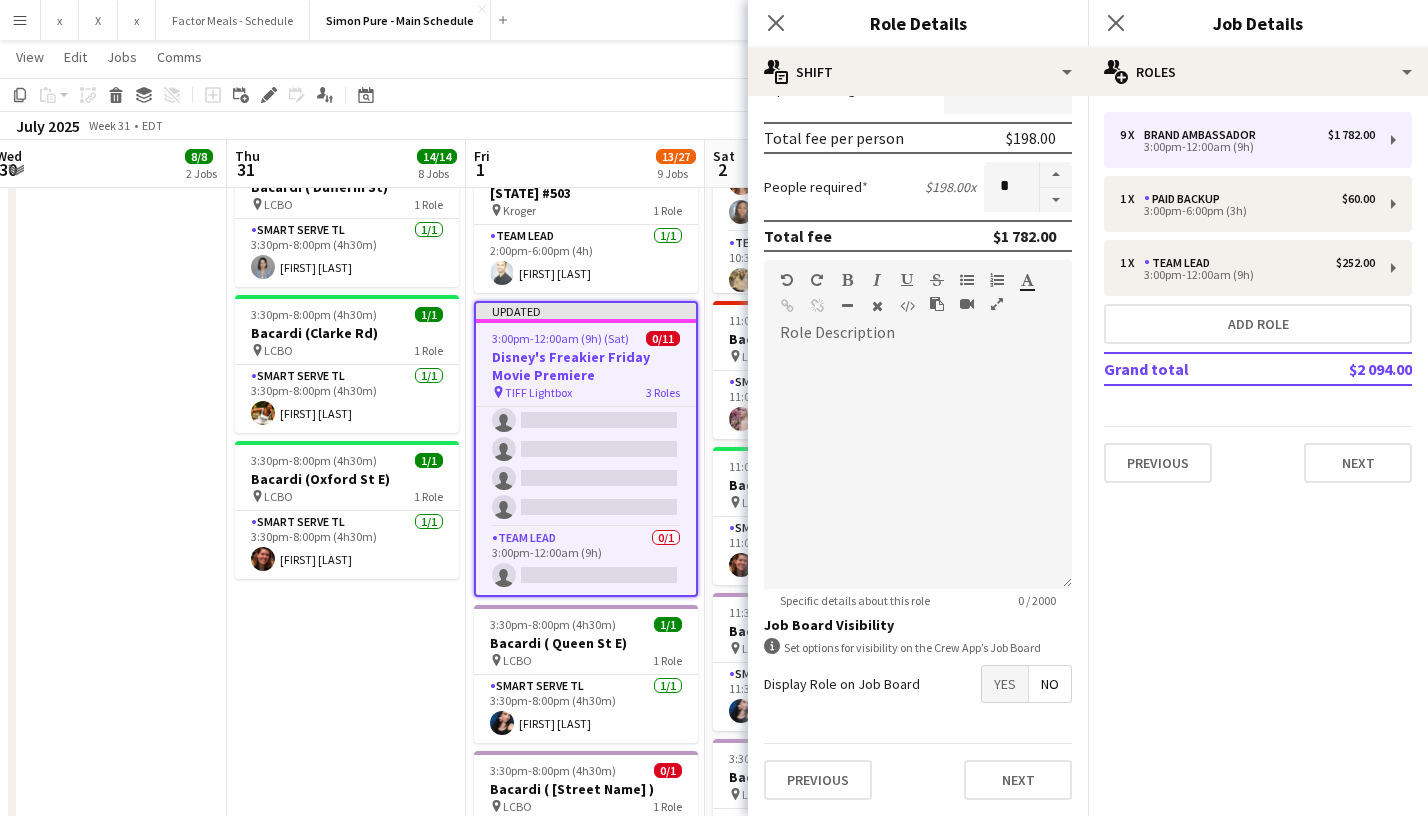 click on "Yes" at bounding box center [1005, 684] 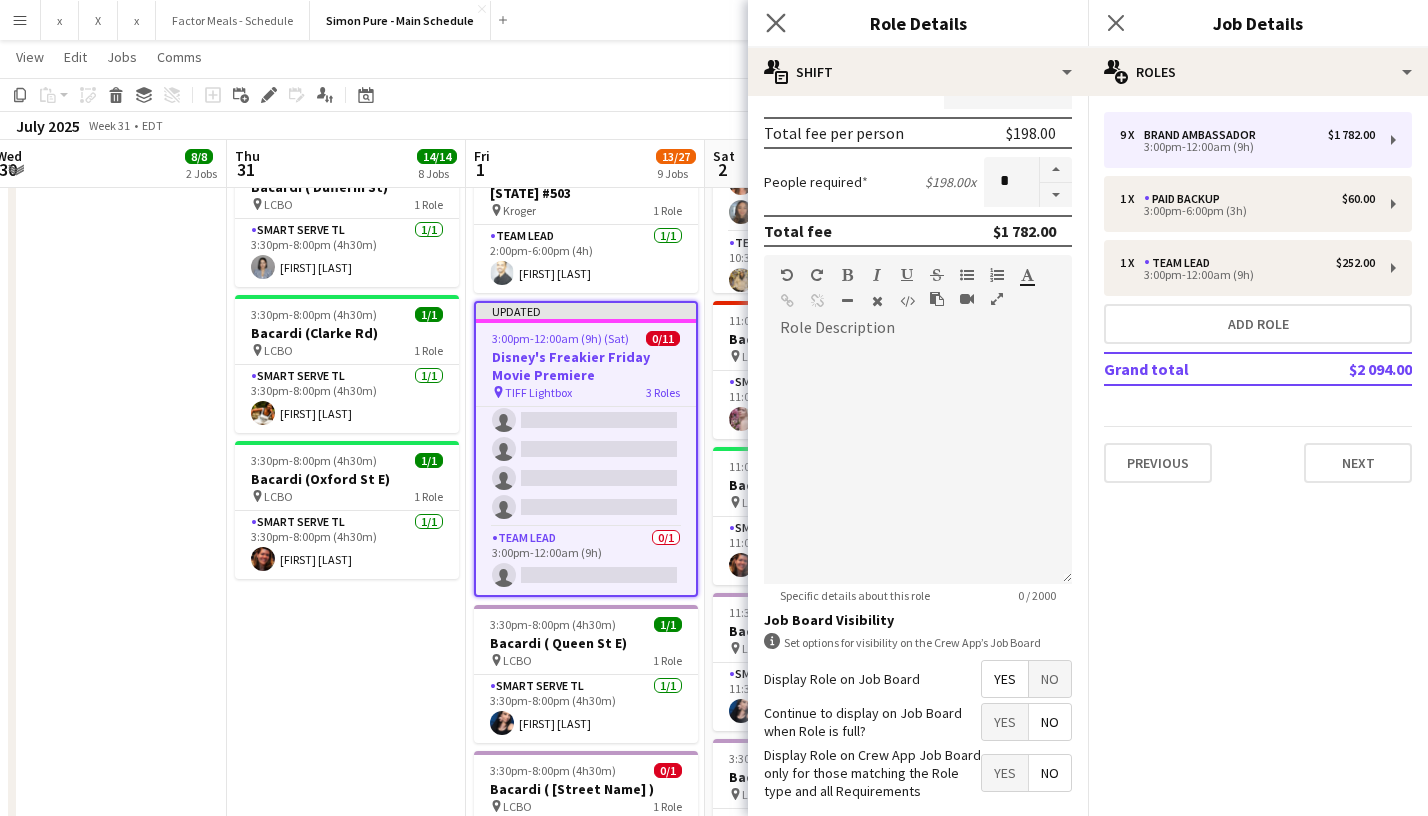 click on "Close pop-in" 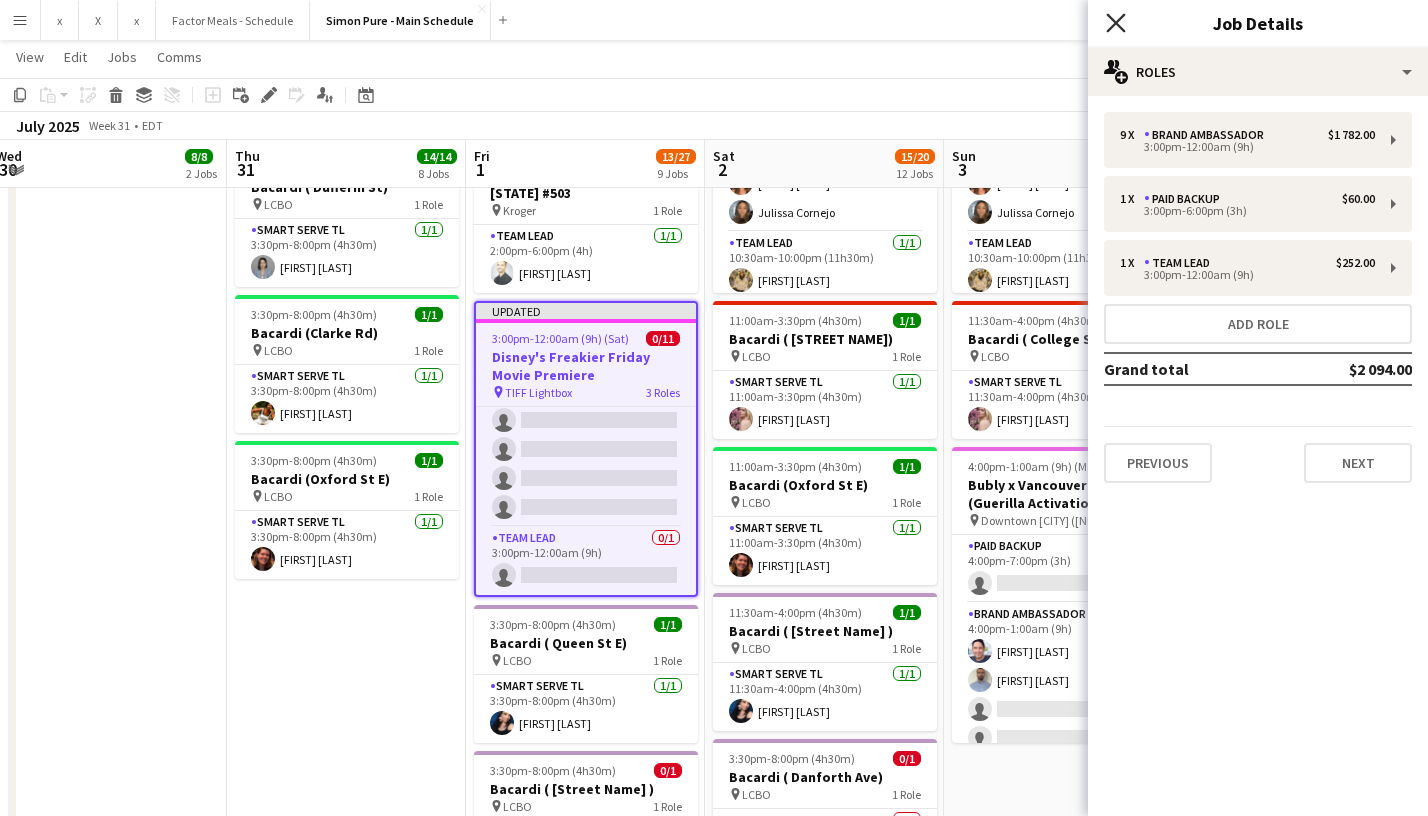 click 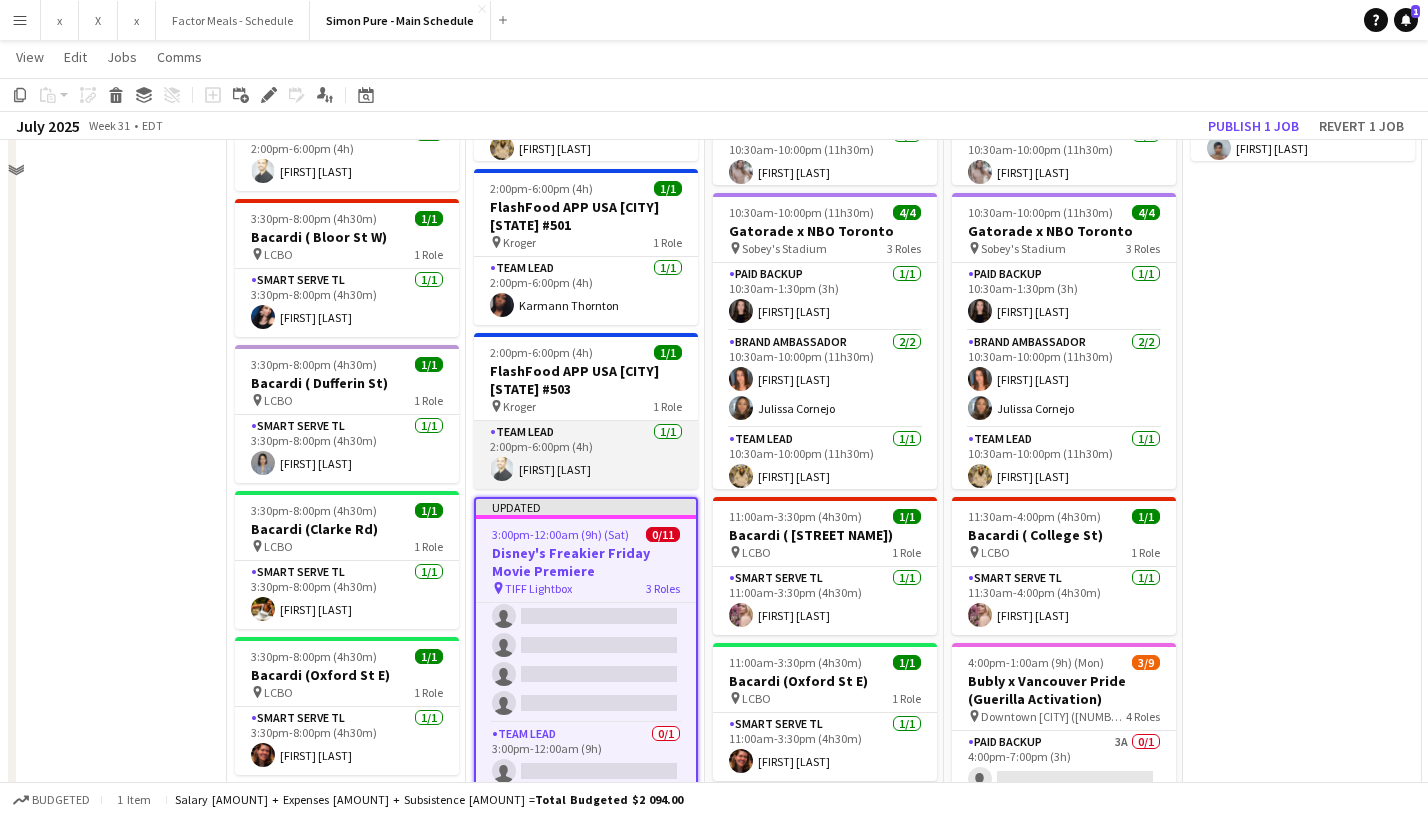 scroll, scrollTop: 1078, scrollLeft: 0, axis: vertical 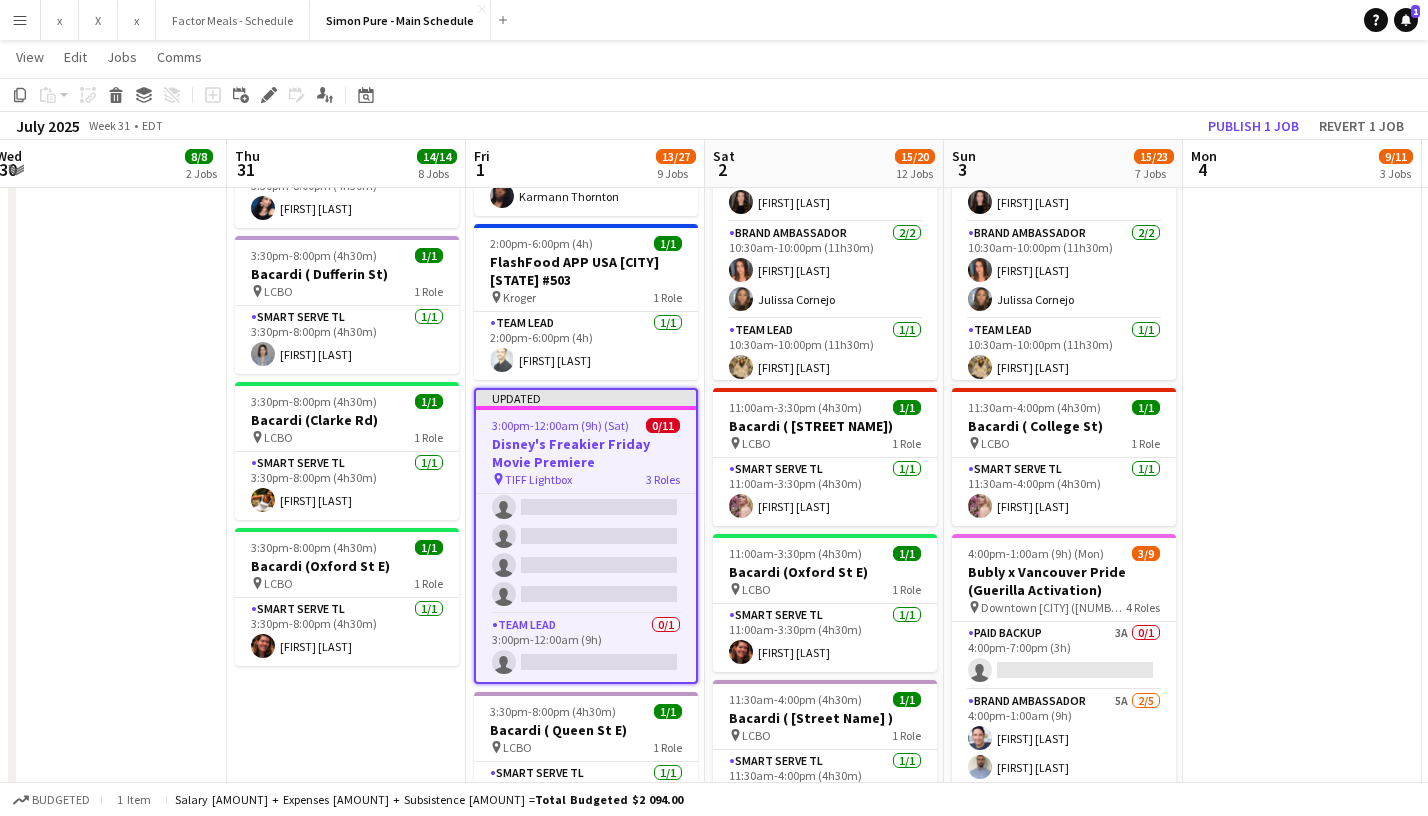 click on "Disney's Freakier Friday Movie Premiere" at bounding box center [586, 453] 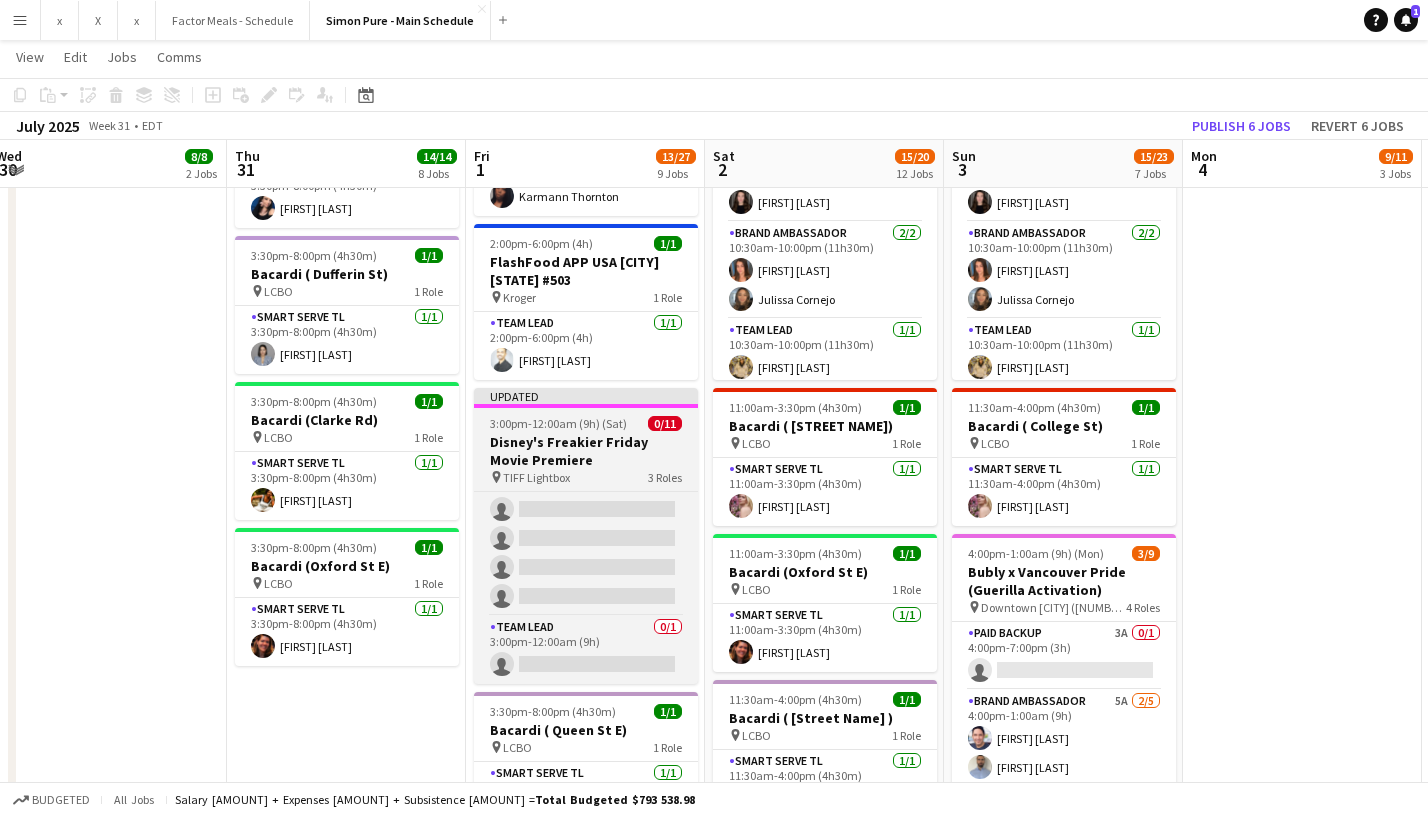click on "Updated" at bounding box center (586, 396) 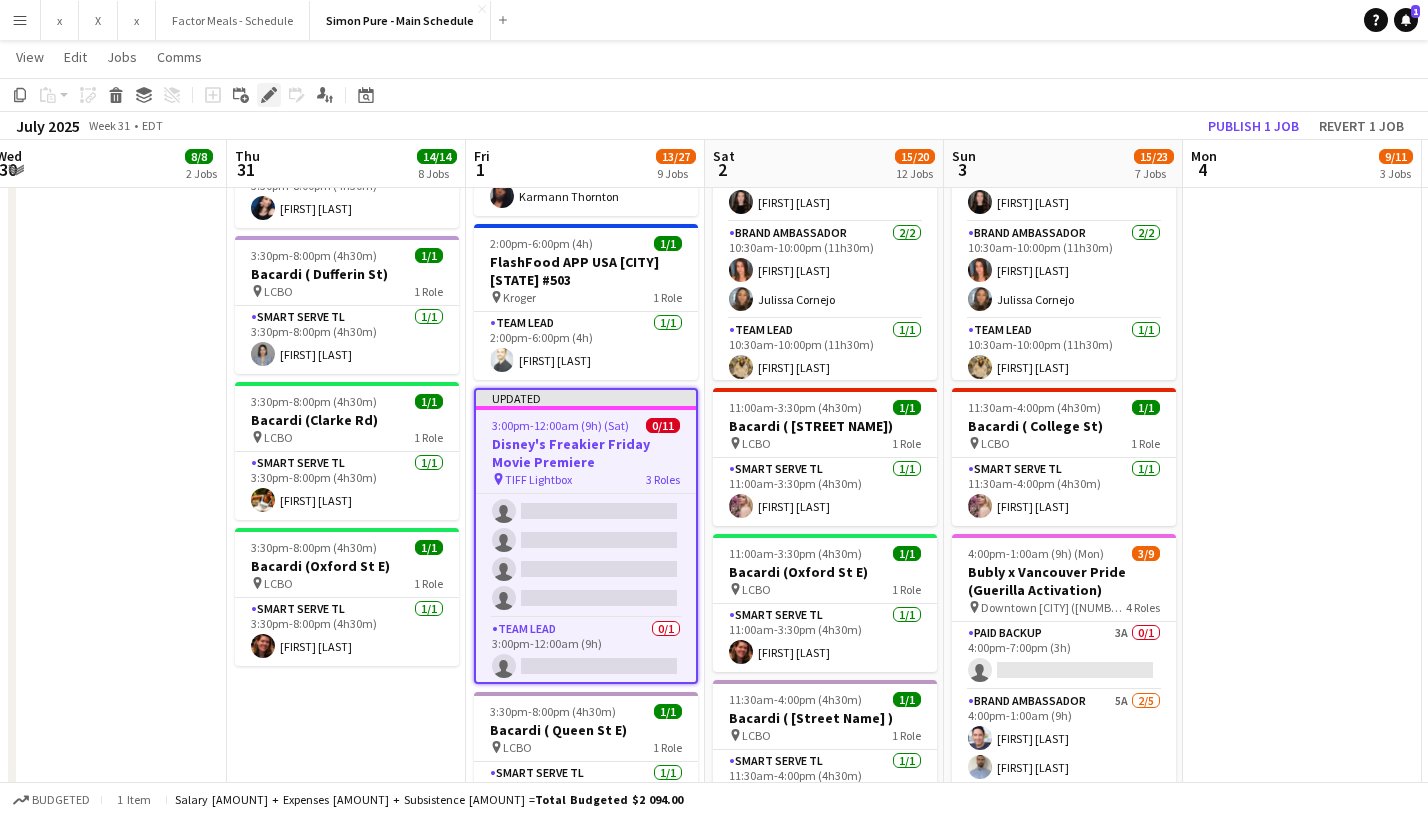 click 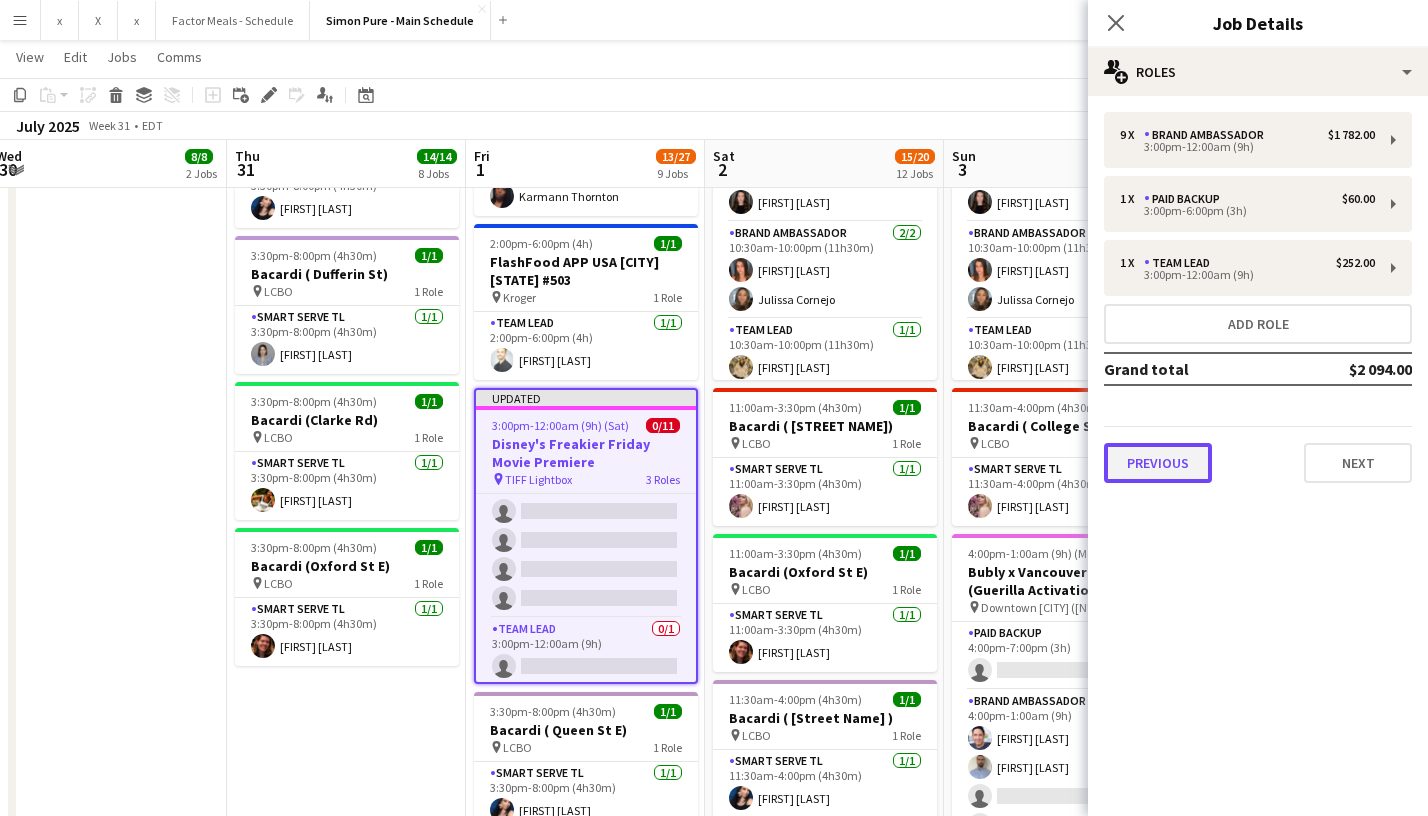 click on "Previous" at bounding box center (1158, 463) 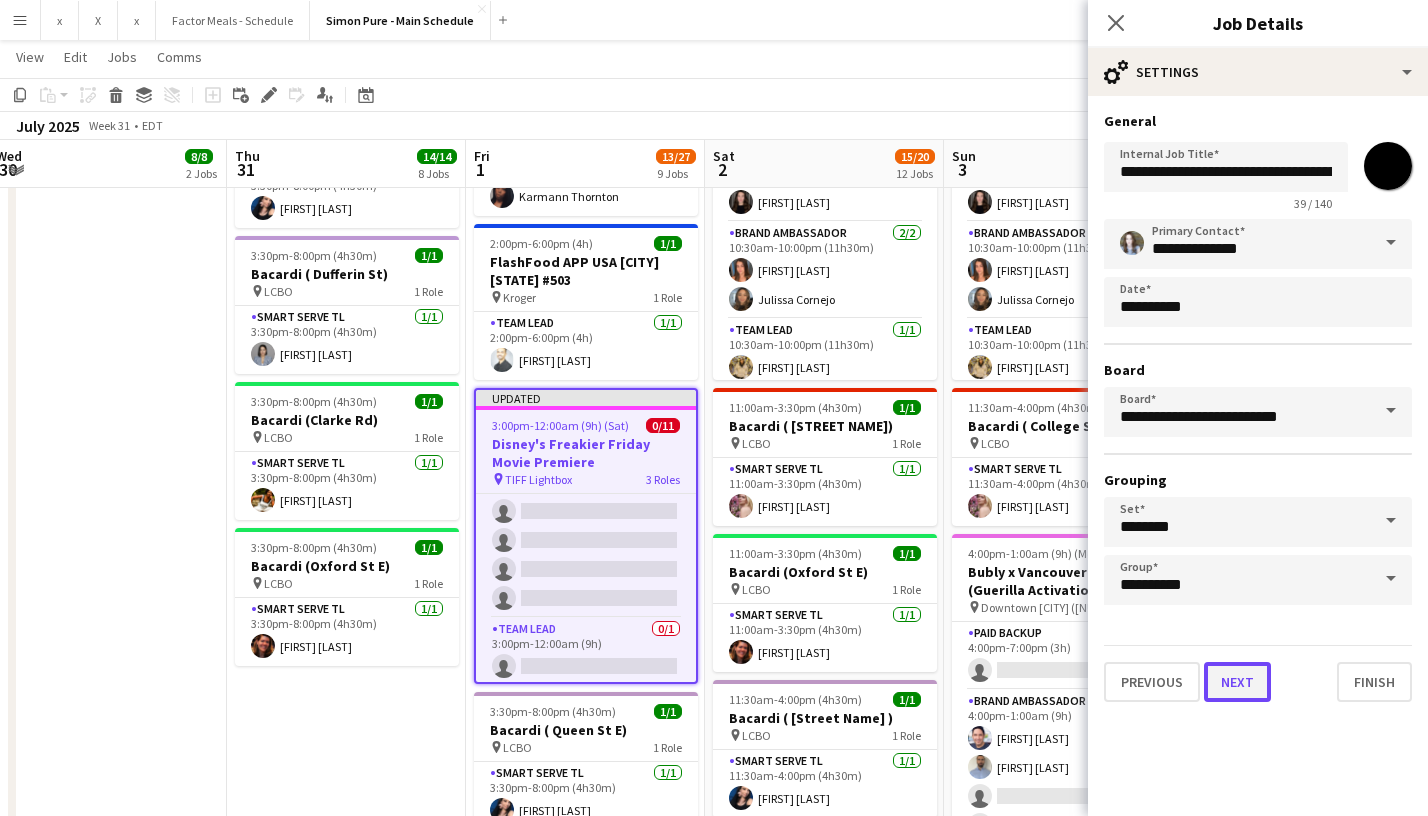 click on "Next" at bounding box center [1237, 682] 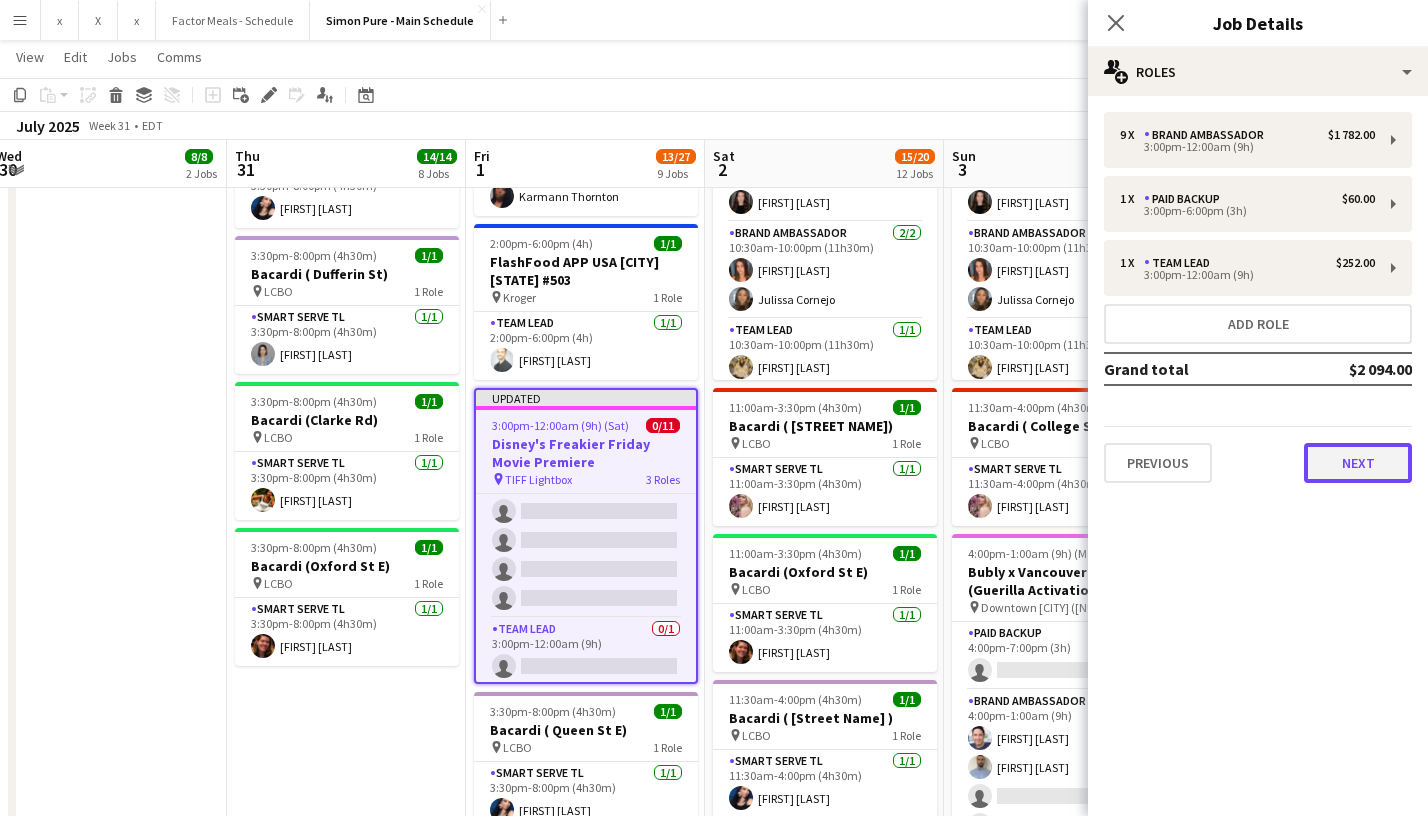click on "Next" at bounding box center (1358, 463) 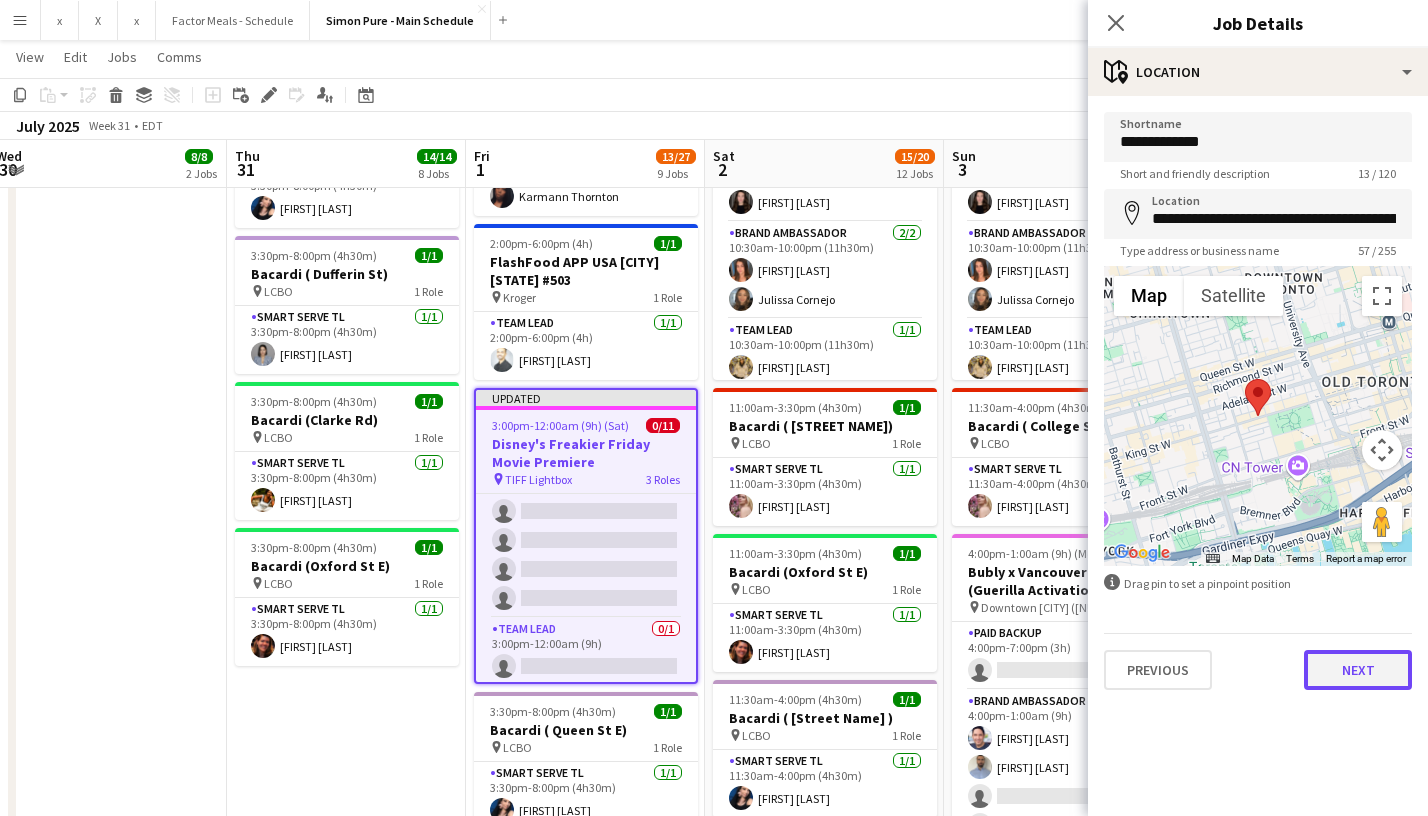 click on "Next" at bounding box center [1358, 670] 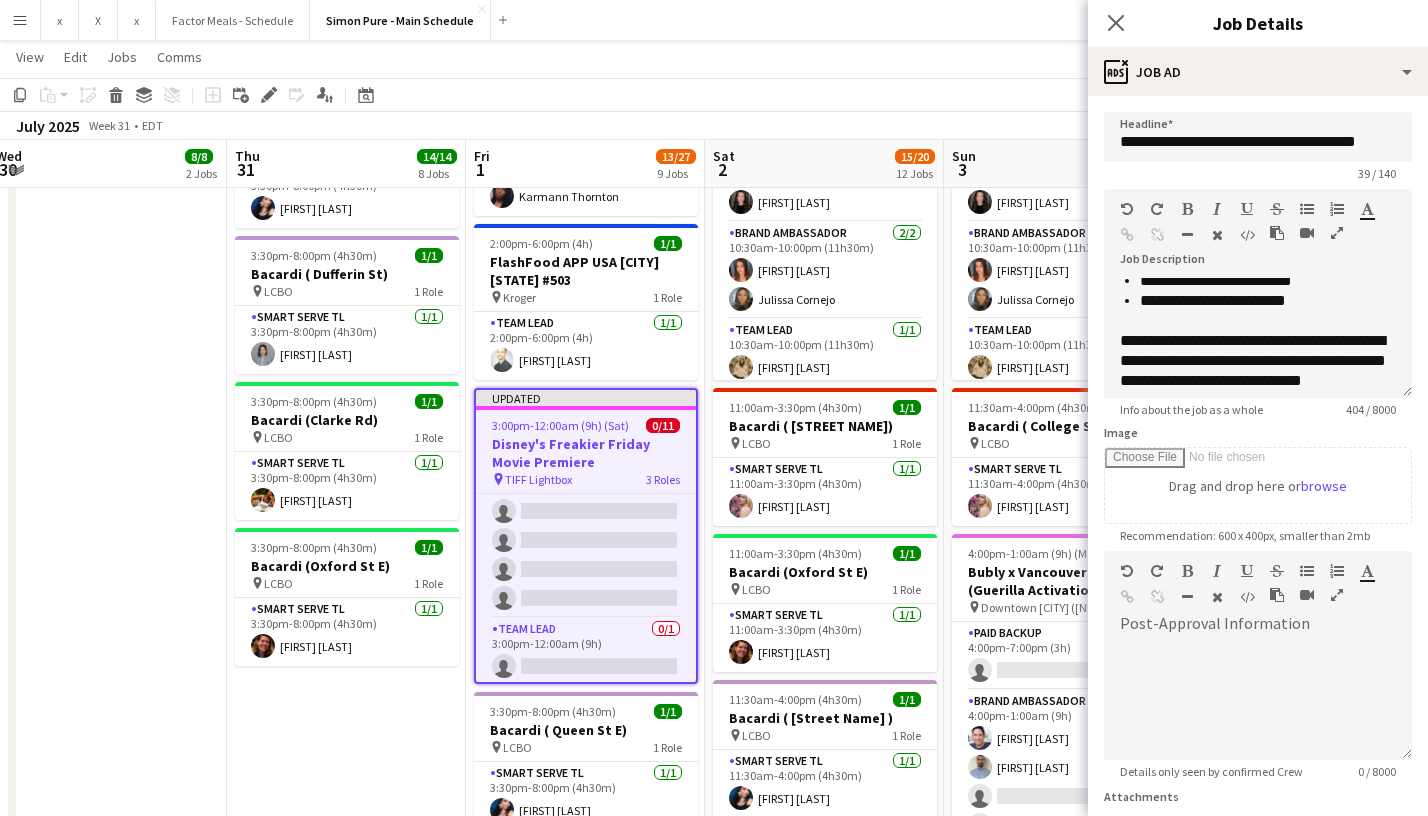 scroll, scrollTop: 237, scrollLeft: 0, axis: vertical 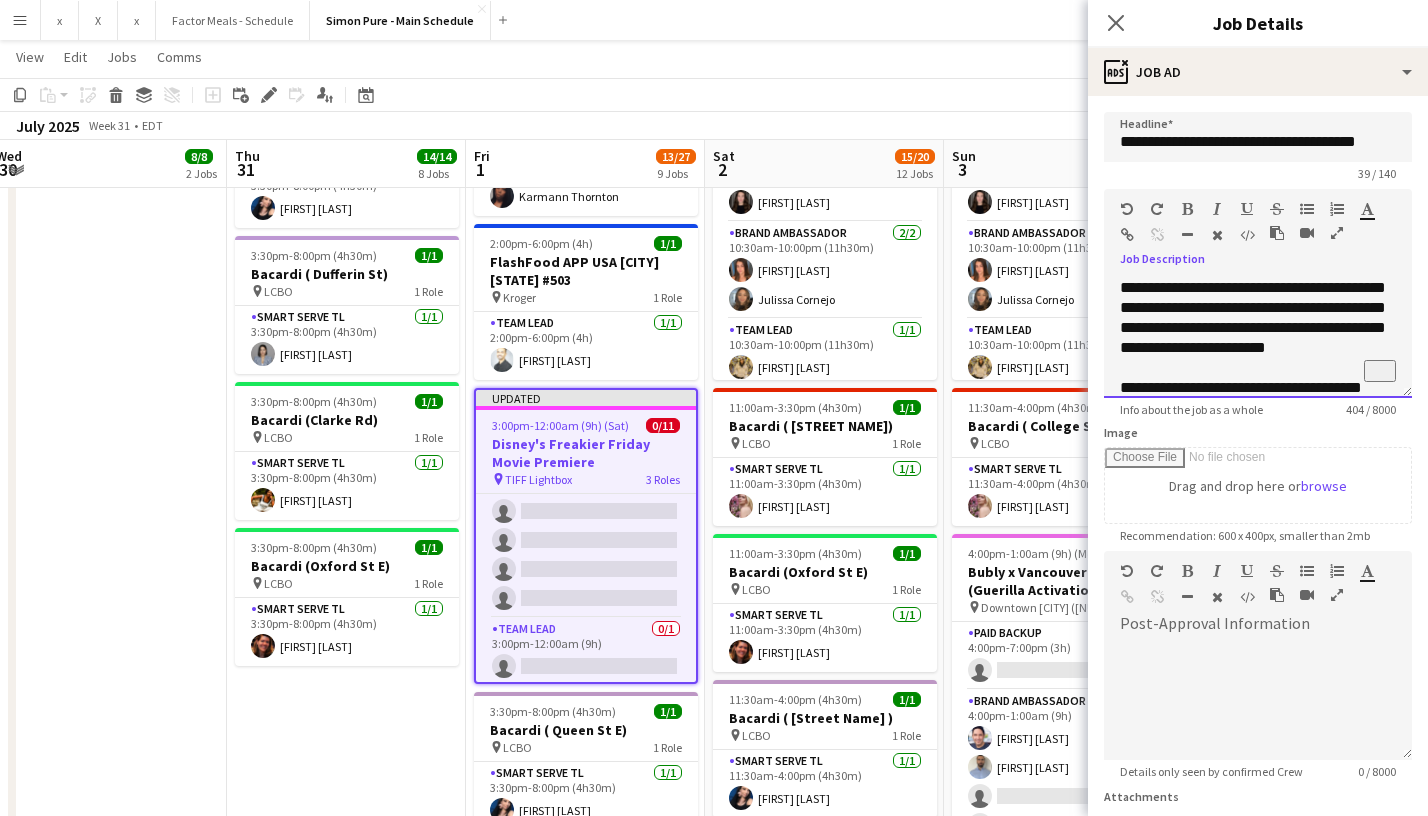 drag, startPoint x: 1185, startPoint y: 372, endPoint x: 1106, endPoint y: 263, distance: 134.61798 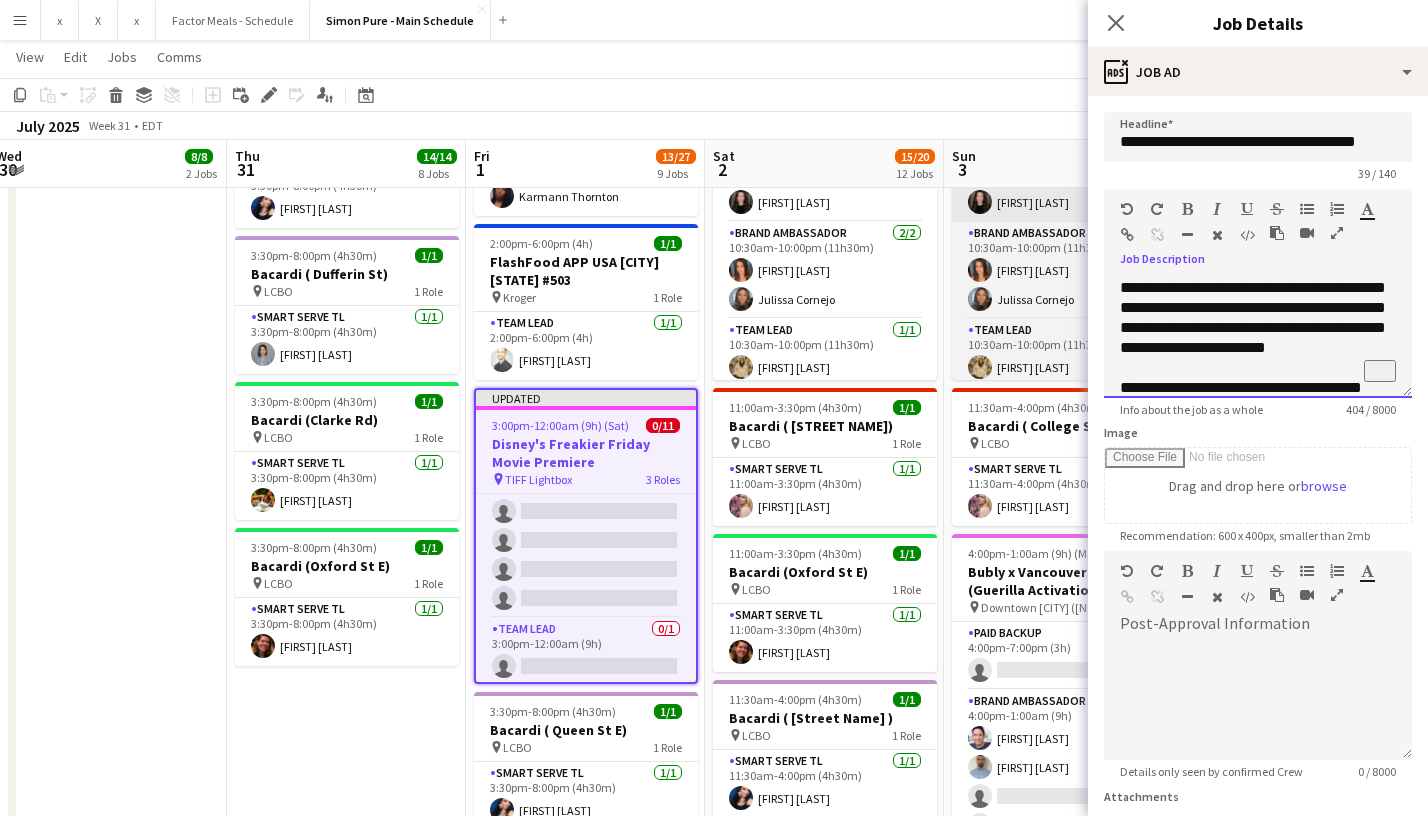copy on "**********" 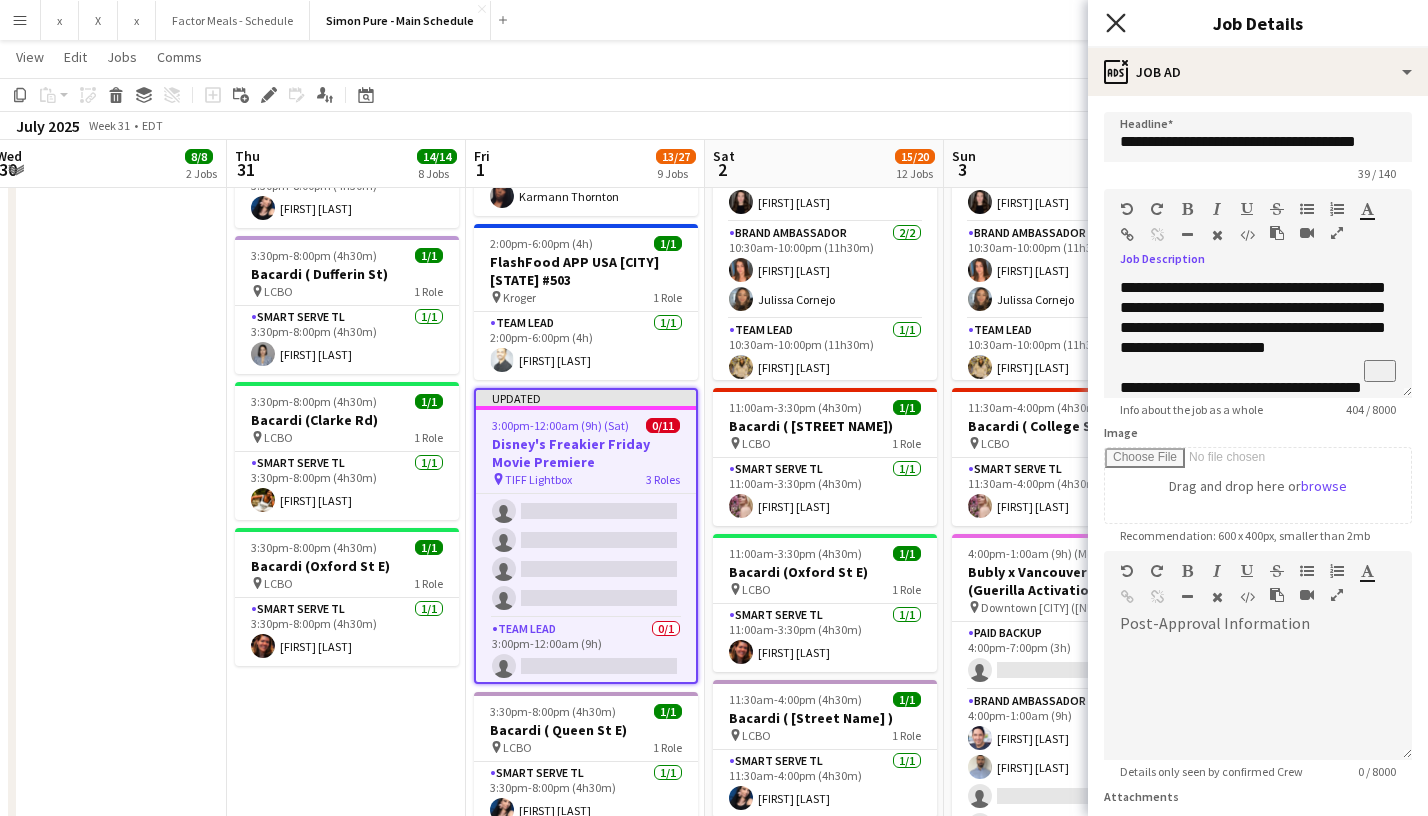 click on "Close pop-in" 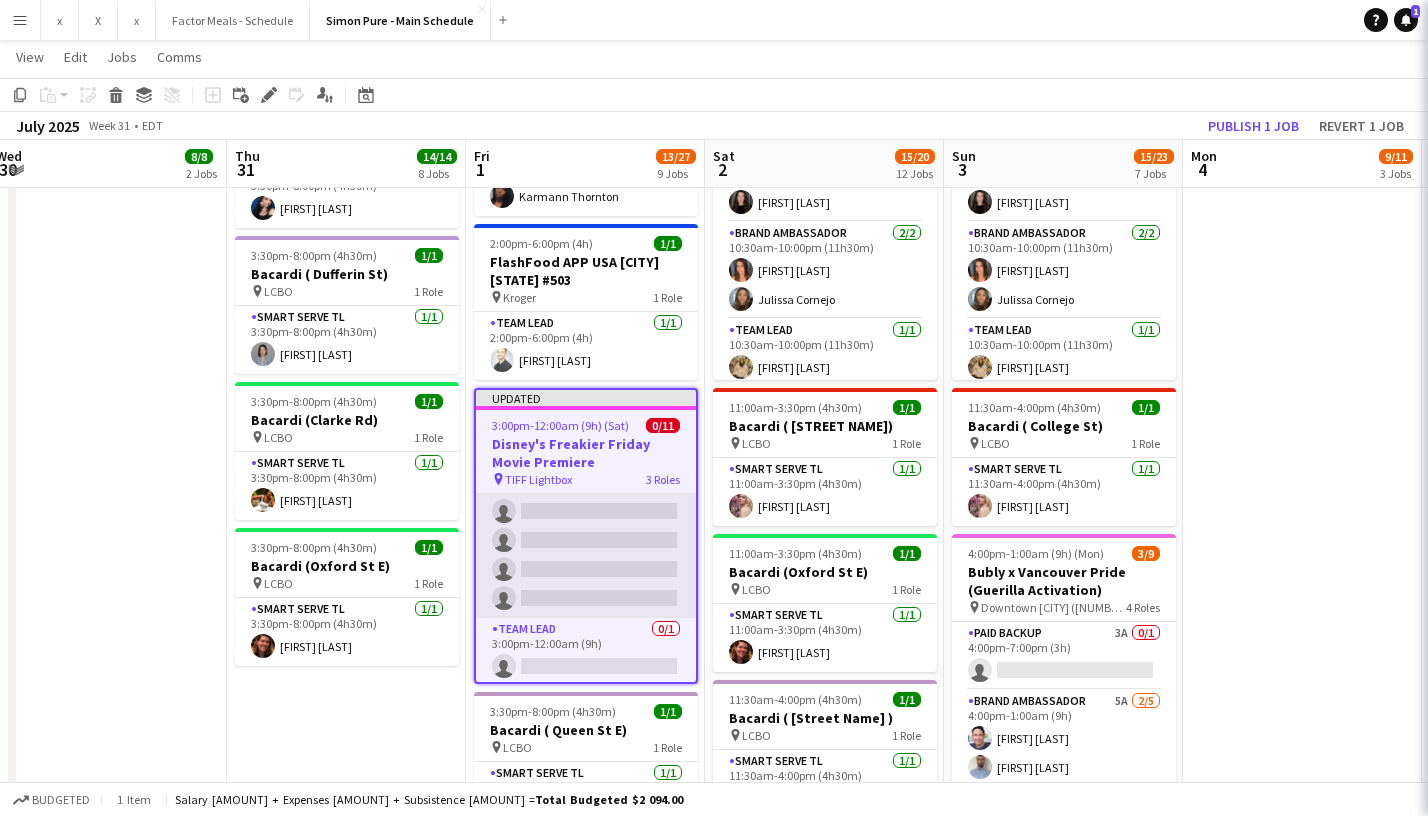 scroll, scrollTop: 244, scrollLeft: 0, axis: vertical 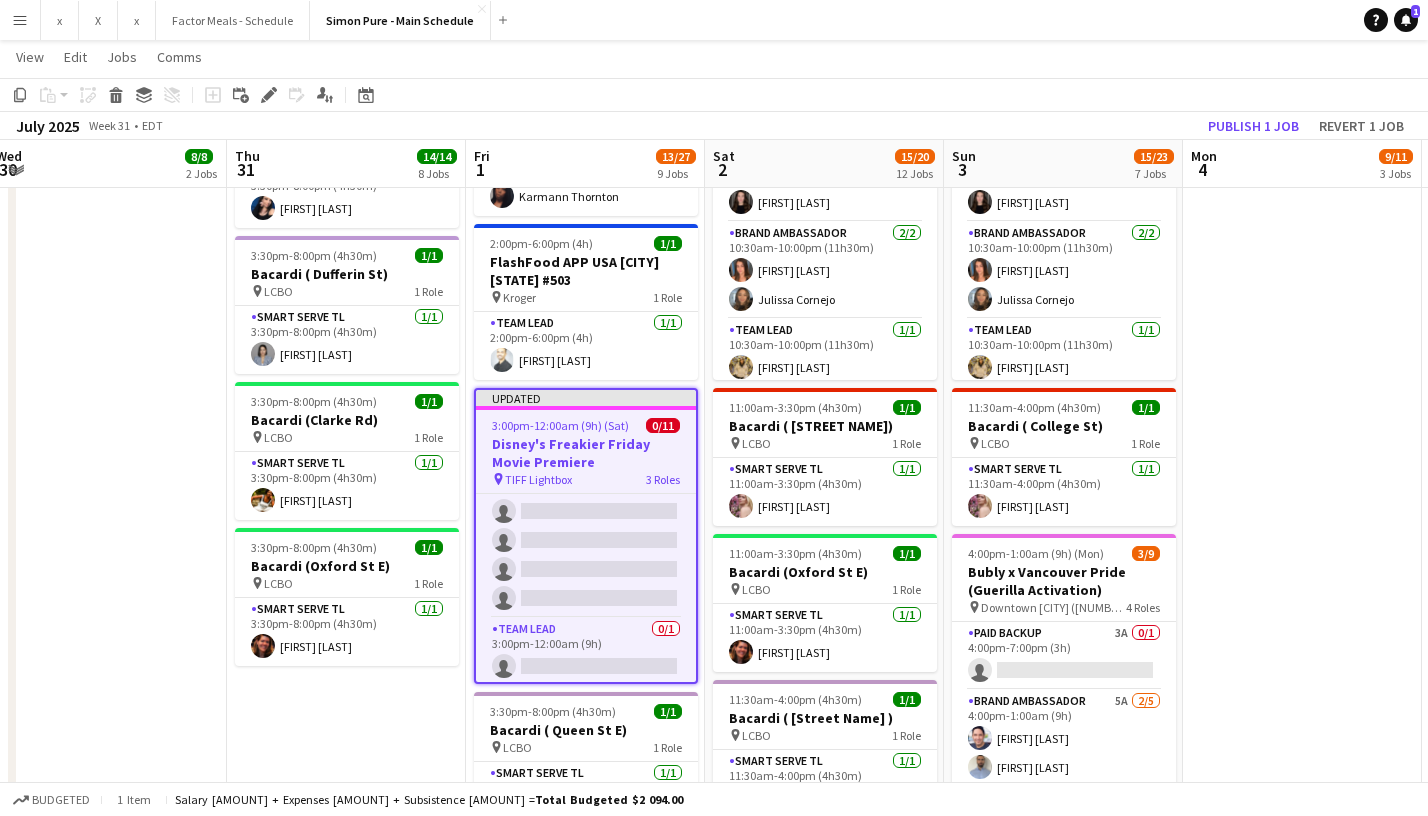 click on "Disney's Freakier Friday Movie Premiere" at bounding box center (586, 453) 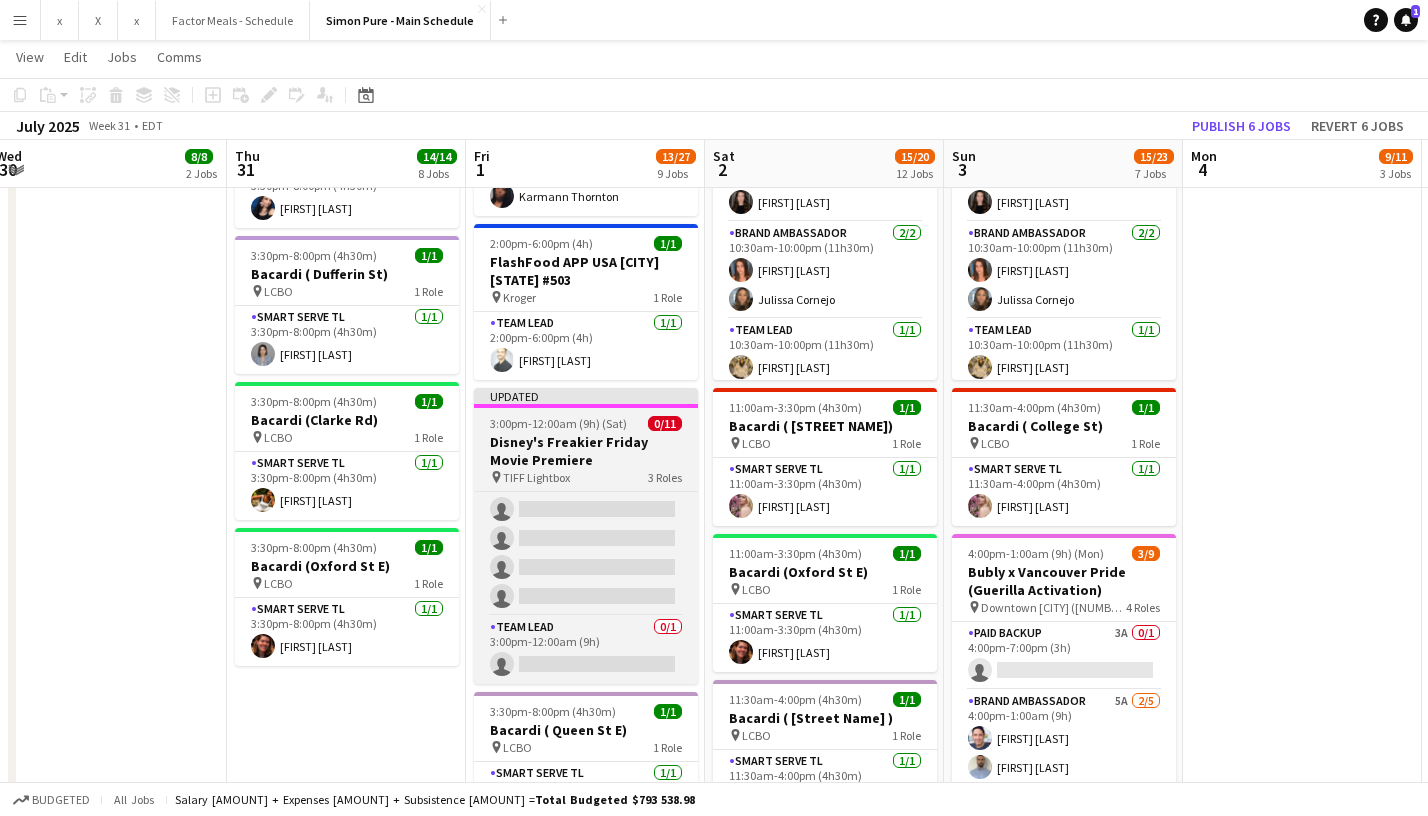 click on "Disney's Freakier Friday Movie Premiere" at bounding box center (586, 451) 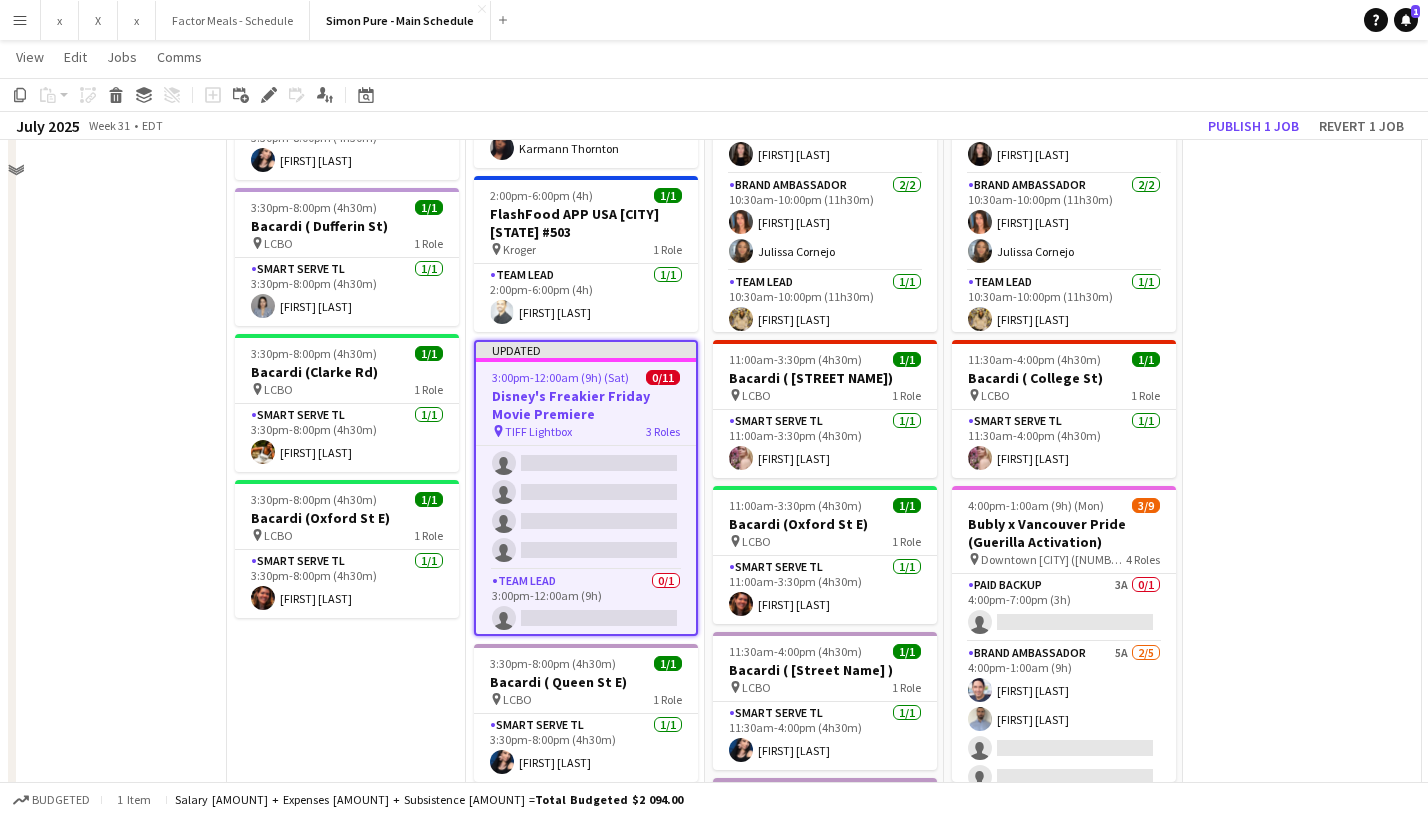 scroll, scrollTop: 1023, scrollLeft: 0, axis: vertical 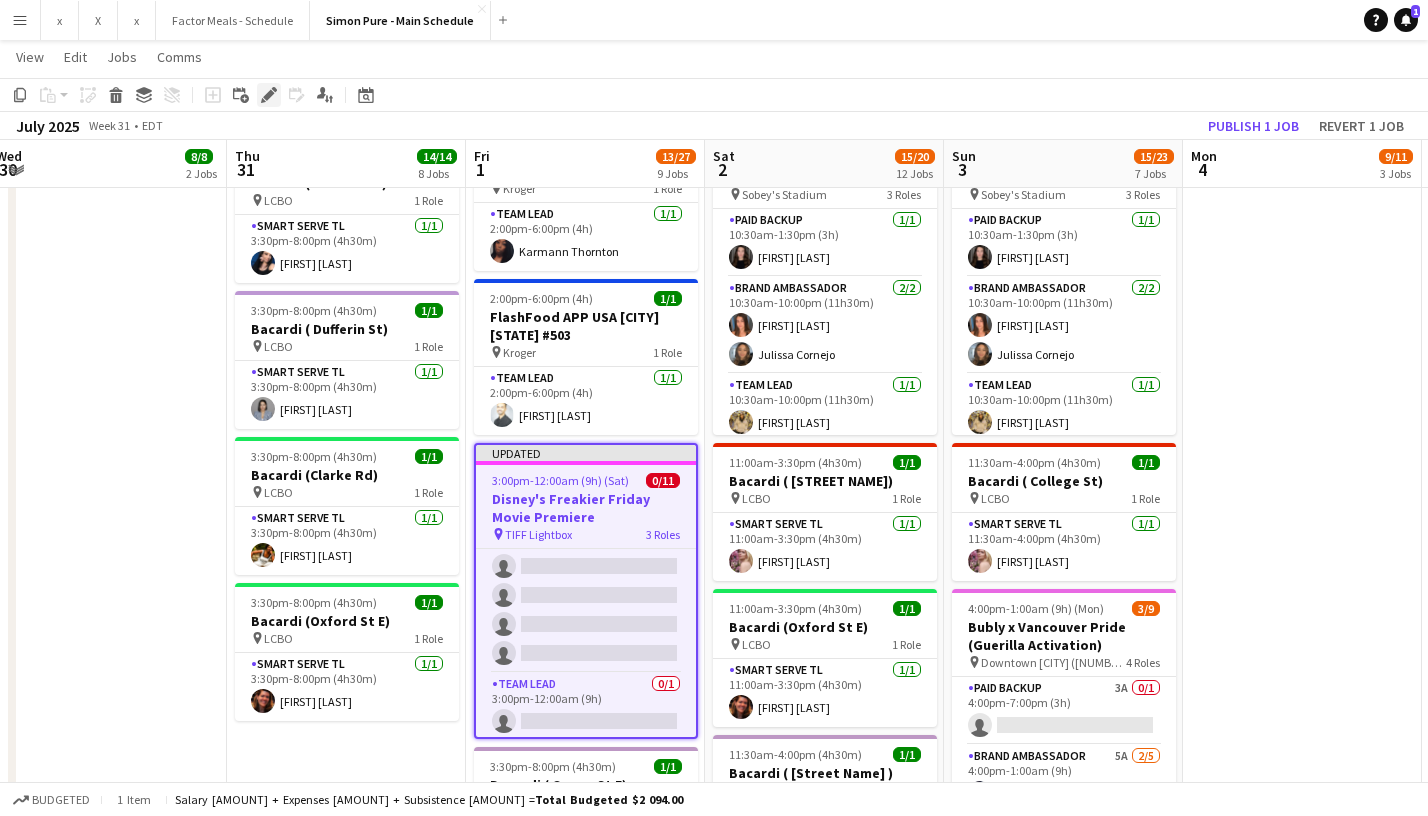 click on "Edit" at bounding box center (269, 95) 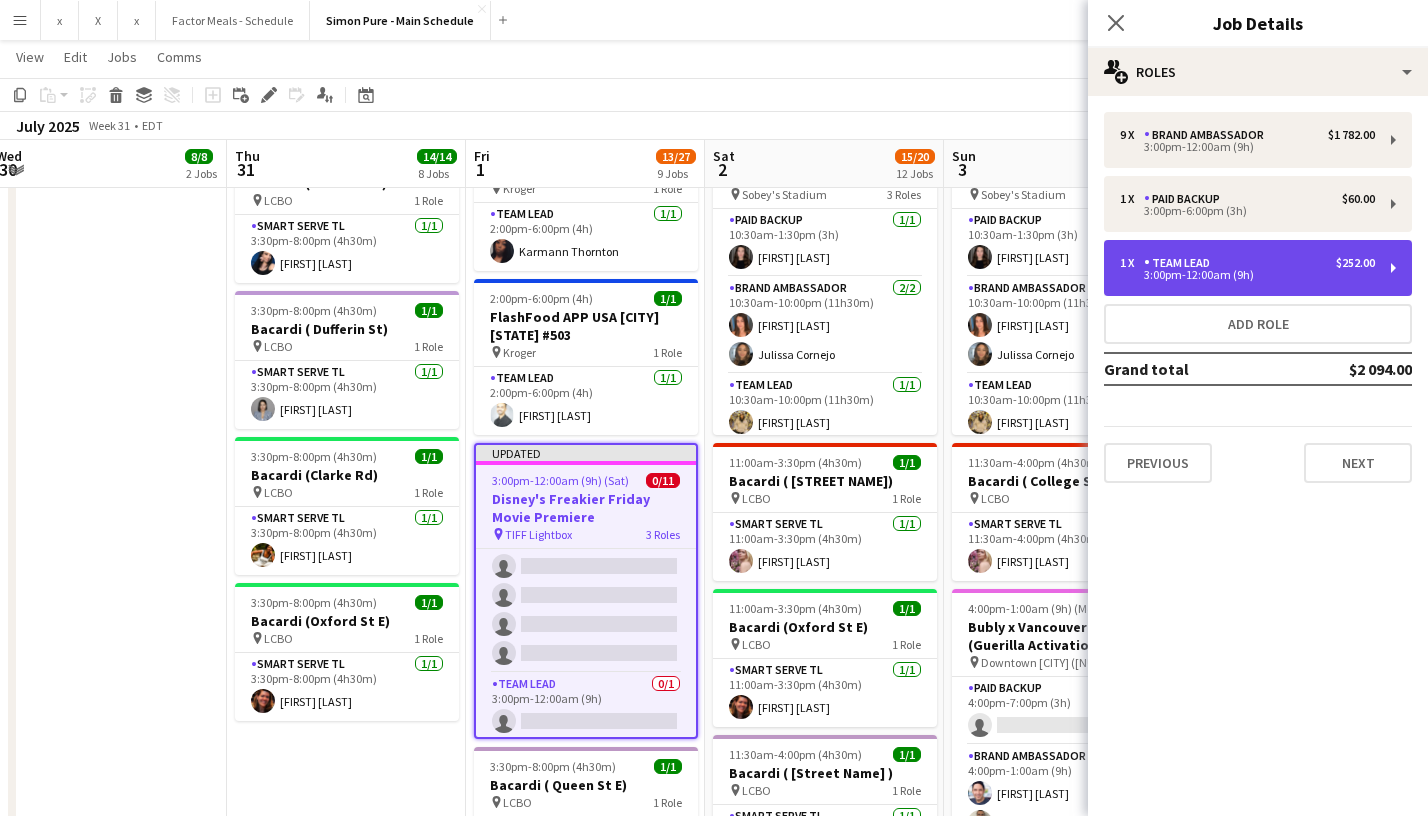 click on "Team Lead" at bounding box center [1181, 263] 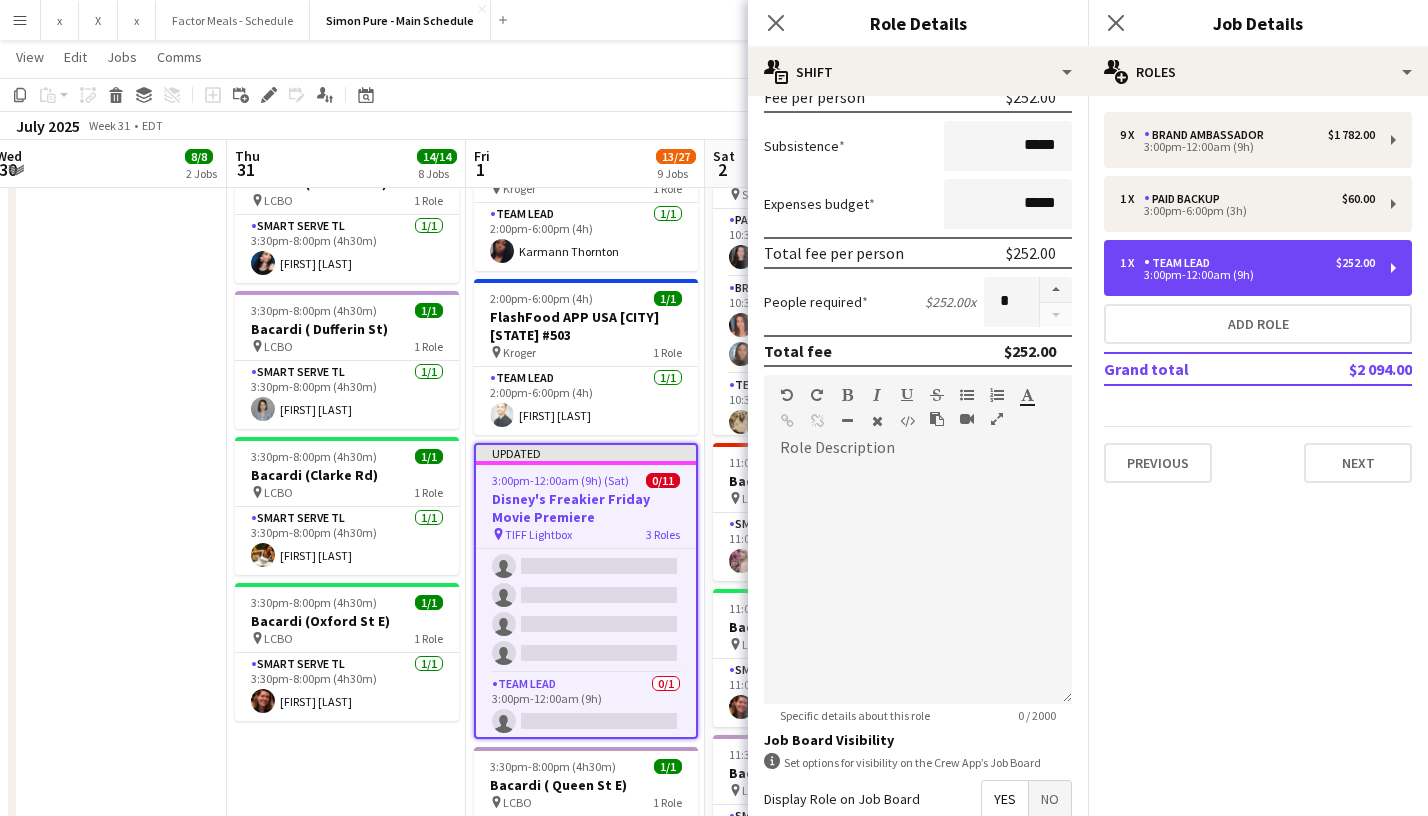 scroll, scrollTop: 543, scrollLeft: 0, axis: vertical 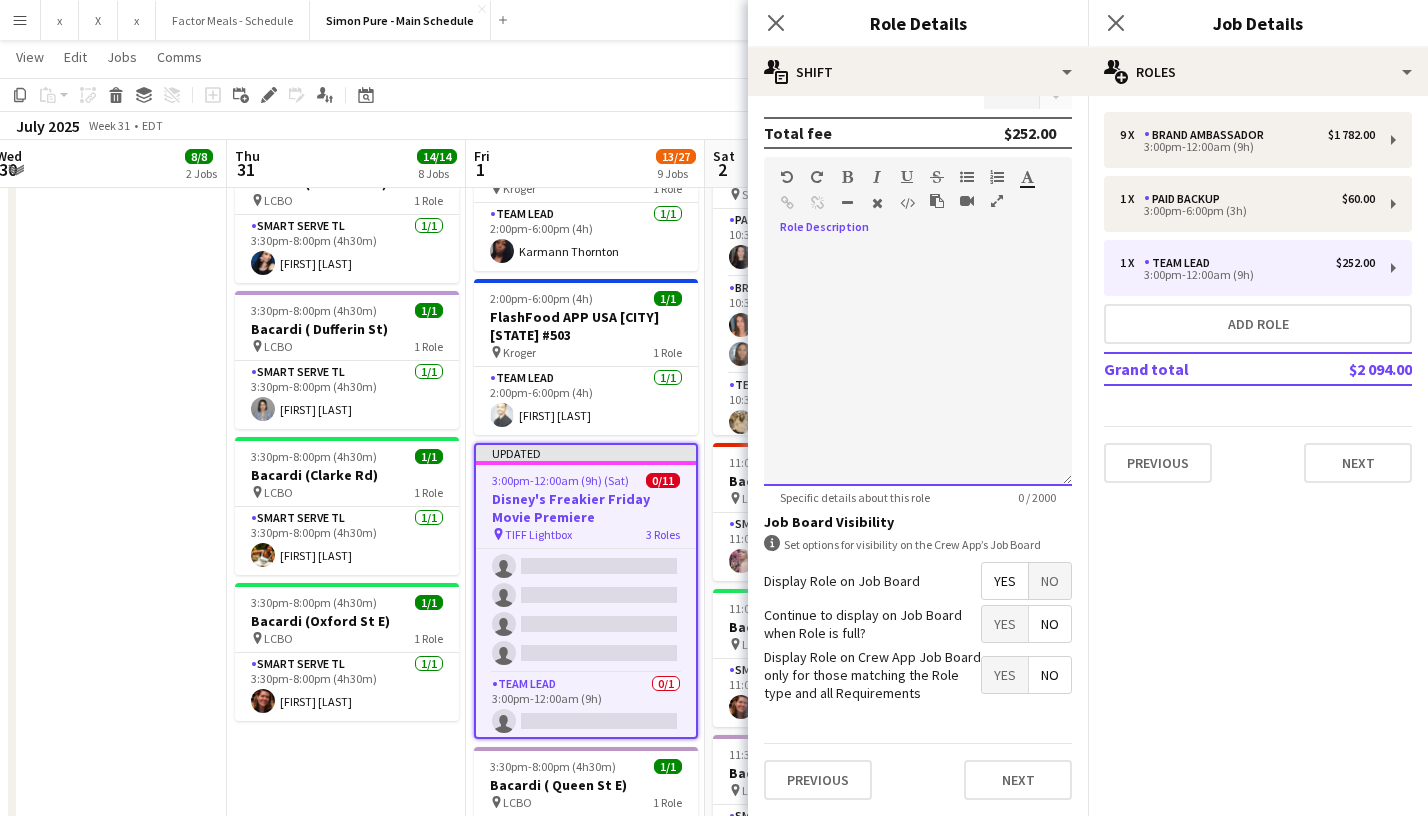 click at bounding box center (918, 366) 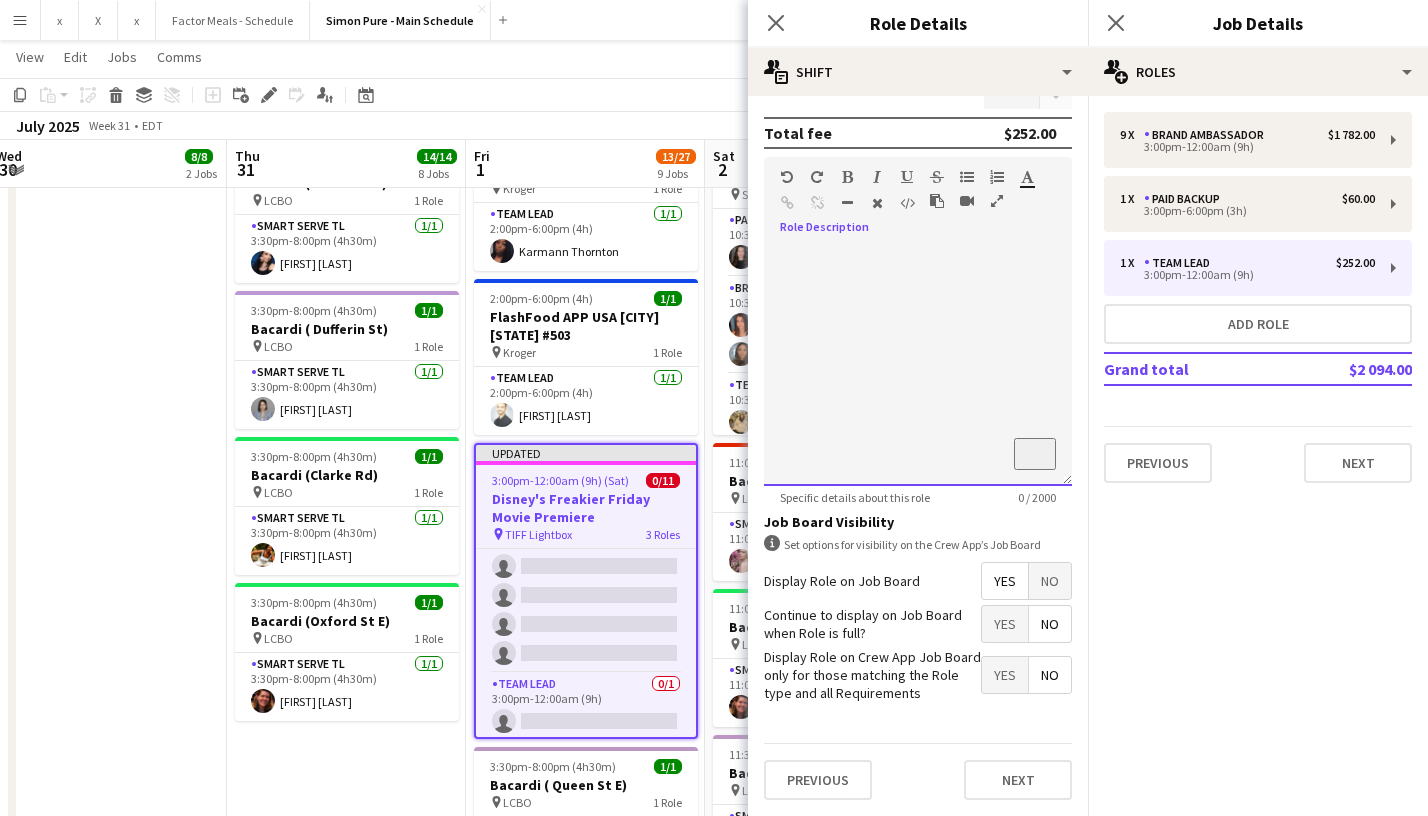 paste 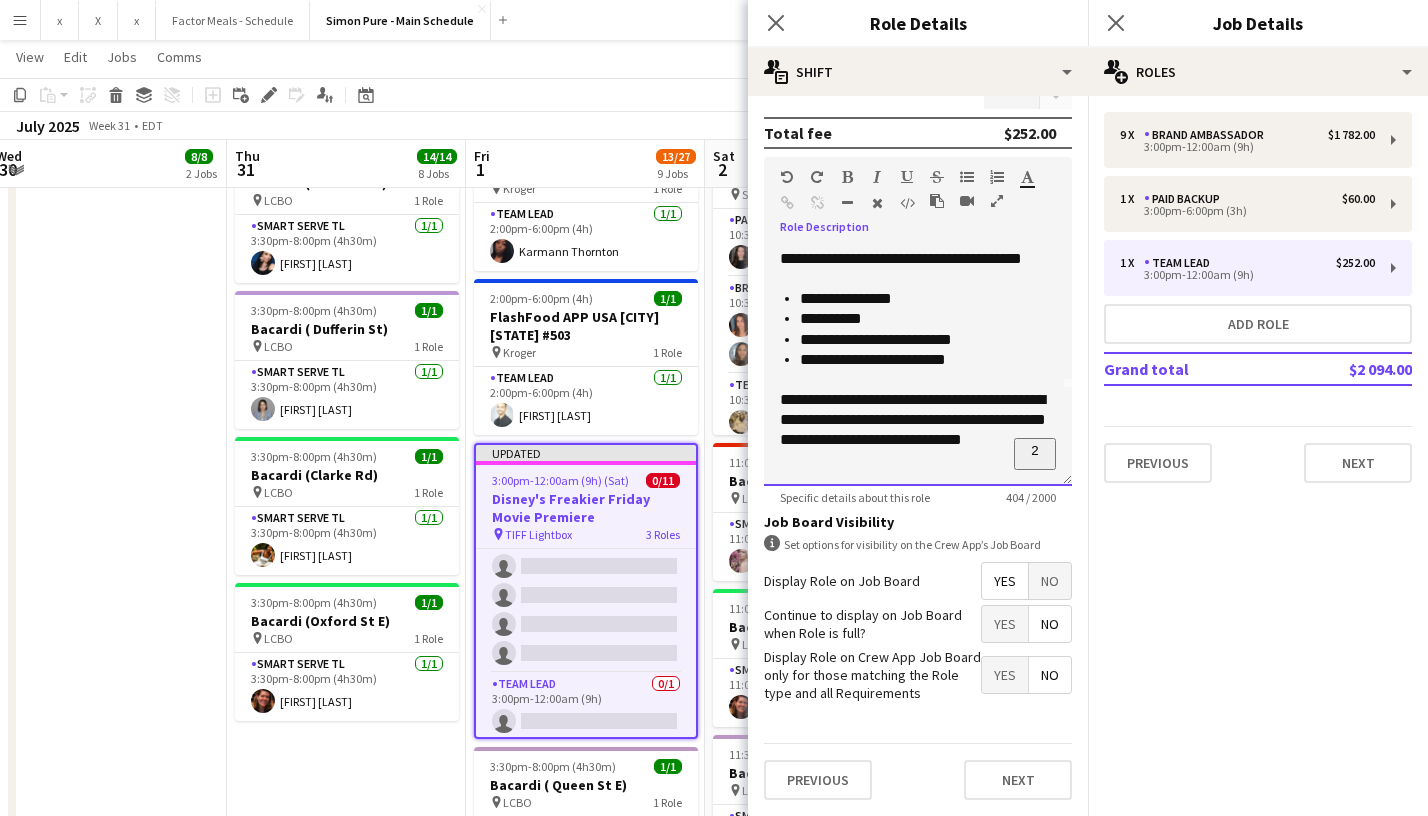 scroll, scrollTop: 0, scrollLeft: 0, axis: both 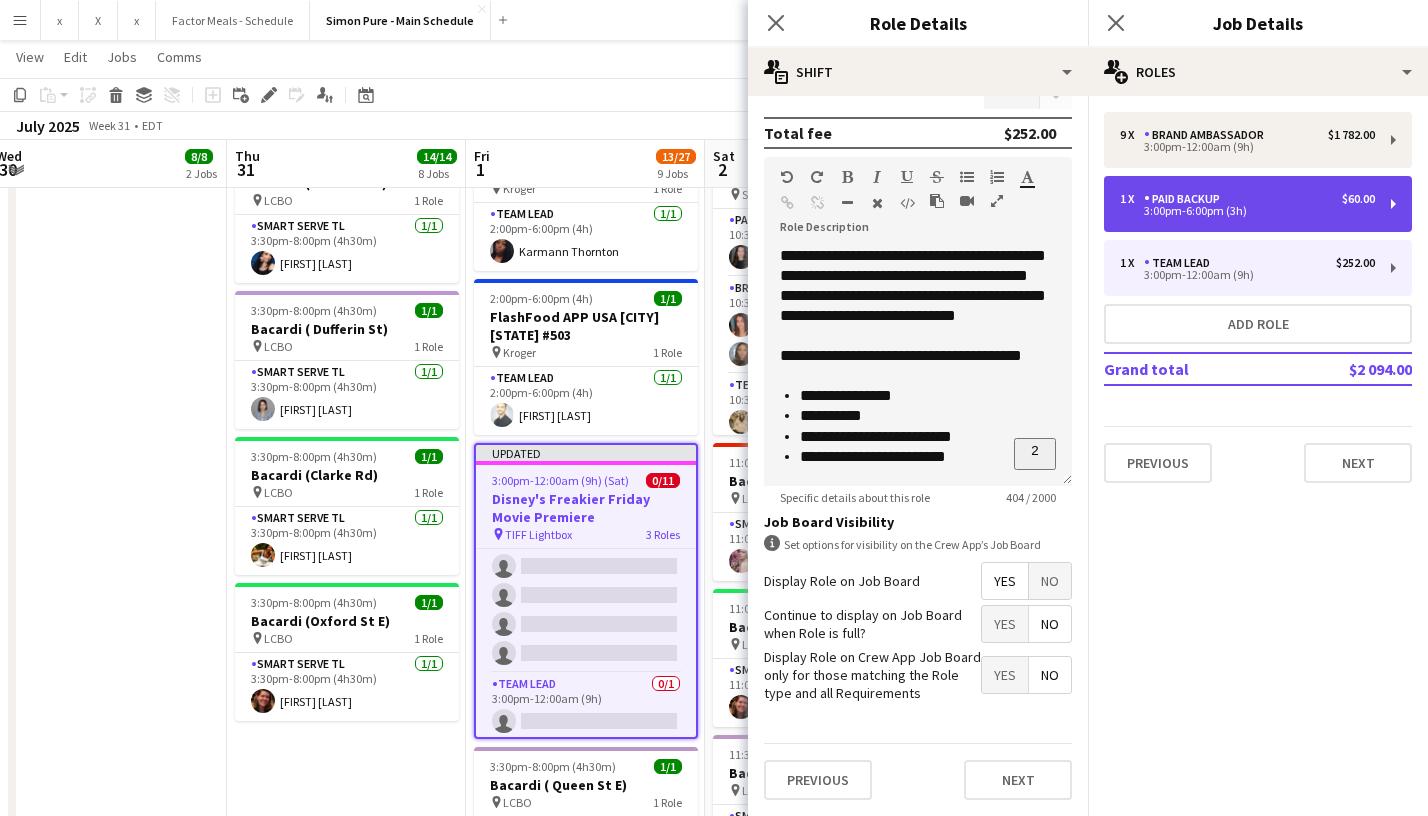 click on "3:00pm-6:00pm (3h)" at bounding box center (1247, 211) 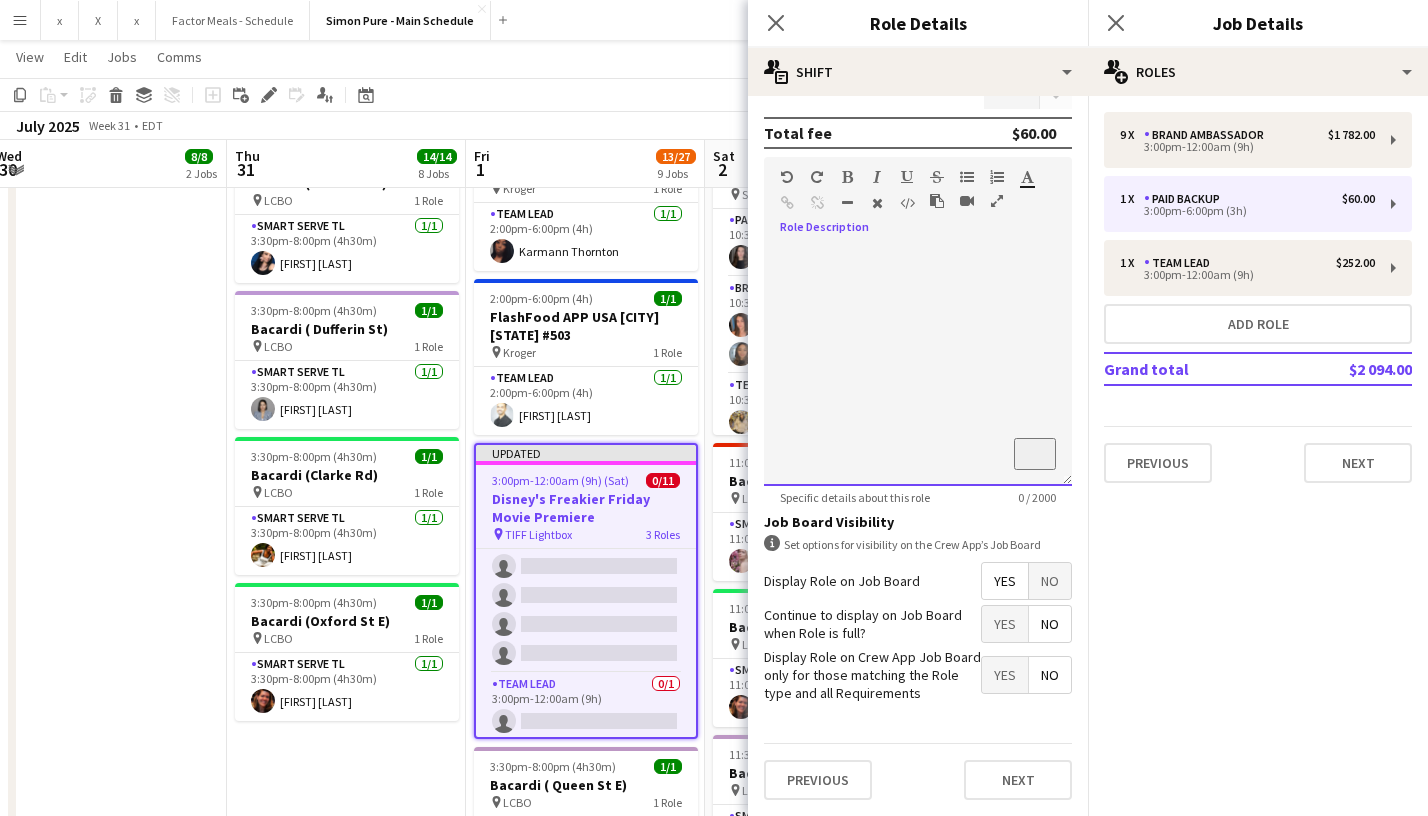 click at bounding box center [918, 366] 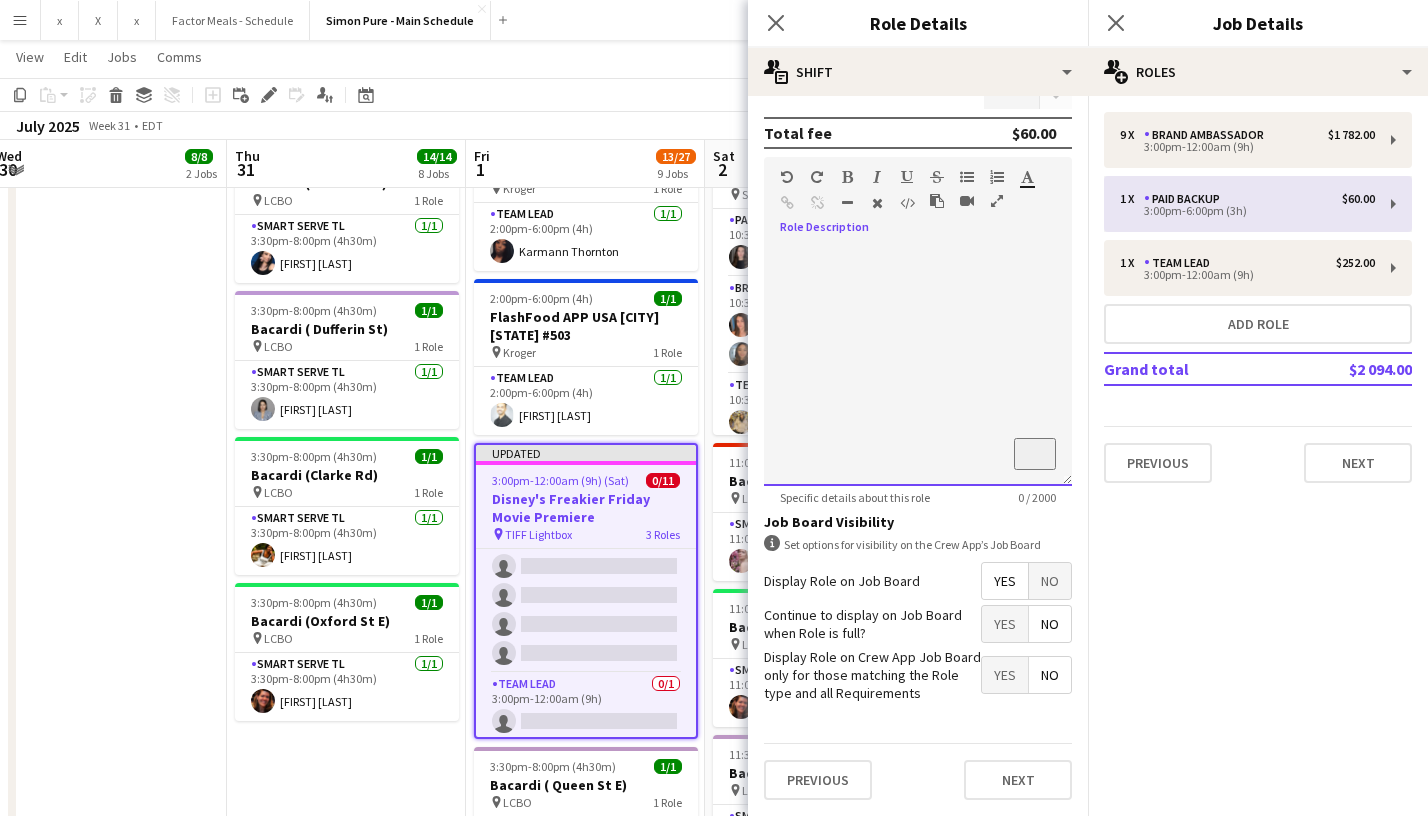 scroll, scrollTop: 104, scrollLeft: 0, axis: vertical 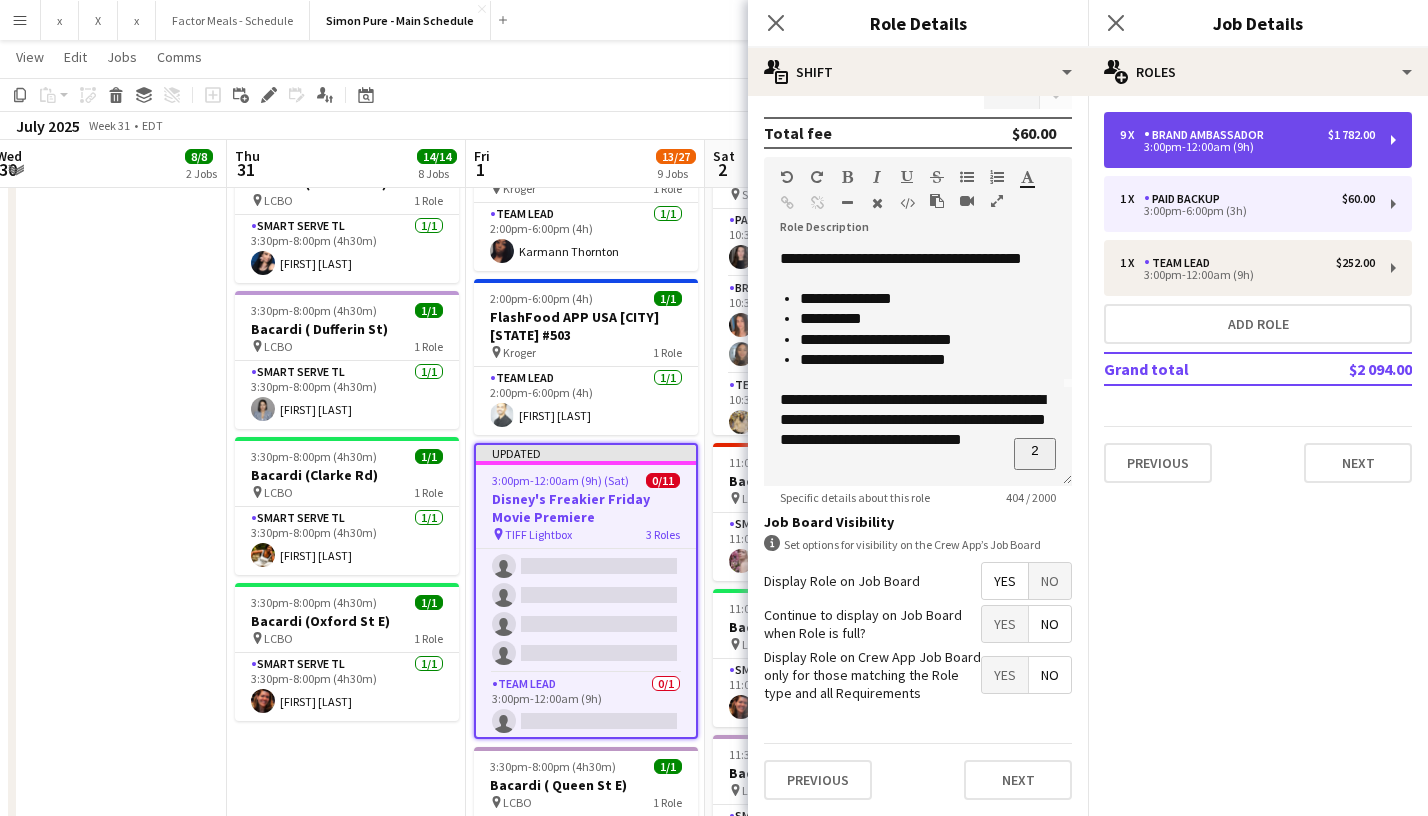 click on "Brand Ambassador" at bounding box center (1208, 135) 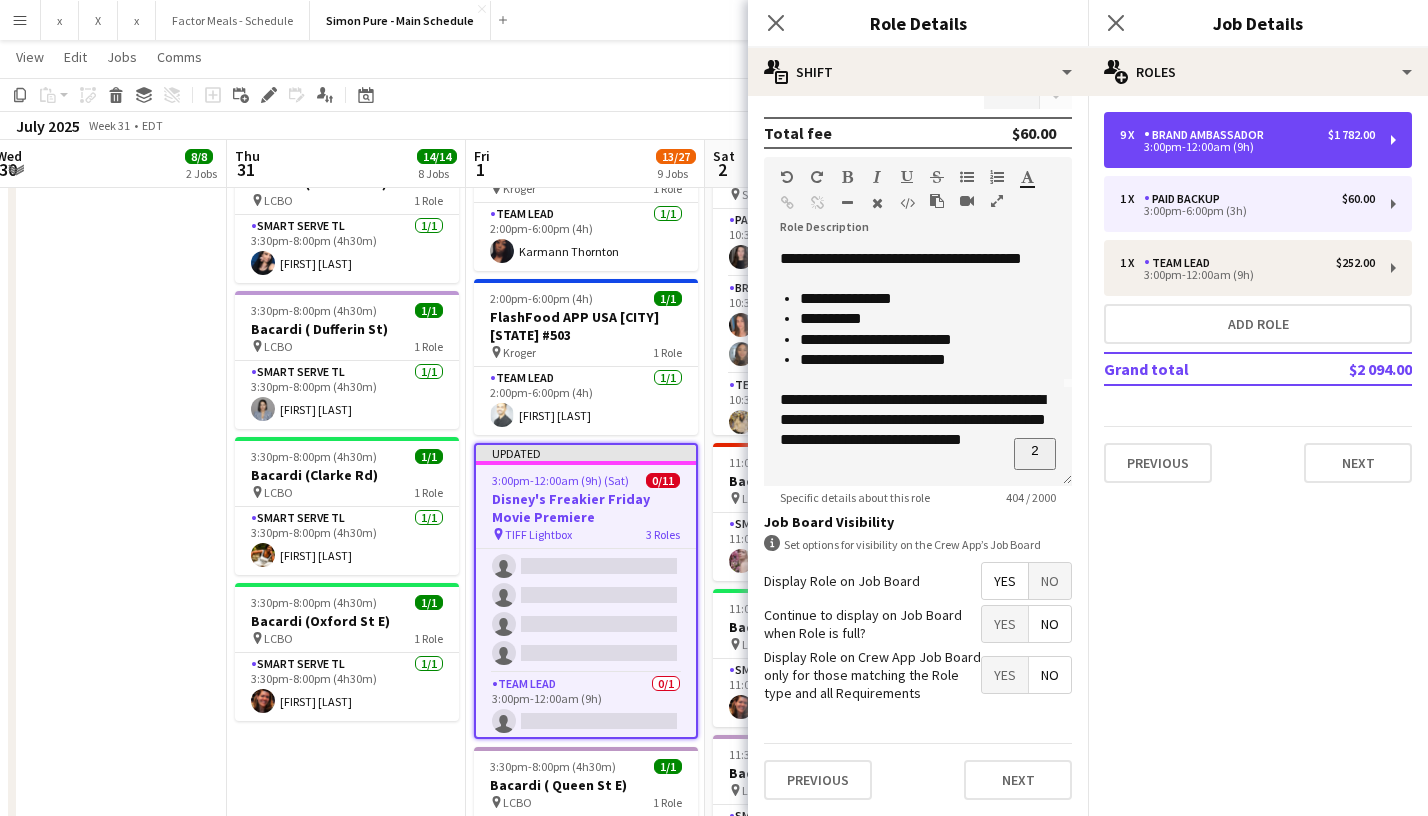 scroll, scrollTop: 0, scrollLeft: 0, axis: both 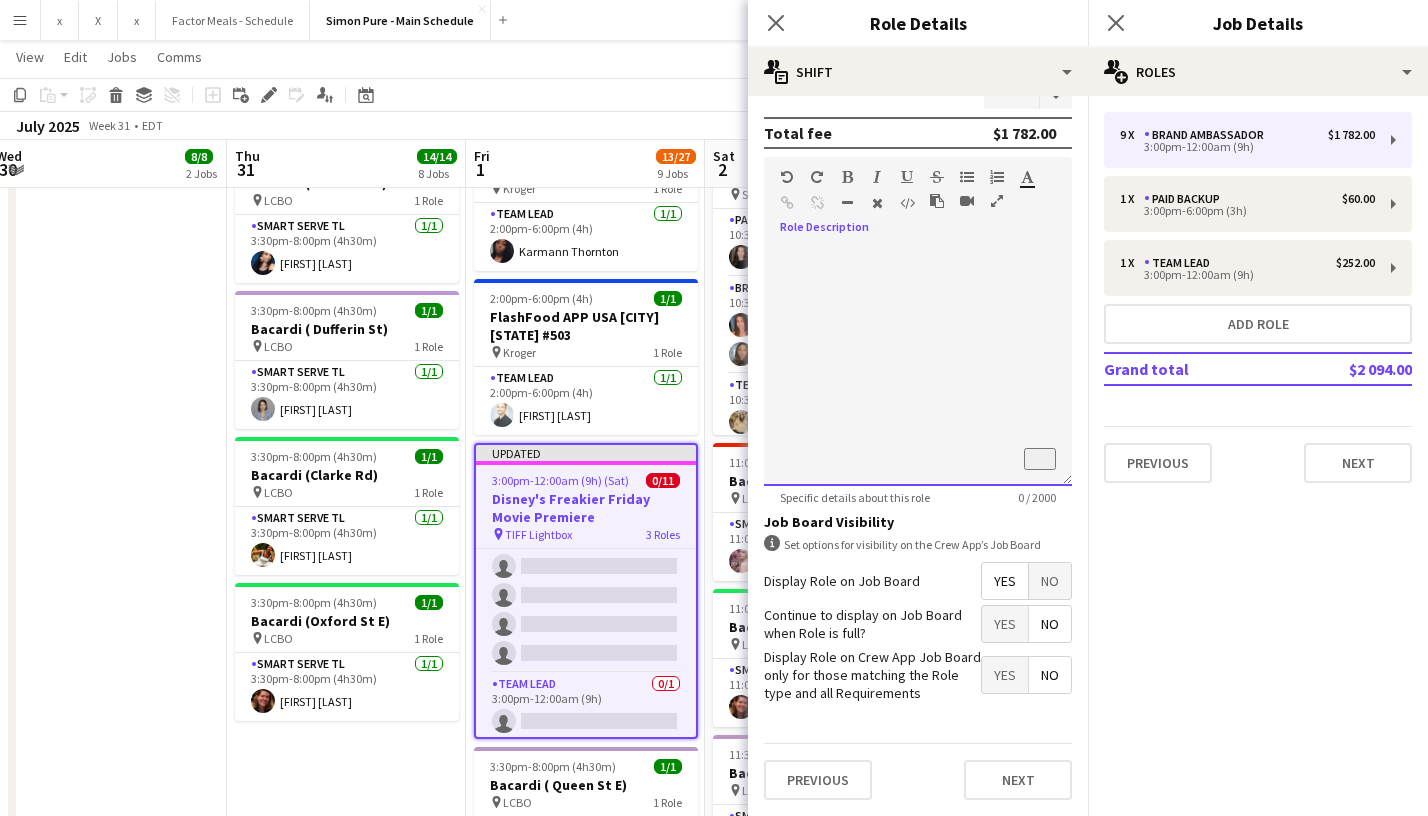 click at bounding box center (918, 366) 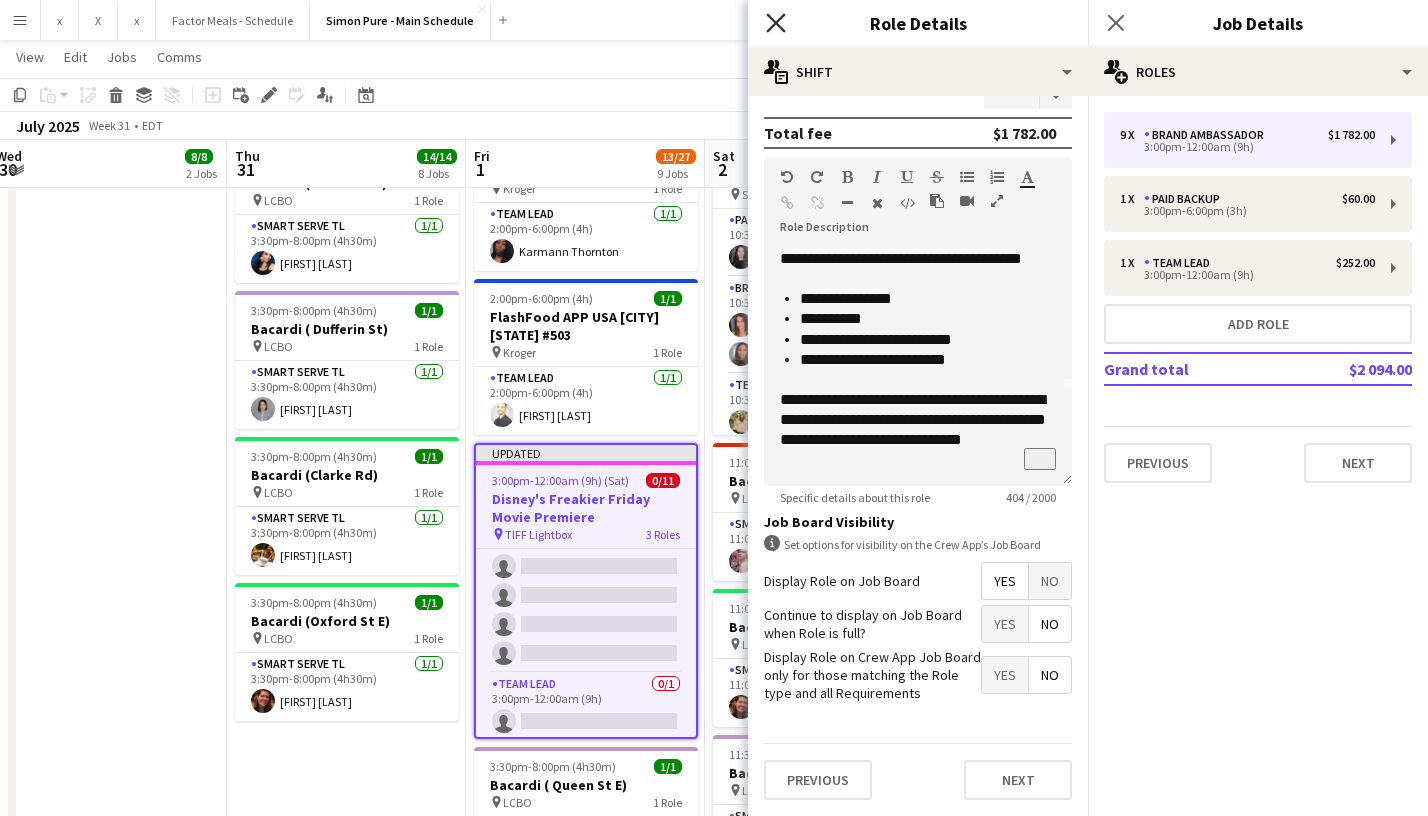 click 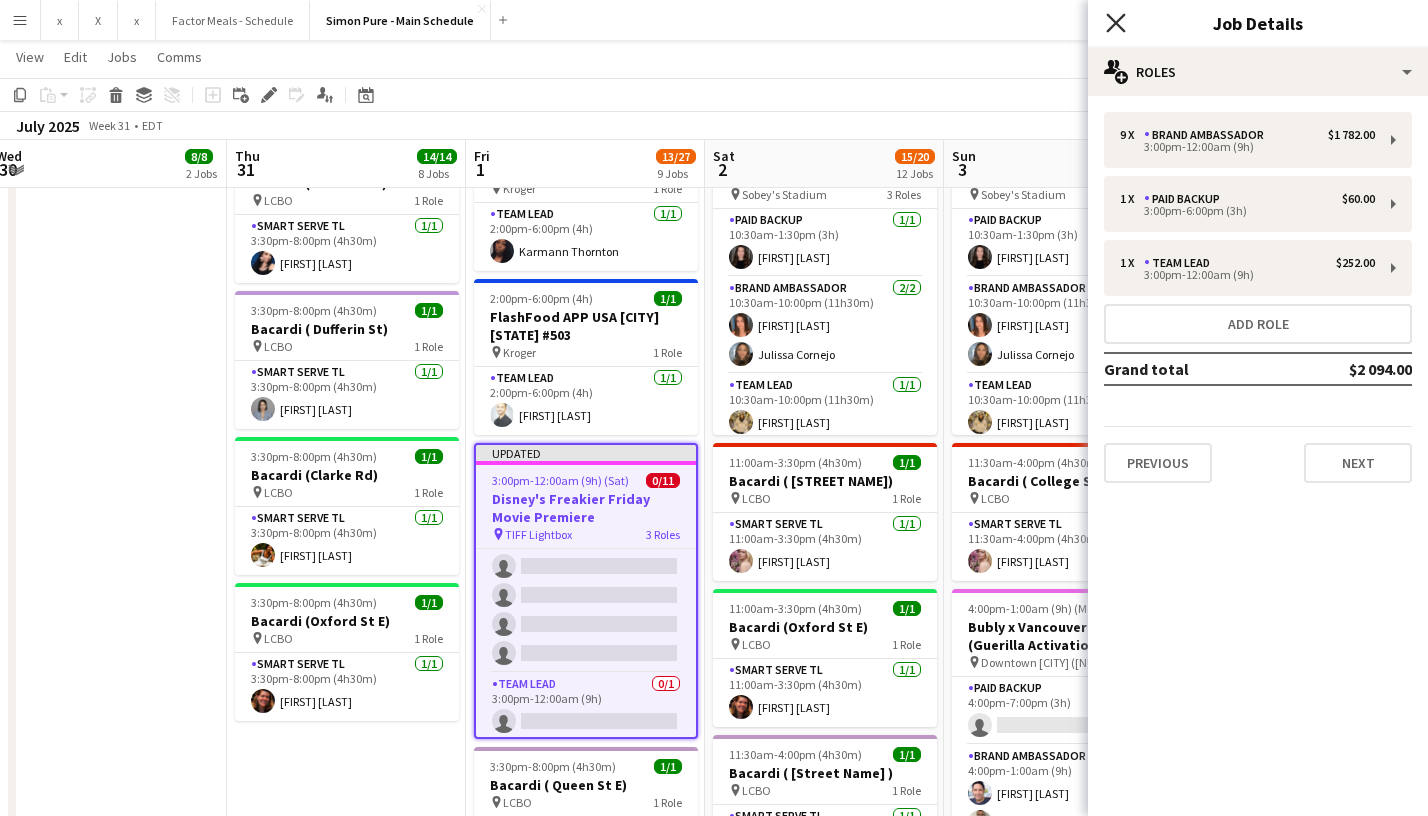 click on "Close pop-in" 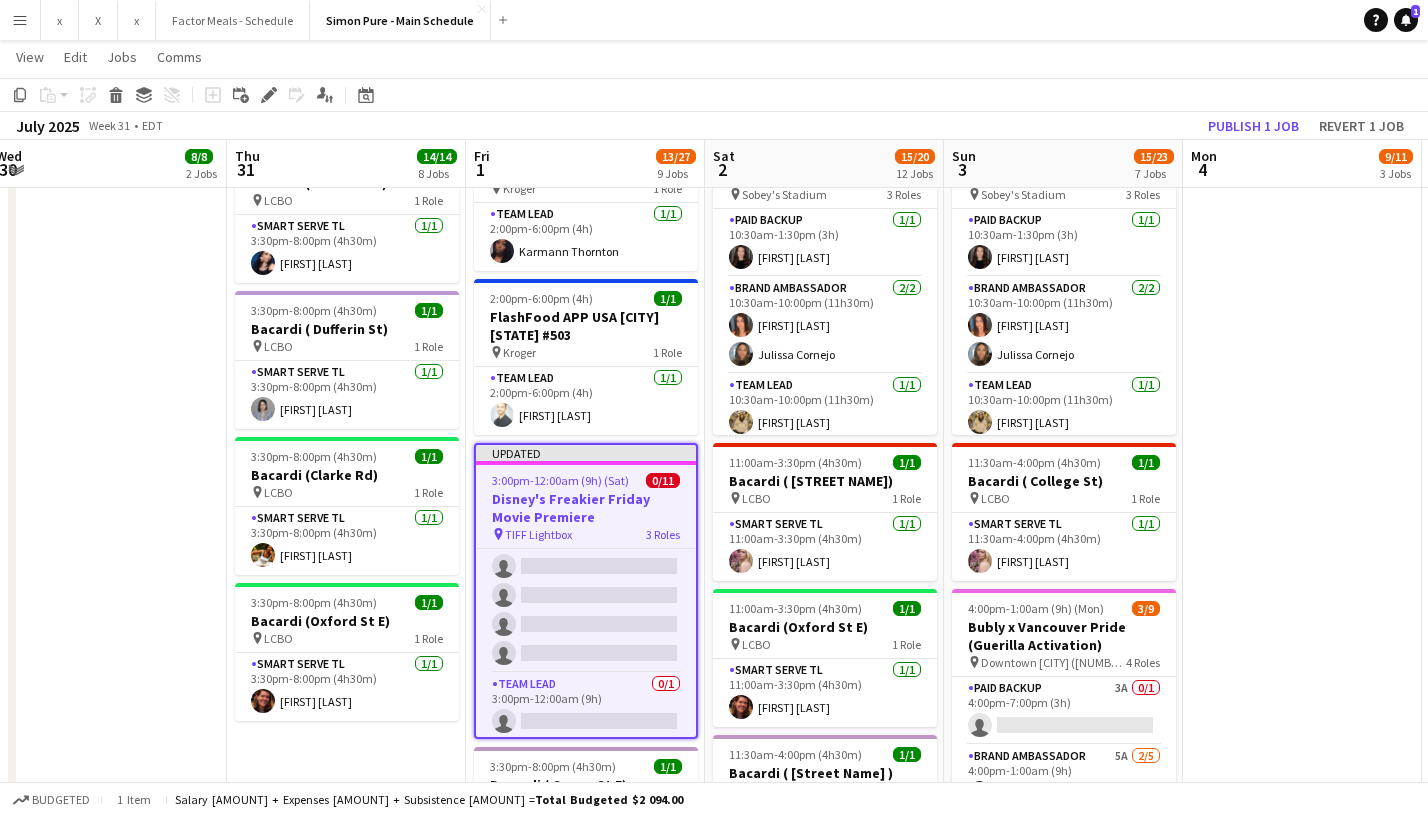 click on "Updated" at bounding box center (586, 453) 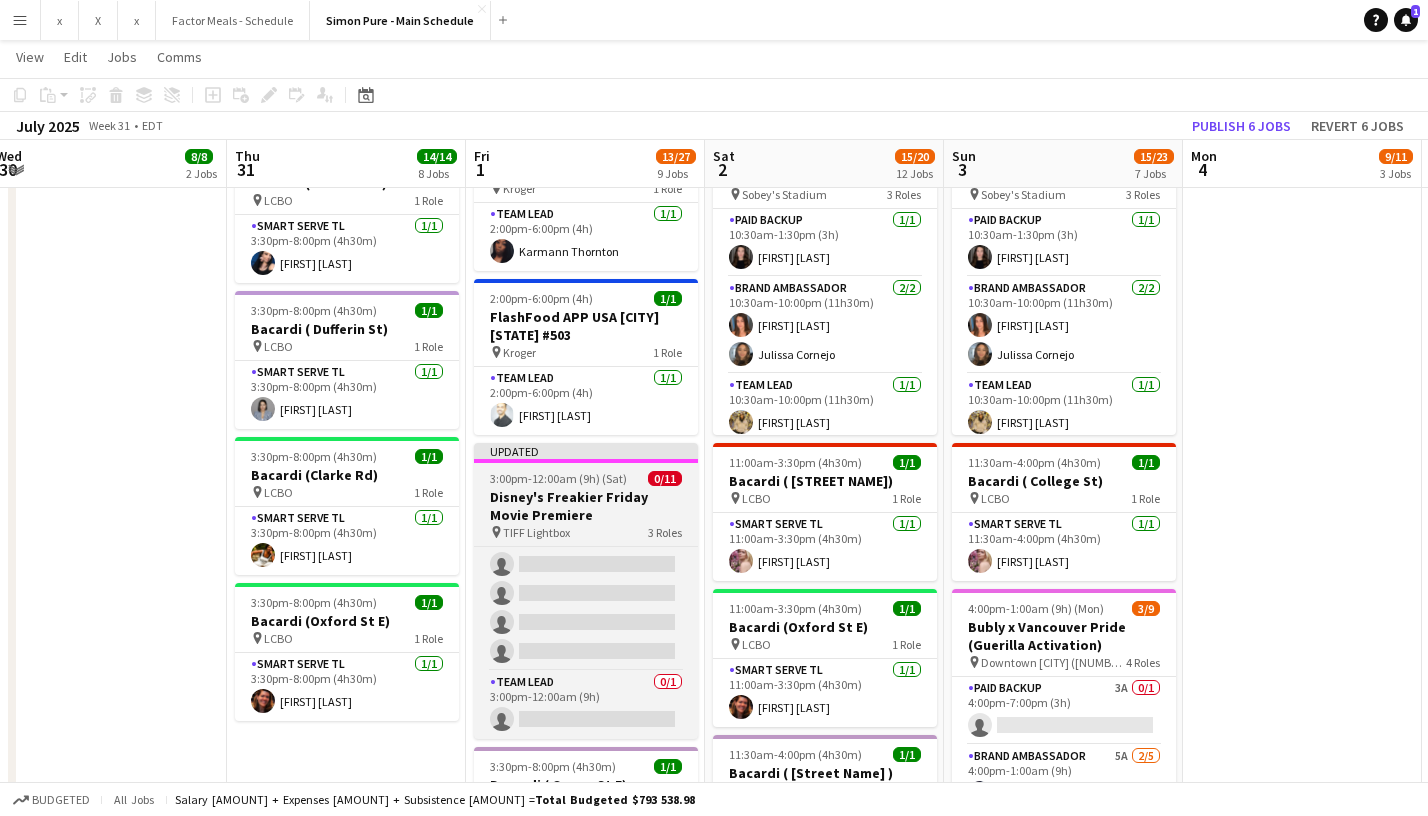 click at bounding box center (586, 461) 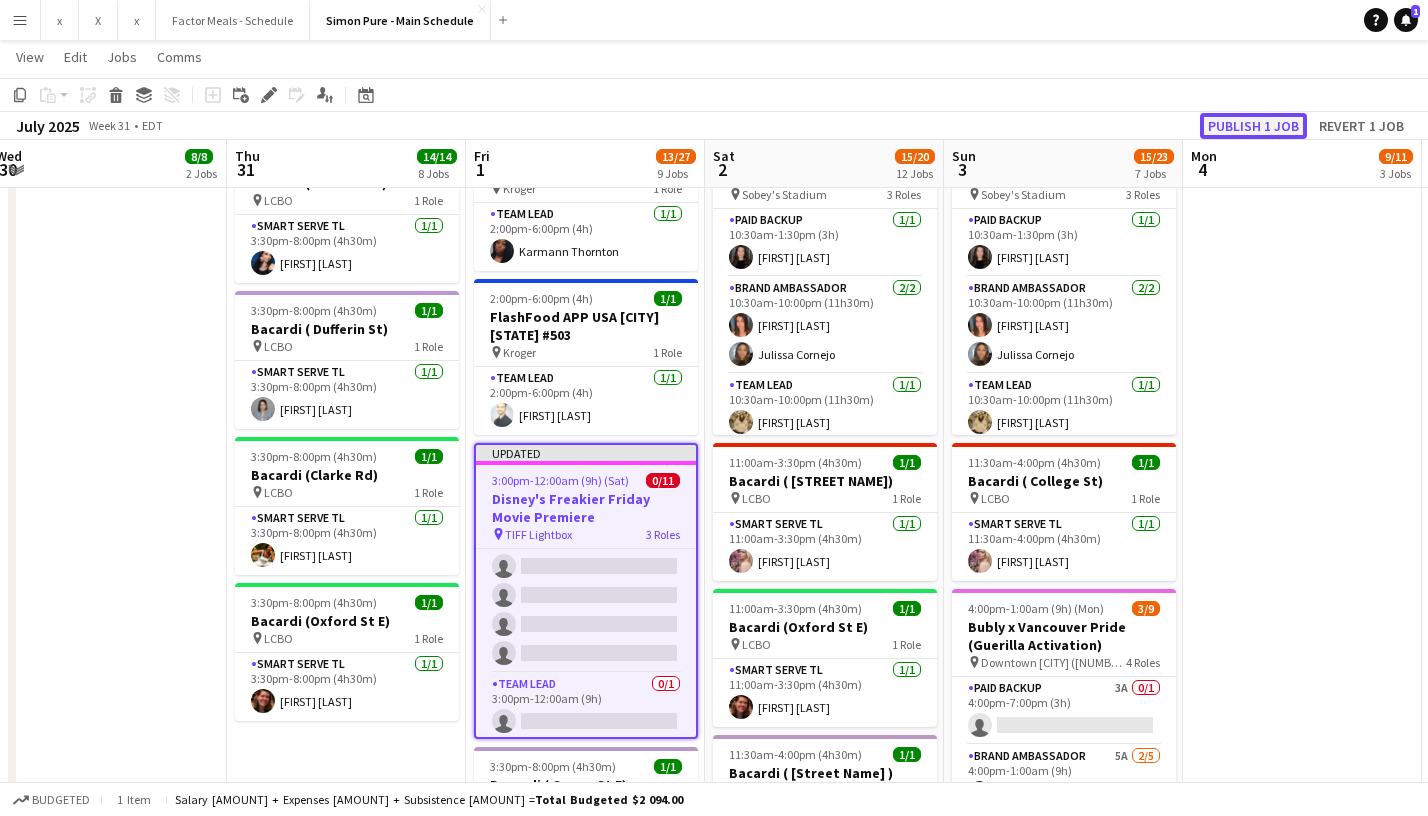 click on "Publish 1 job" 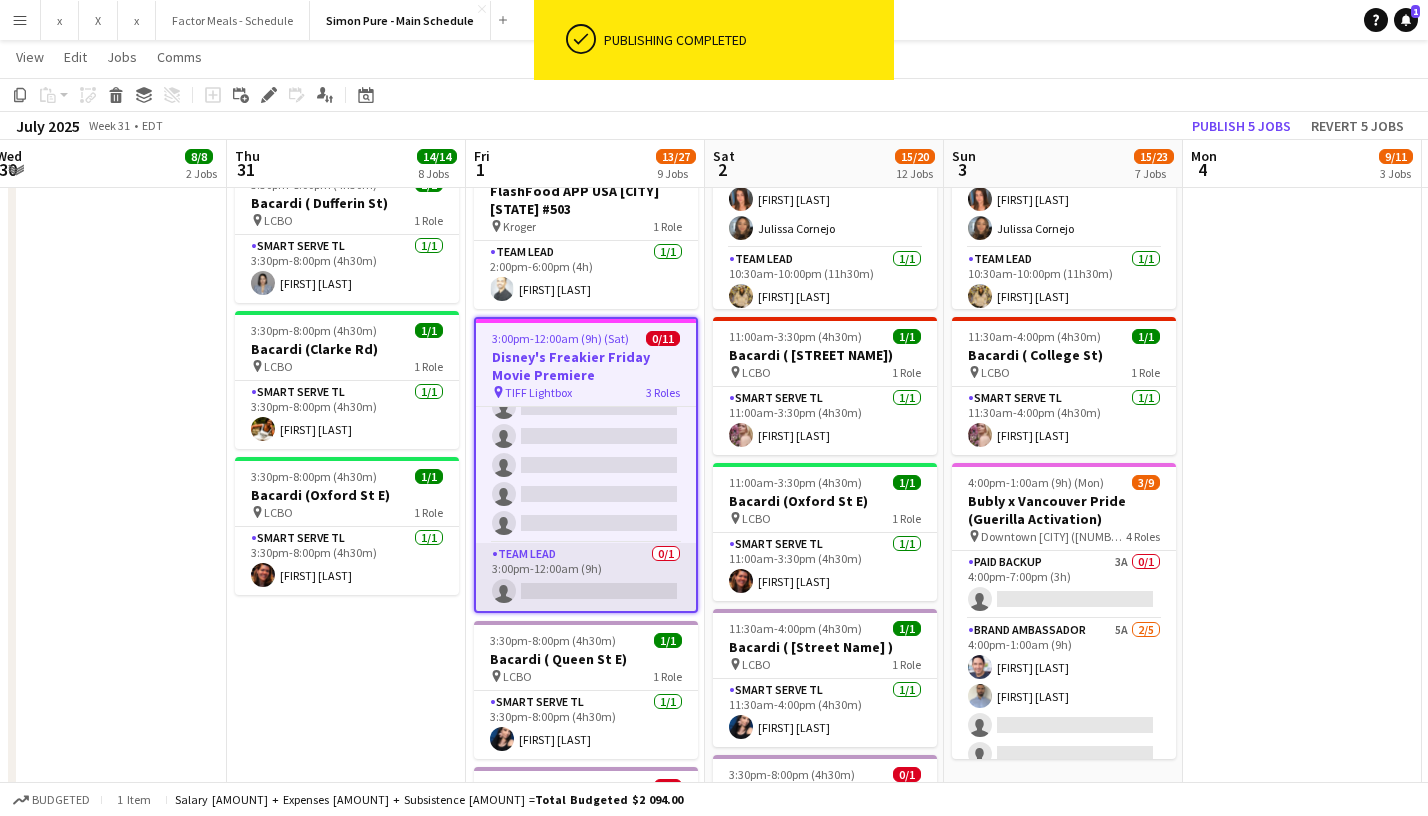 click on "Team Lead   0/1   3:00pm-12:00am (9h)
single-neutral-actions" at bounding box center [586, 577] 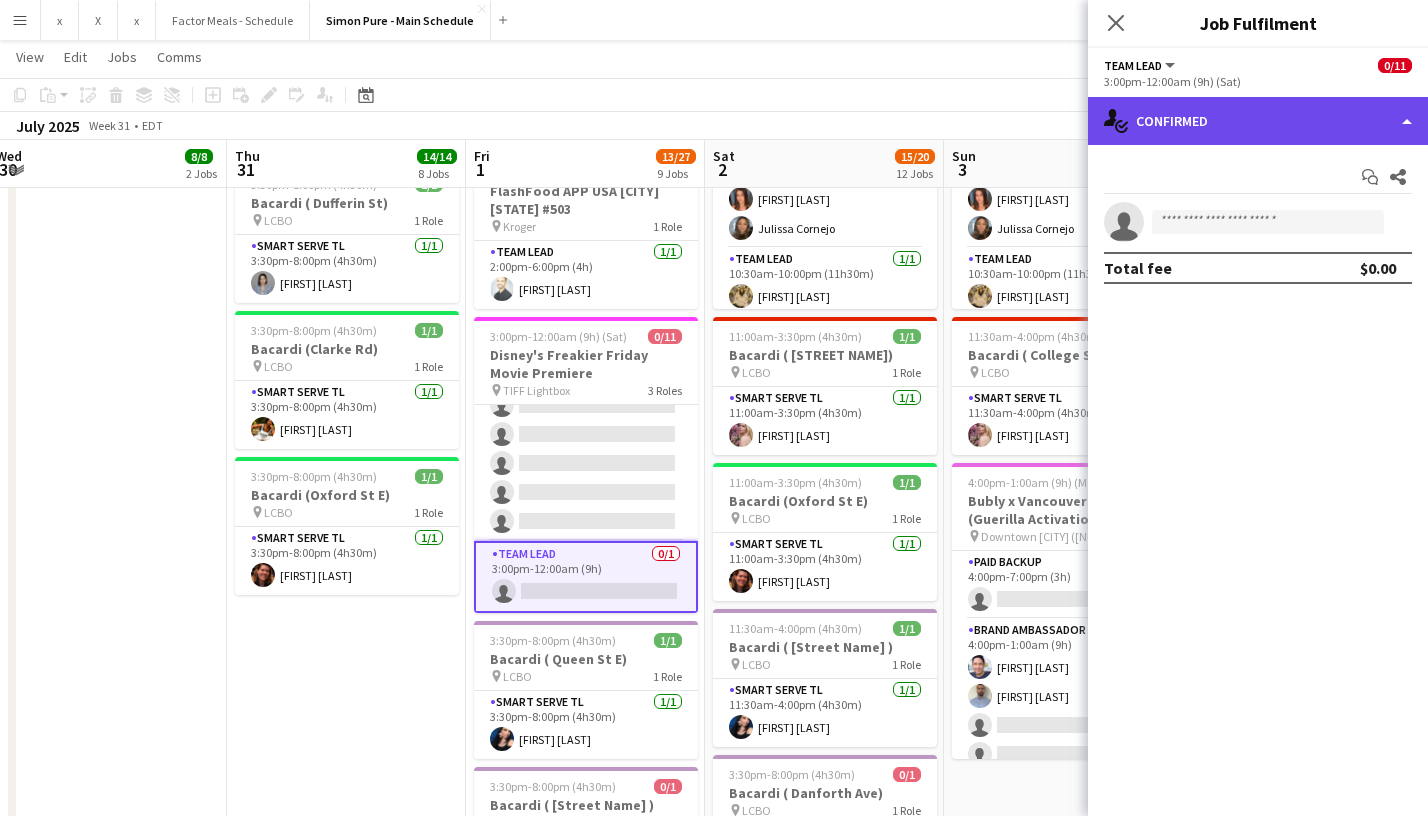 click on "single-neutral-actions-check-2
Confirmed" 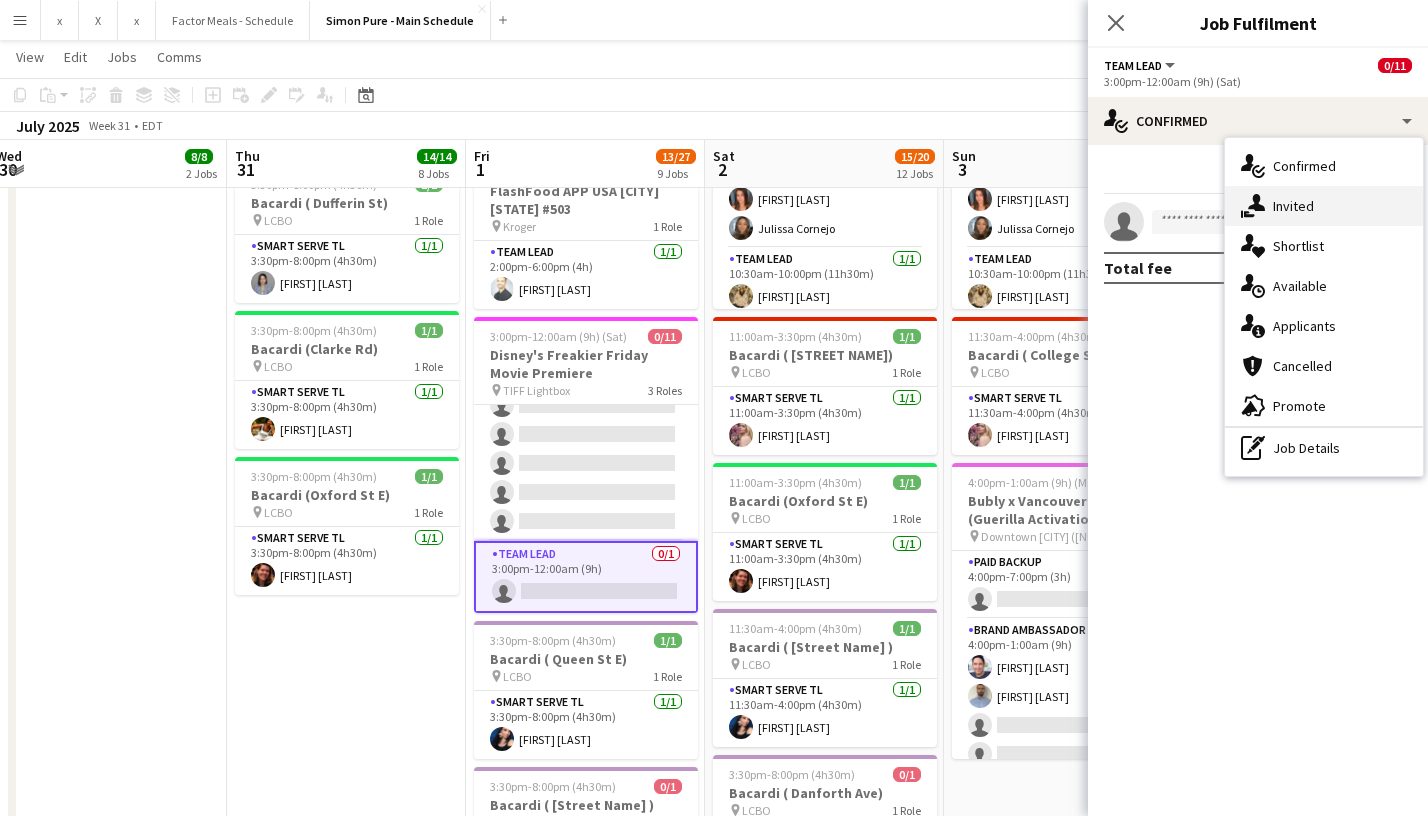 click on "single-neutral-actions-share-1
Invited" at bounding box center (1324, 206) 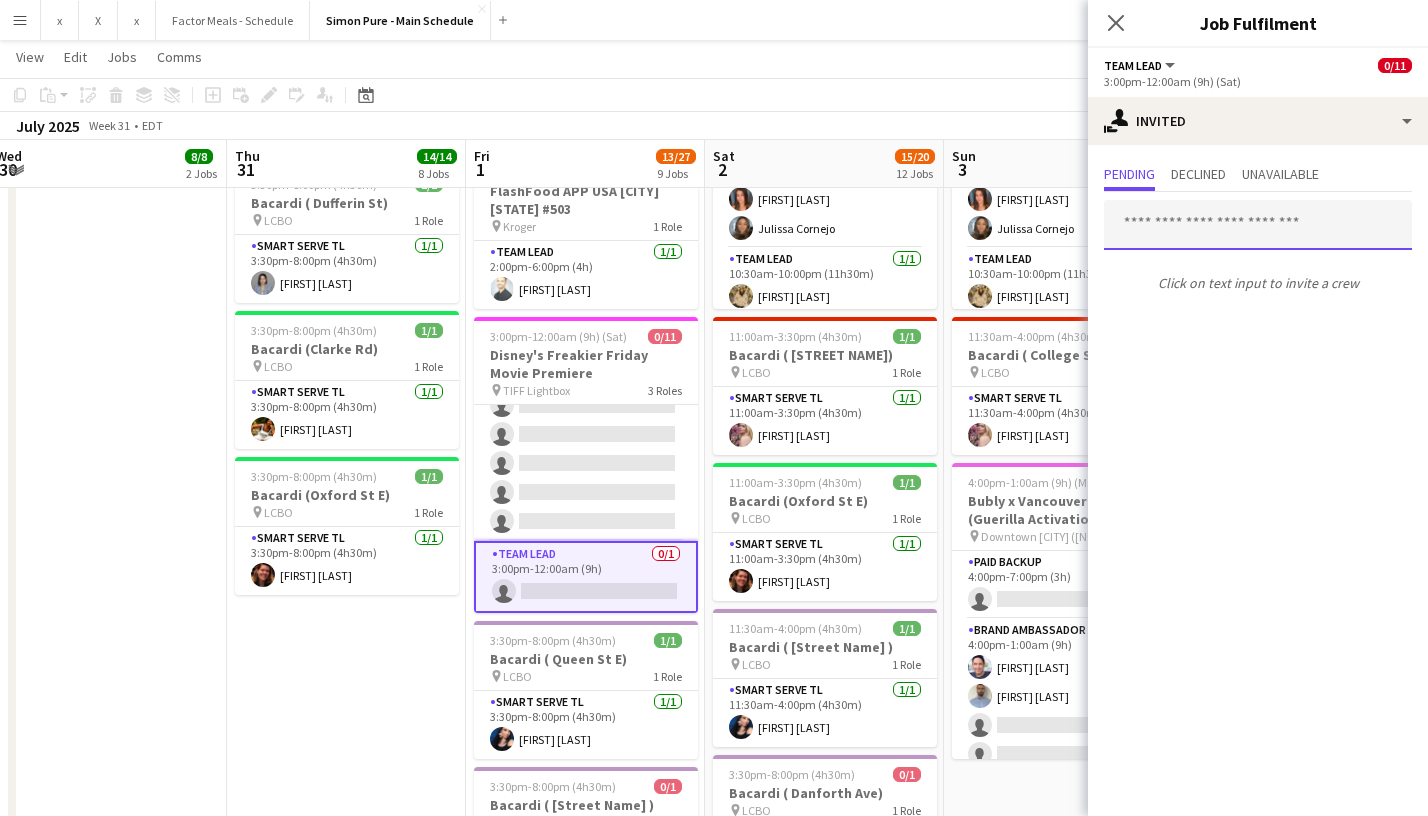 click at bounding box center (1258, 225) 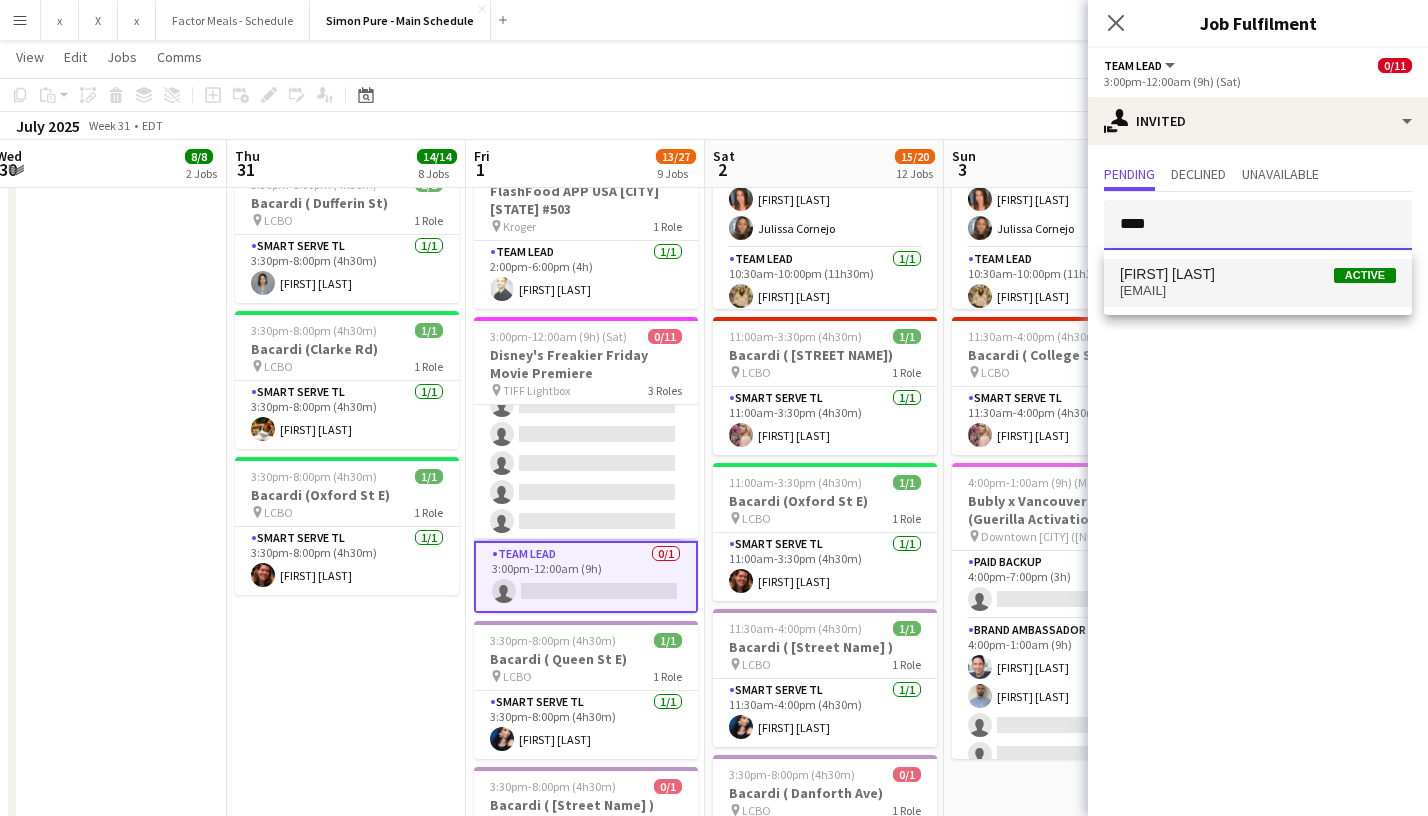type on "****" 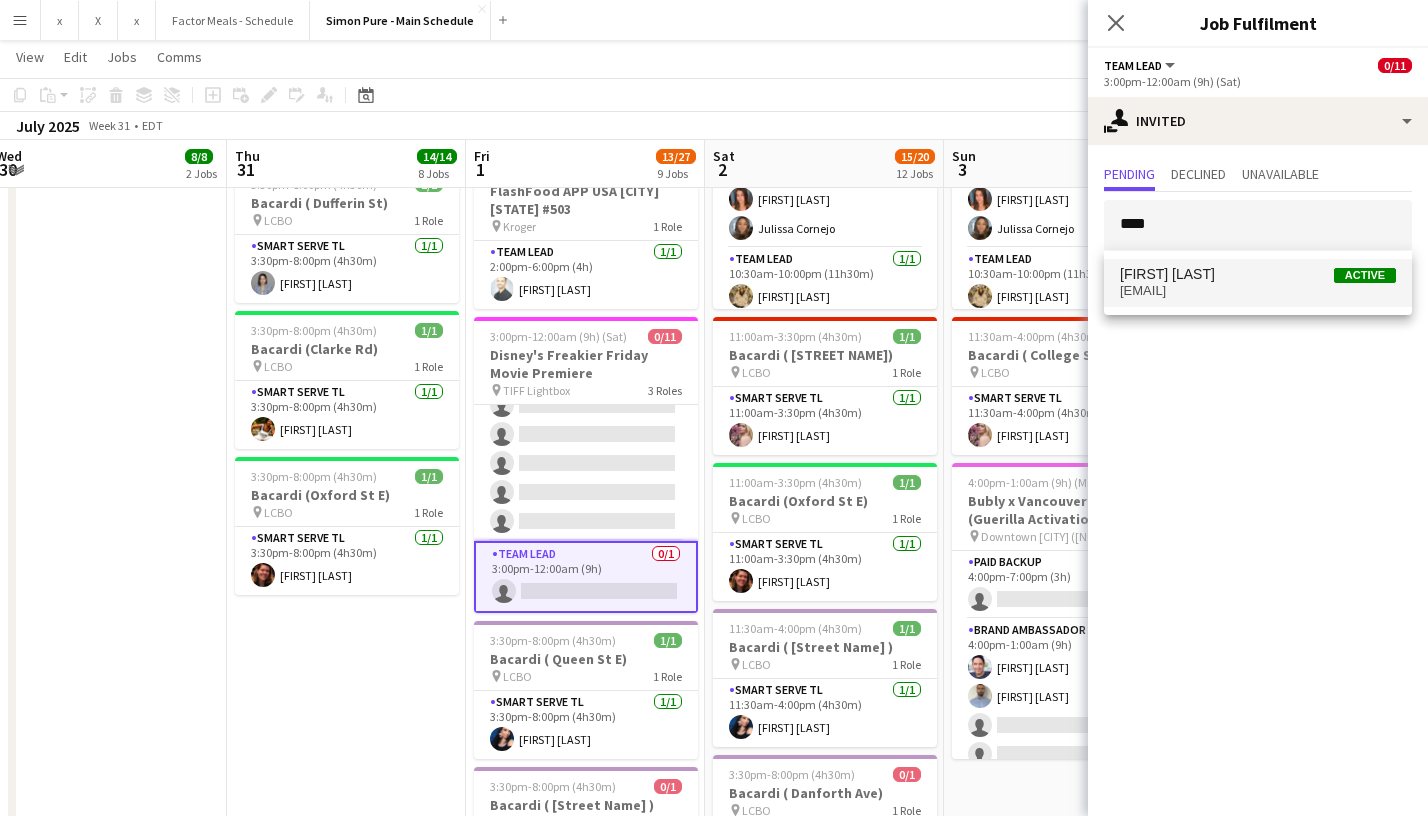 click on "jadeyblueyes3@mac.com" at bounding box center (1258, 291) 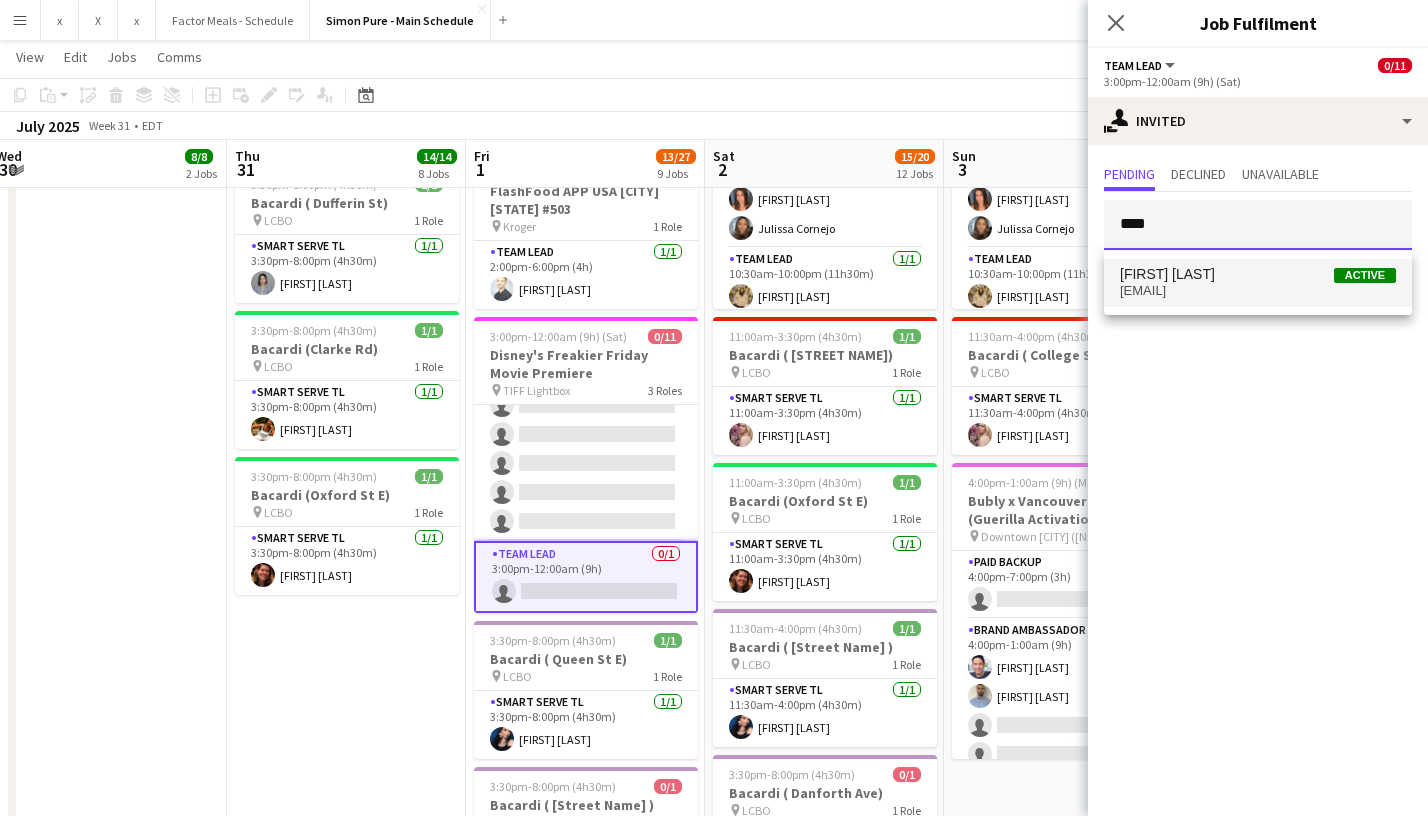 type 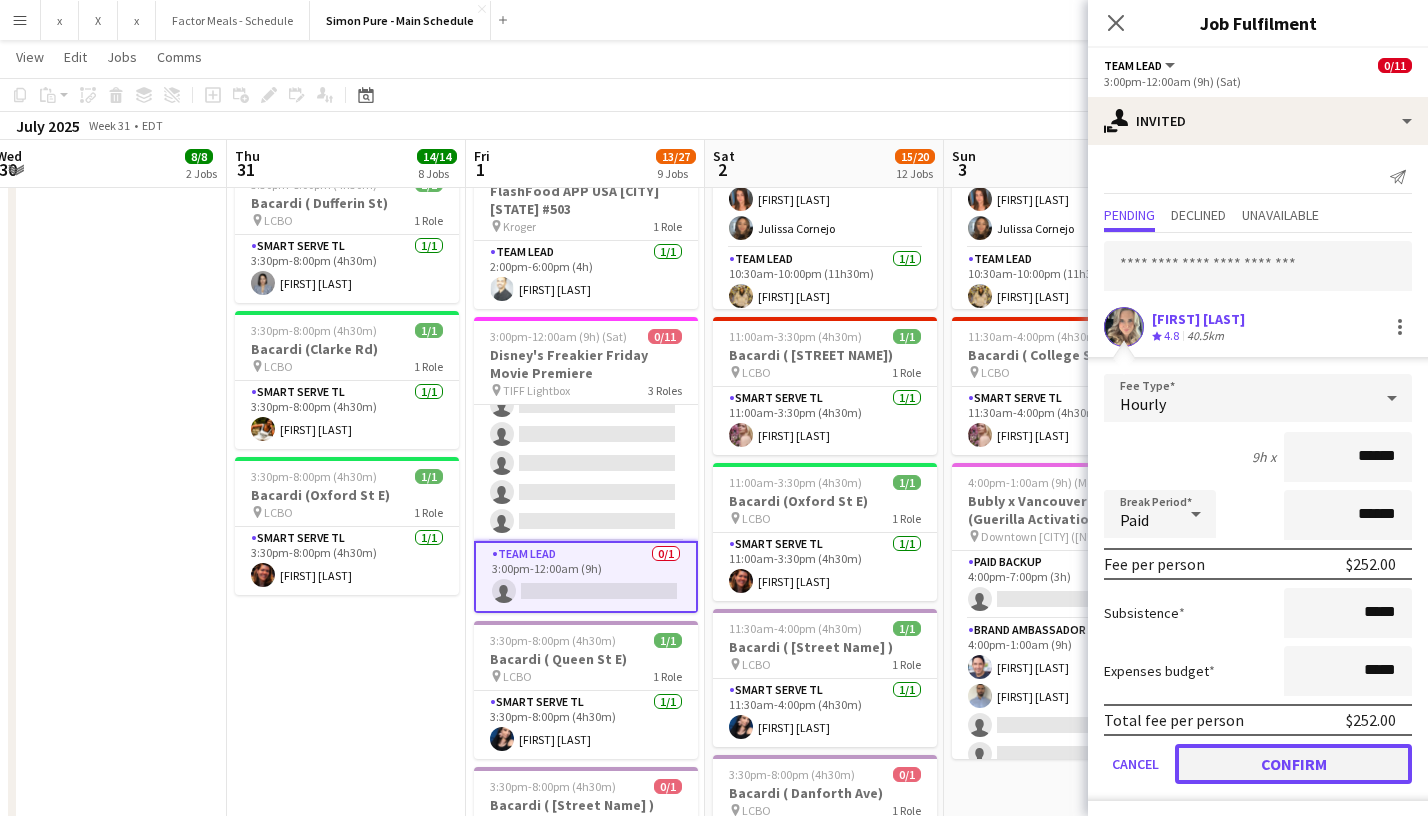 click on "Confirm" 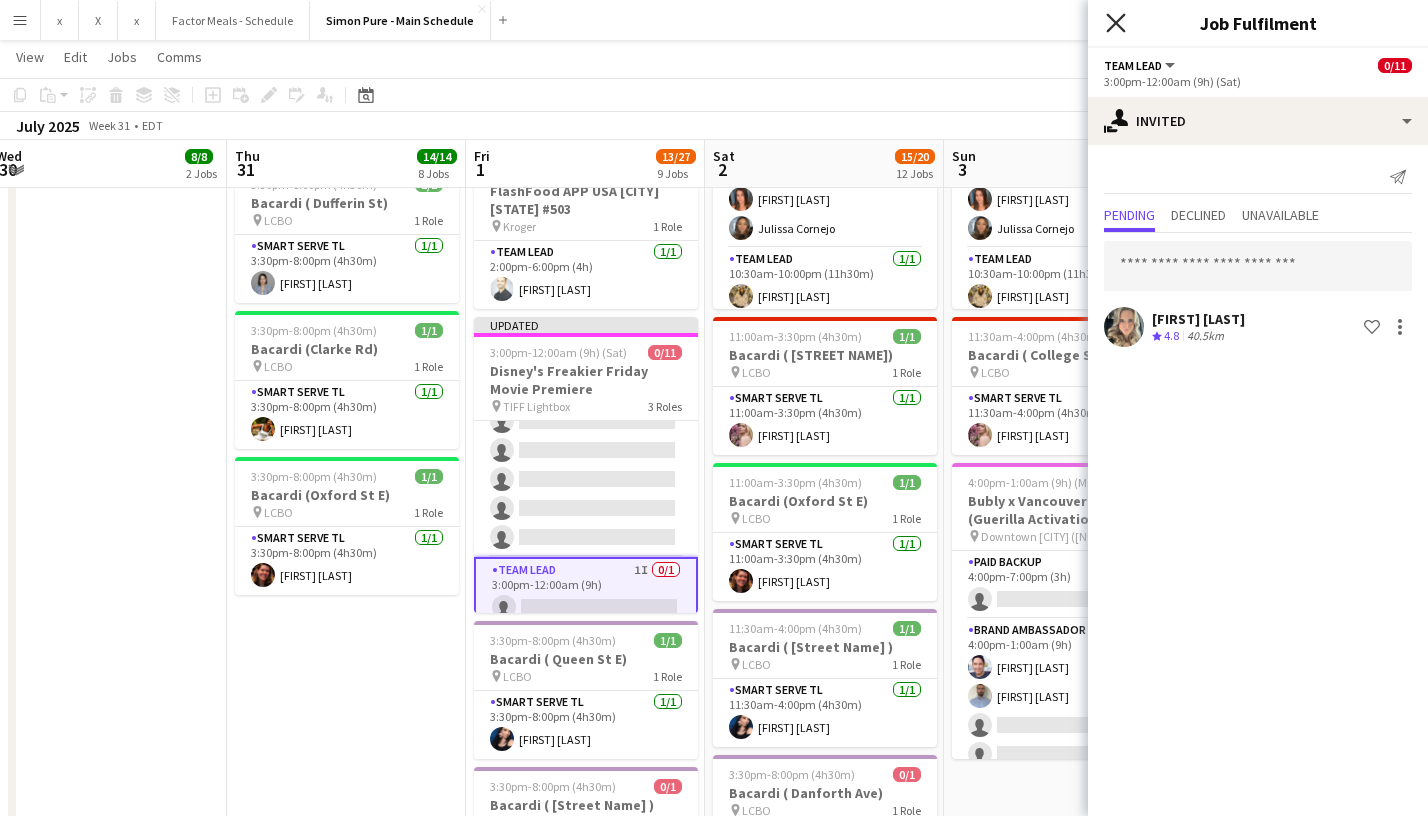 click on "Close pop-in" 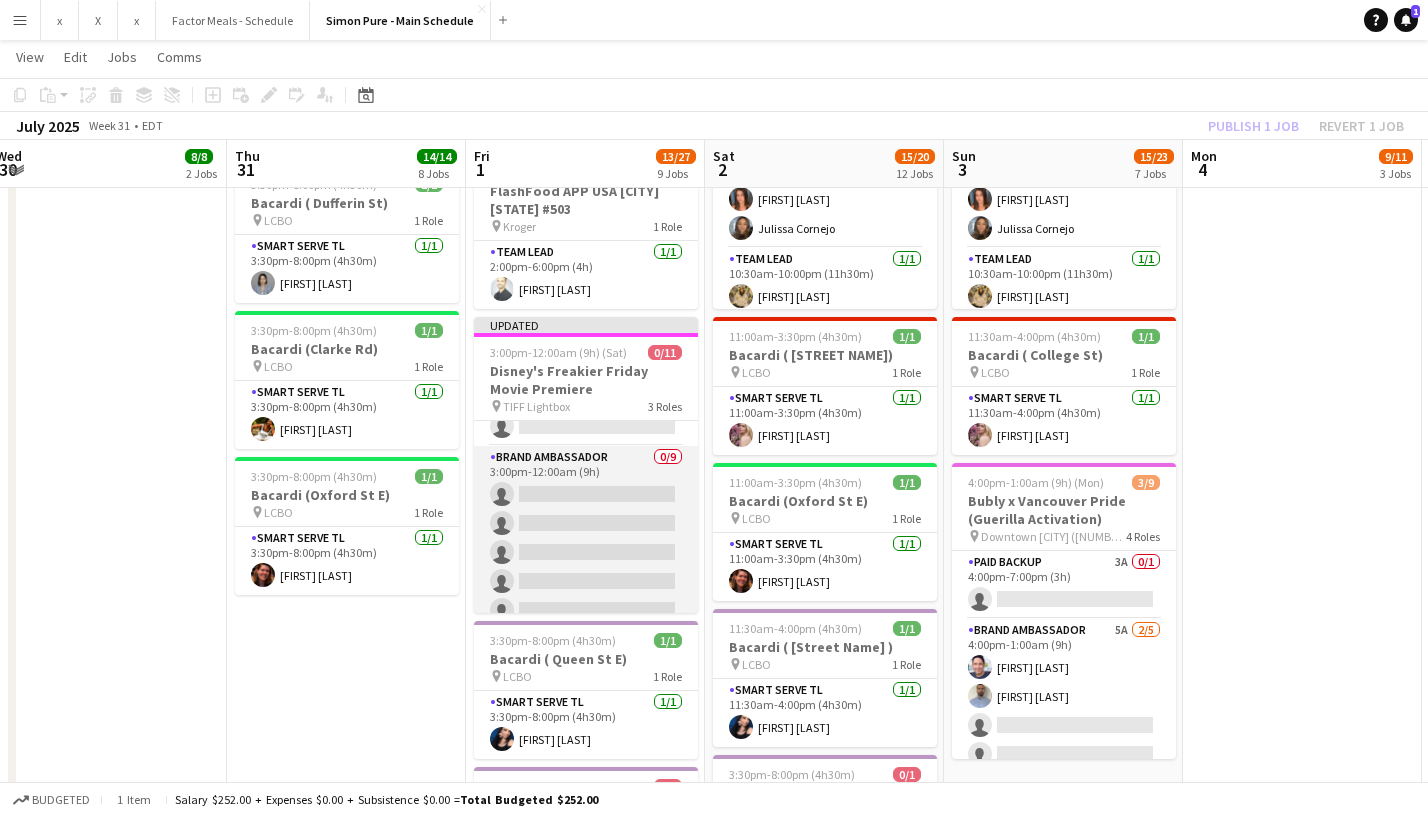 click on "Brand Ambassador    0/9   3:00pm-12:00am (9h)
single-neutral-actions
single-neutral-actions
single-neutral-actions
single-neutral-actions
single-neutral-actions
single-neutral-actions
single-neutral-actions
single-neutral-actions
single-neutral-actions" at bounding box center [586, 596] 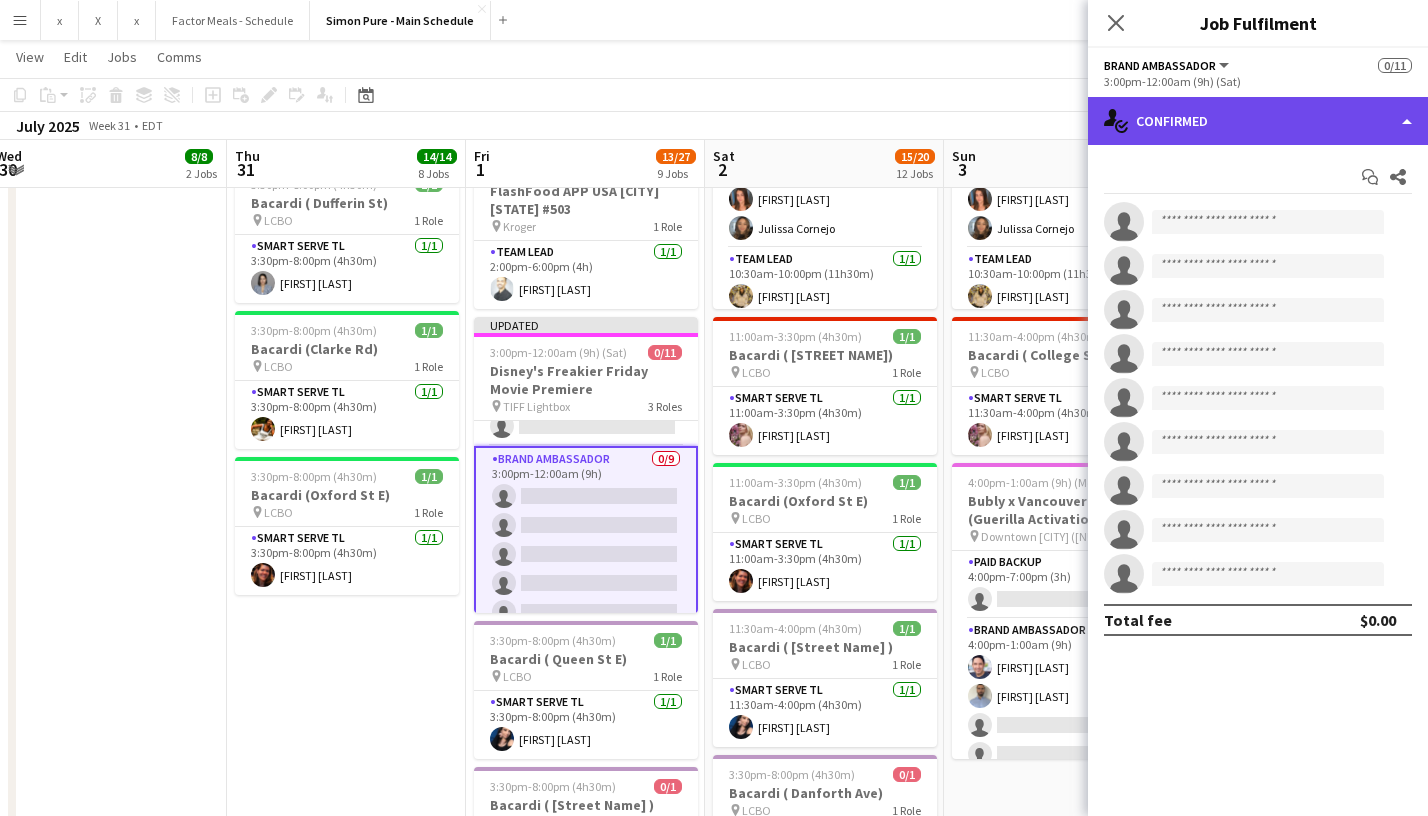 click on "single-neutral-actions-check-2
Confirmed" 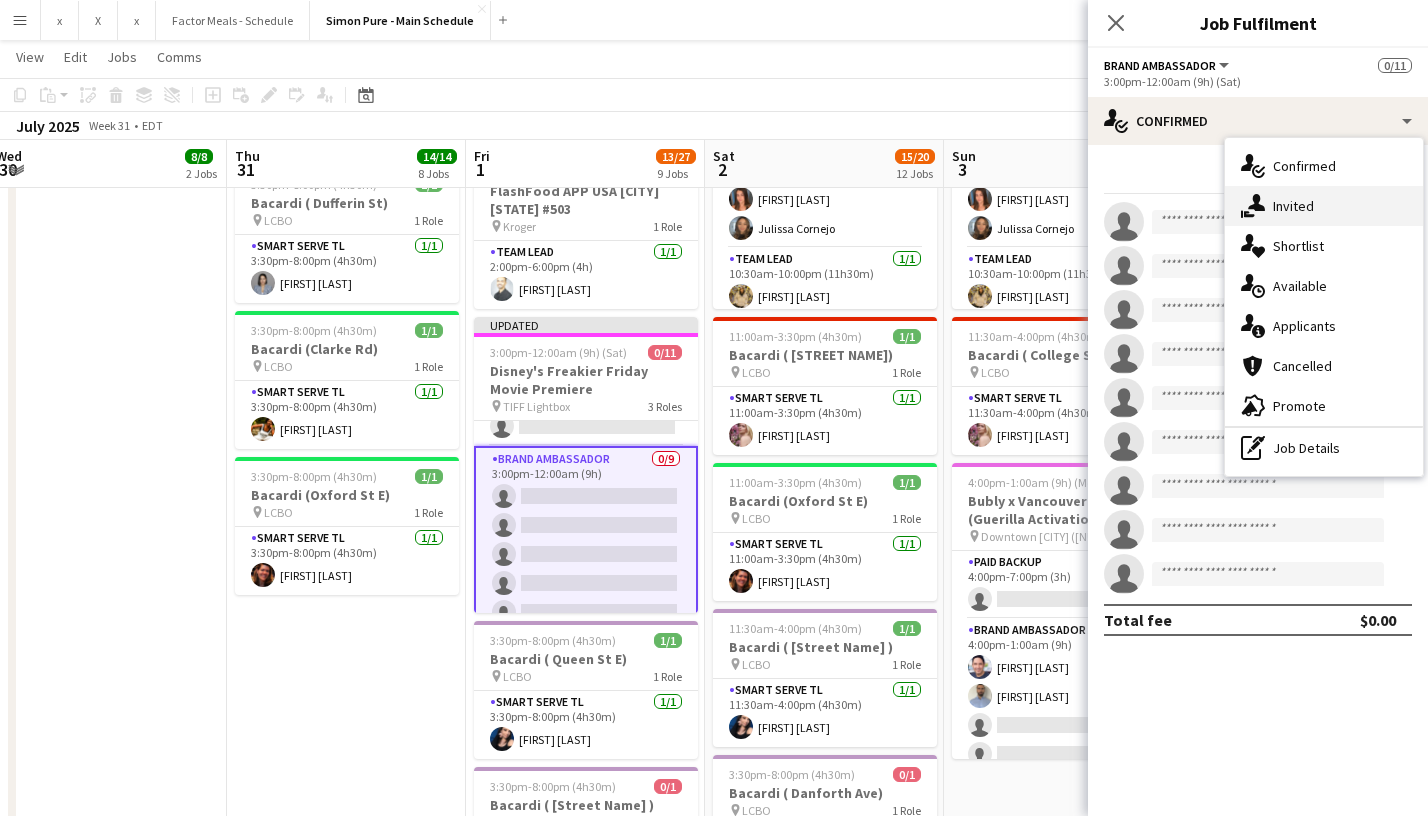click on "single-neutral-actions-share-1
Invited" at bounding box center (1324, 206) 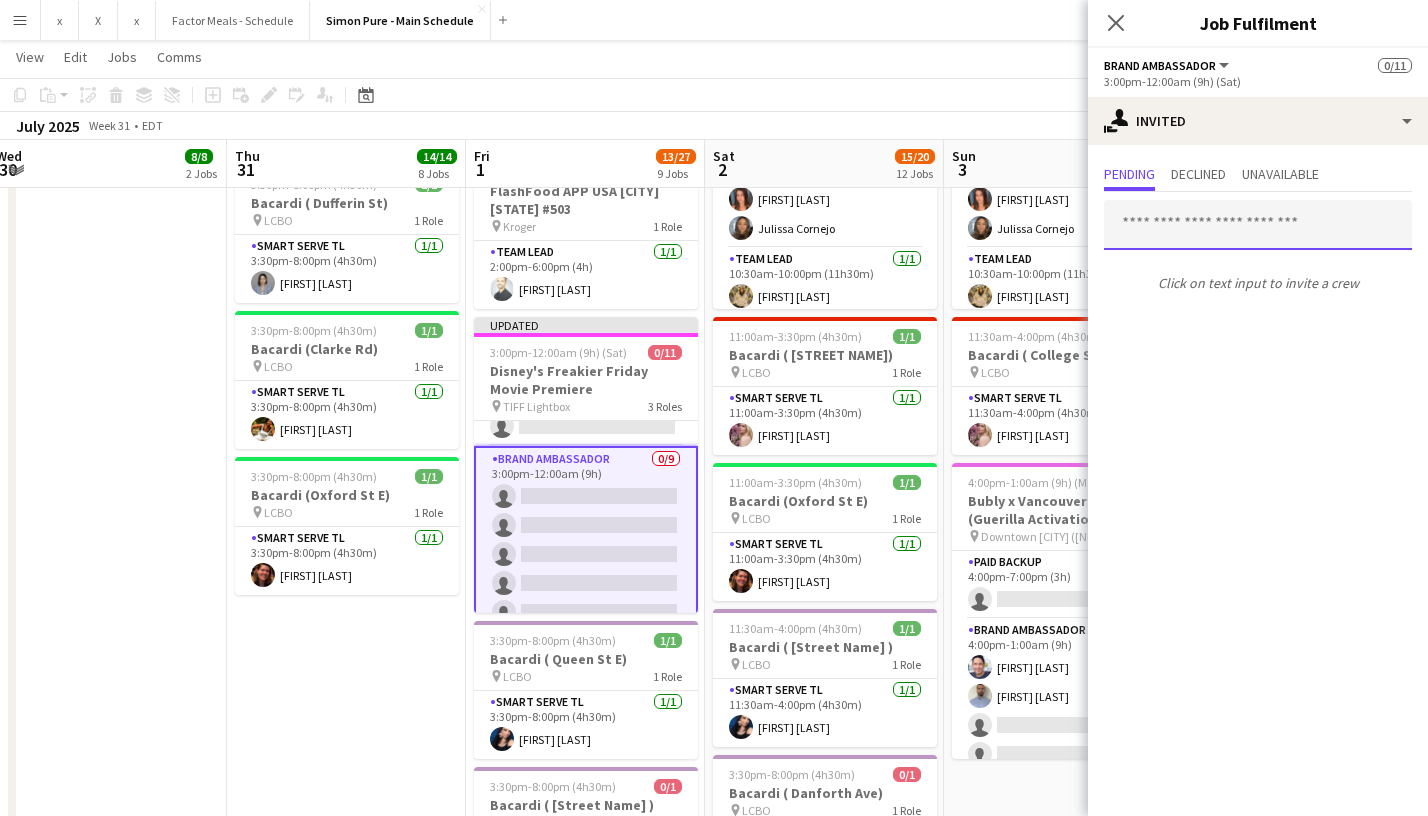 click at bounding box center (1258, 225) 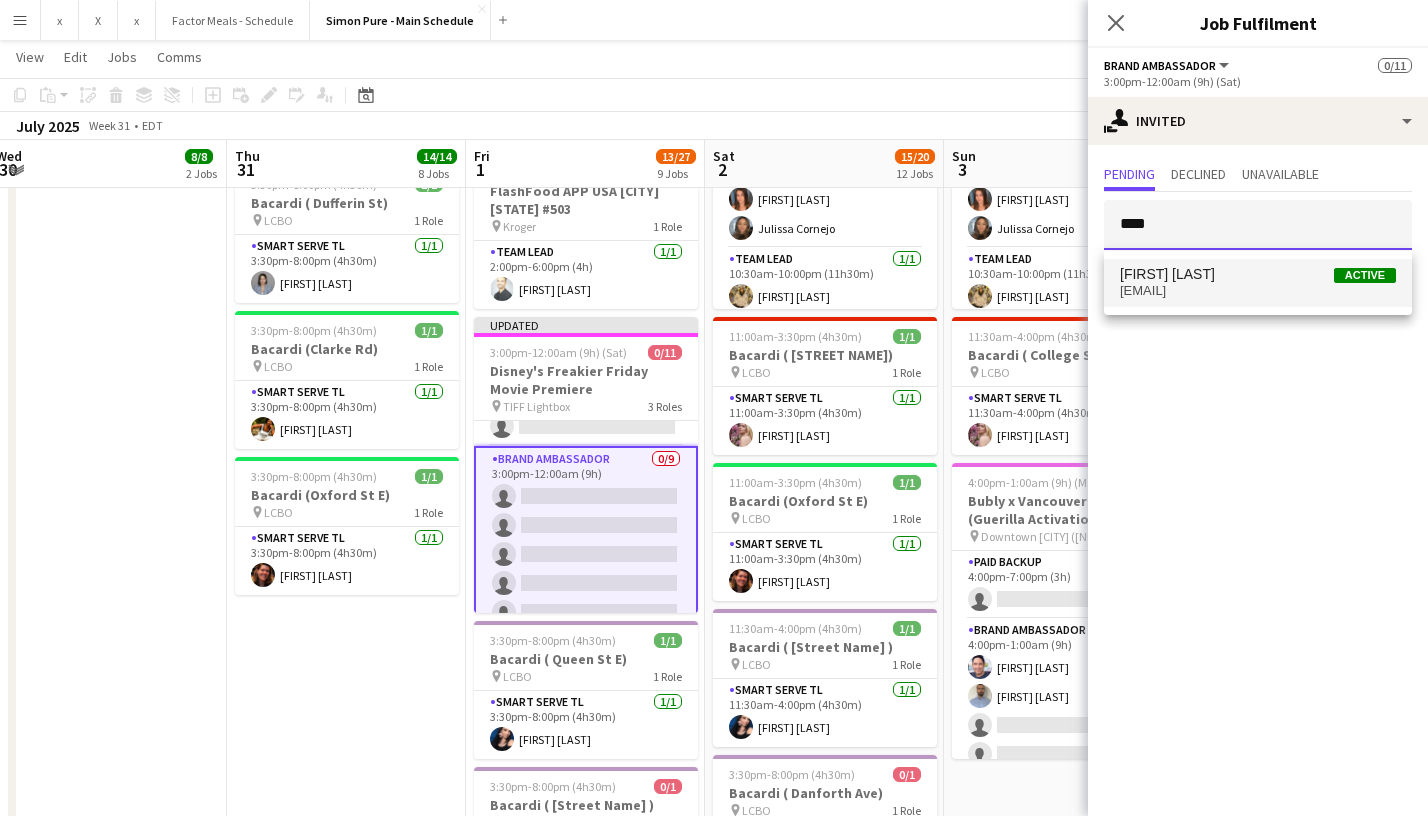 type on "****" 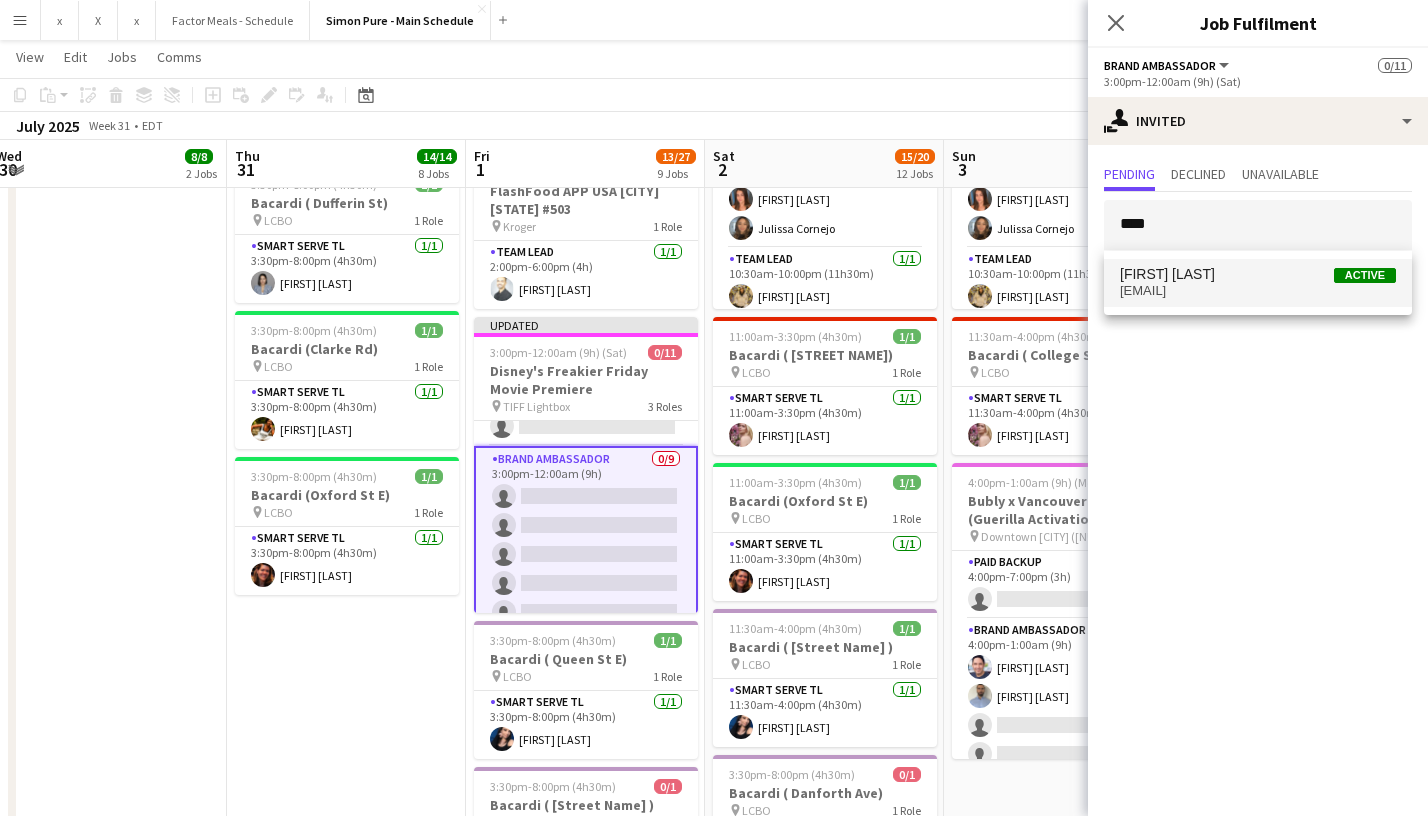 click on "Debbie Eckerson" at bounding box center (1167, 274) 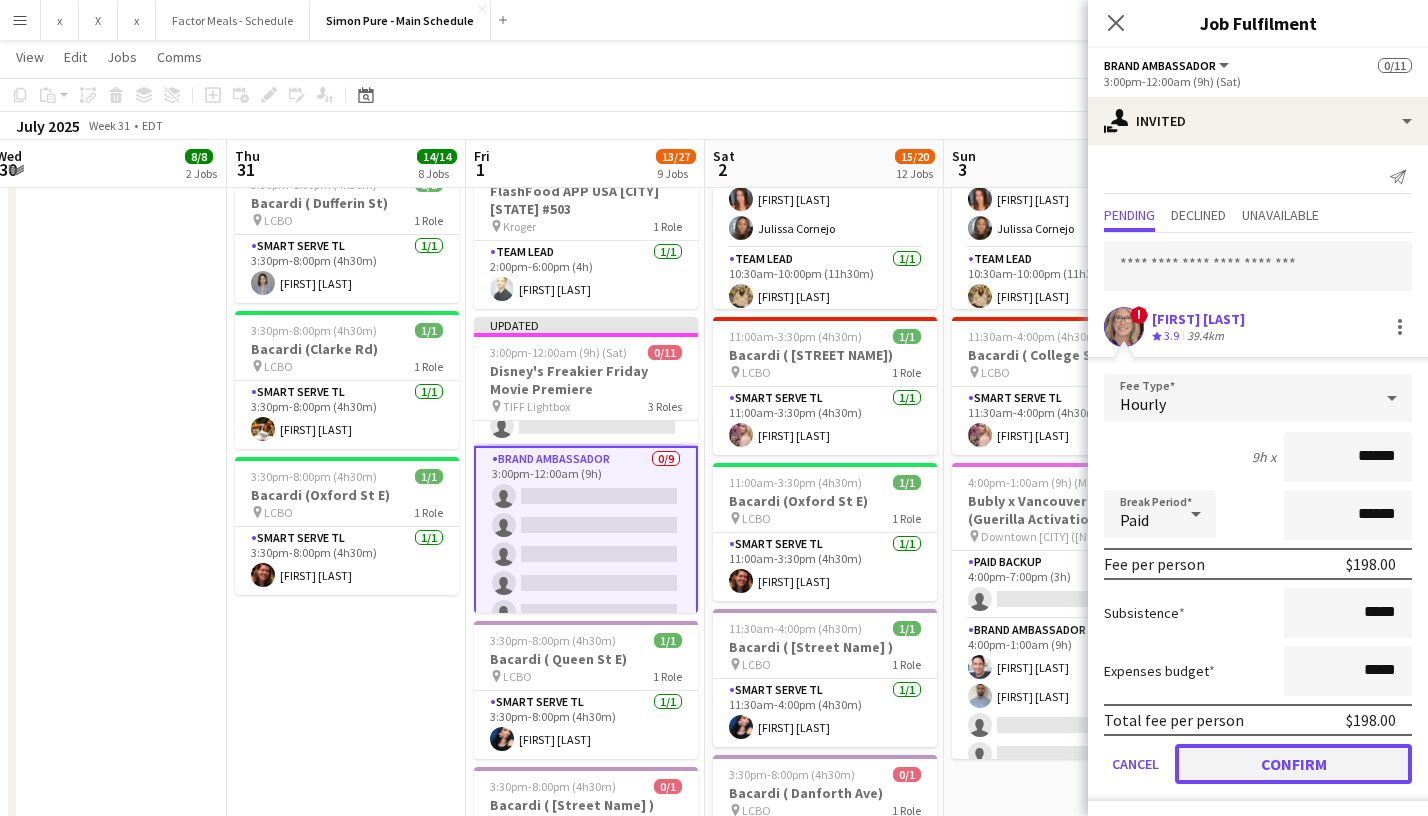 click on "Confirm" 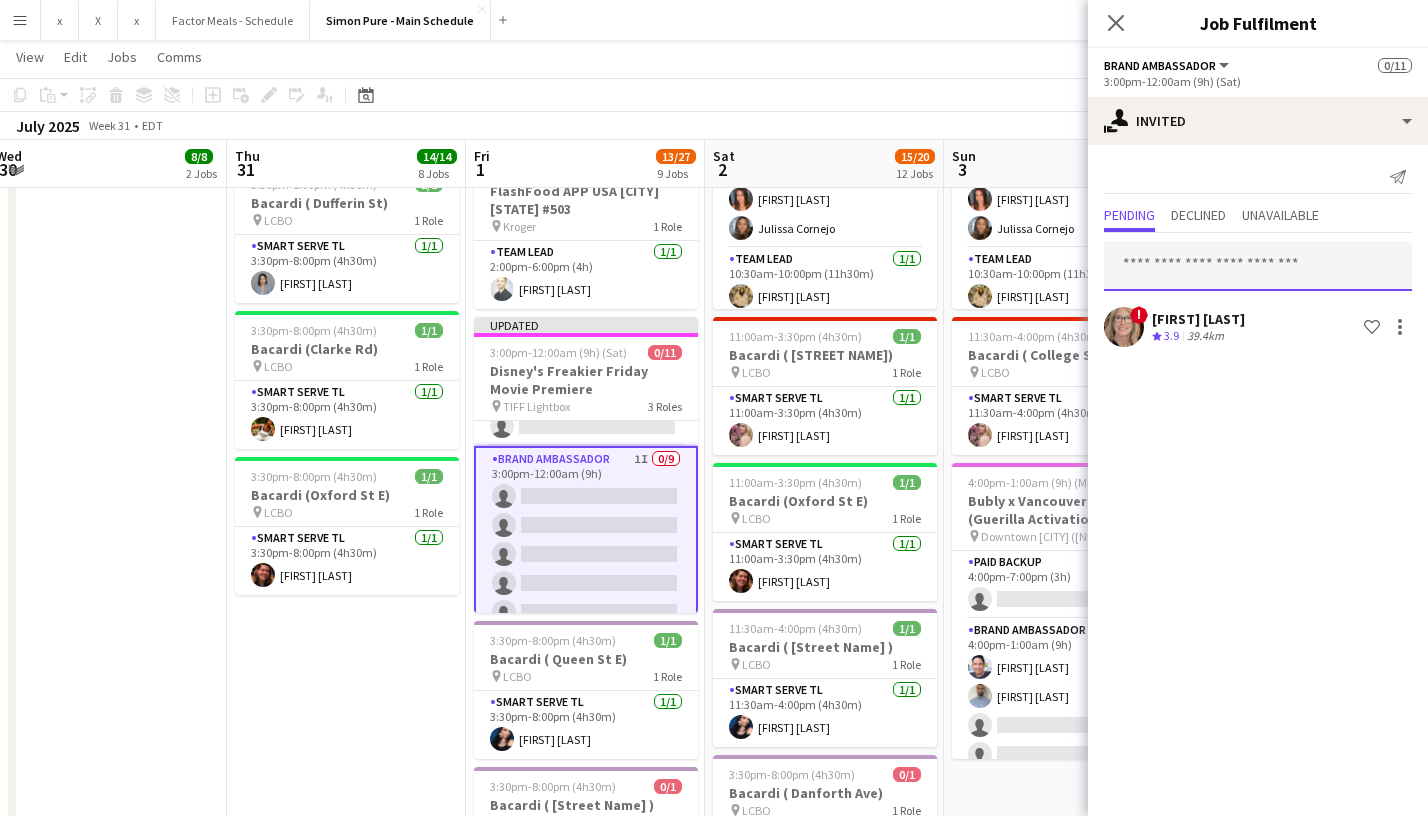 click at bounding box center (1258, 266) 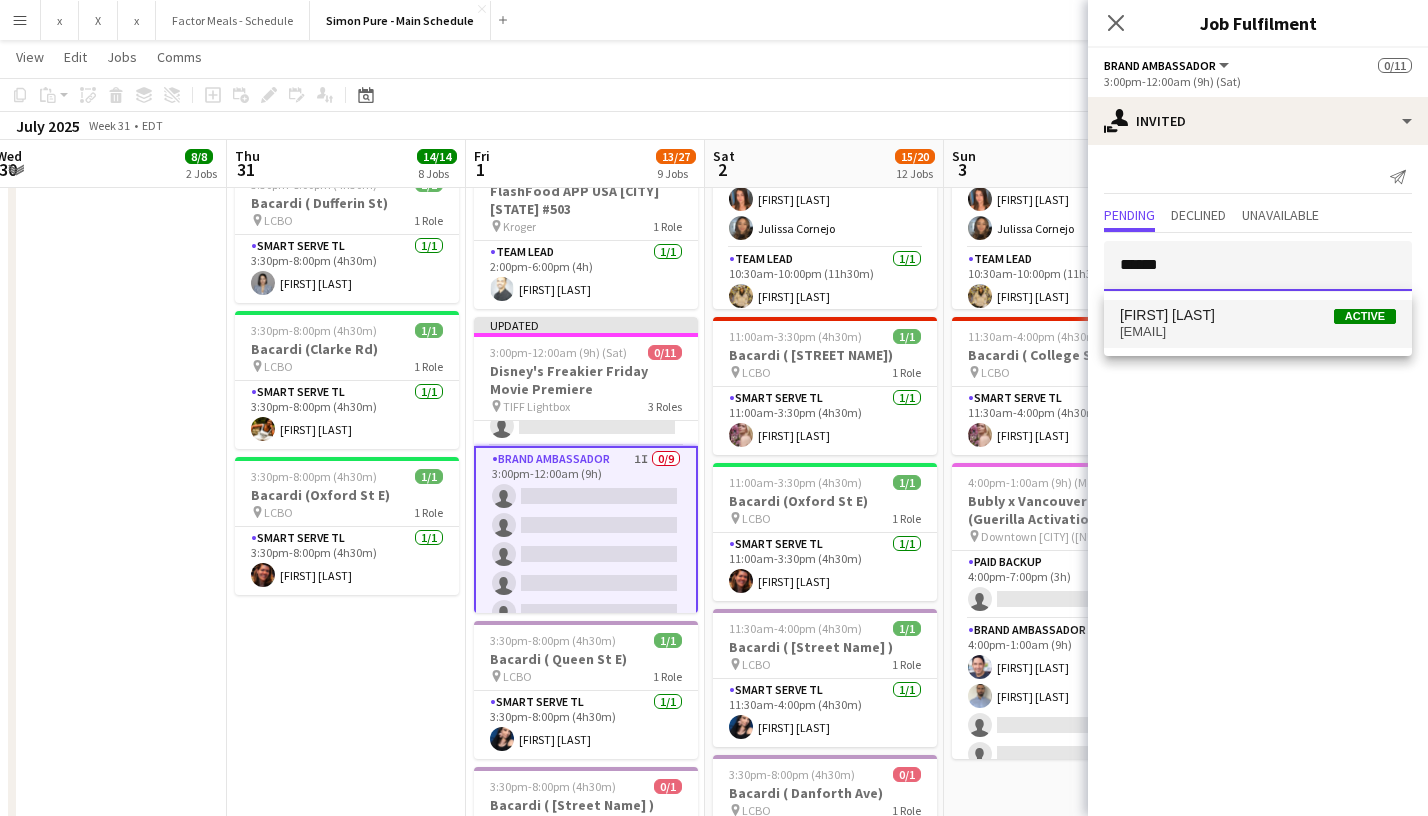 type on "******" 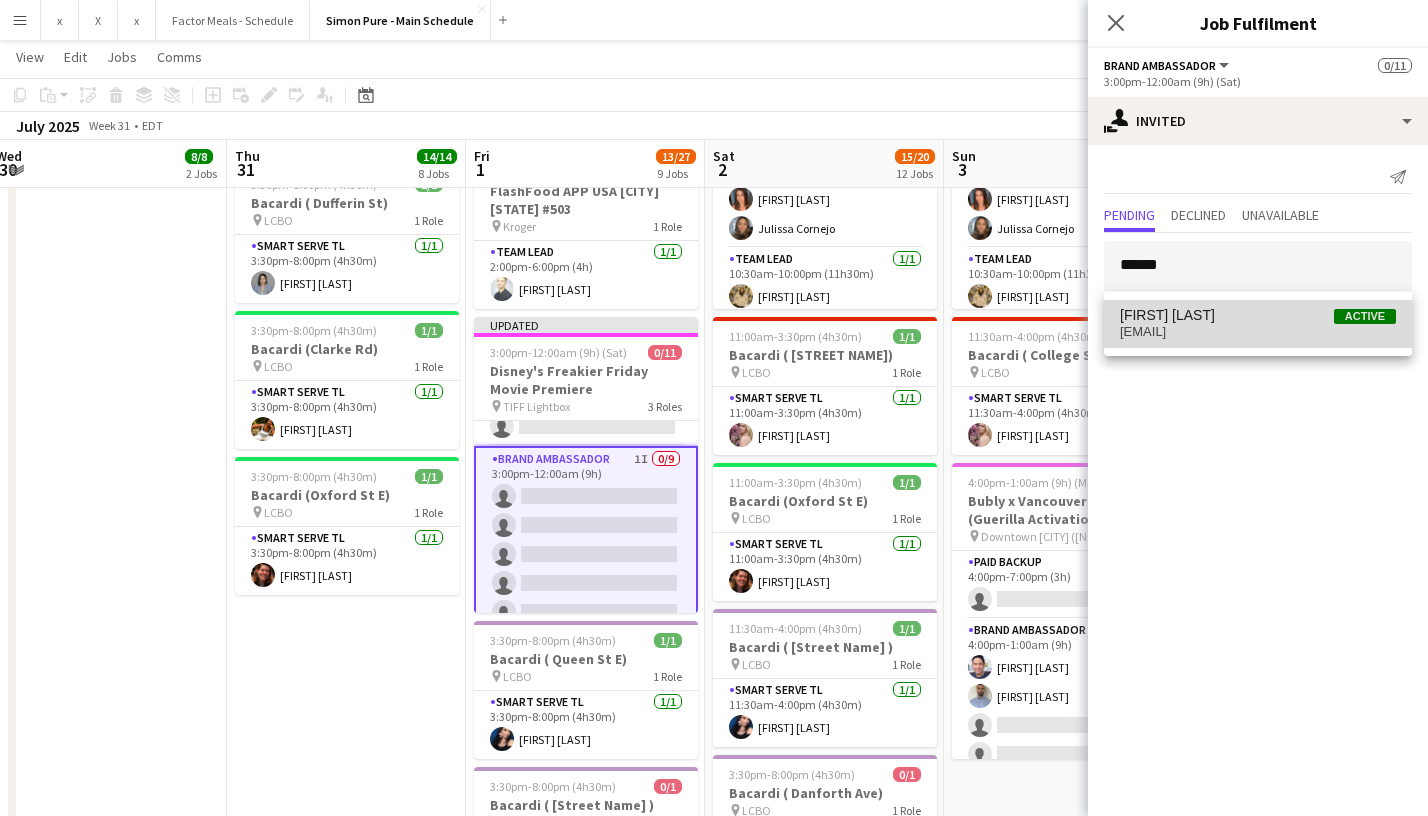 click on "cdonald708@gmail.com" at bounding box center (1258, 332) 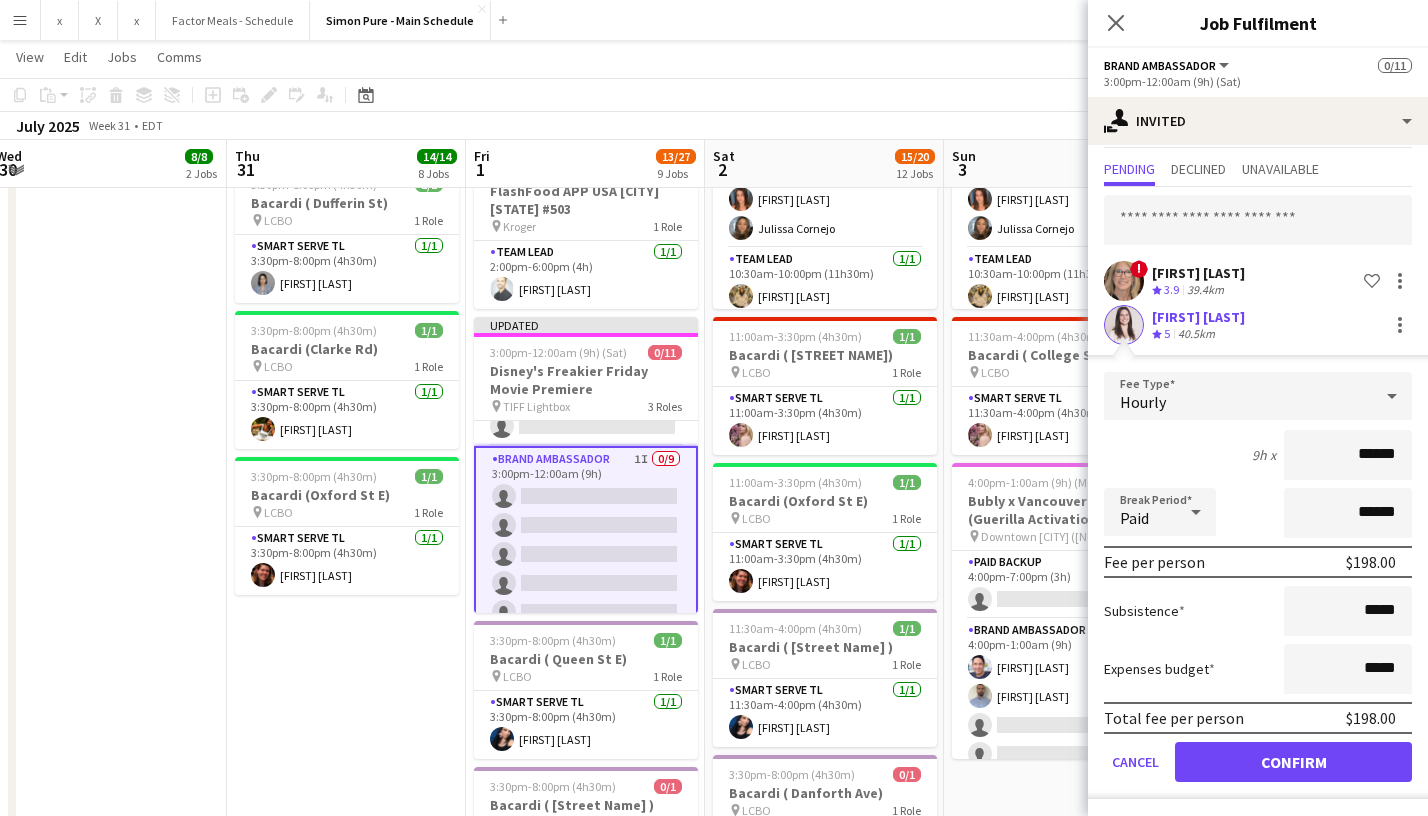 scroll, scrollTop: 52, scrollLeft: 0, axis: vertical 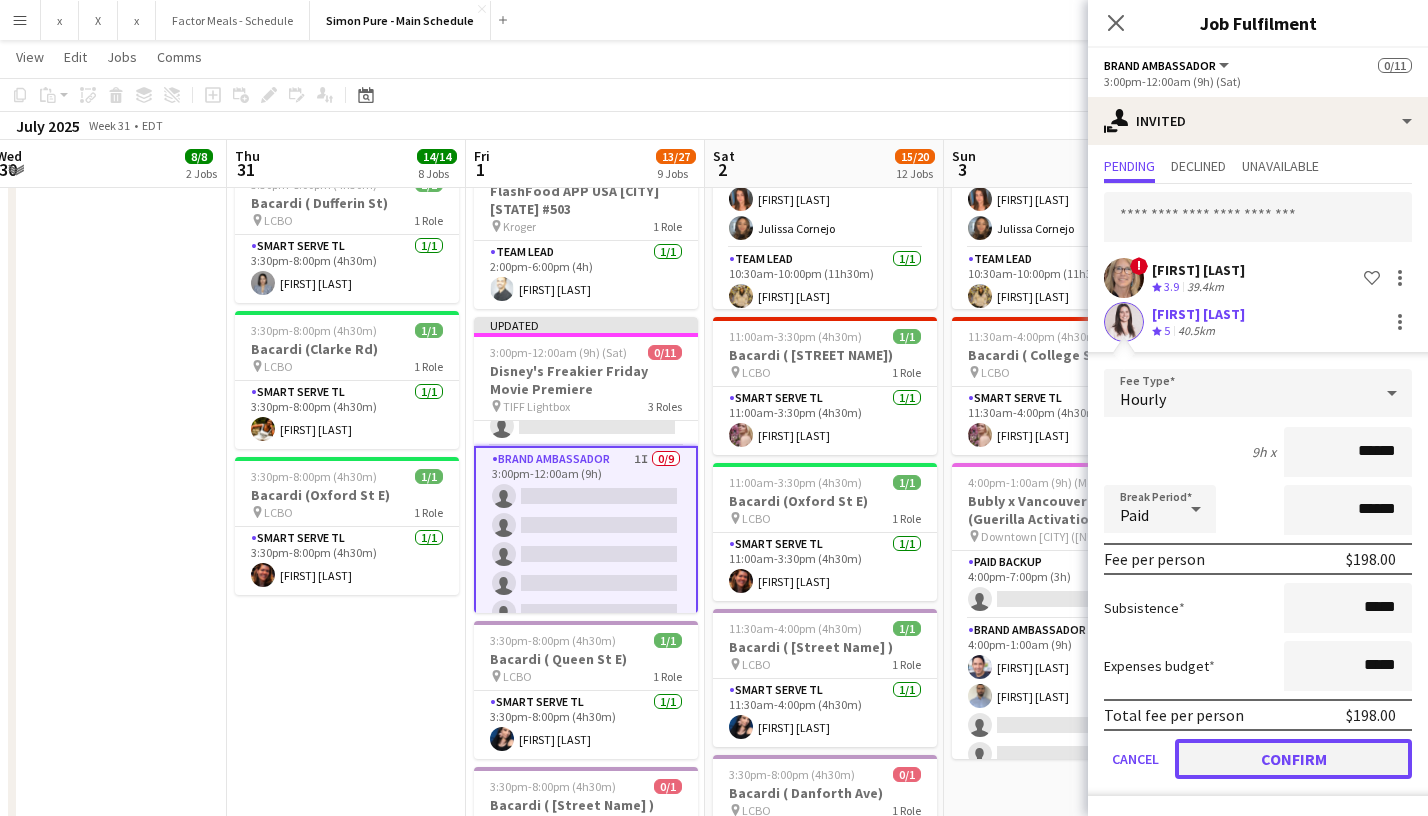 click on "Confirm" 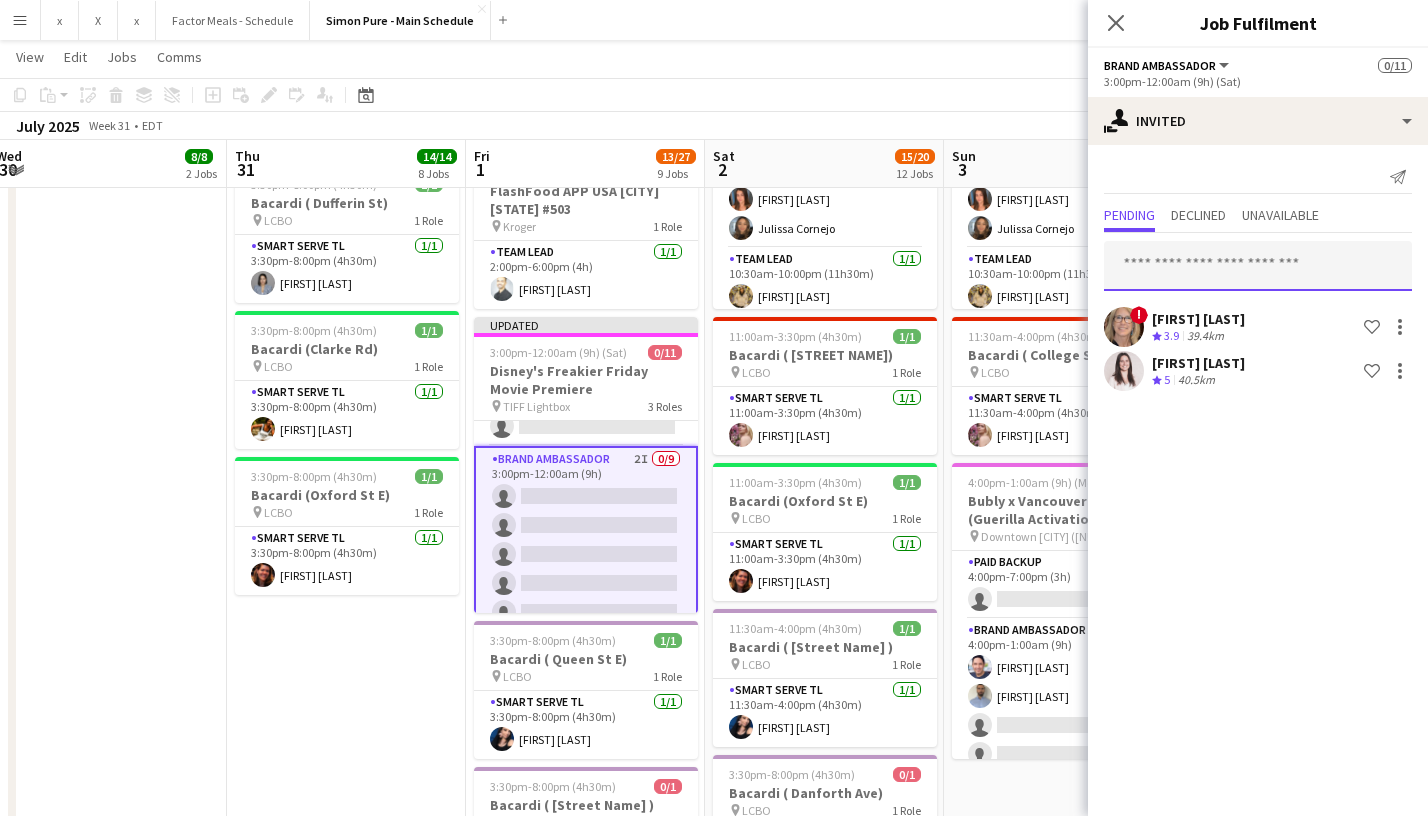 click at bounding box center (1258, 266) 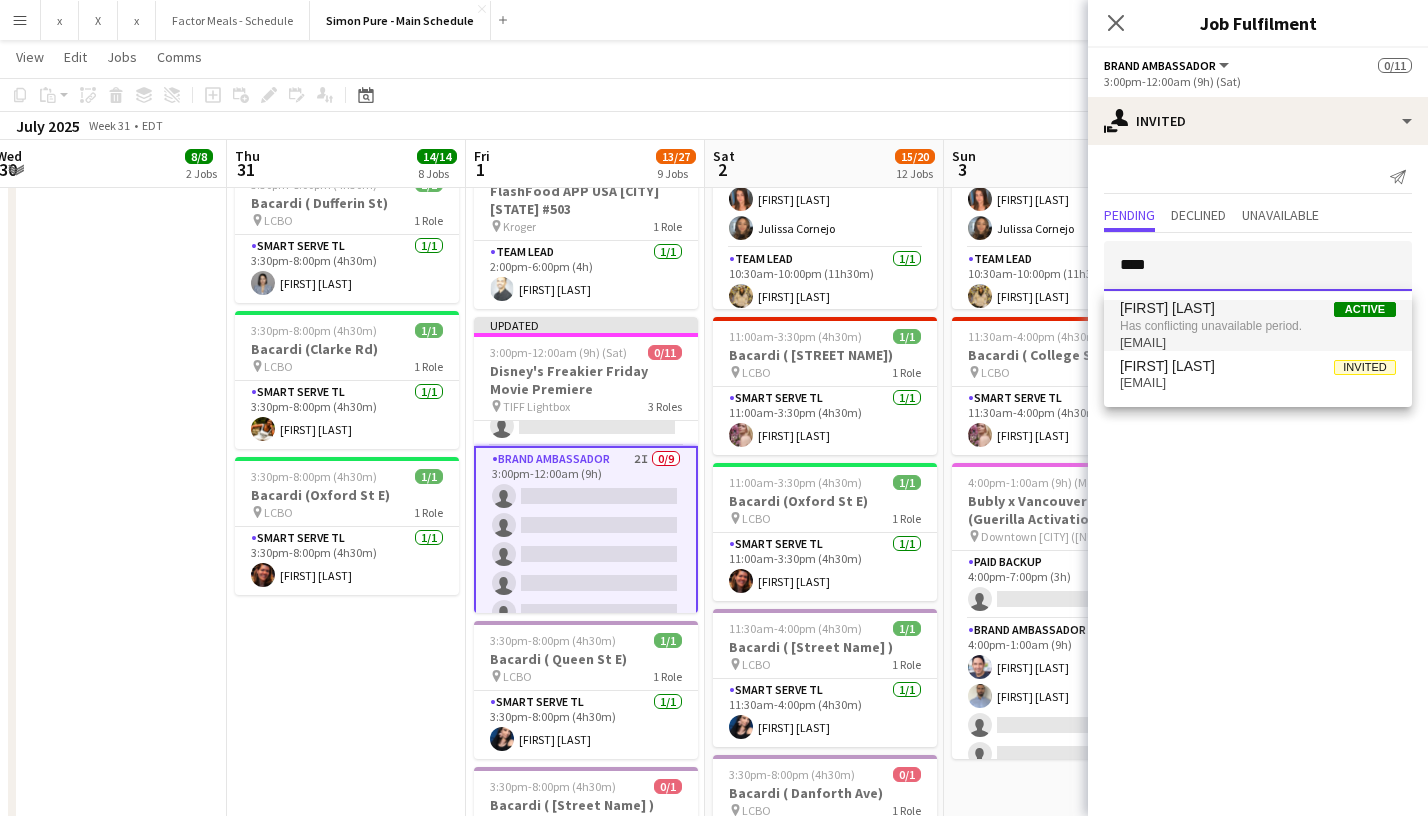 type on "****" 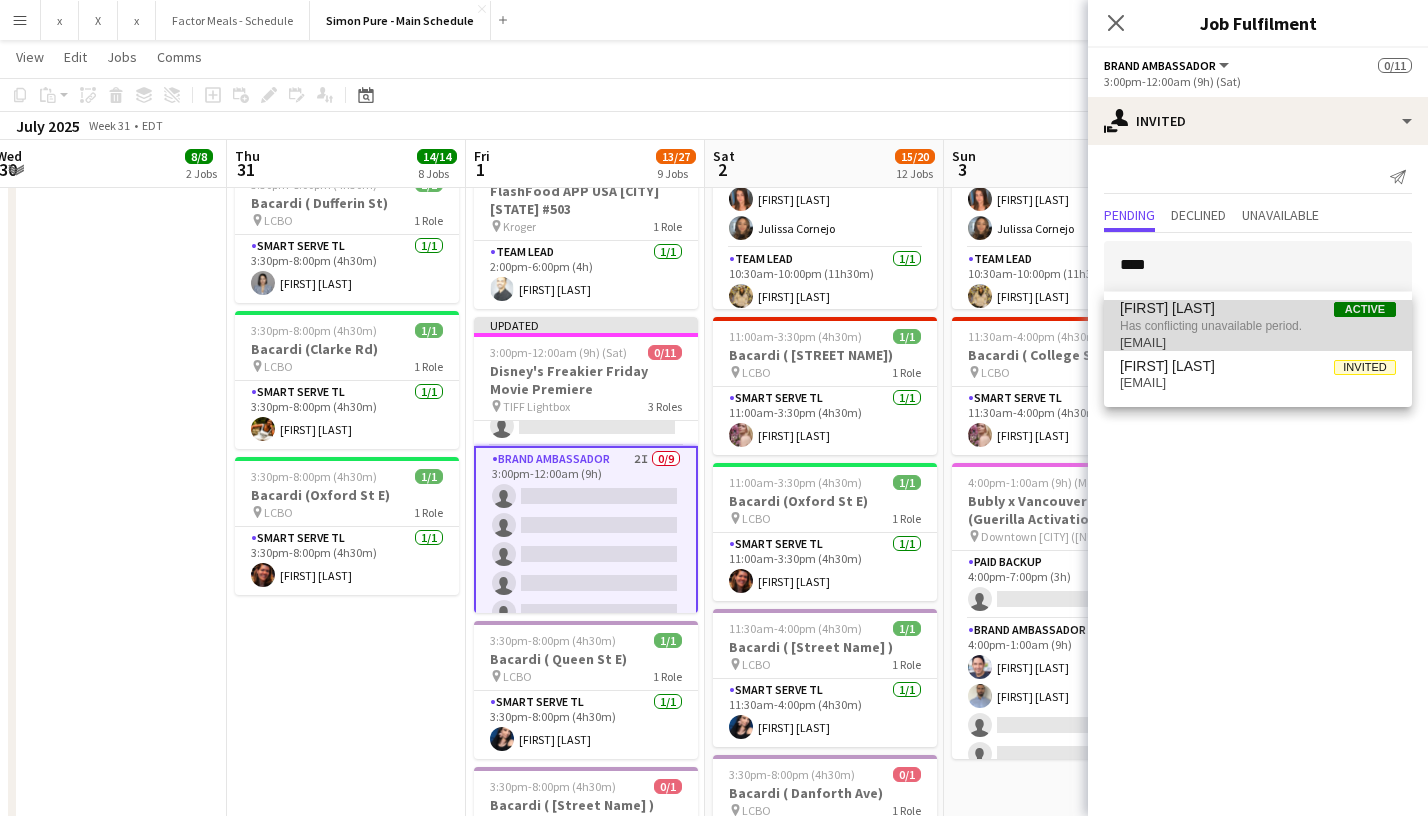 click on "Has conflicting unavailable period." at bounding box center (1258, 326) 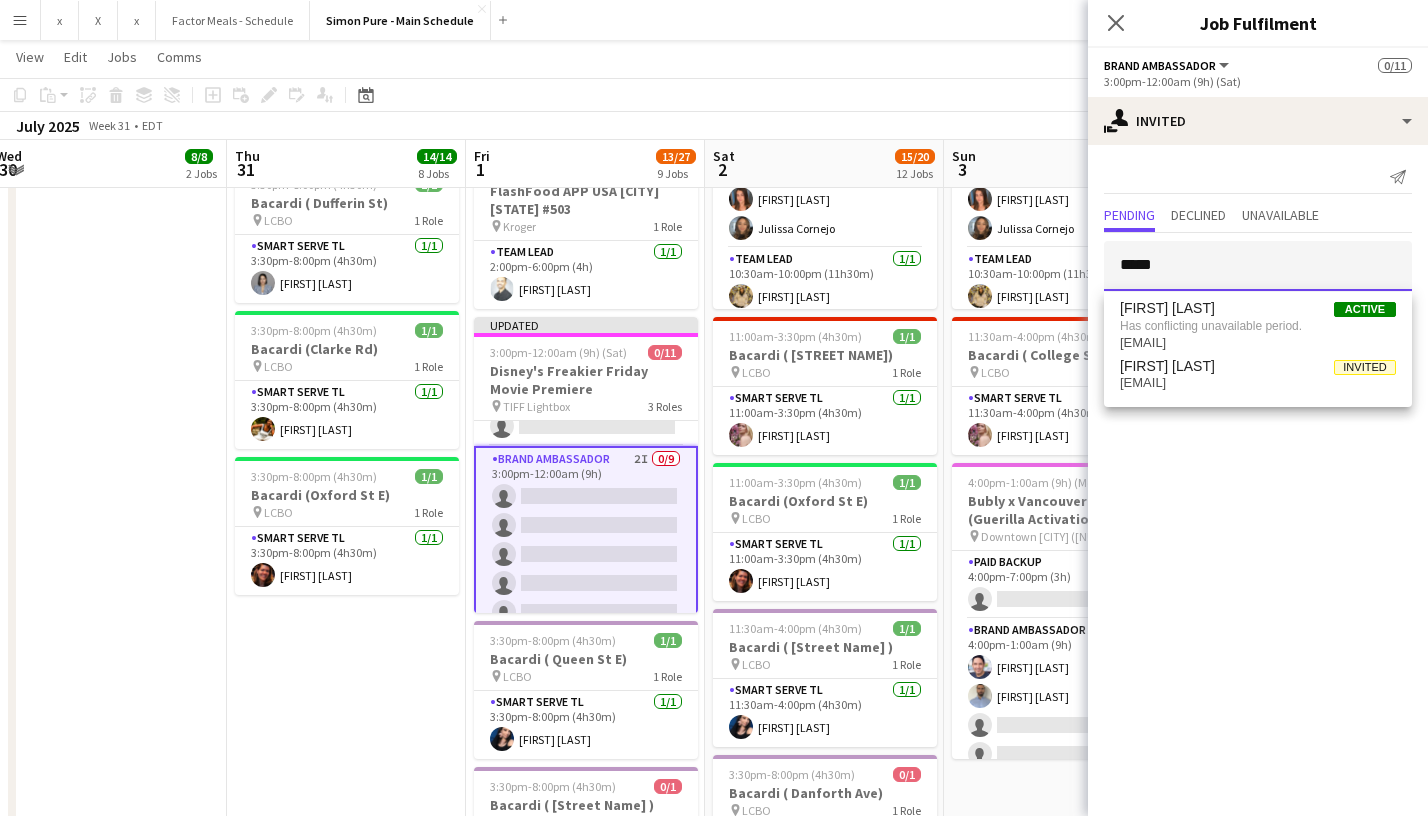 type on "******" 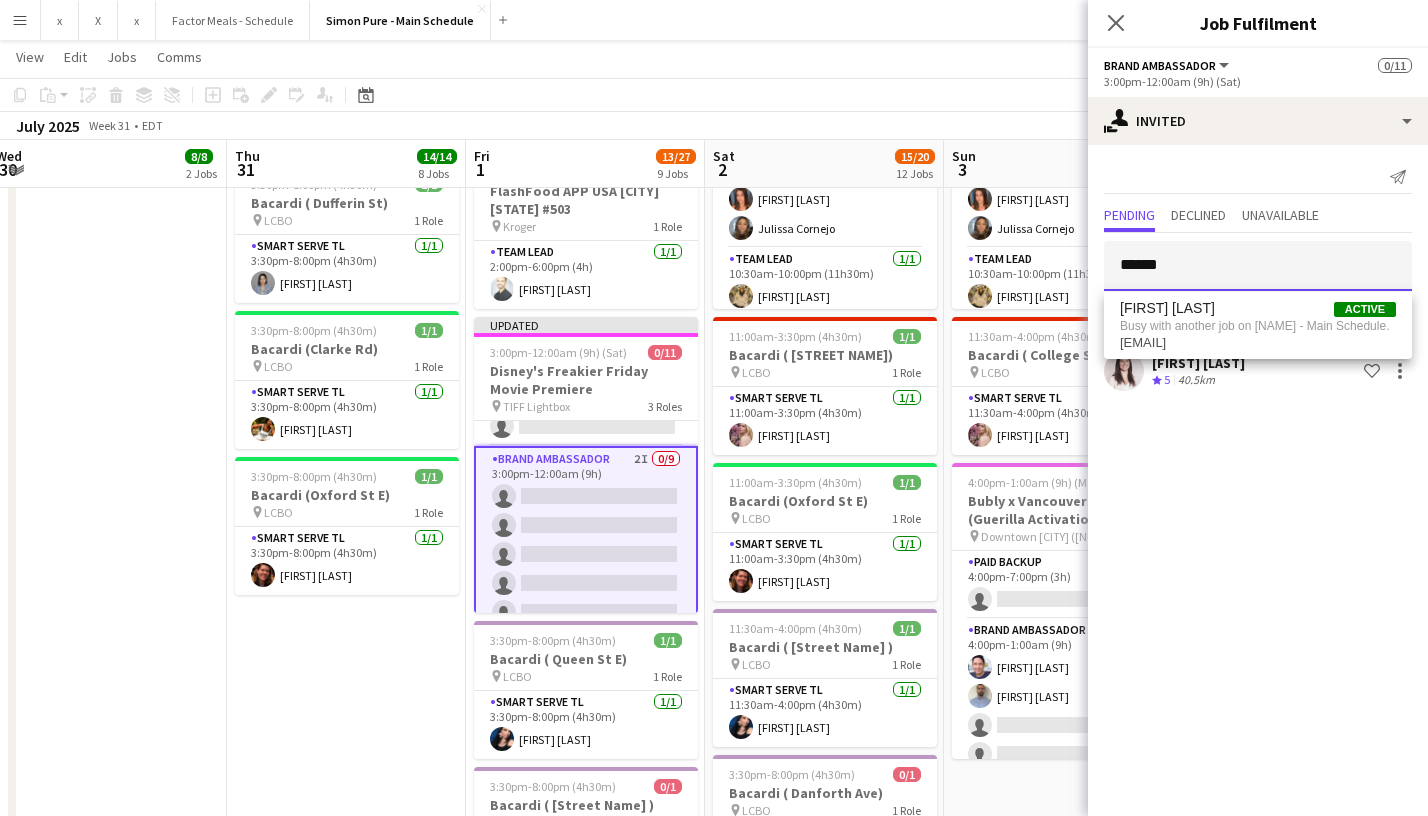 drag, startPoint x: 1190, startPoint y: 274, endPoint x: 1038, endPoint y: 290, distance: 152.83978 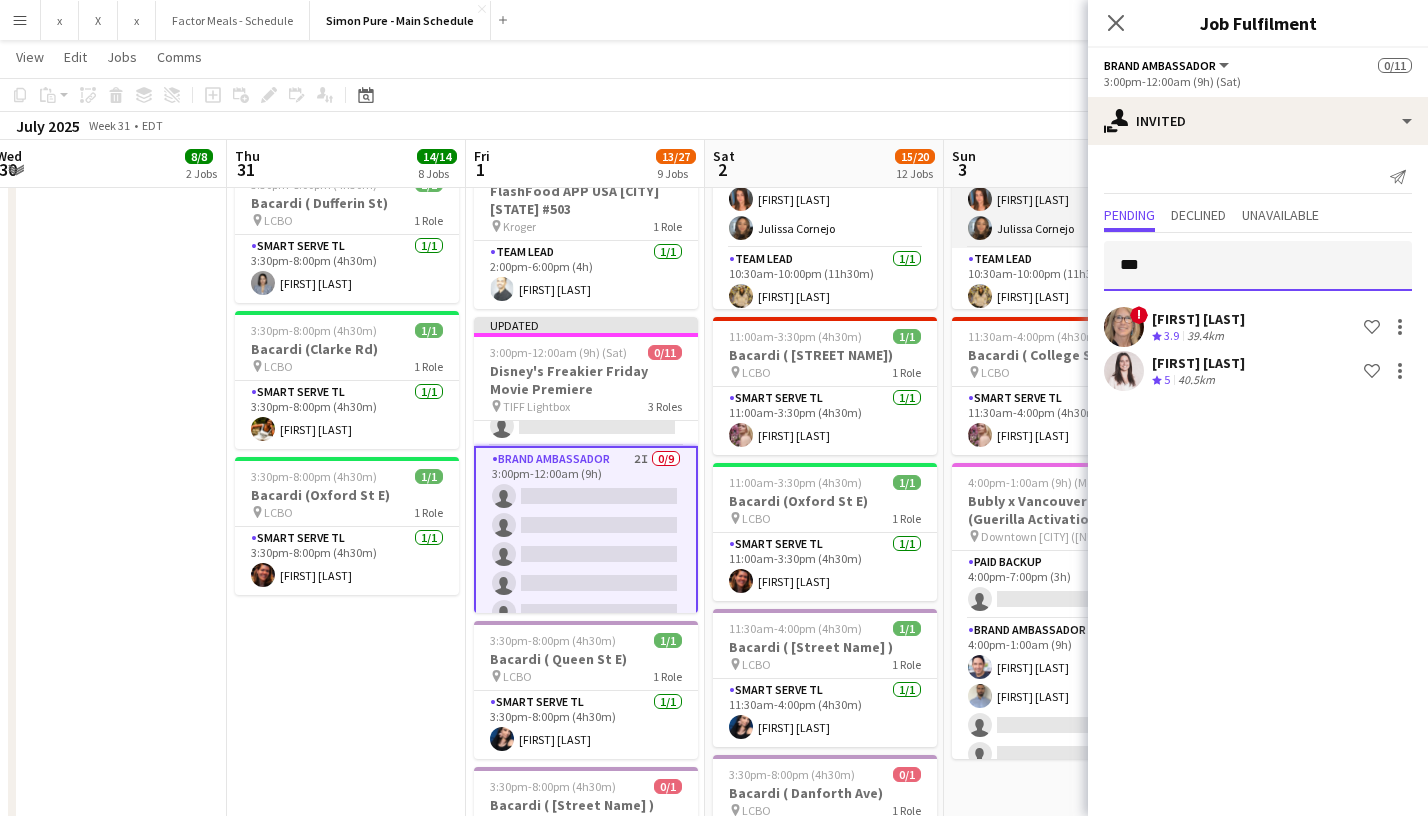 type on "****" 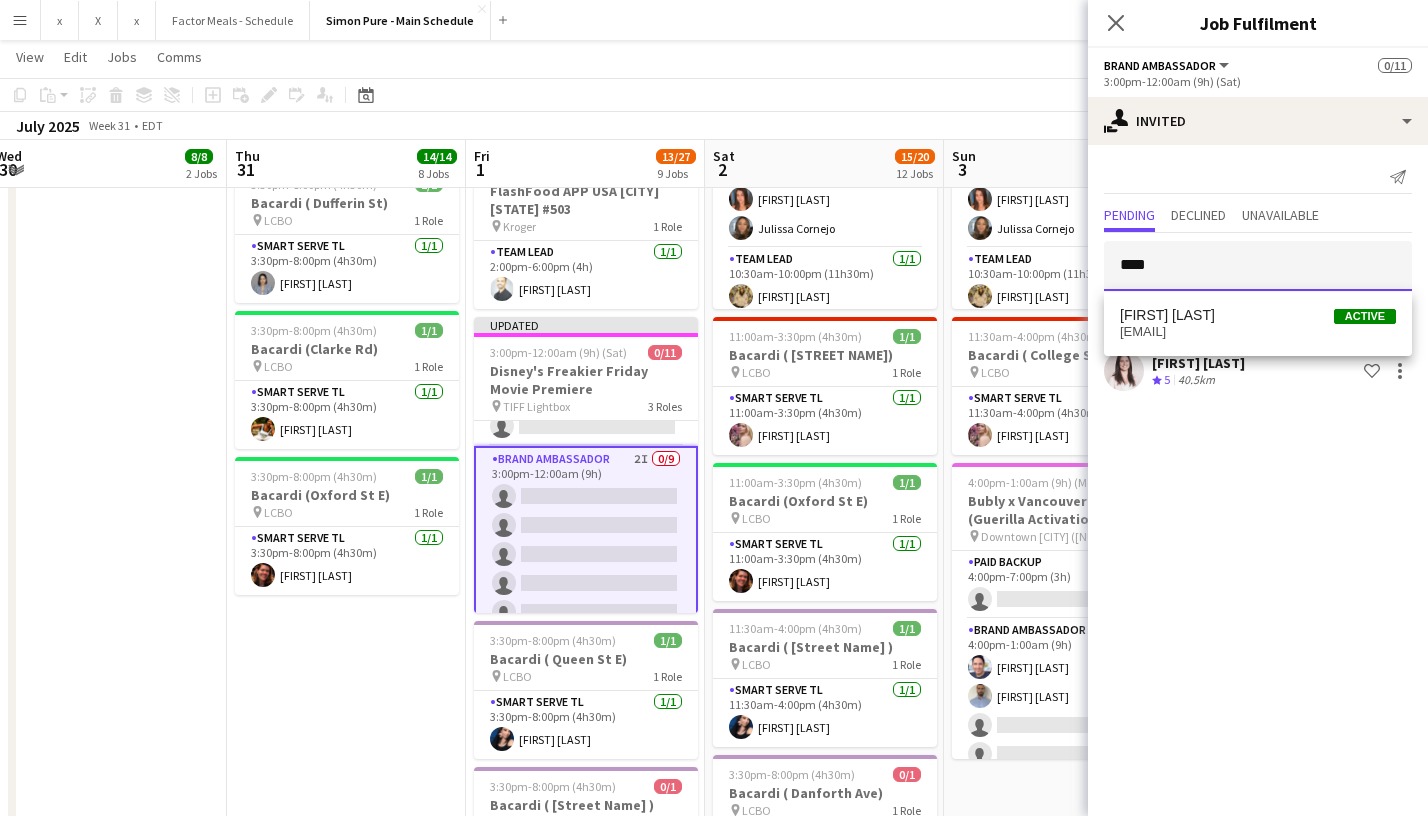 drag, startPoint x: 1165, startPoint y: 266, endPoint x: 1011, endPoint y: 261, distance: 154.08115 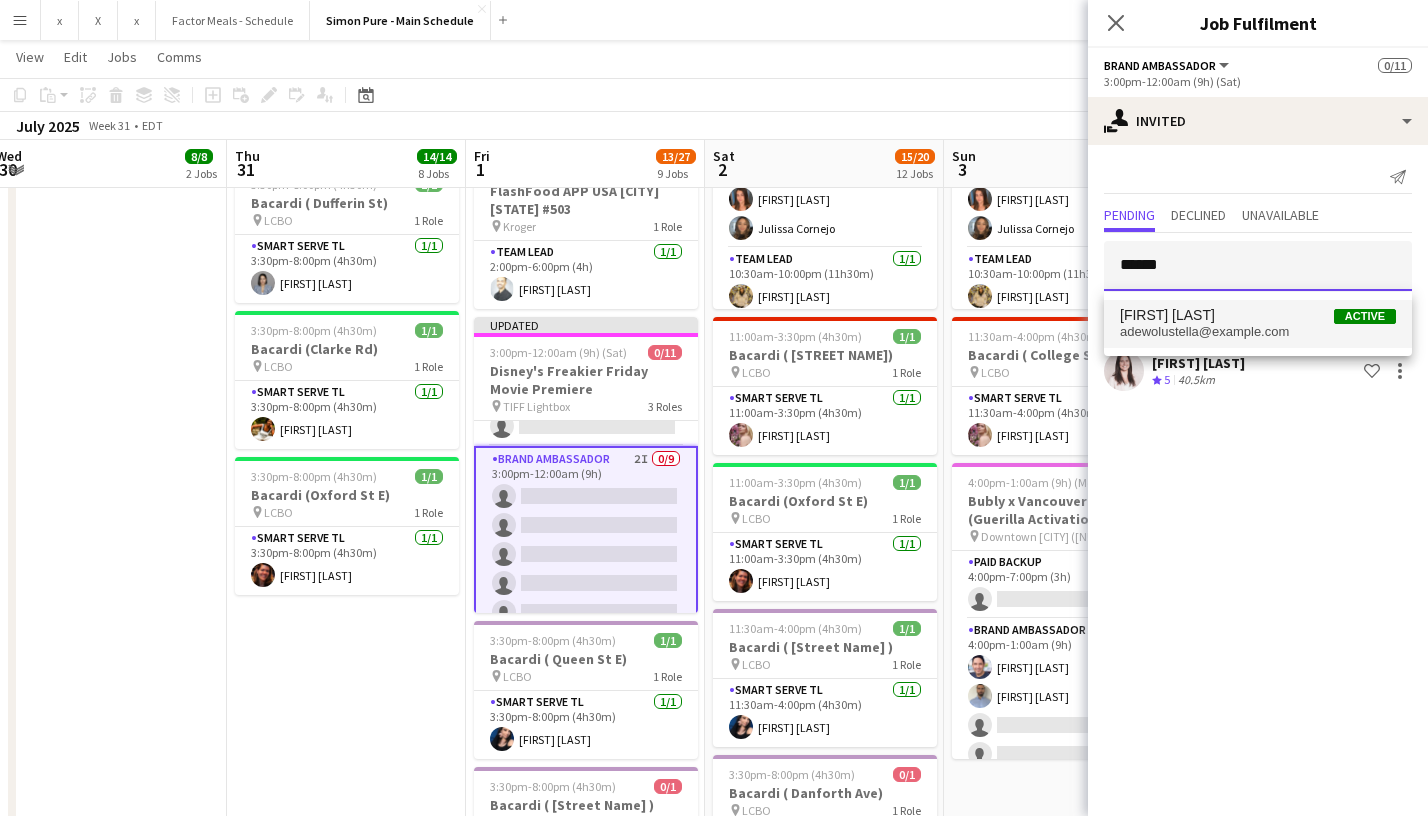 type on "******" 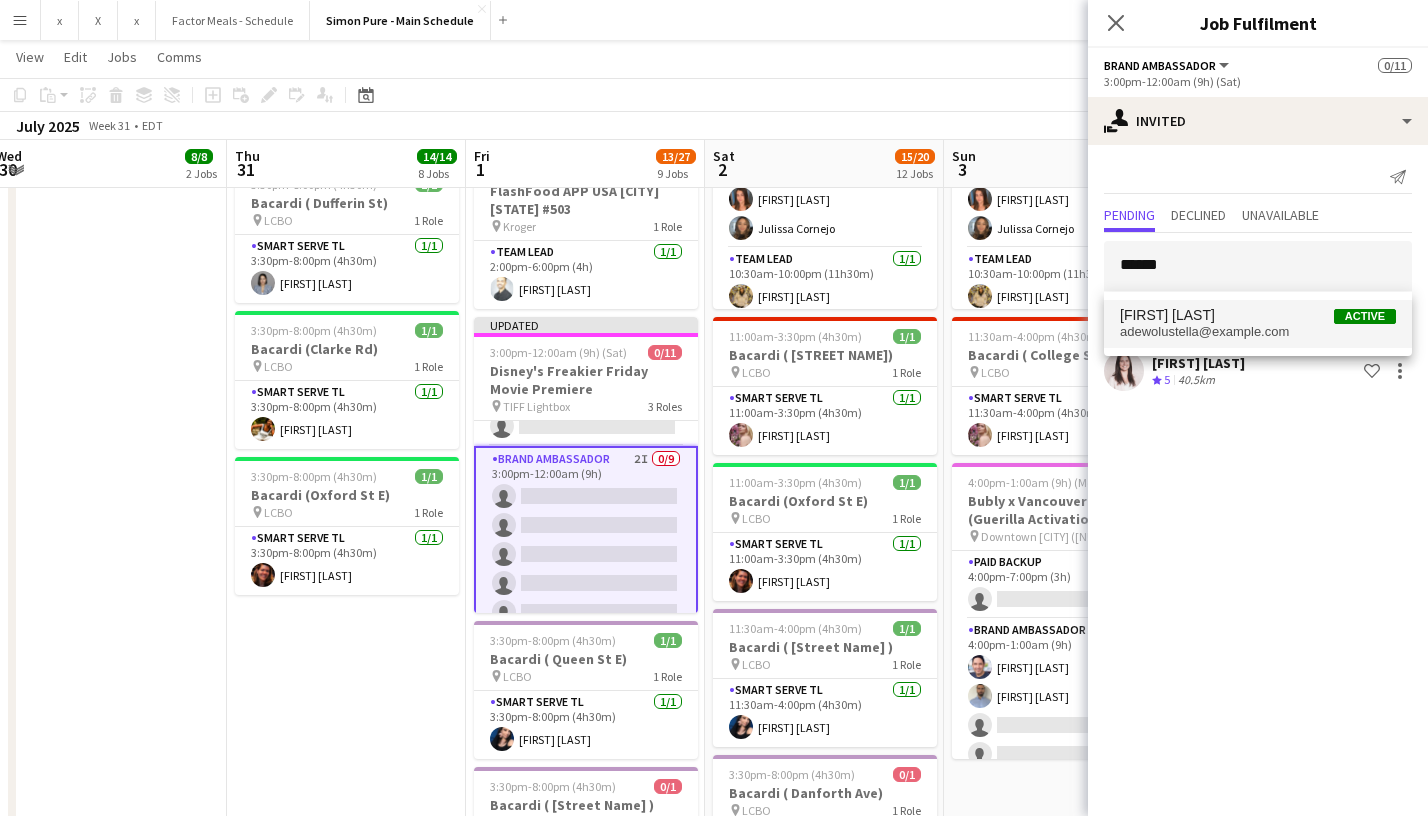 click on "[FIRST] [LAST]" at bounding box center (1167, 315) 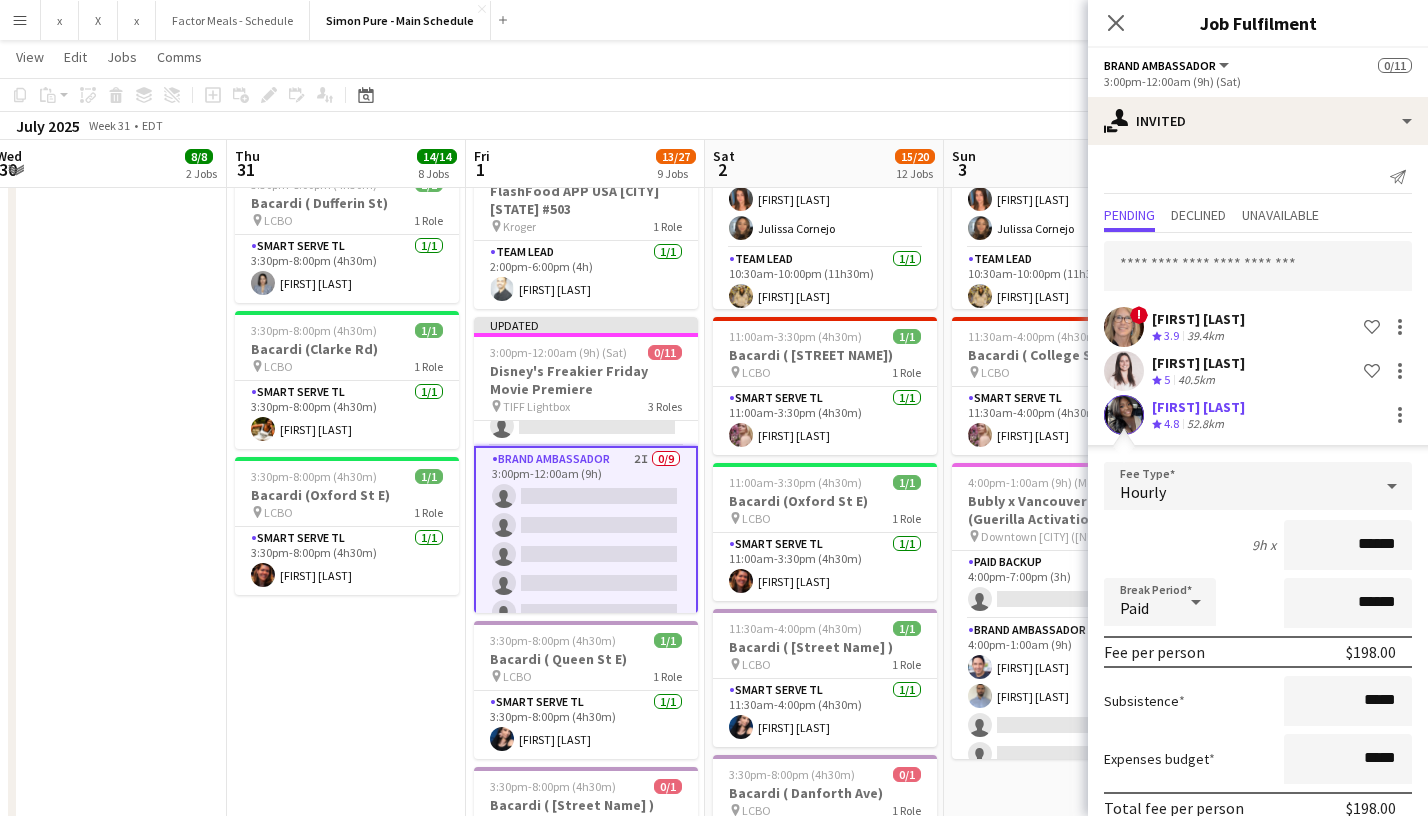 scroll, scrollTop: 96, scrollLeft: 0, axis: vertical 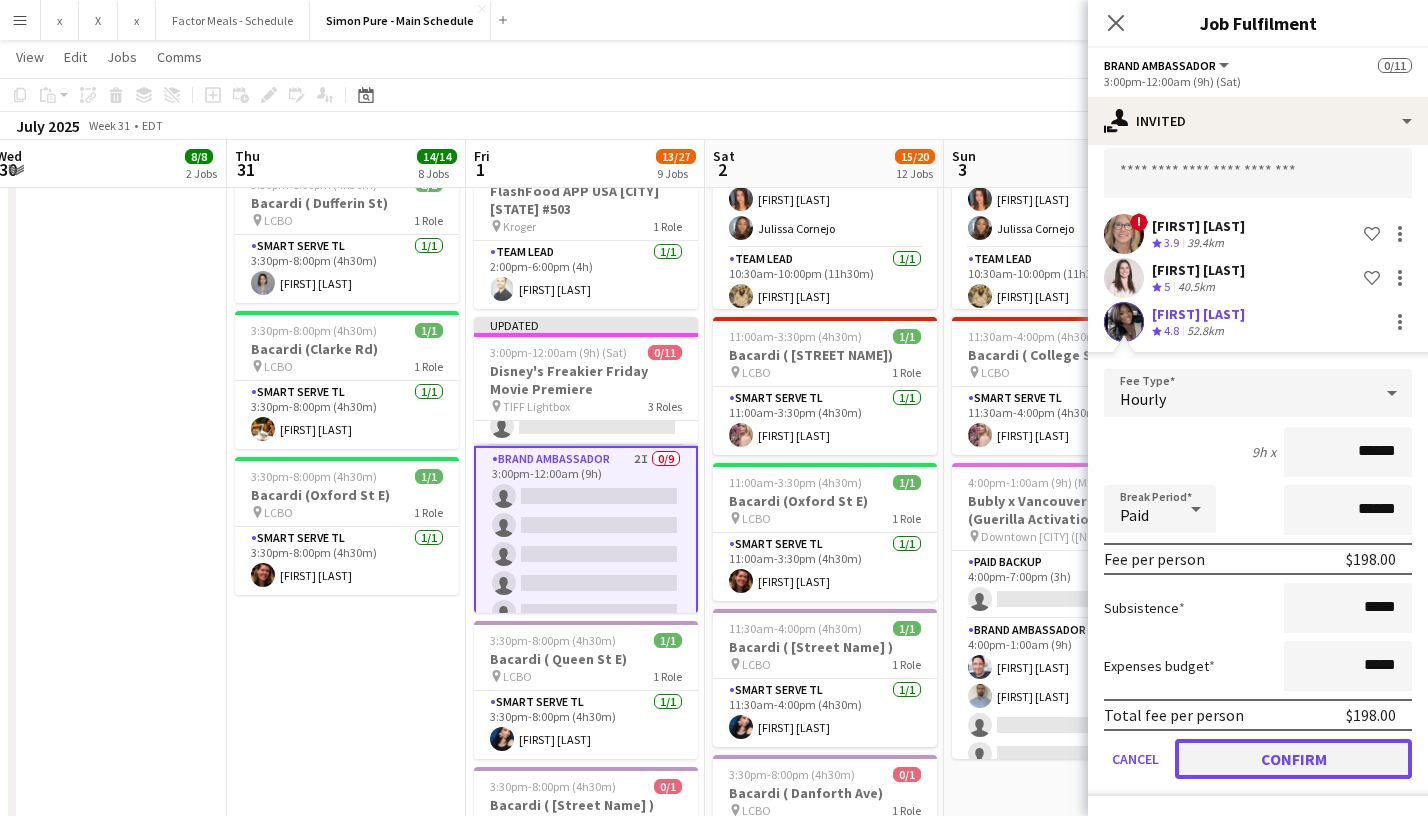 click on "Confirm" 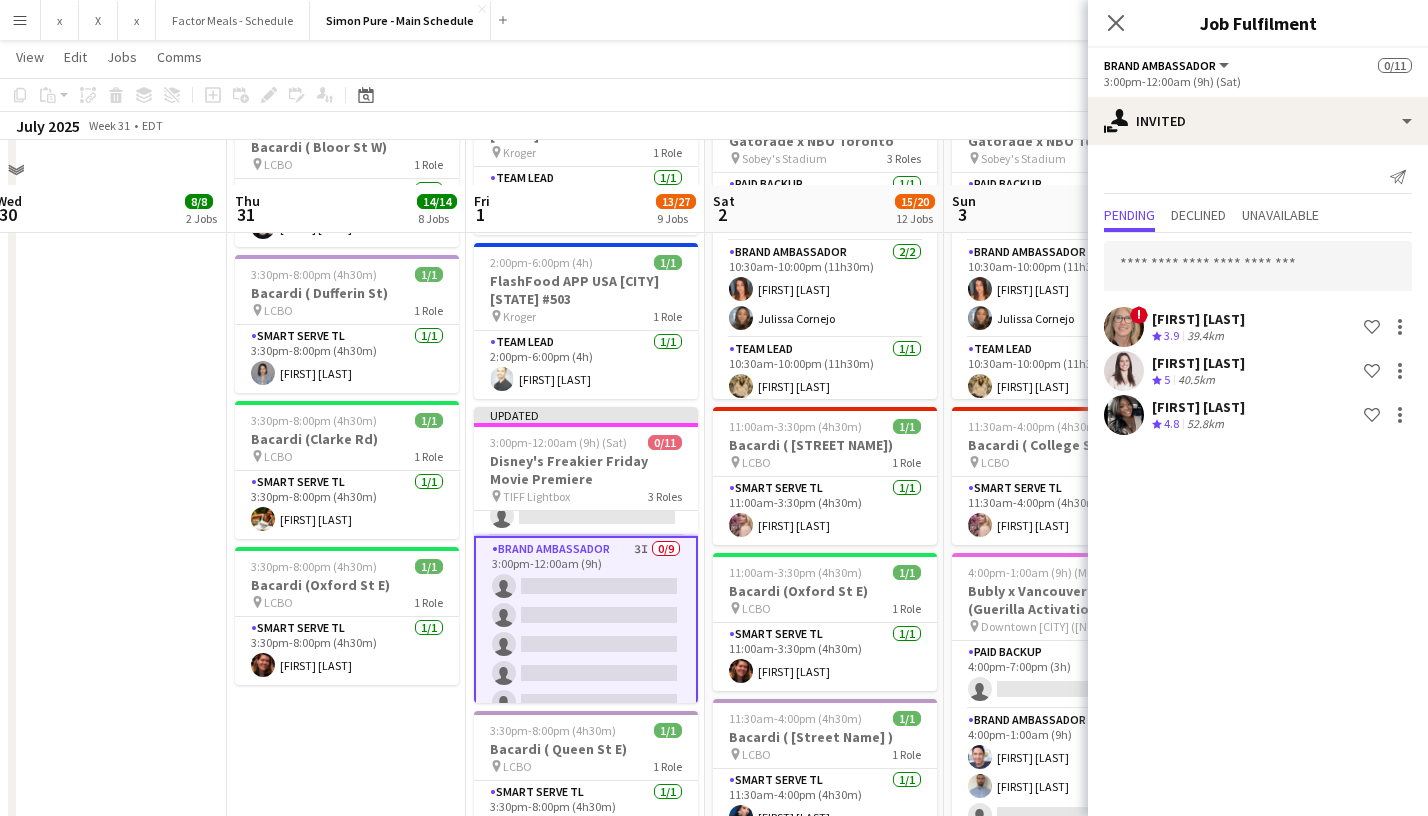 scroll, scrollTop: 1018, scrollLeft: 0, axis: vertical 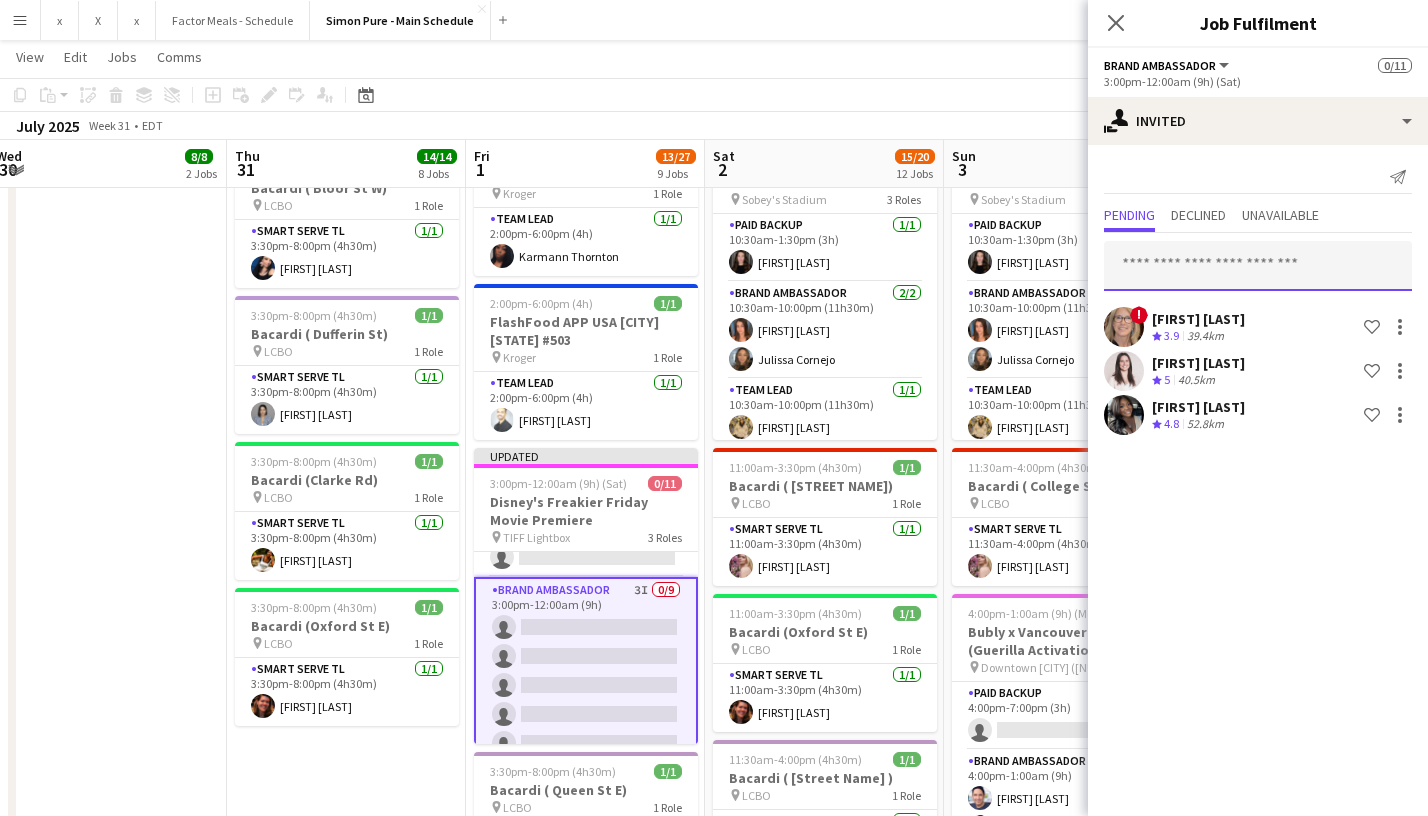 click at bounding box center (1258, 266) 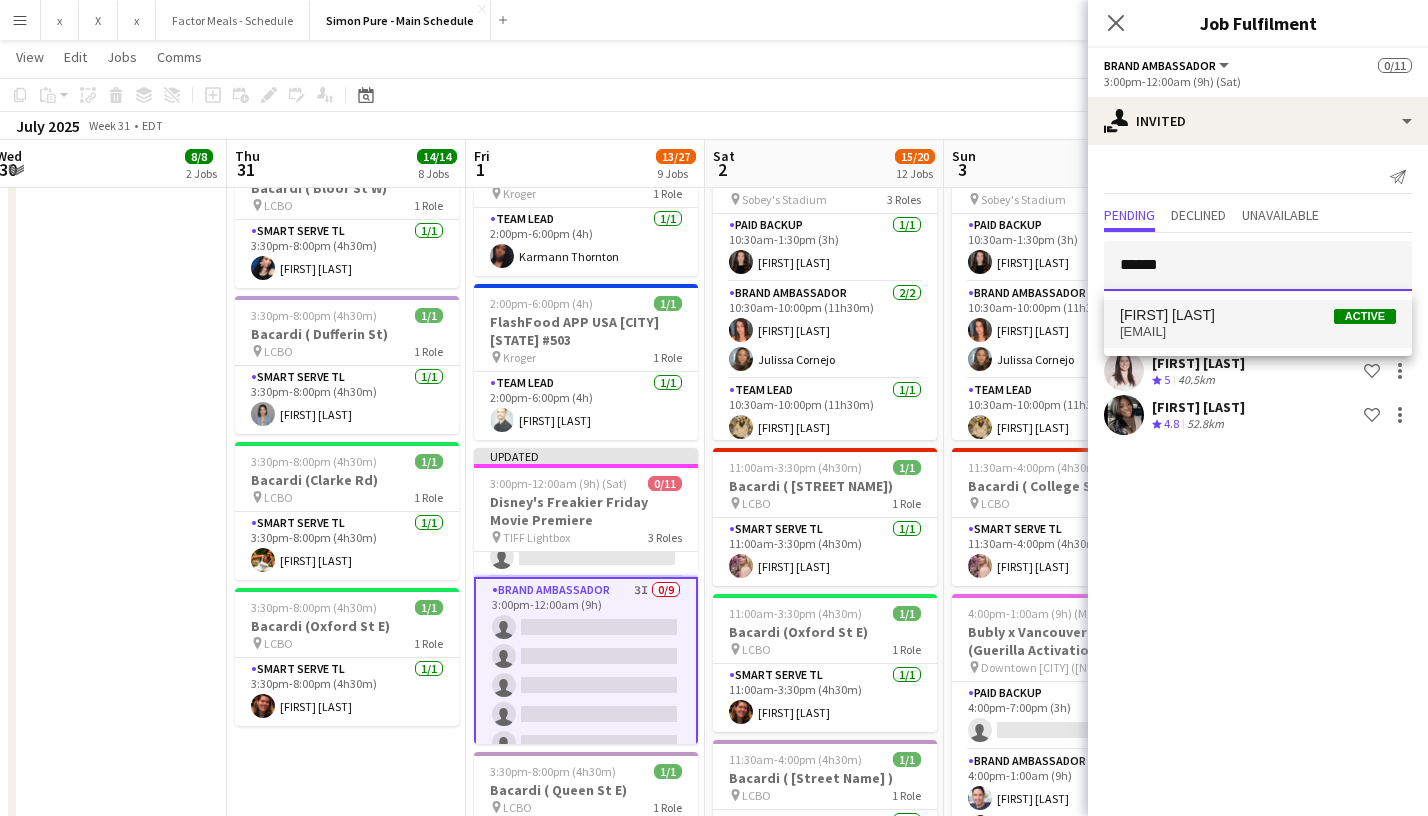 type on "******" 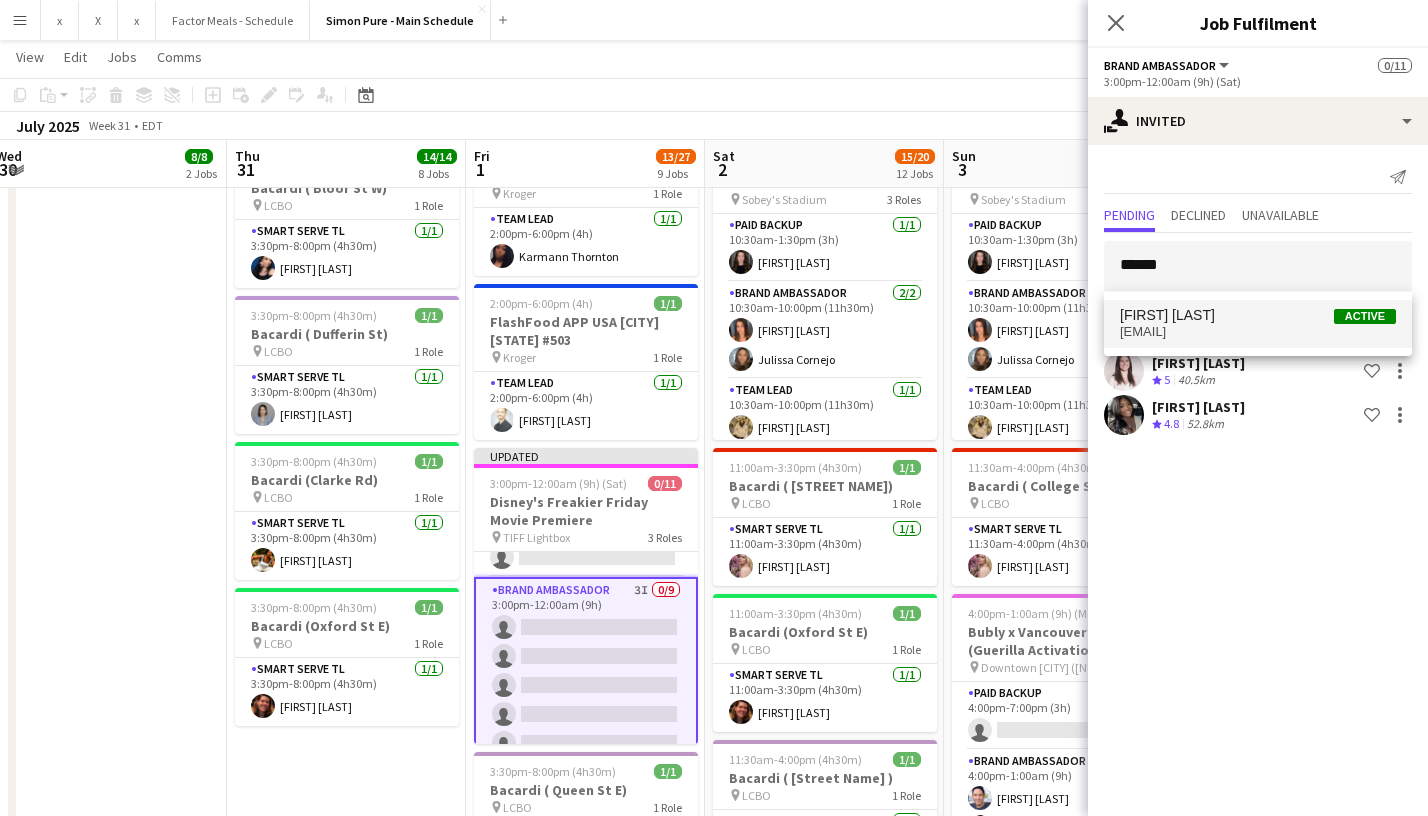 click on "[EMAIL]" at bounding box center [1258, 332] 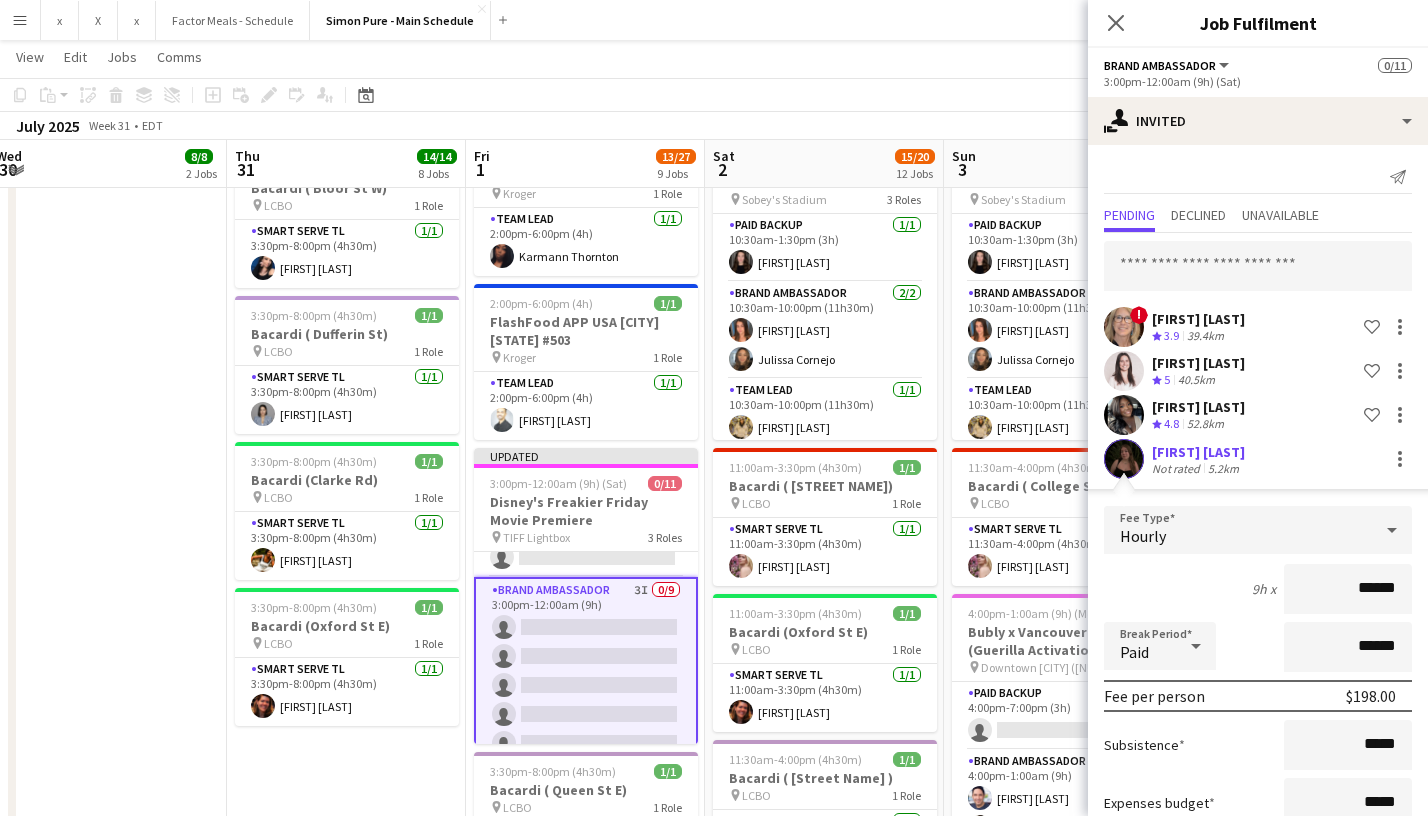 scroll, scrollTop: 140, scrollLeft: 0, axis: vertical 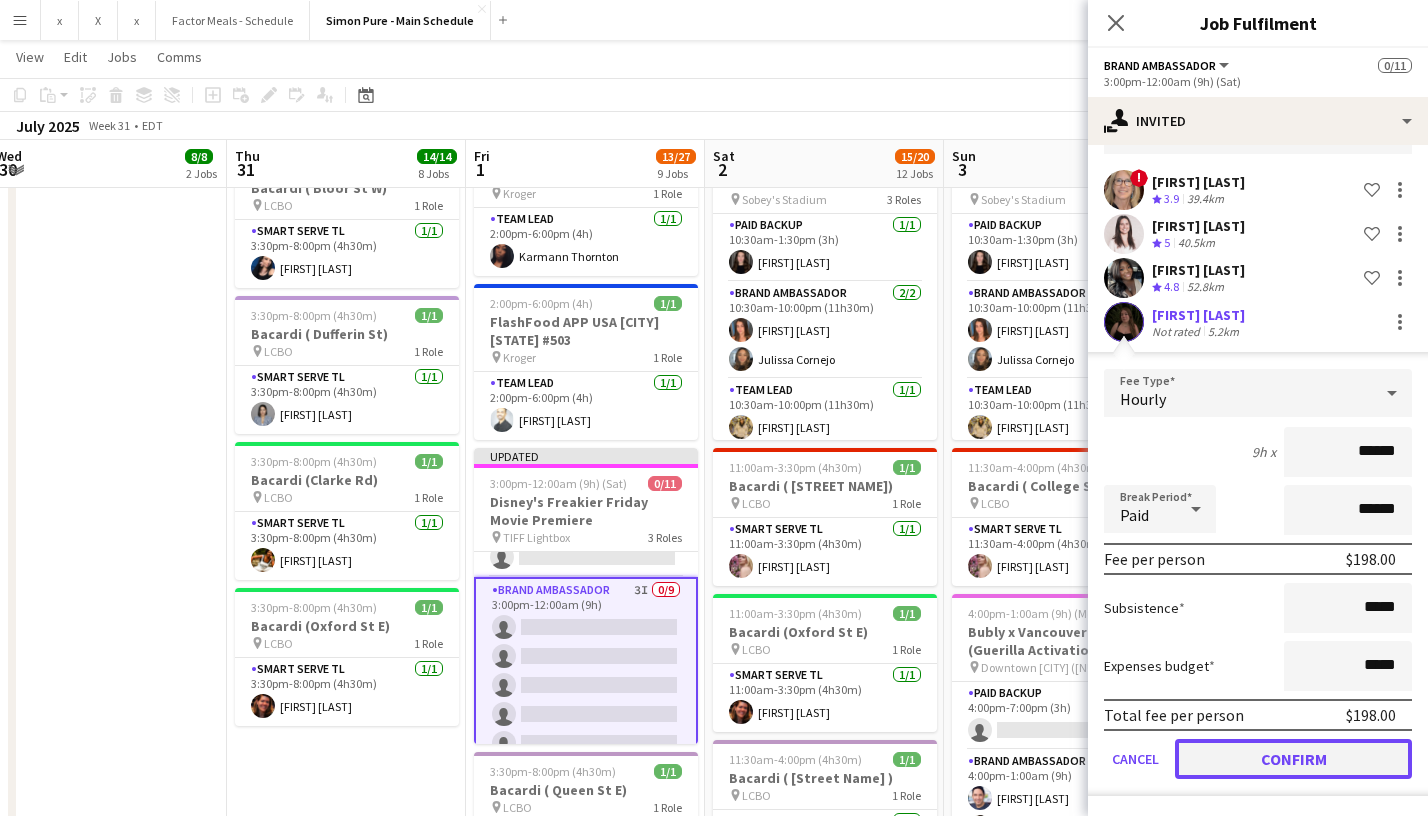 click on "Confirm" 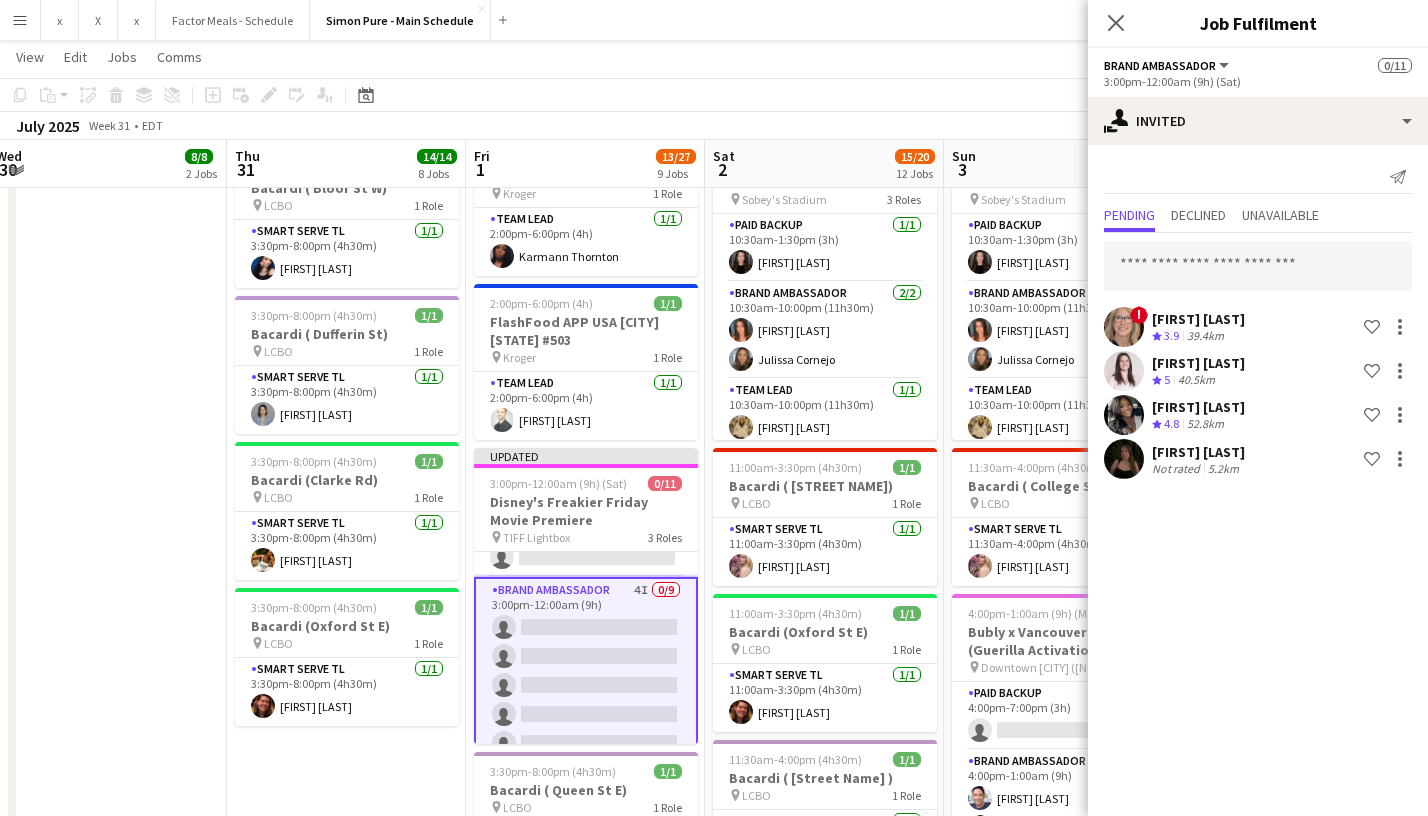 scroll, scrollTop: 0, scrollLeft: 0, axis: both 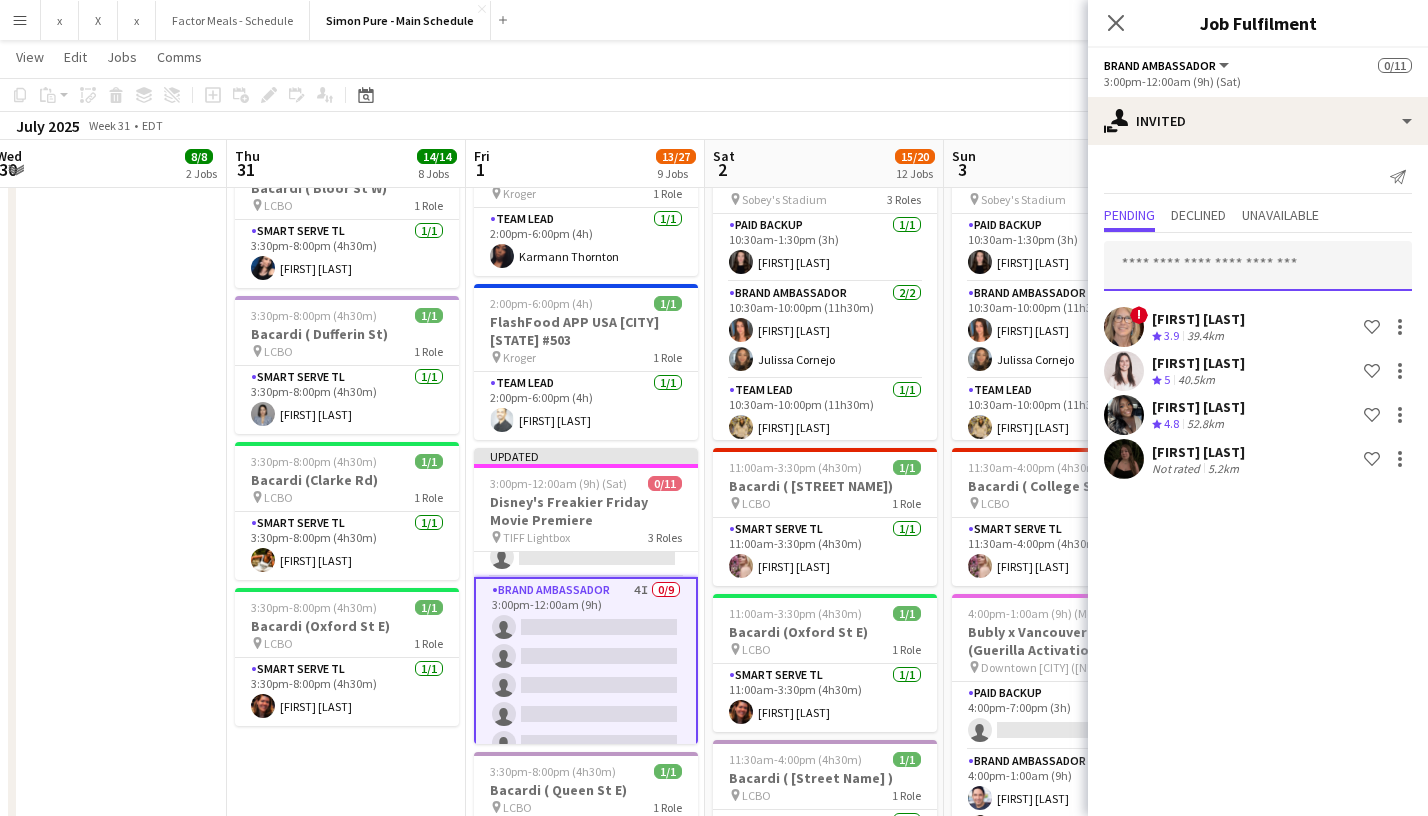 click at bounding box center [1258, 266] 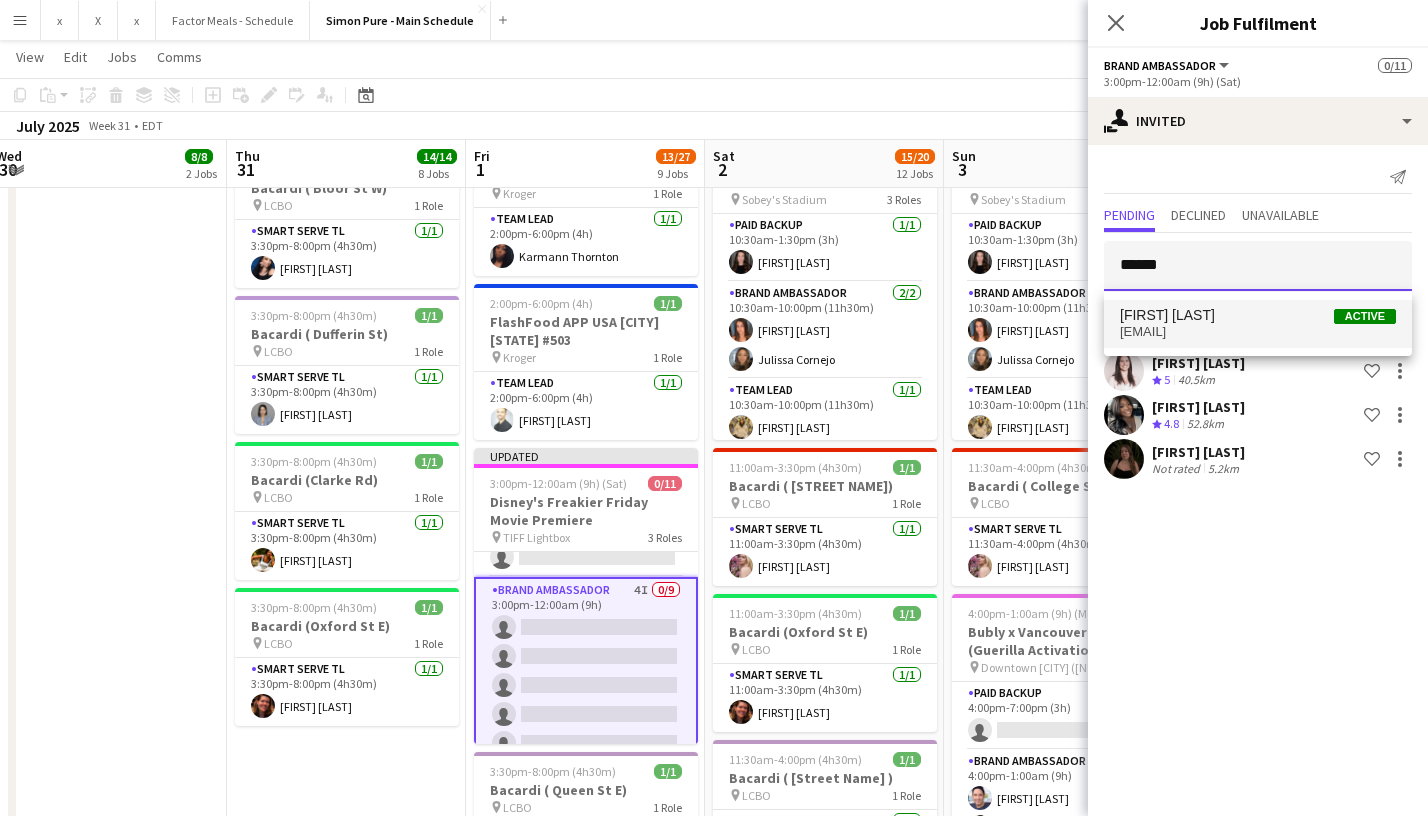 type on "******" 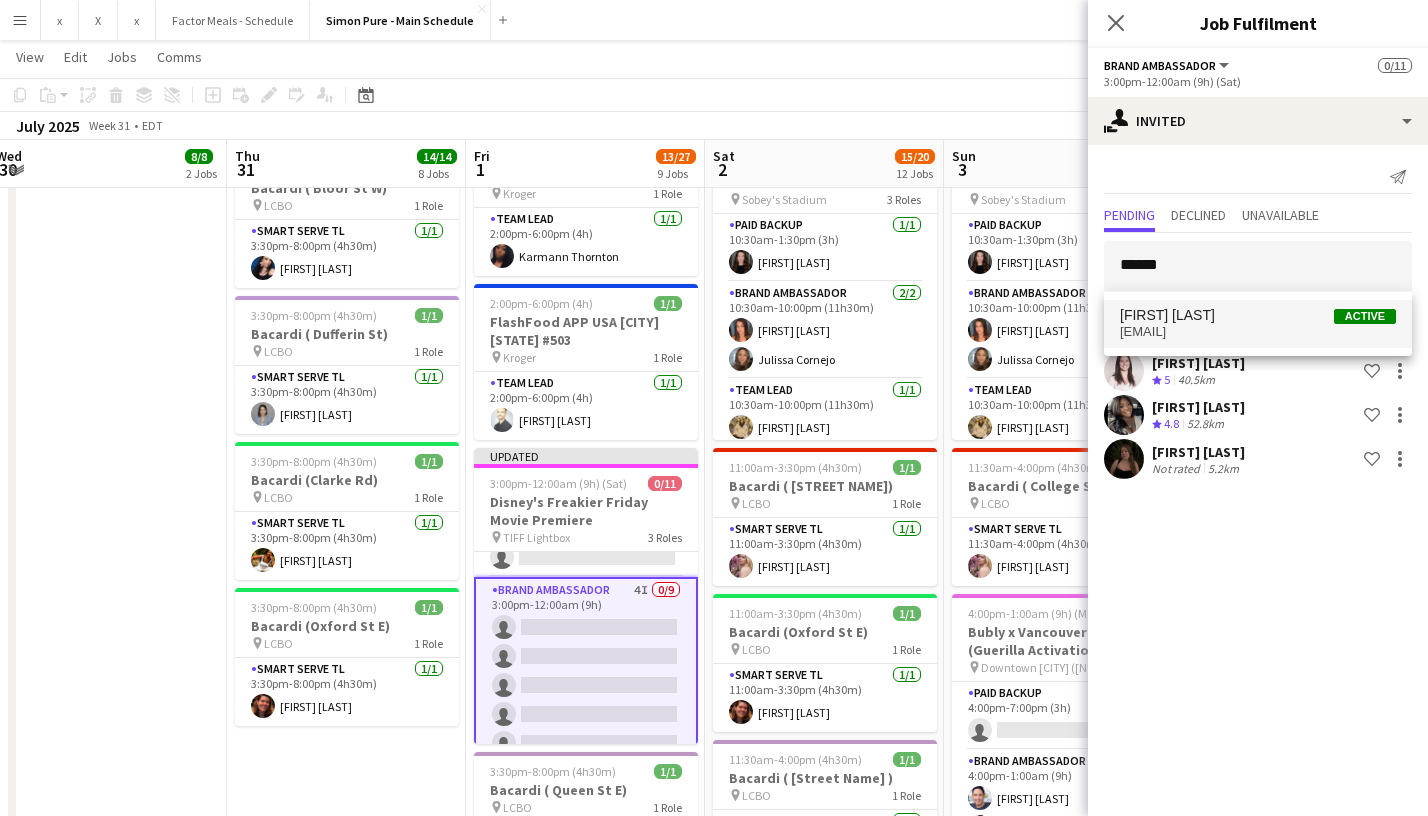 click on "annika.dringenberg@gmail.com" at bounding box center (1258, 332) 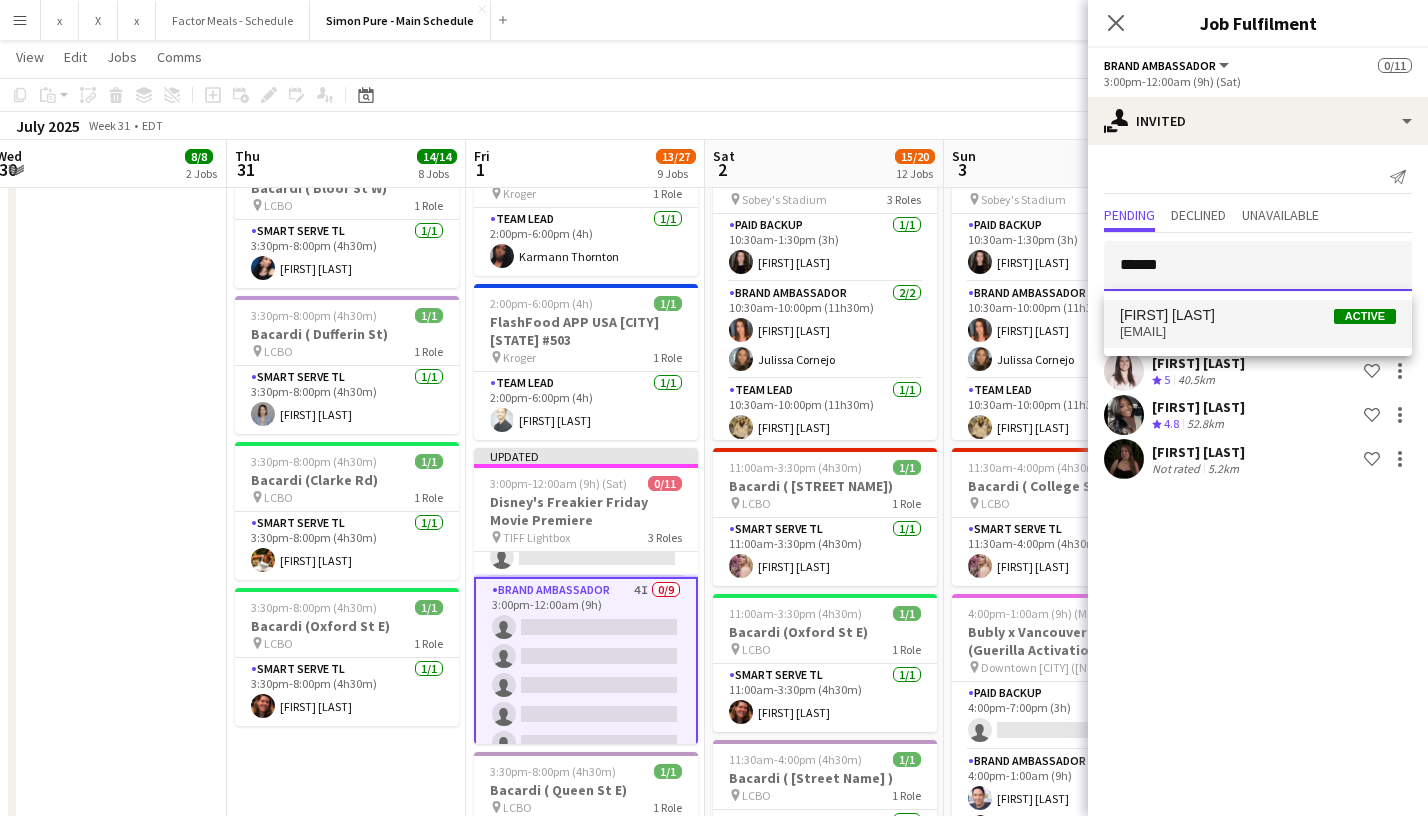 type 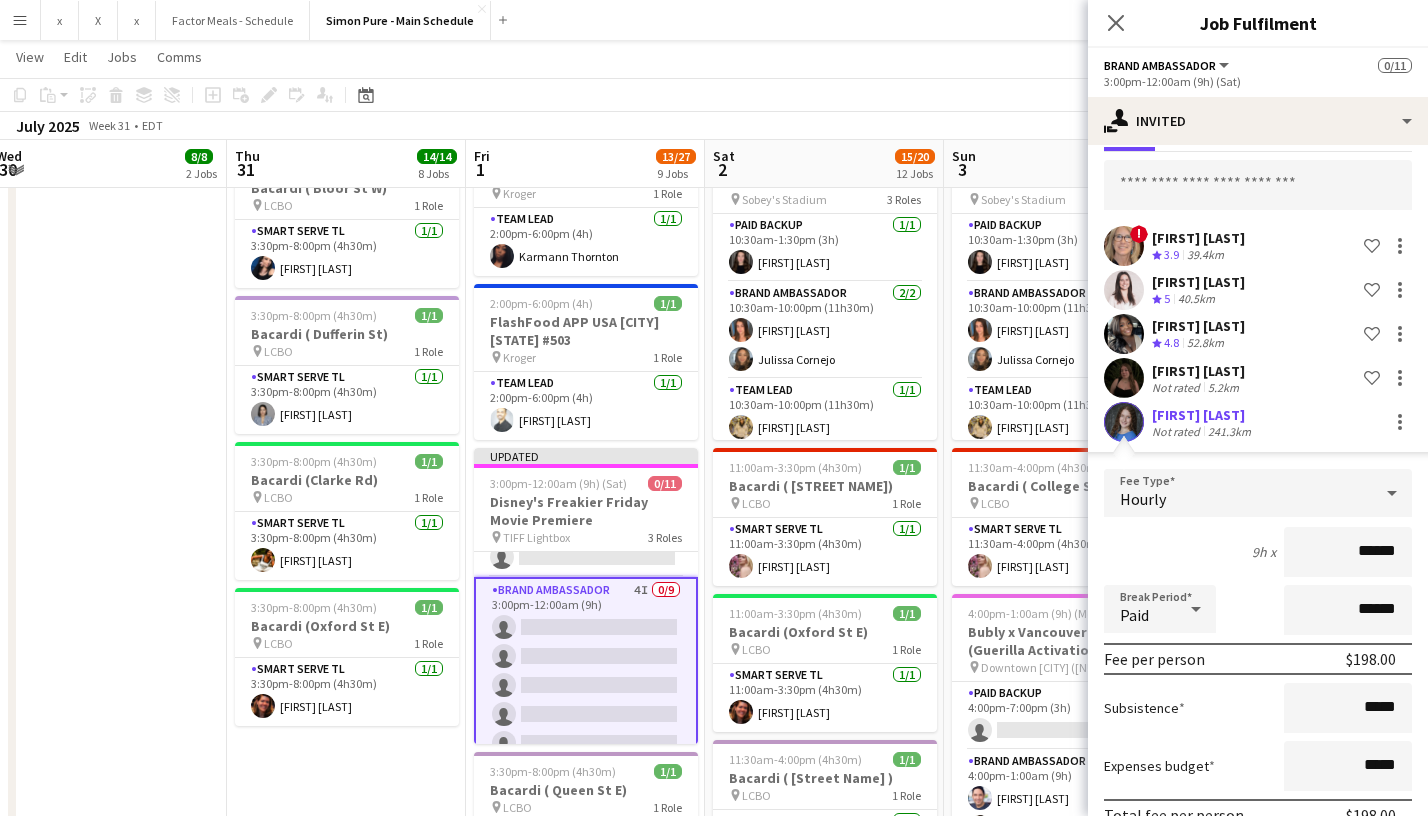 scroll, scrollTop: 184, scrollLeft: 0, axis: vertical 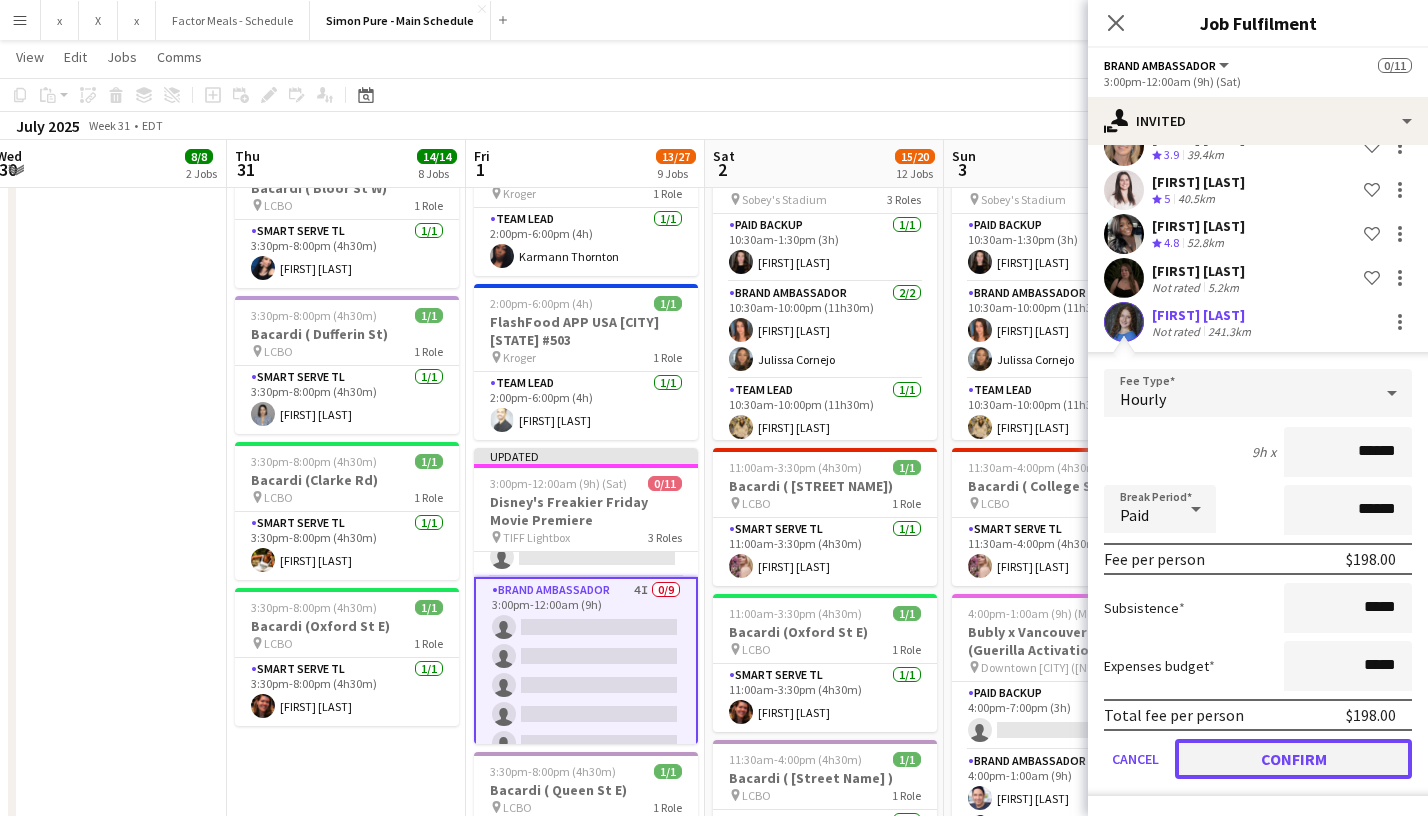 click on "Confirm" 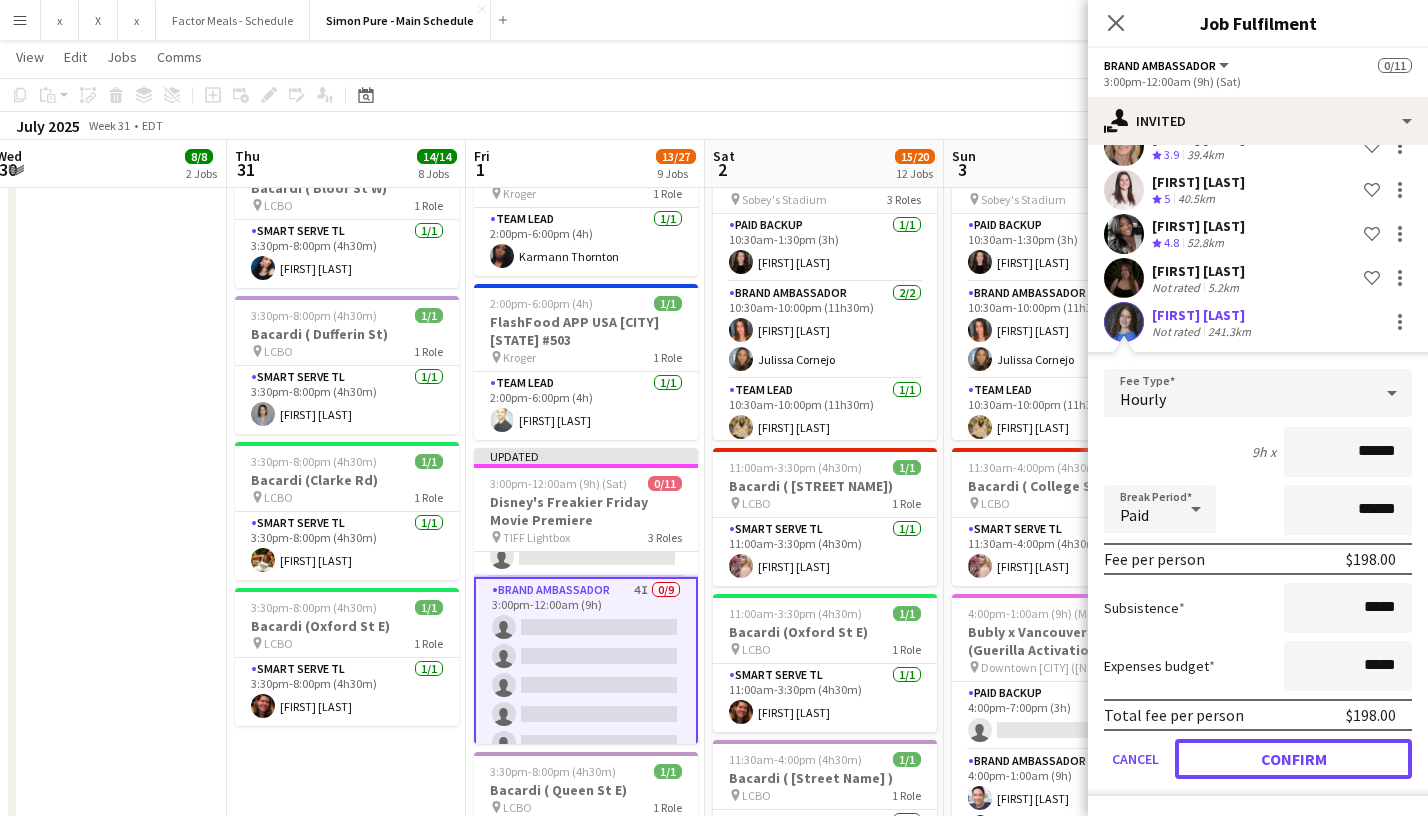 scroll, scrollTop: 0, scrollLeft: 0, axis: both 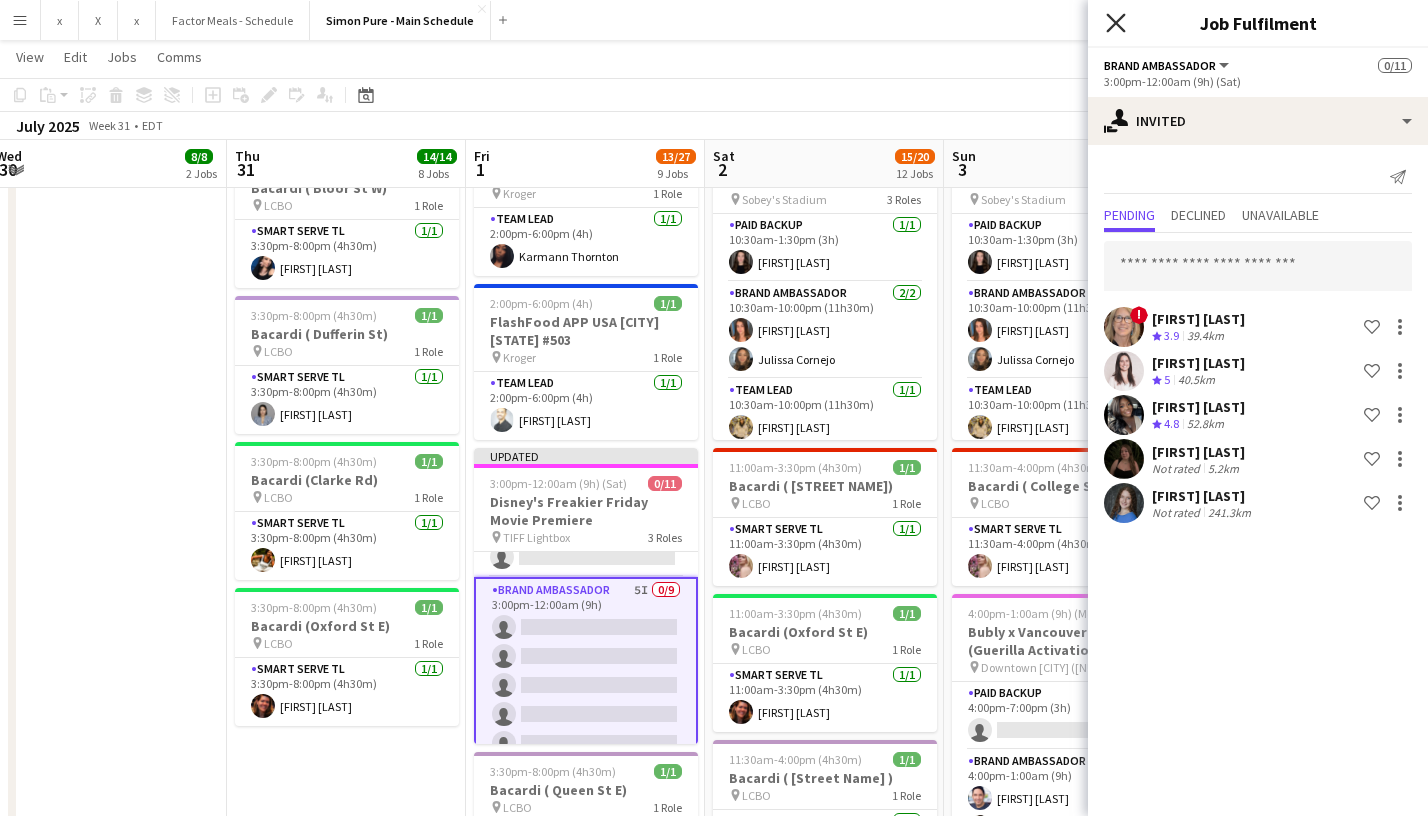 click 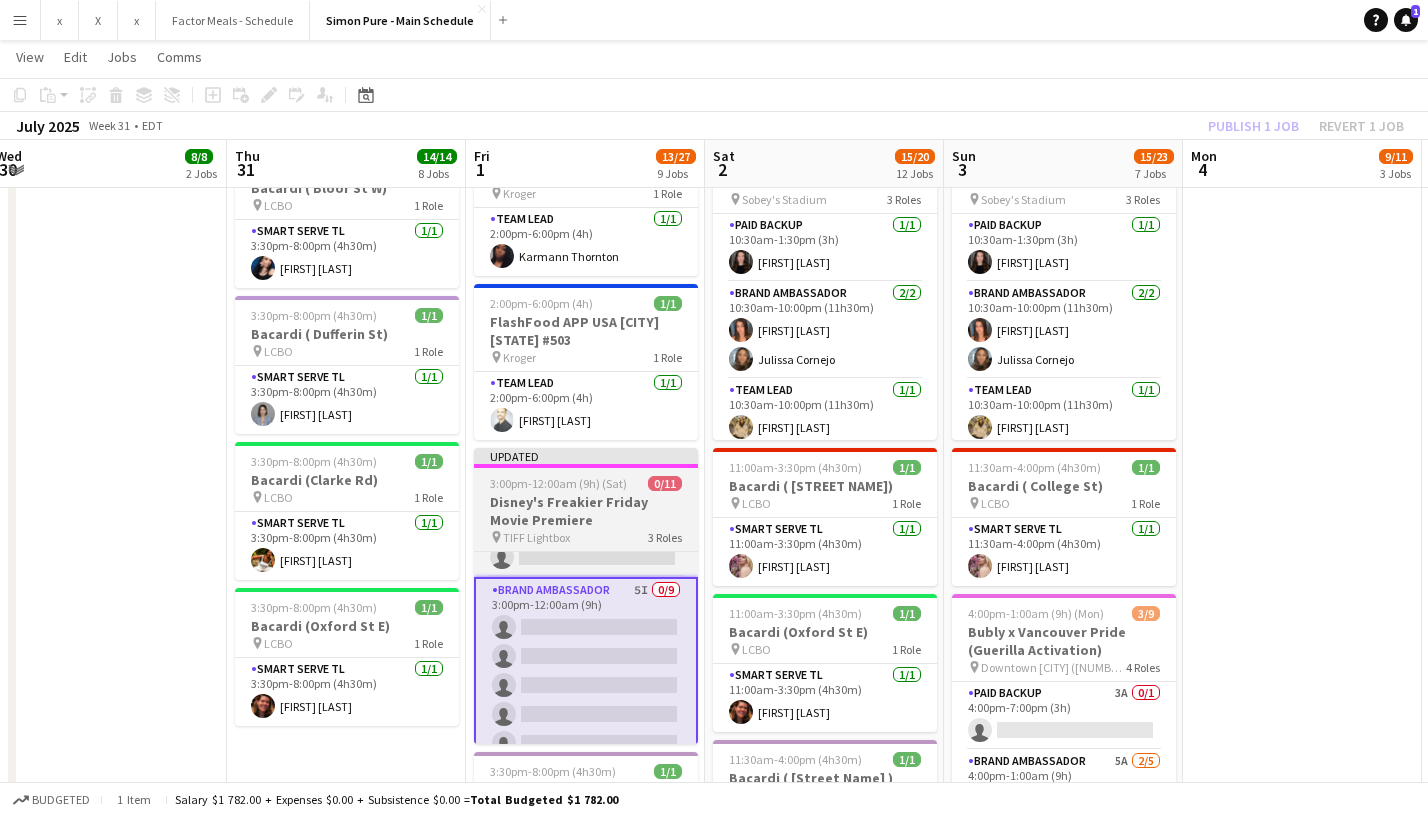 click on "Updated" at bounding box center [586, 456] 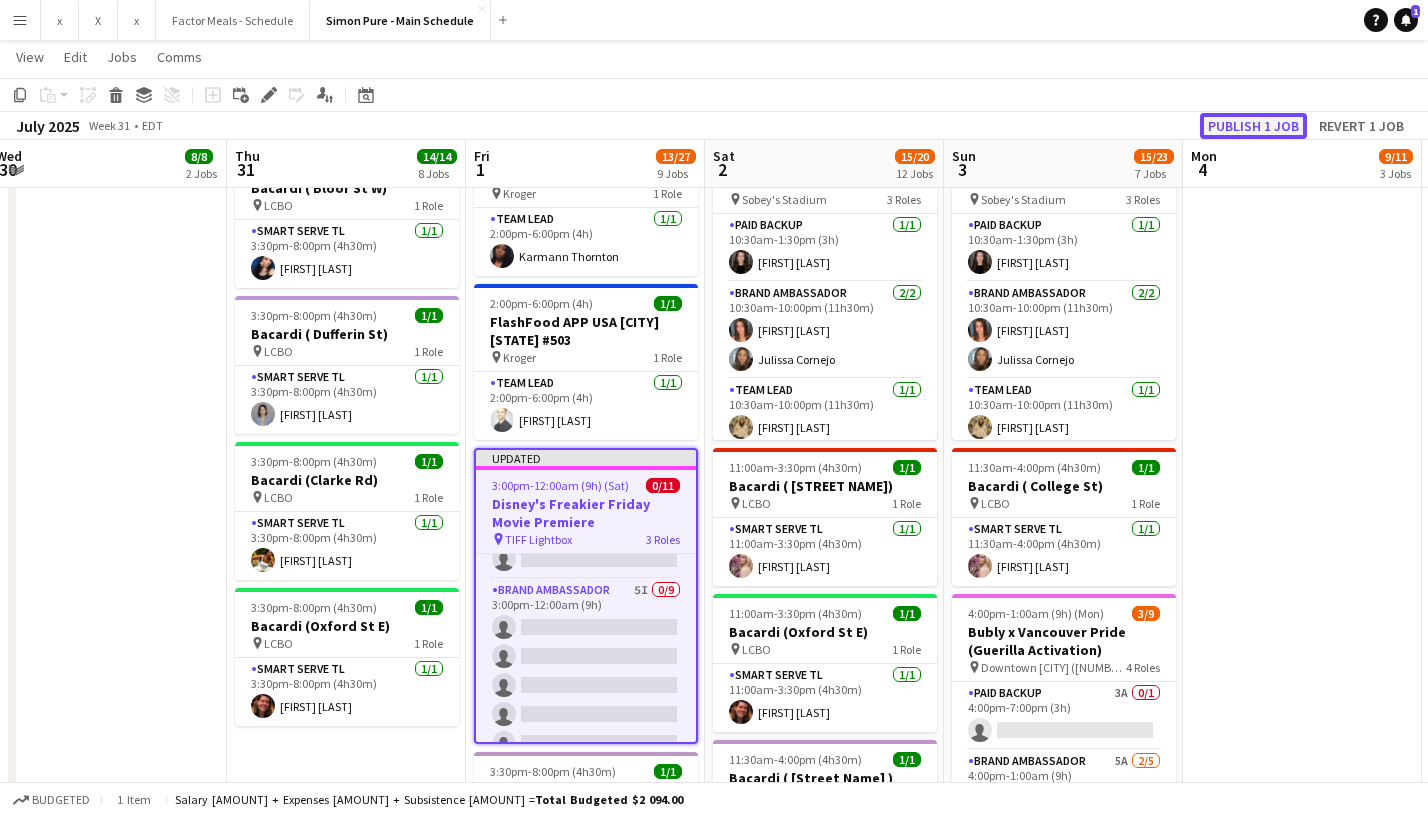 click on "Publish 1 job" 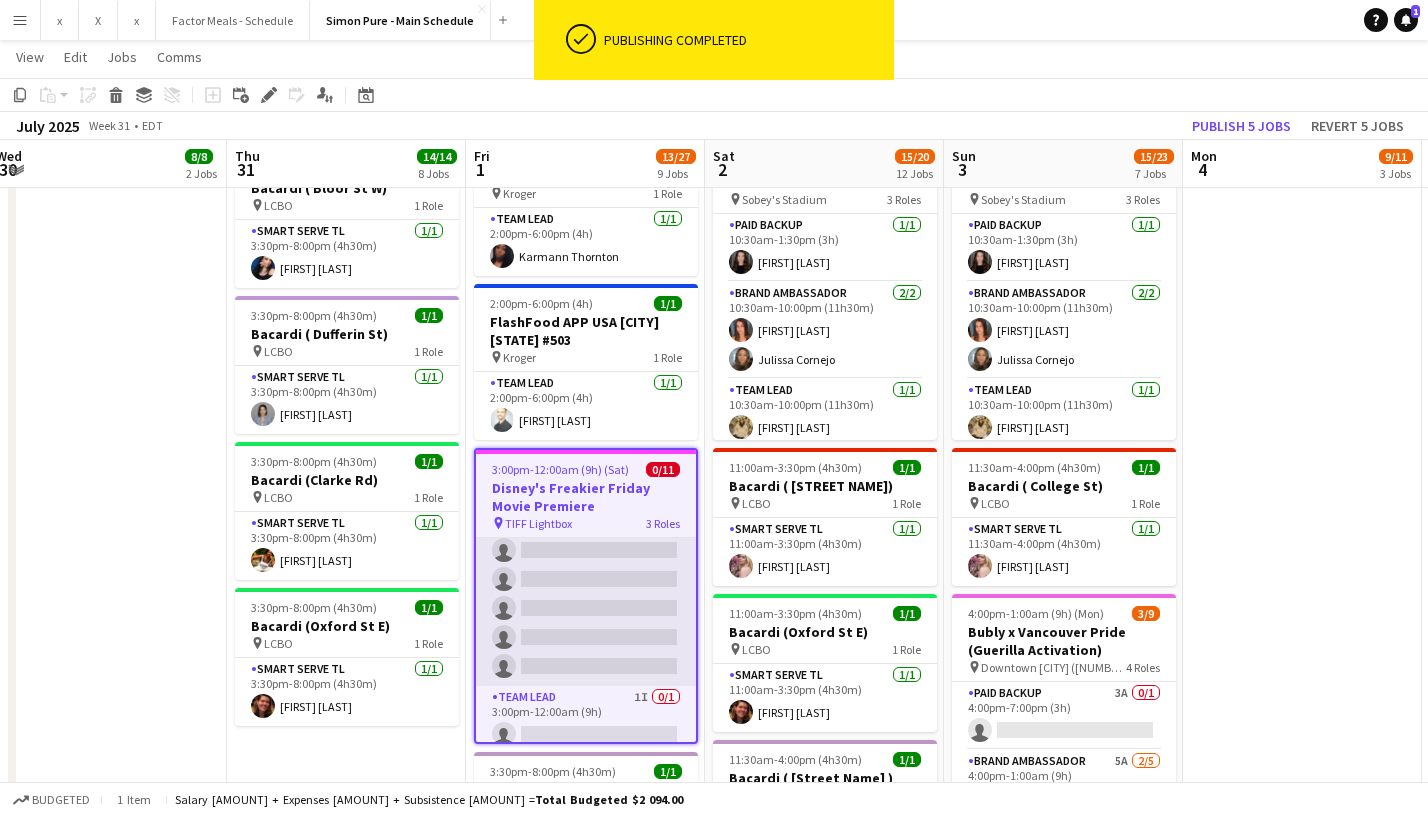 scroll, scrollTop: 232, scrollLeft: 0, axis: vertical 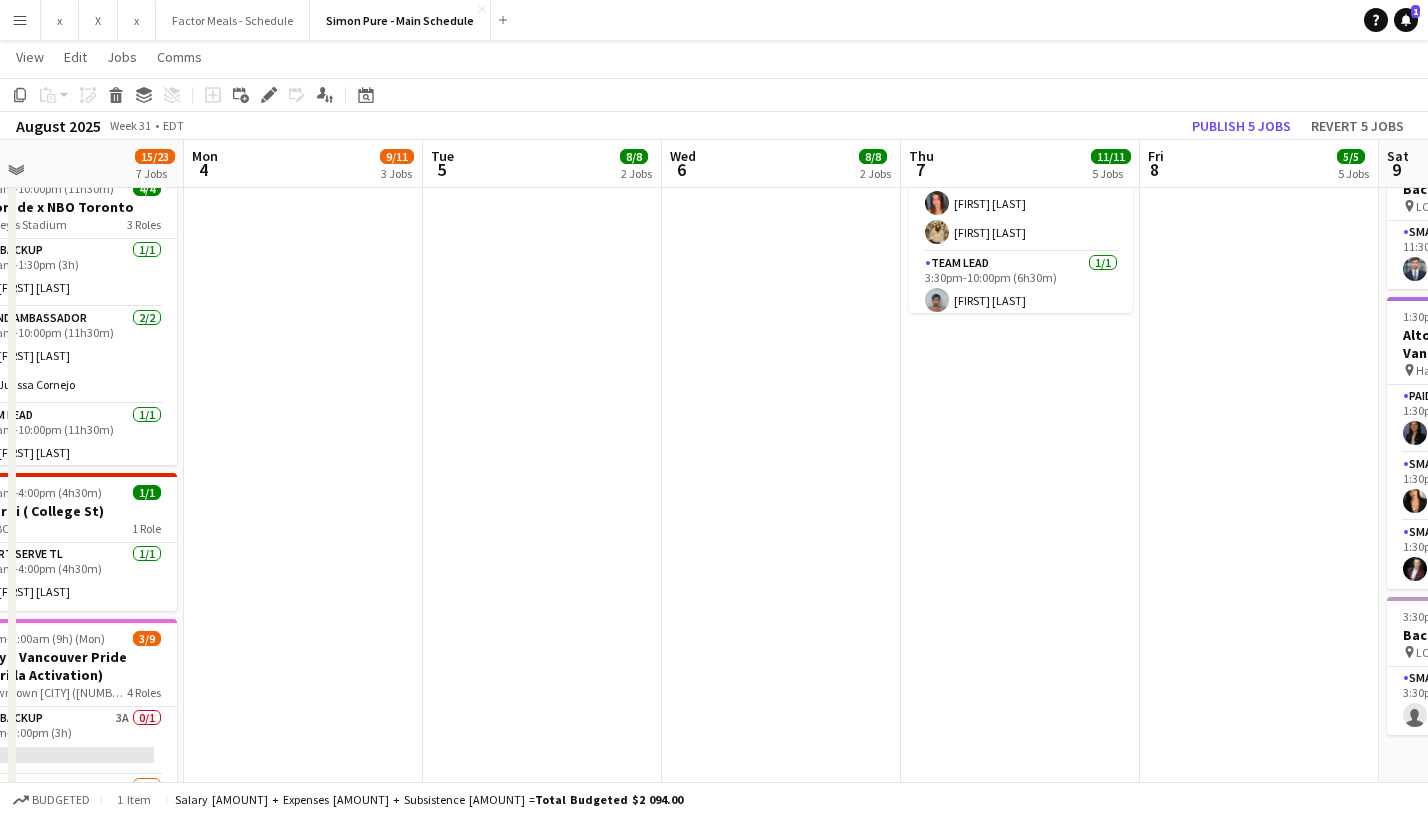 drag, startPoint x: 1243, startPoint y: 423, endPoint x: 244, endPoint y: 399, distance: 999.28827 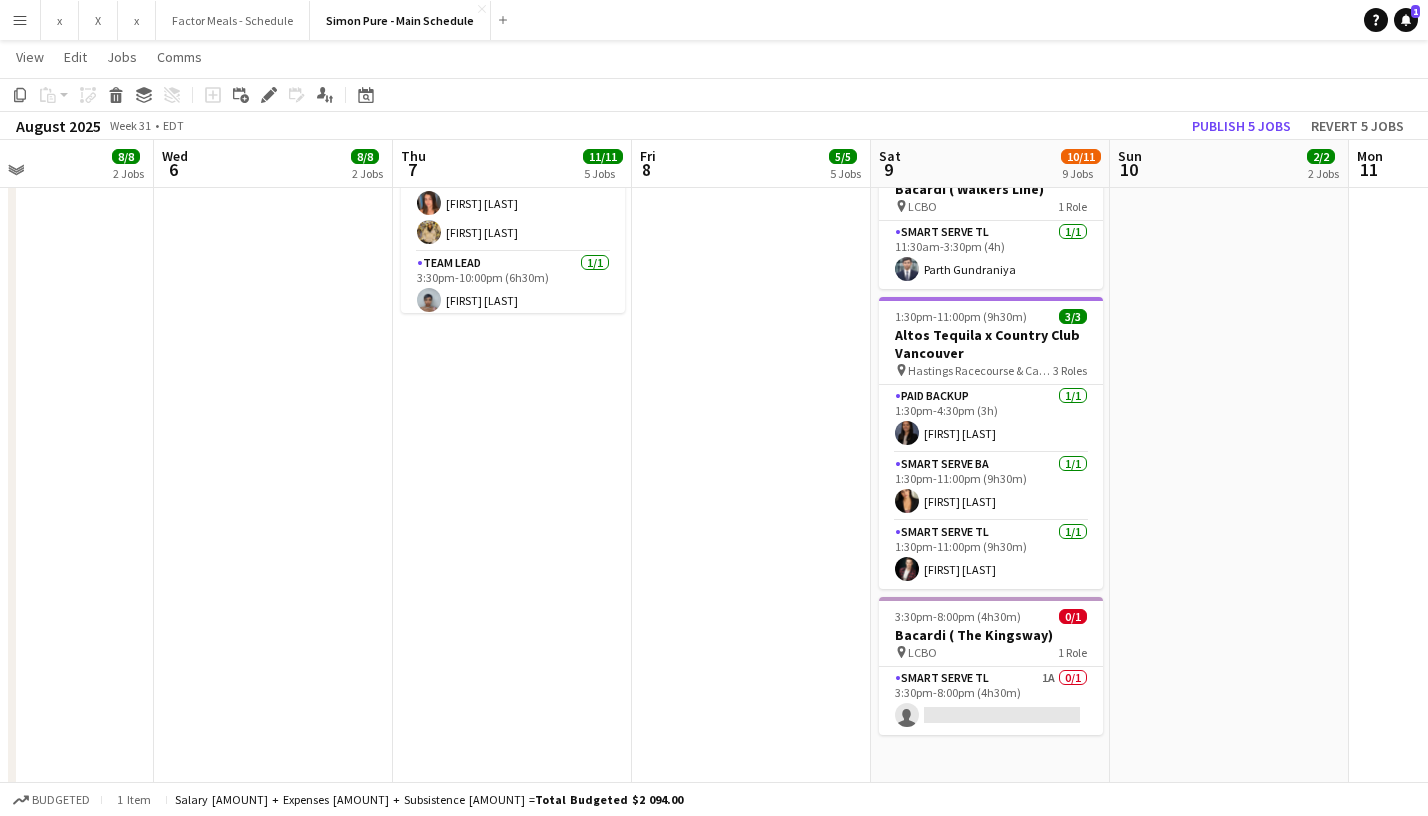 drag, startPoint x: 773, startPoint y: 276, endPoint x: 135, endPoint y: 247, distance: 638.65875 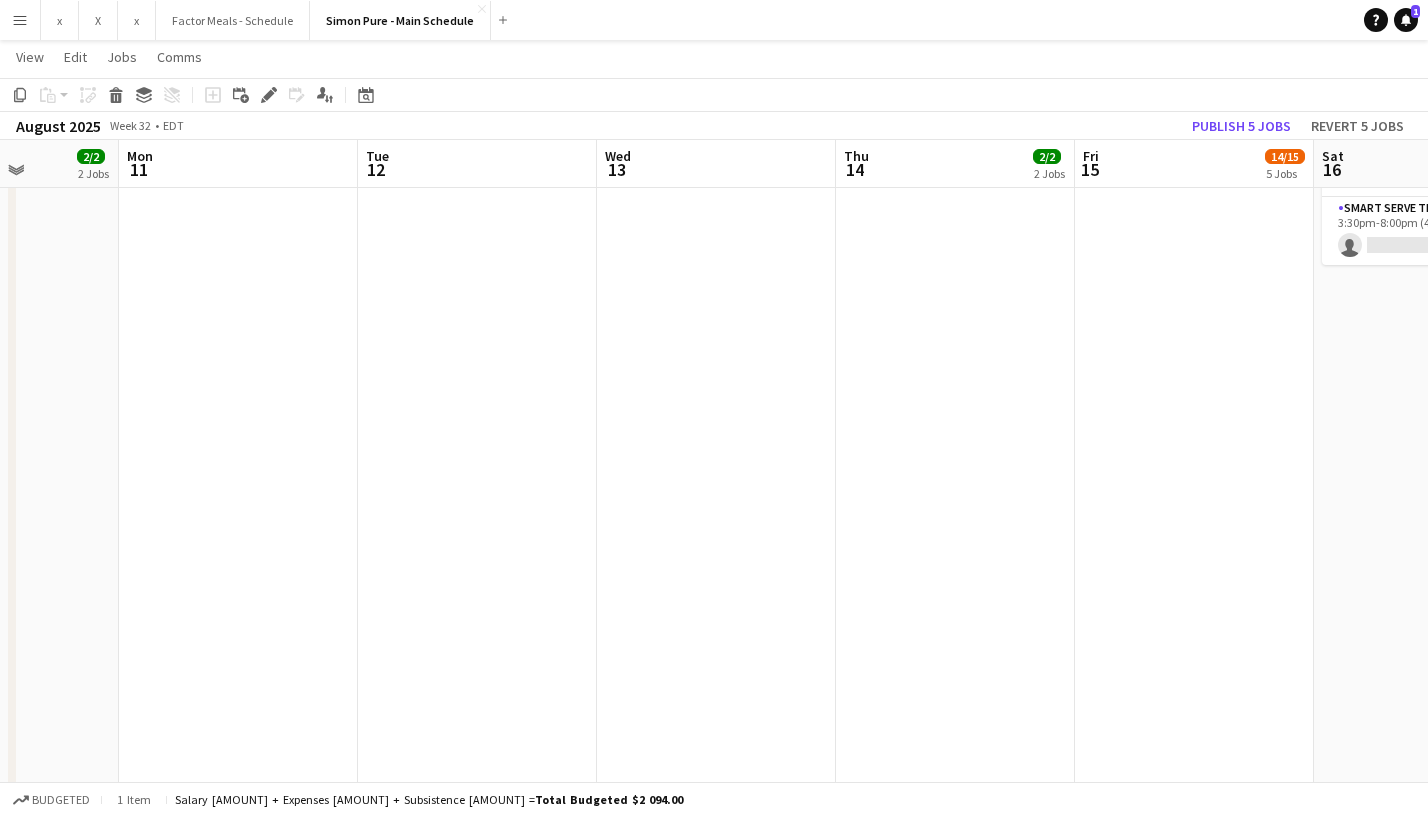 drag, startPoint x: 1015, startPoint y: 241, endPoint x: 216, endPoint y: 160, distance: 803.0953 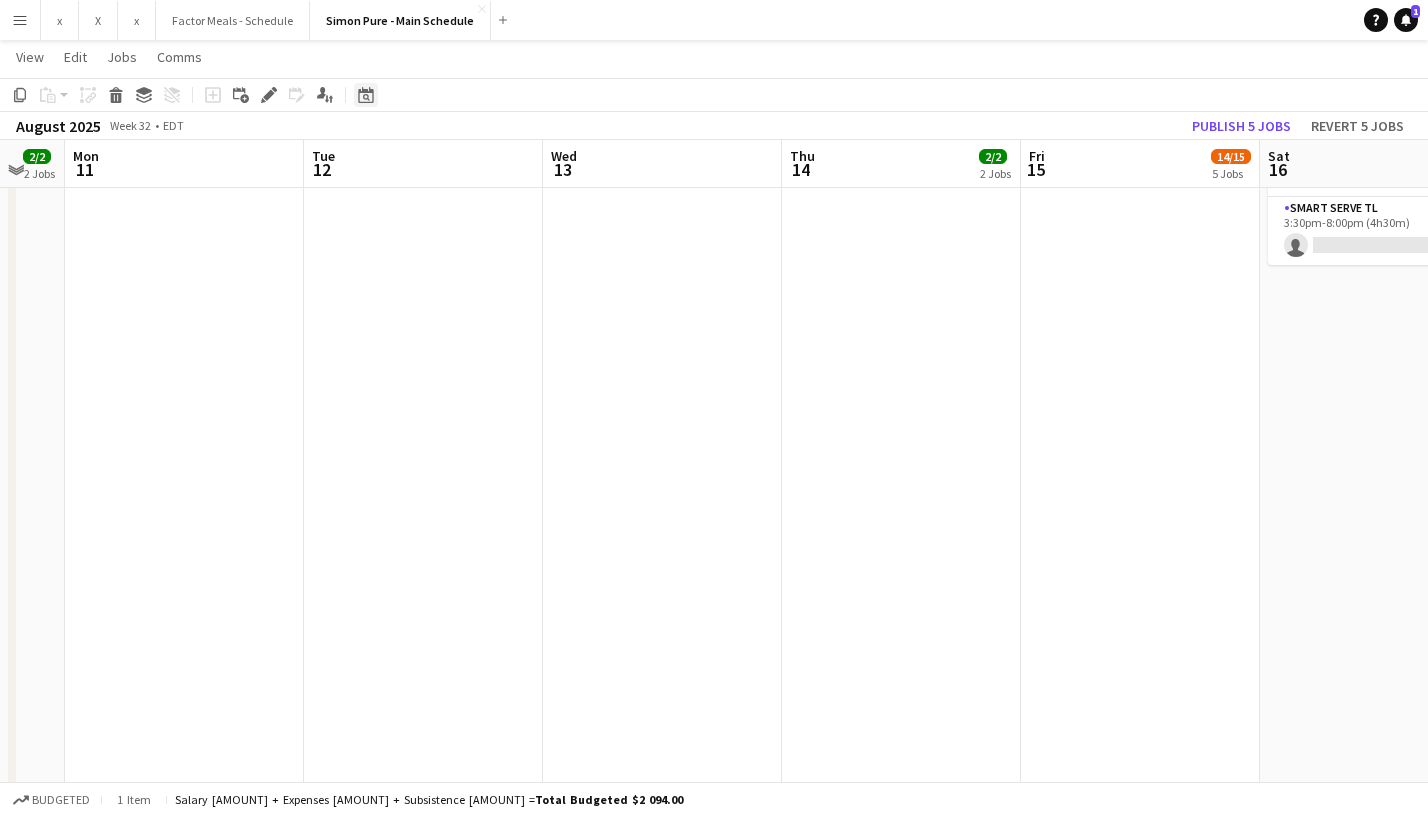 click on "Date picker" at bounding box center (366, 95) 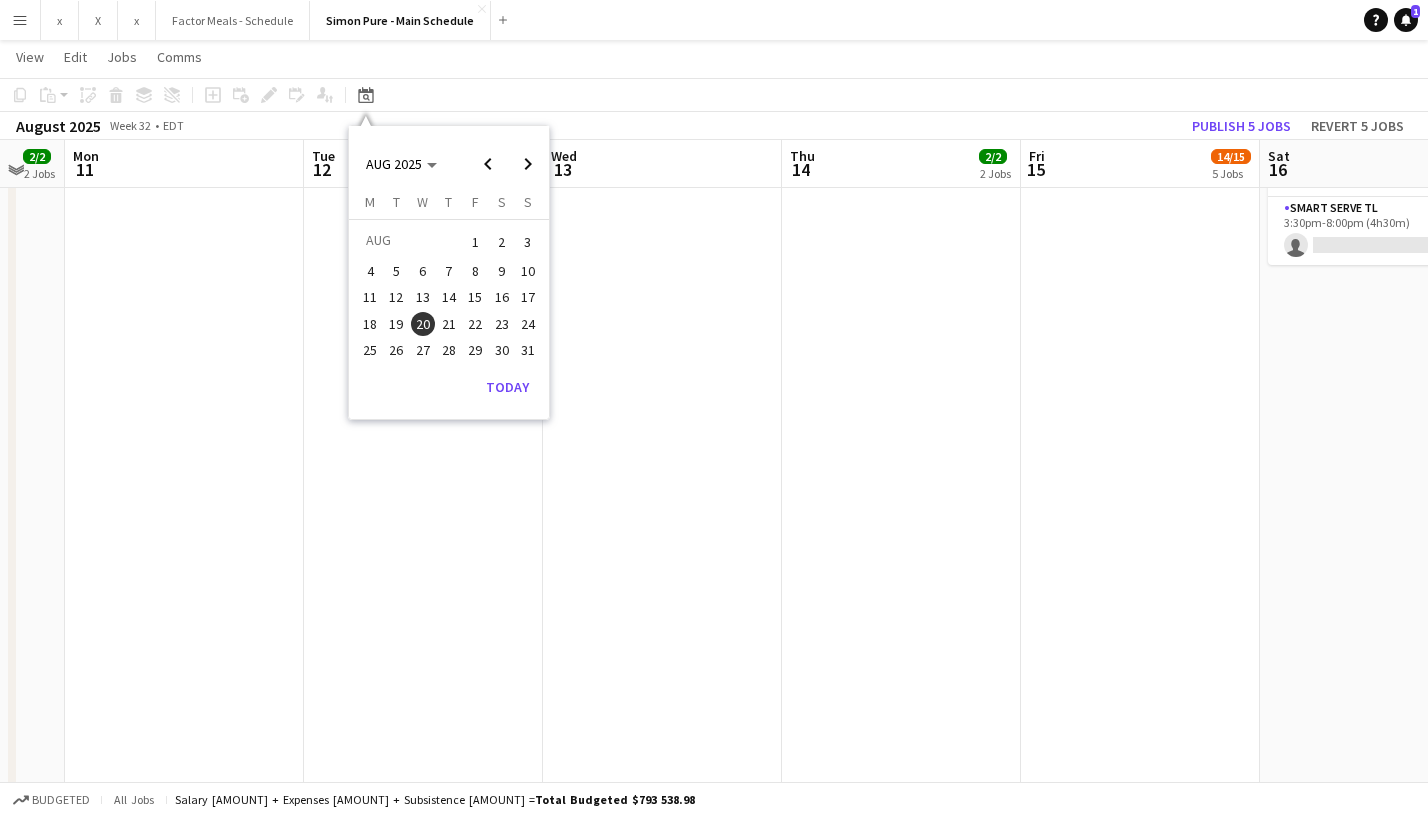 click on "20" at bounding box center (423, 324) 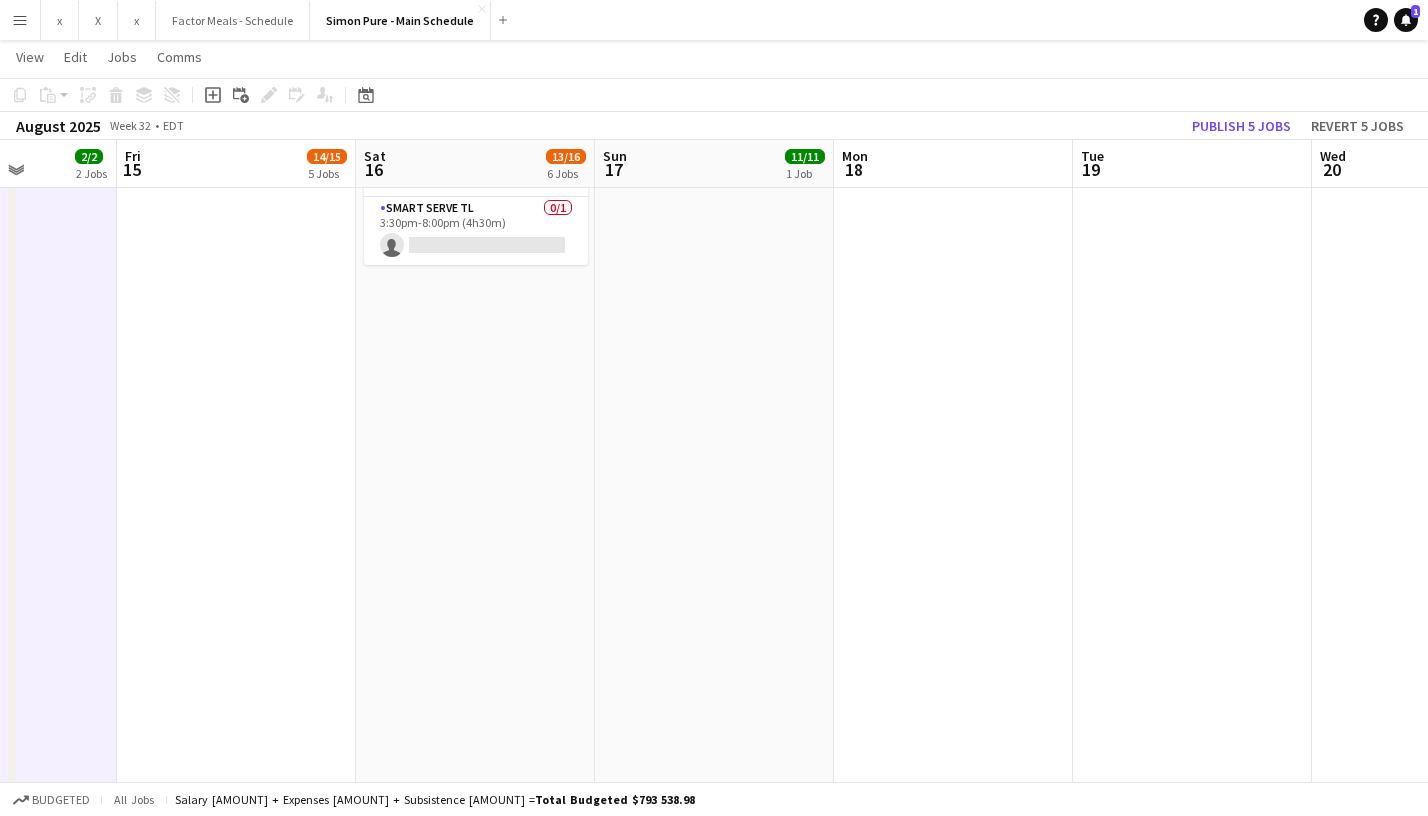 drag, startPoint x: 1294, startPoint y: 396, endPoint x: 151, endPoint y: 468, distance: 1145.2655 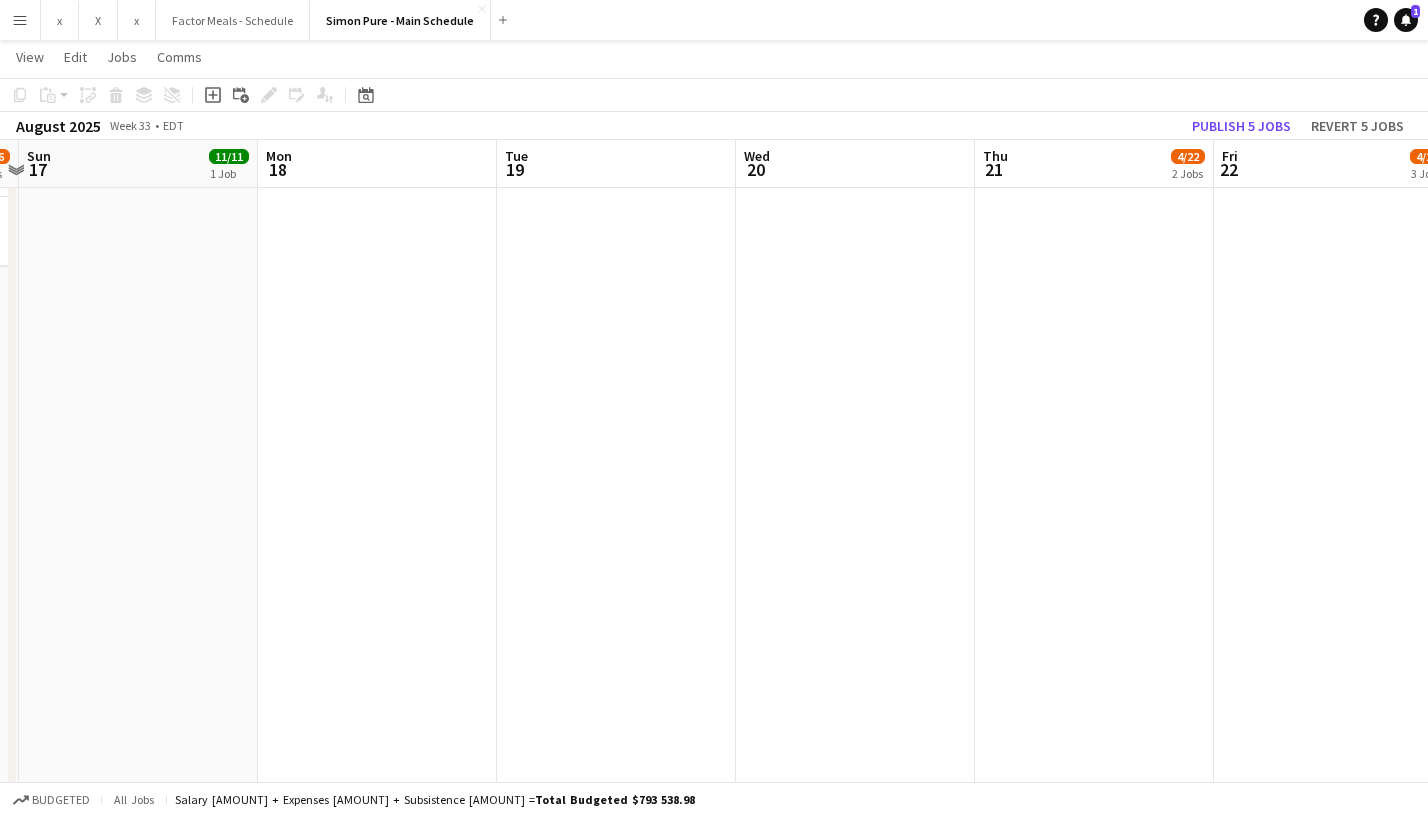 scroll, scrollTop: 0, scrollLeft: 706, axis: horizontal 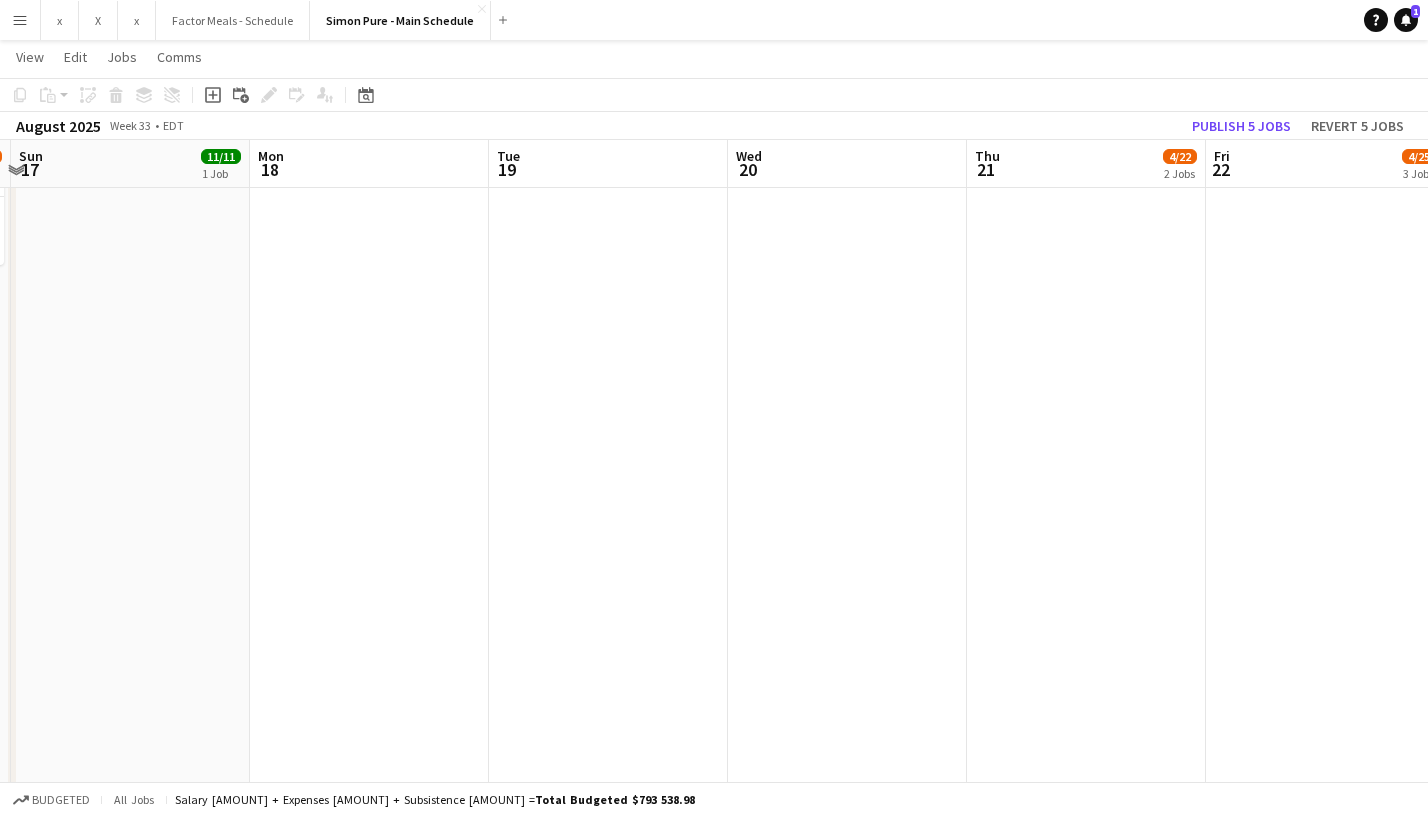 drag, startPoint x: 971, startPoint y: 462, endPoint x: 625, endPoint y: 452, distance: 346.14447 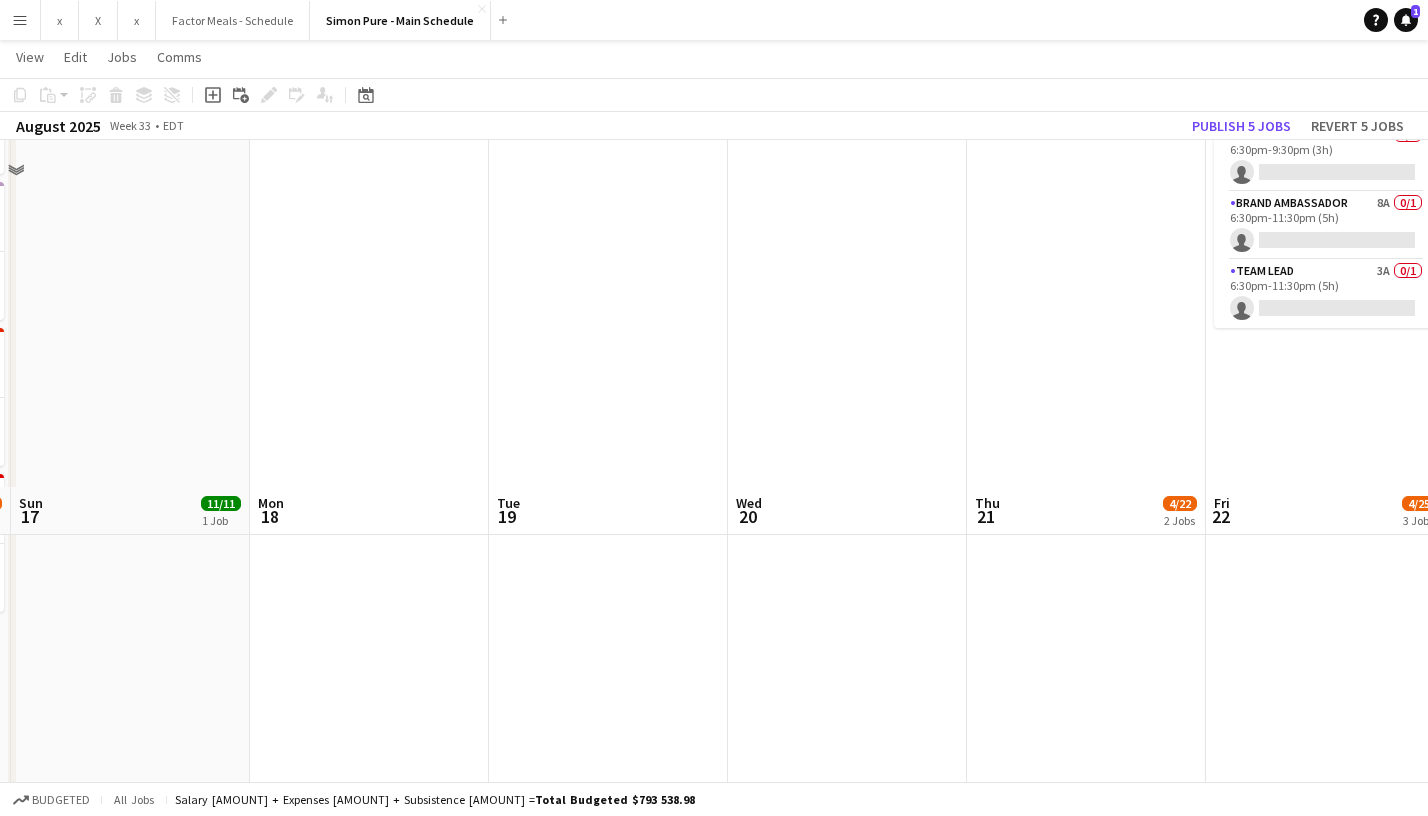 scroll, scrollTop: 0, scrollLeft: 0, axis: both 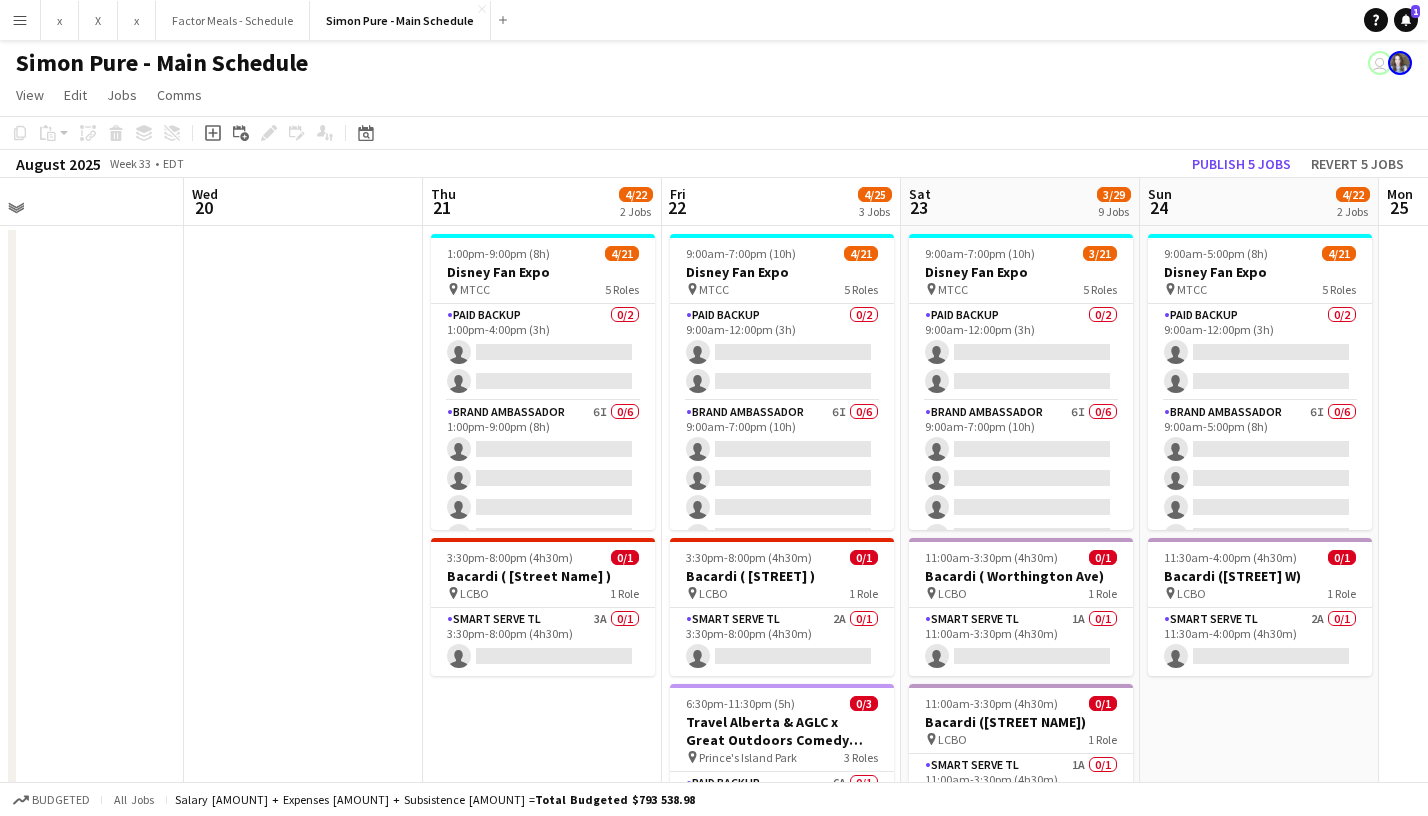 drag, startPoint x: 883, startPoint y: 445, endPoint x: 339, endPoint y: 440, distance: 544.02295 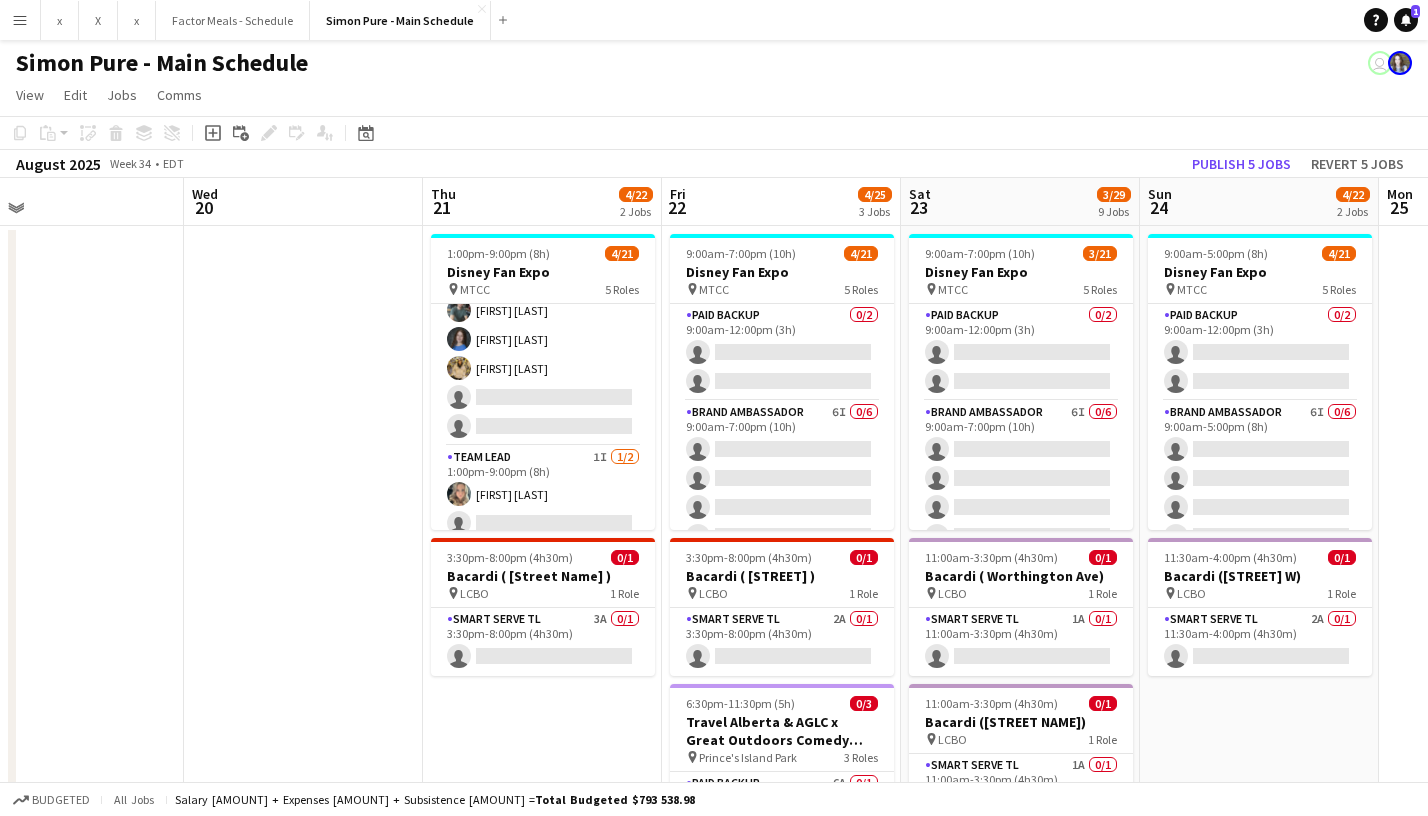 scroll, scrollTop: 578, scrollLeft: 0, axis: vertical 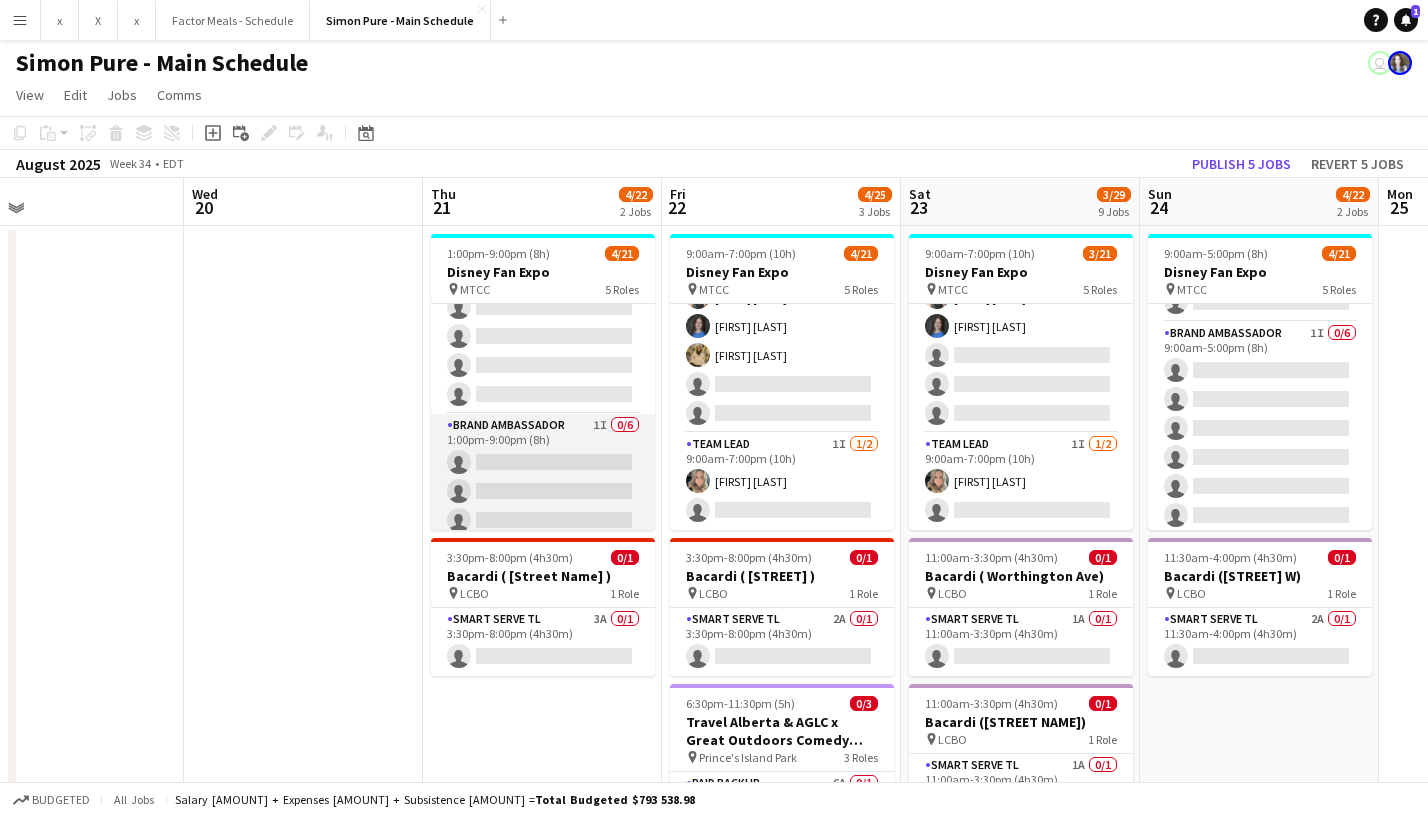 click on "Brand Ambassador    1I   0/6   1:00pm-9:00pm (8h)
single-neutral-actions
single-neutral-actions
single-neutral-actions
single-neutral-actions
single-neutral-actions
single-neutral-actions" at bounding box center (543, 520) 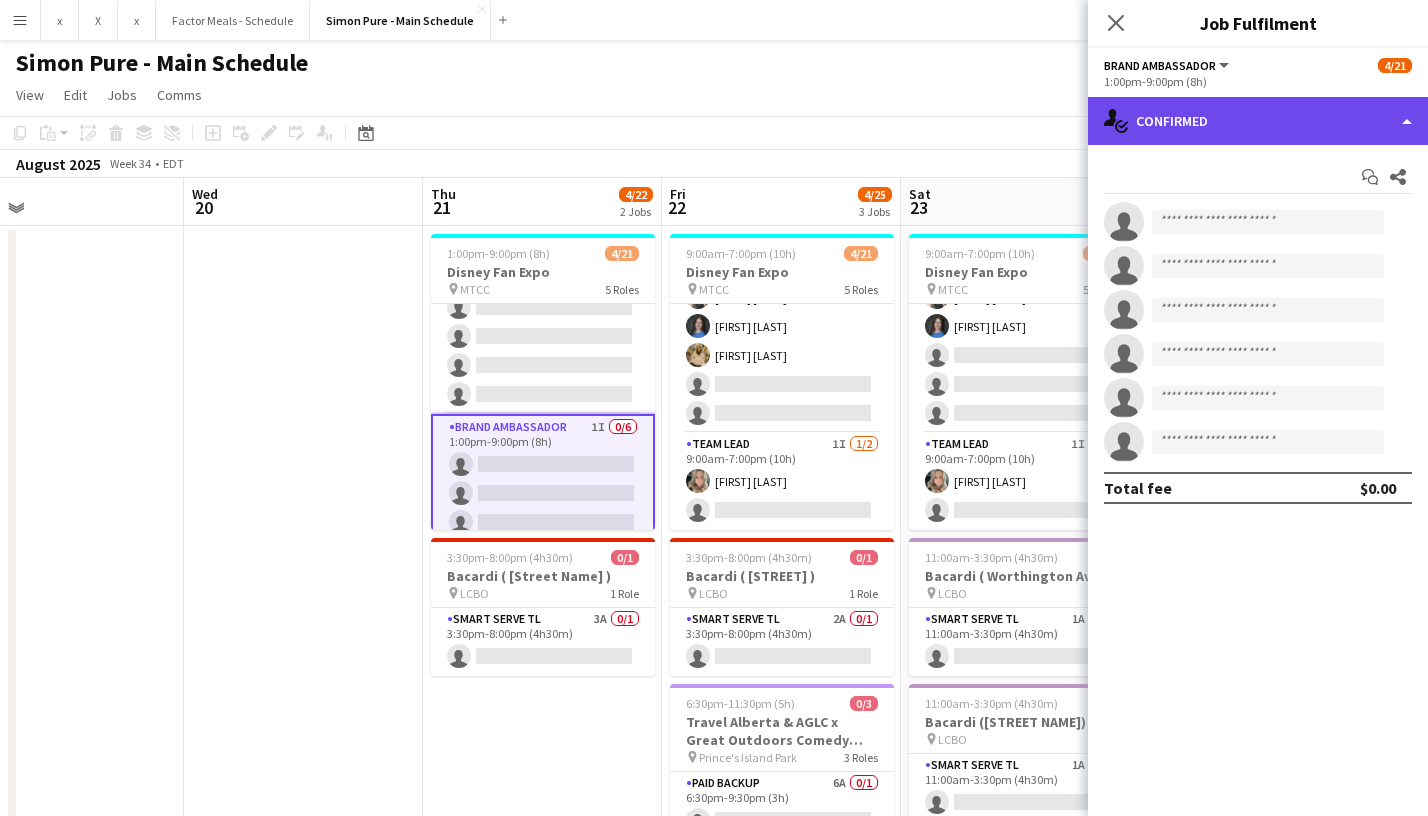 click on "single-neutral-actions-check-2
Confirmed" 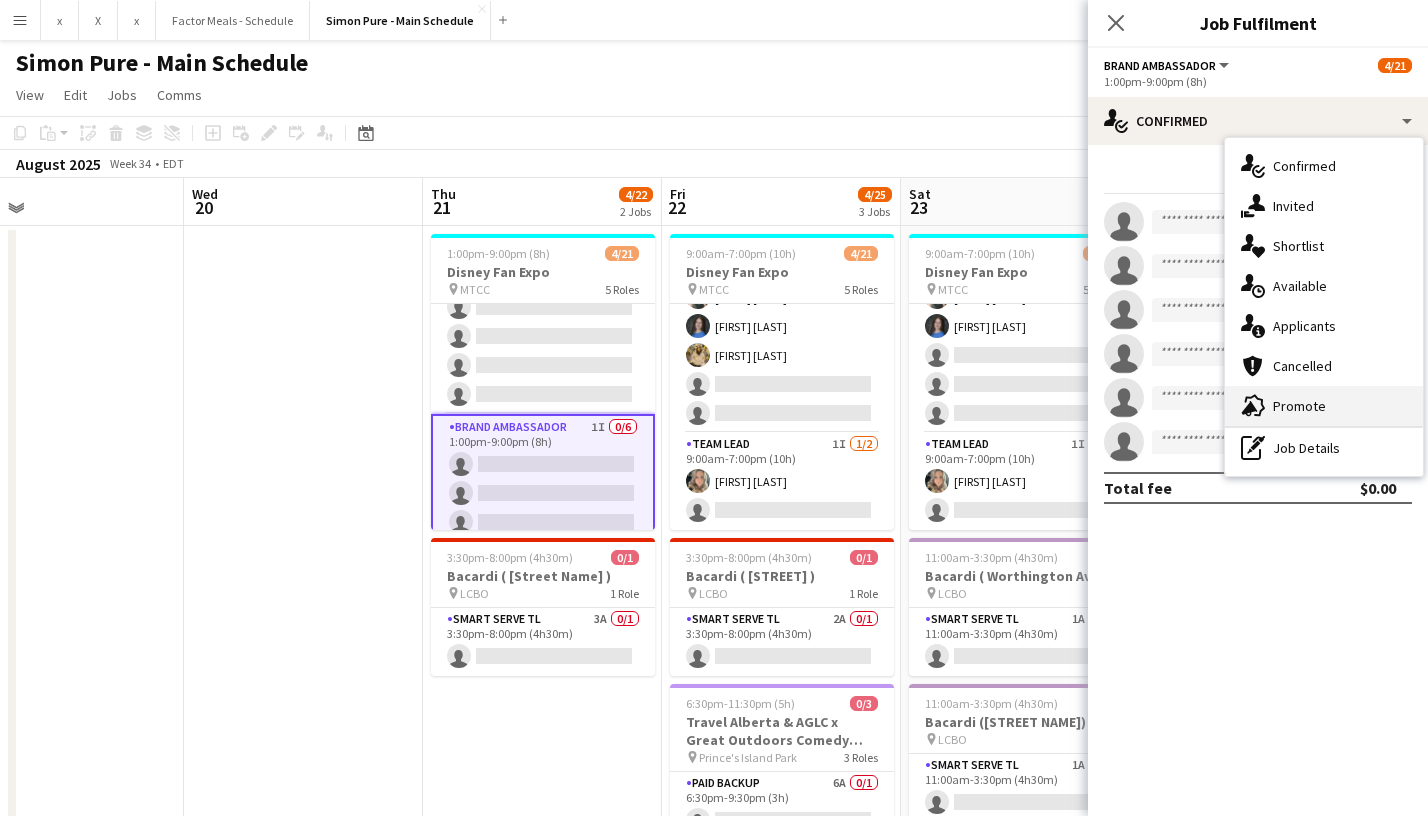 click on "advertising-megaphone
Promote" at bounding box center (1324, 406) 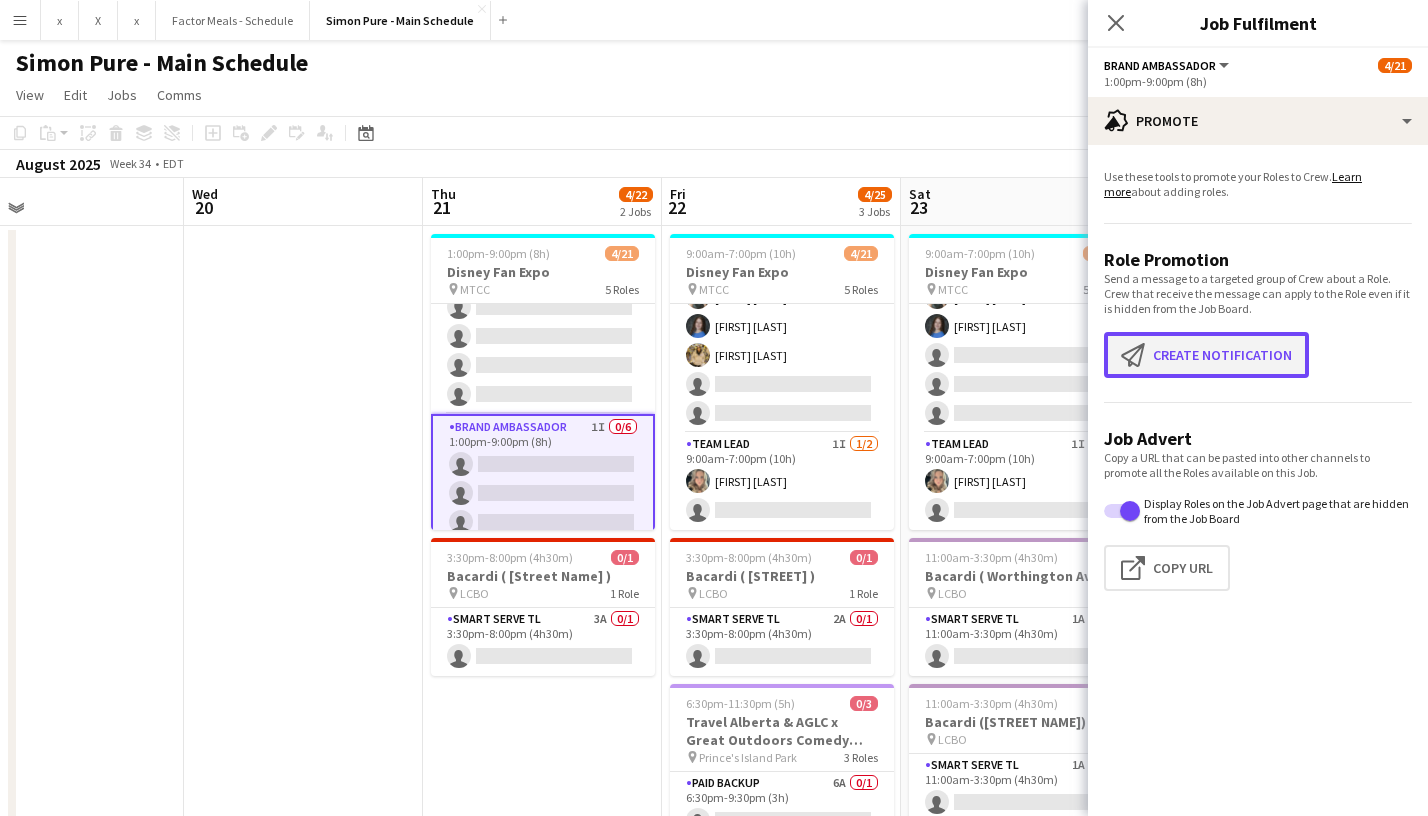 click on "Create notification
Create notification" at bounding box center (1206, 355) 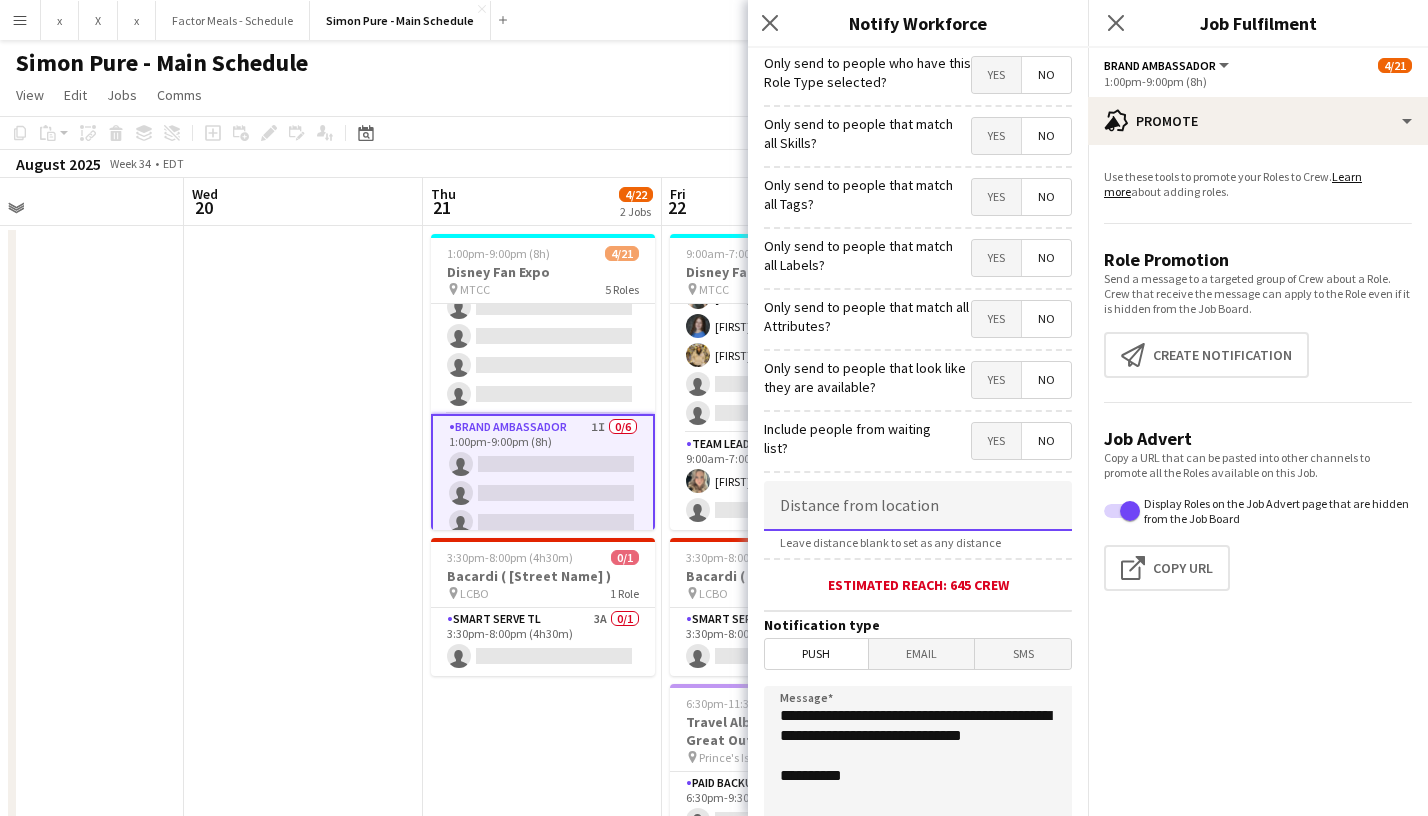 click 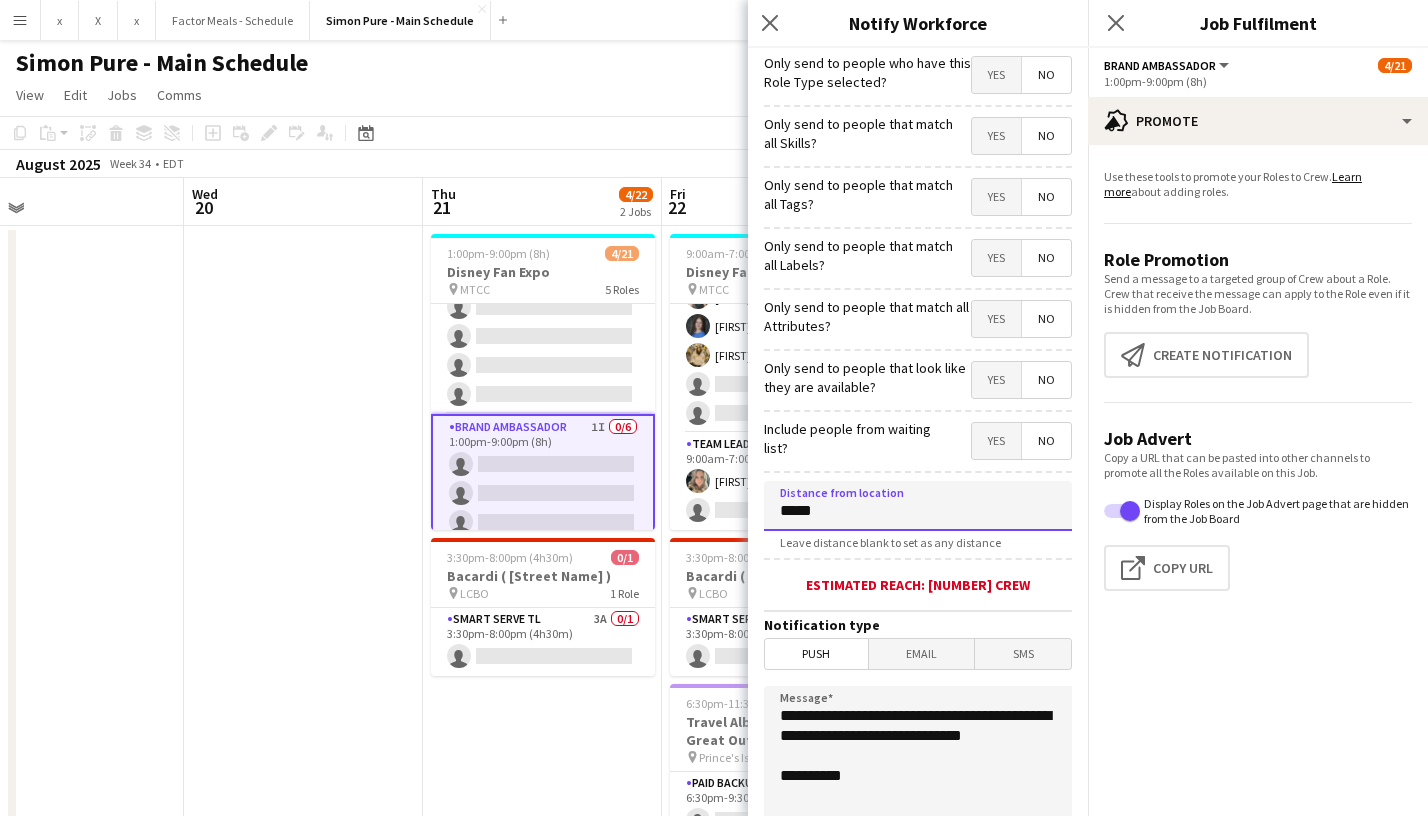 type on "*****" 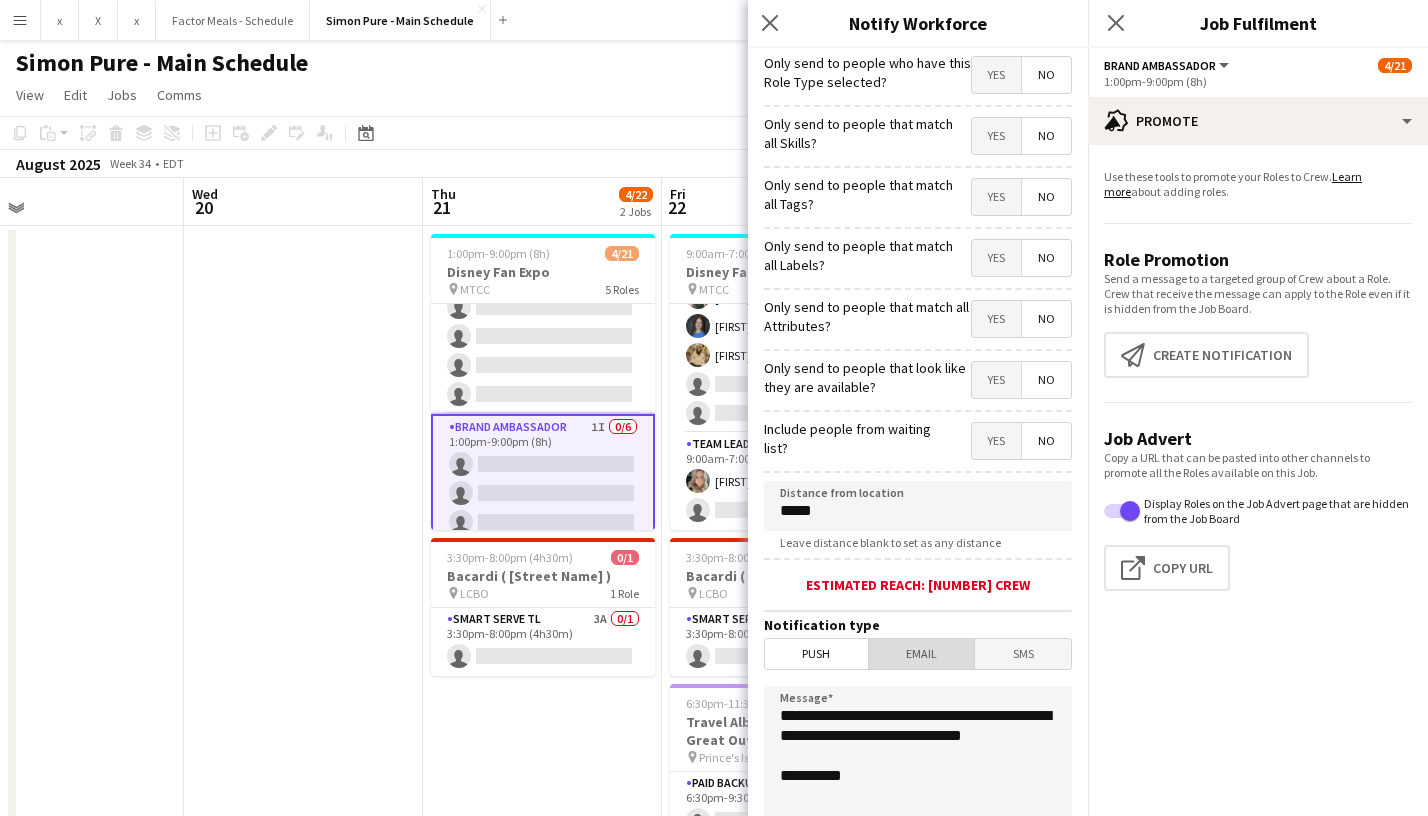 click on "Email" at bounding box center [922, 654] 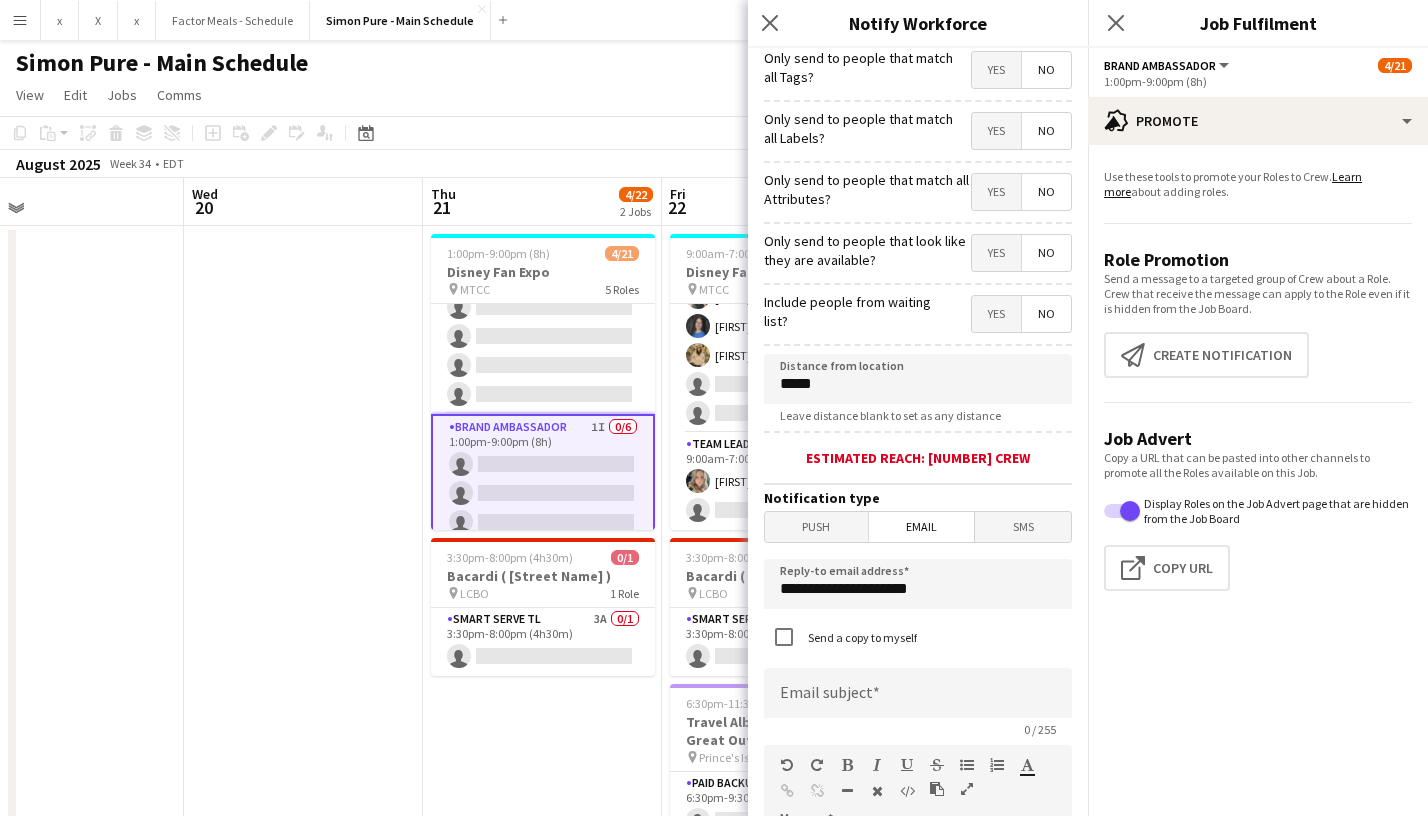 scroll, scrollTop: 230, scrollLeft: 0, axis: vertical 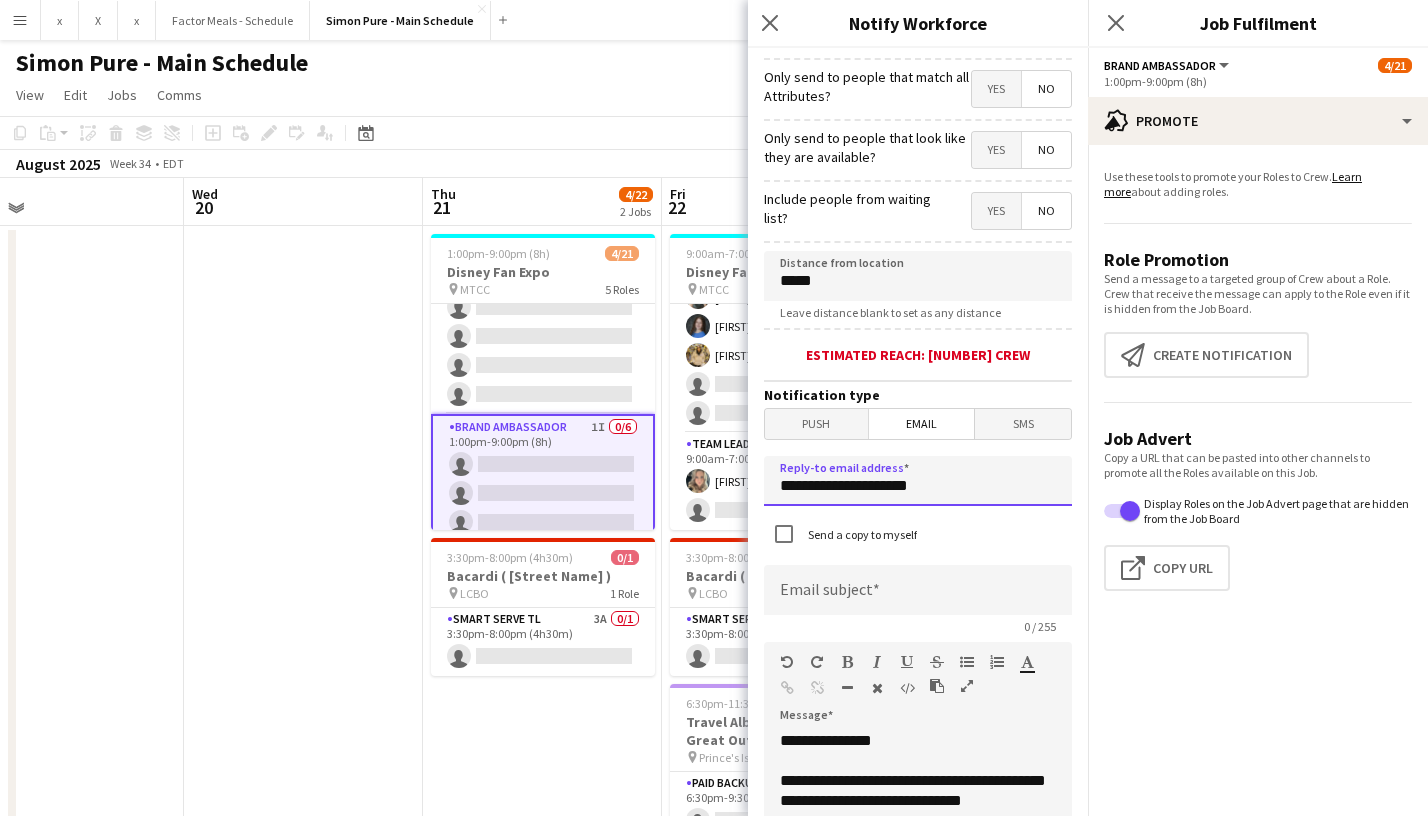 drag, startPoint x: 944, startPoint y: 487, endPoint x: 625, endPoint y: 491, distance: 319.0251 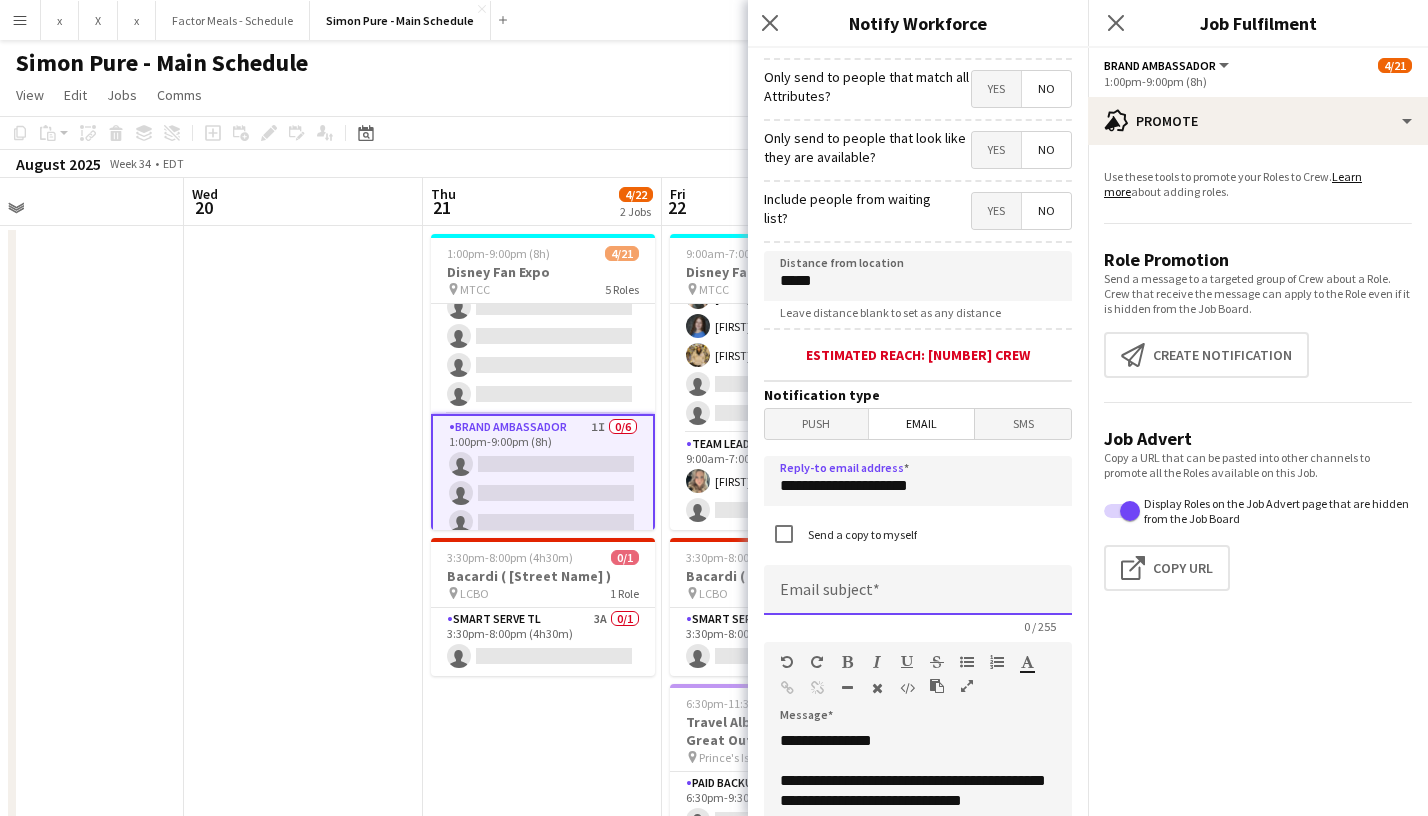 click 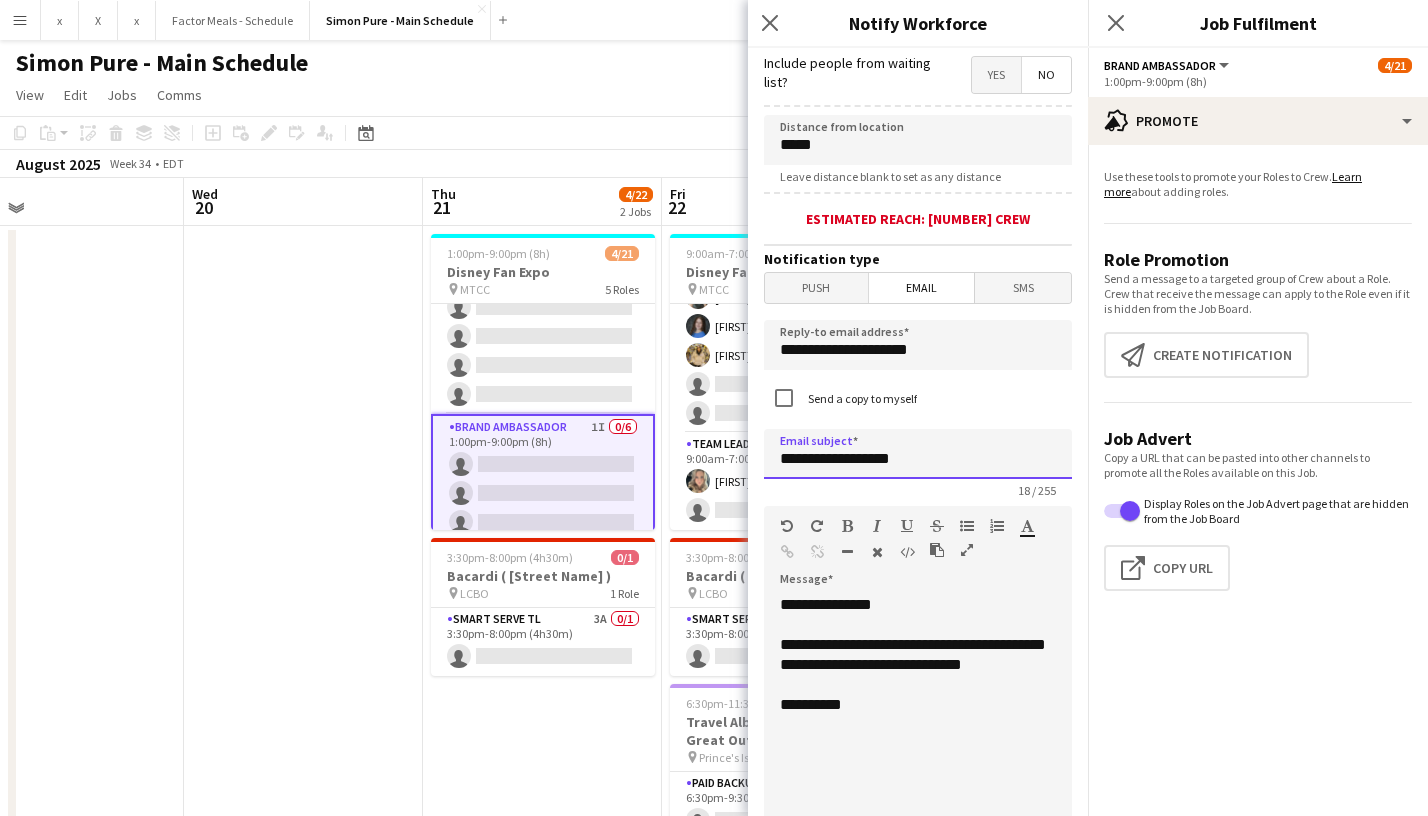 scroll, scrollTop: 453, scrollLeft: 0, axis: vertical 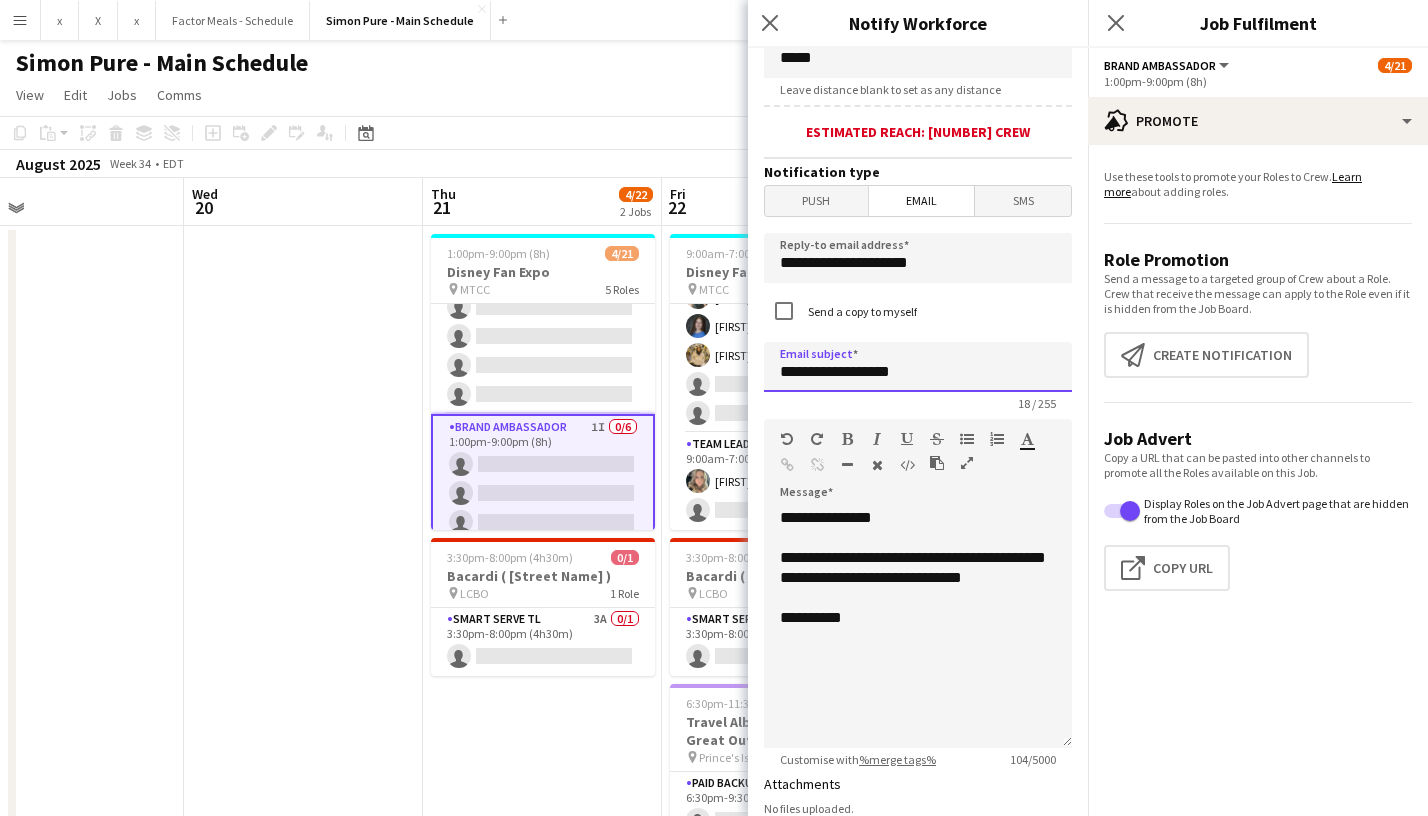 type on "**********" 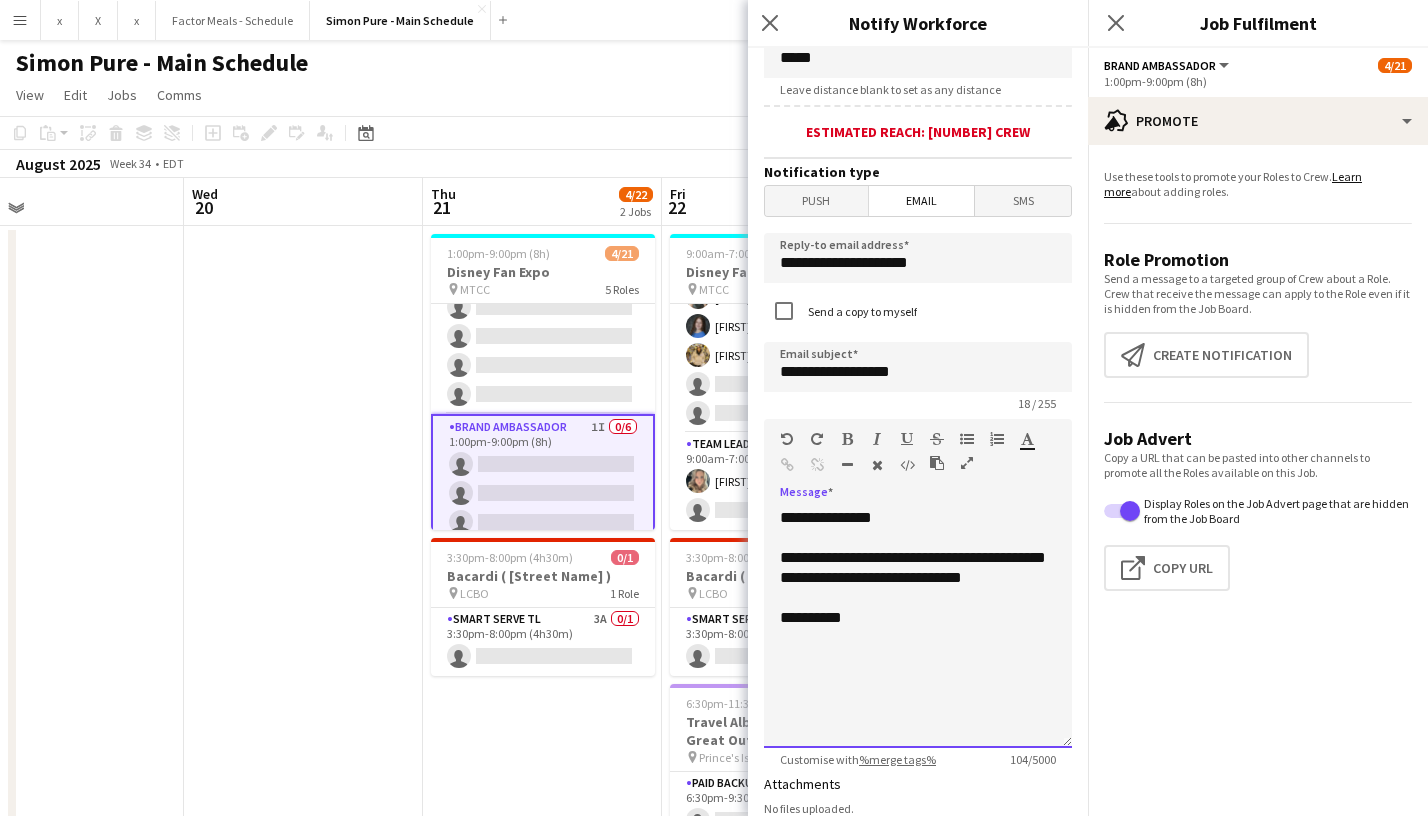 click on "**********" 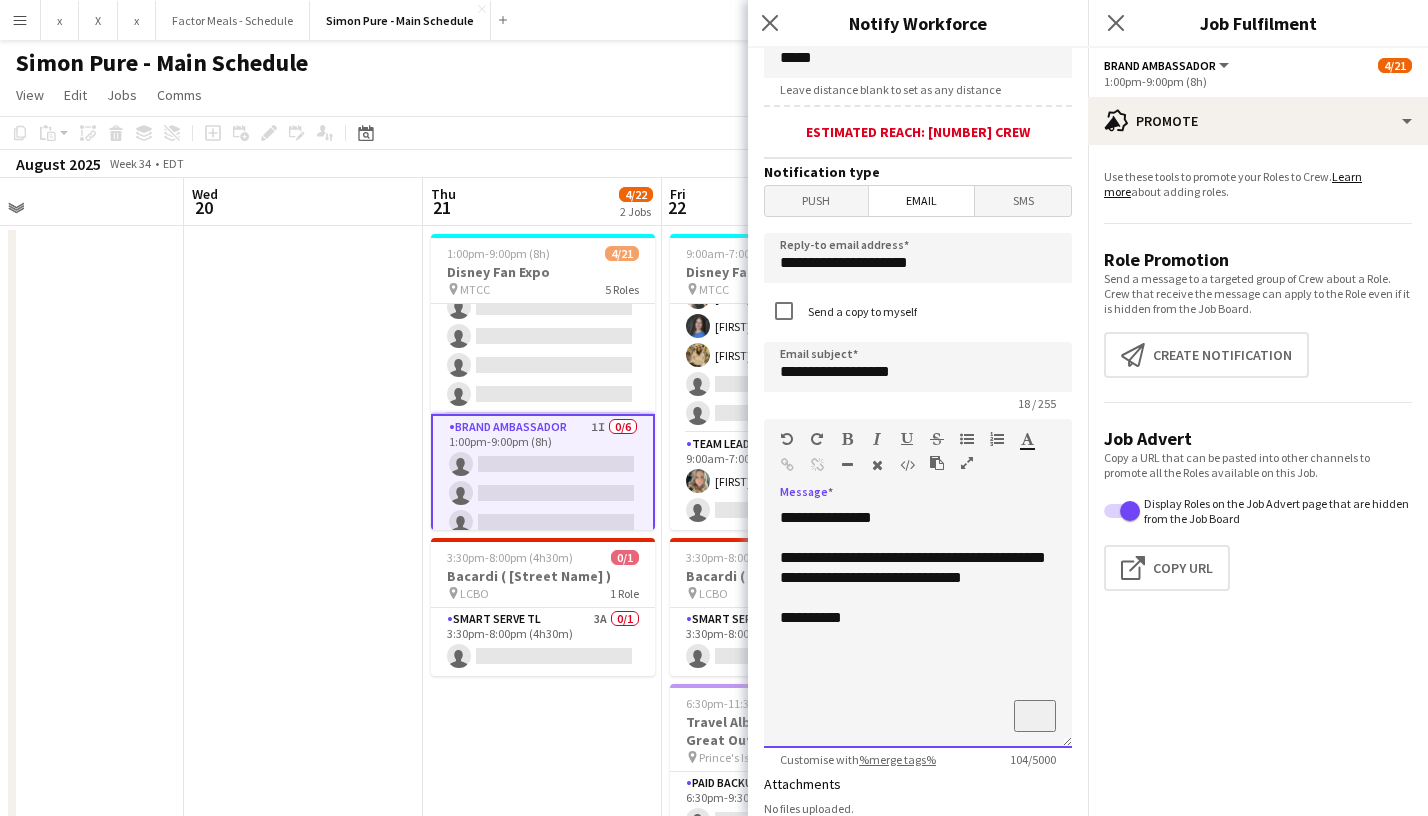 type 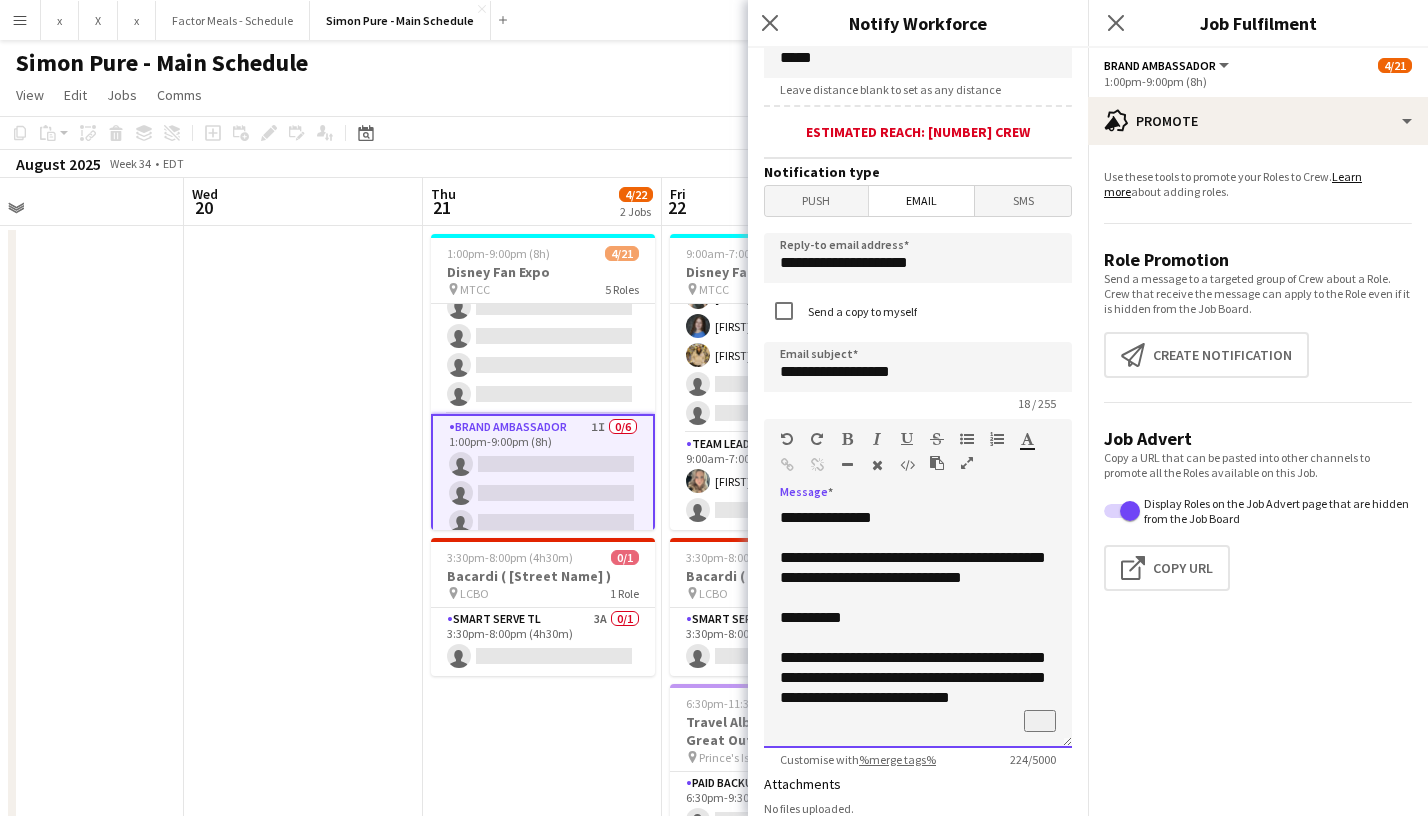 scroll, scrollTop: 3, scrollLeft: 0, axis: vertical 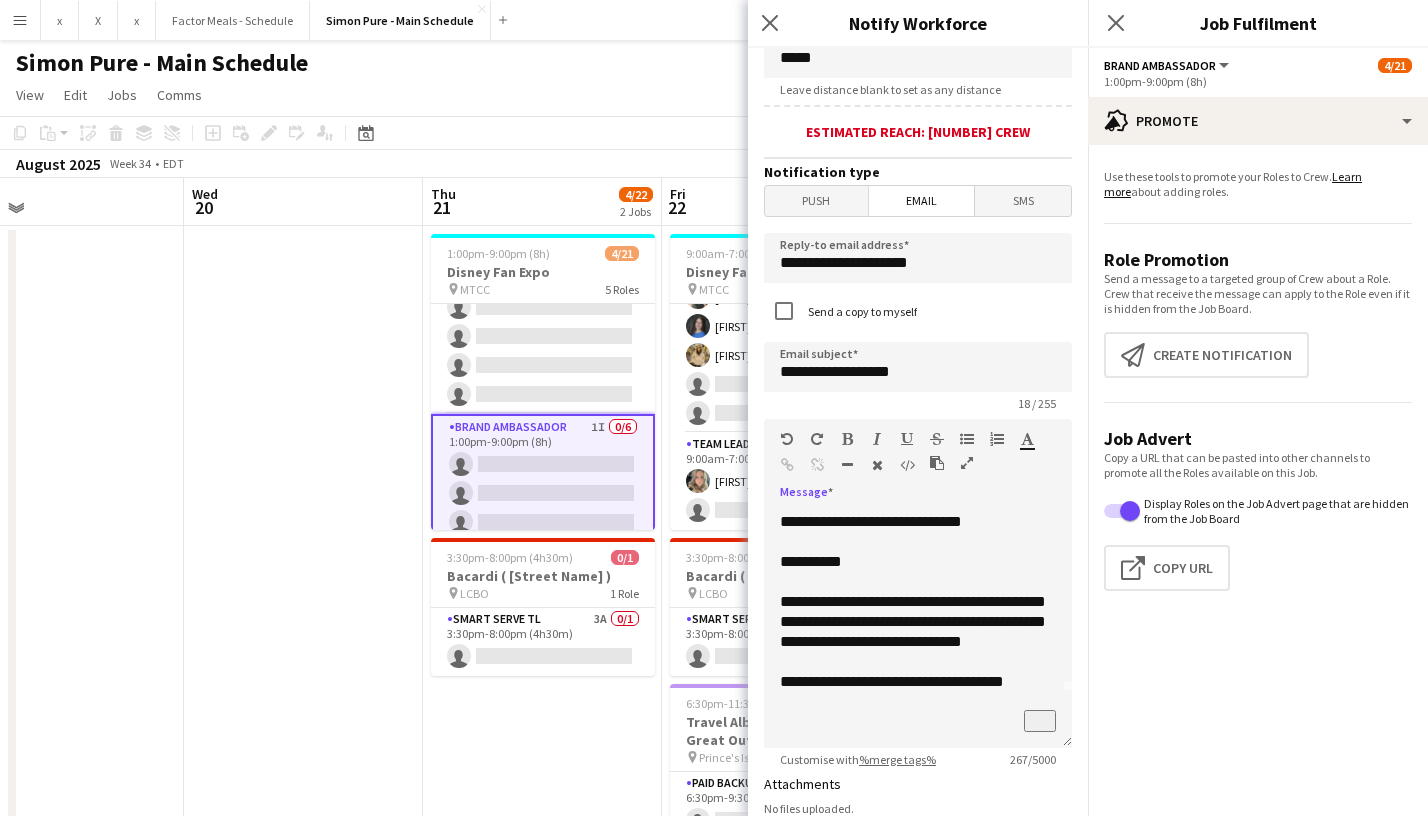 click at bounding box center [967, 439] 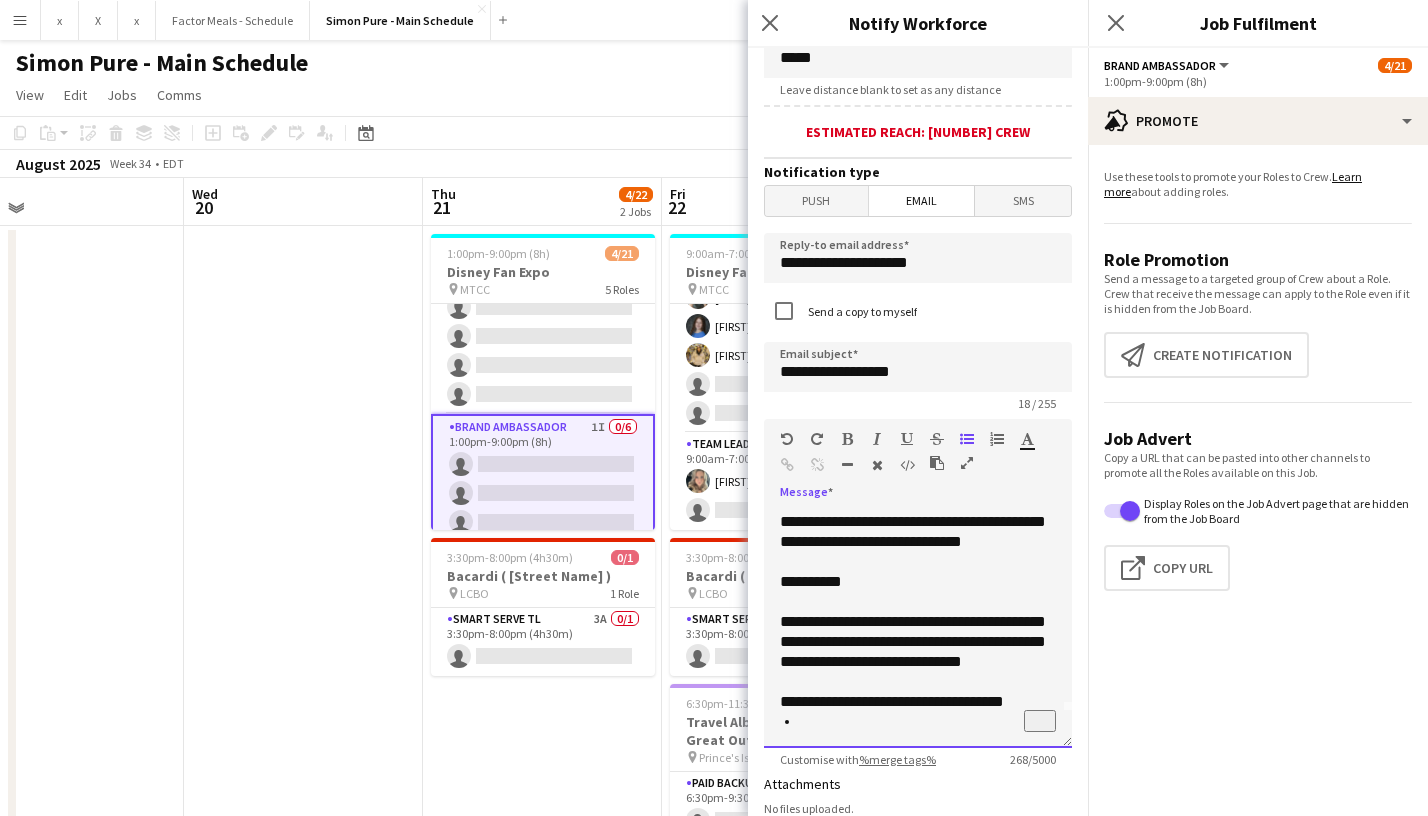 scroll, scrollTop: 63, scrollLeft: 0, axis: vertical 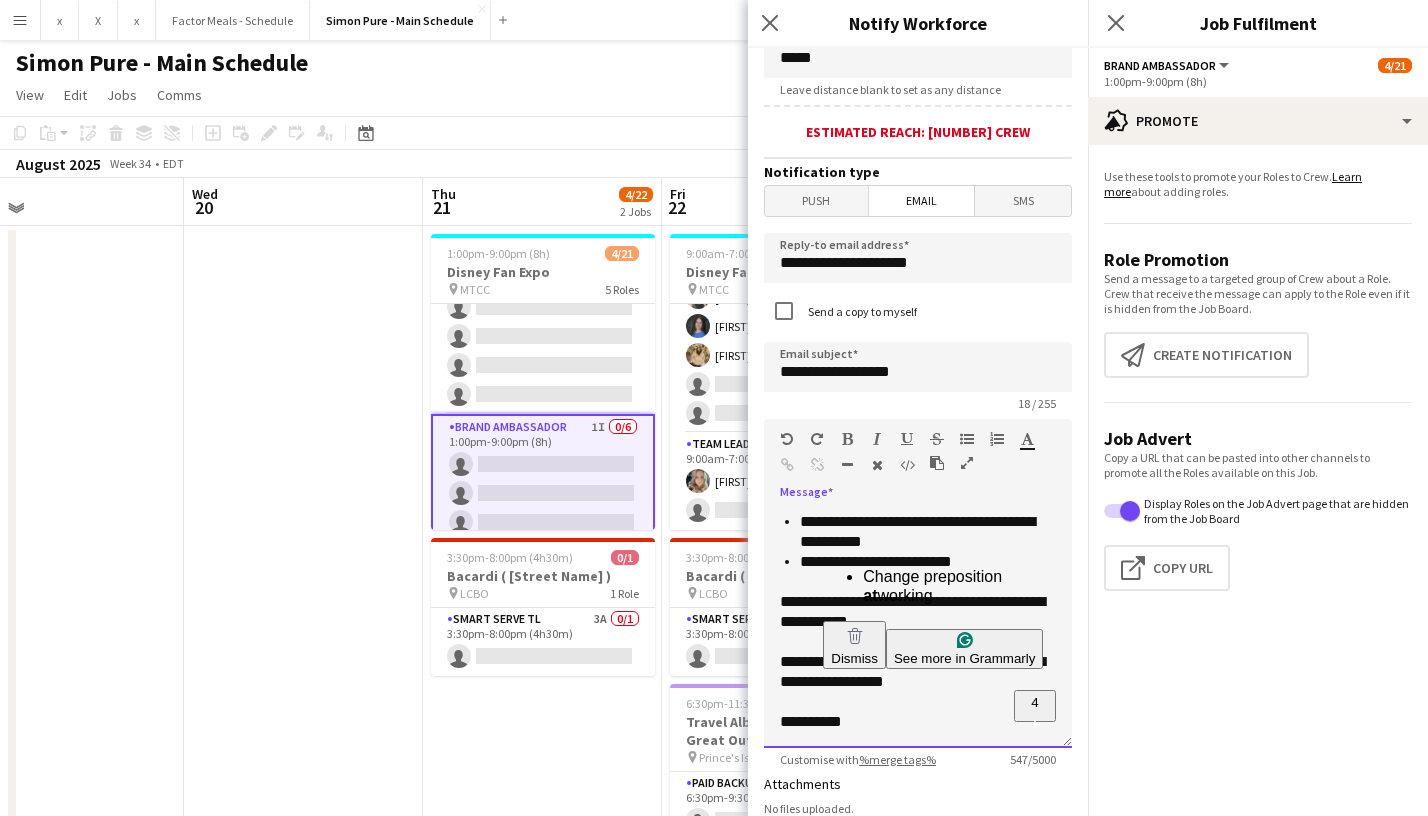 click on "**********" 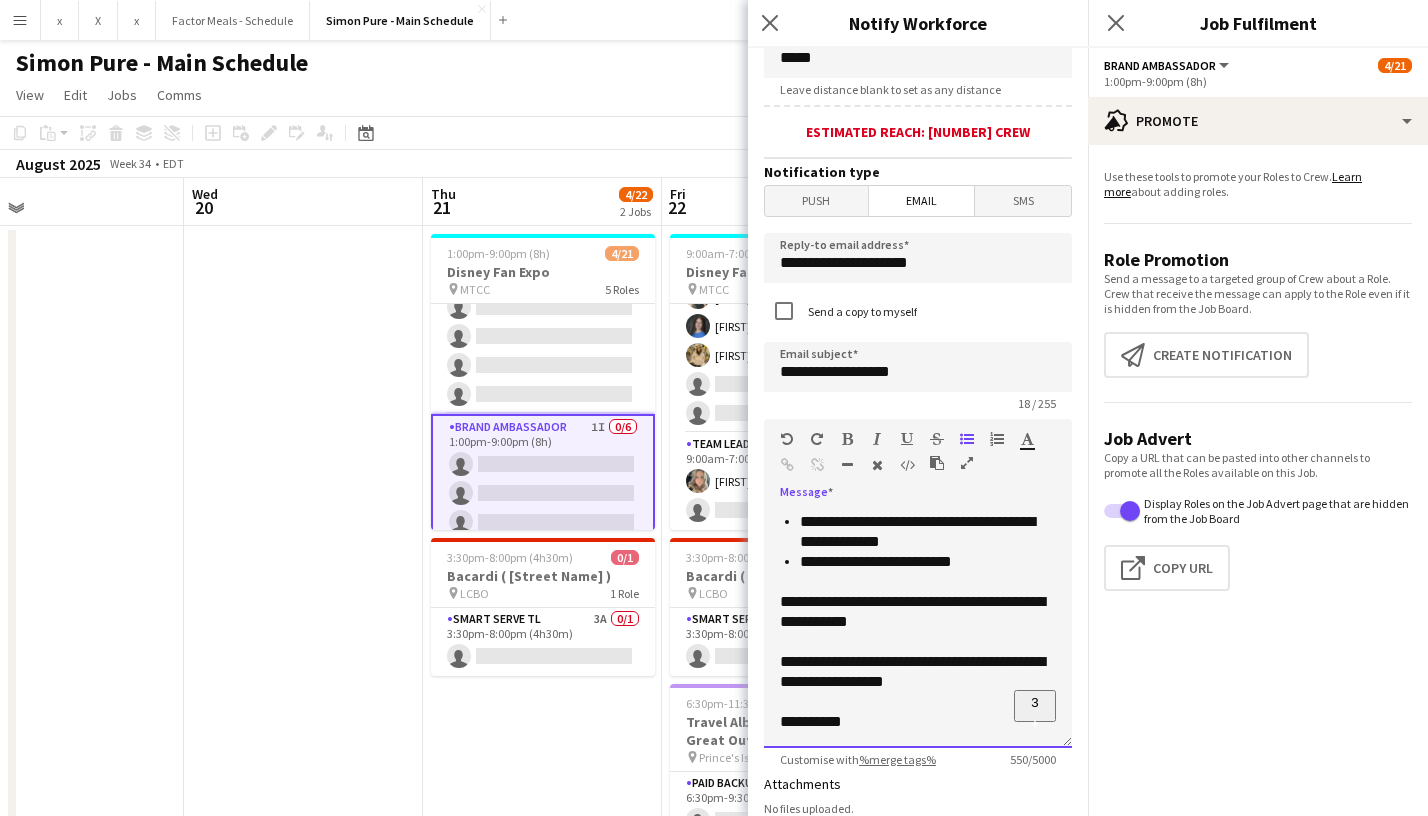 click on "Menu
Boards
Boards   Boards   All jobs   Status
Workforce
Workforce   My Workforce   Recruiting
Comms
Comms
Pay
Pay   Approvals   Payments   Reports   Invoices
Platform Settings
Platform Settings   App settings   Your settings   Profiles
Training Academy
Training Academy
Knowledge Base
Knowledge Base
Product Updates
Product Updates   Log Out   Privacy   x
Close
X
Close
x
Close
Factor Meals - Schedule
Close
Simon Pure - Main Schedule
Close
Add
Help
Notifications
1" at bounding box center [714, 1394] 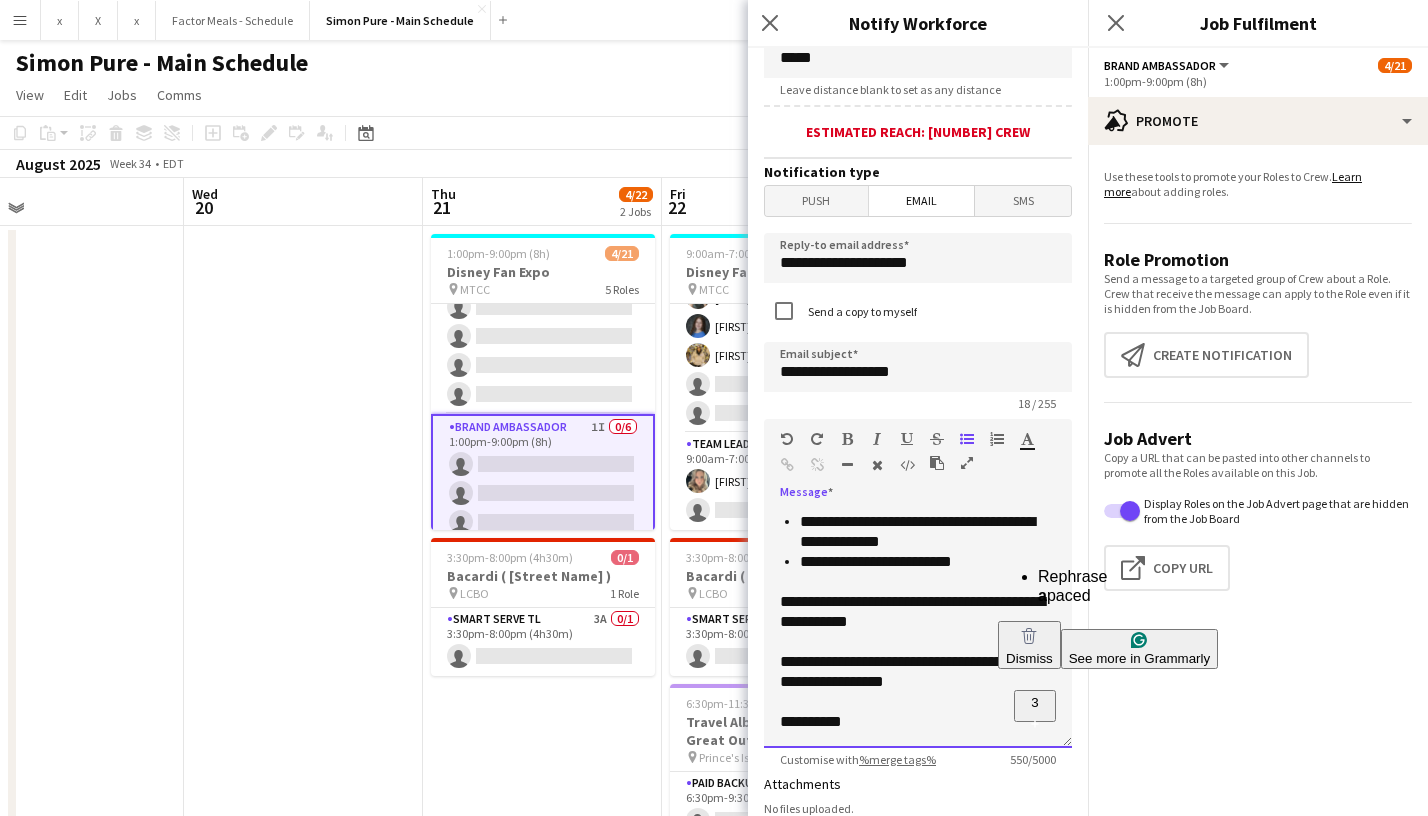 click on "Menu
Boards
Boards   Boards   All jobs   Status
Workforce
Workforce   My Workforce   Recruiting
Comms
Comms
Pay
Pay   Approvals   Payments   Reports   Invoices
Platform Settings
Platform Settings   App settings   Your settings   Profiles
Training Academy
Training Academy
Knowledge Base
Knowledge Base
Product Updates
Product Updates   Log Out   Privacy   x
Close
X
Close
x
Close
Factor Meals - Schedule
Close
Simon Pure - Main Schedule
Close
Add
Help
Notifications
1" at bounding box center (714, 1394) 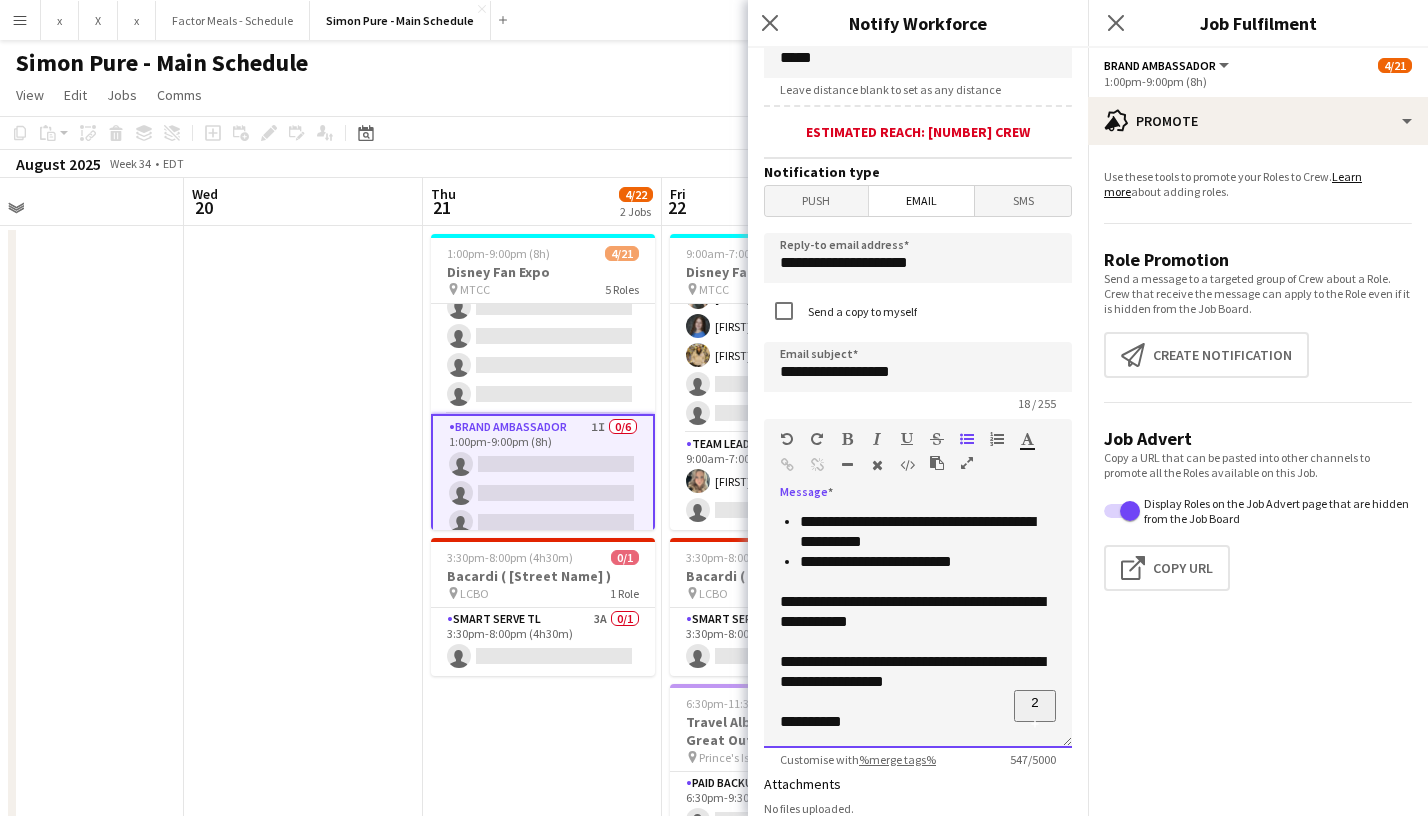scroll, scrollTop: 317, scrollLeft: 0, axis: vertical 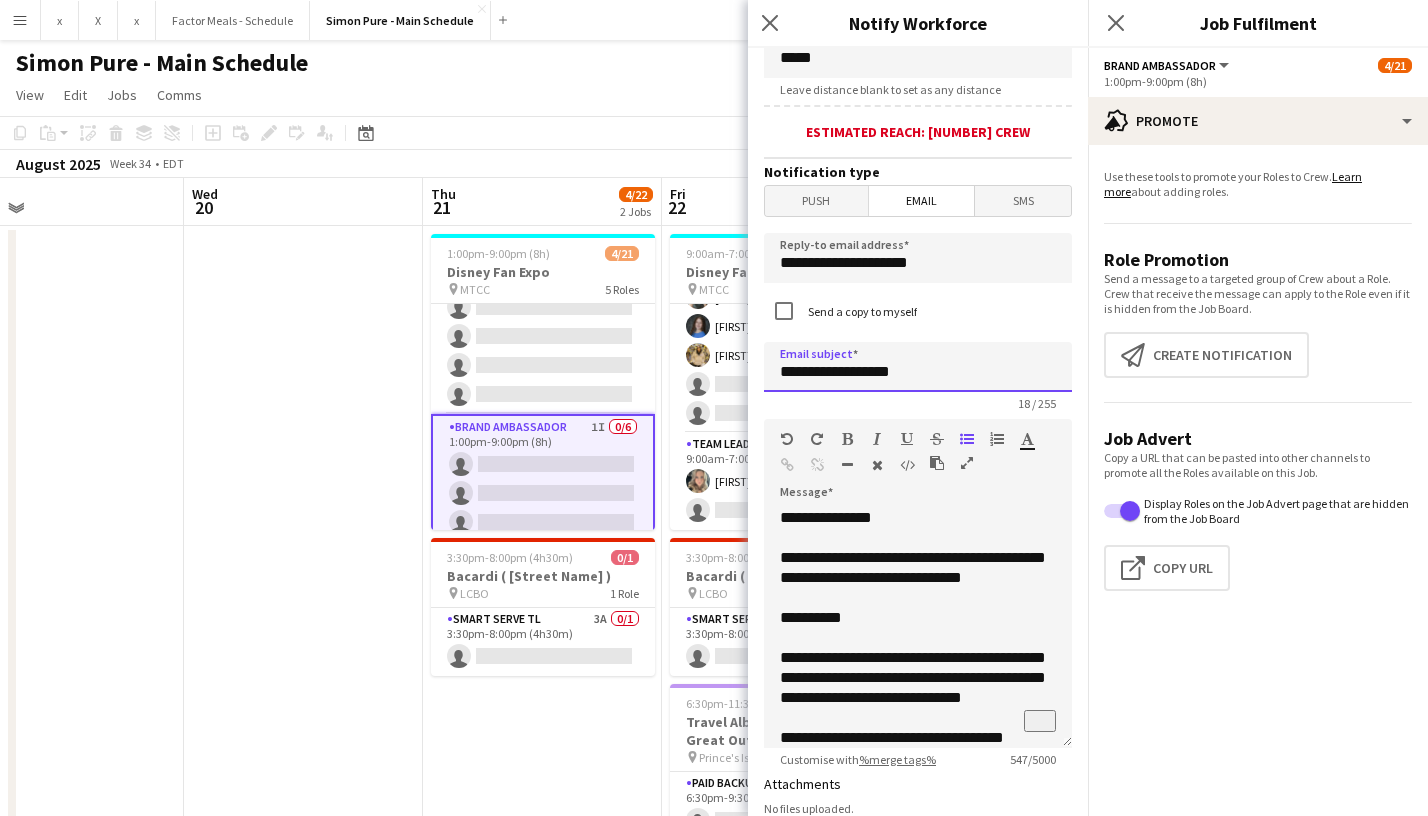 click on "**********" 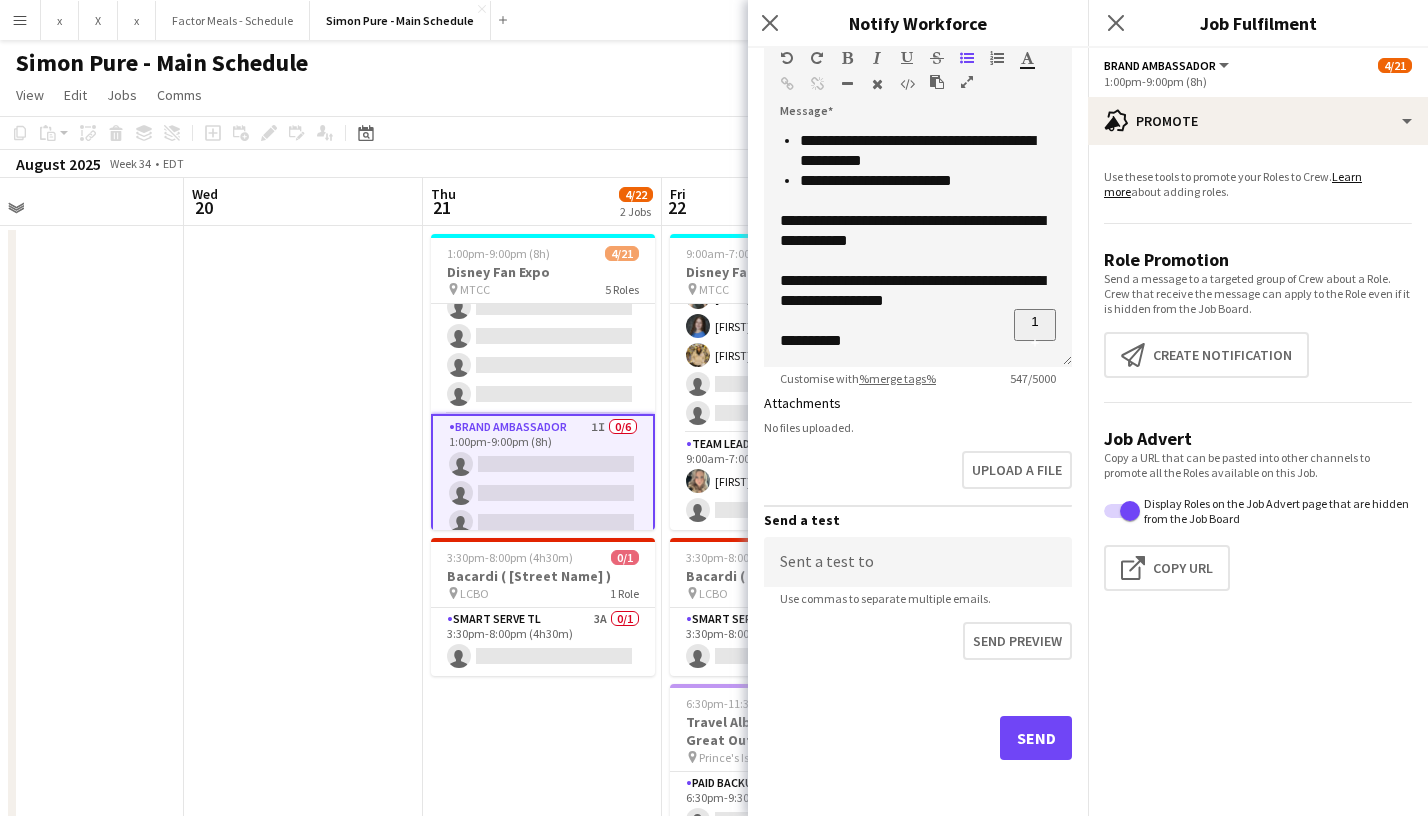 type on "**********" 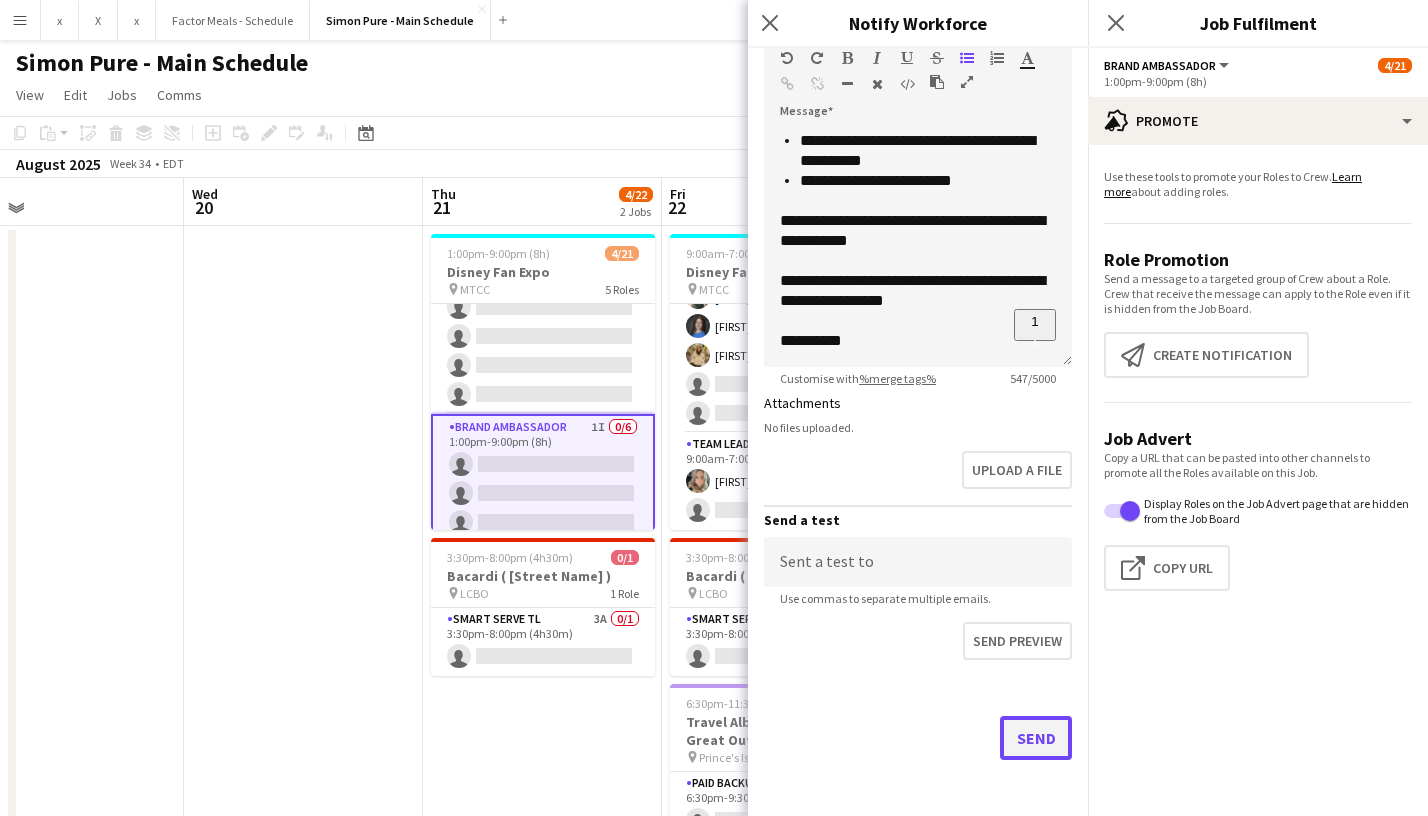 click on "Send" 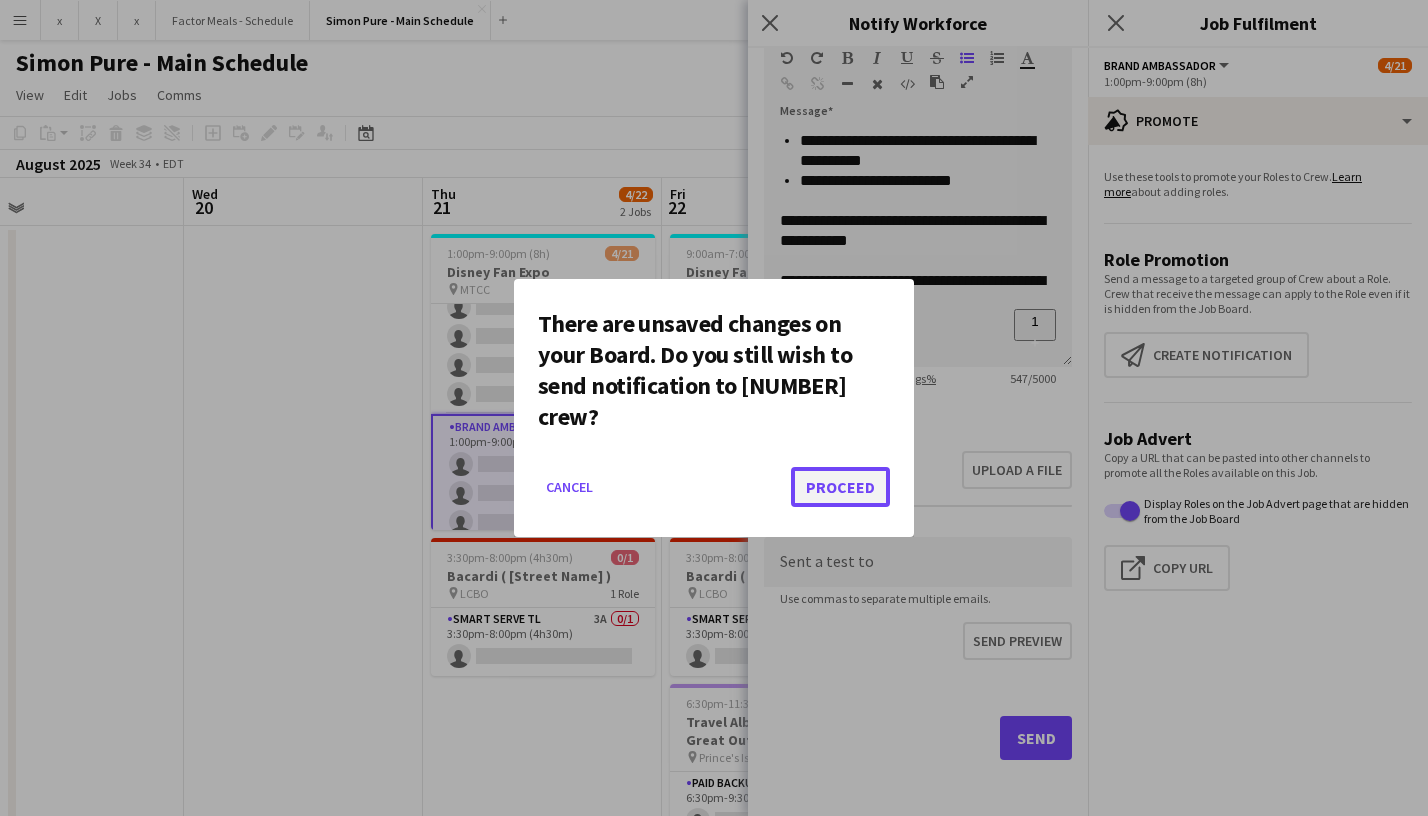 click on "Proceed" 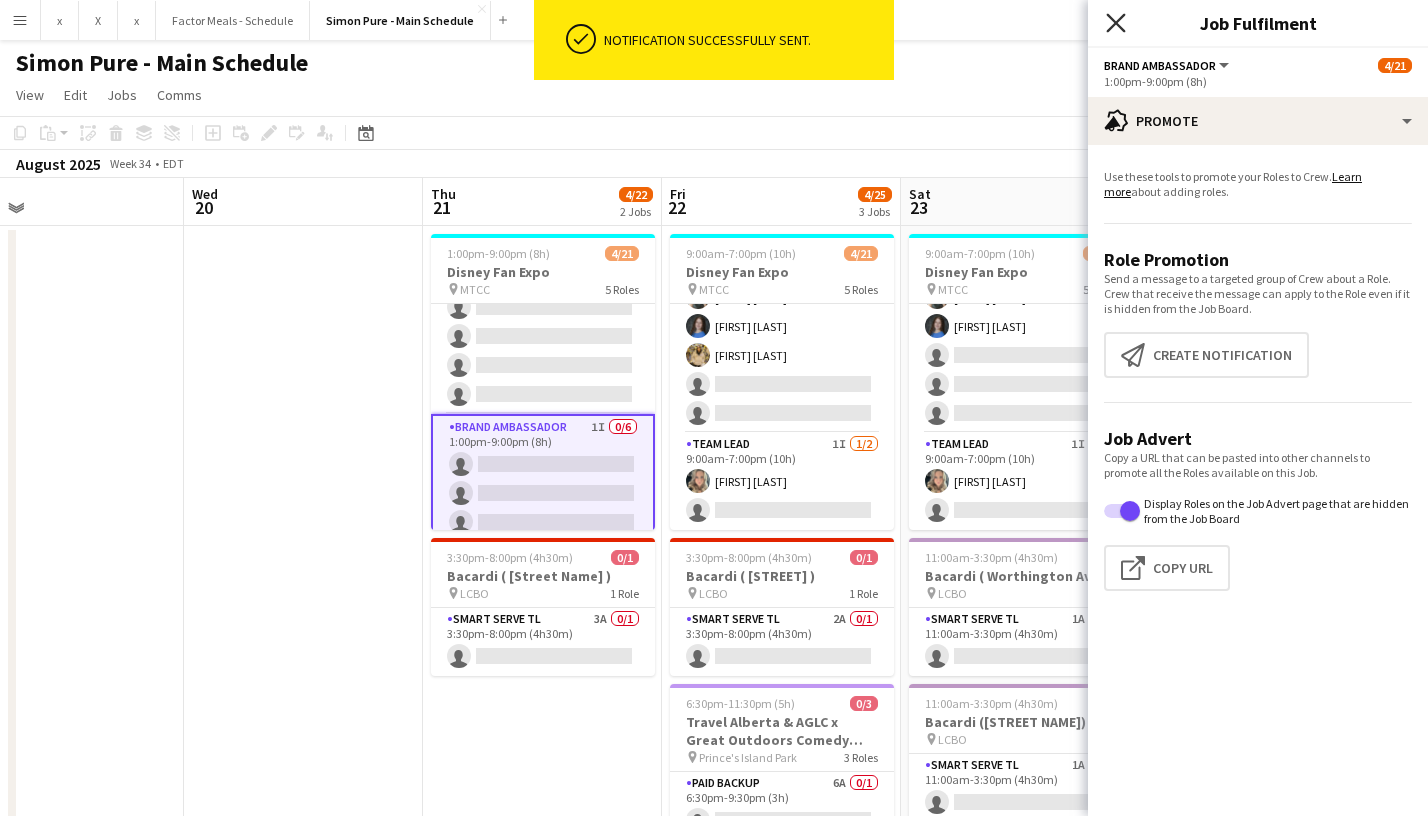 click on "Close pop-in" 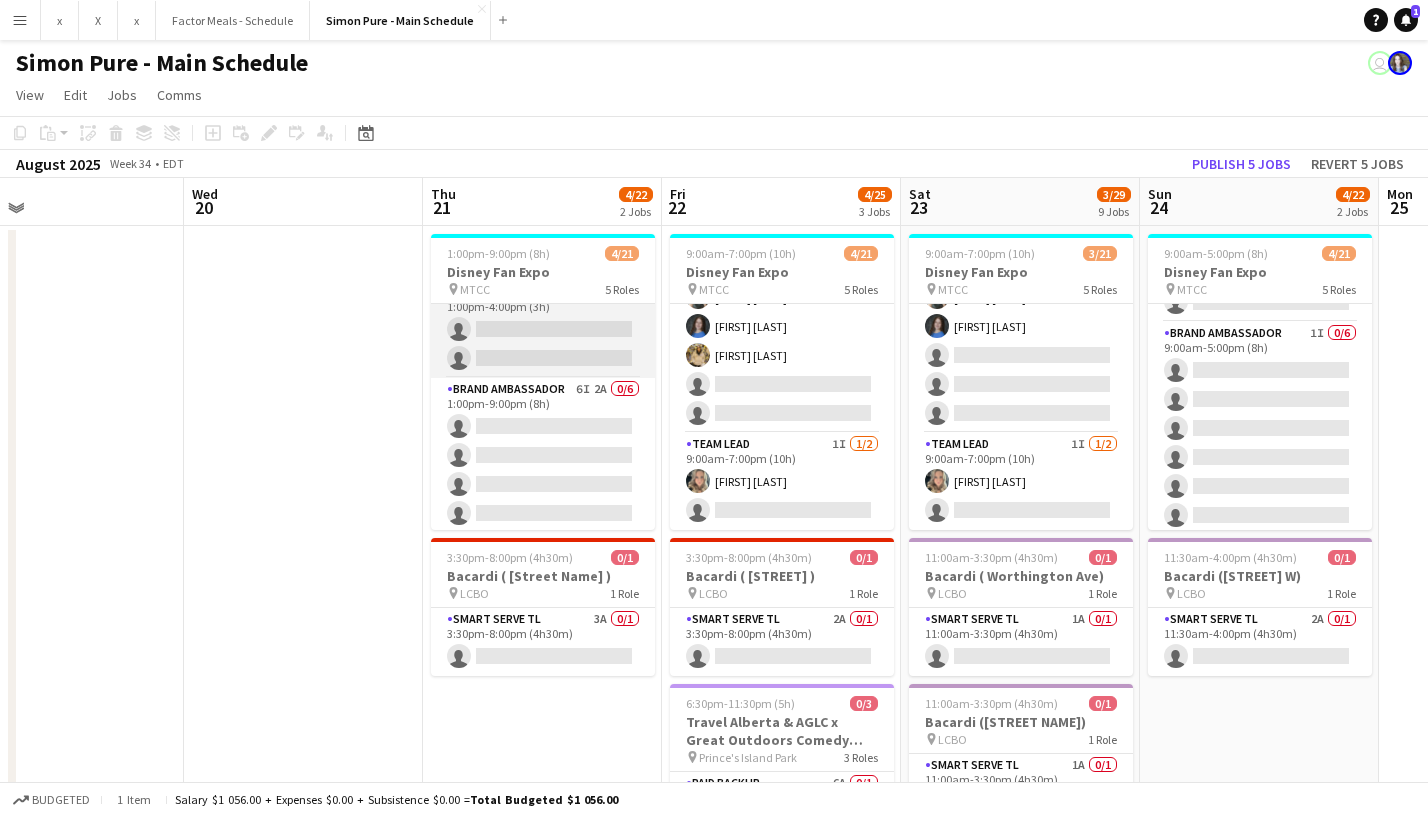 scroll, scrollTop: 26, scrollLeft: 0, axis: vertical 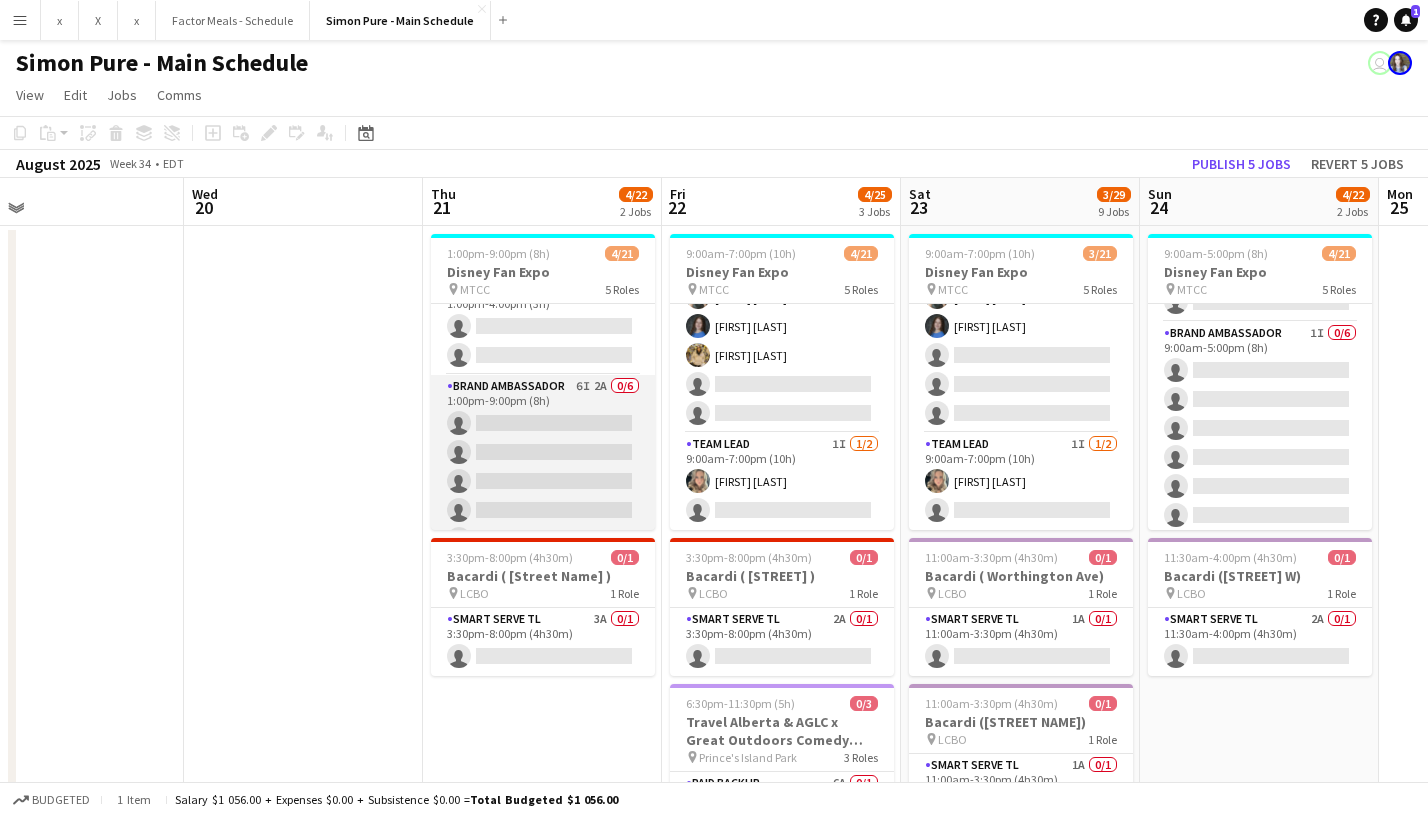 click on "Brand Ambassador    6I   2A   0/6   1:00pm-9:00pm (8h)
single-neutral-actions
single-neutral-actions
single-neutral-actions
single-neutral-actions
single-neutral-actions
single-neutral-actions" at bounding box center (543, 481) 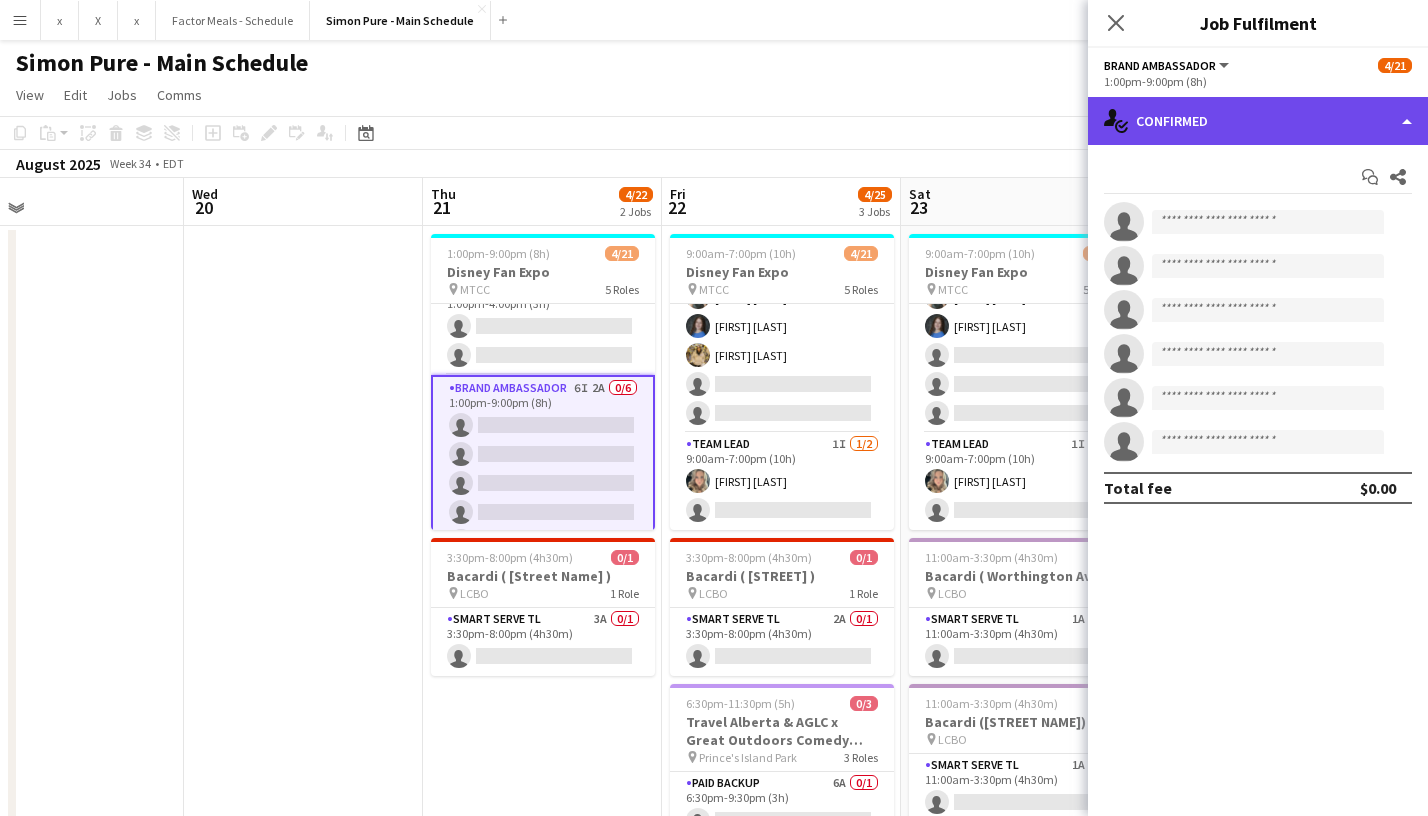 click on "single-neutral-actions-check-2
Confirmed" 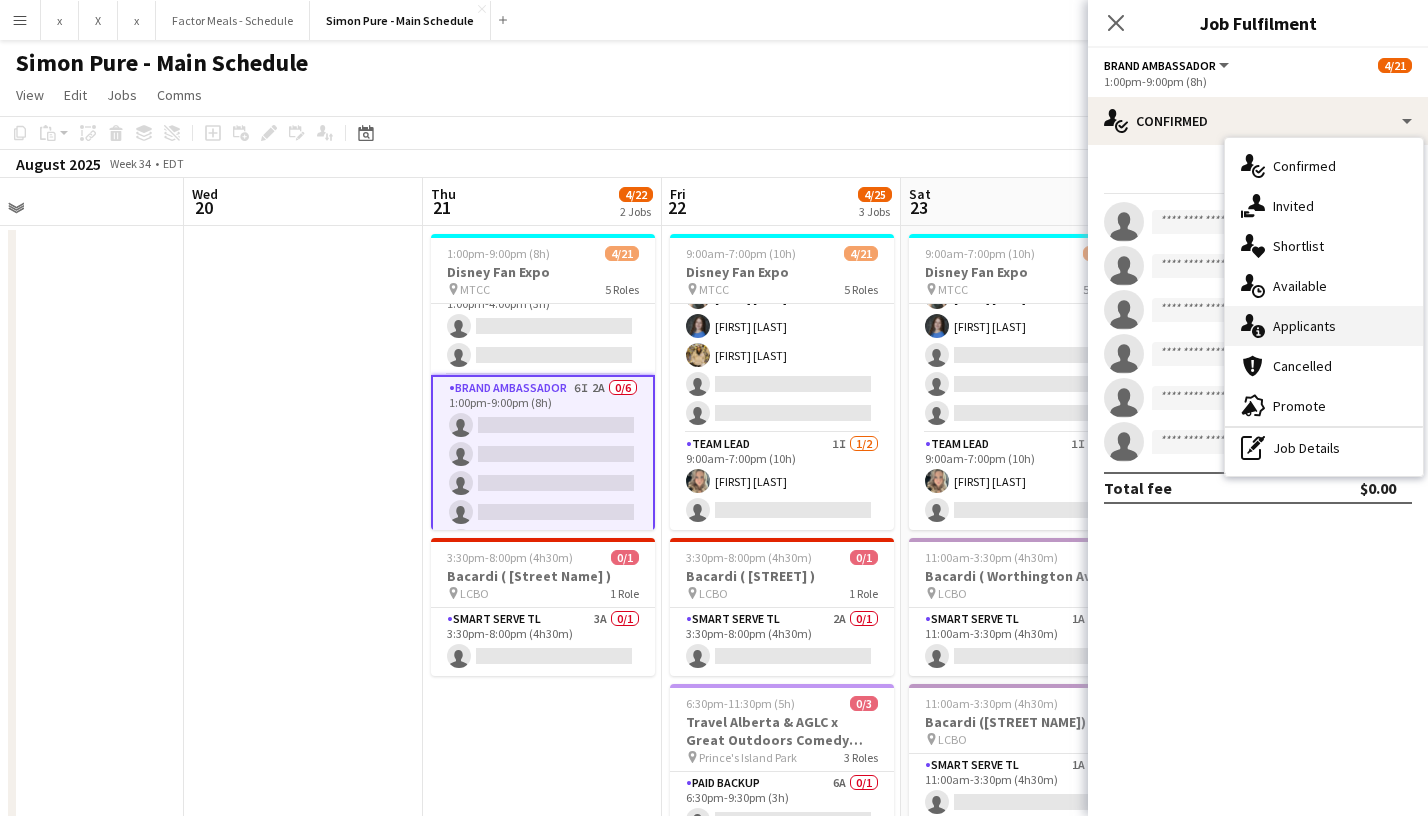 click on "single-neutral-actions-information
Applicants" at bounding box center [1324, 326] 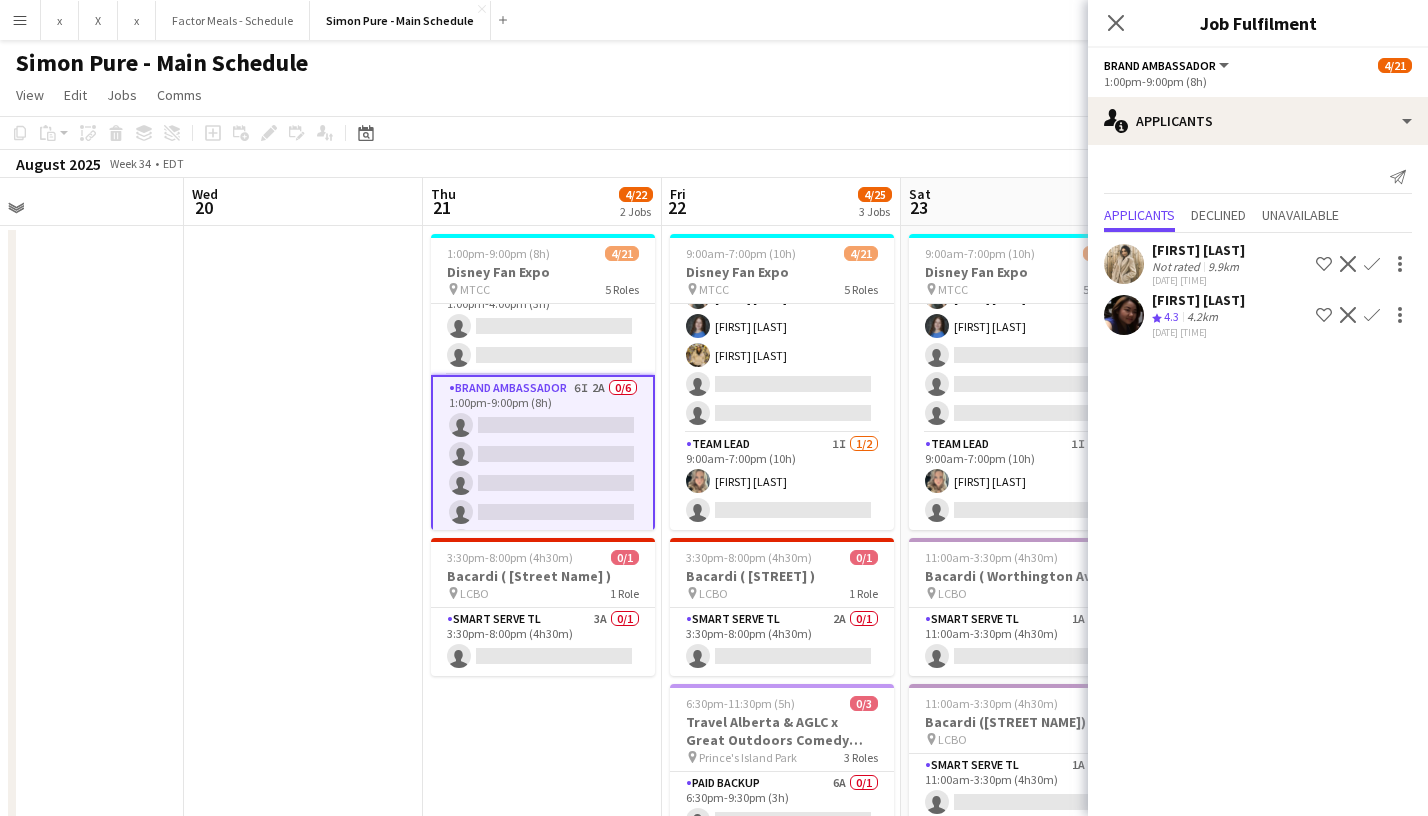 click on "[FIRST] [LAST]" at bounding box center [1198, 300] 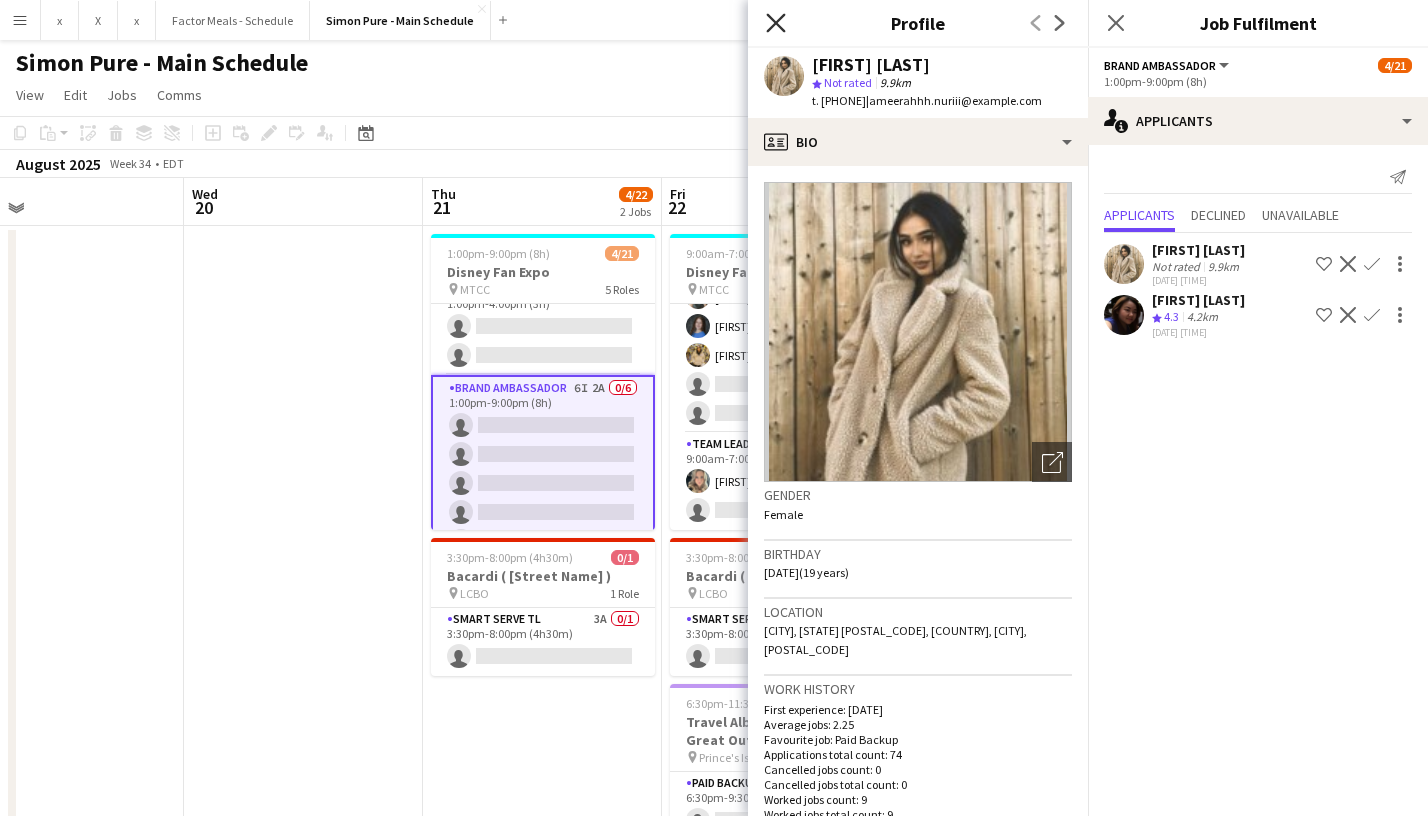 click 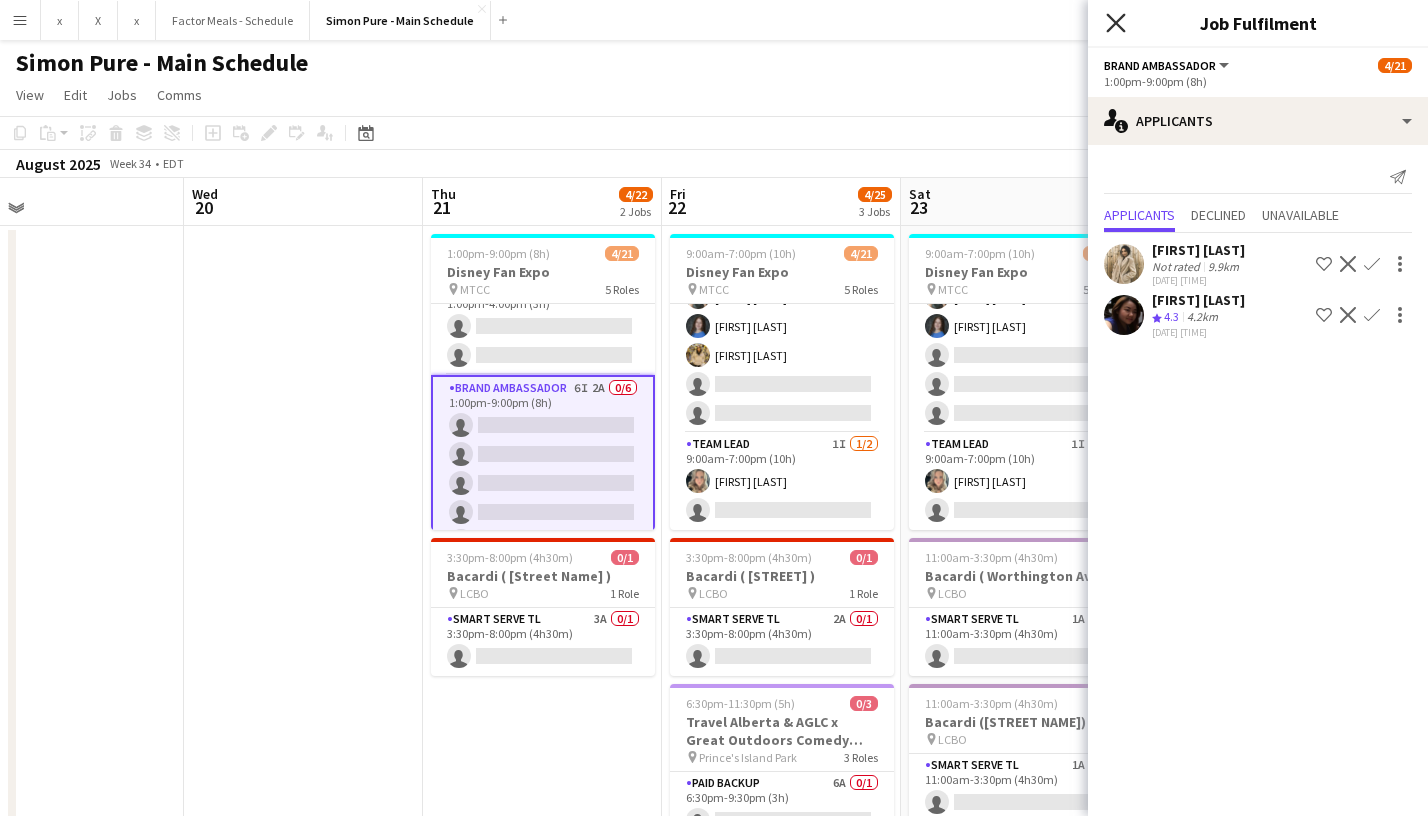 click on "Close pop-in" 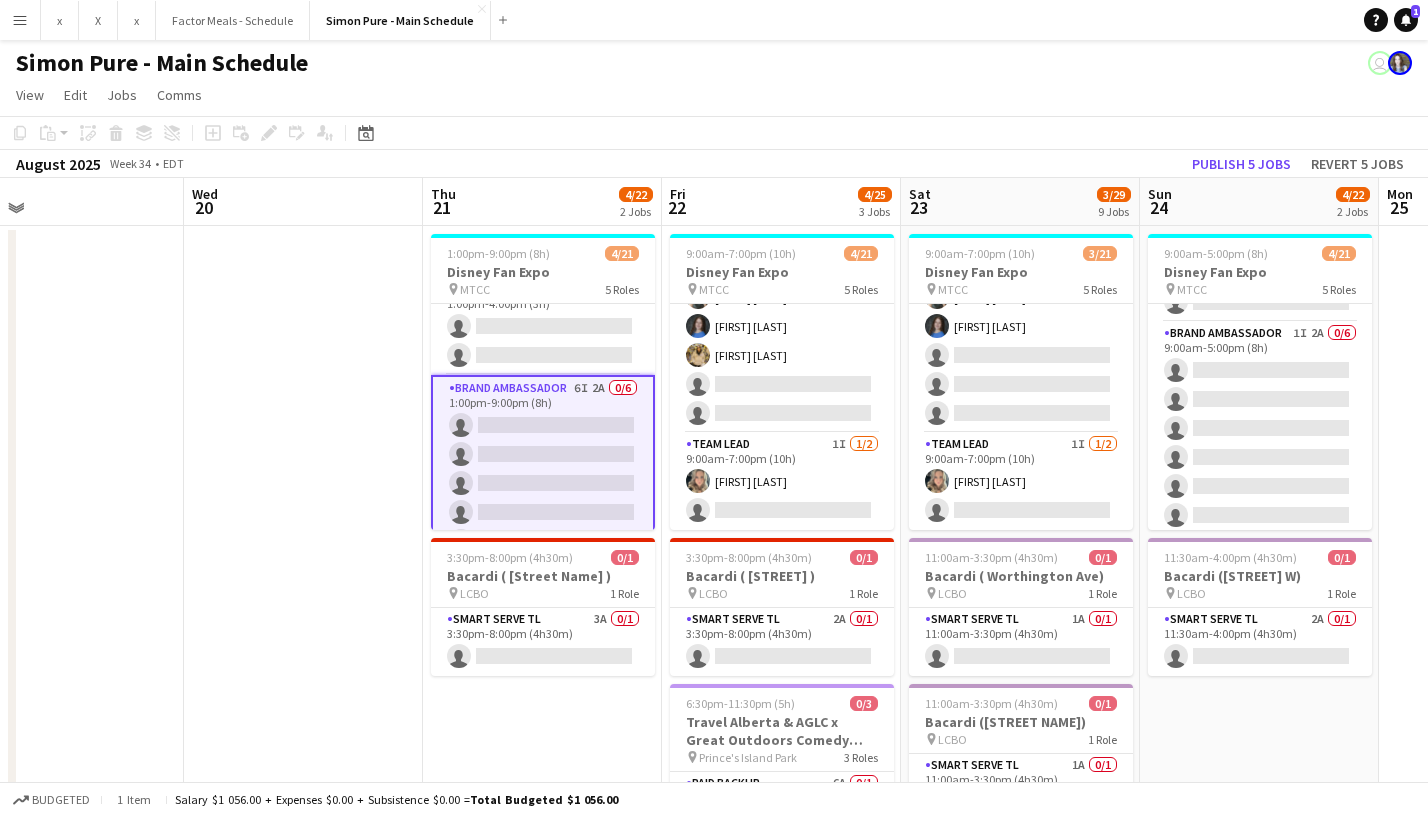 scroll, scrollTop: 0, scrollLeft: 0, axis: both 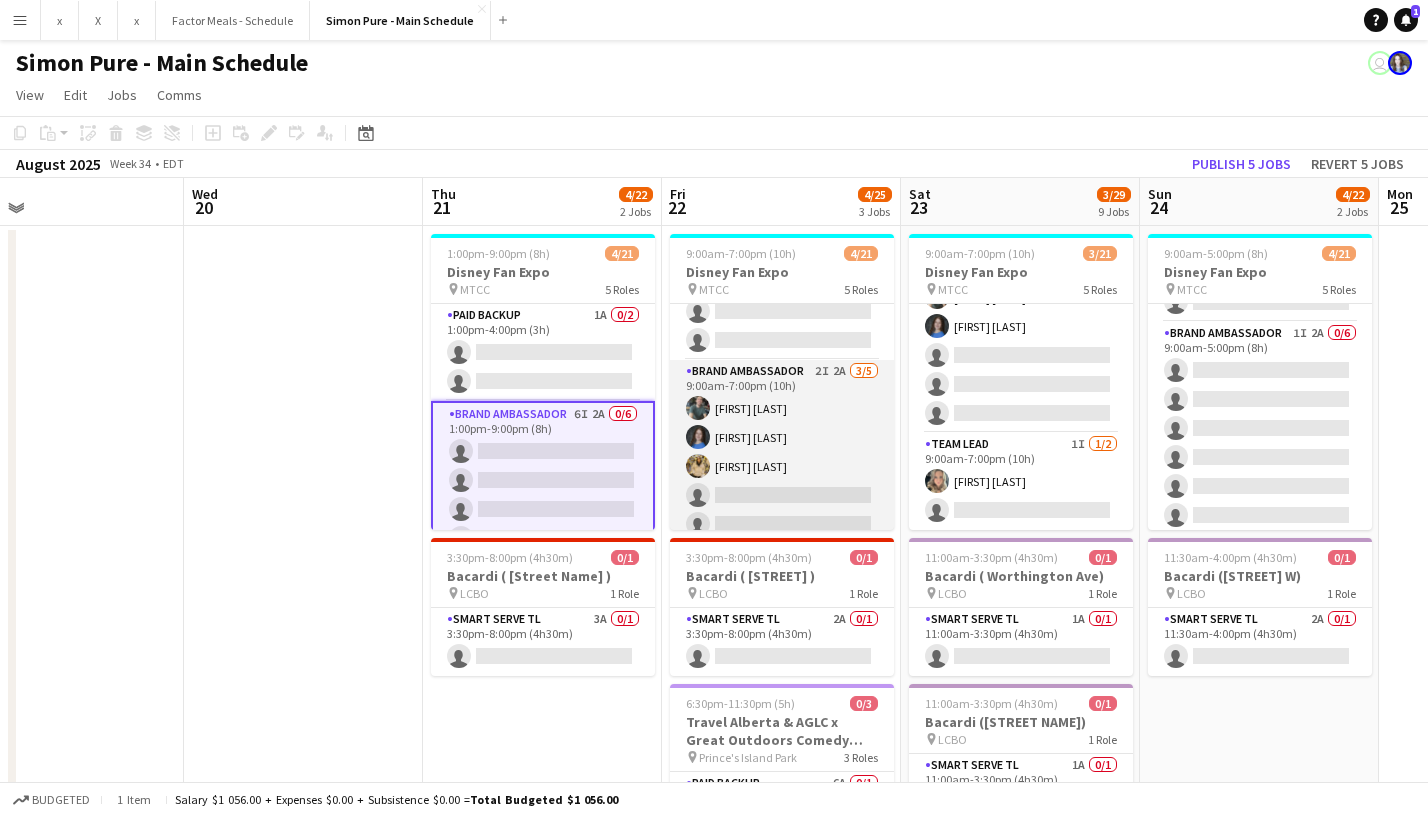 click on "Brand Ambassador    2I   2A   3/5   9:00am-7:00pm (10h)
Dylan Watts Annika Dringenberg Samira Nuri
single-neutral-actions
single-neutral-actions" at bounding box center [782, 452] 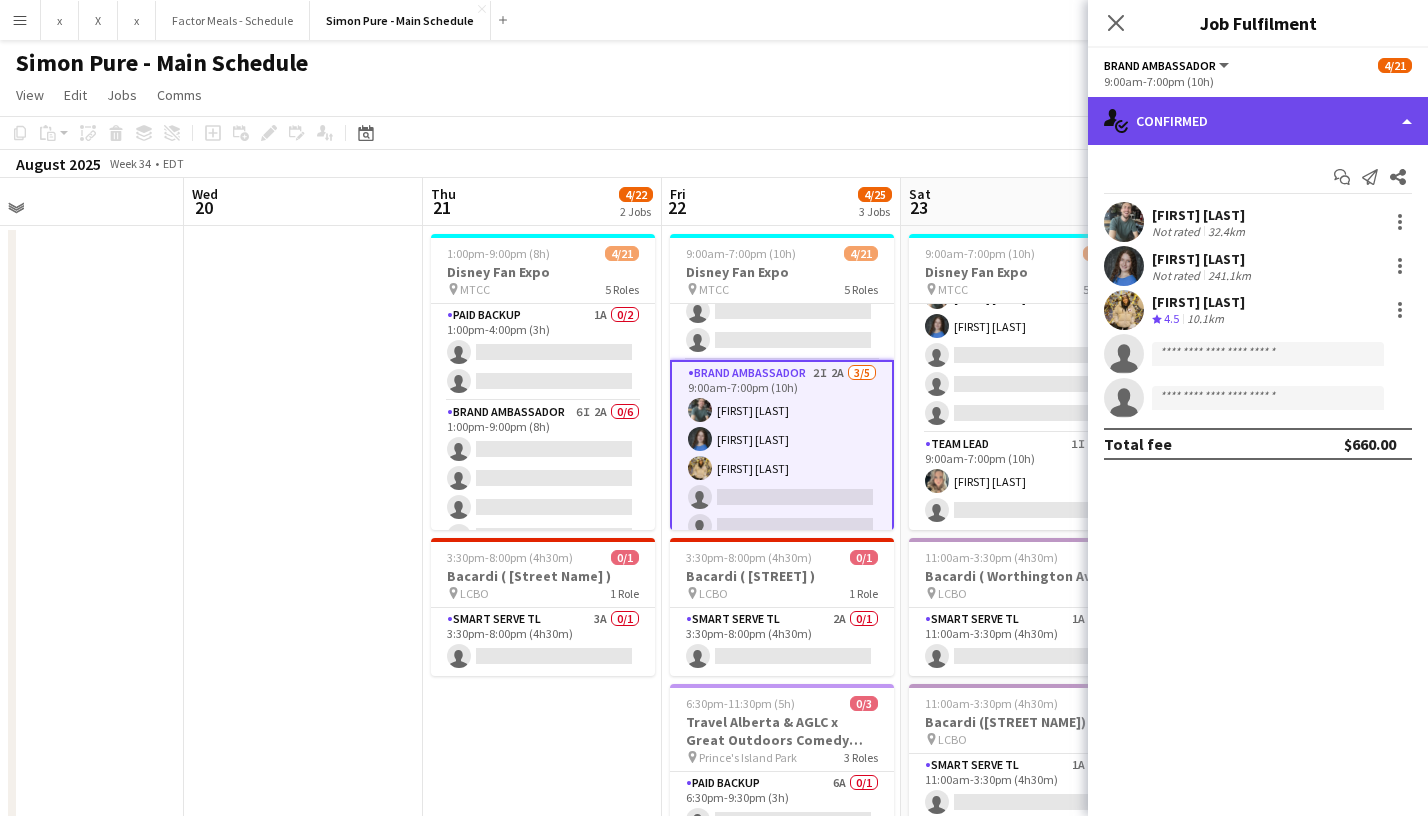 click on "single-neutral-actions-check-2
Confirmed" 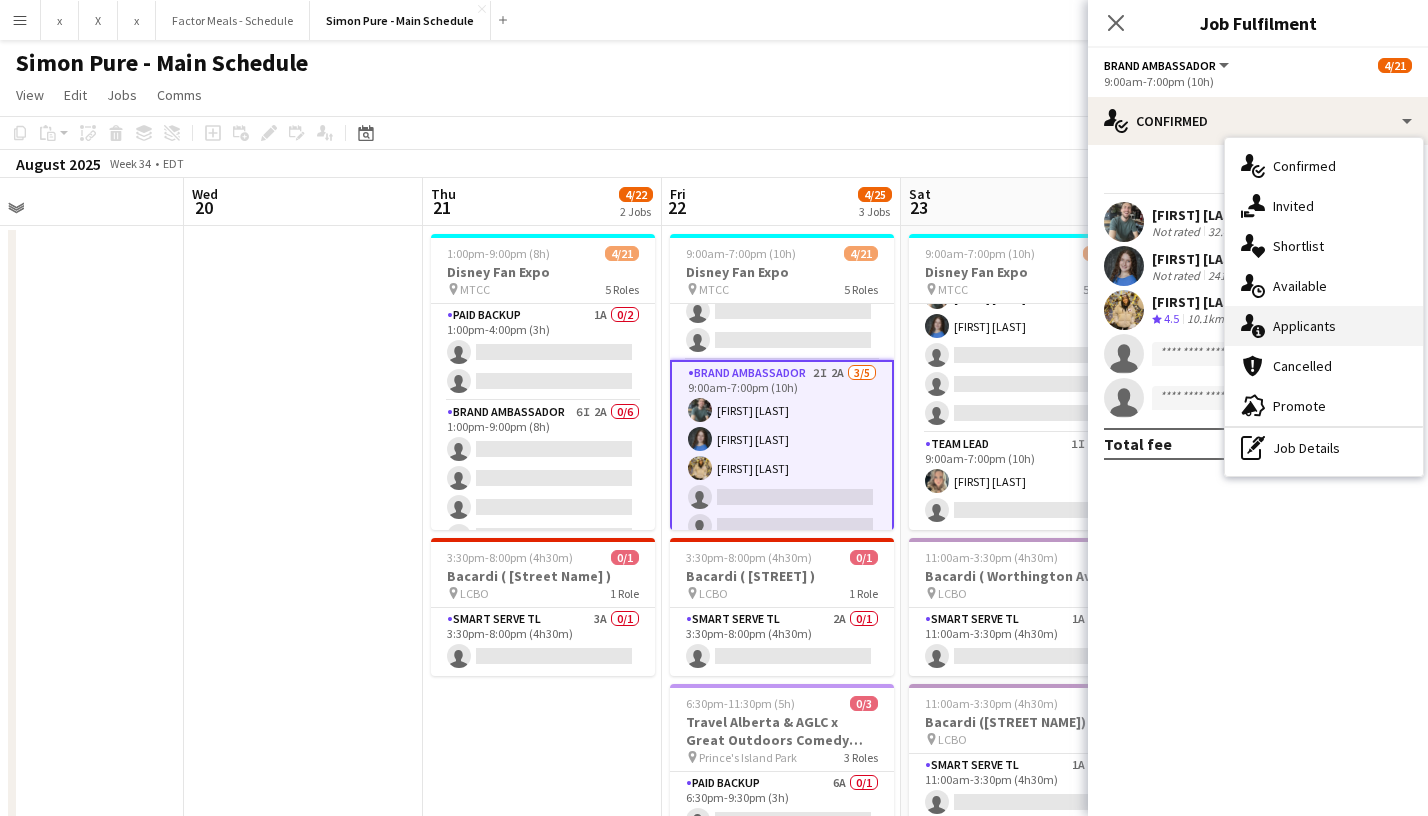 click on "single-neutral-actions-information
Applicants" at bounding box center [1324, 326] 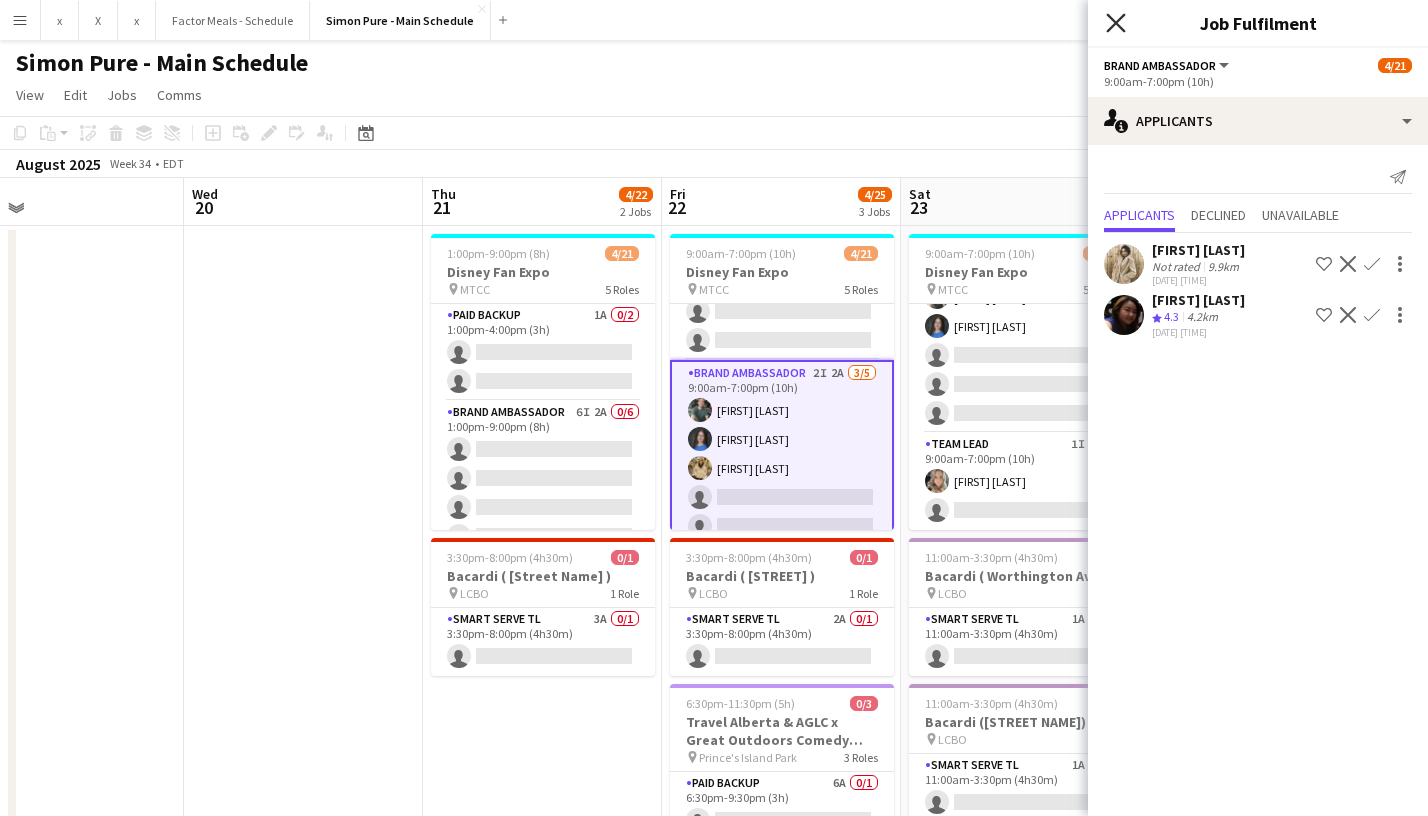 click on "Close pop-in" 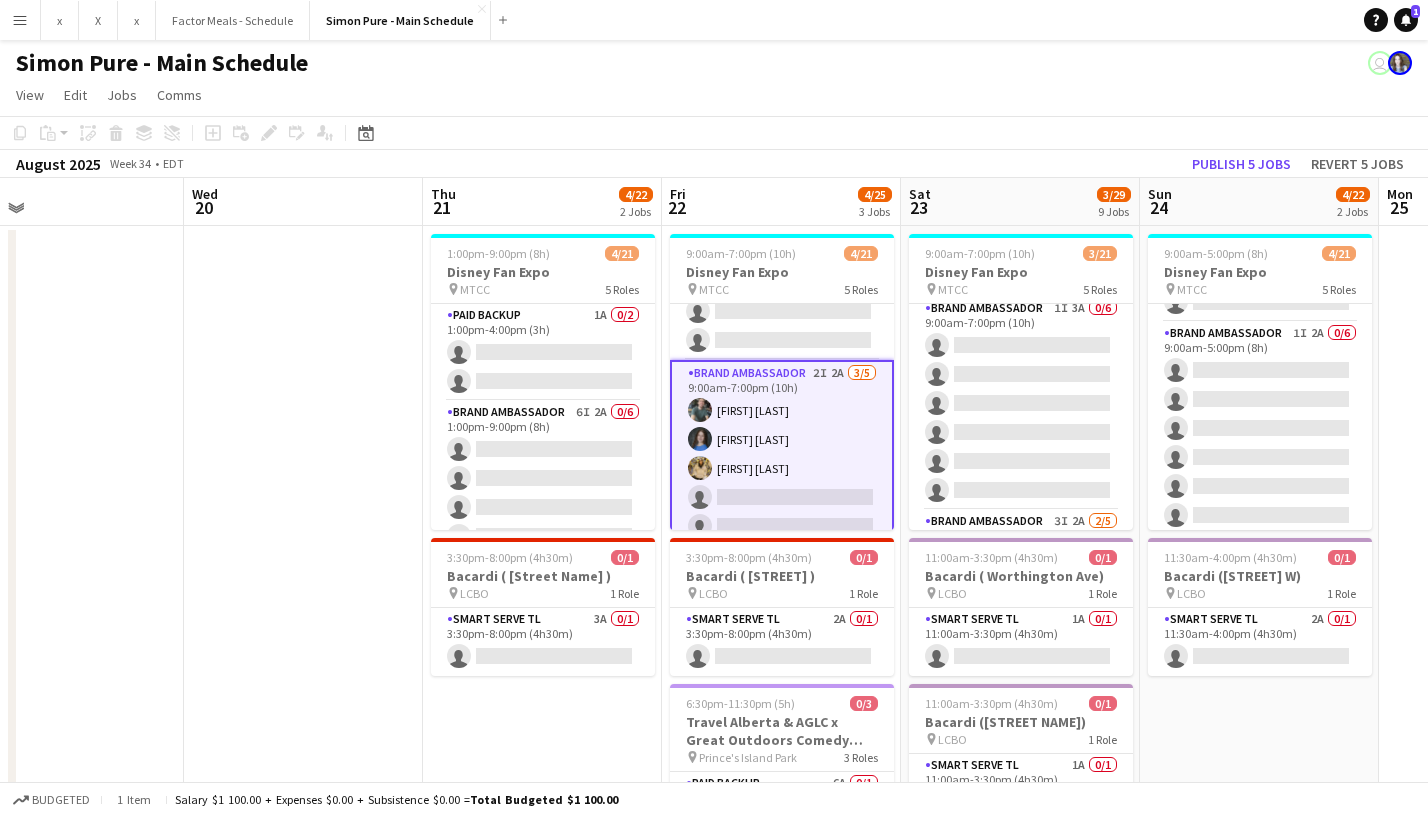 scroll, scrollTop: 324, scrollLeft: 0, axis: vertical 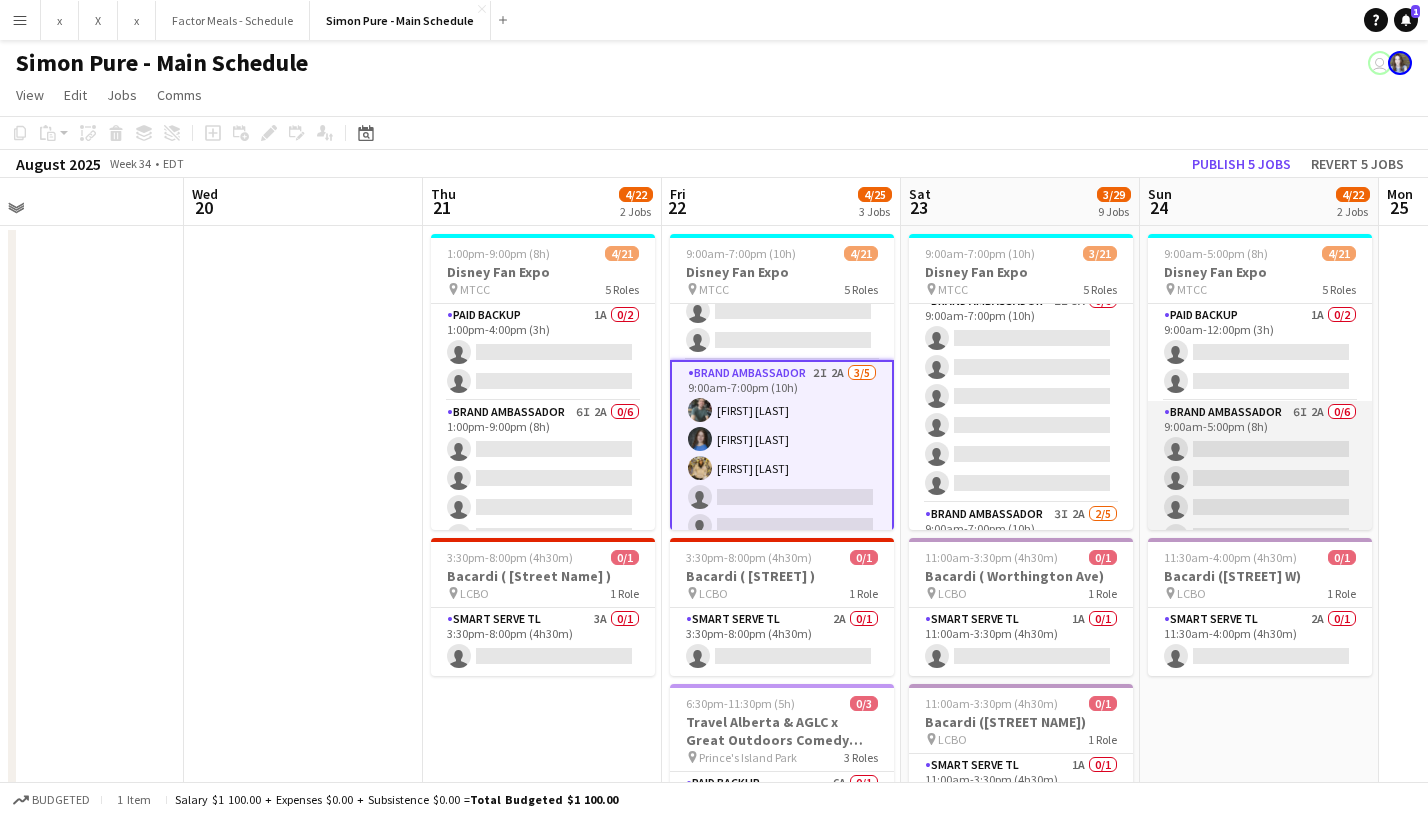 click on "Brand Ambassador    6I   2A   0/6   9:00am-5:00pm (8h)
single-neutral-actions
single-neutral-actions
single-neutral-actions
single-neutral-actions
single-neutral-actions
single-neutral-actions" at bounding box center [1260, 507] 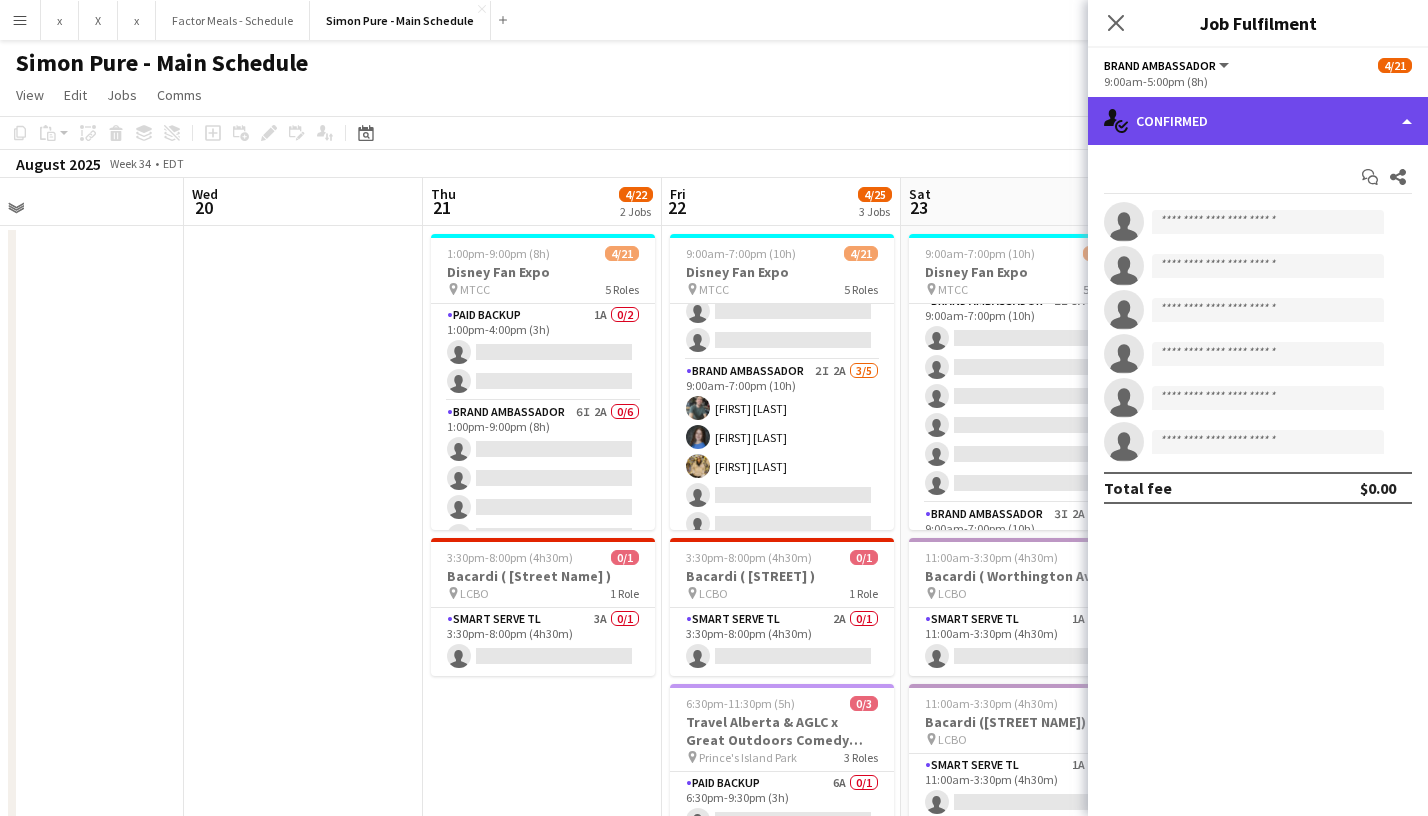 click on "single-neutral-actions-check-2
Confirmed" 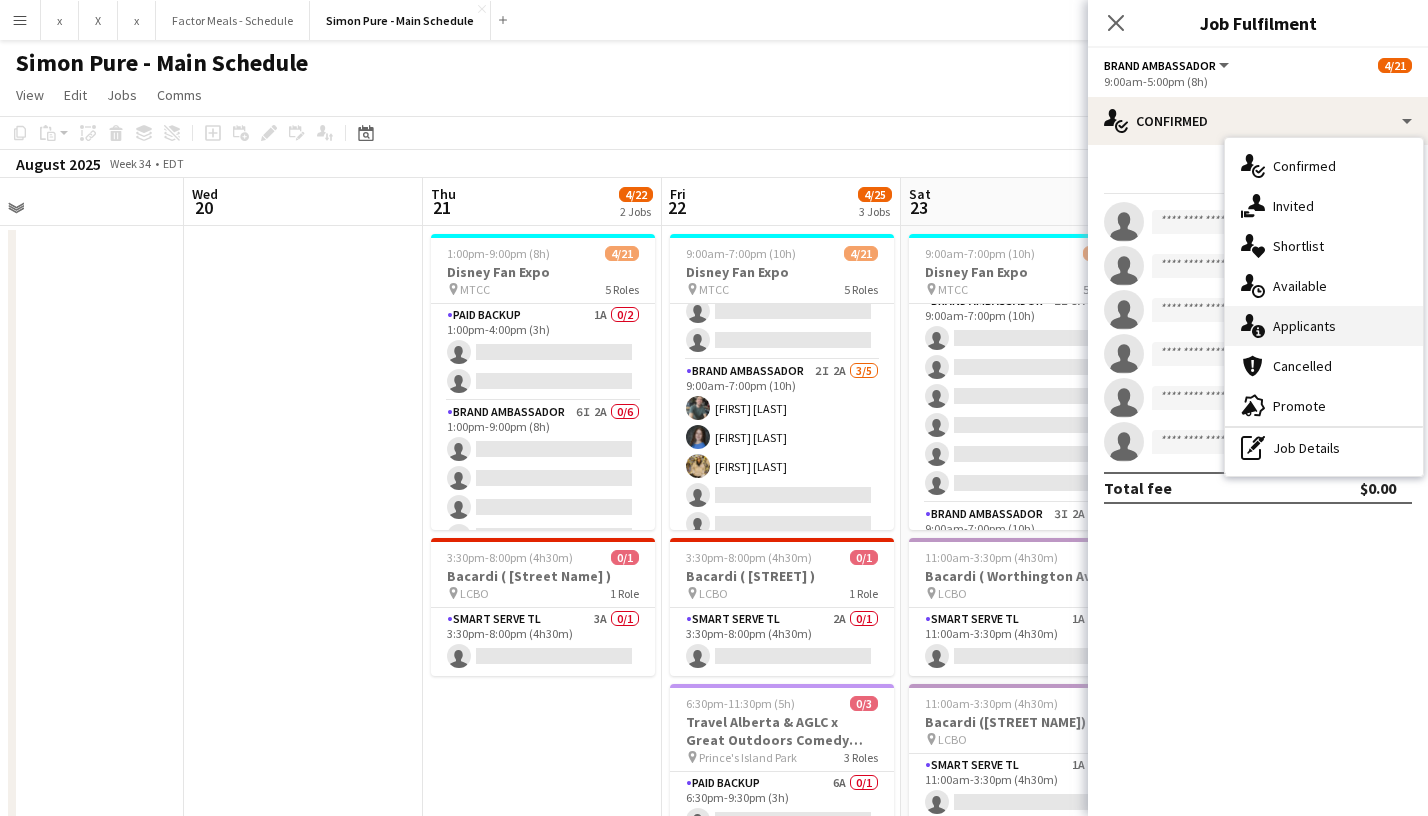 click on "single-neutral-actions-information
Applicants" at bounding box center (1324, 326) 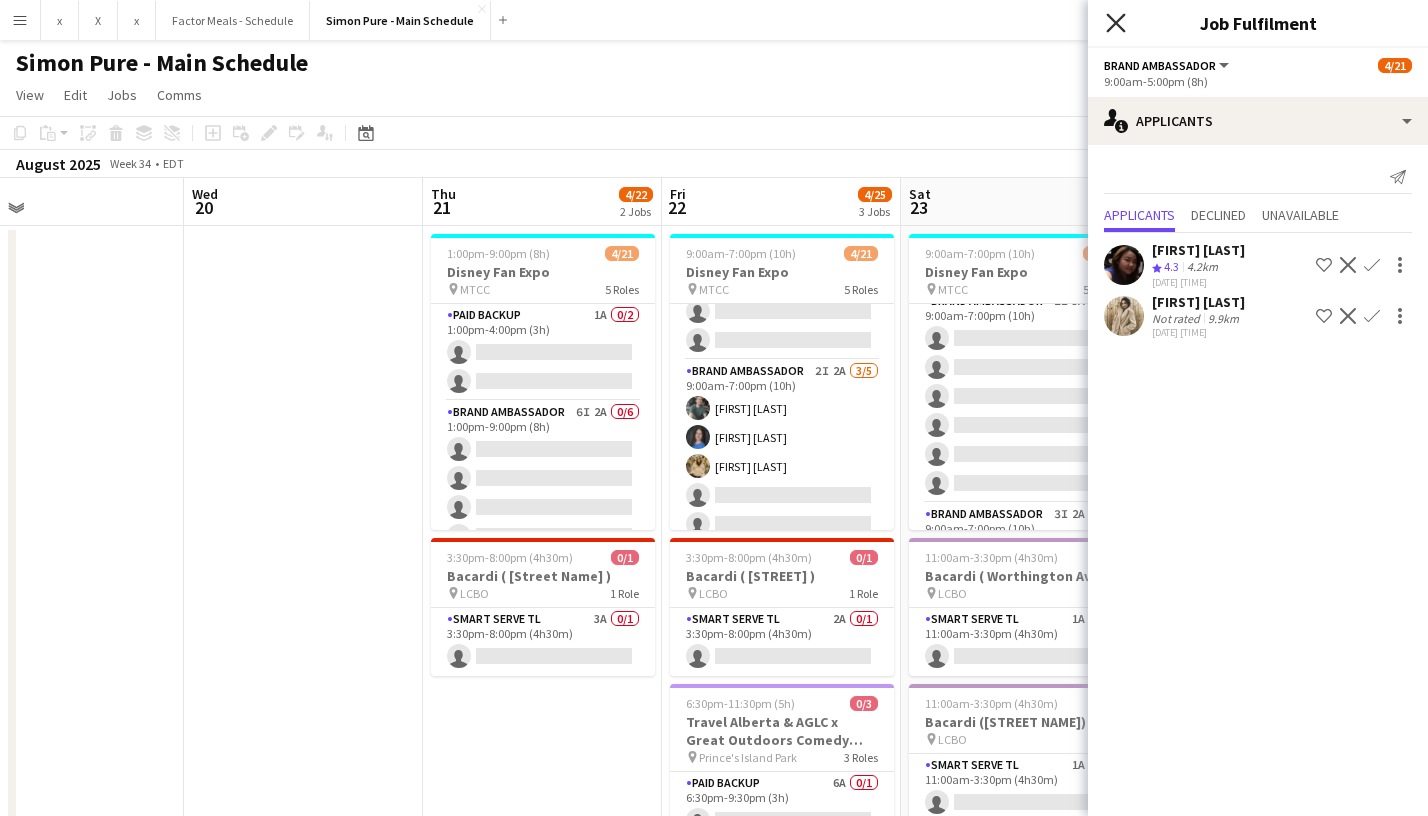 click 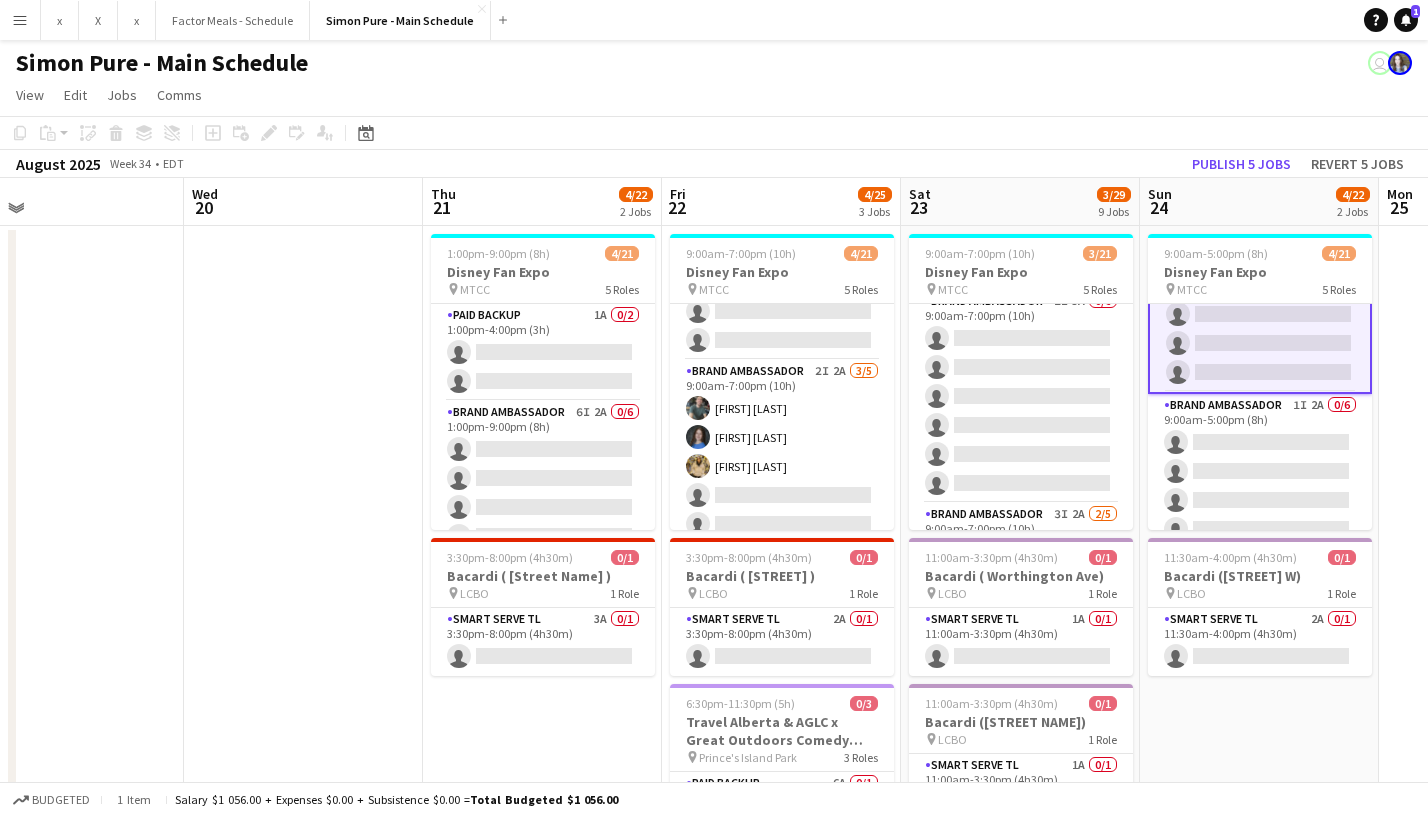 scroll, scrollTop: 252, scrollLeft: 0, axis: vertical 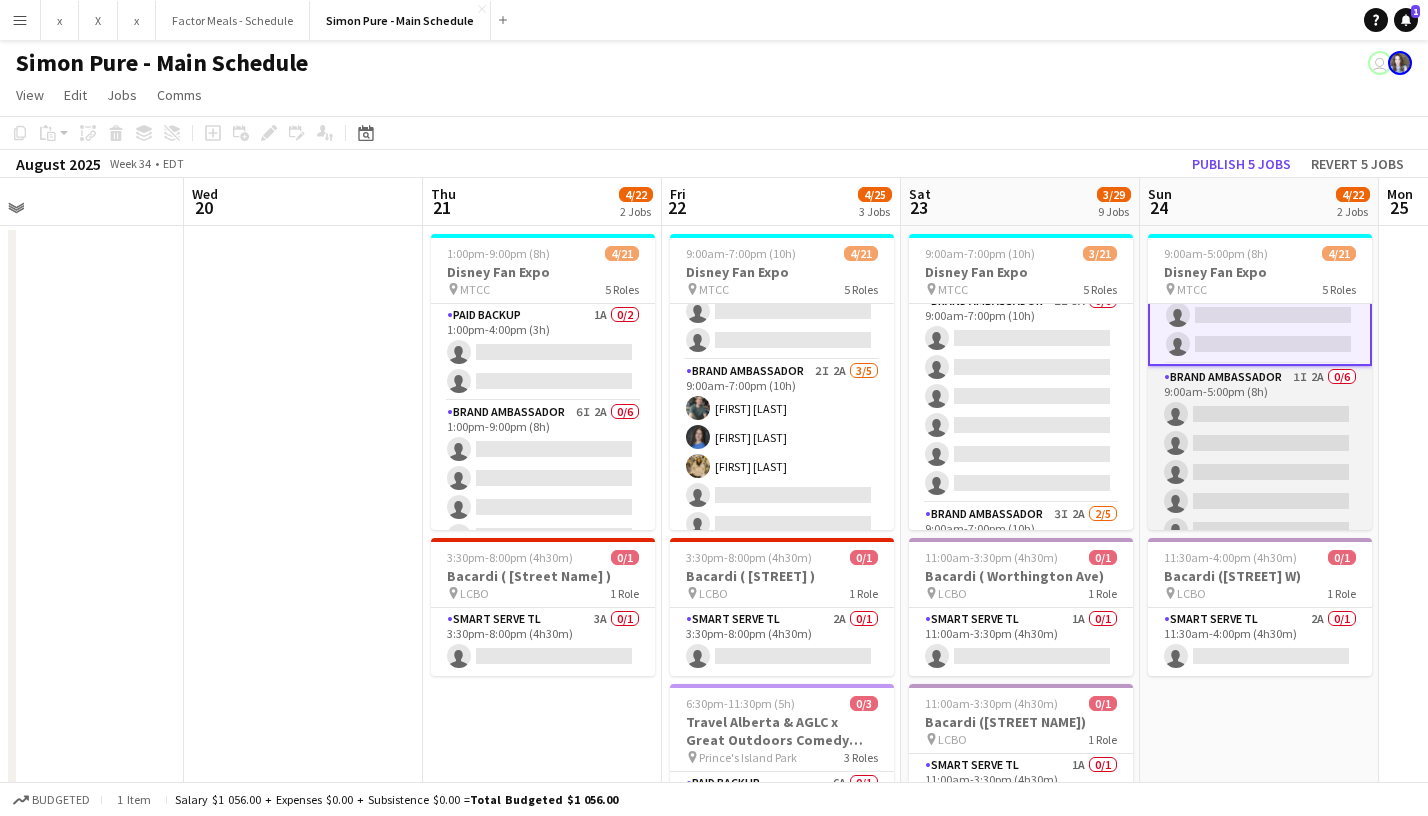 click on "Brand Ambassador    1I   2A   0/6   9:00am-5:00pm (8h)
single-neutral-actions
single-neutral-actions
single-neutral-actions
single-neutral-actions
single-neutral-actions
single-neutral-actions" at bounding box center (1260, 472) 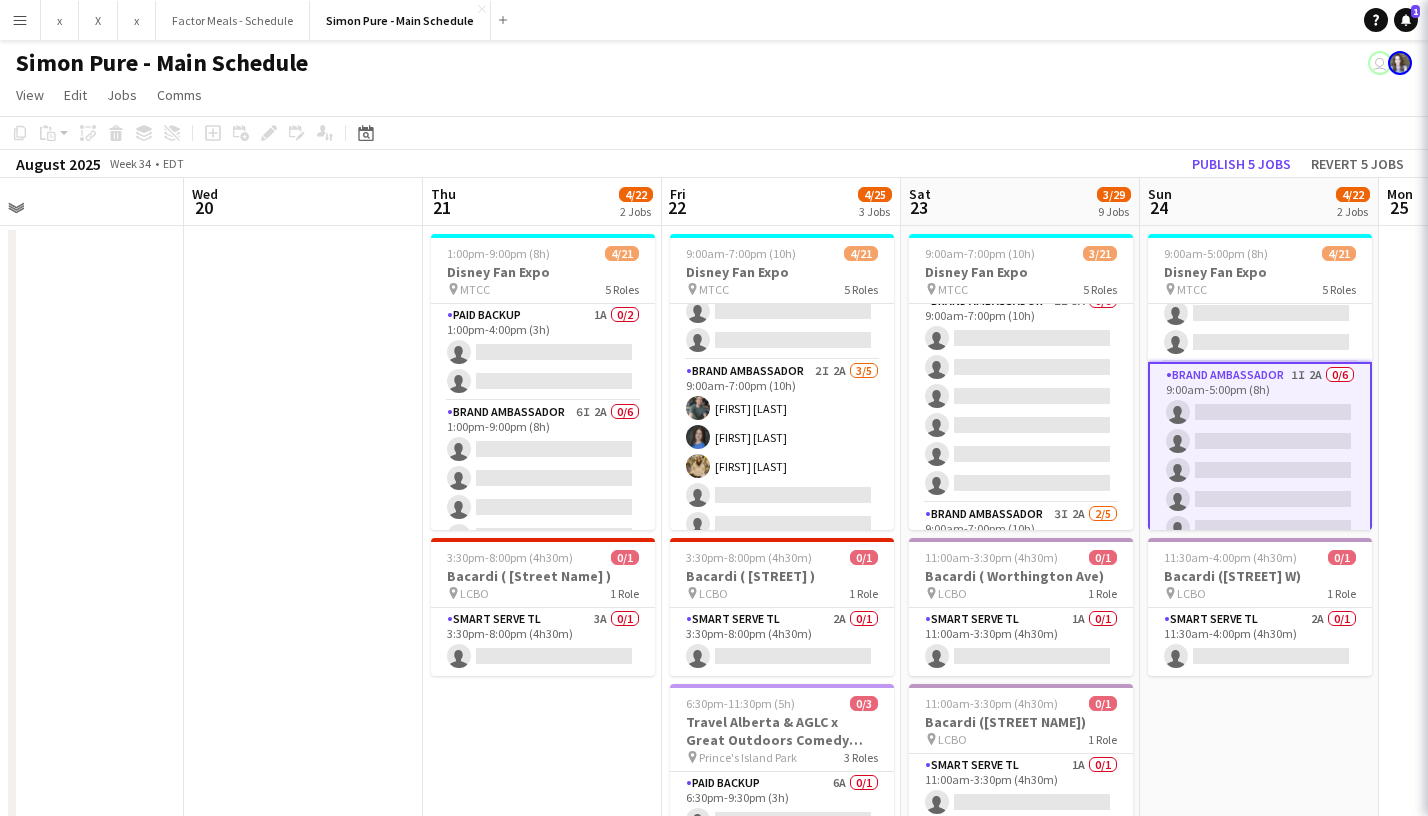 scroll, scrollTop: 250, scrollLeft: 0, axis: vertical 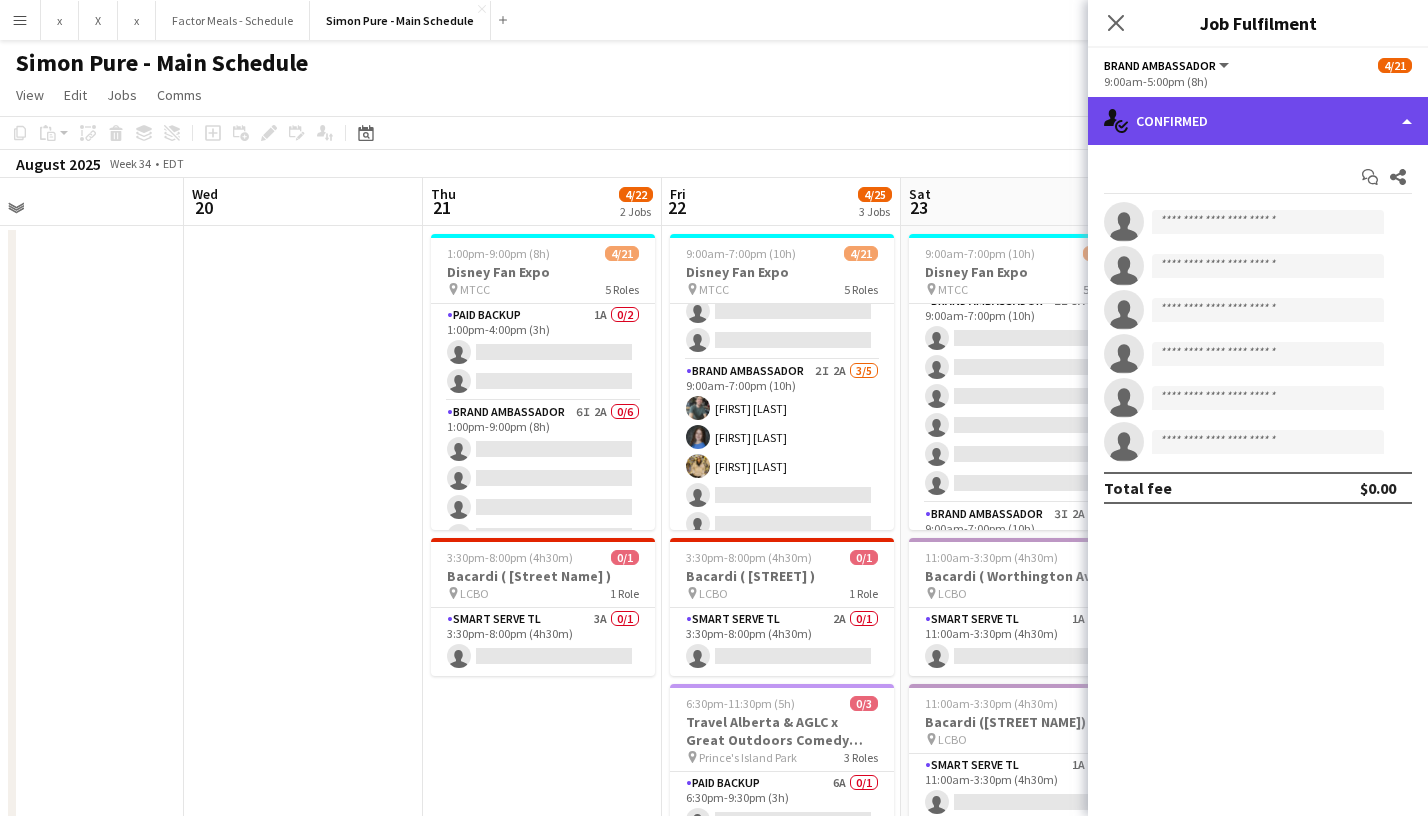 click on "single-neutral-actions-check-2
Confirmed" 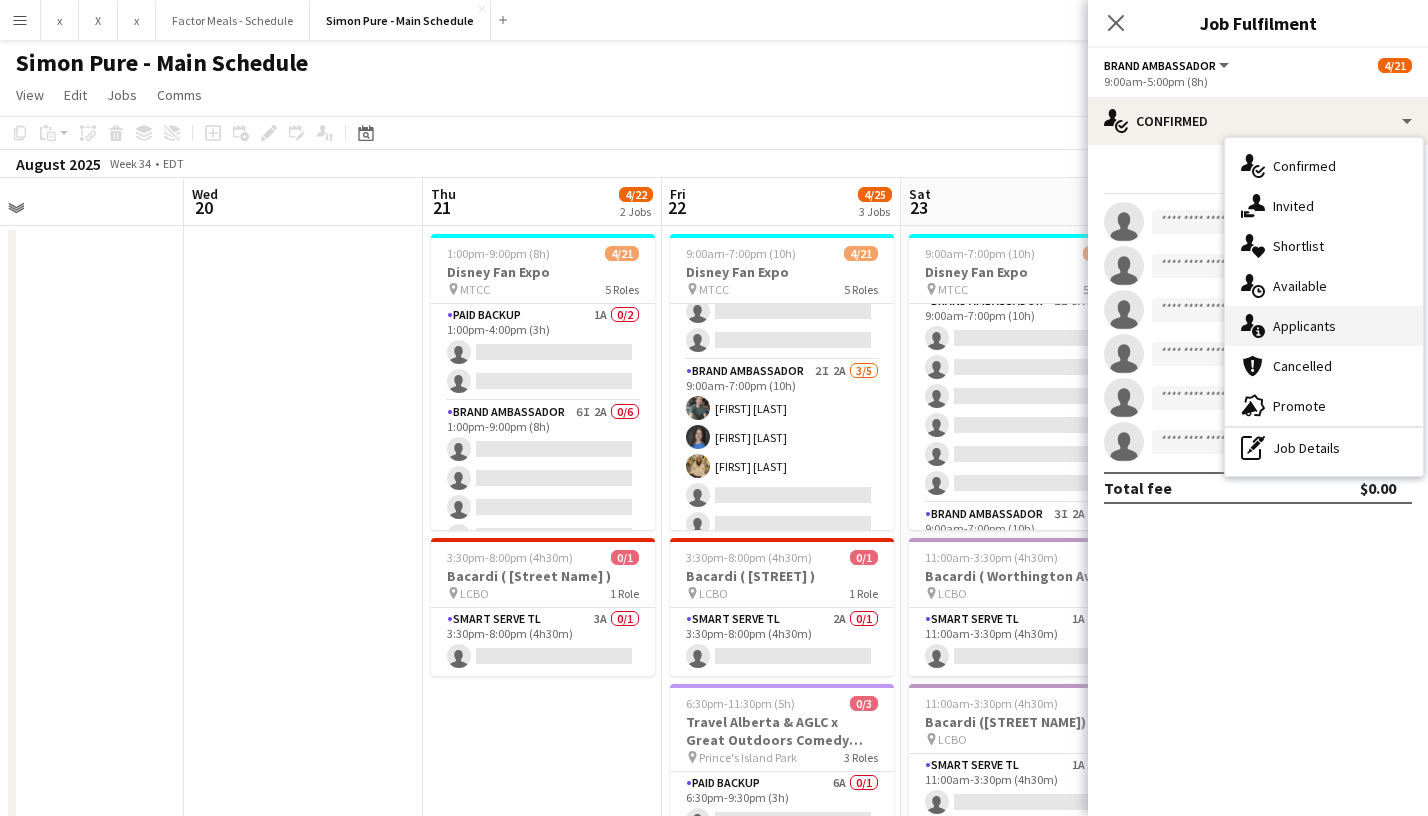 click on "single-neutral-actions-information
Applicants" at bounding box center [1324, 326] 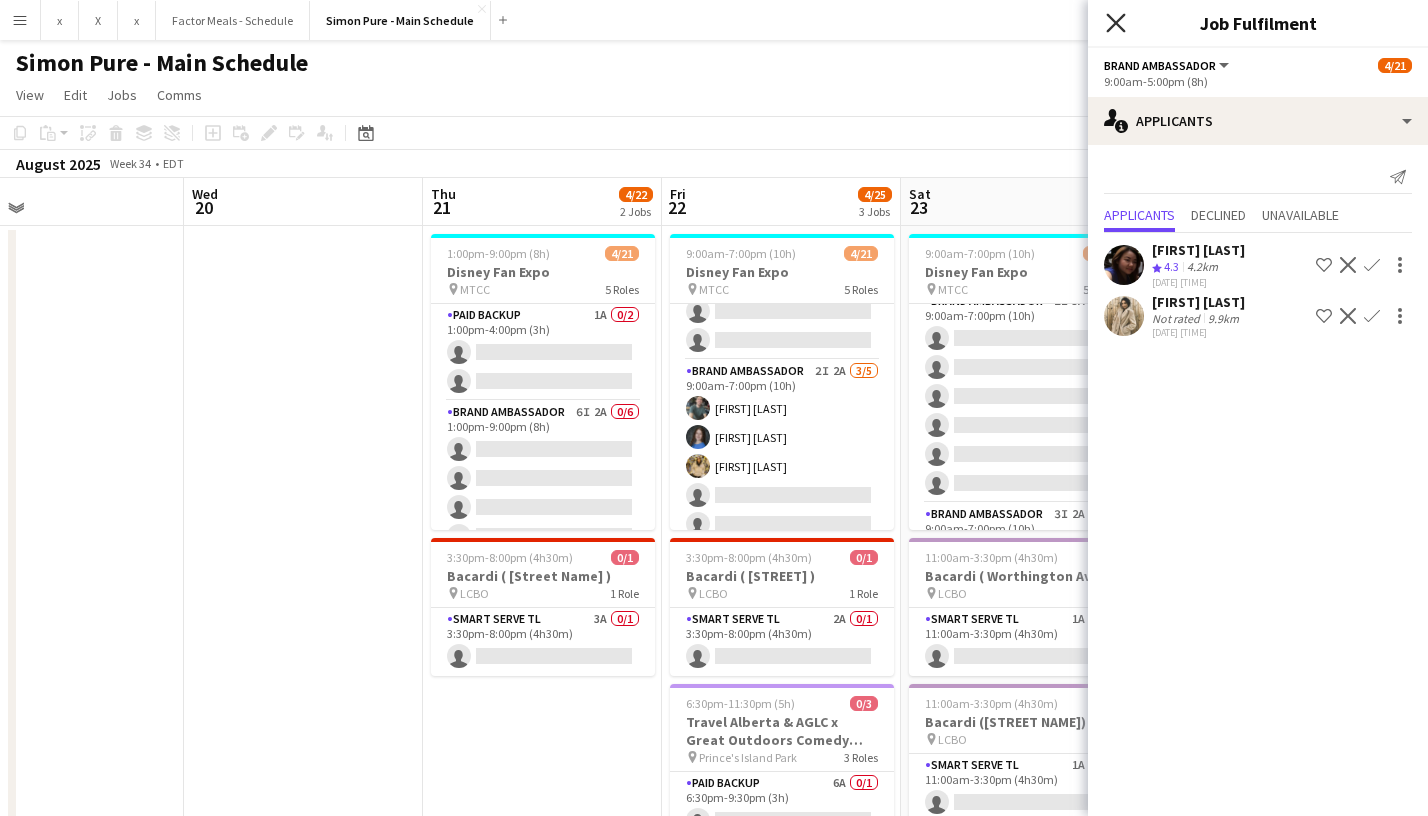 click on "Close pop-in" 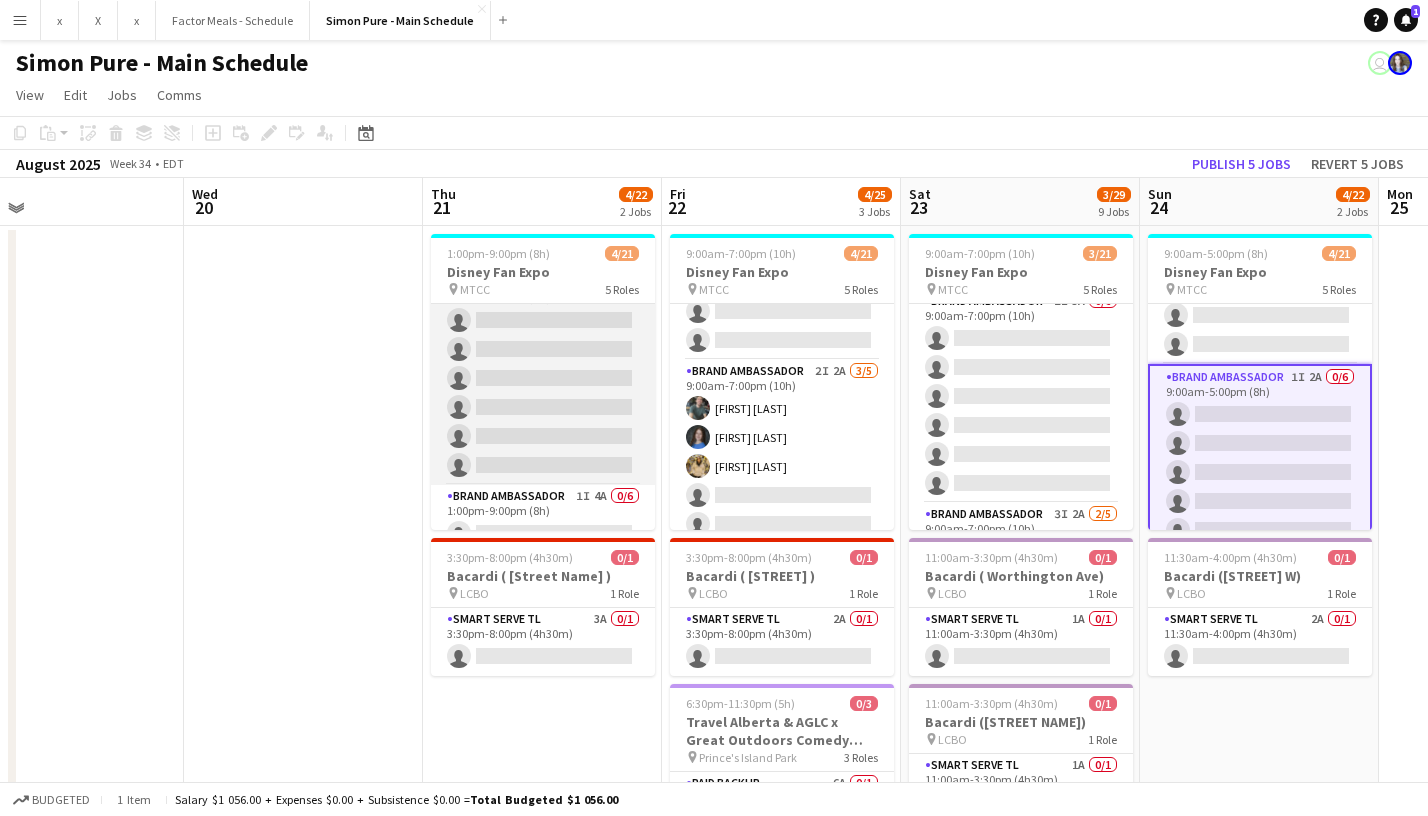scroll, scrollTop: 229, scrollLeft: 0, axis: vertical 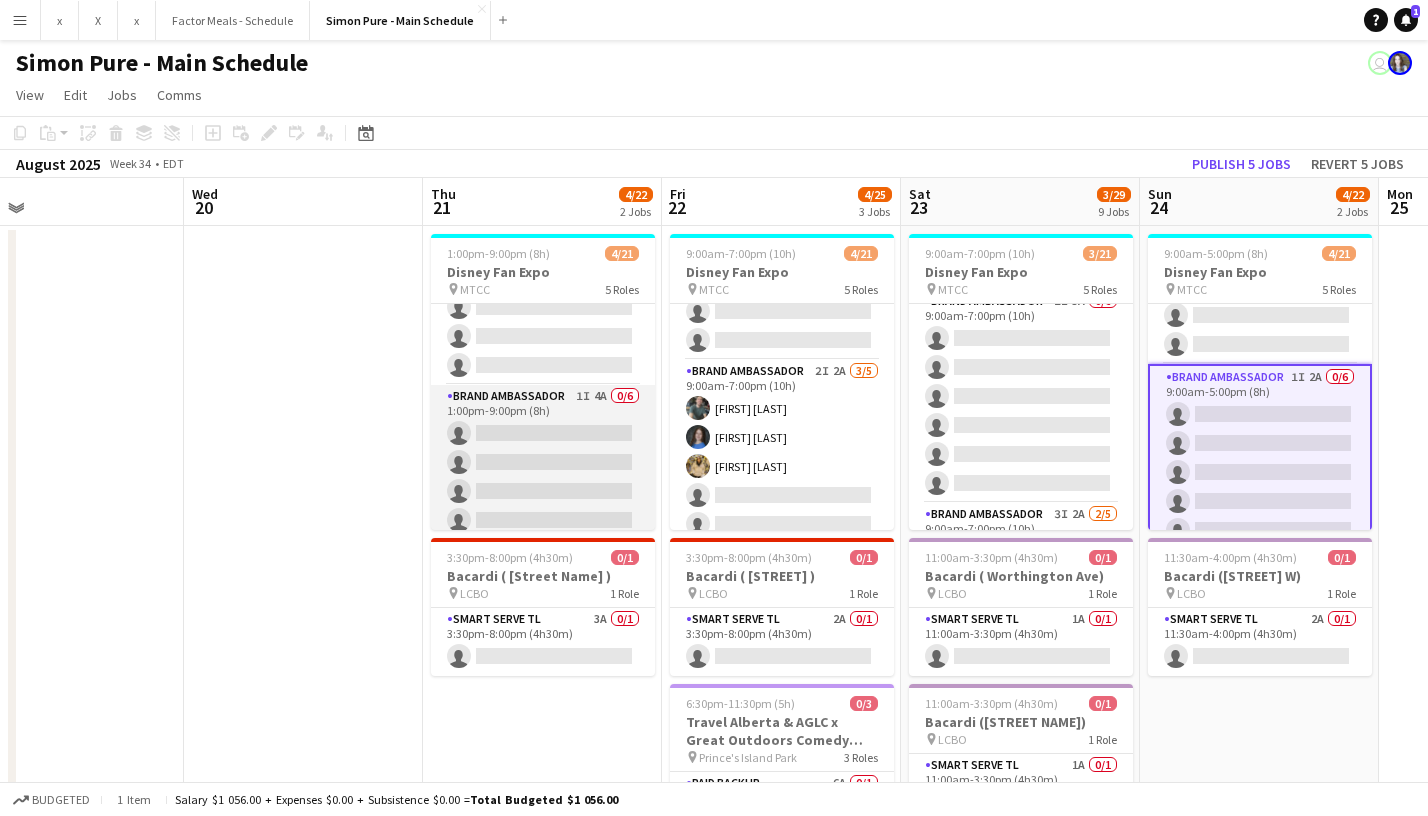 click on "Brand Ambassador    1I   4A   0/6   1:00pm-9:00pm (8h)
single-neutral-actions
single-neutral-actions
single-neutral-actions
single-neutral-actions
single-neutral-actions
single-neutral-actions" at bounding box center [543, 491] 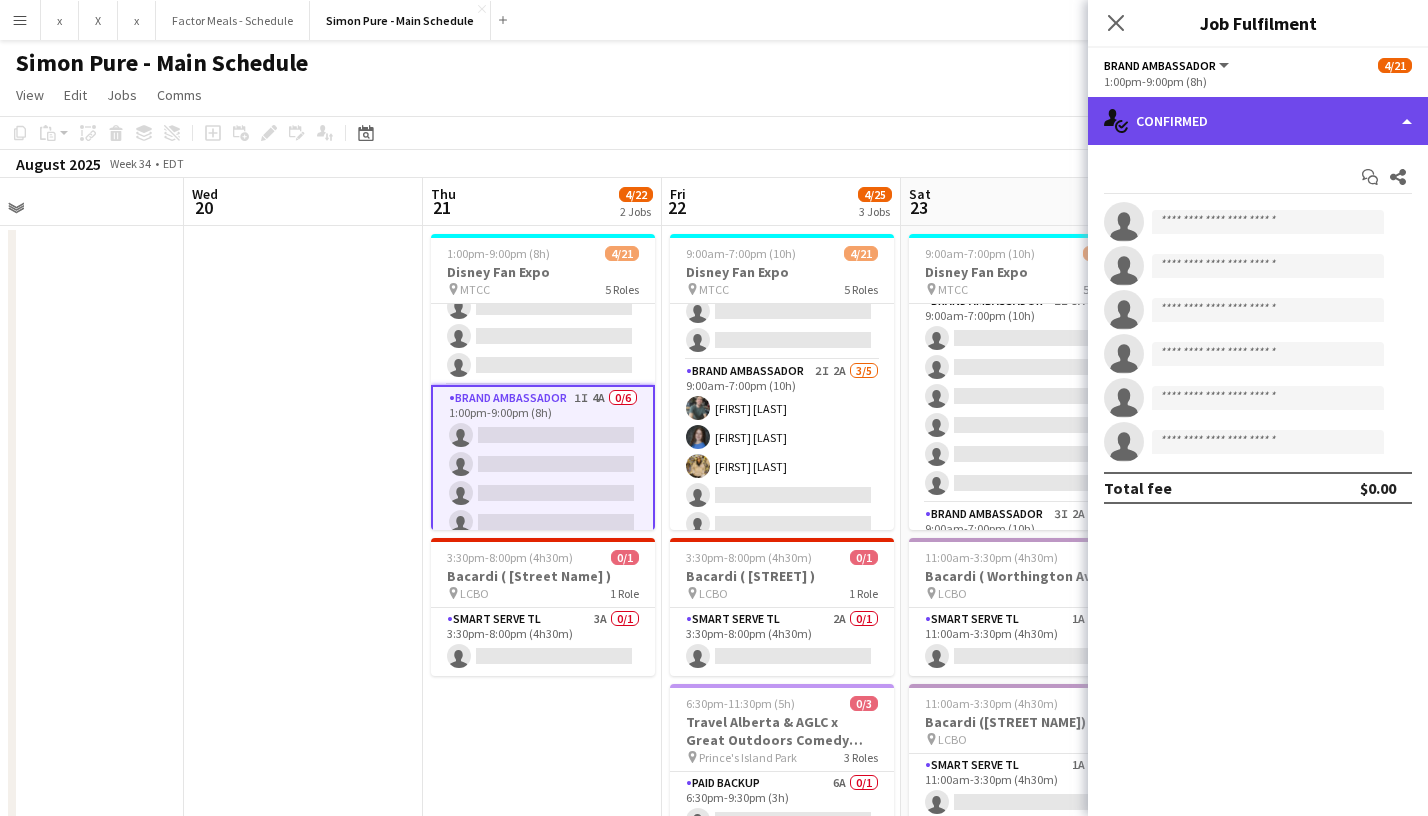 click on "single-neutral-actions-check-2
Confirmed" 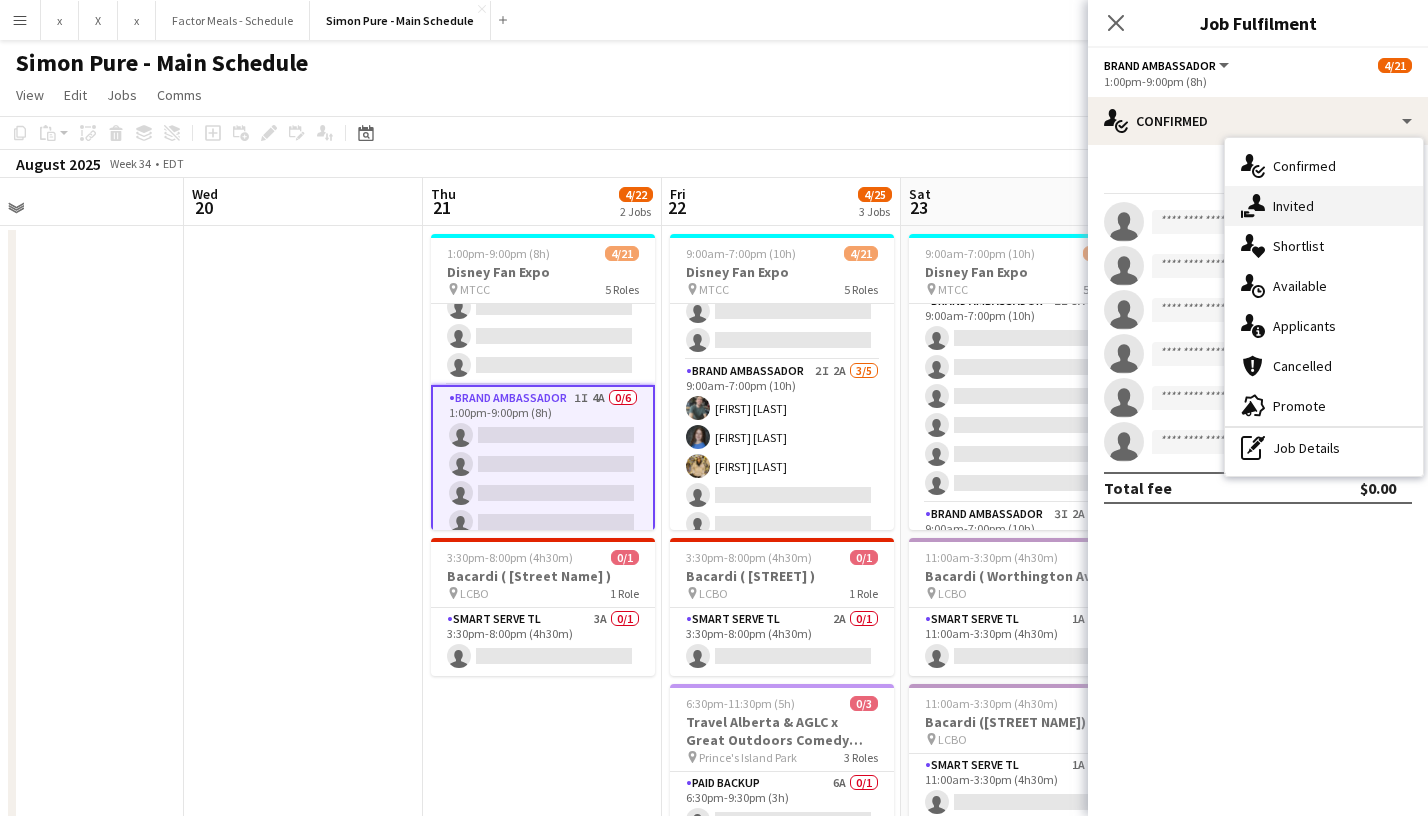 click on "single-neutral-actions-share-1
Invited" at bounding box center (1324, 206) 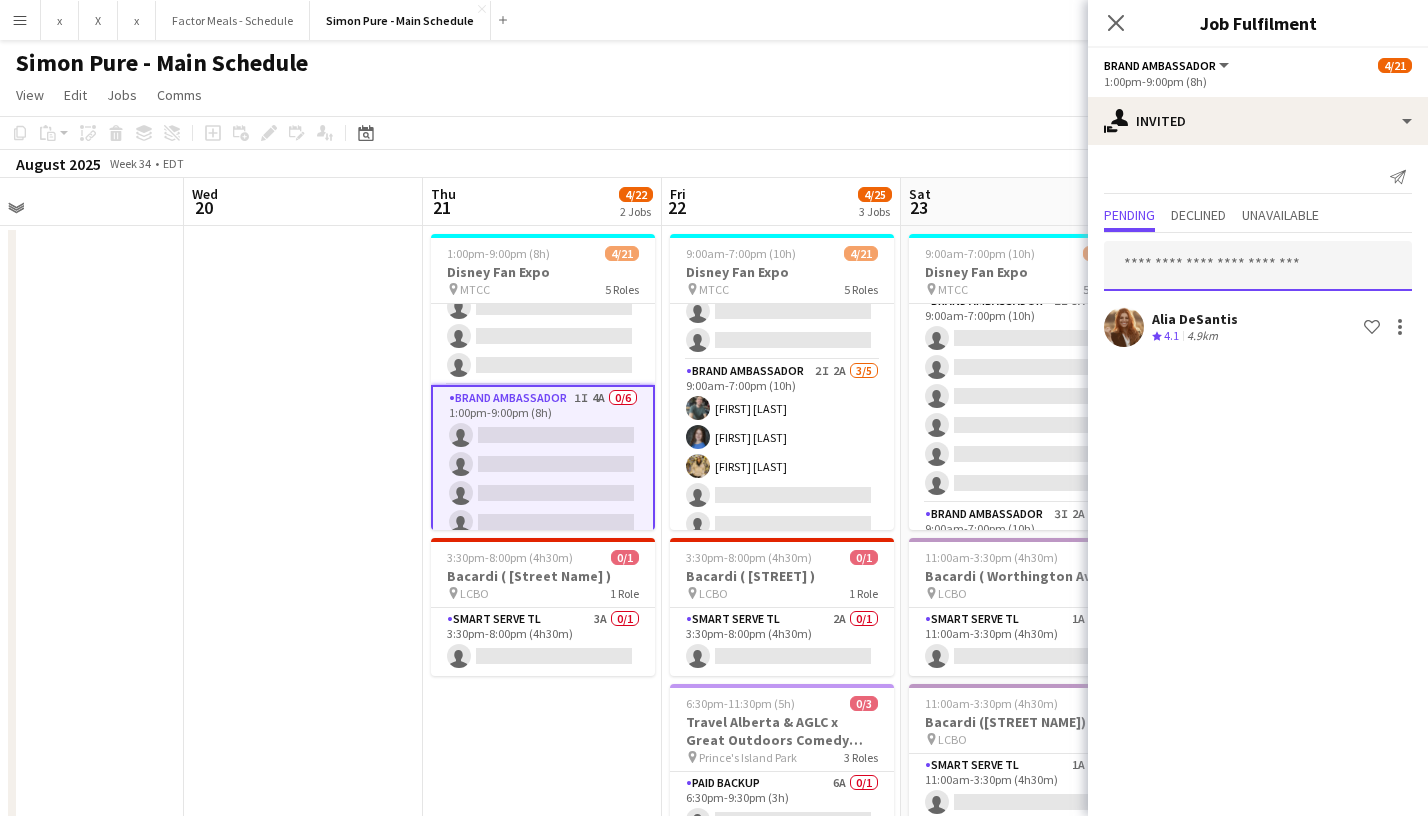 click at bounding box center [1258, 266] 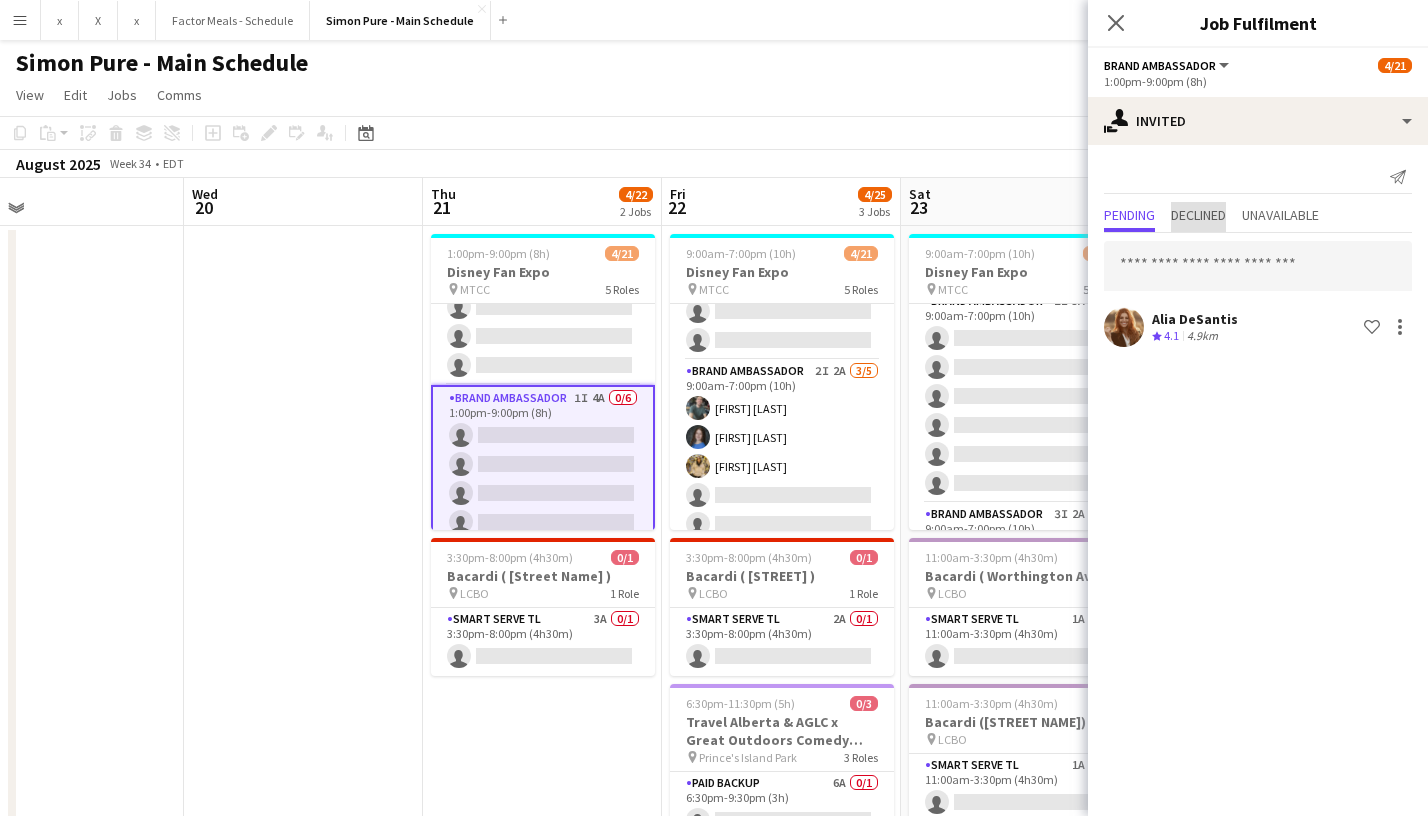 click on "Declined" at bounding box center (1198, 215) 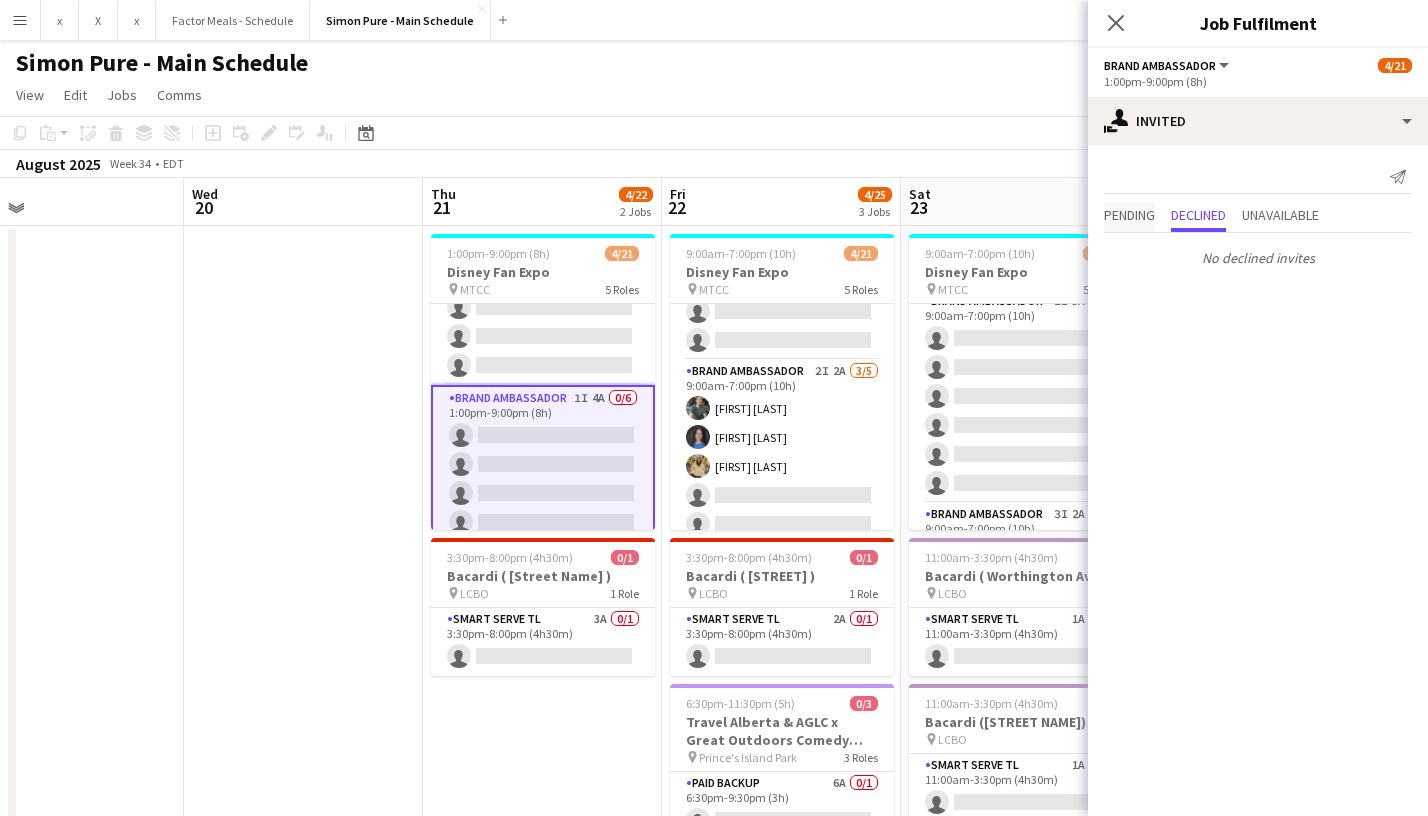 click on "Pending" at bounding box center (1129, 215) 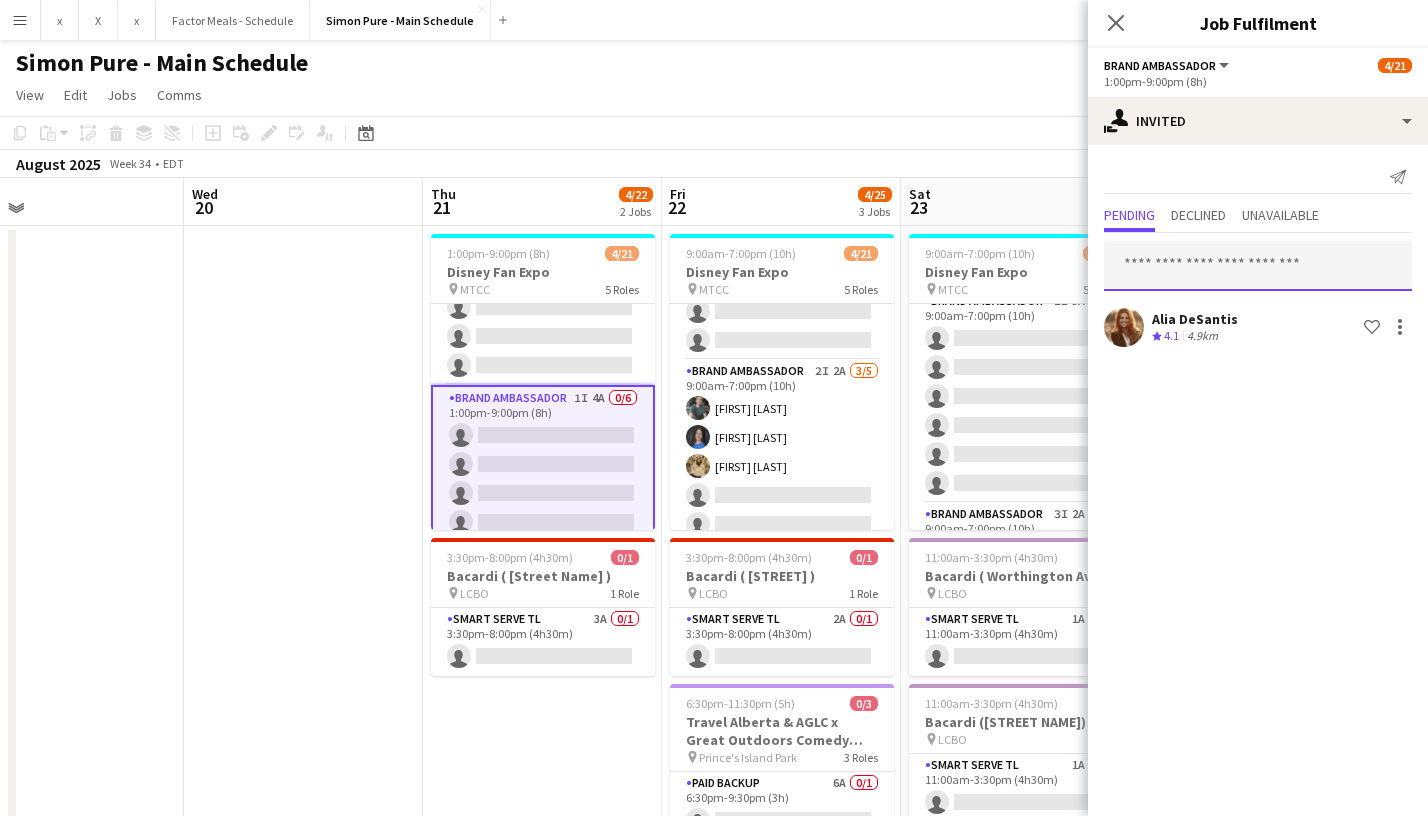 click at bounding box center (1258, 266) 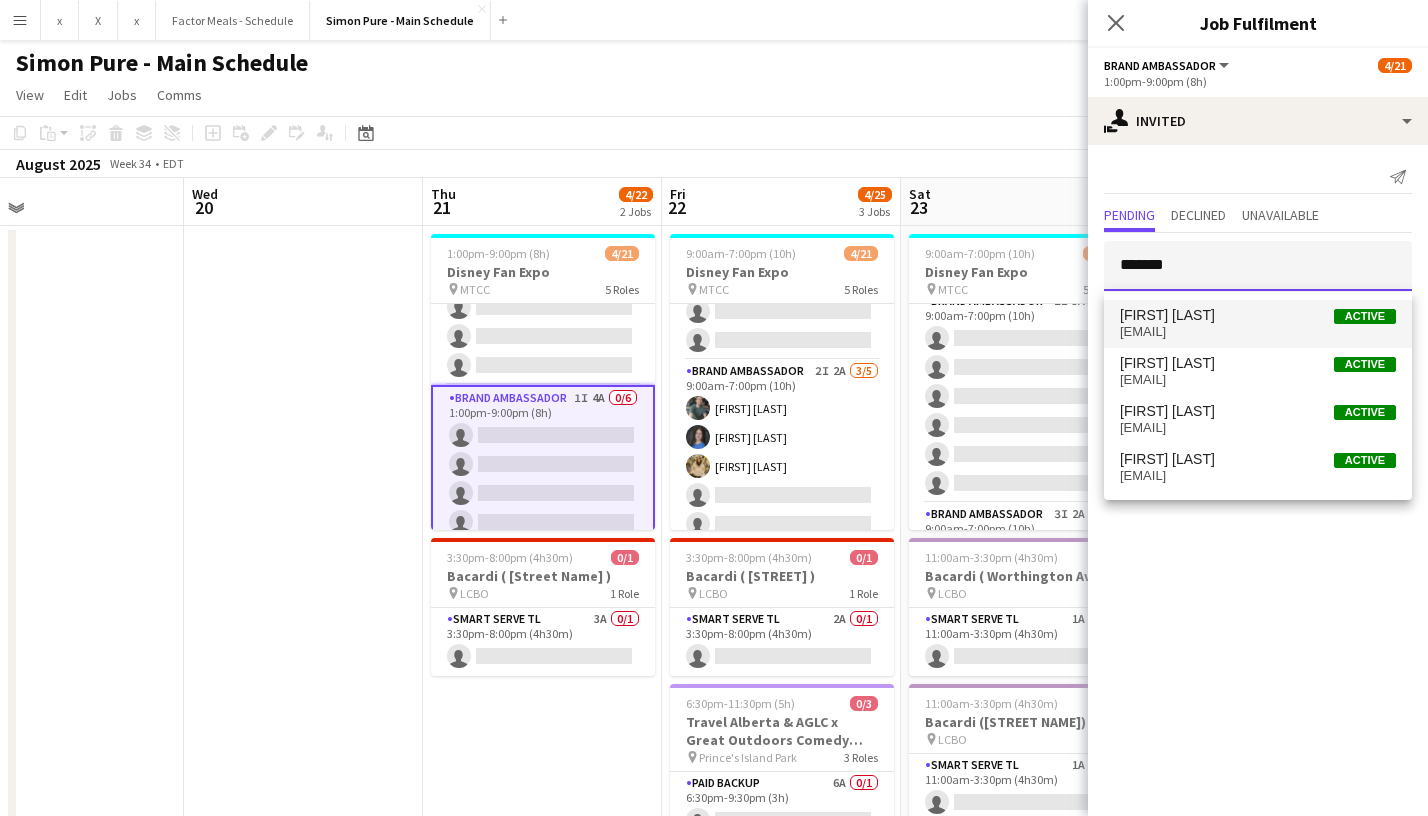 type on "*******" 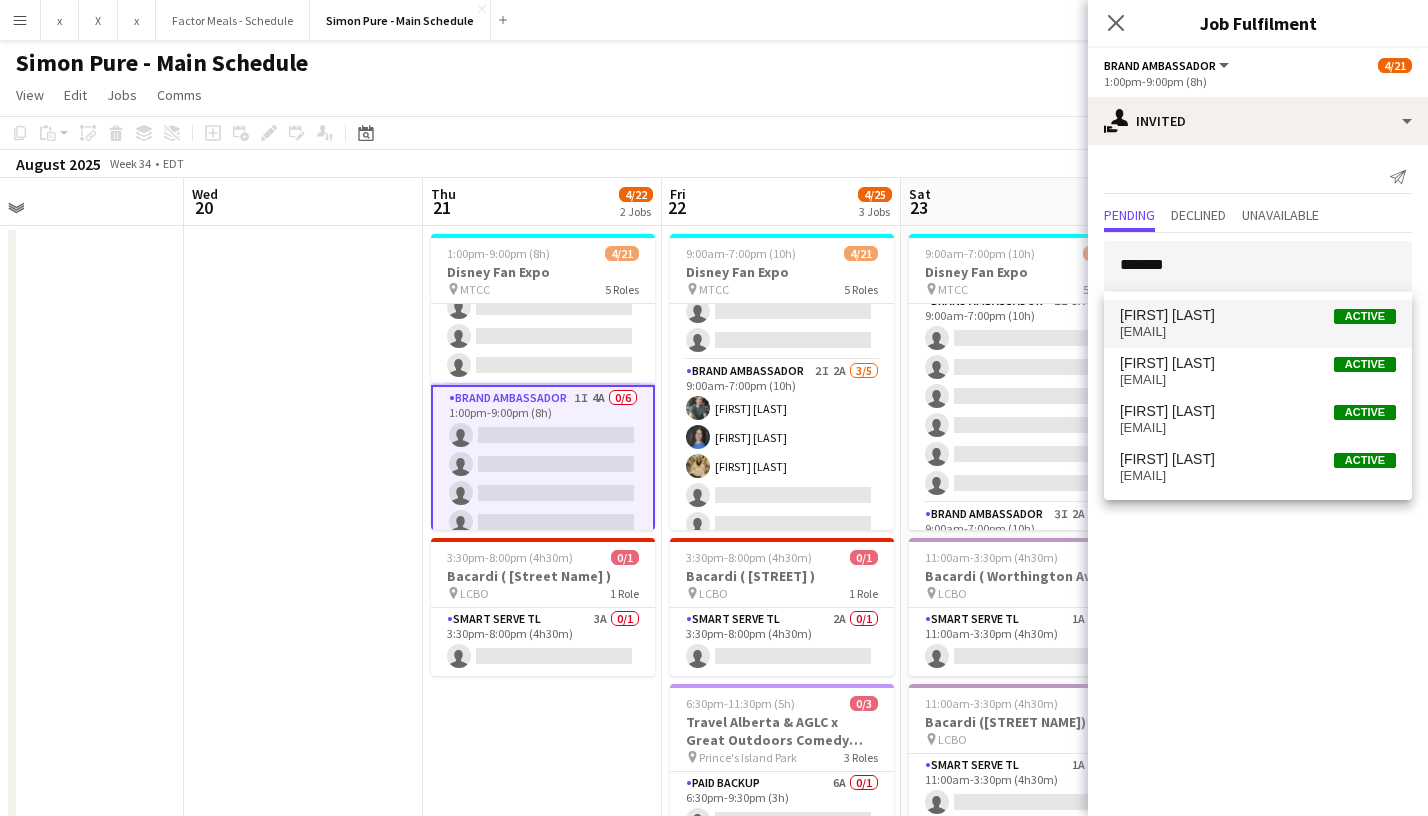 click on "[FIRST] [LAST]" at bounding box center (1167, 315) 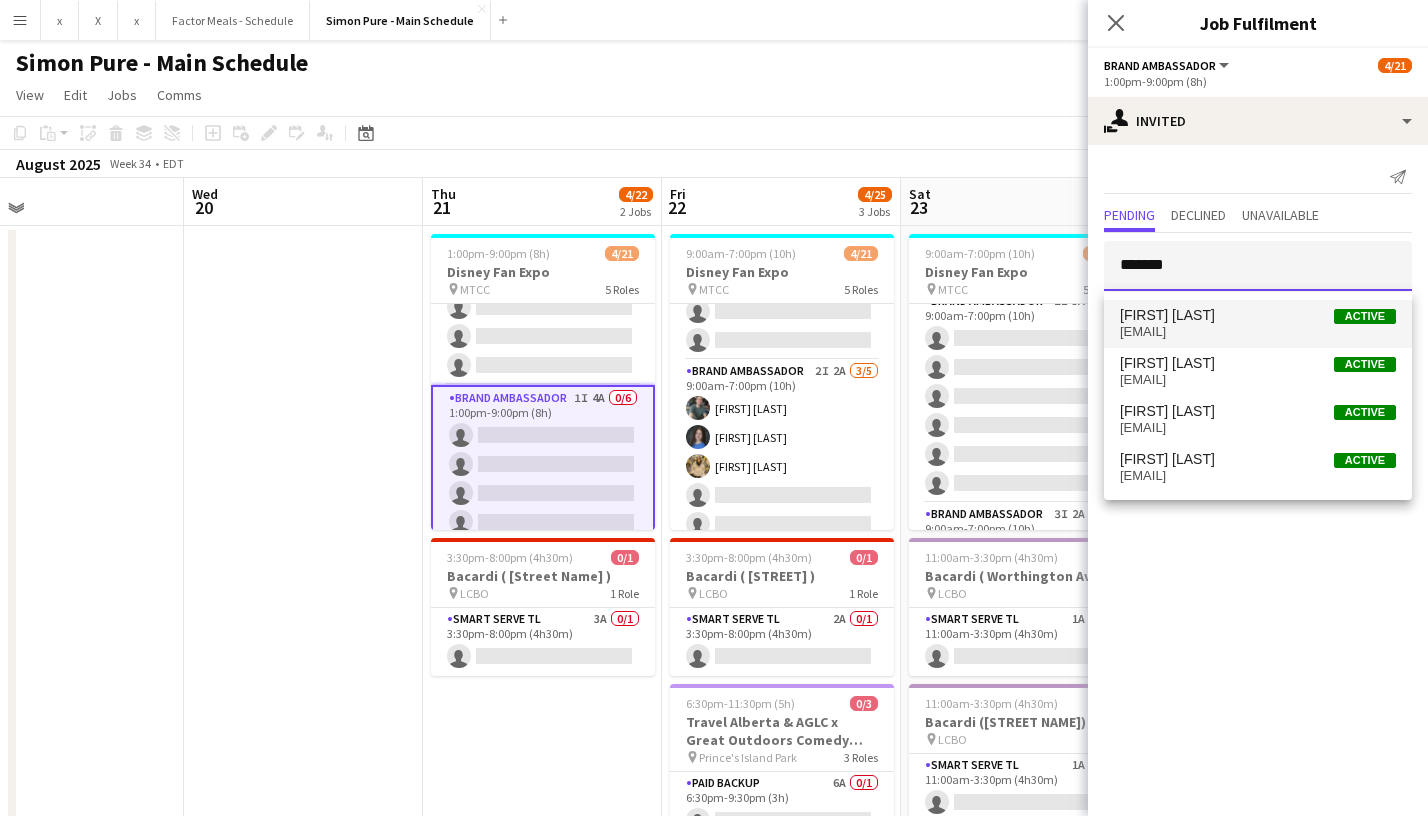type 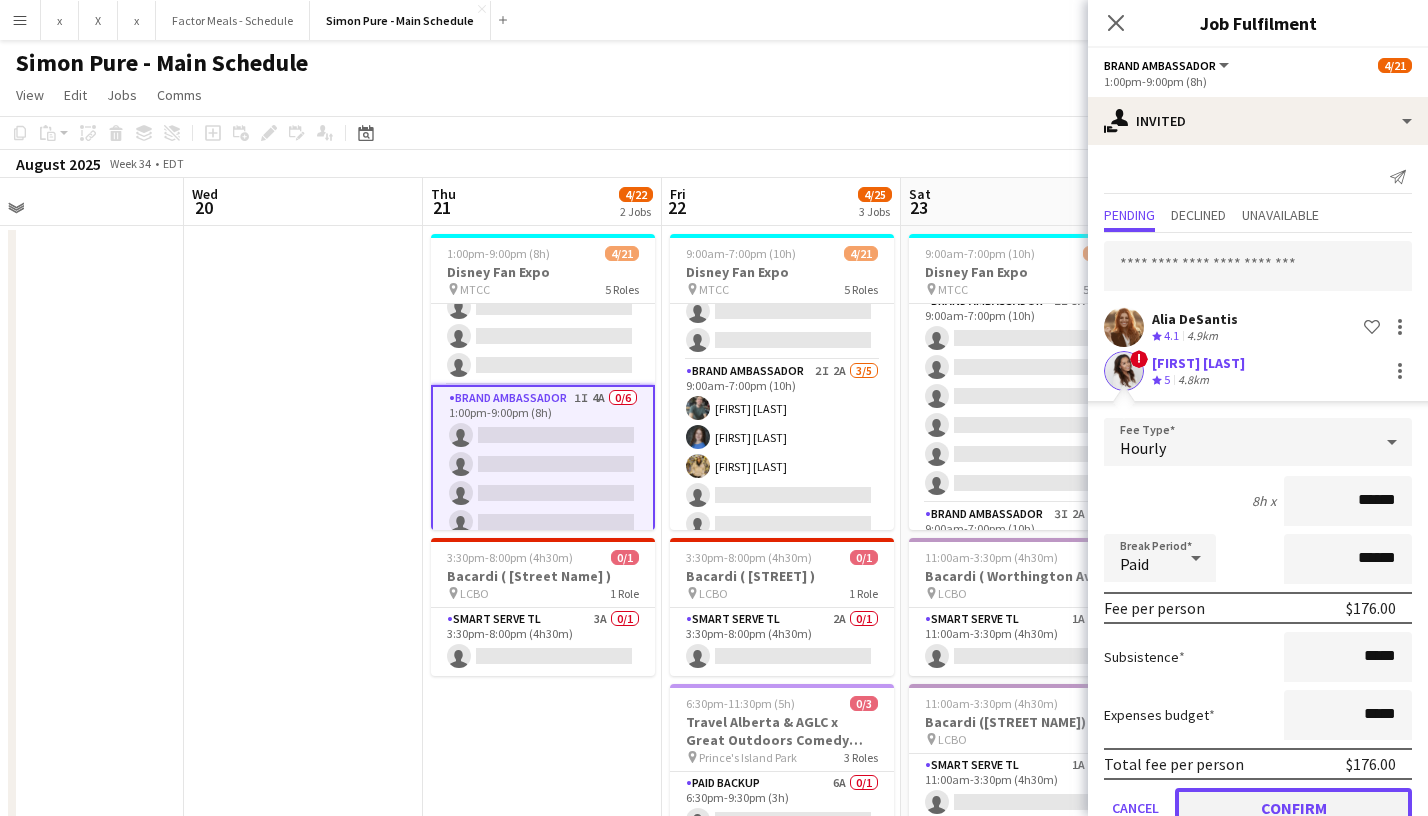 click on "Confirm" 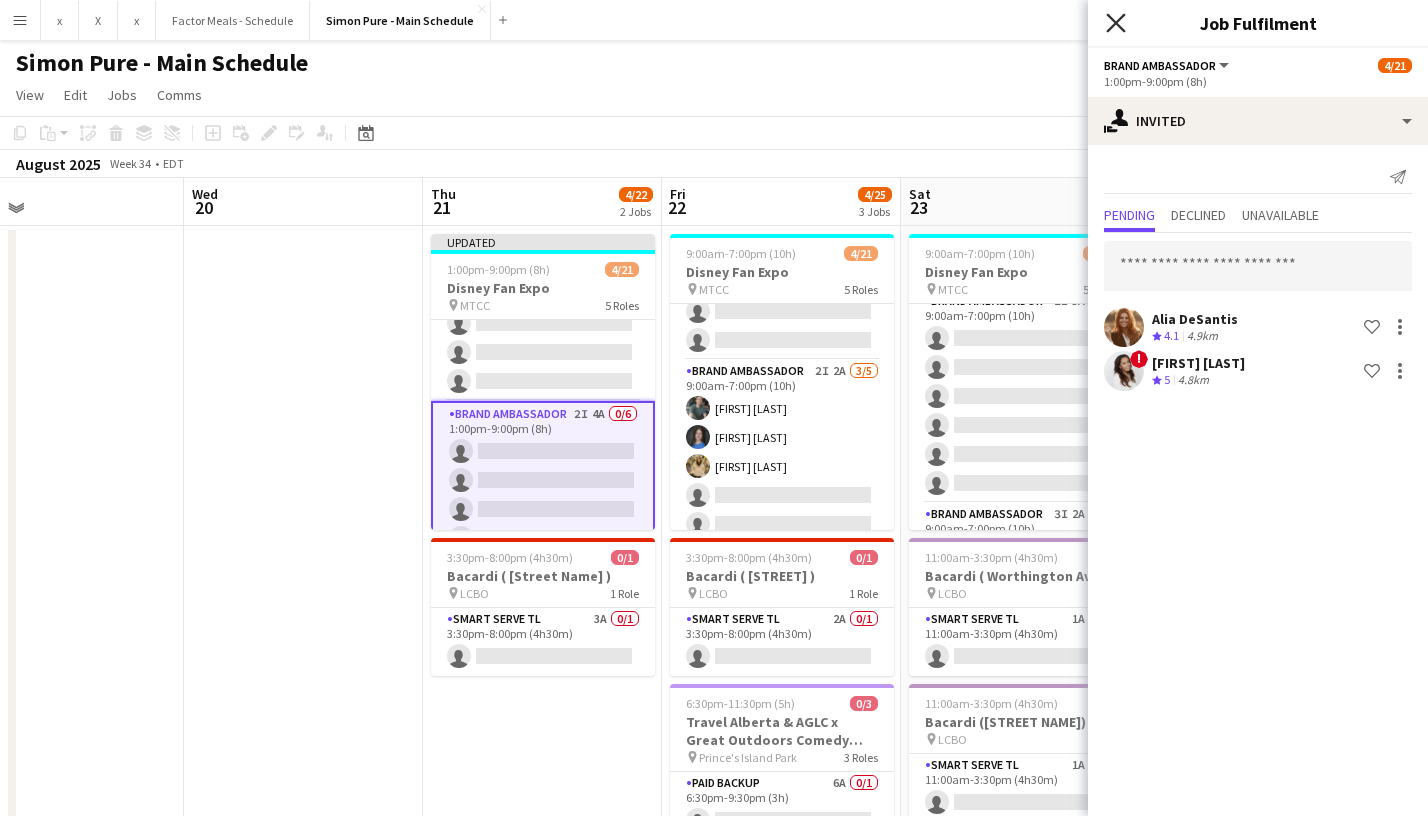 click on "Close pop-in" 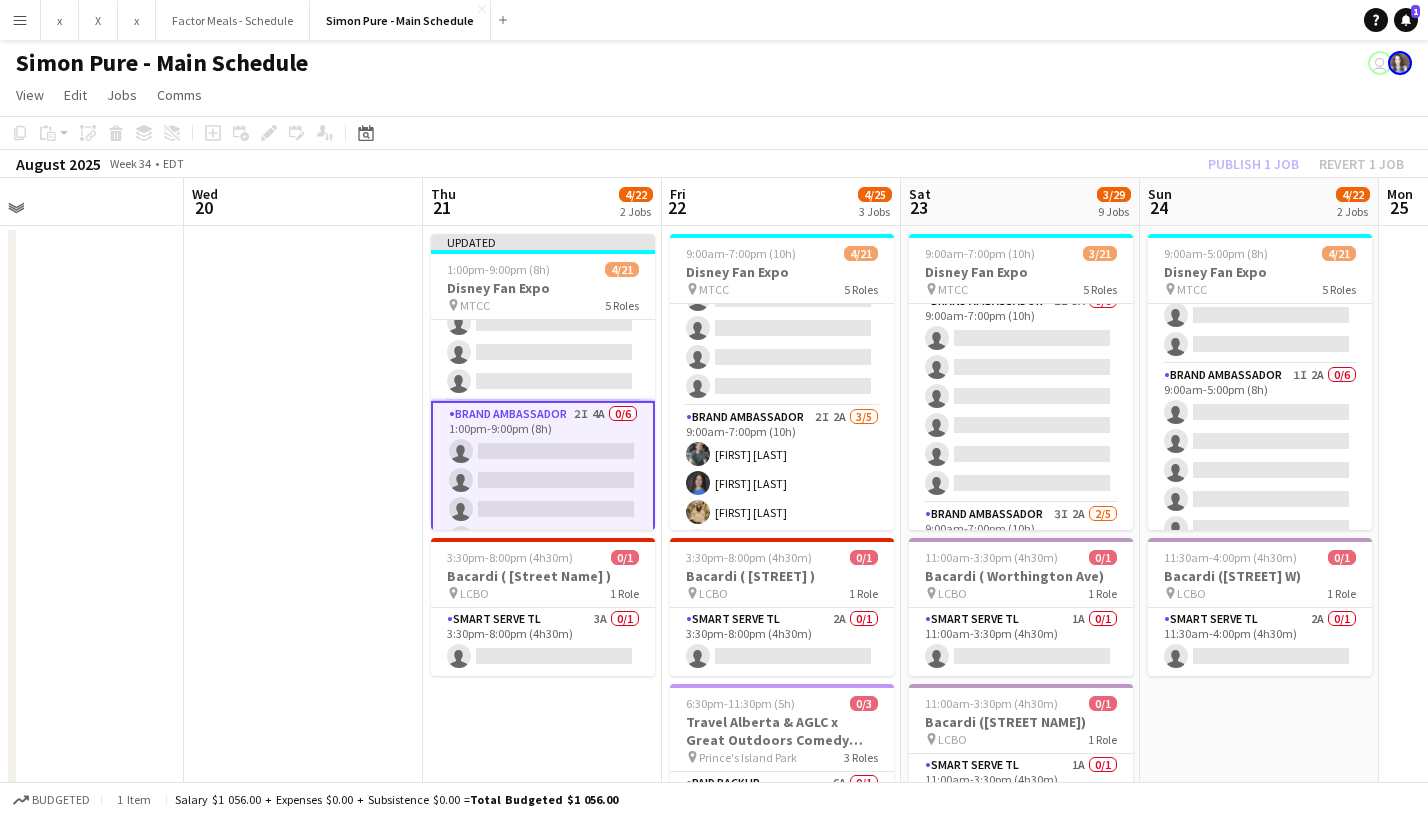 scroll, scrollTop: 272, scrollLeft: 0, axis: vertical 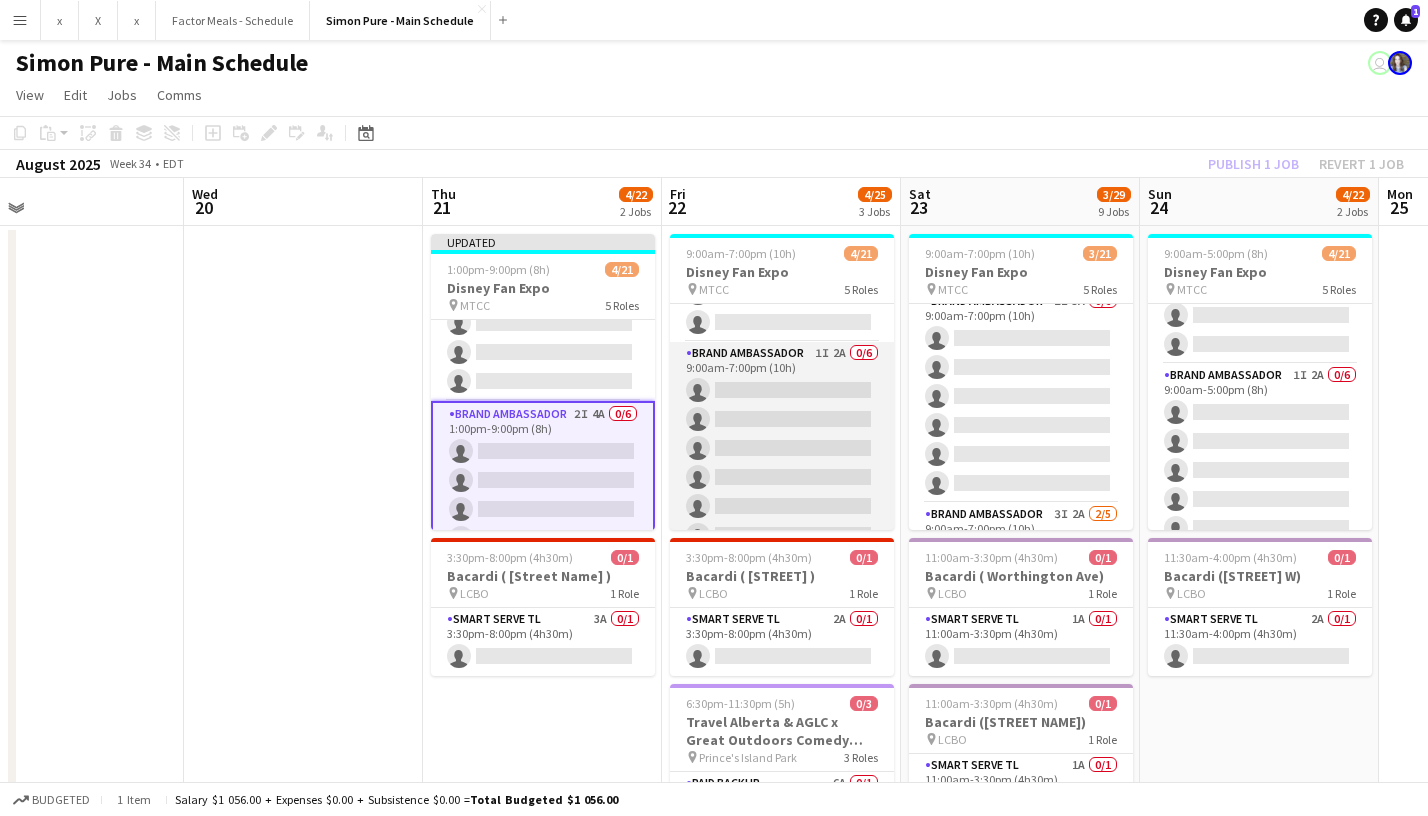 click on "Brand Ambassador    1I   2A   0/6   9:00am-7:00pm (10h)
single-neutral-actions
single-neutral-actions
single-neutral-actions
single-neutral-actions
single-neutral-actions
single-neutral-actions" at bounding box center (782, 448) 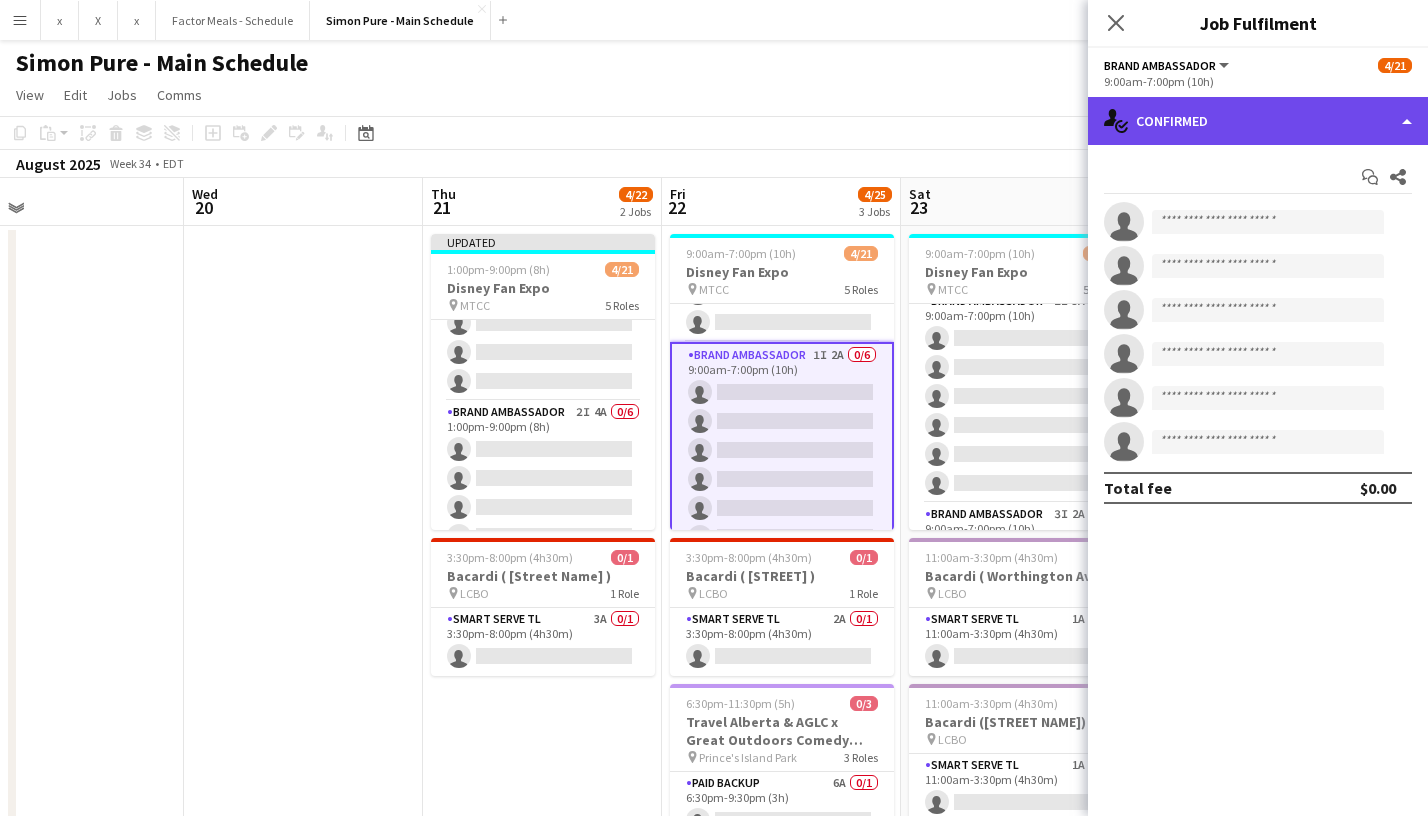 click on "single-neutral-actions-check-2
Confirmed" 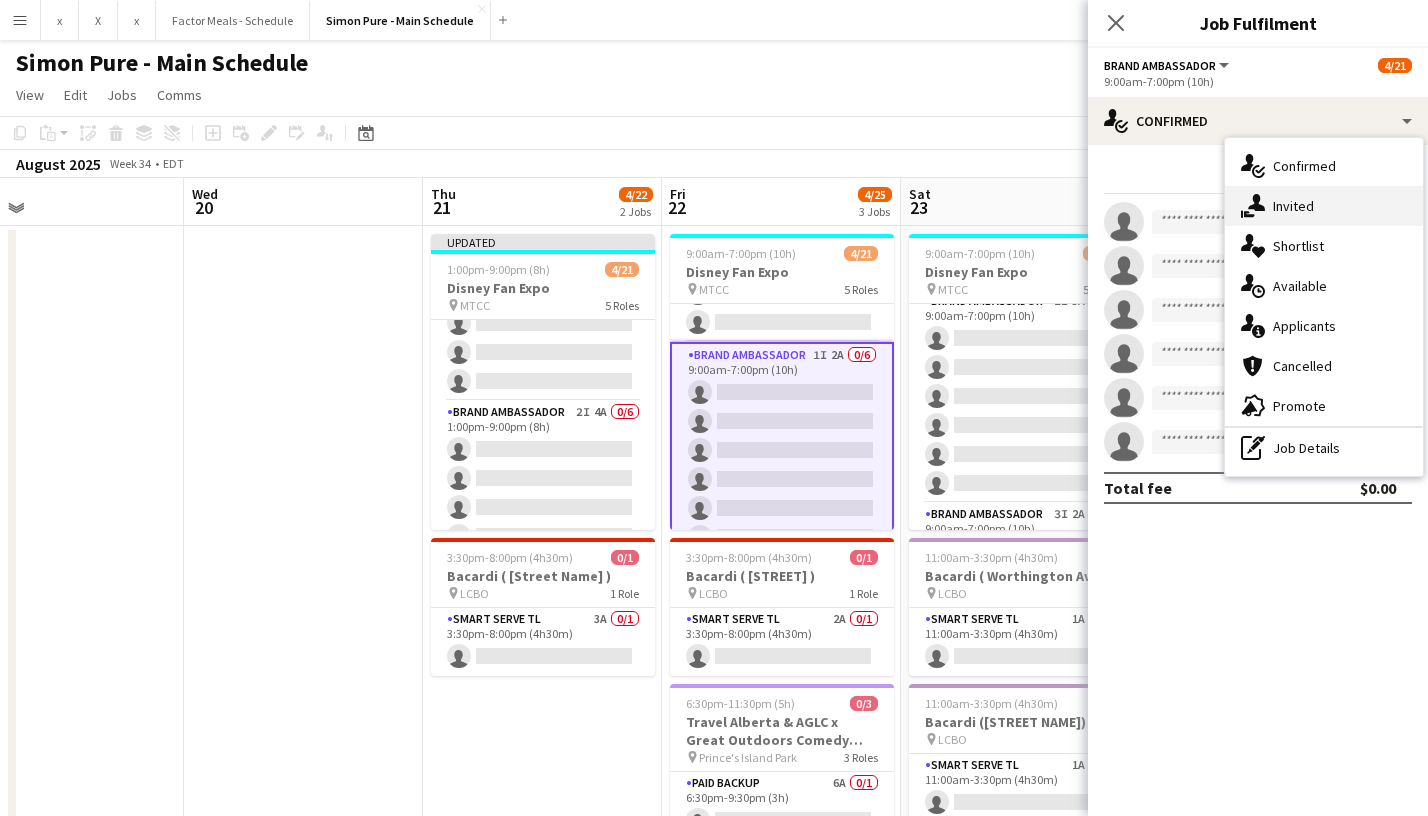 click on "single-neutral-actions-share-1
Invited" at bounding box center (1324, 206) 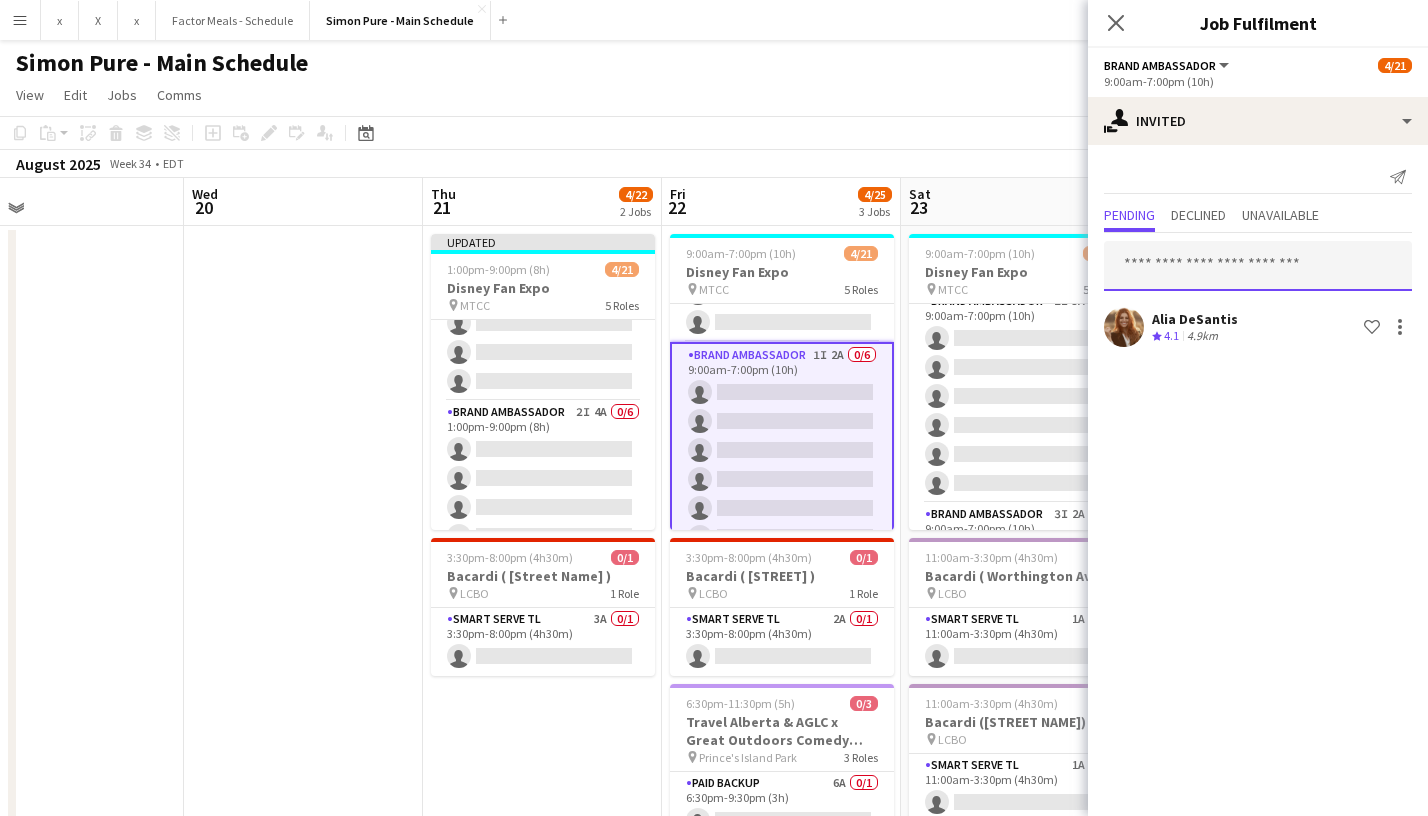 click at bounding box center [1258, 266] 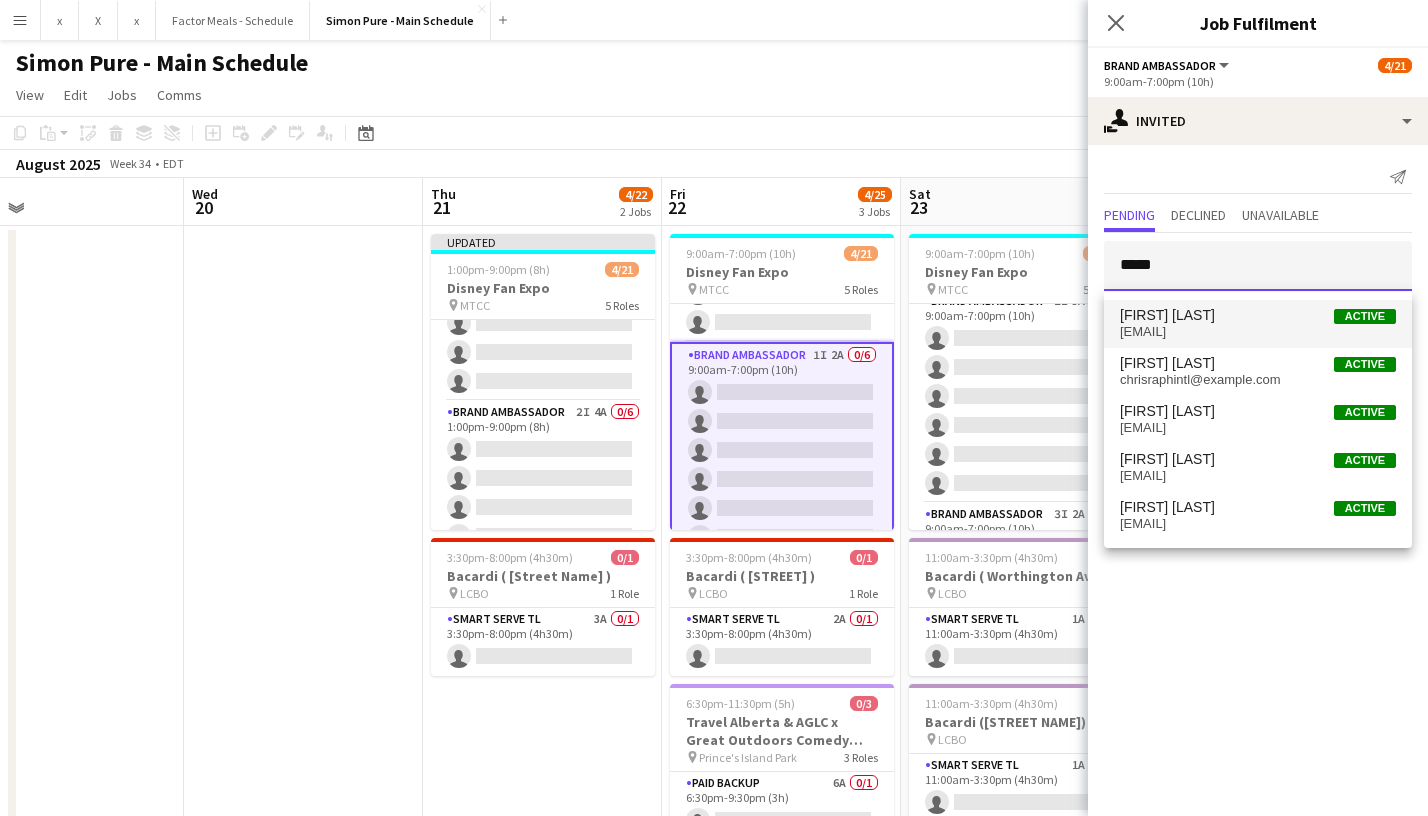 type on "*****" 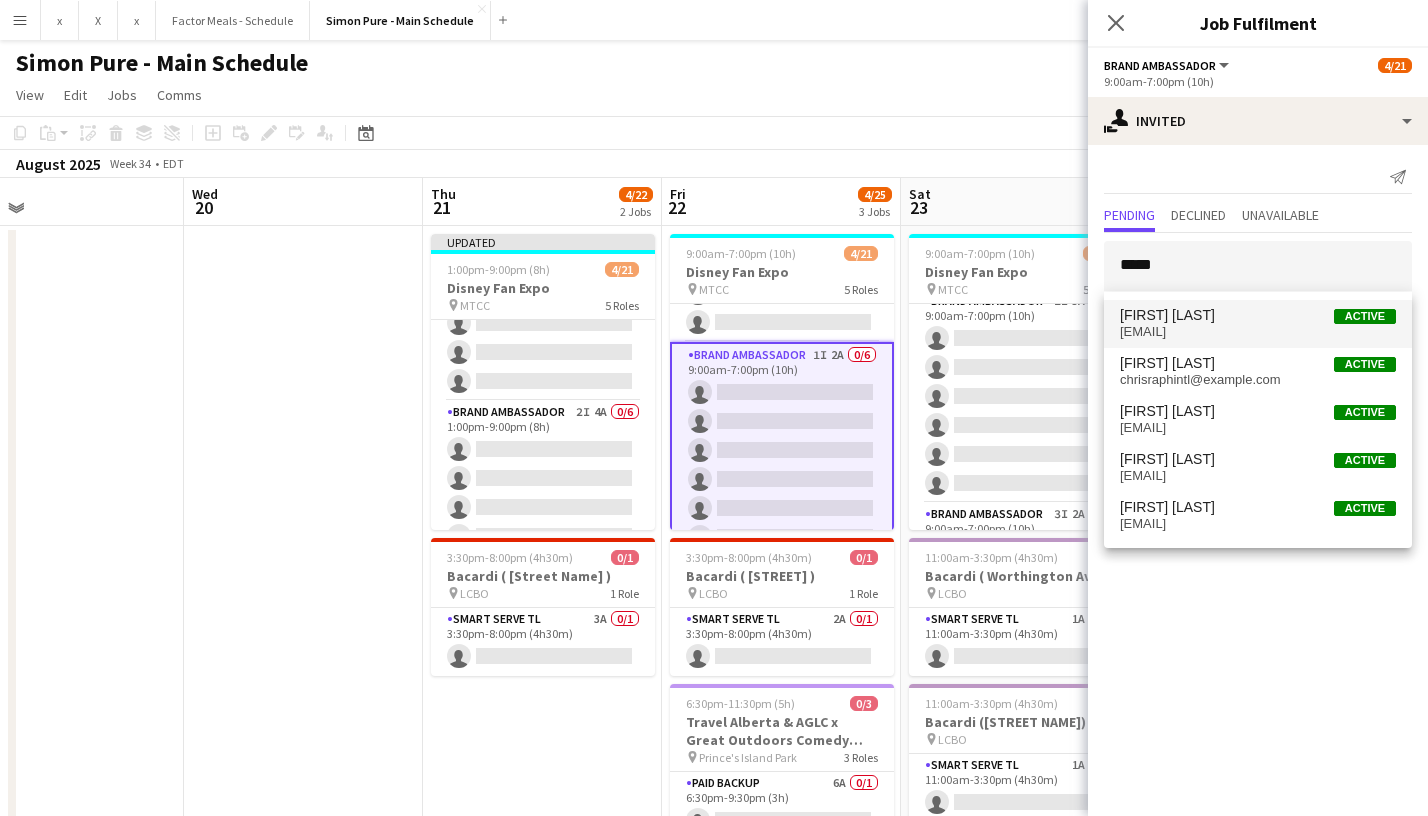 click on "[FIRST] [LAST]" at bounding box center (1167, 315) 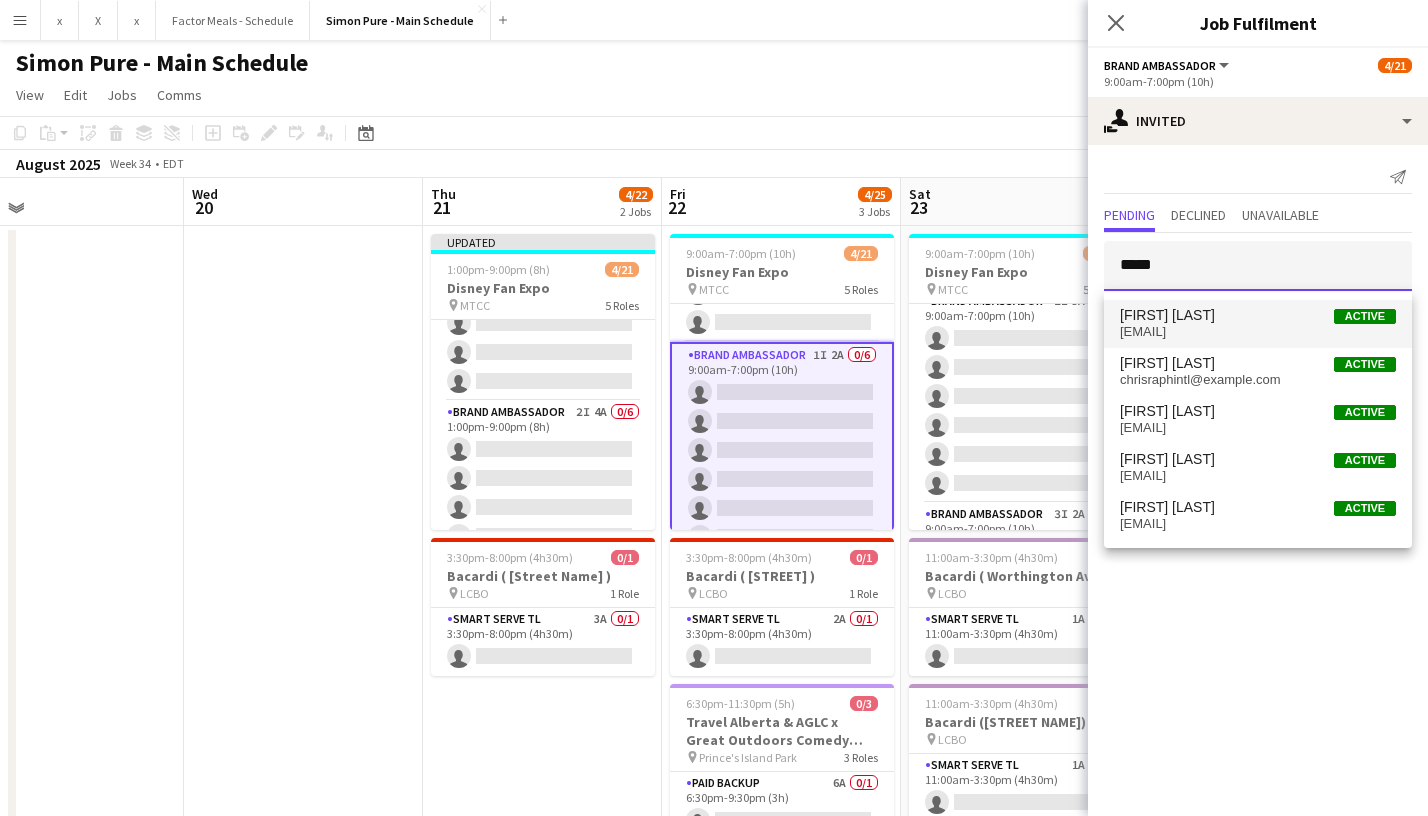 type 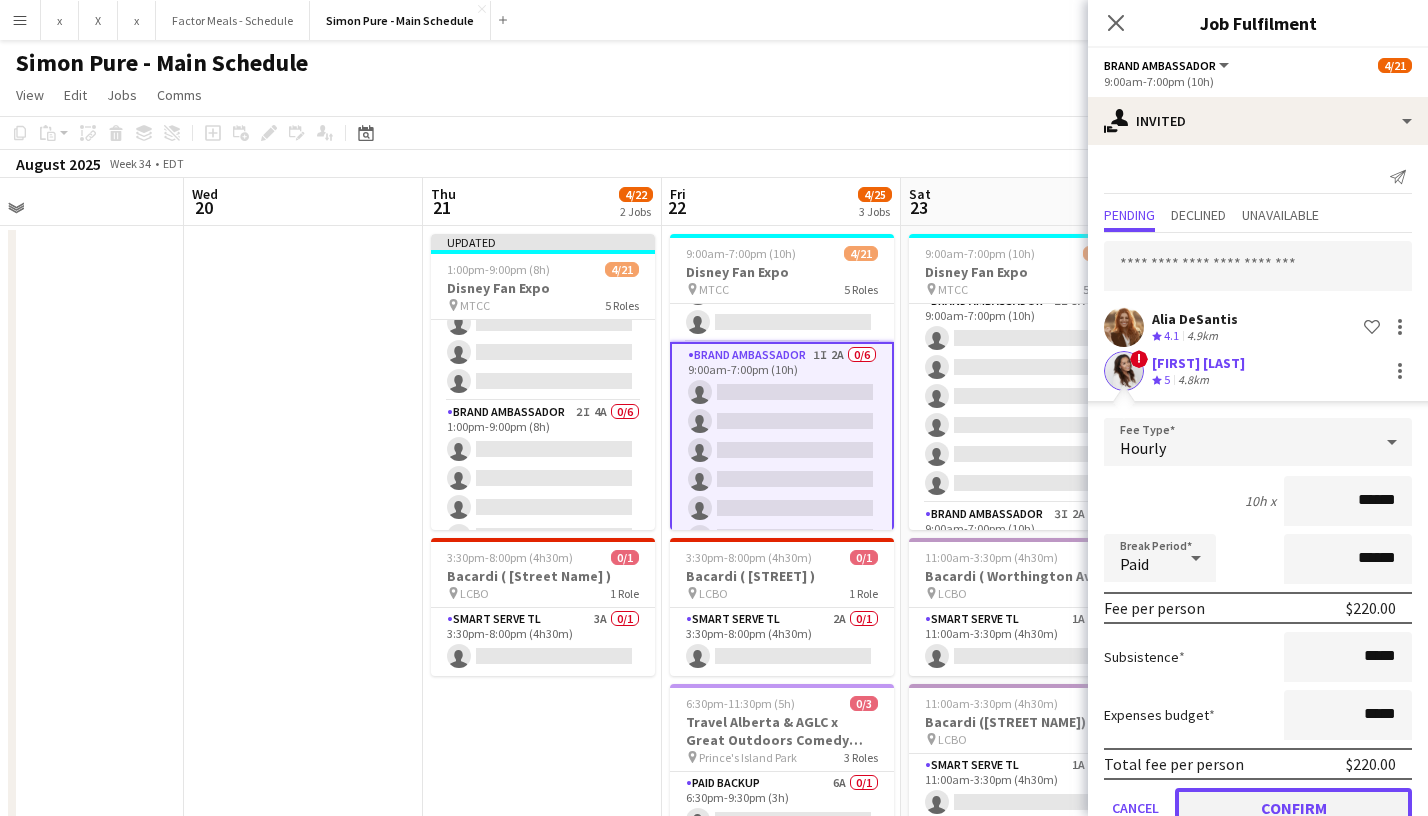 click on "Confirm" 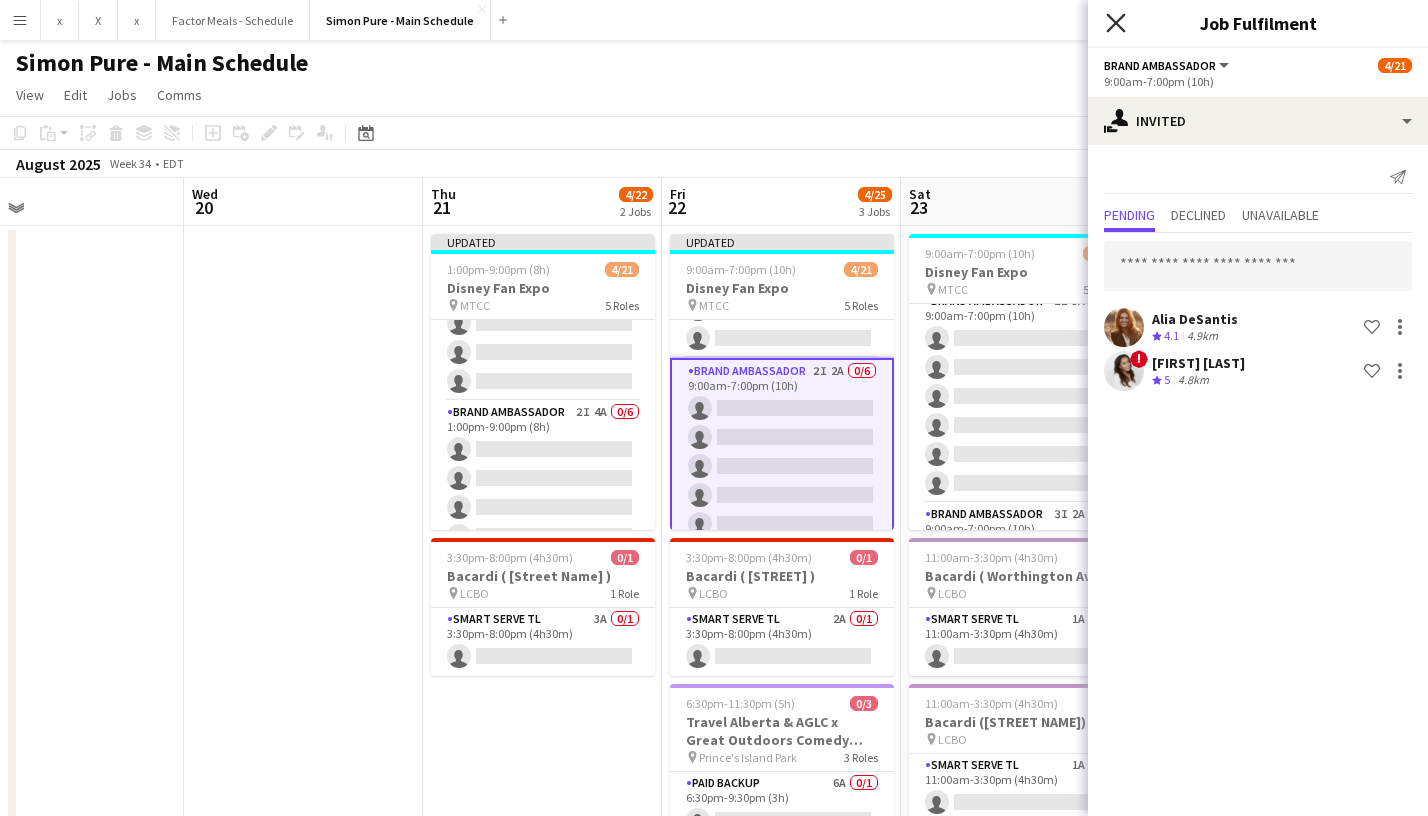 click on "Close pop-in" 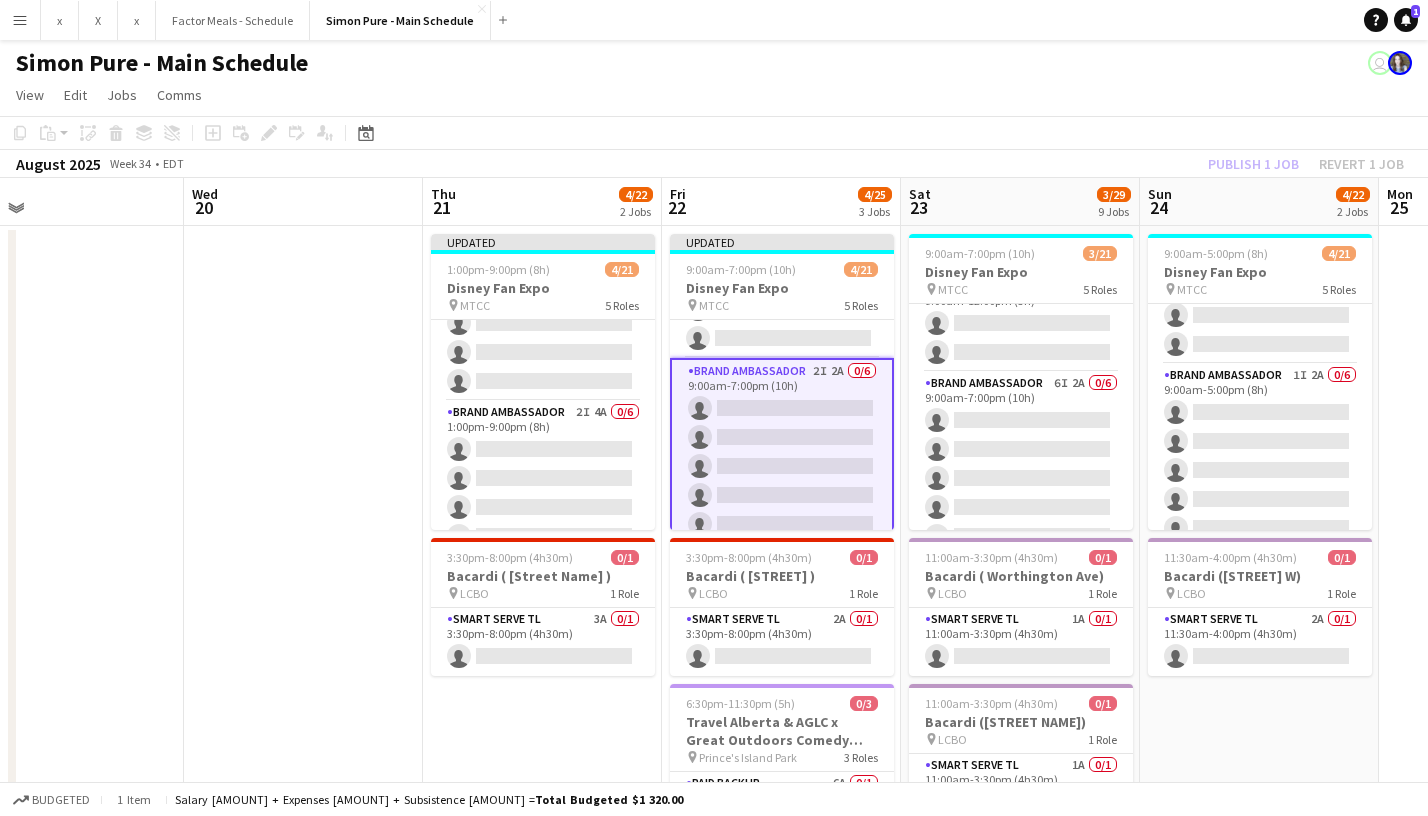 scroll, scrollTop: 0, scrollLeft: 0, axis: both 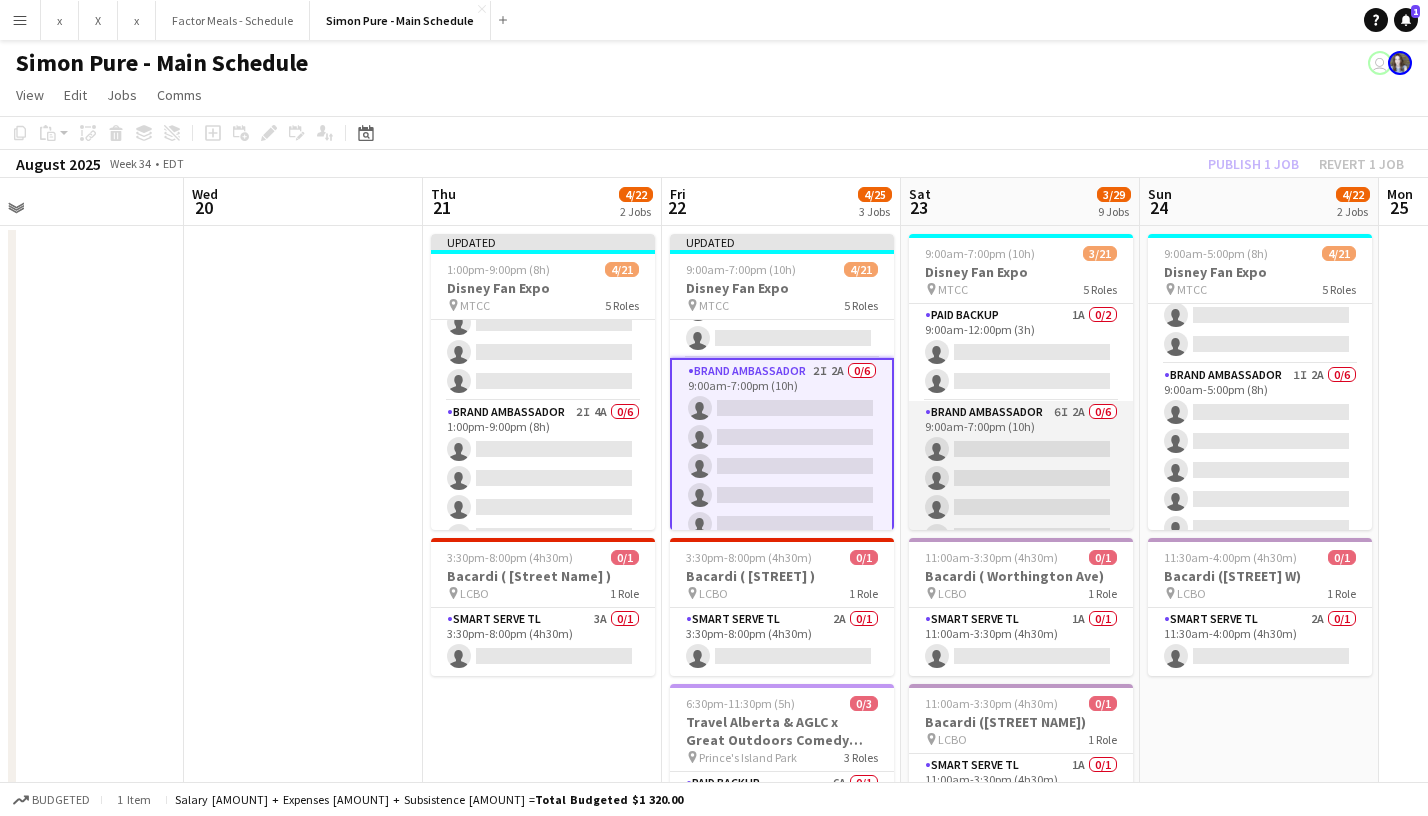 click on "Brand Ambassador    6I   2A   0/6   9:00am-7:00pm (10h)
single-neutral-actions
single-neutral-actions
single-neutral-actions
single-neutral-actions
single-neutral-actions
single-neutral-actions" at bounding box center (1021, 507) 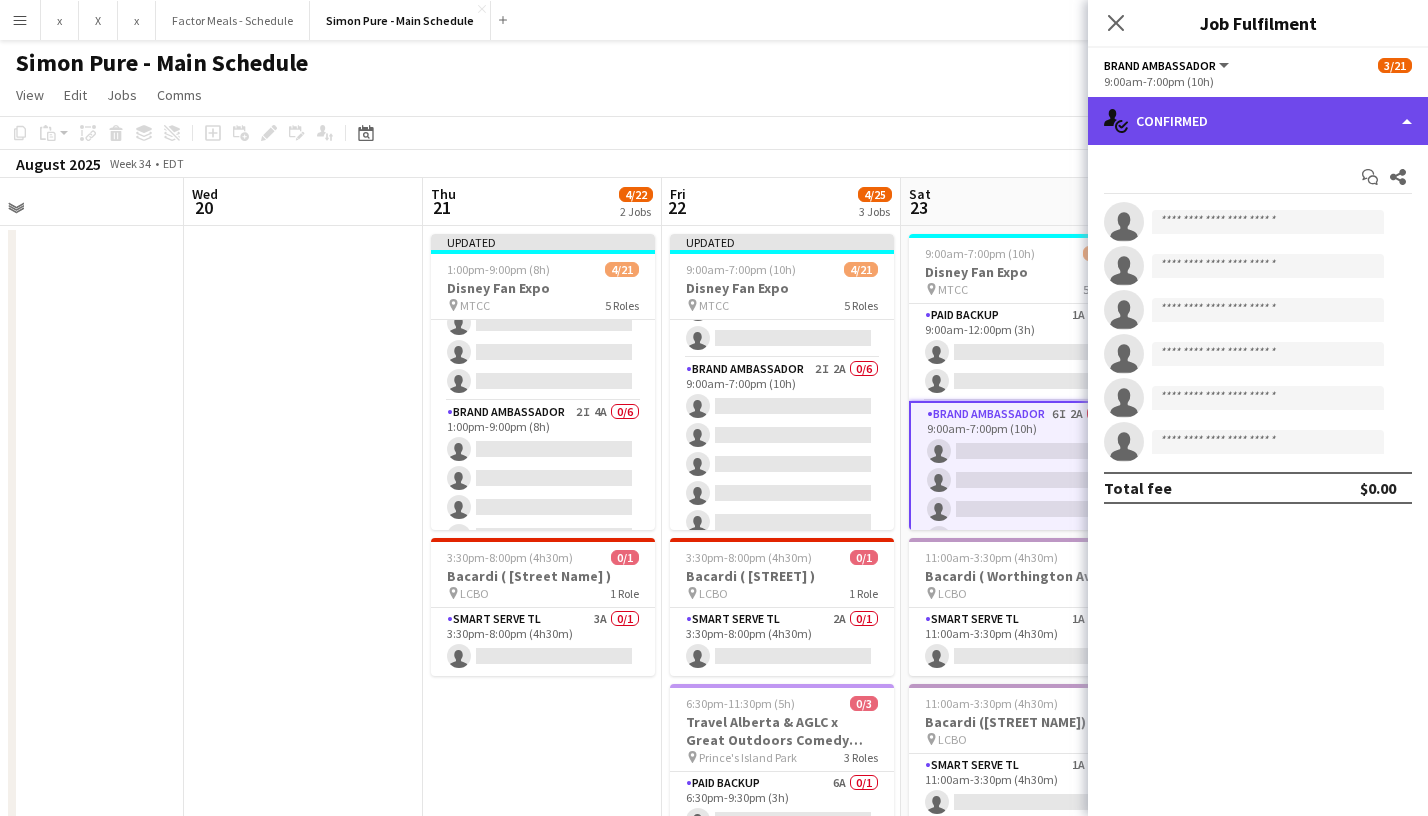click on "single-neutral-actions-check-2
Confirmed" 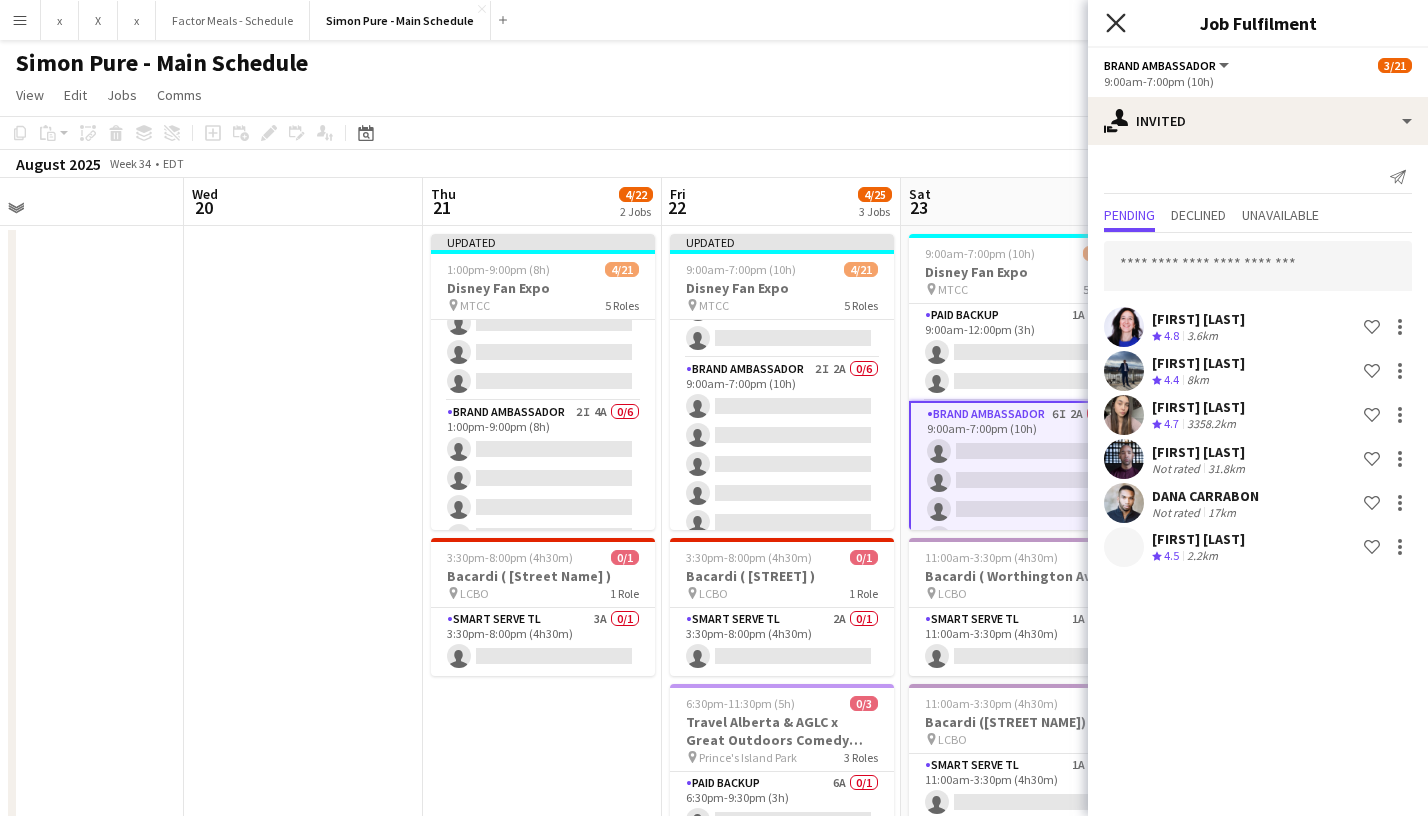 click 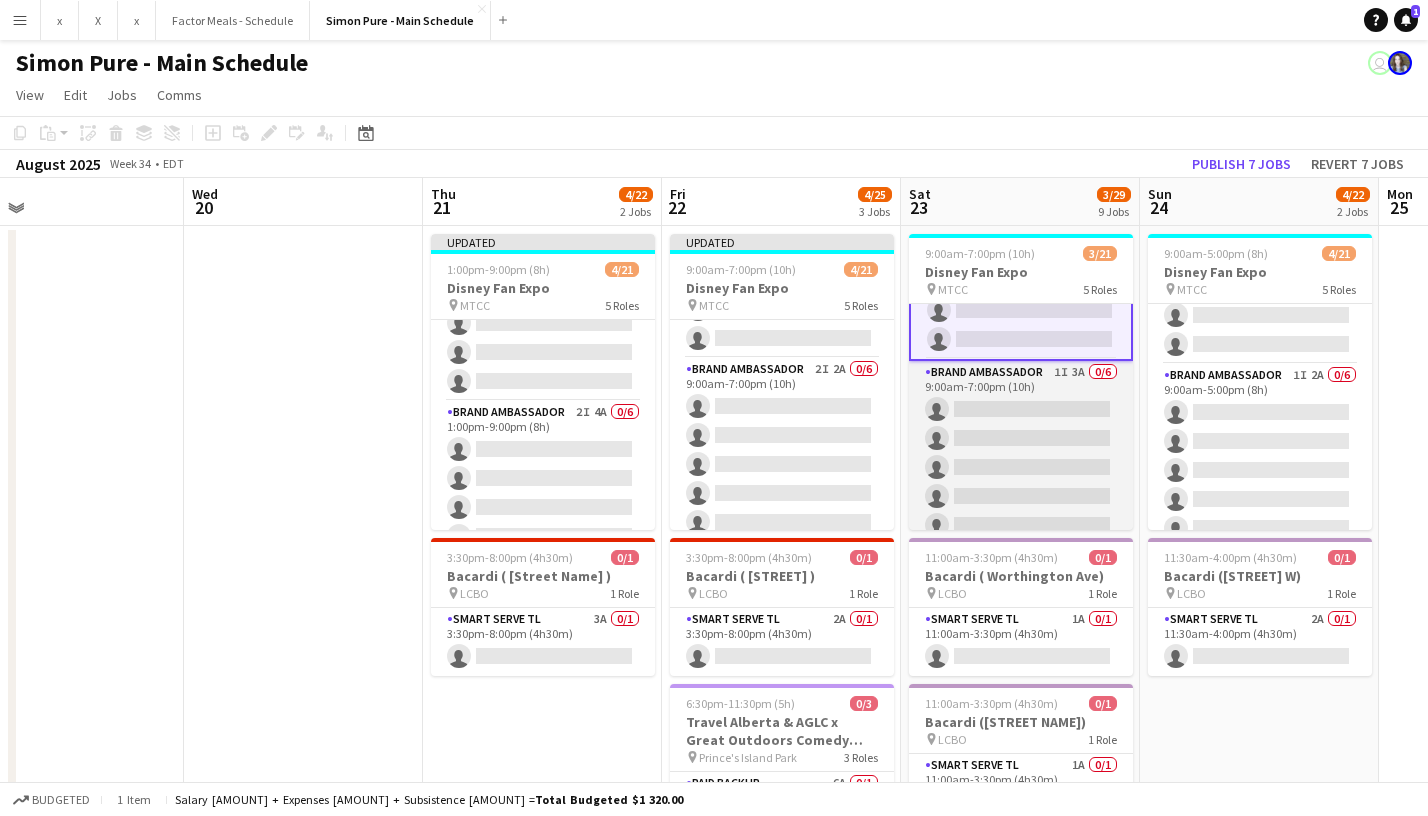click on "Brand Ambassador    1I   3A   0/6   9:00am-7:00pm (10h)
single-neutral-actions
single-neutral-actions
single-neutral-actions
single-neutral-actions
single-neutral-actions
single-neutral-actions" at bounding box center (1021, 467) 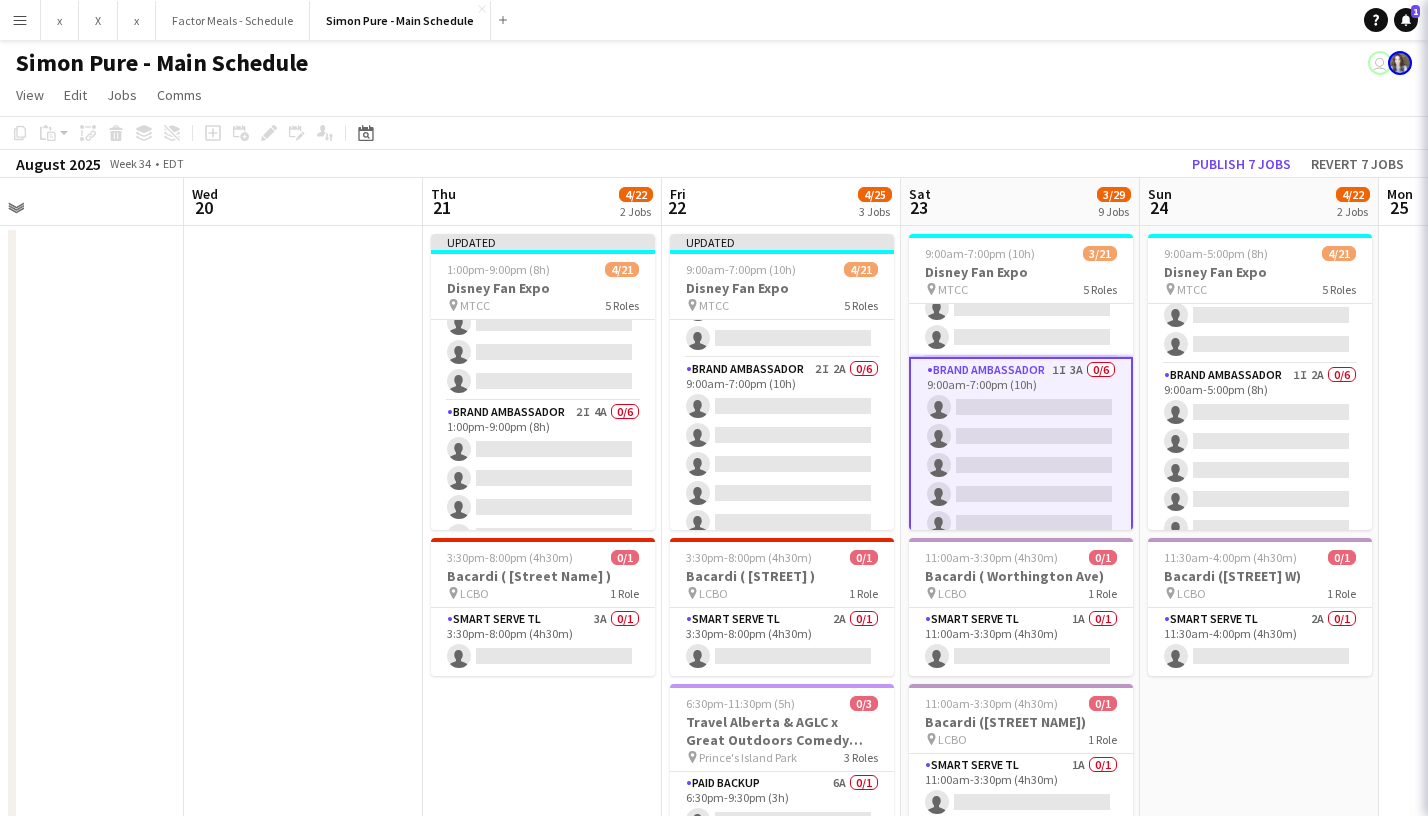 scroll, scrollTop: 255, scrollLeft: 0, axis: vertical 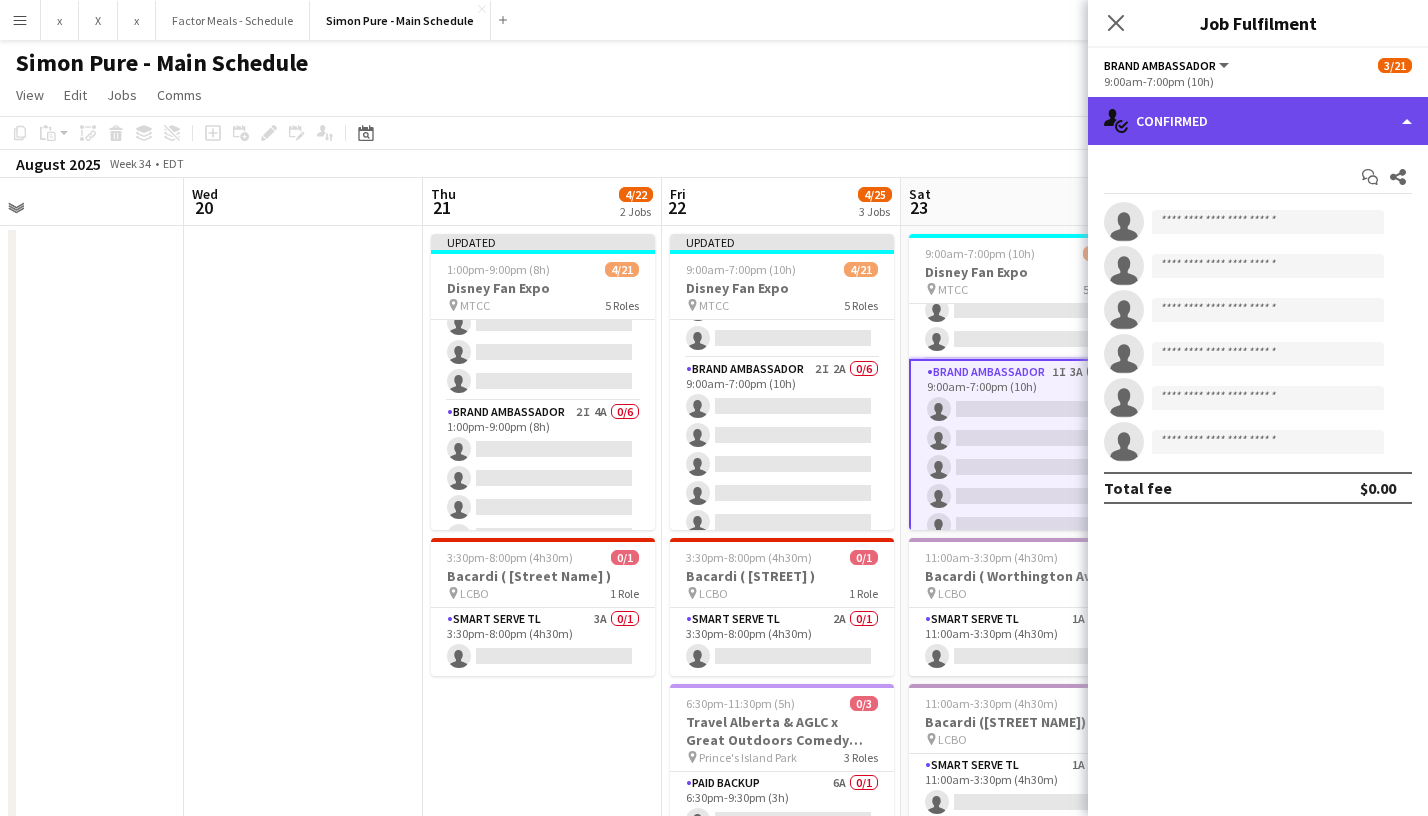 click on "single-neutral-actions-check-2
Confirmed" 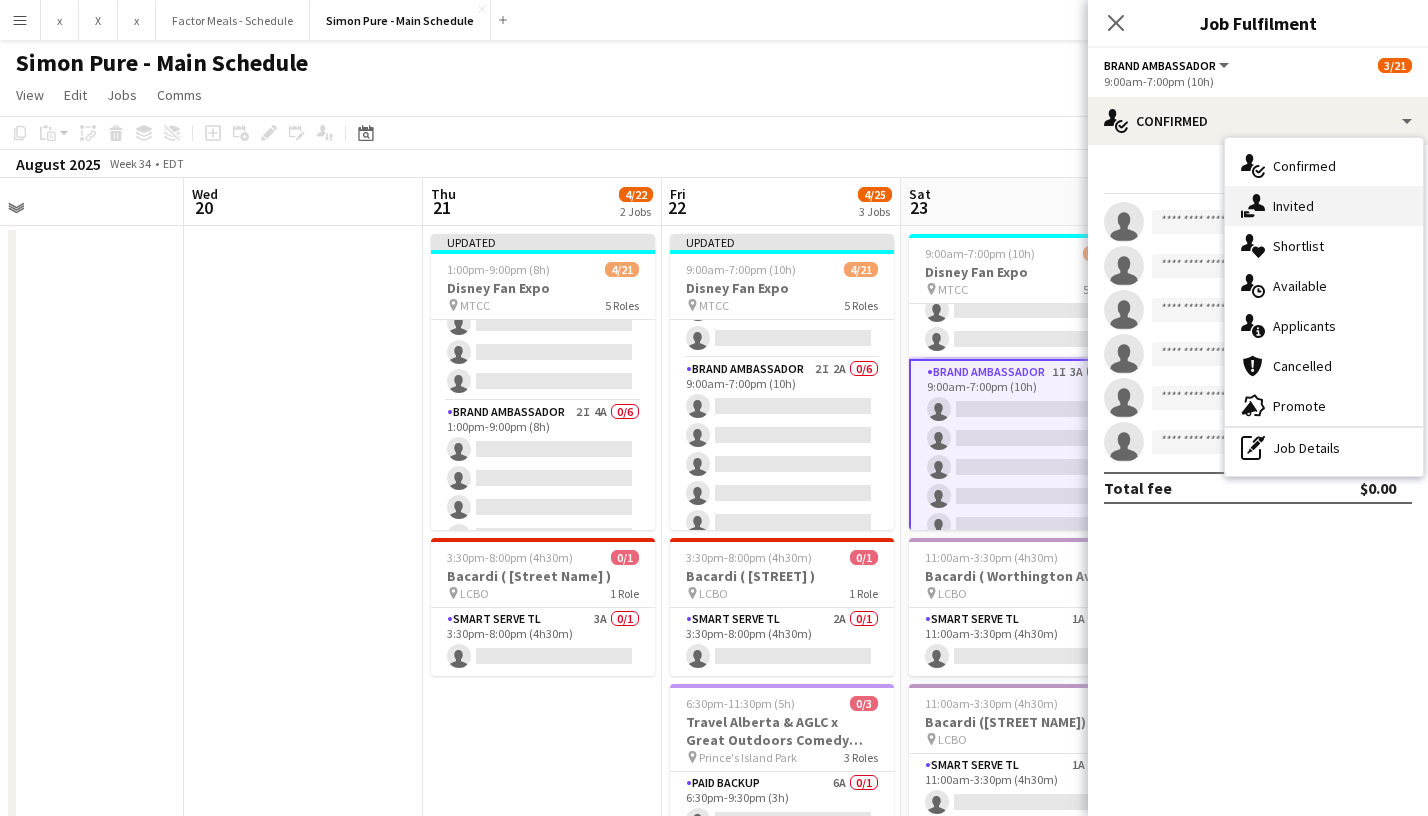 click 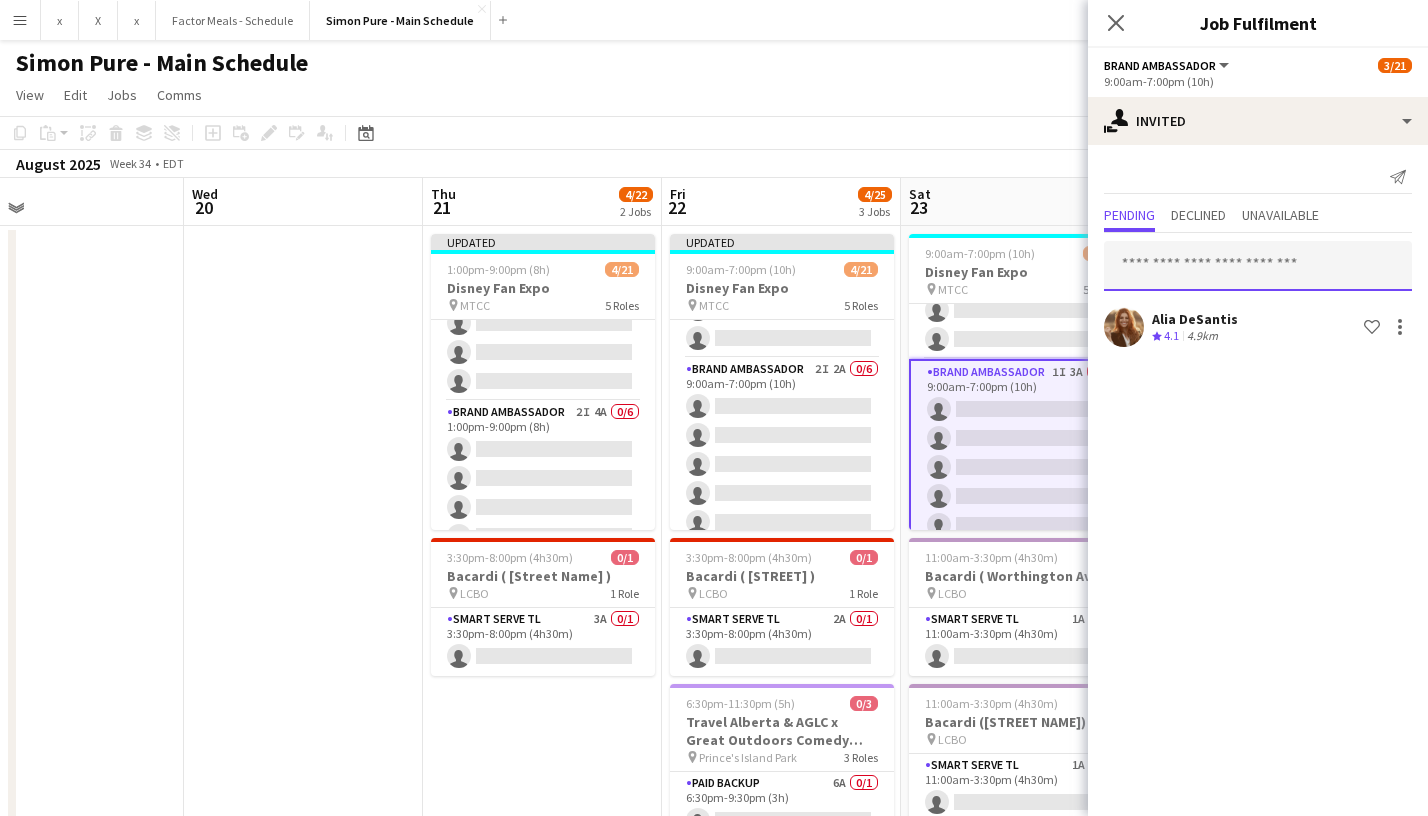 click at bounding box center (1258, 266) 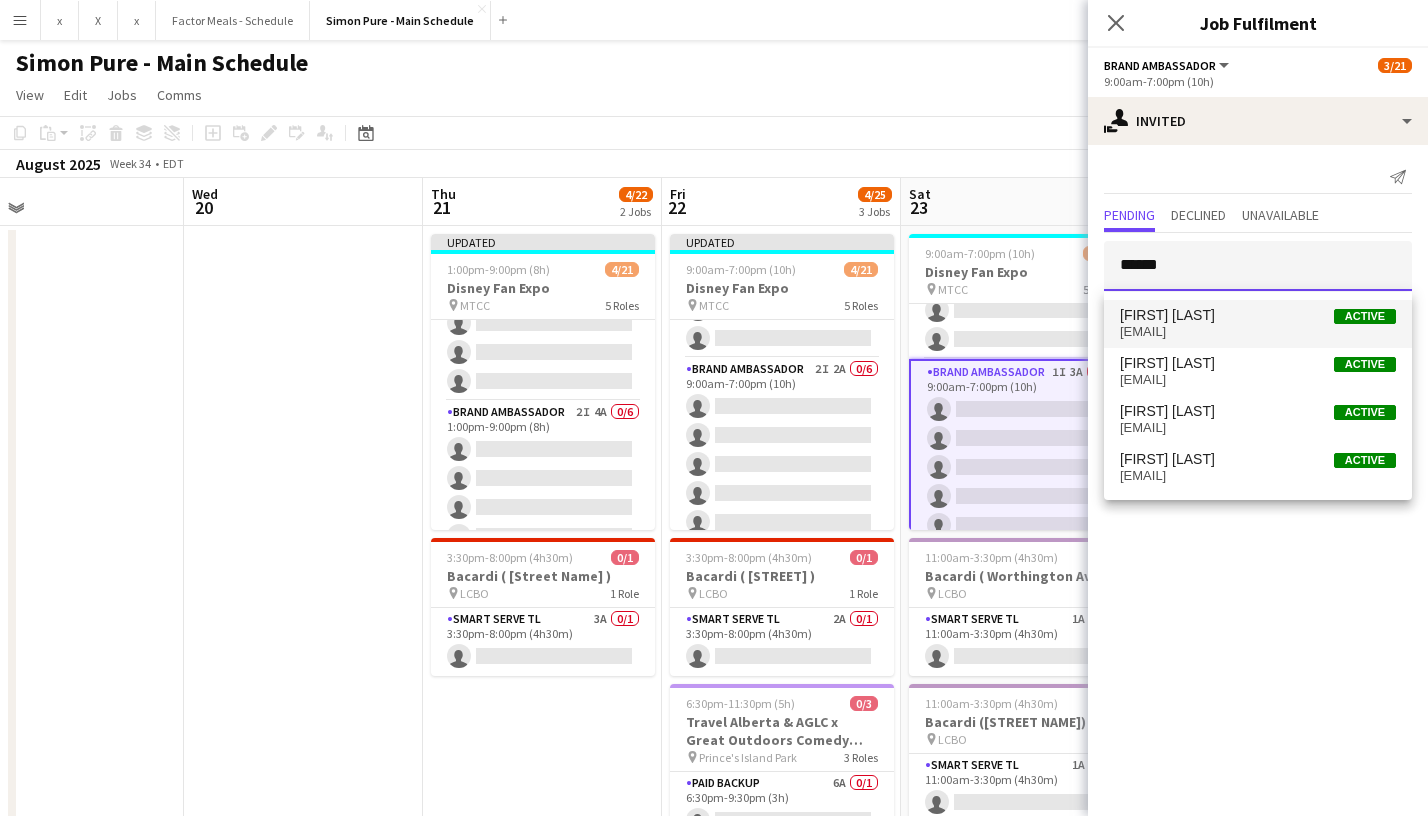 type on "******" 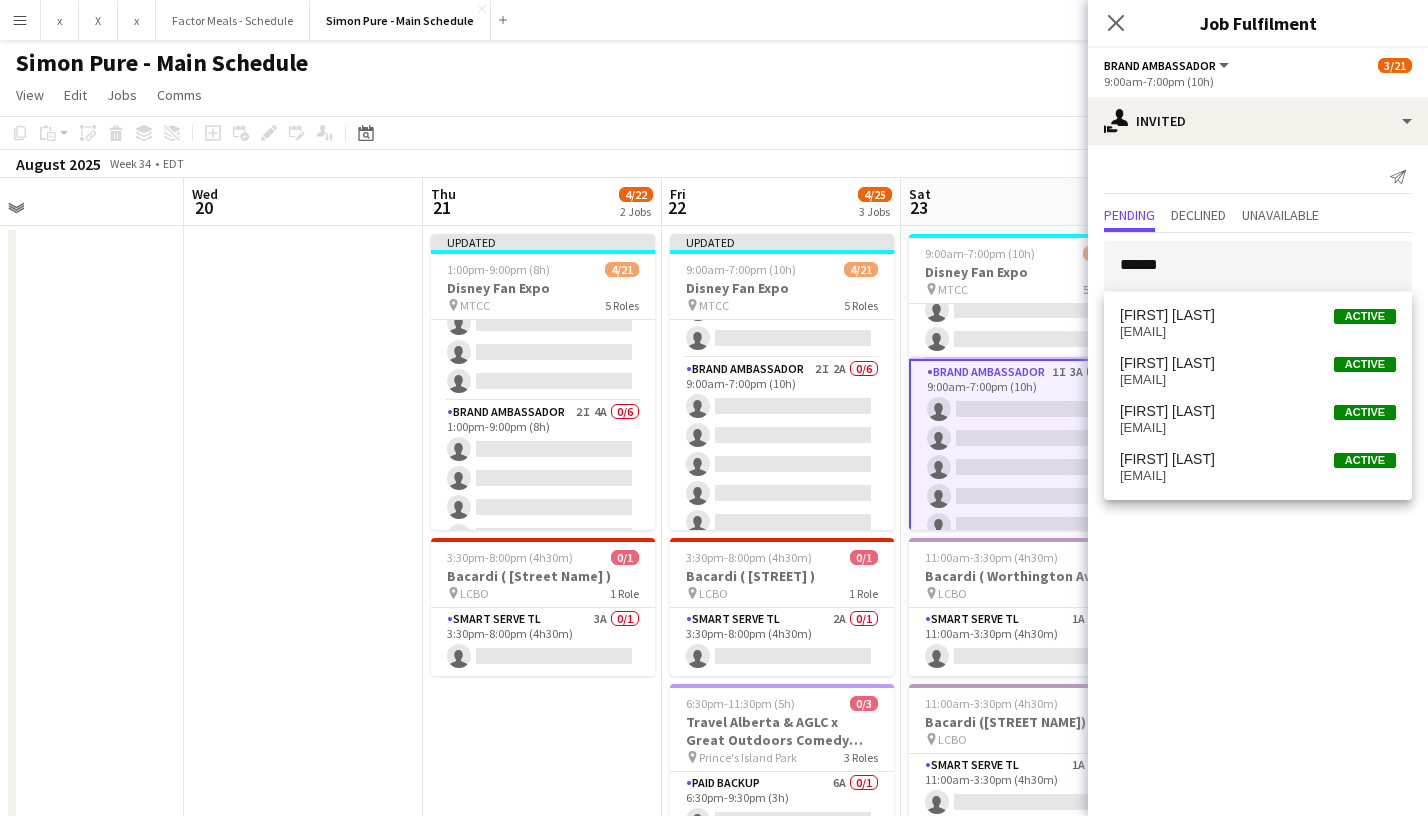 click on "[FIRST] [LAST]" at bounding box center (1167, 315) 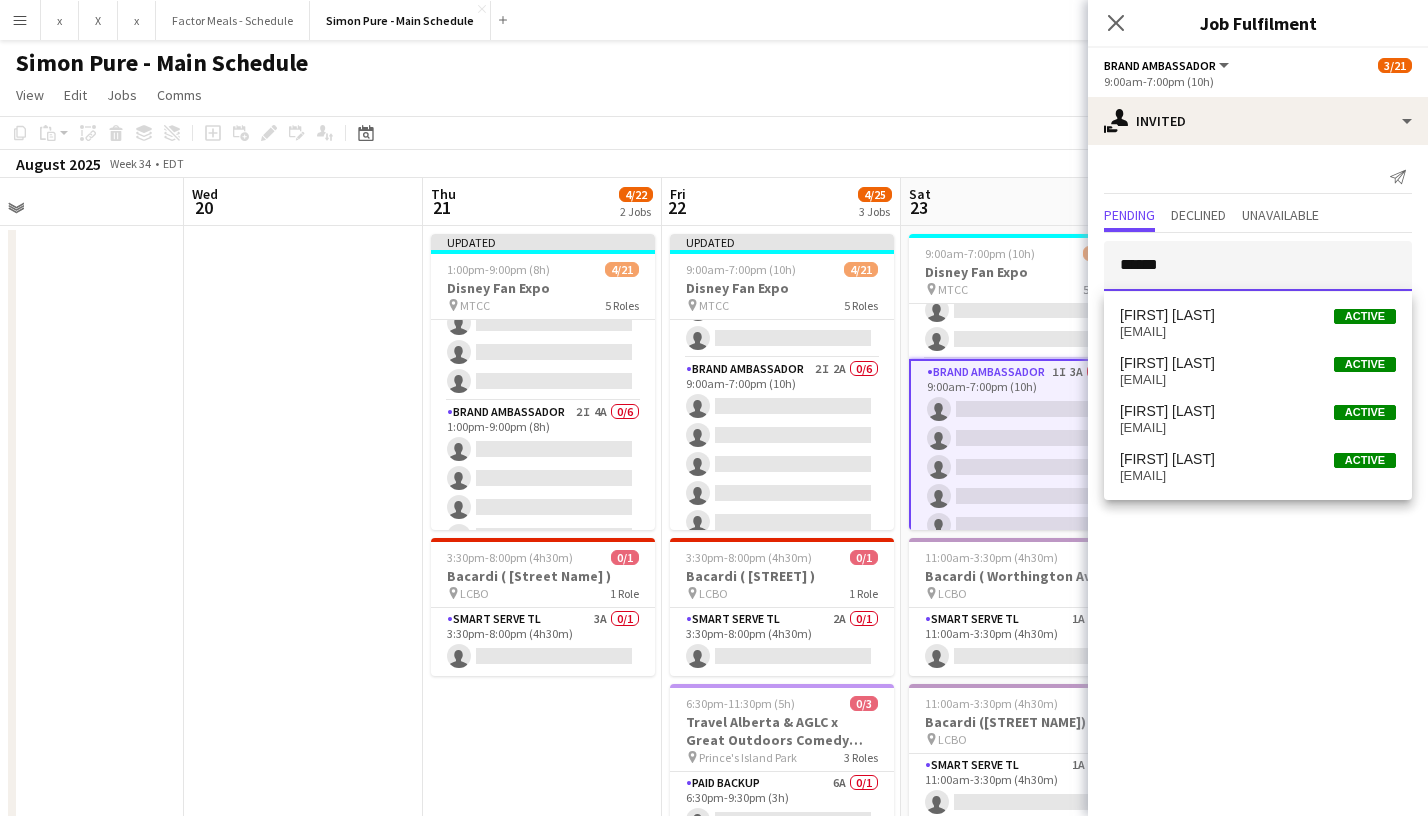 type 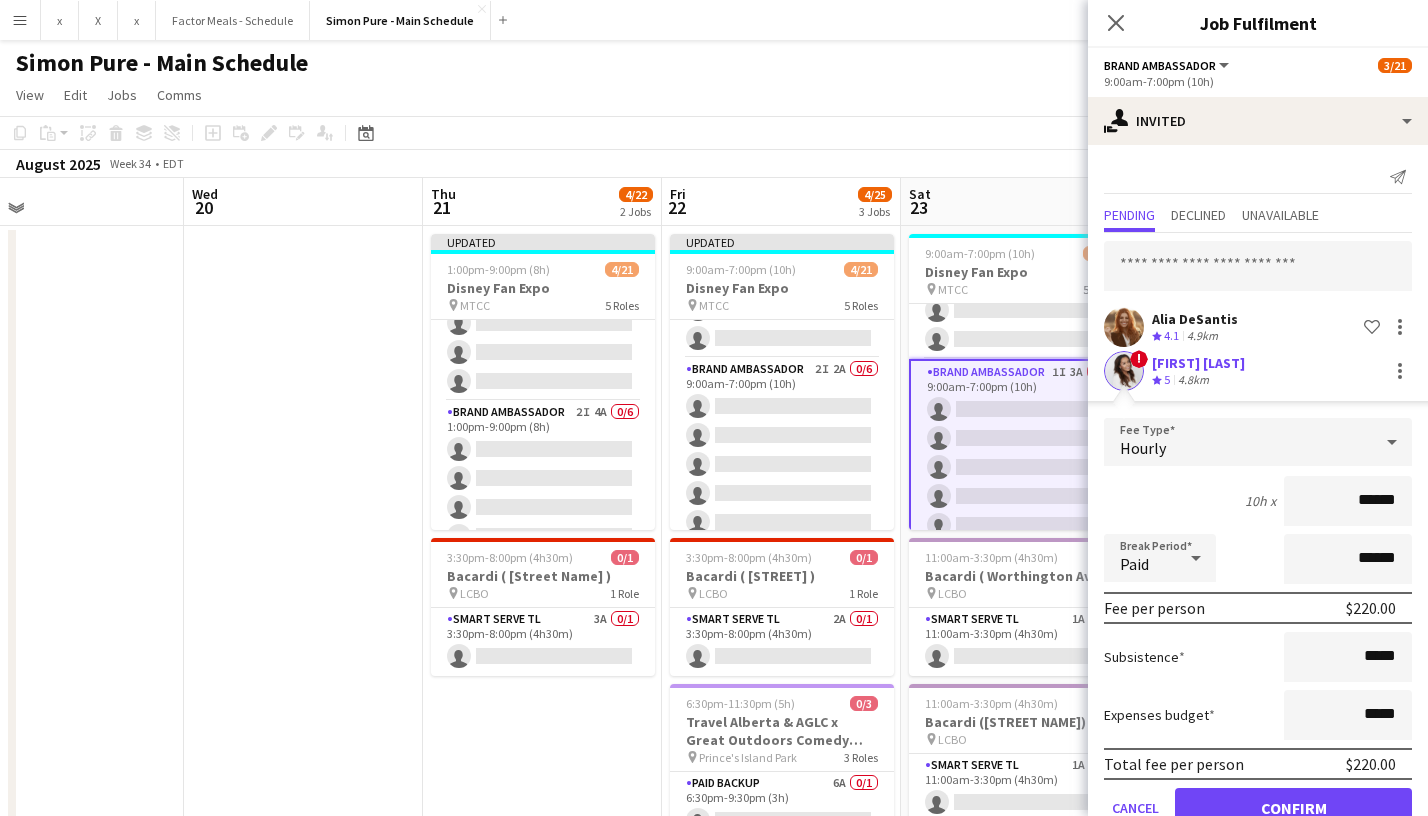 scroll, scrollTop: 52, scrollLeft: 0, axis: vertical 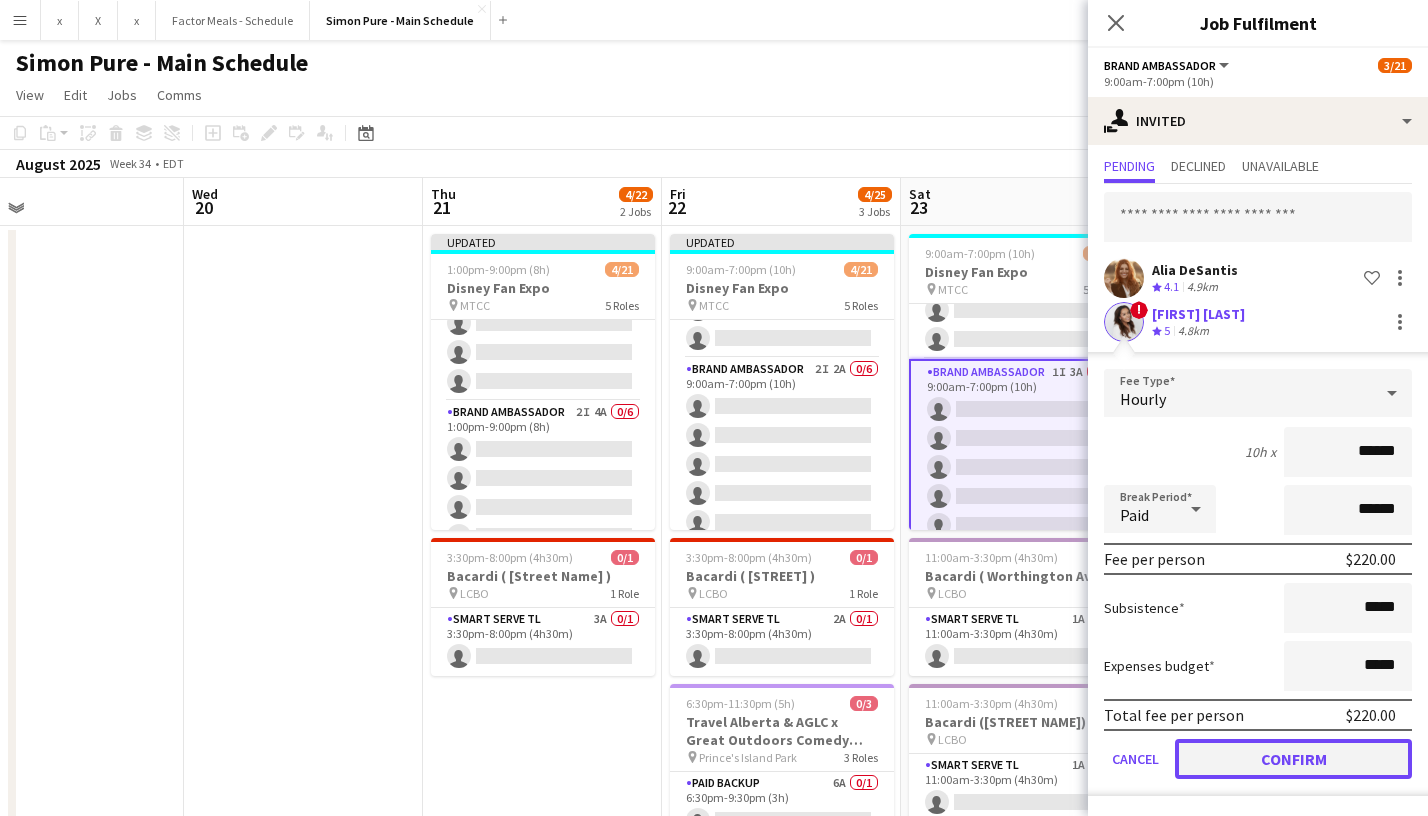 click on "Confirm" 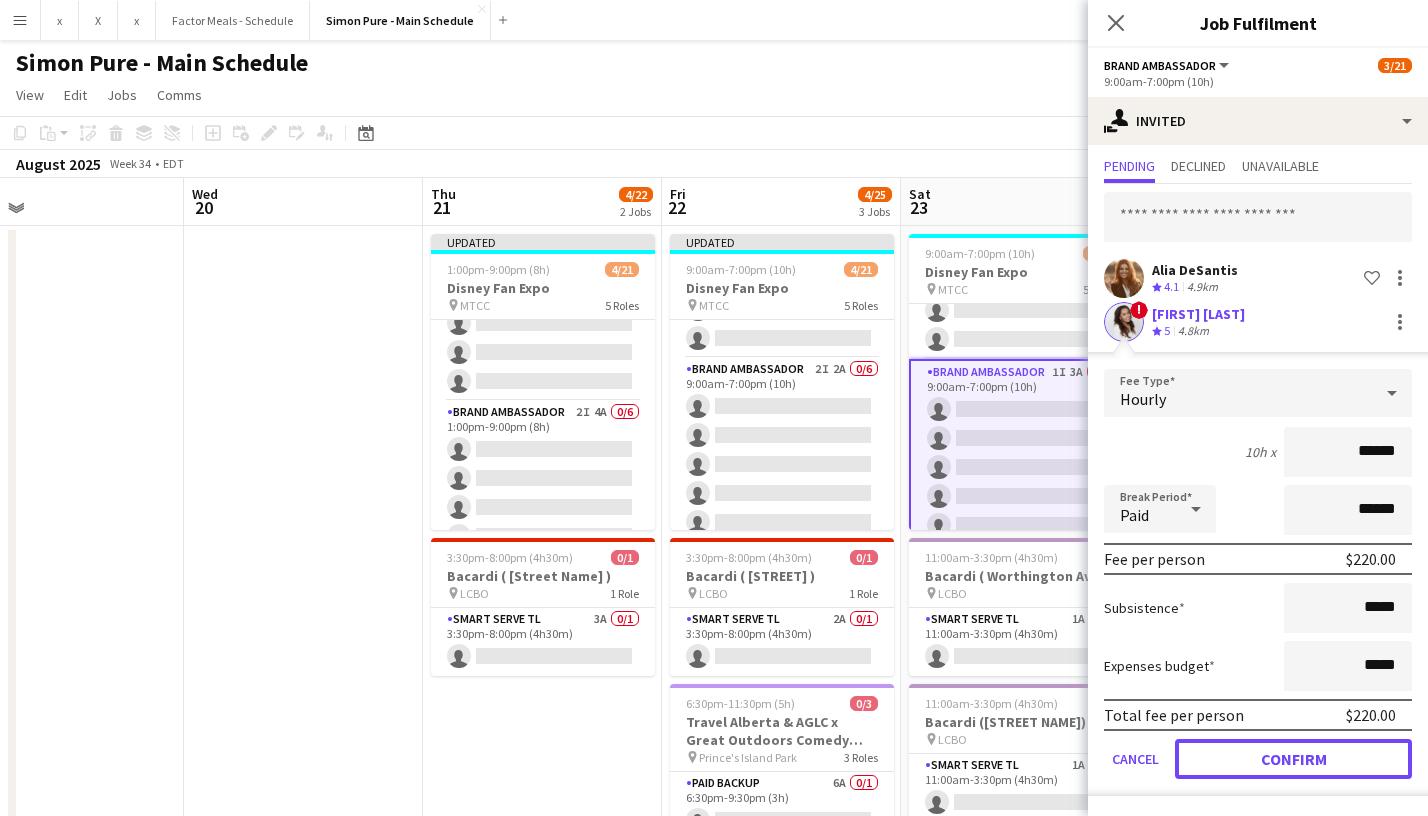 scroll, scrollTop: 0, scrollLeft: 0, axis: both 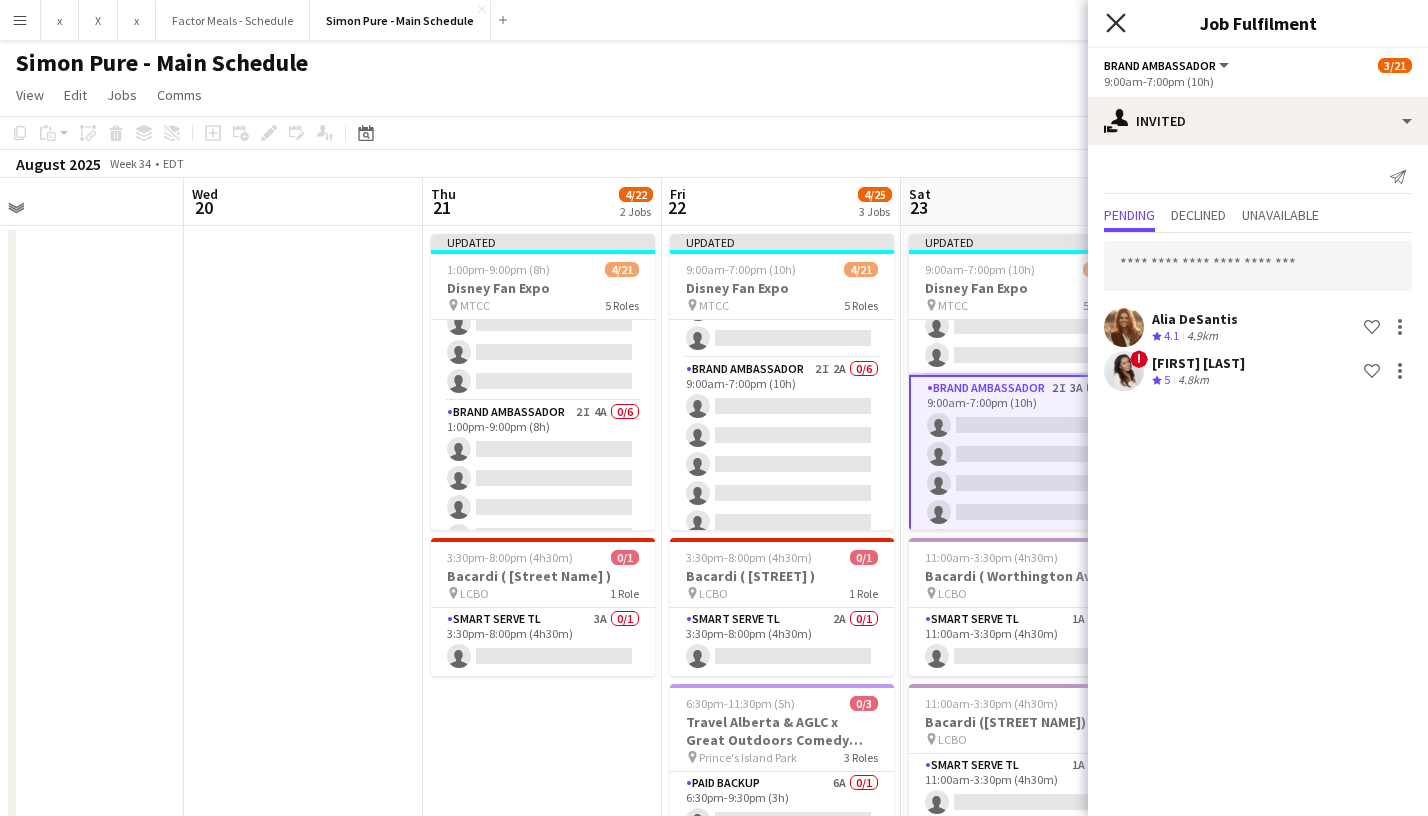 click on "Close pop-in" 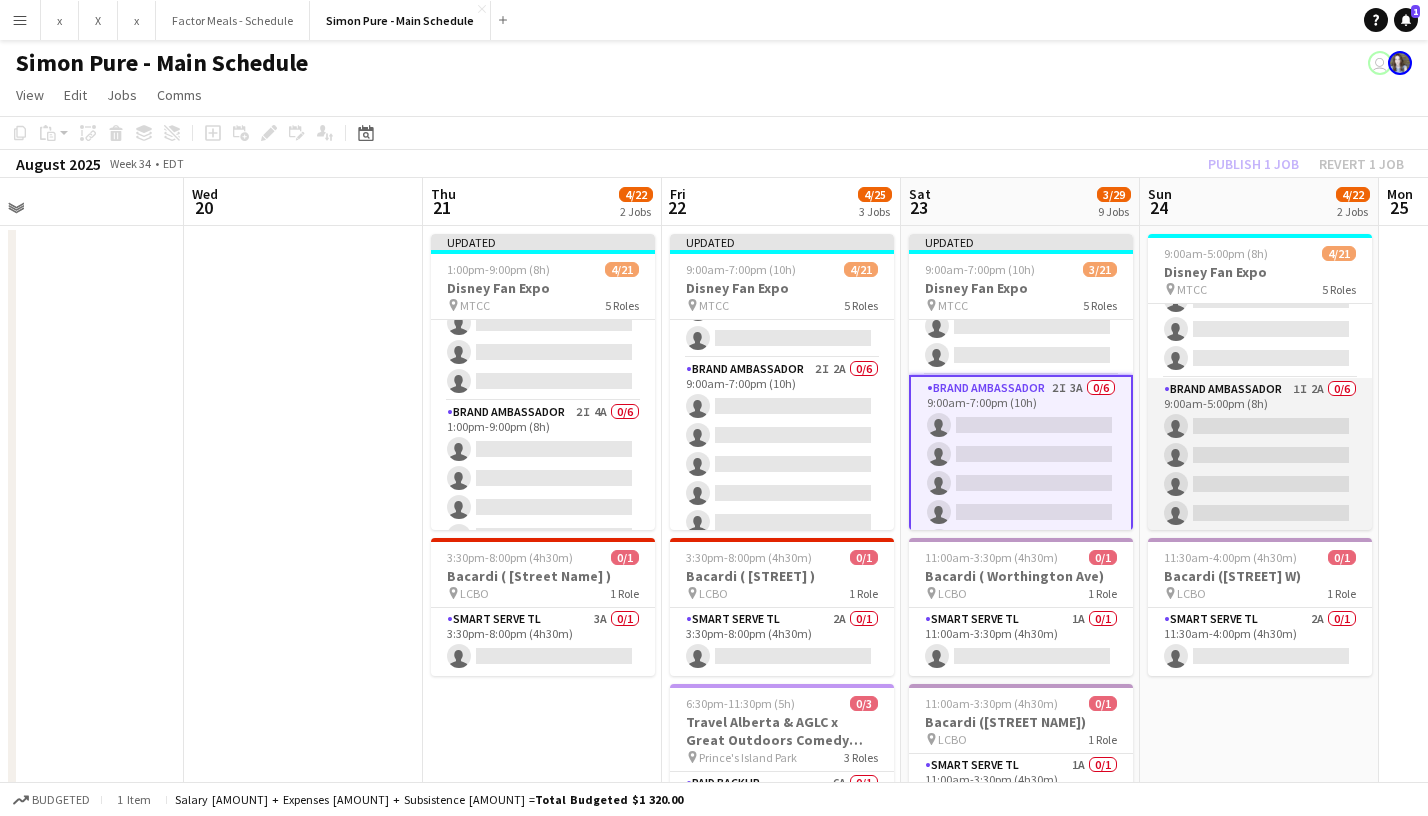 scroll, scrollTop: 181, scrollLeft: 0, axis: vertical 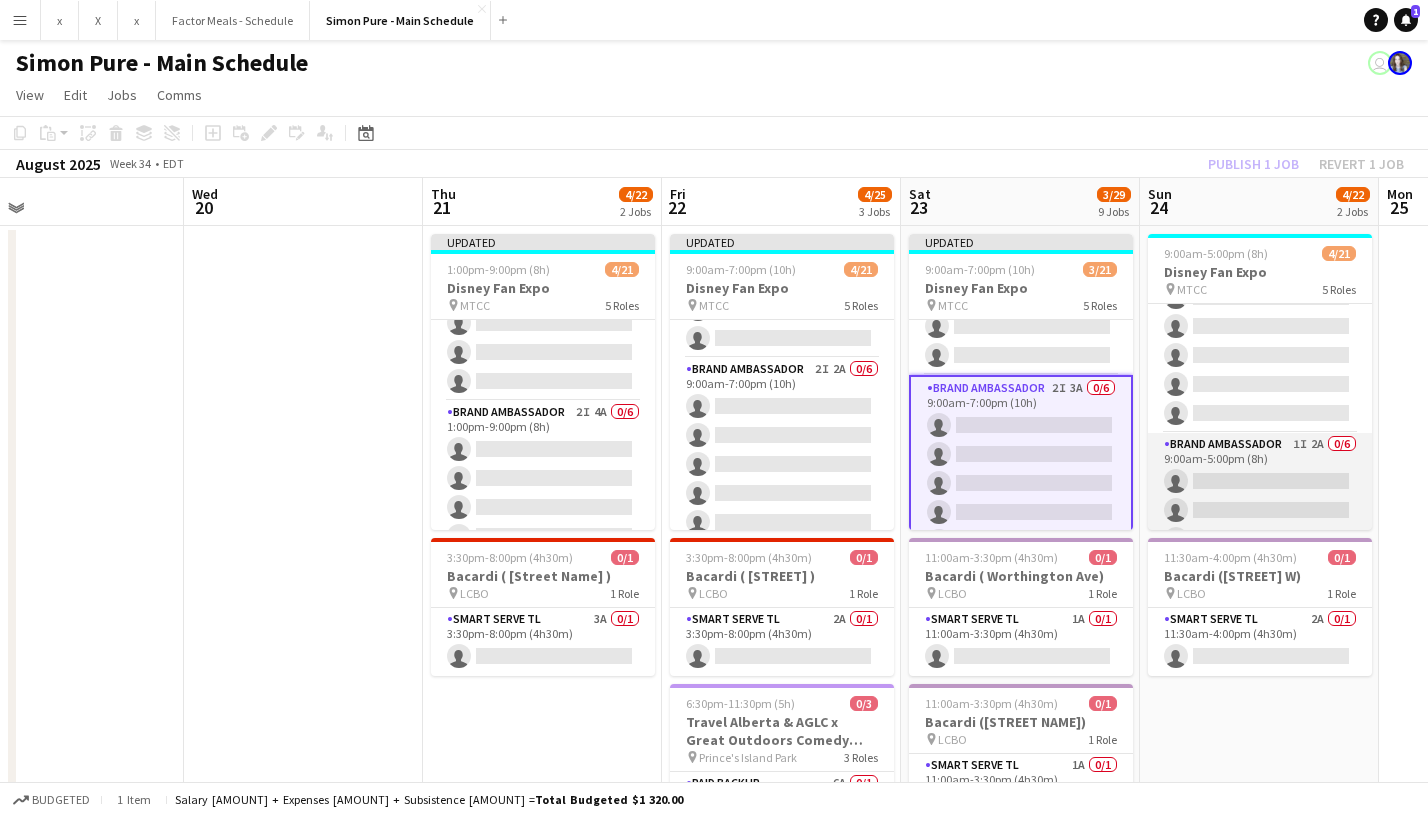 click on "Brand Ambassador    1I   2A   0/6   9:00am-5:00pm (8h)
single-neutral-actions
single-neutral-actions
single-neutral-actions
single-neutral-actions
single-neutral-actions
single-neutral-actions" at bounding box center [1260, 539] 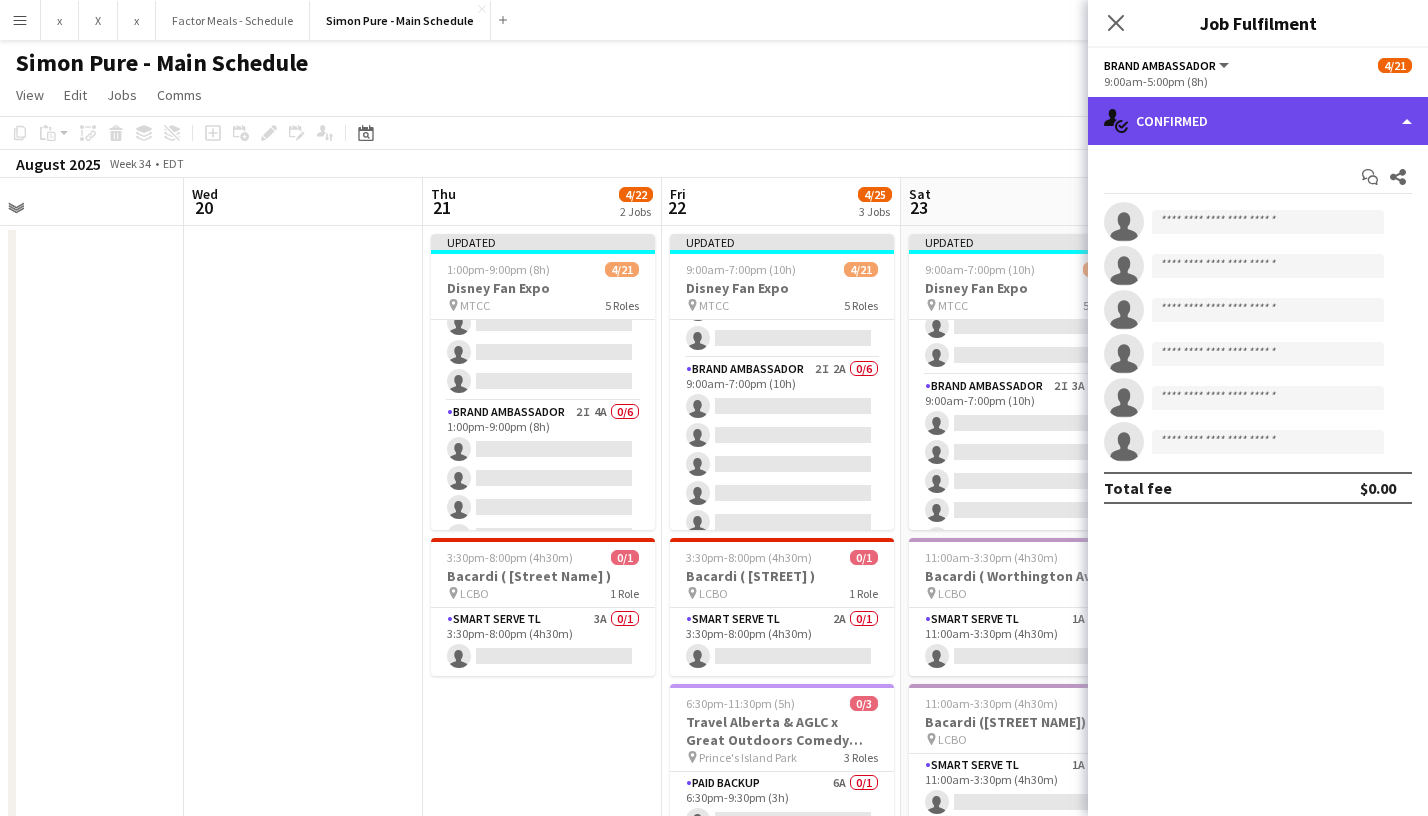 click on "single-neutral-actions-check-2
Confirmed" 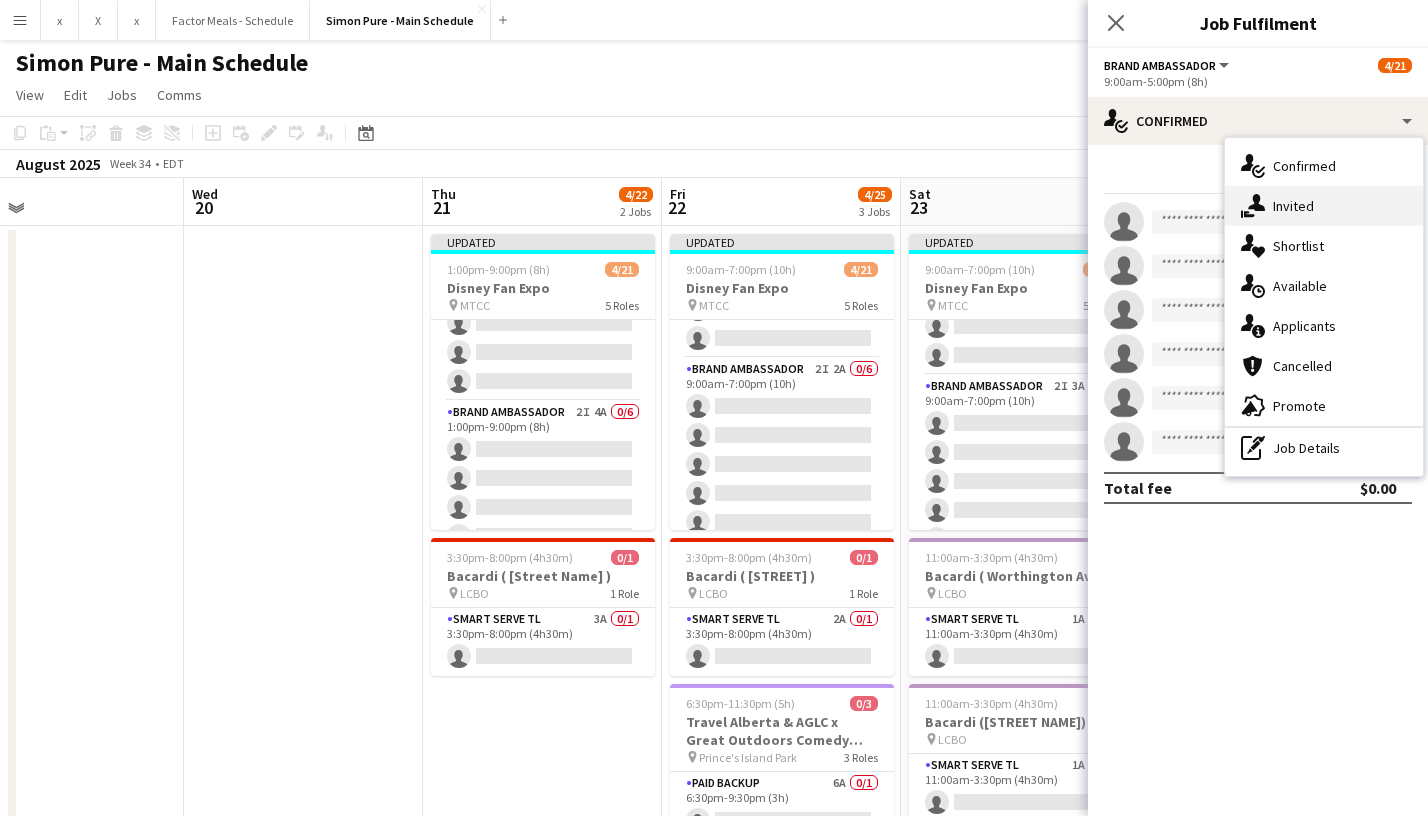 click 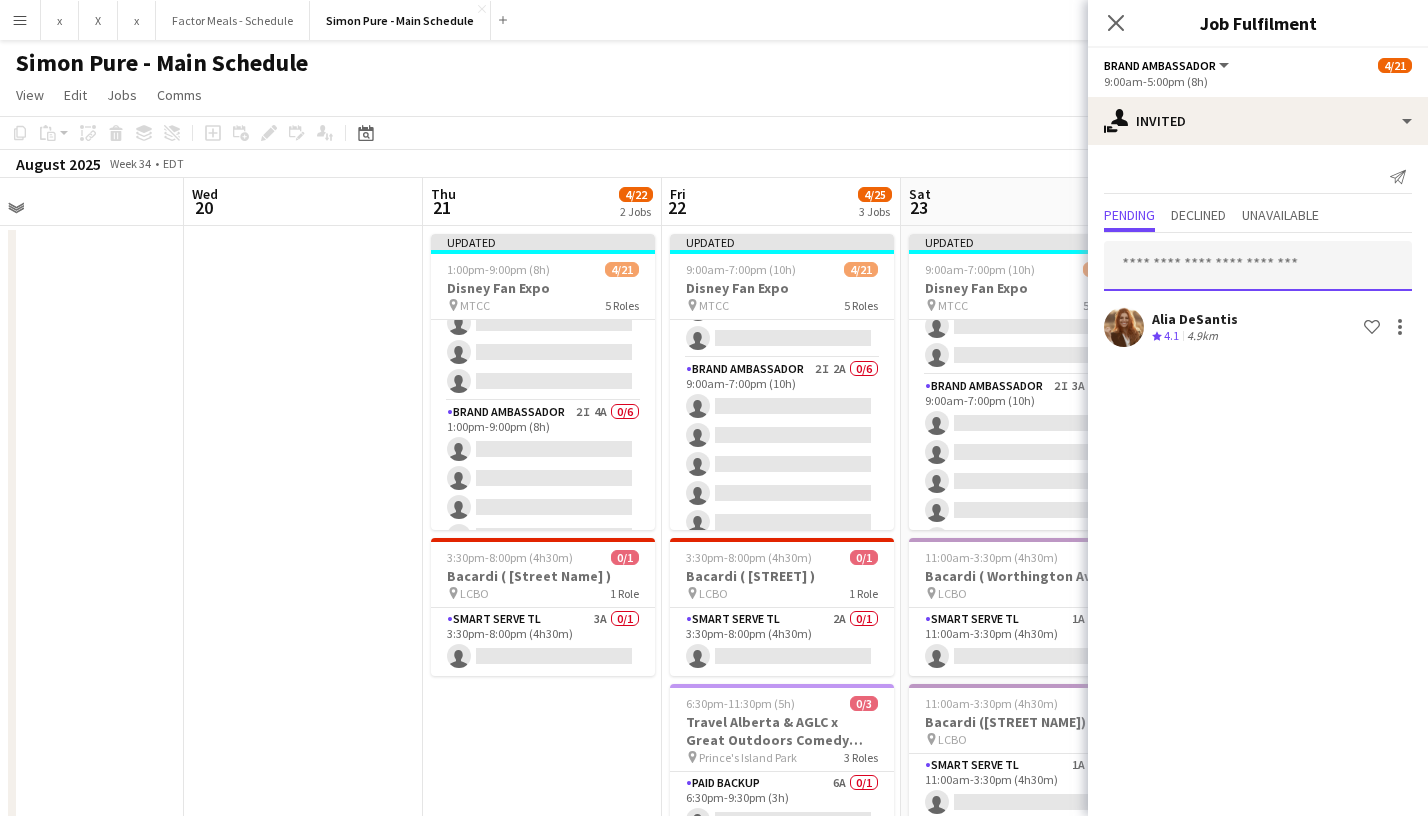 click at bounding box center (1258, 266) 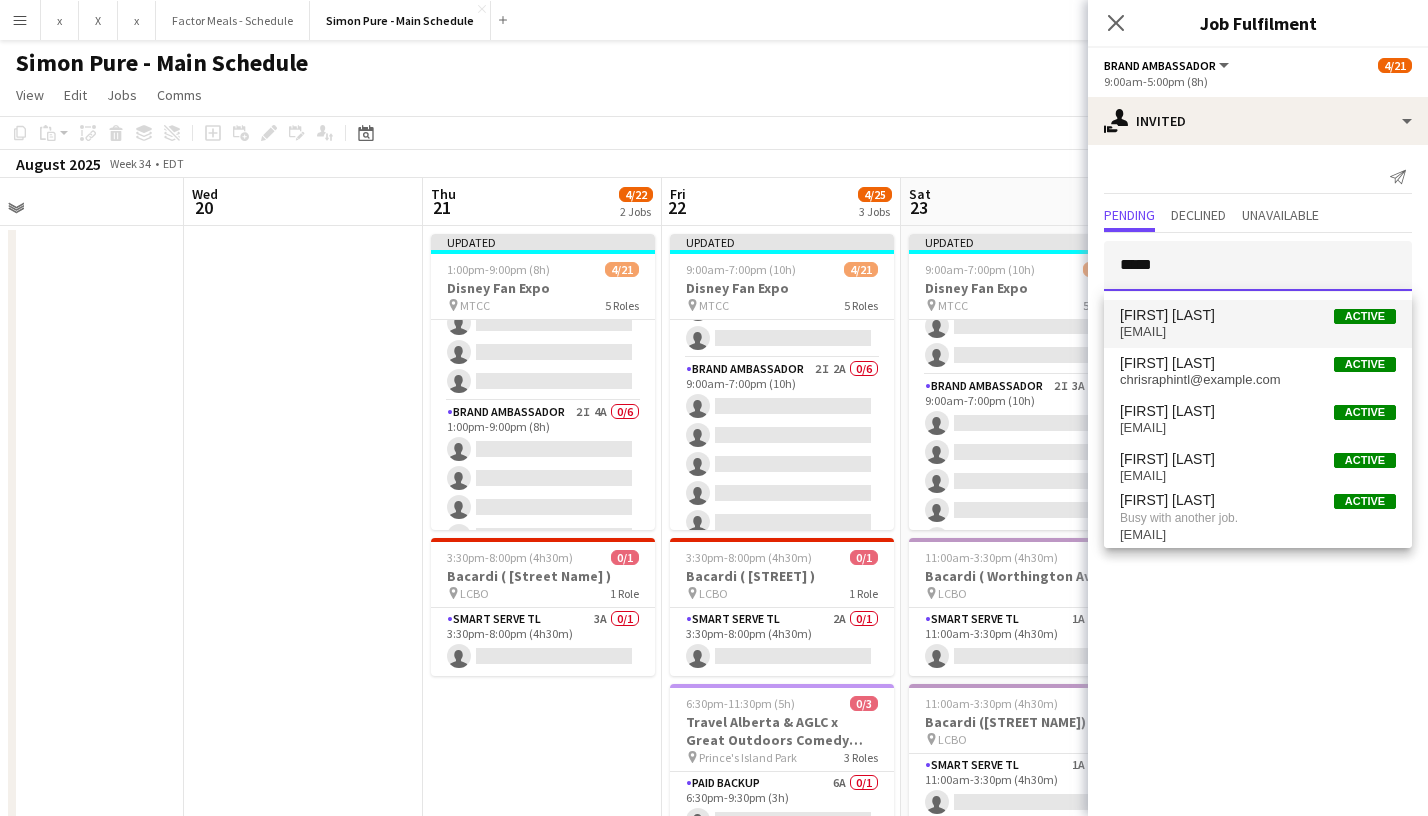 type on "*****" 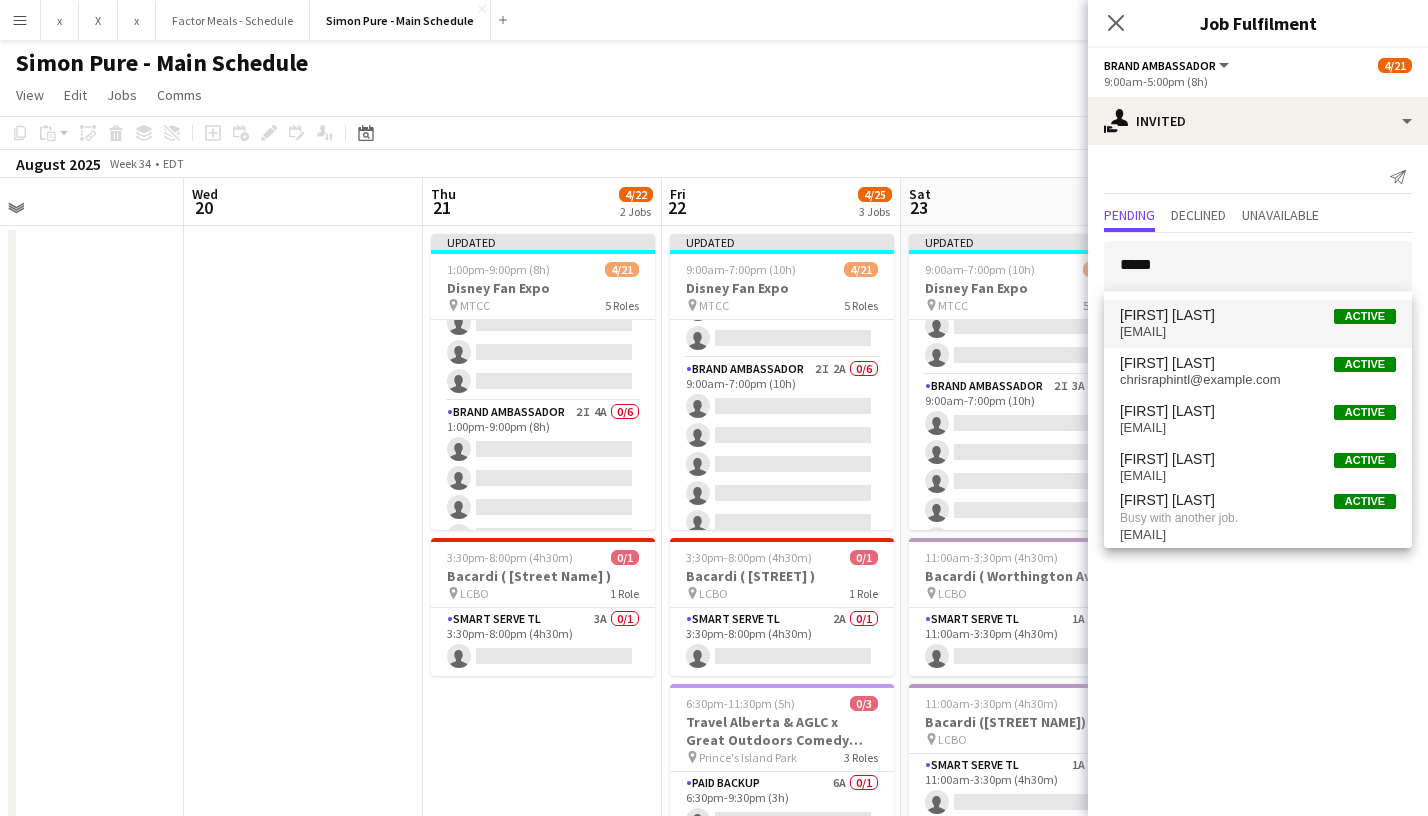 click on "[USERNAME]@example.com" at bounding box center (1258, 332) 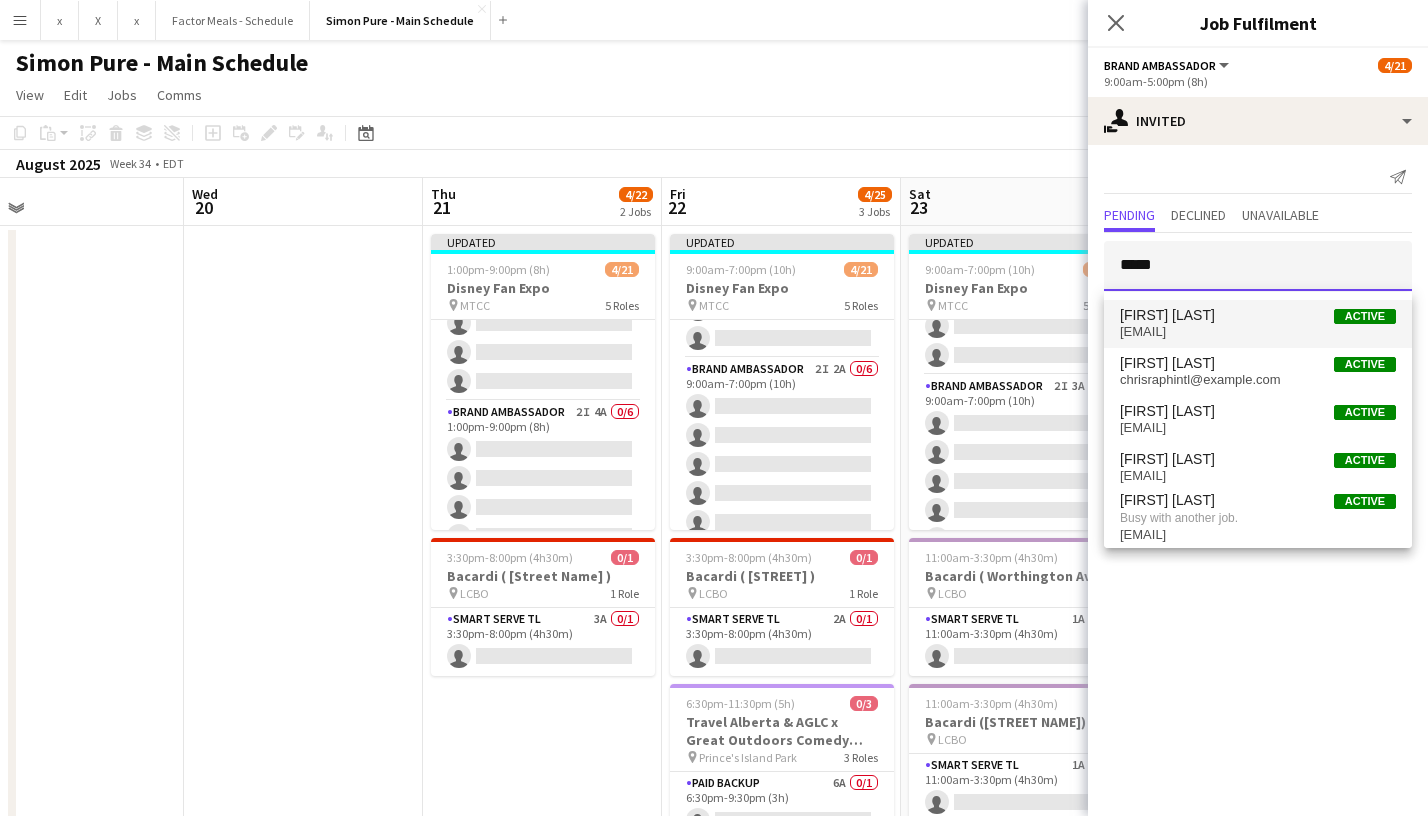 type 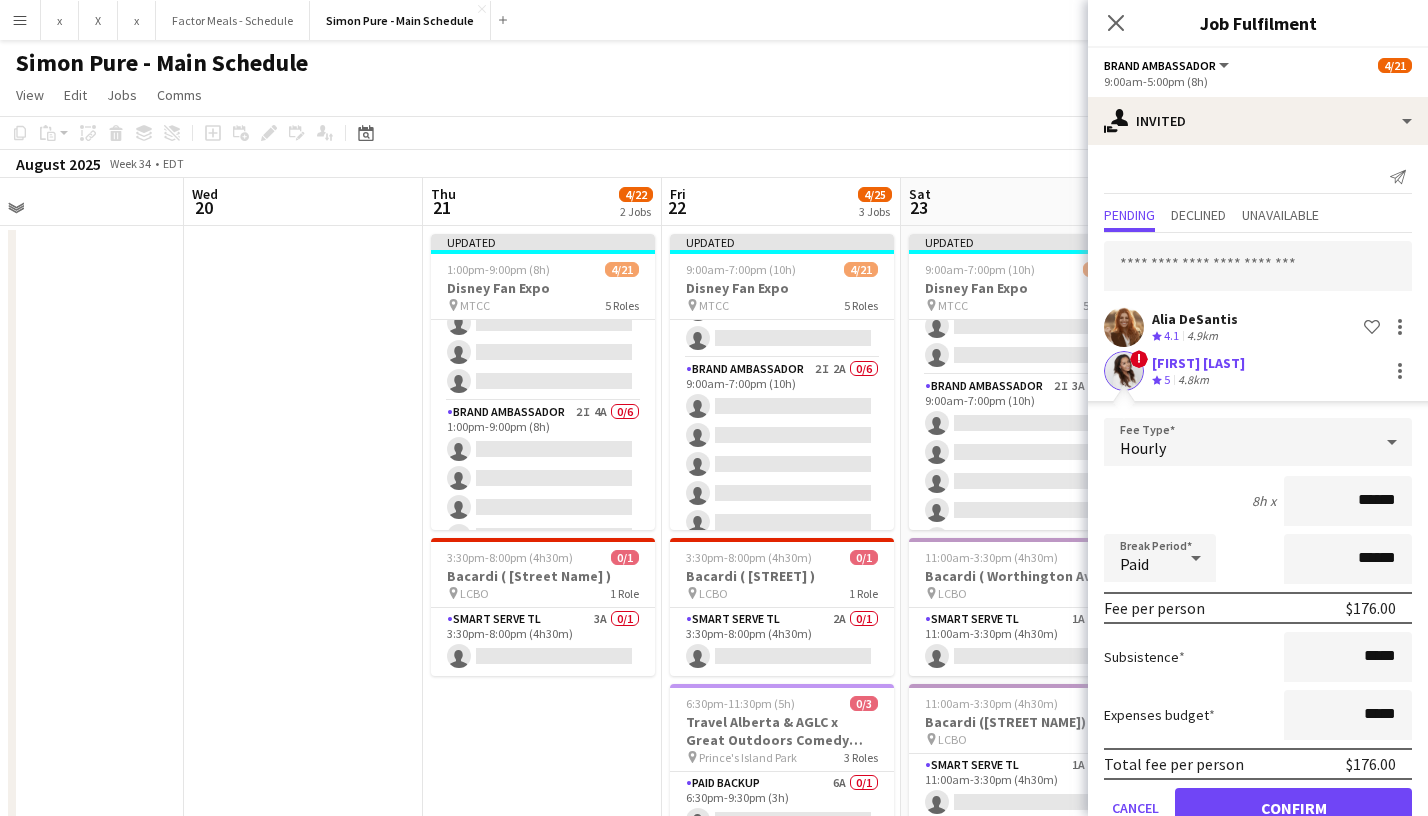 scroll, scrollTop: 52, scrollLeft: 0, axis: vertical 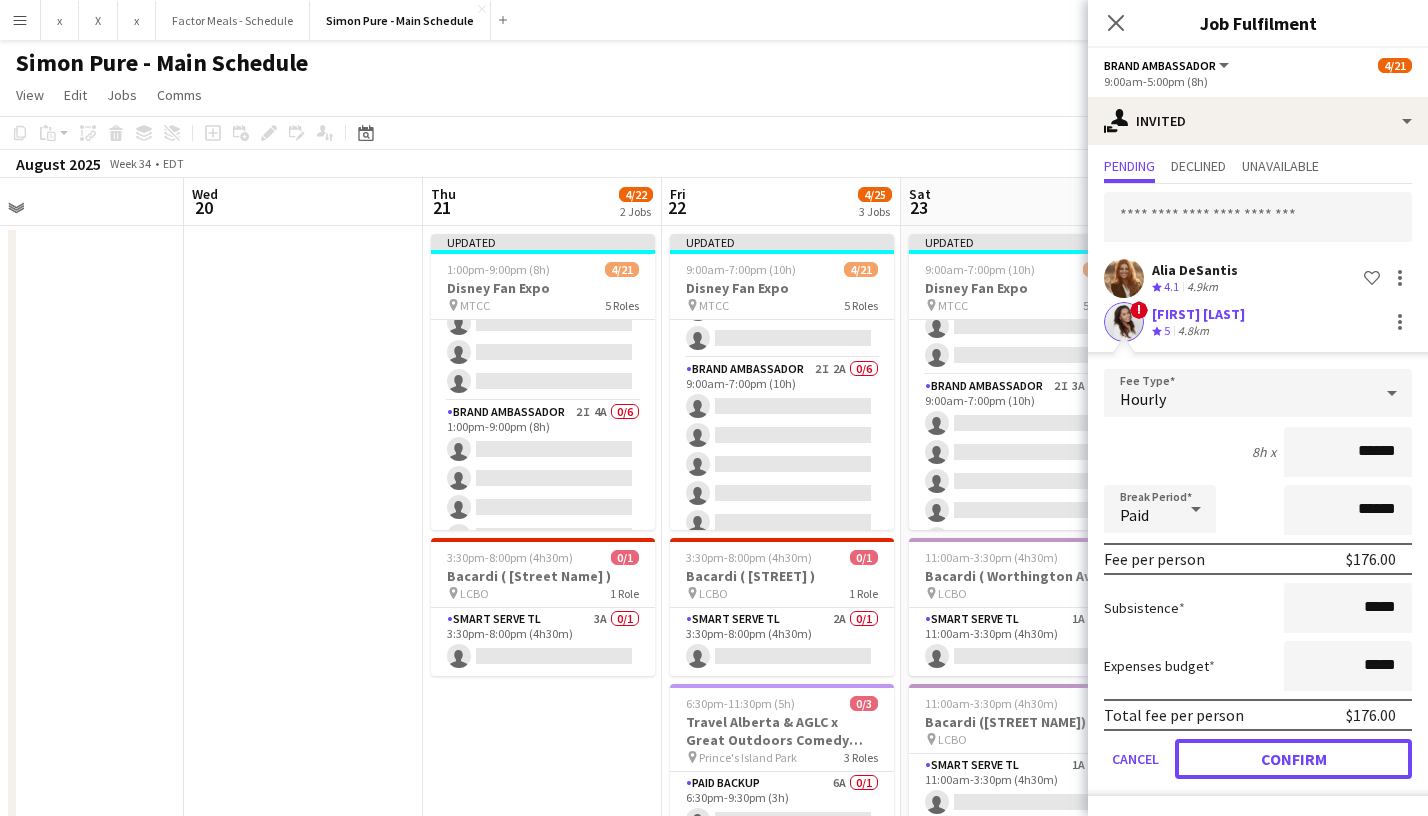 click on "Confirm" 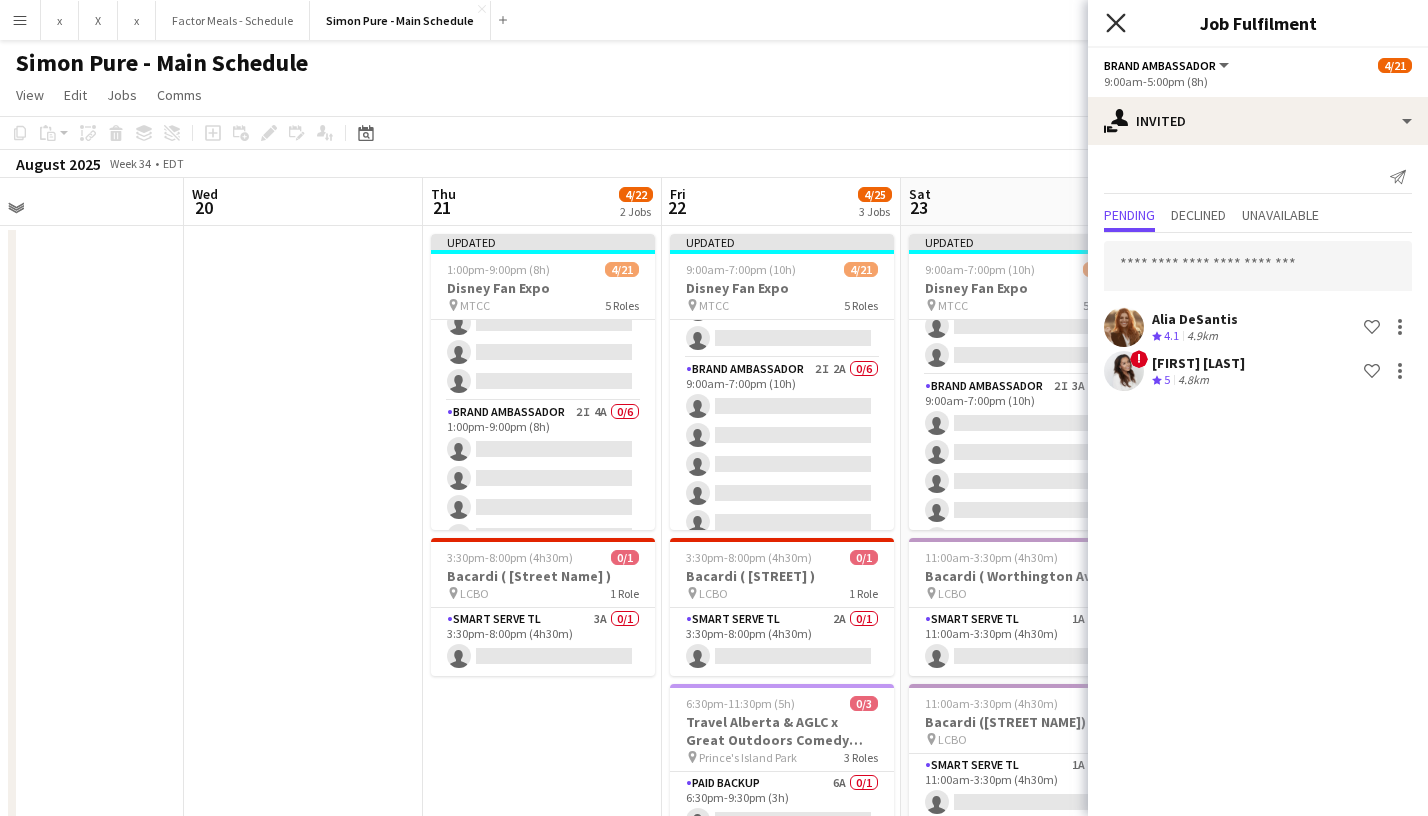 click 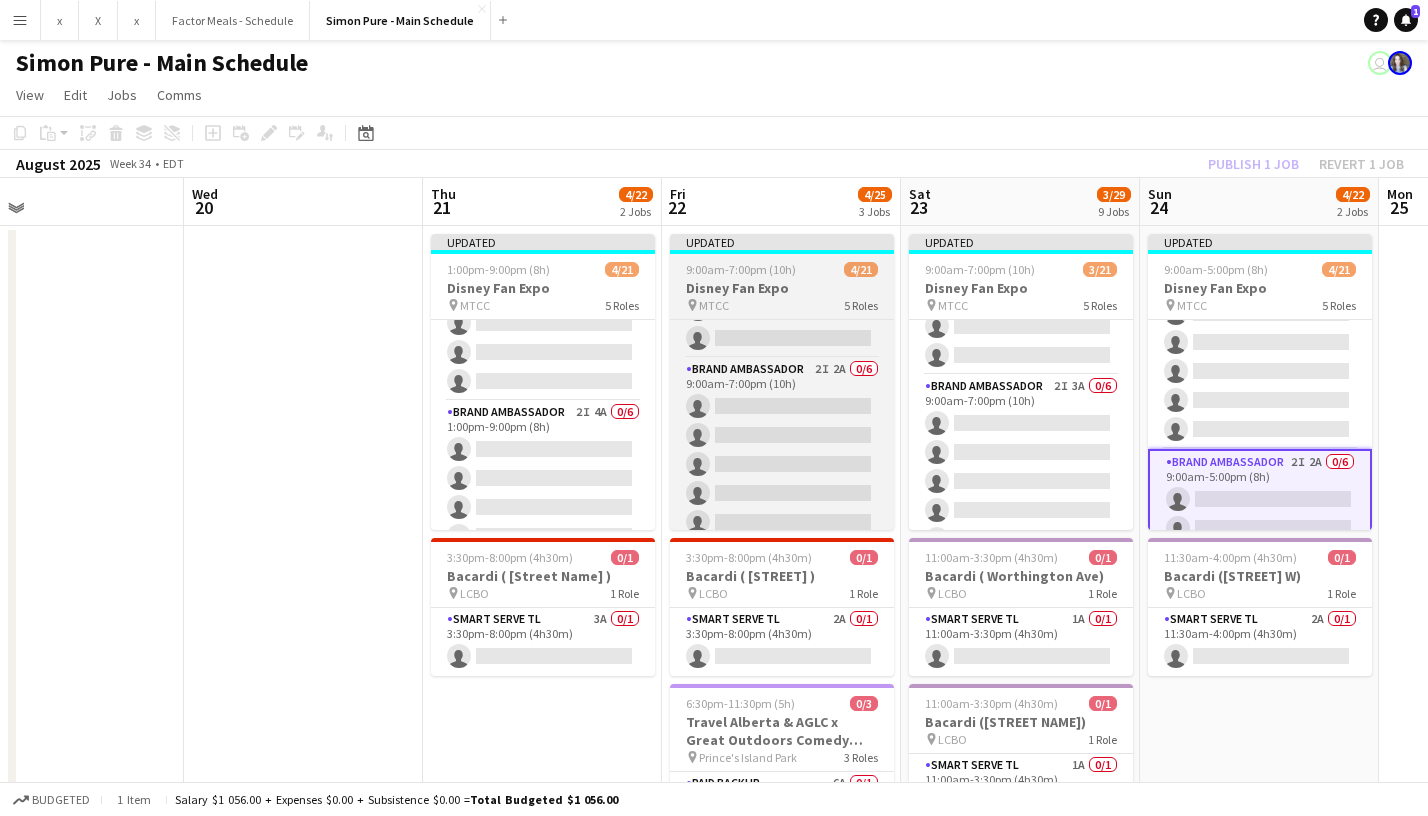 click on "Updated" at bounding box center (782, 242) 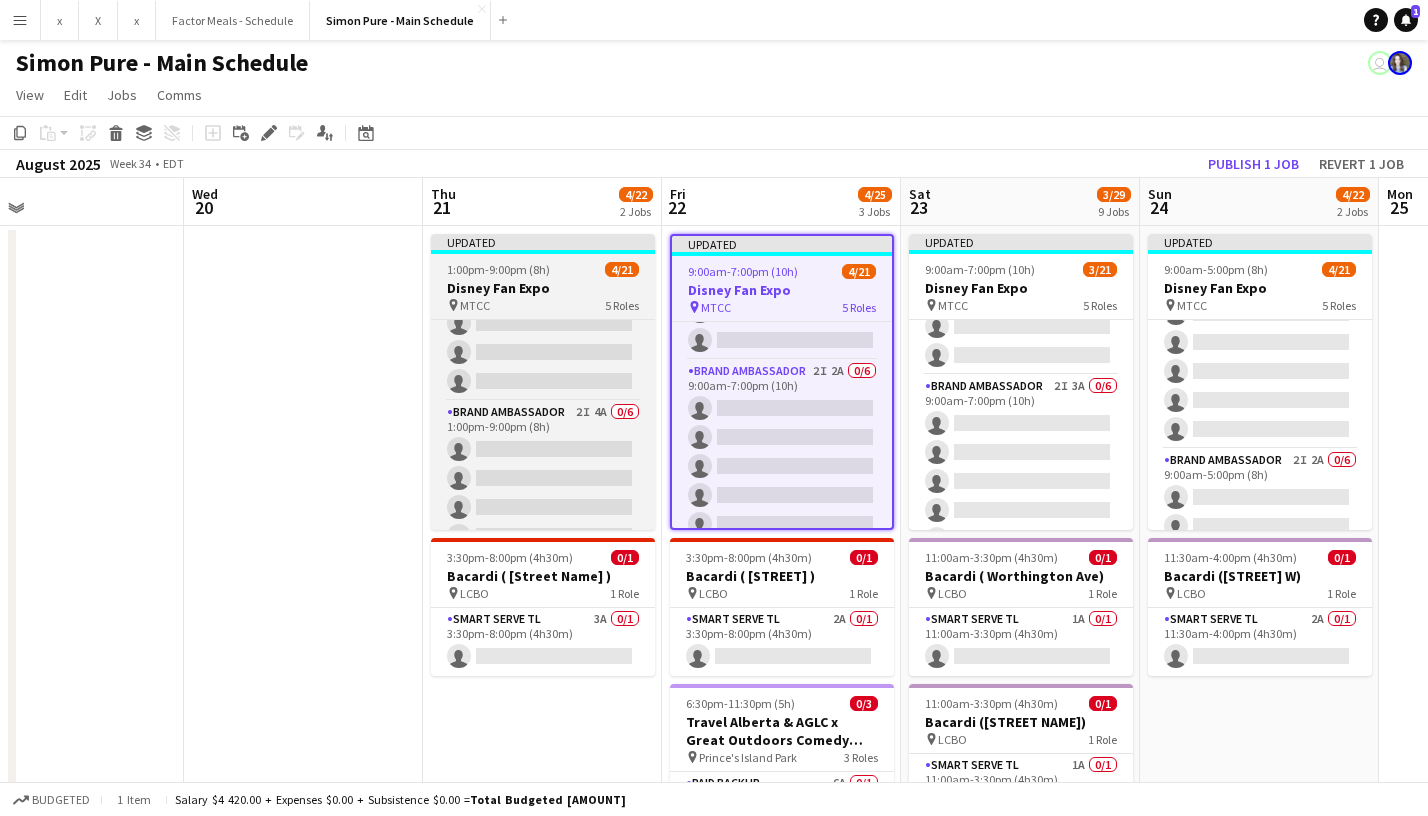 click on "Updated" at bounding box center [543, 242] 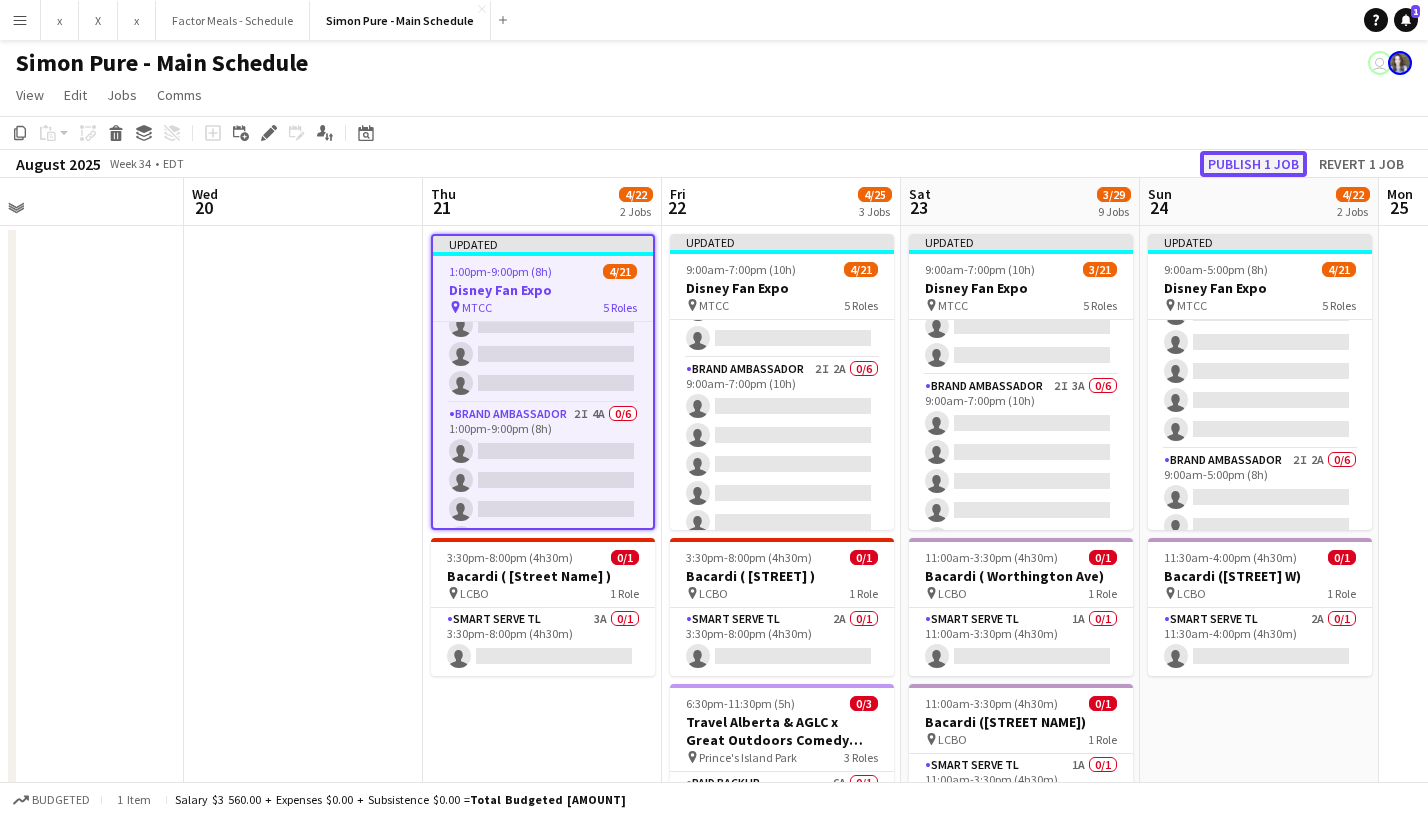 click on "Publish 1 job" 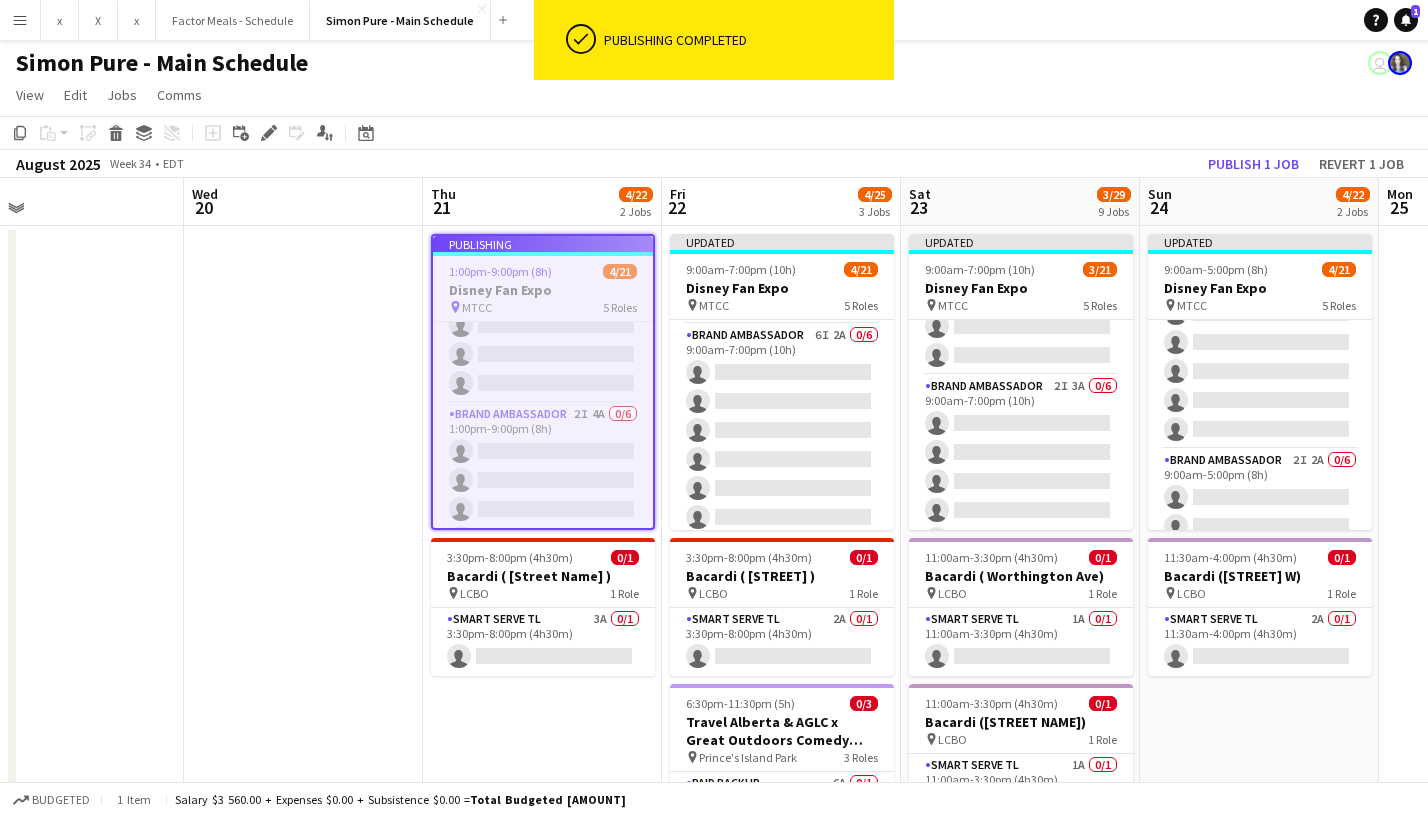 scroll, scrollTop: 0, scrollLeft: 0, axis: both 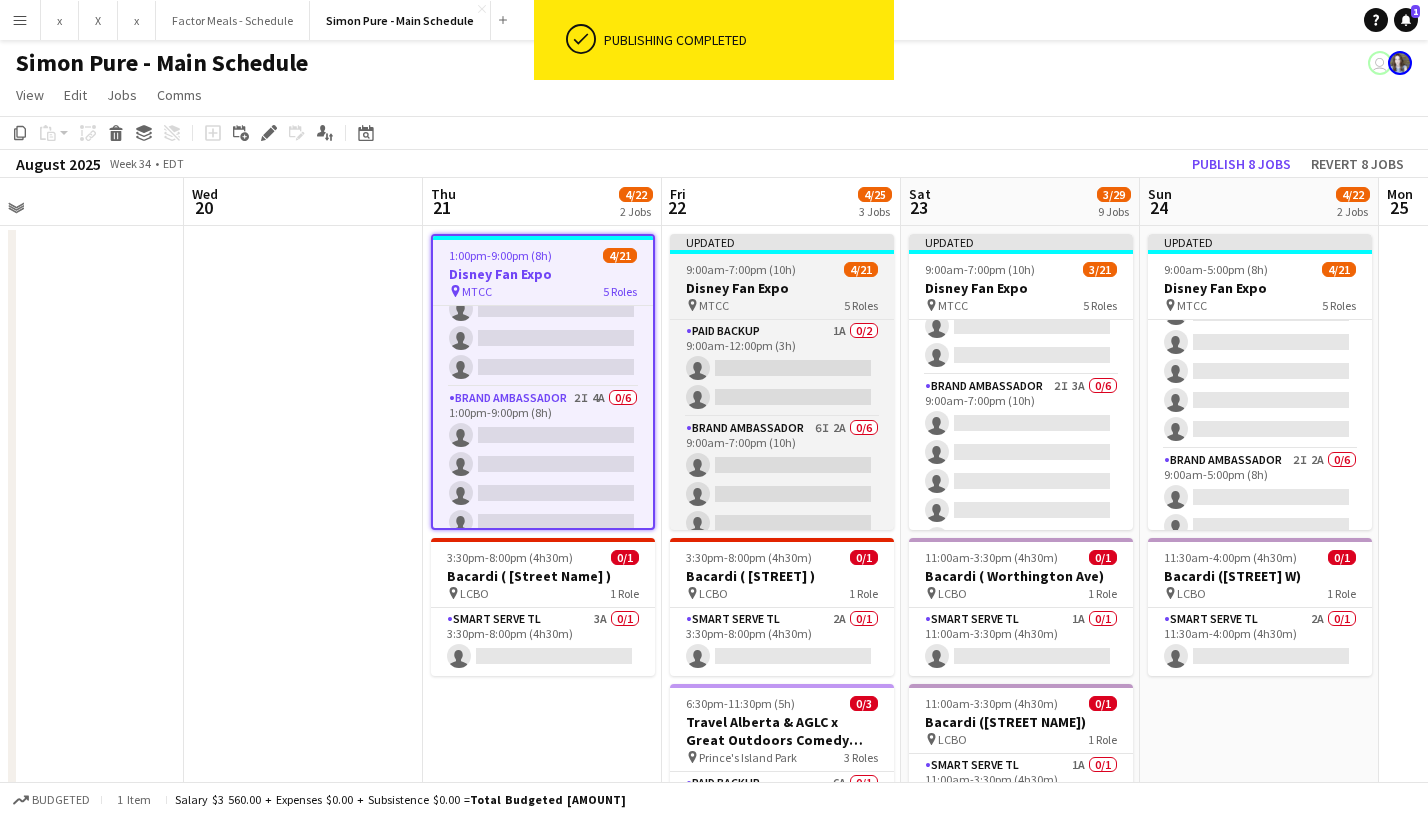 click at bounding box center [782, 252] 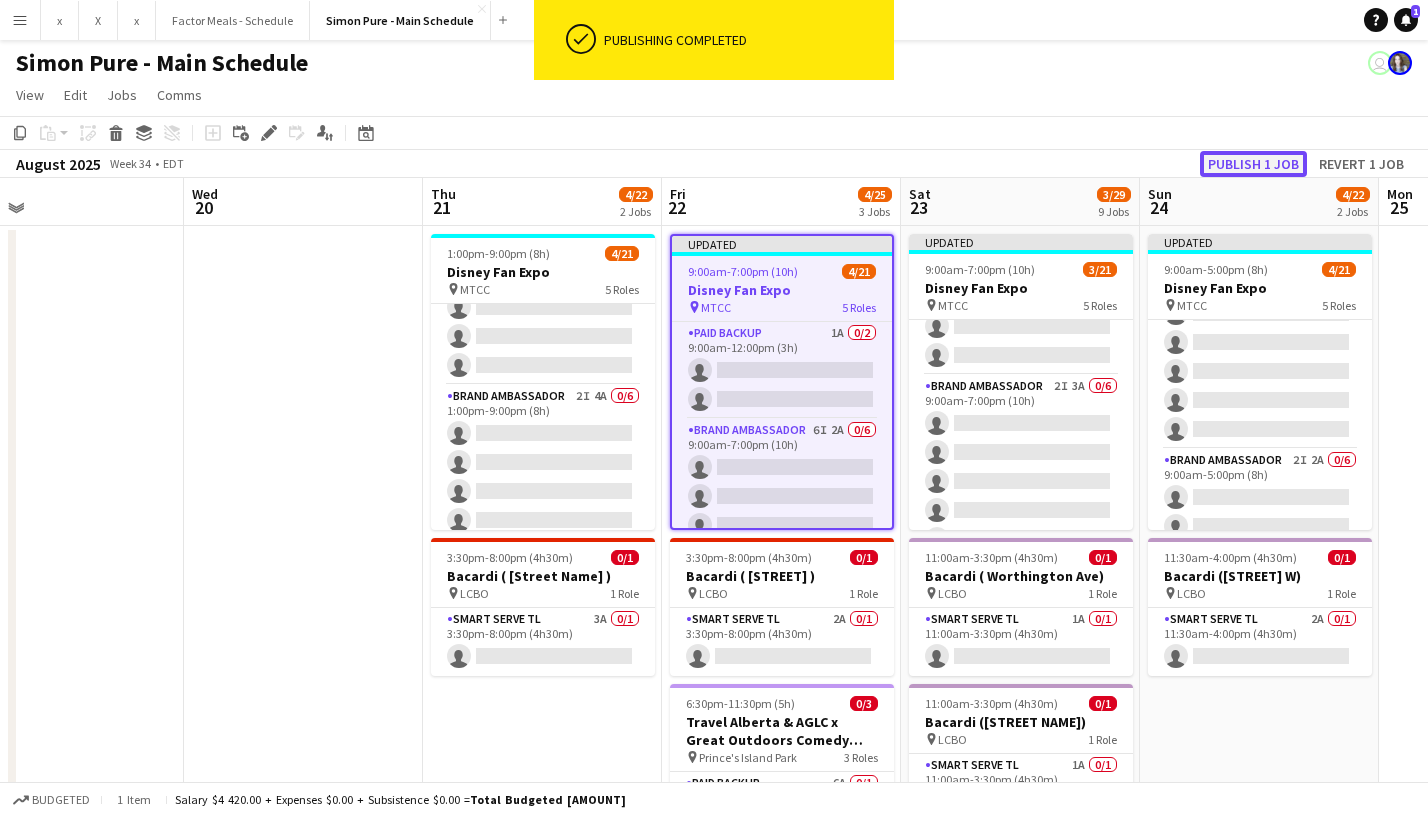 click on "Publish 1 job" 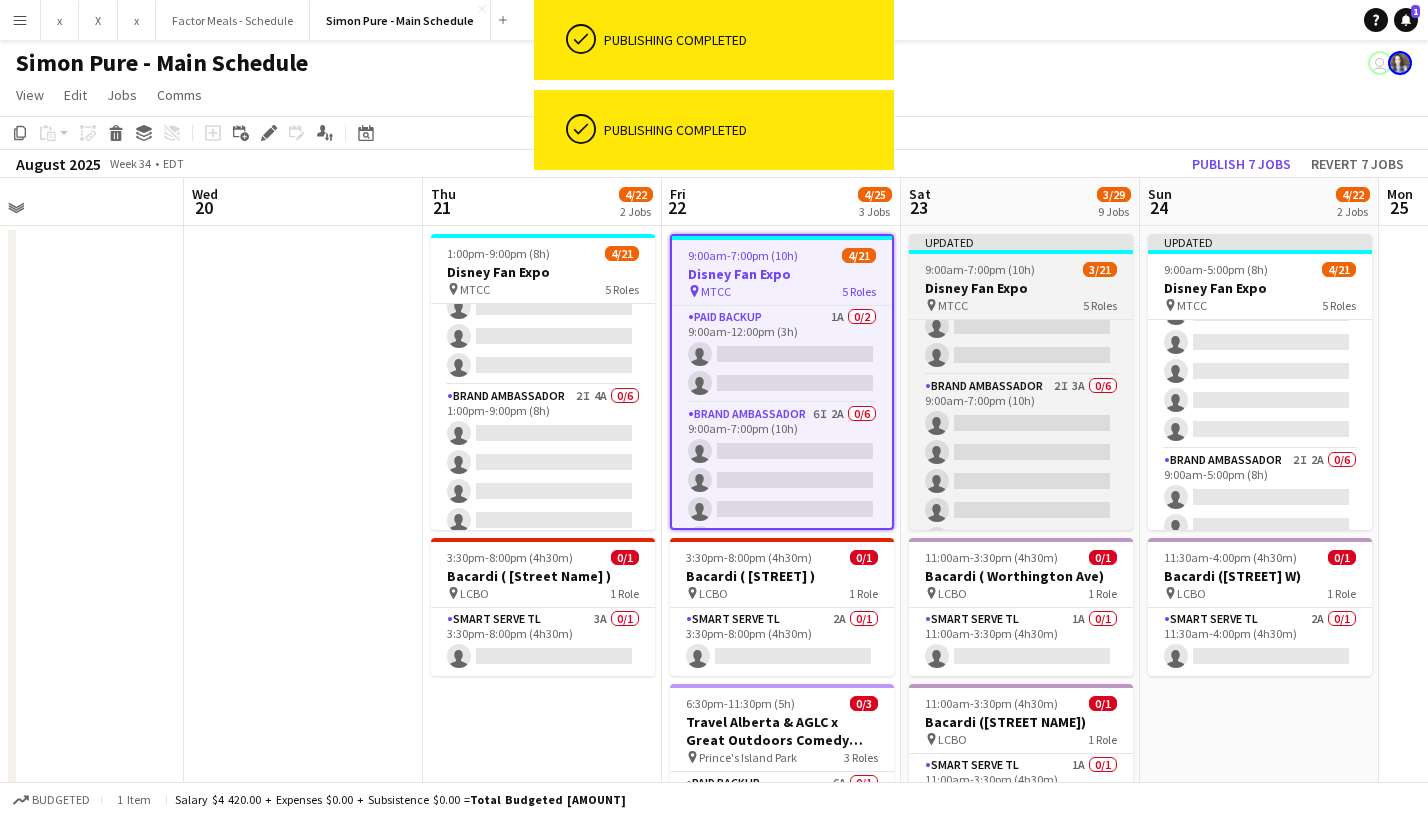 click on "Updated" at bounding box center (1021, 242) 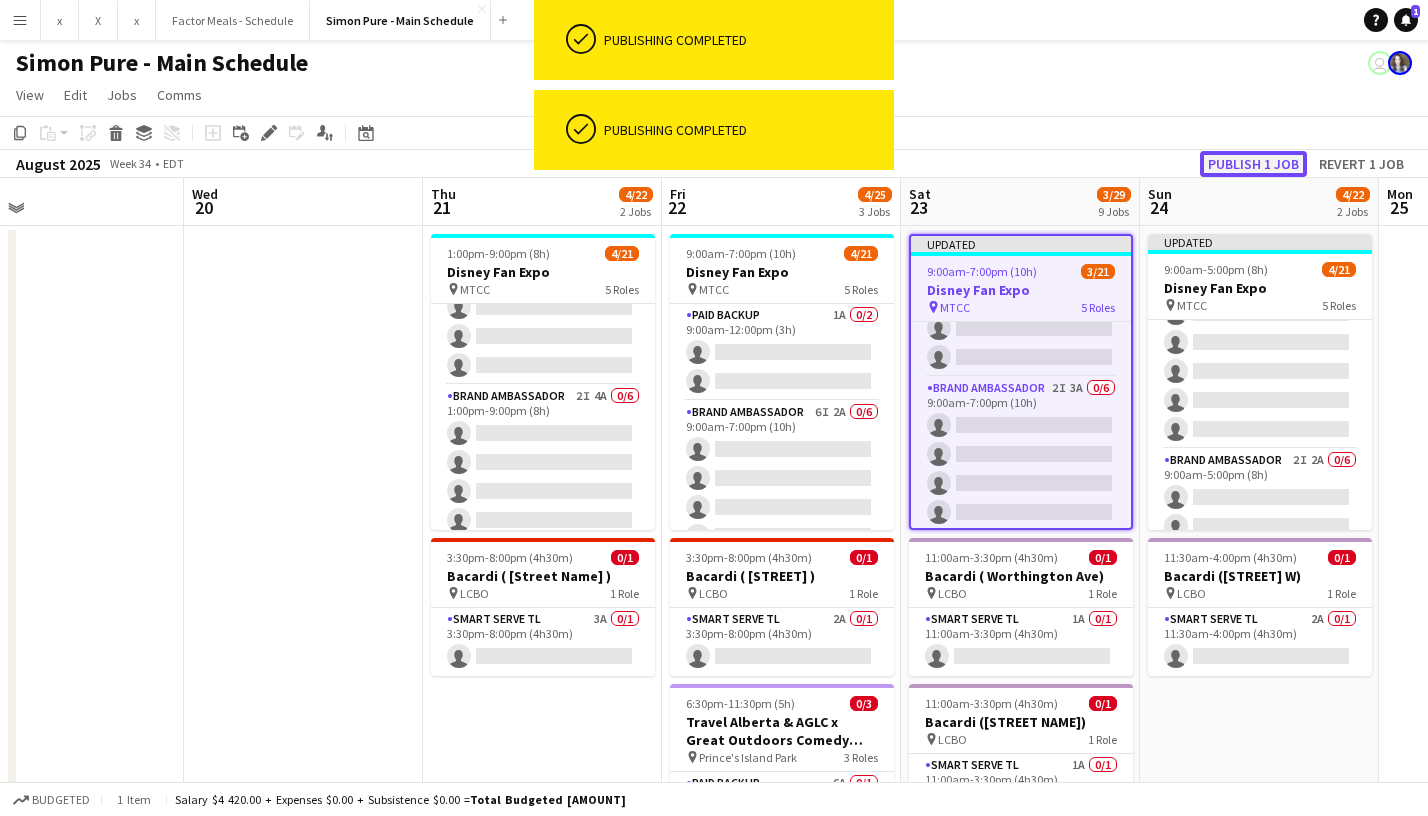 click on "Publish 1 job" 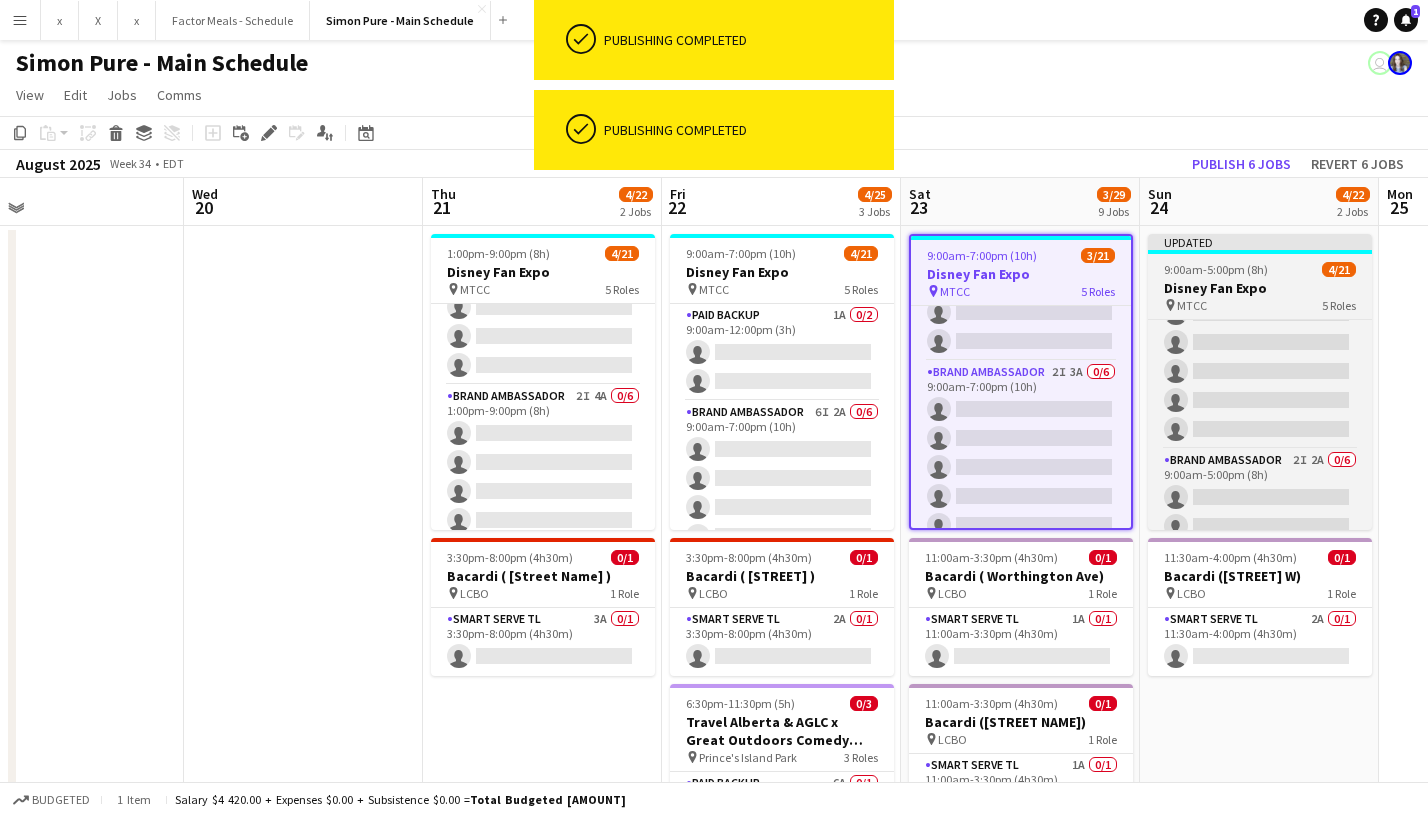 click on "Updated" at bounding box center [1260, 242] 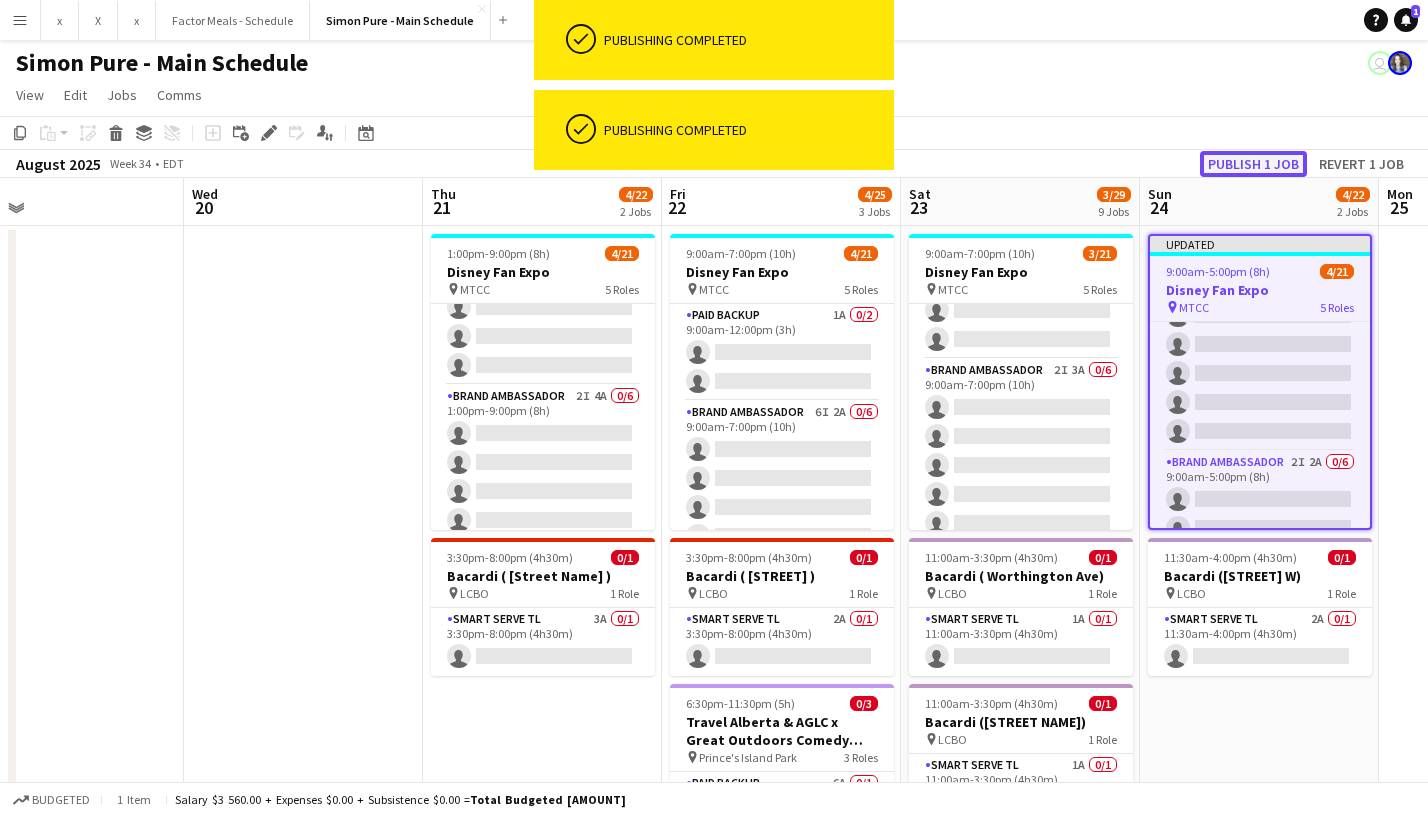 click on "Publish 1 job" 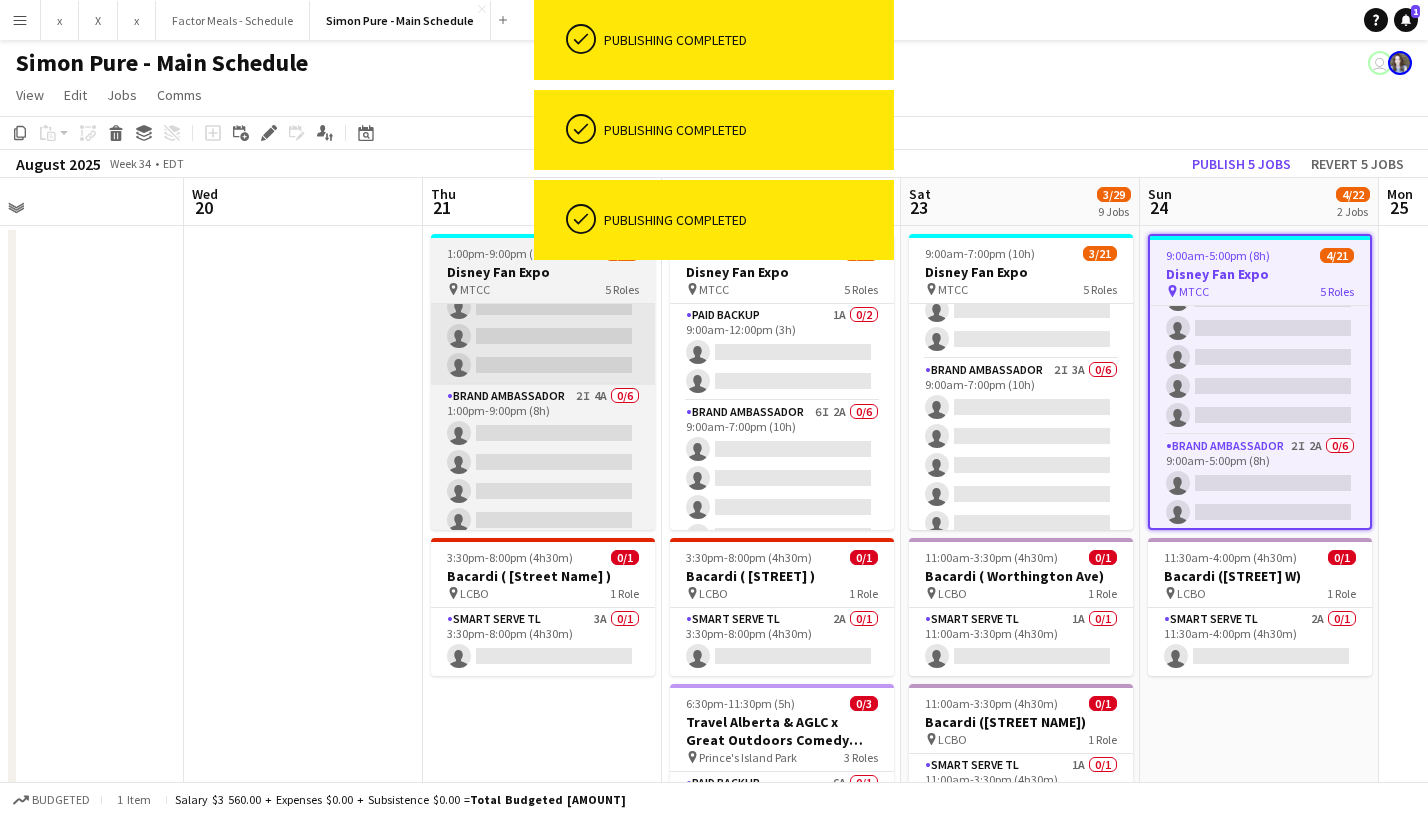 scroll, scrollTop: 0, scrollLeft: 0, axis: both 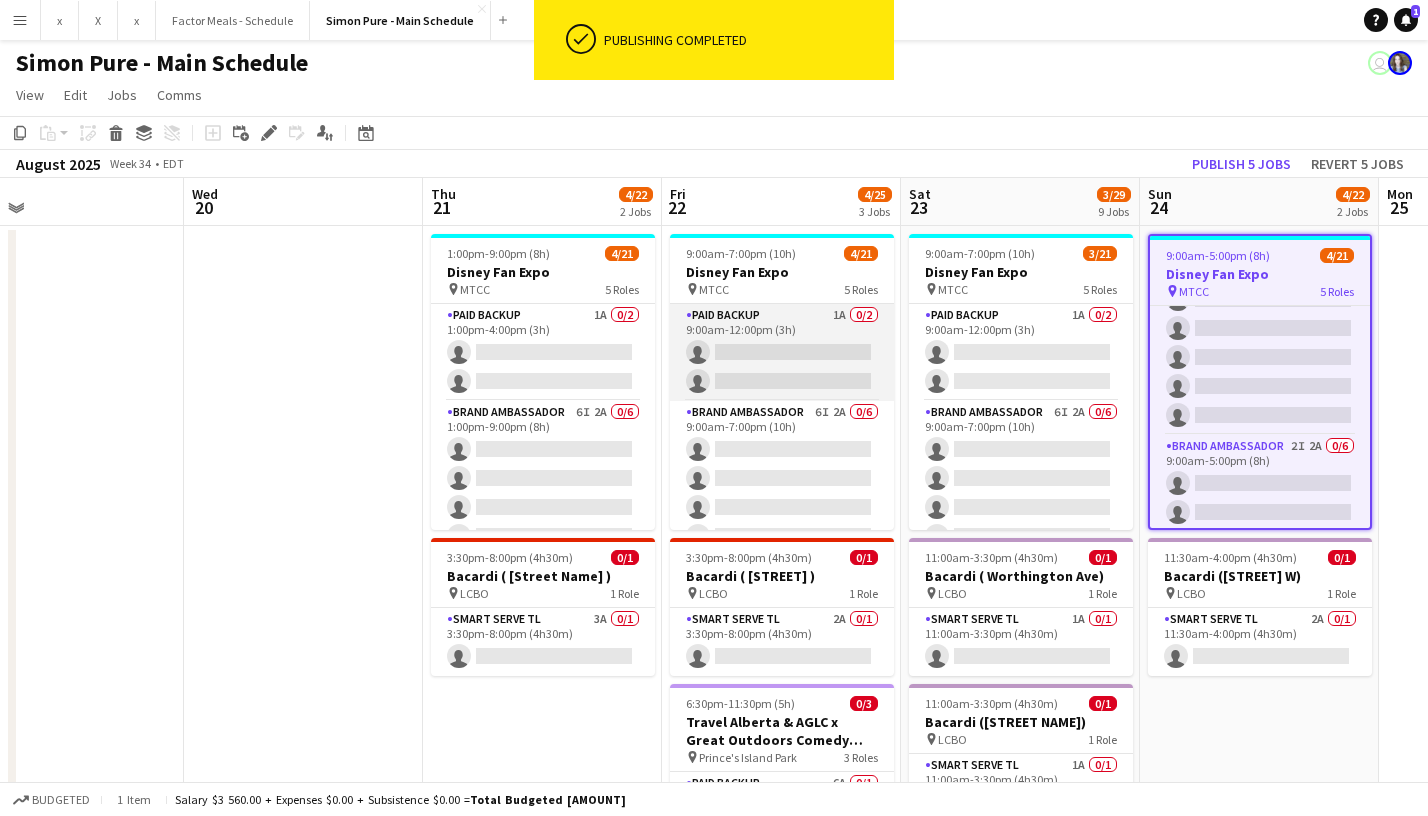 click on "Paid Backup   1A   0/2   9:00am-12:00pm (3h)
single-neutral-actions
single-neutral-actions" at bounding box center (782, 352) 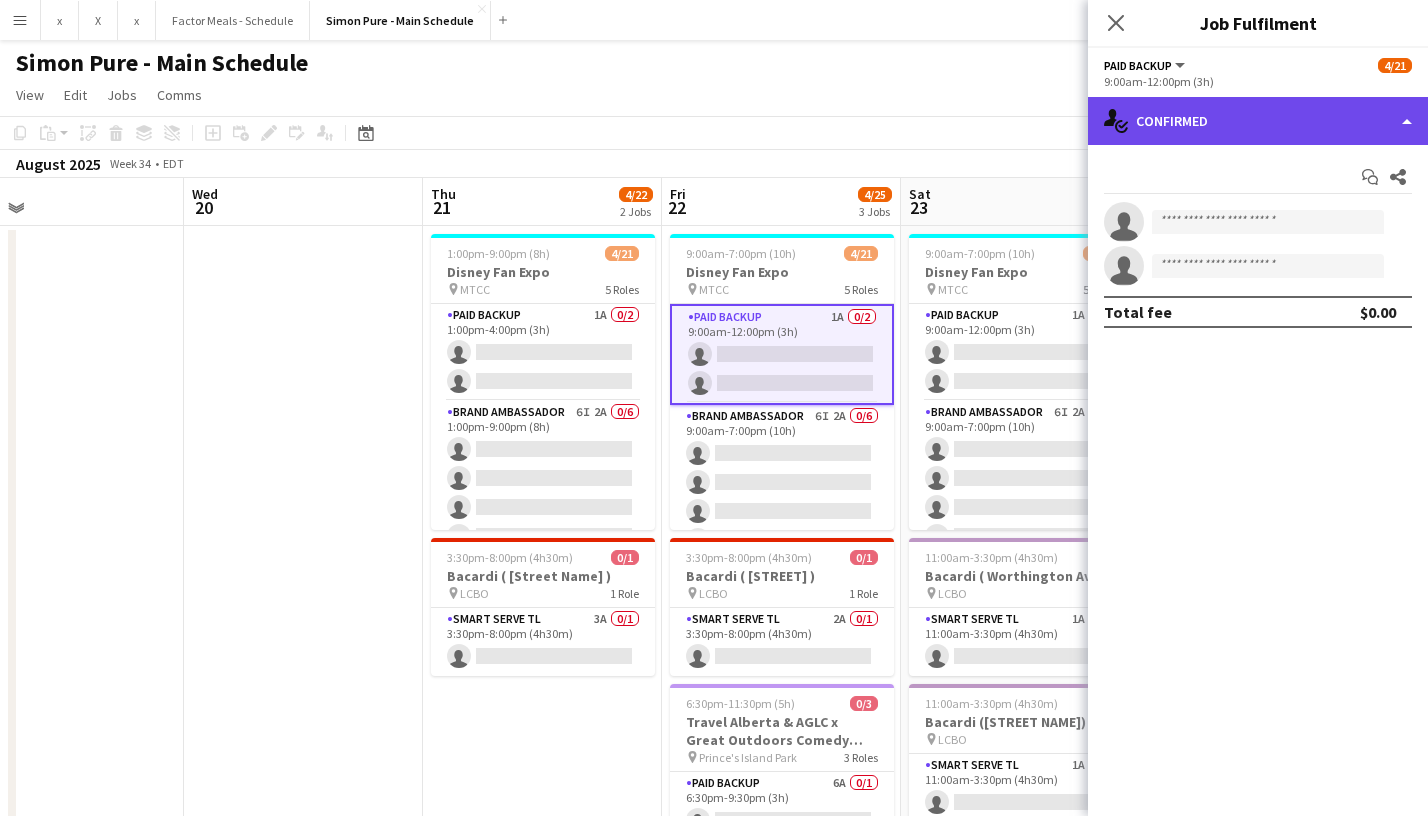 click on "single-neutral-actions-check-2
Confirmed" 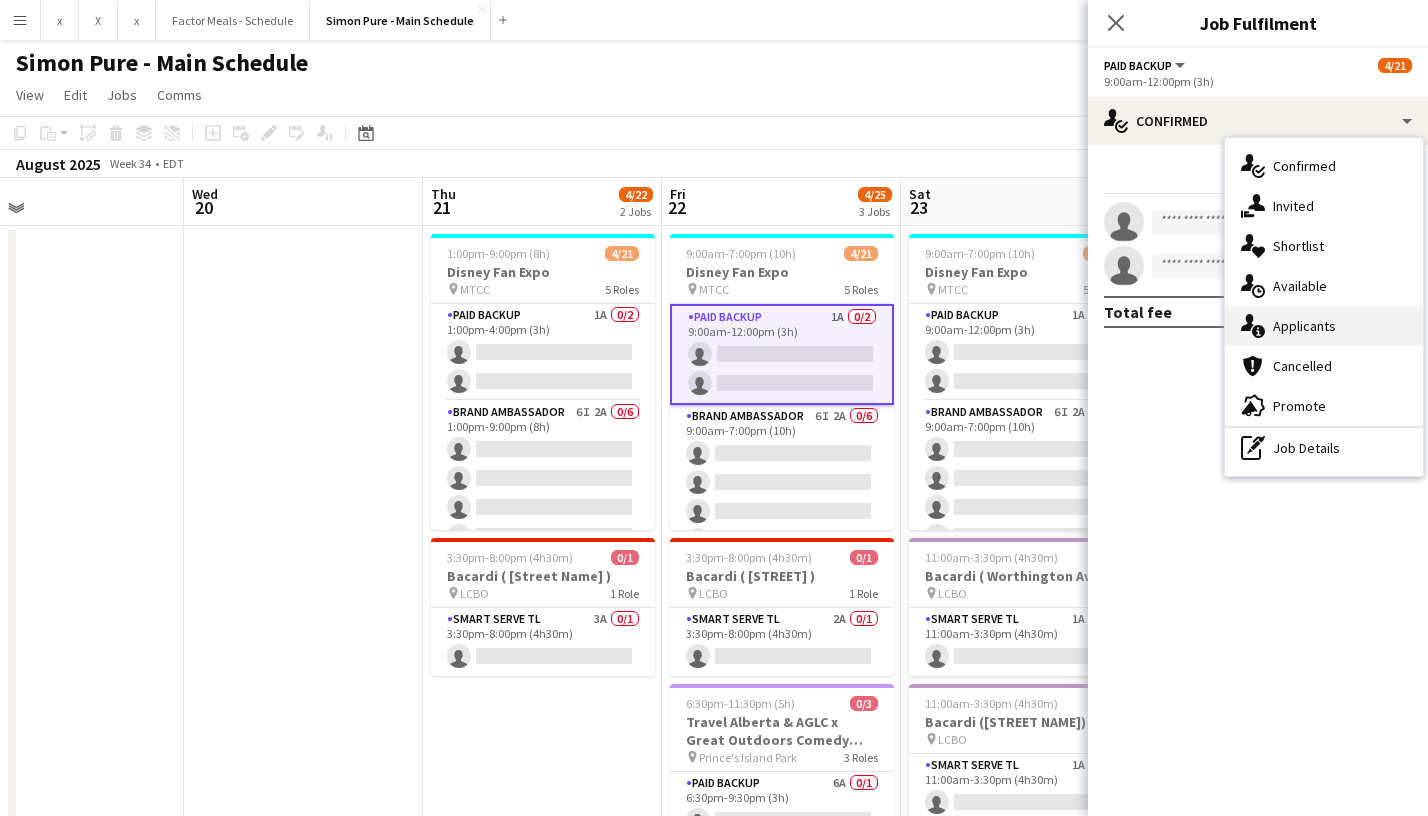 click on "single-neutral-actions-information
Applicants" at bounding box center [1324, 326] 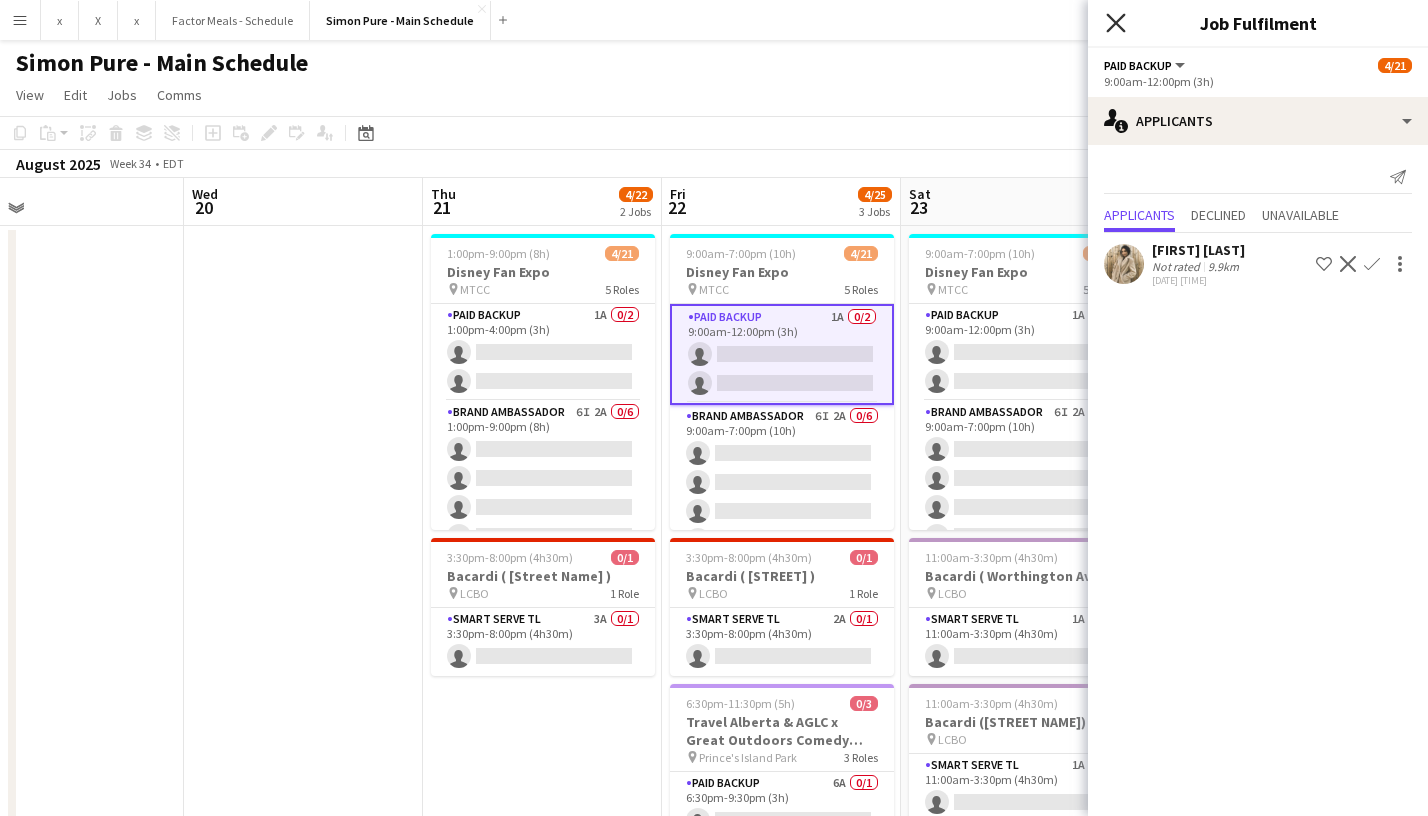 click 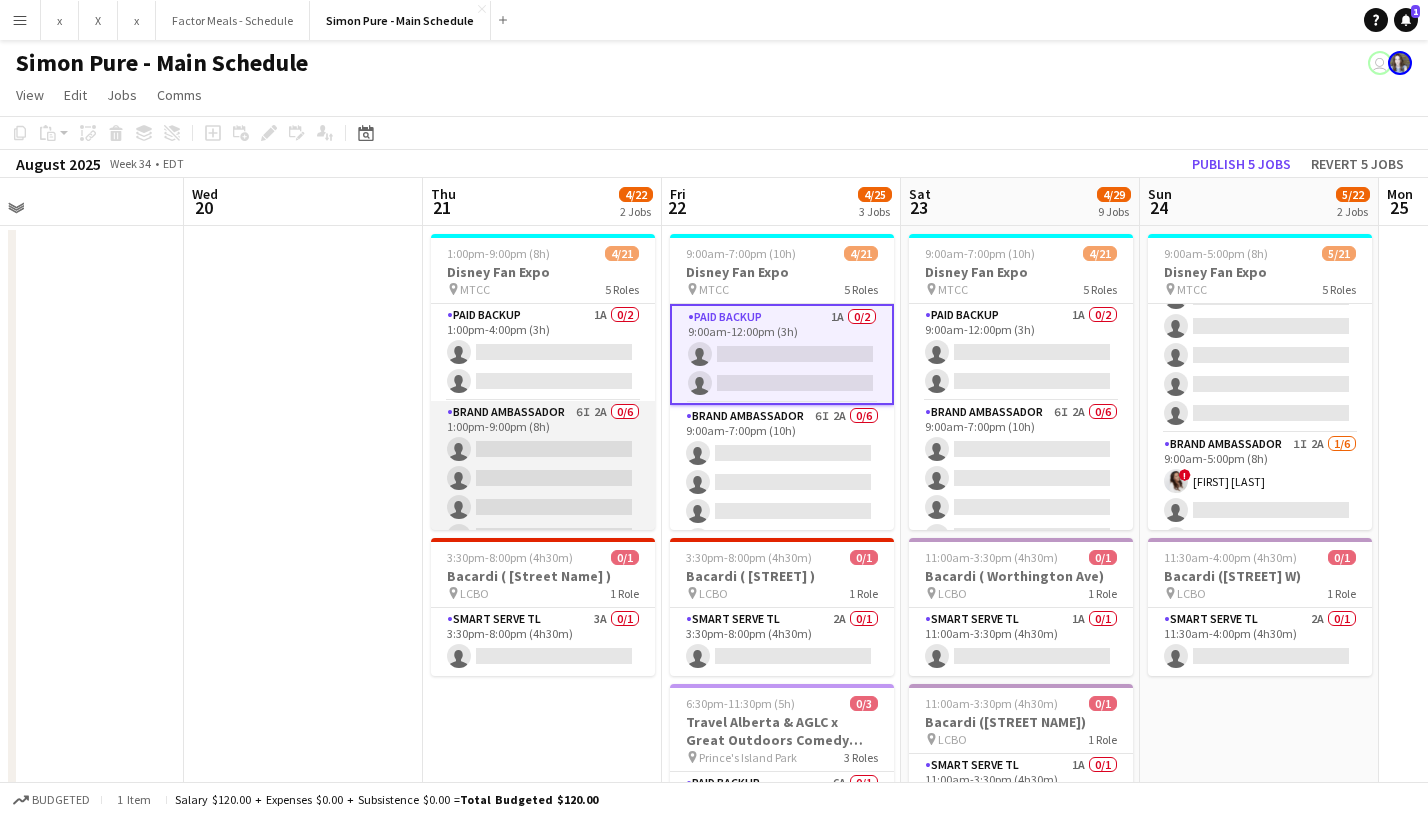 click on "Brand Ambassador    6I   2A   0/6   1:00pm-9:00pm (8h)
single-neutral-actions
single-neutral-actions
single-neutral-actions
single-neutral-actions
single-neutral-actions
single-neutral-actions" at bounding box center (543, 507) 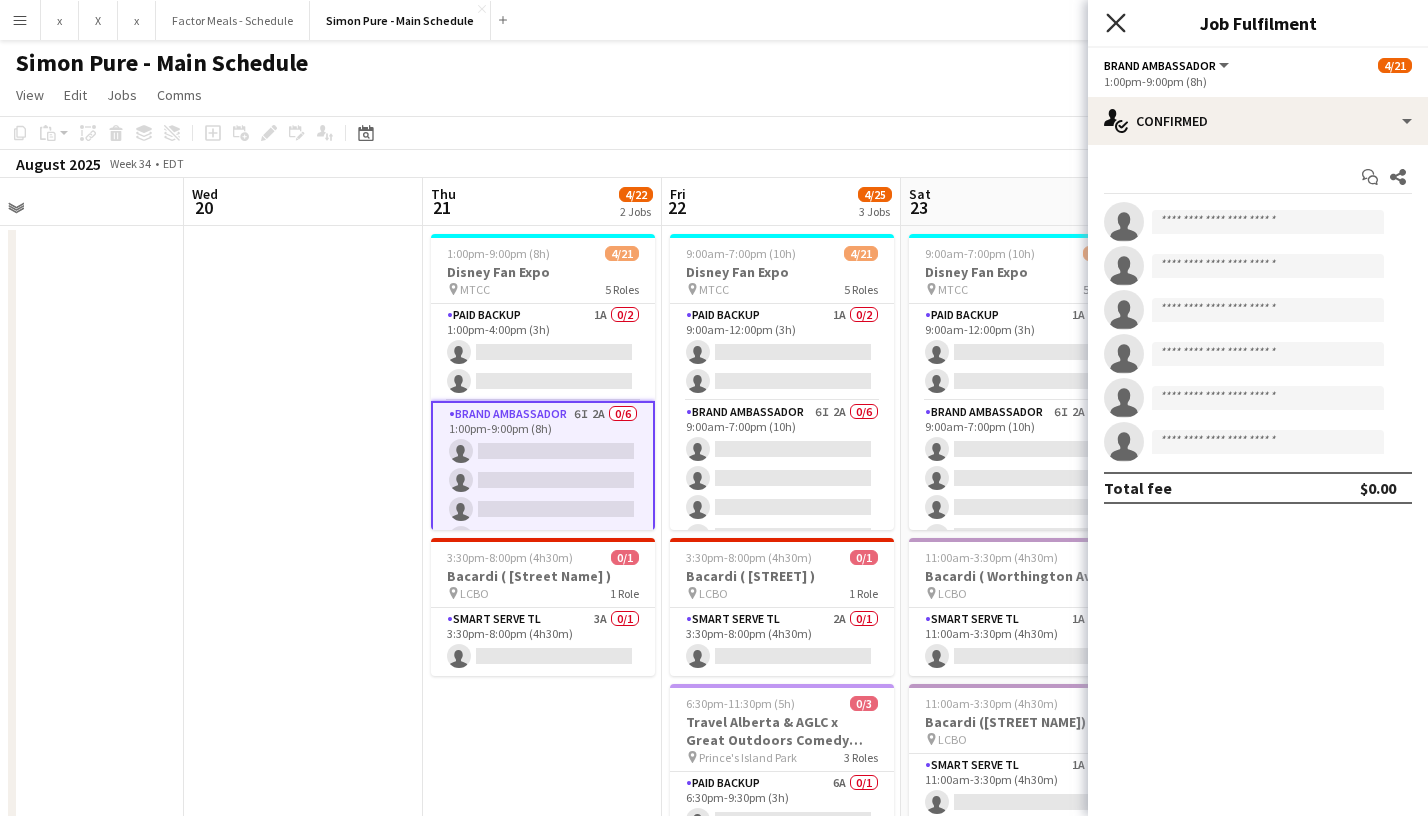 click on "Close pop-in" 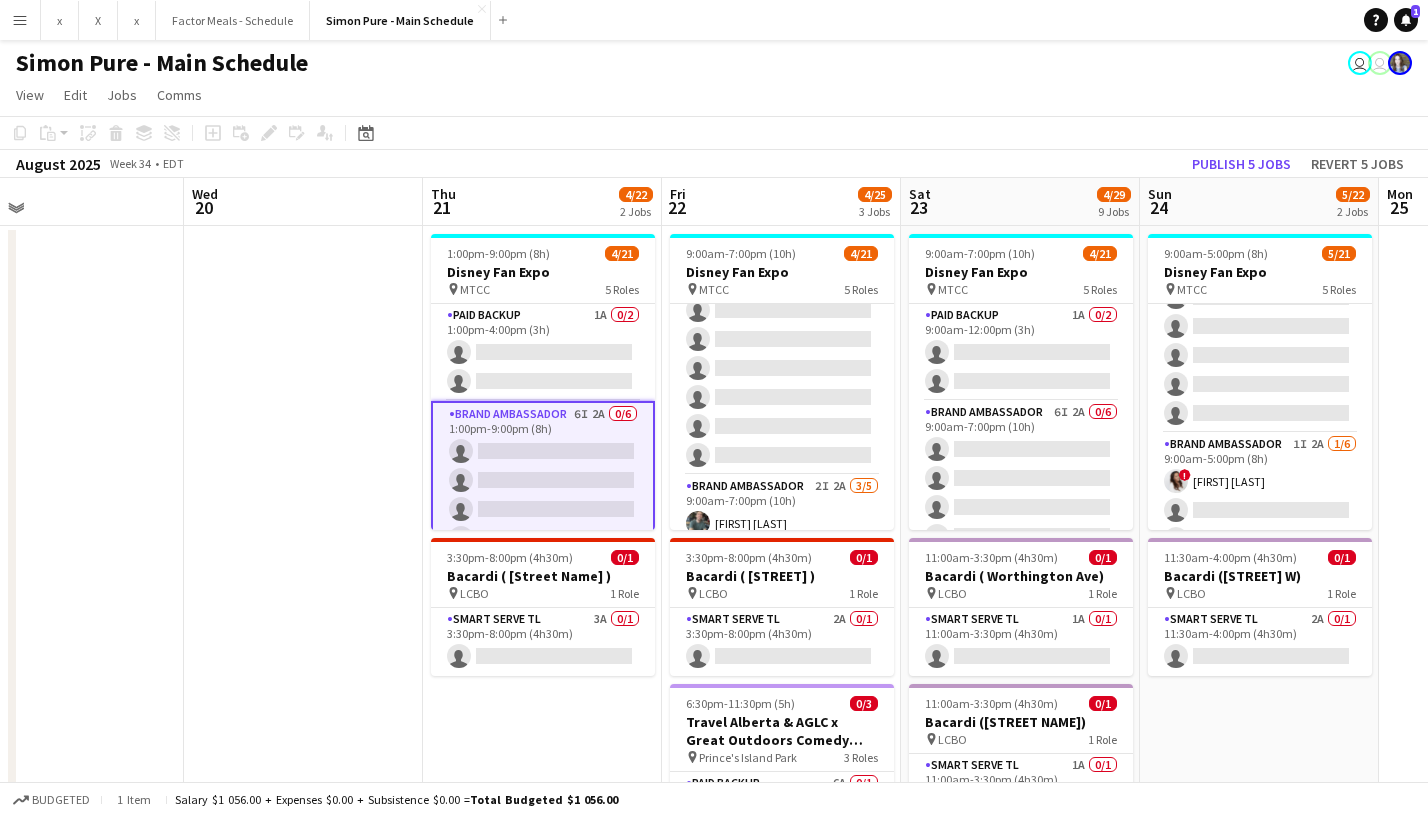 scroll, scrollTop: 578, scrollLeft: 0, axis: vertical 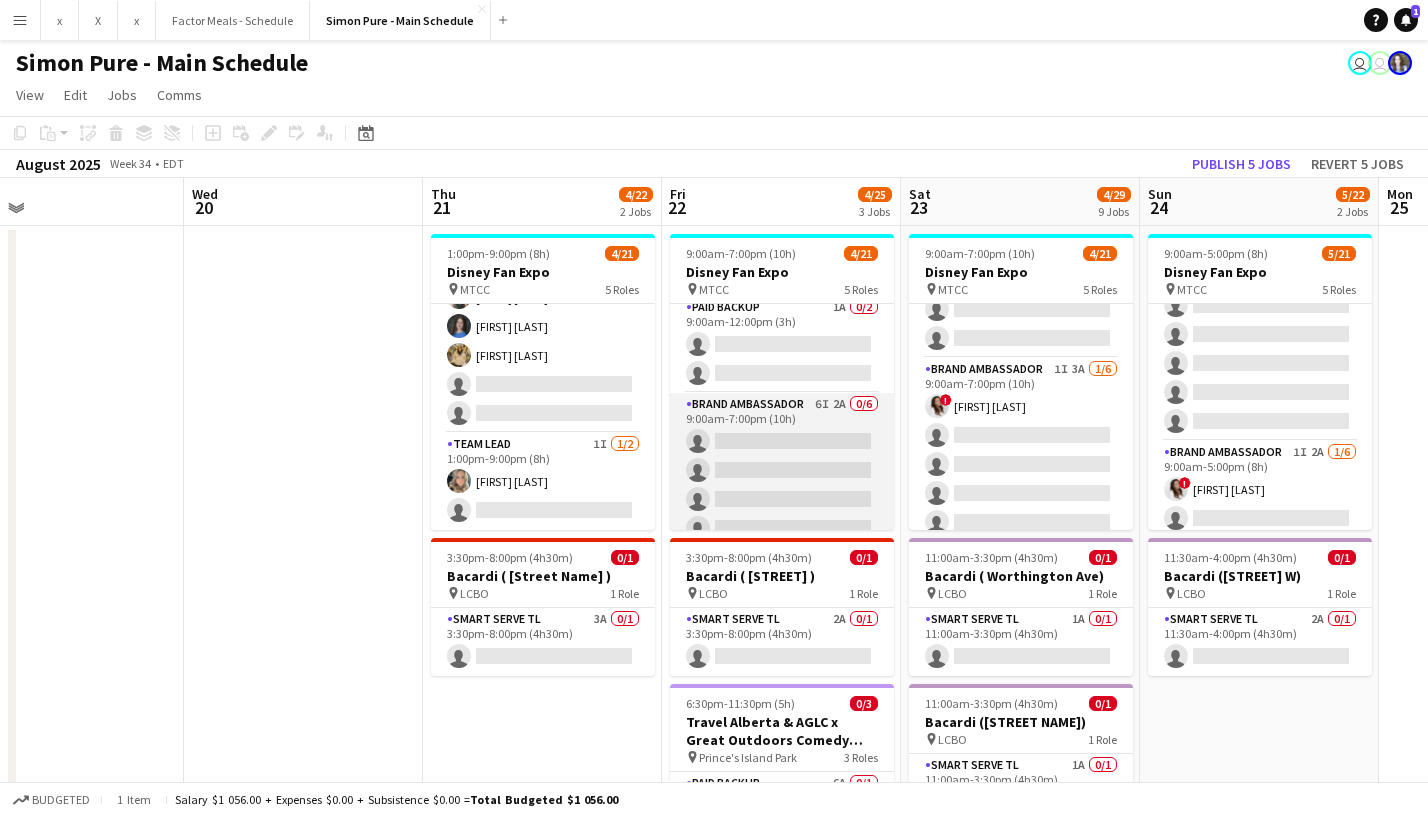 click on "Brand Ambassador    6I   2A   0/6   9:00am-7:00pm (10h)
single-neutral-actions
single-neutral-actions
single-neutral-actions
single-neutral-actions
single-neutral-actions
single-neutral-actions" at bounding box center (782, 499) 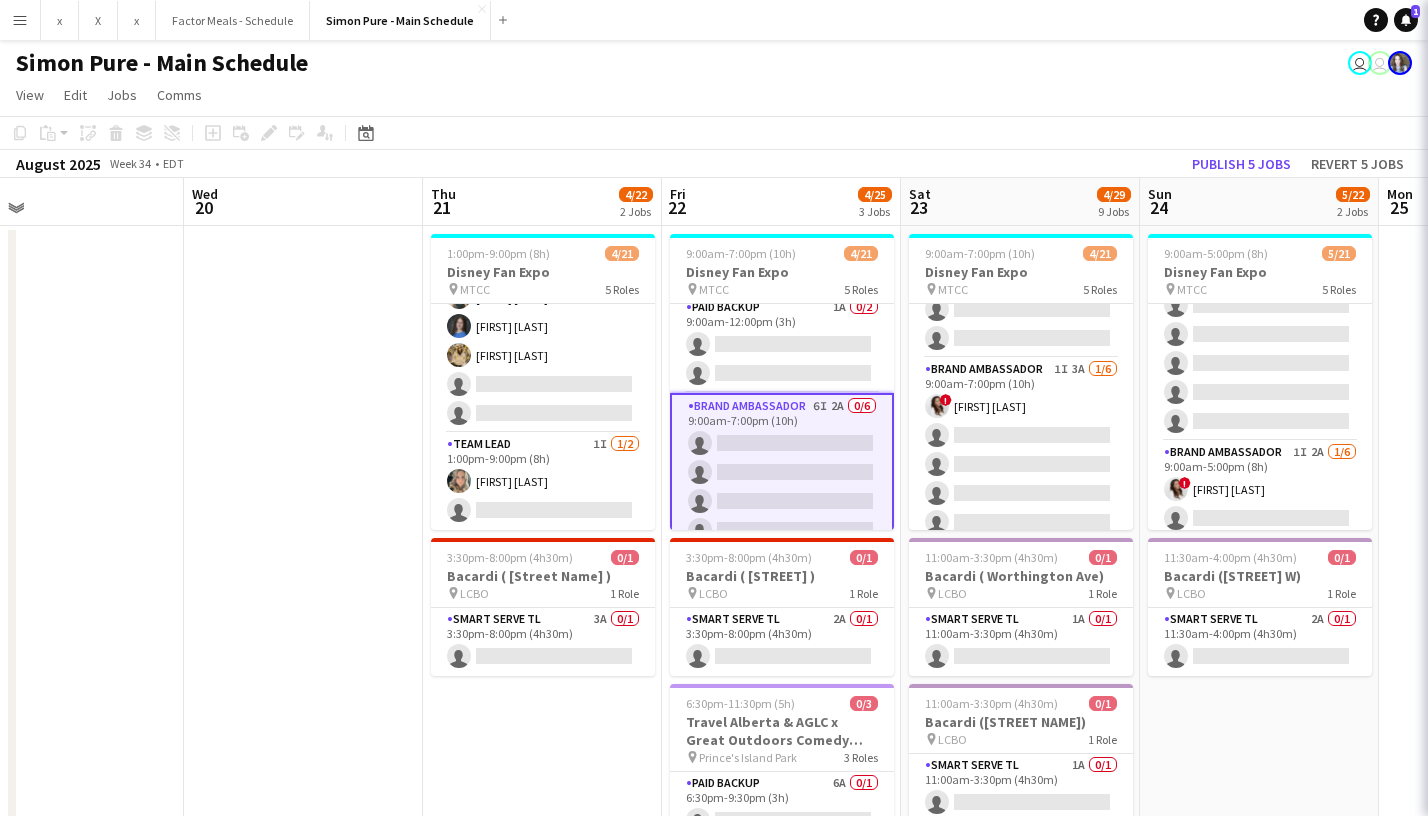 scroll, scrollTop: 578, scrollLeft: 0, axis: vertical 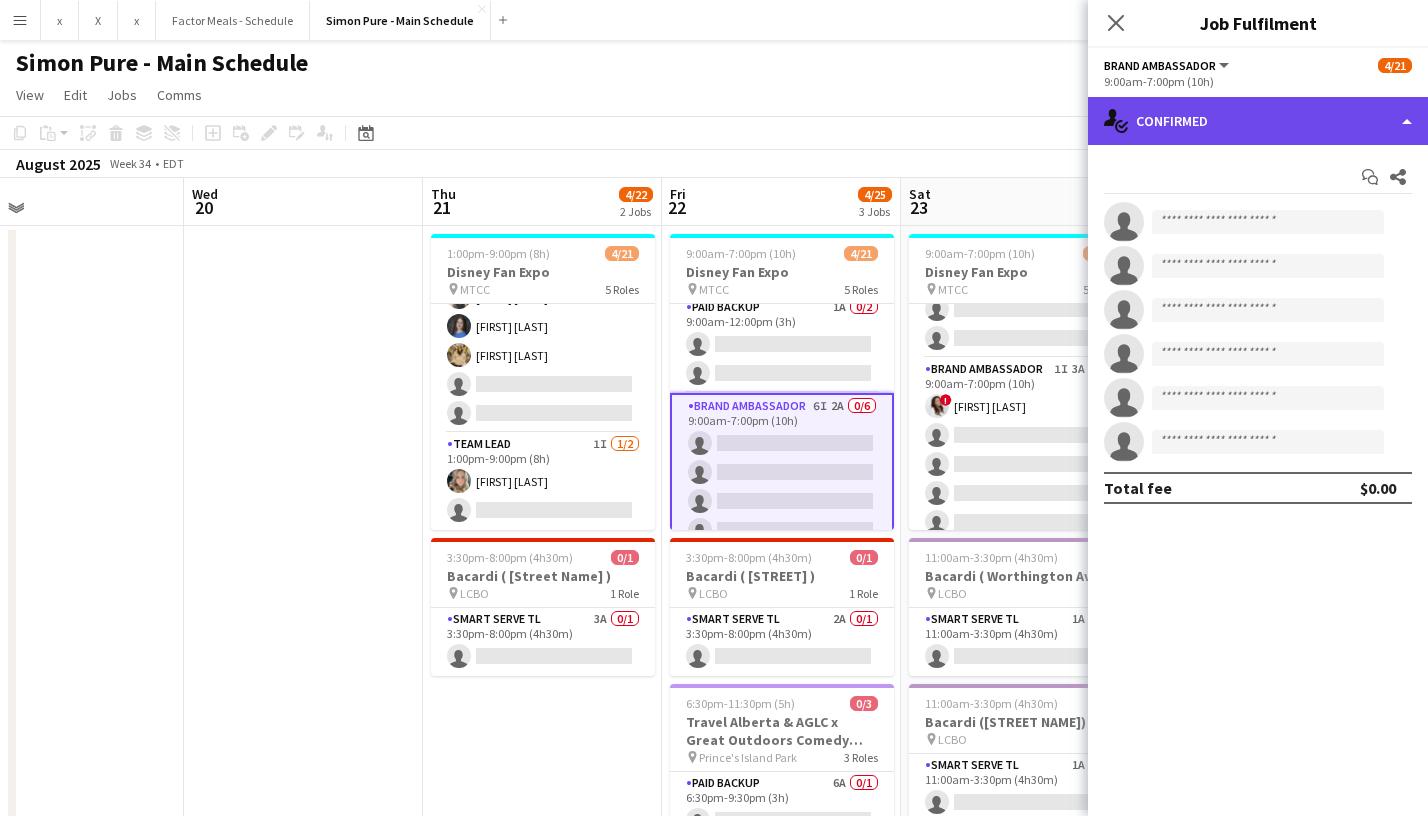 click on "single-neutral-actions-check-2
Confirmed" 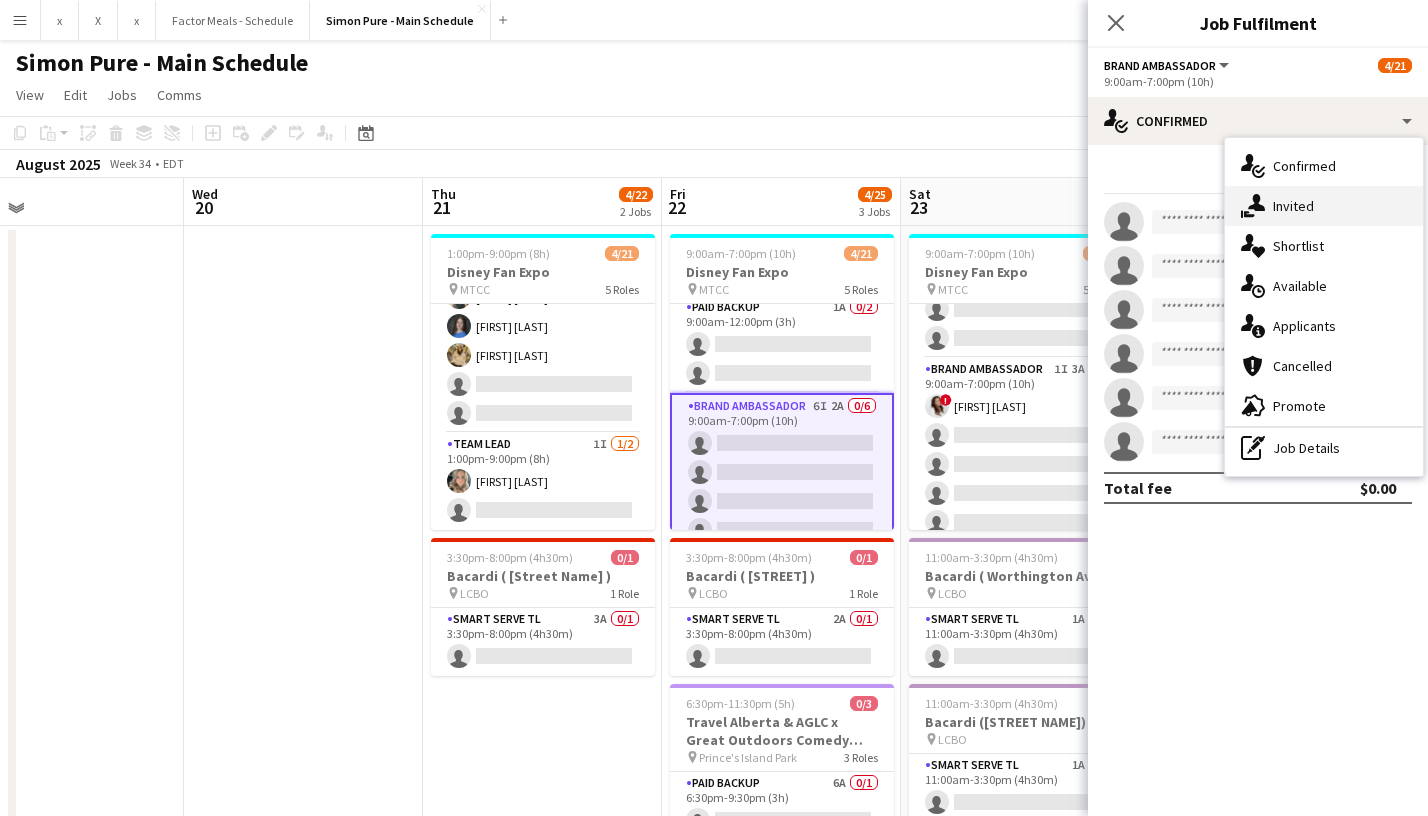 click on "single-neutral-actions-share-1
Invited" at bounding box center [1324, 206] 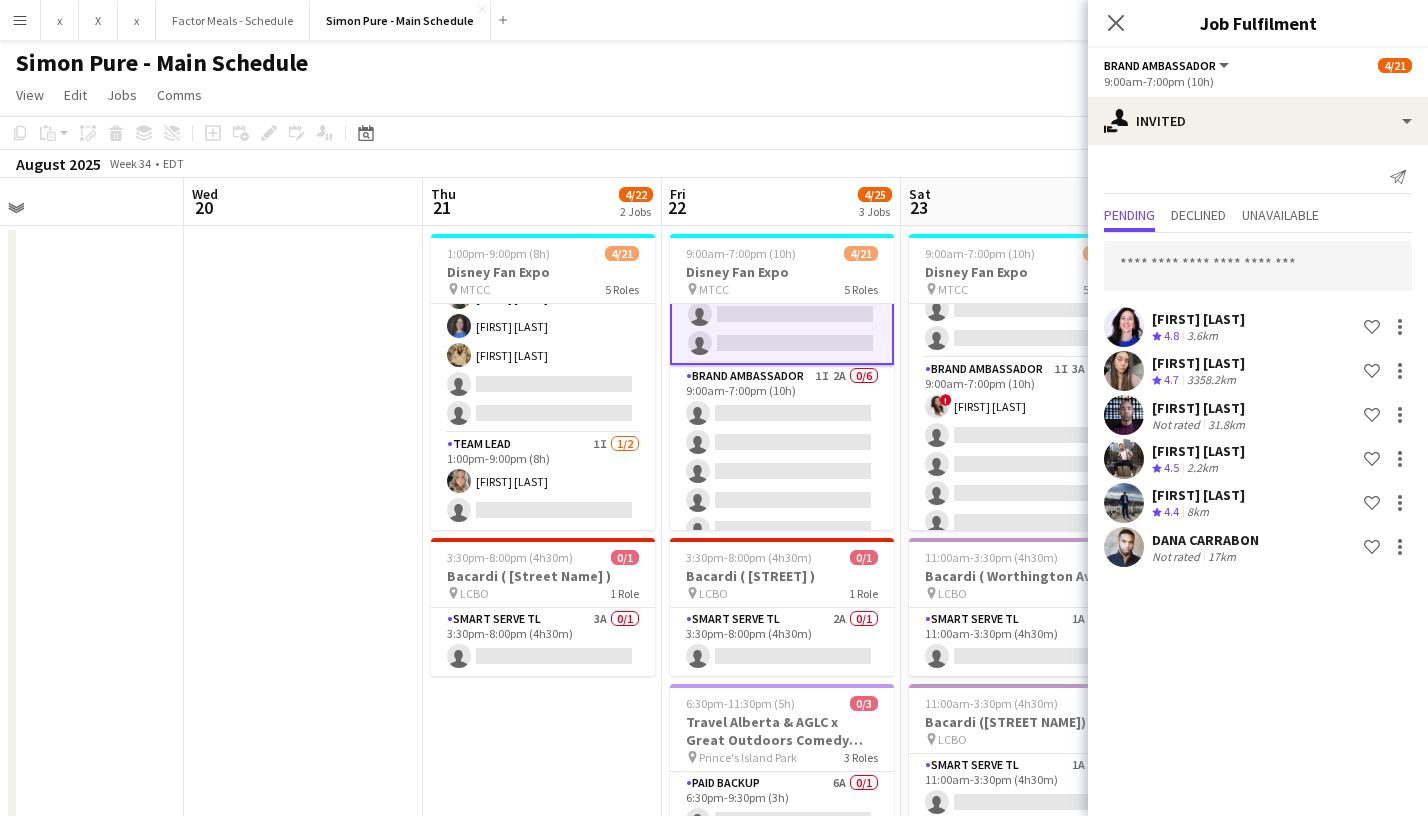 click on "Brand Ambassador    1I   2A   0/6   9:00am-7:00pm (10h)
single-neutral-actions
single-neutral-actions
single-neutral-actions
single-neutral-actions
single-neutral-actions
single-neutral-actions" at bounding box center [782, 471] 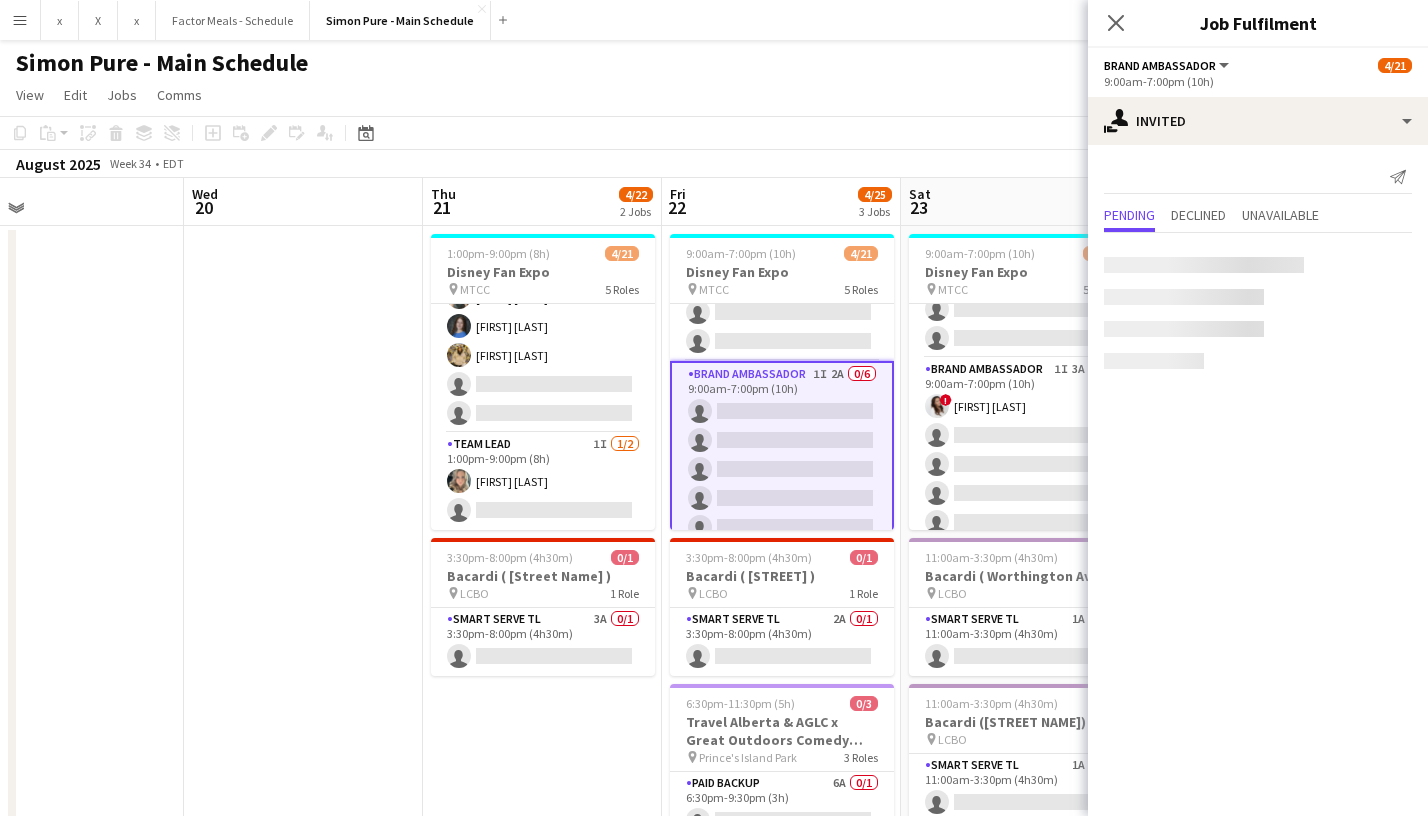 scroll, scrollTop: 251, scrollLeft: 0, axis: vertical 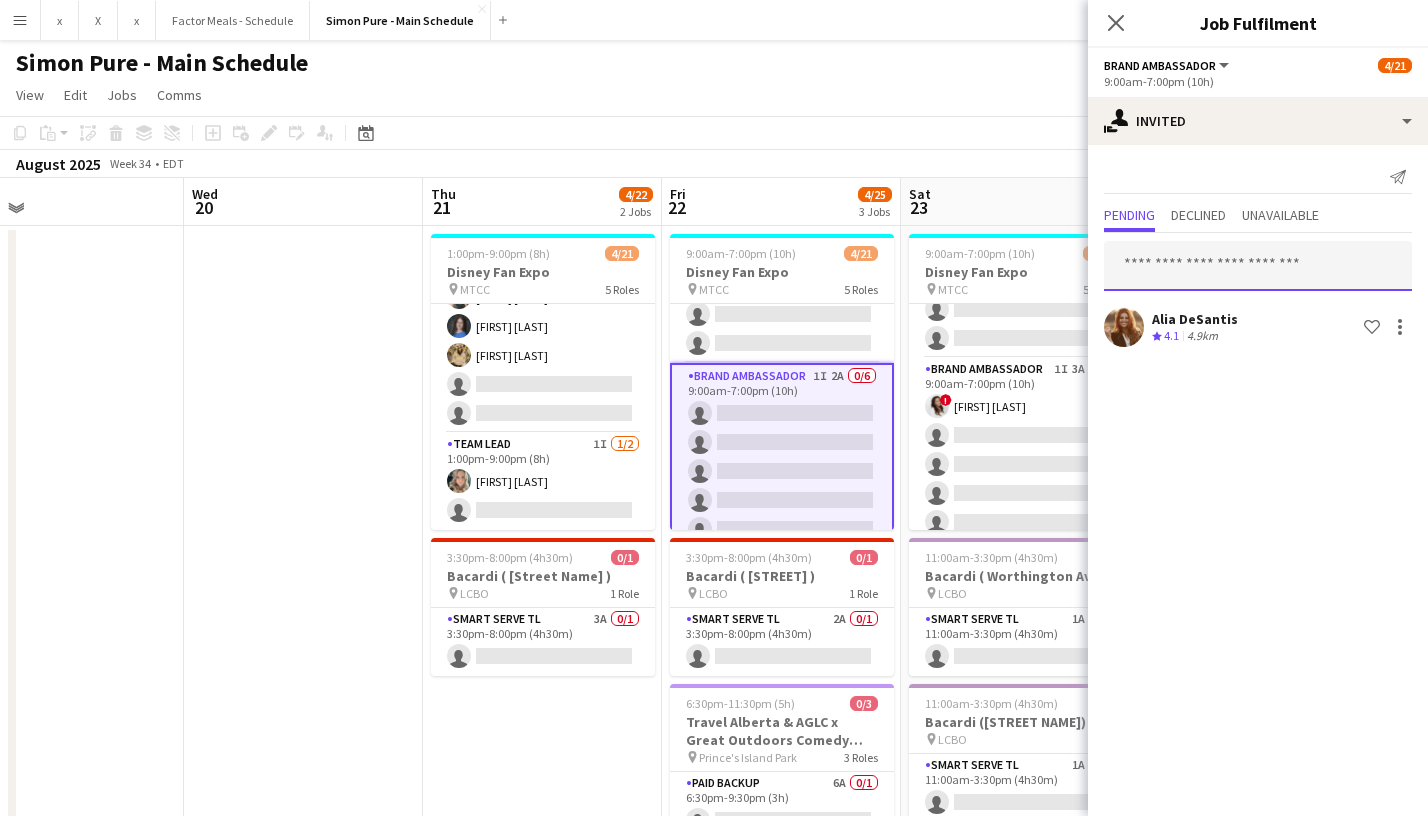 click at bounding box center (1258, 266) 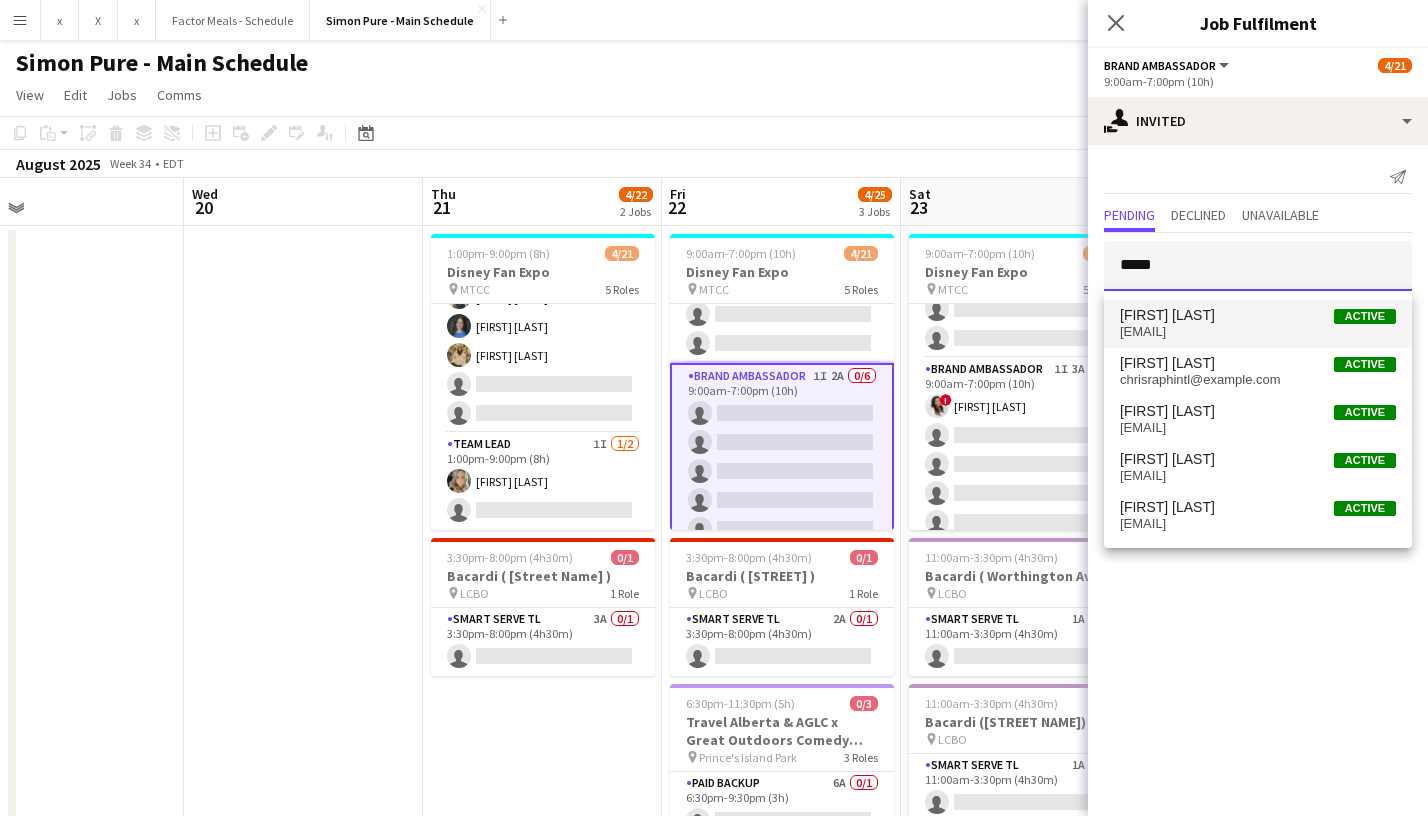 type on "*****" 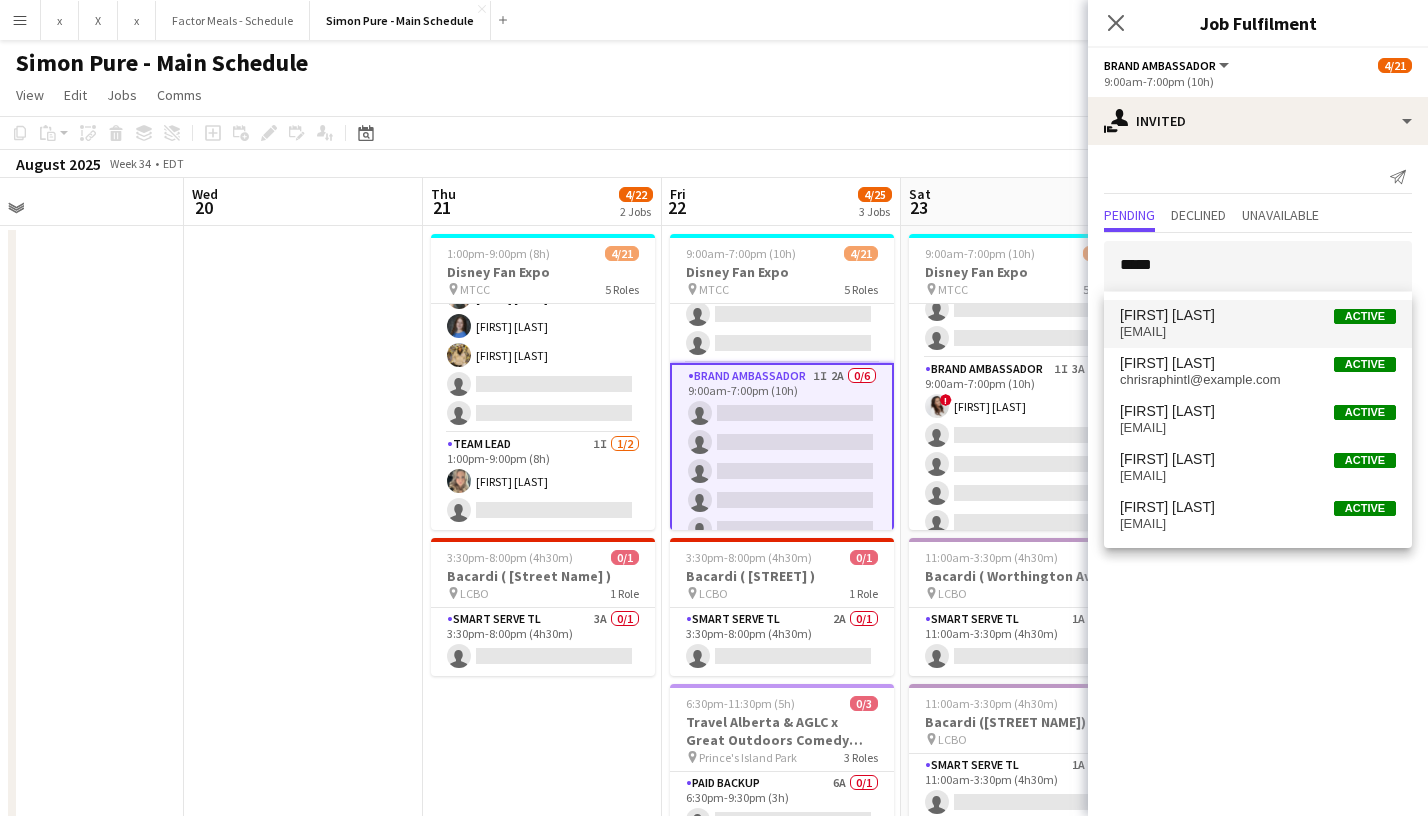 click on "[USERNAME]@example.com" at bounding box center [1258, 332] 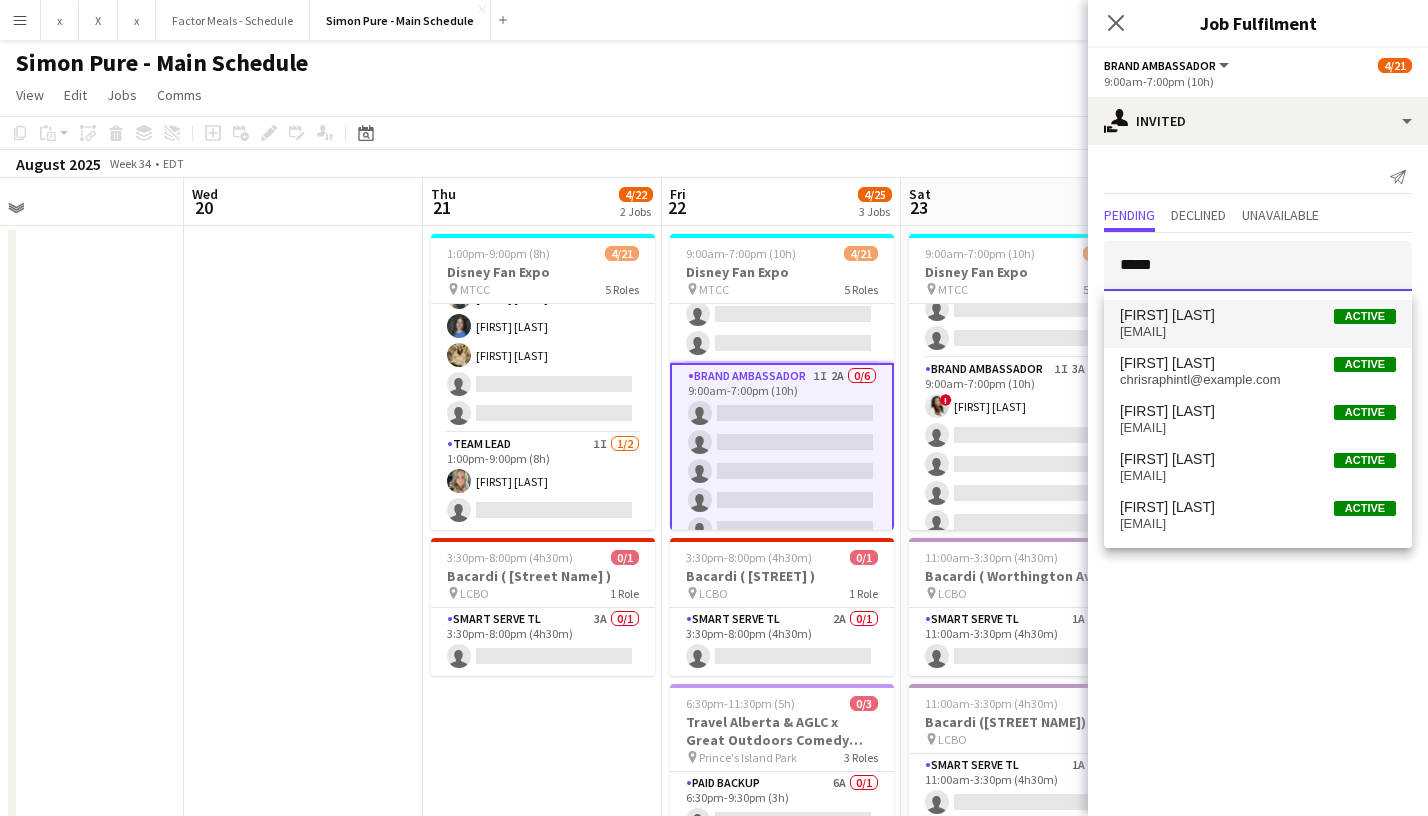 type 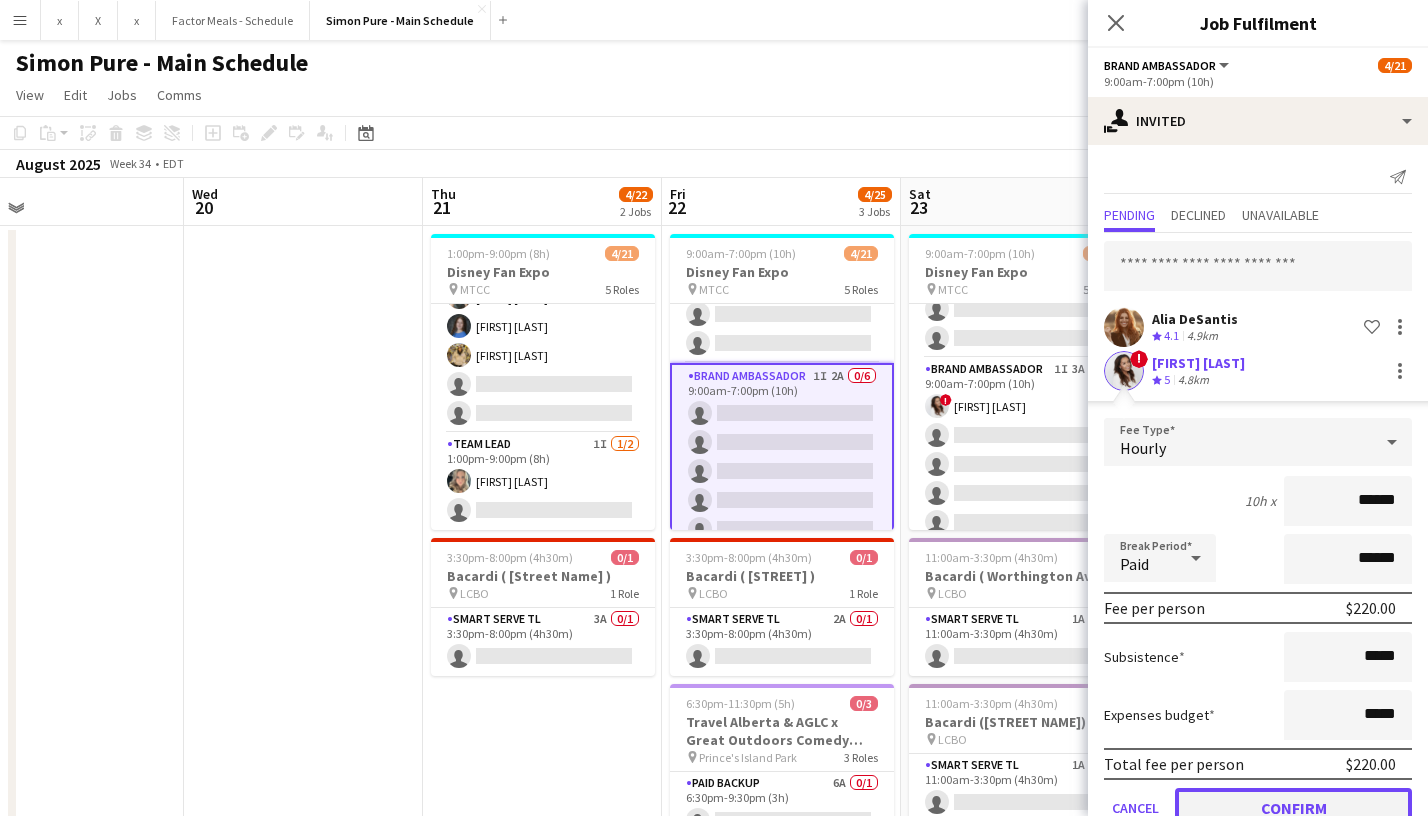 click on "Confirm" 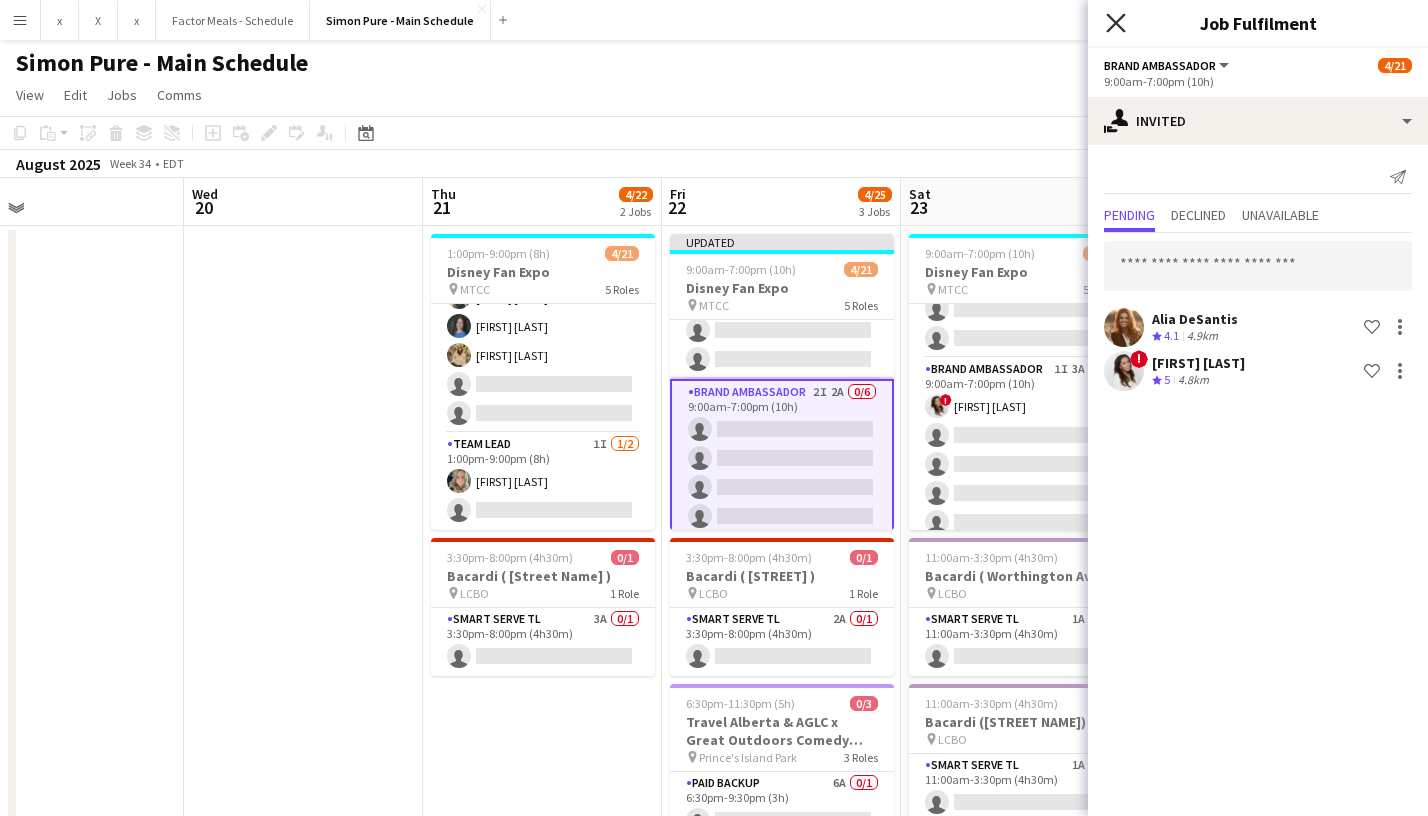 click 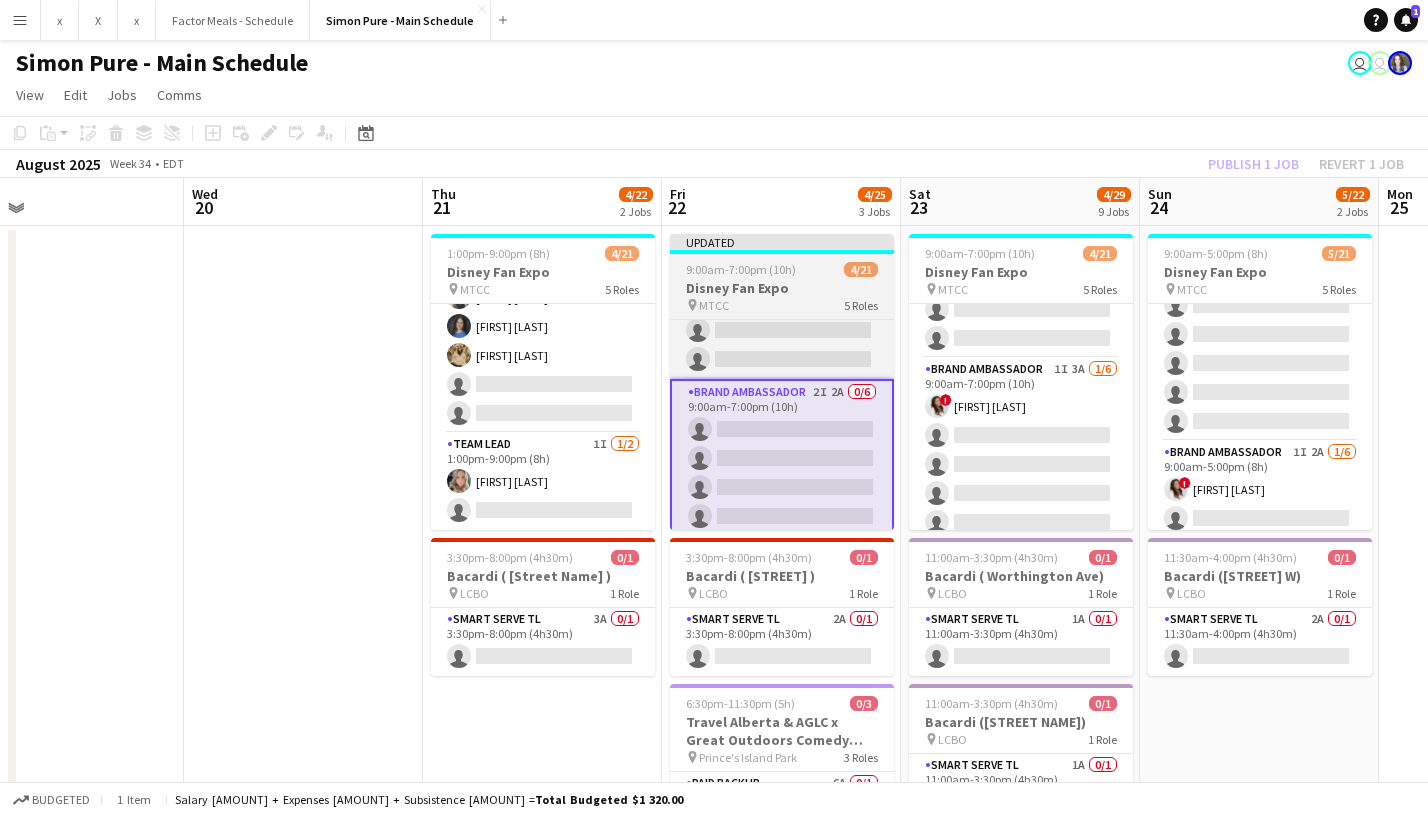 click on "Updated" at bounding box center (782, 242) 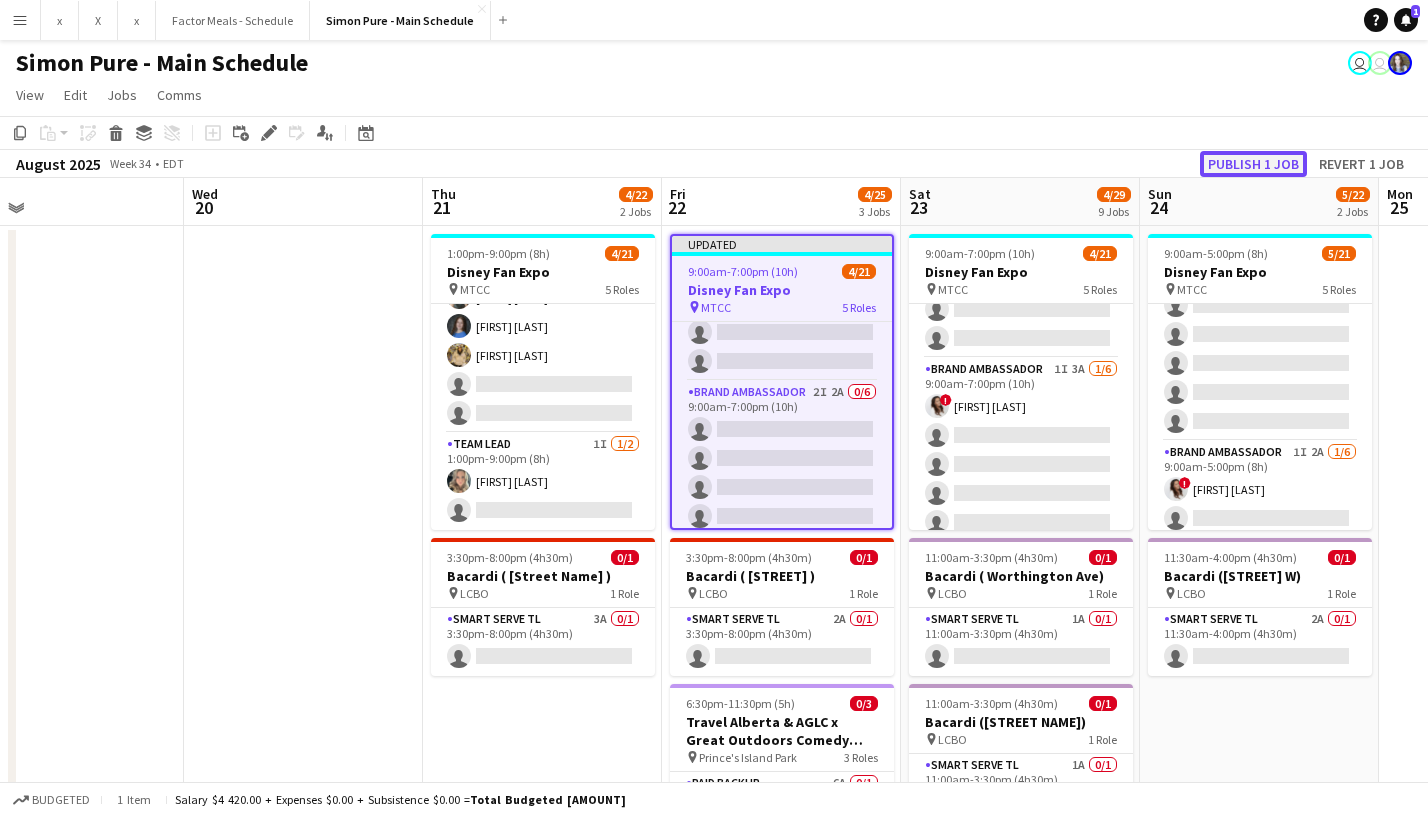 click on "Publish 1 job" 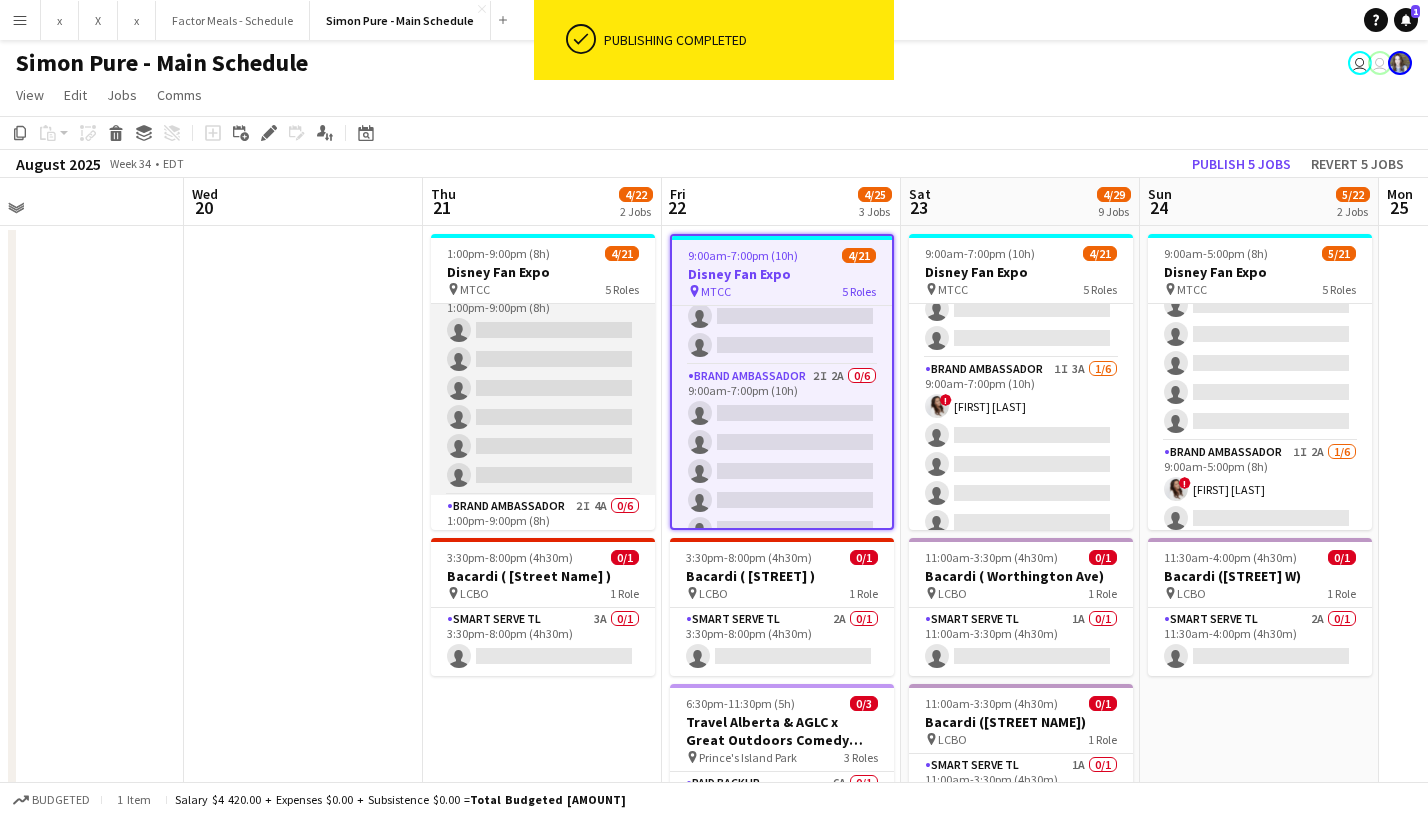 scroll, scrollTop: 221, scrollLeft: 0, axis: vertical 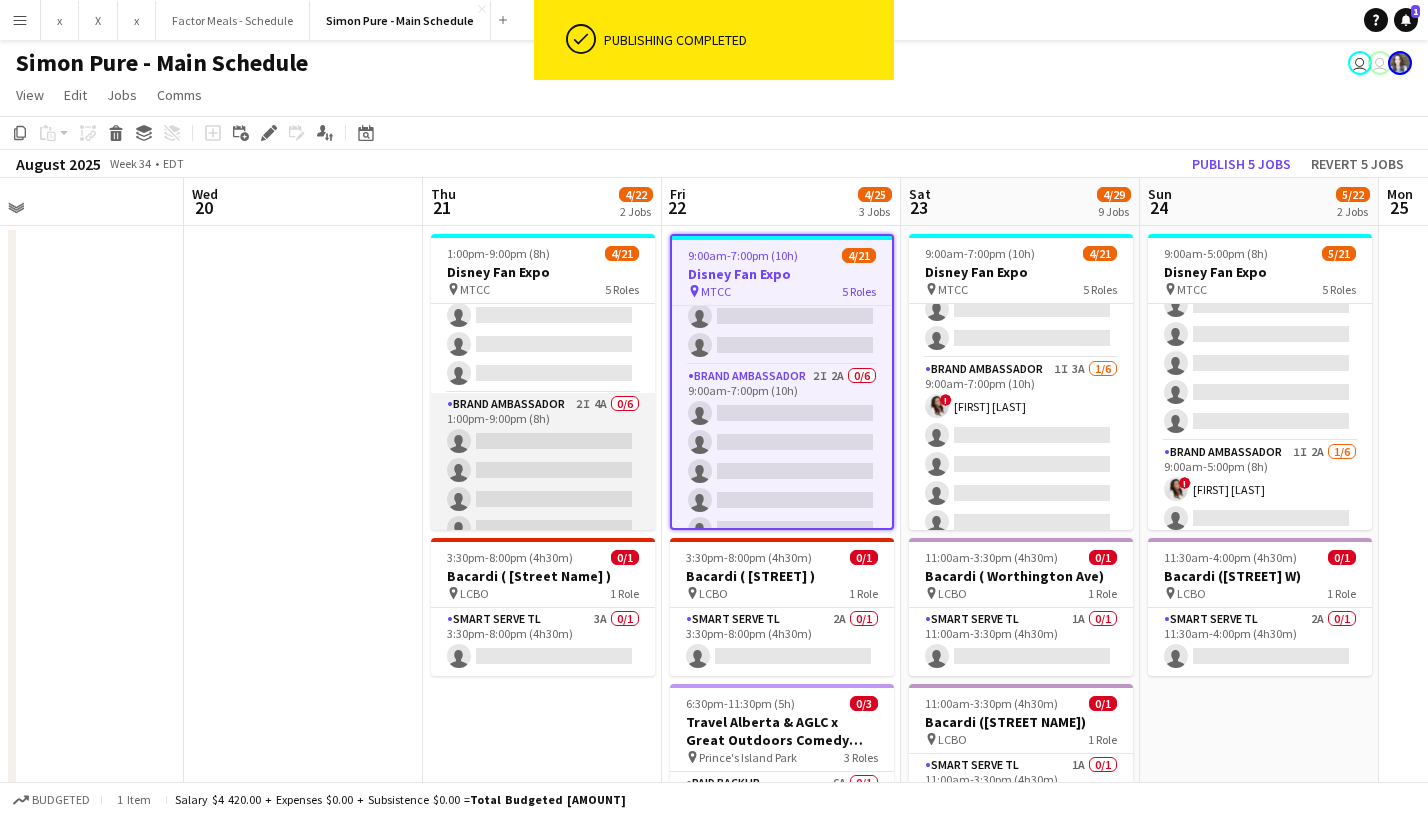 click on "Brand Ambassador    2I   4A   0/6   1:00pm-9:00pm (8h)
single-neutral-actions
single-neutral-actions
single-neutral-actions
single-neutral-actions
single-neutral-actions
single-neutral-actions" at bounding box center [543, 499] 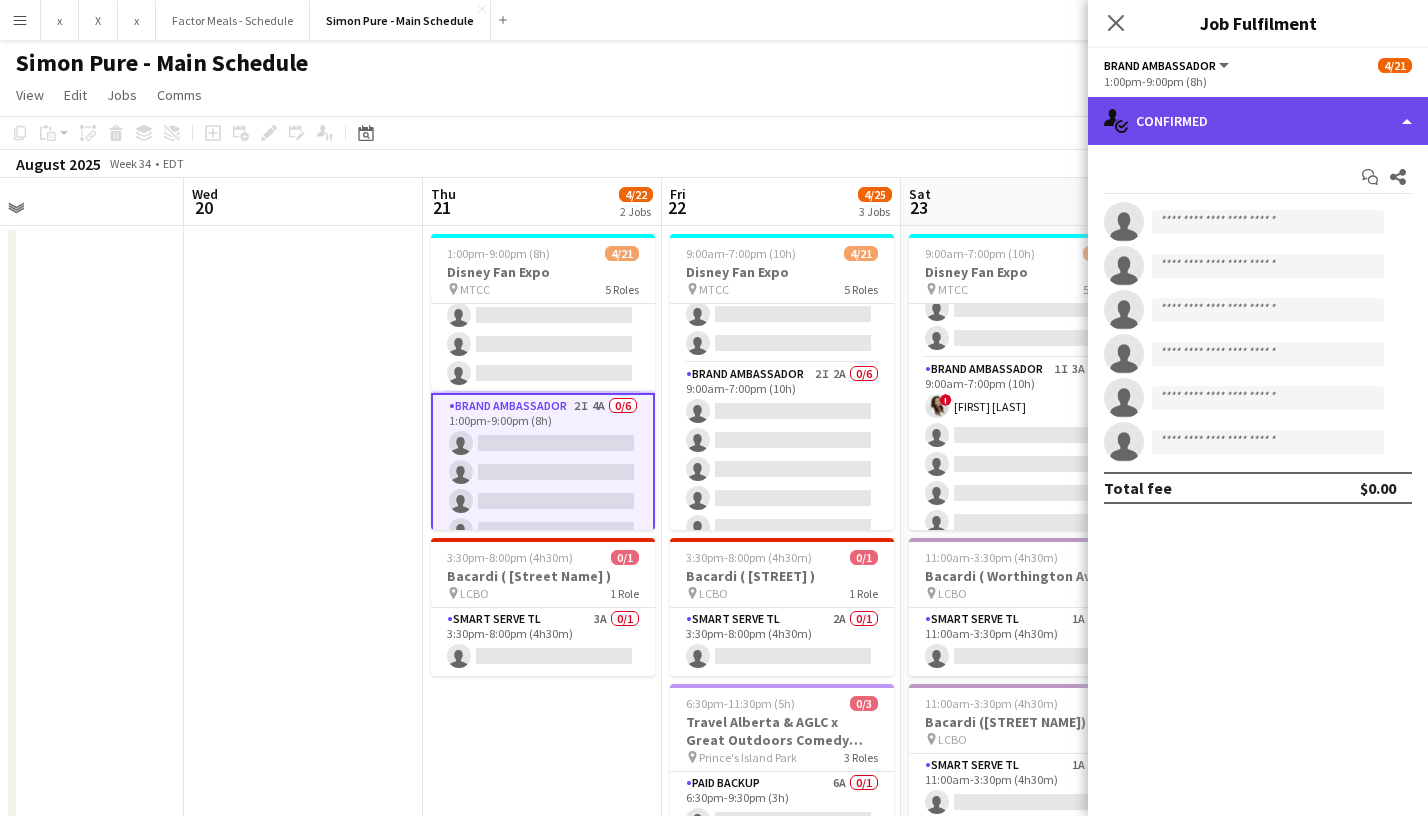 click on "single-neutral-actions-check-2
Confirmed" 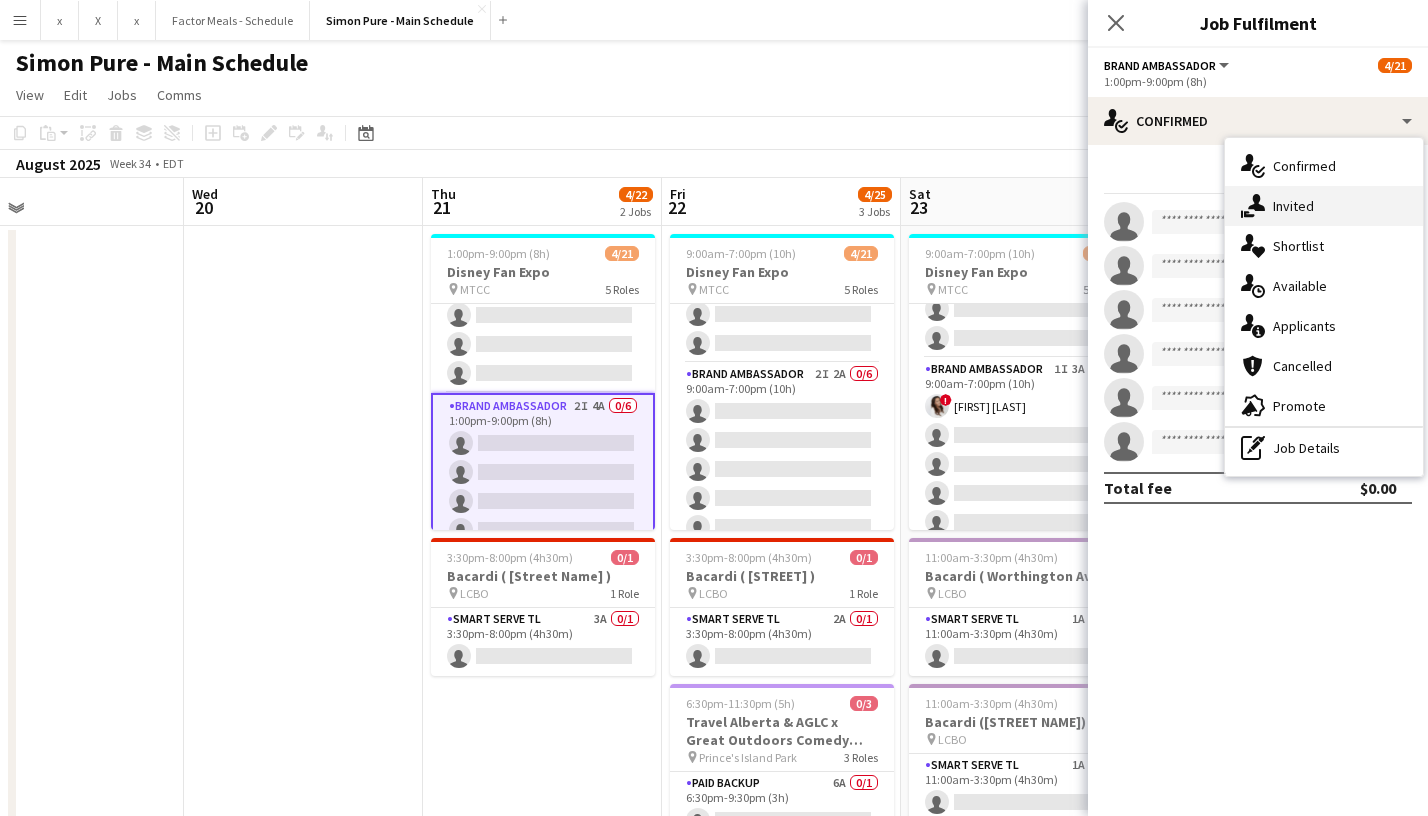 click on "single-neutral-actions-share-1
Invited" at bounding box center [1324, 206] 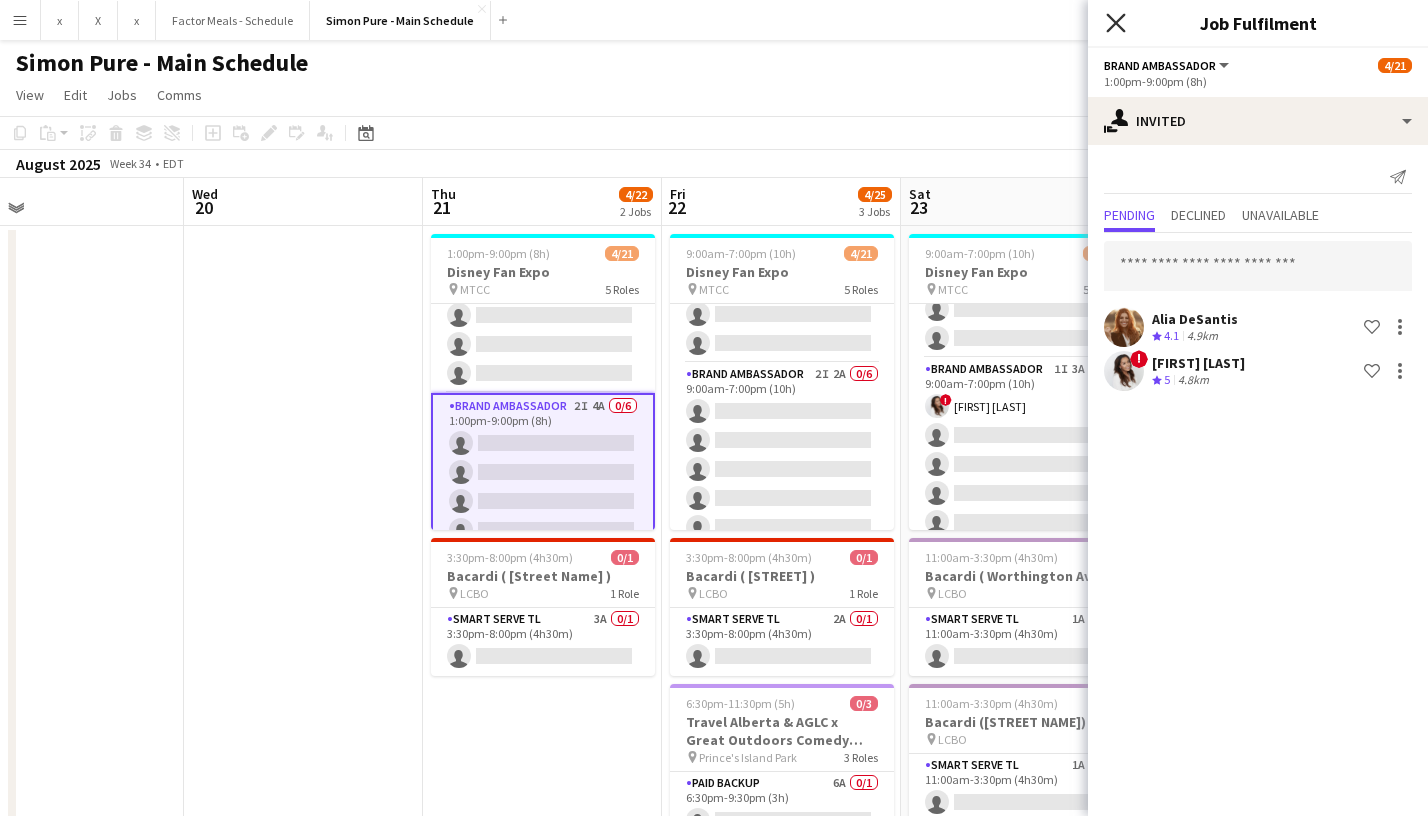 click 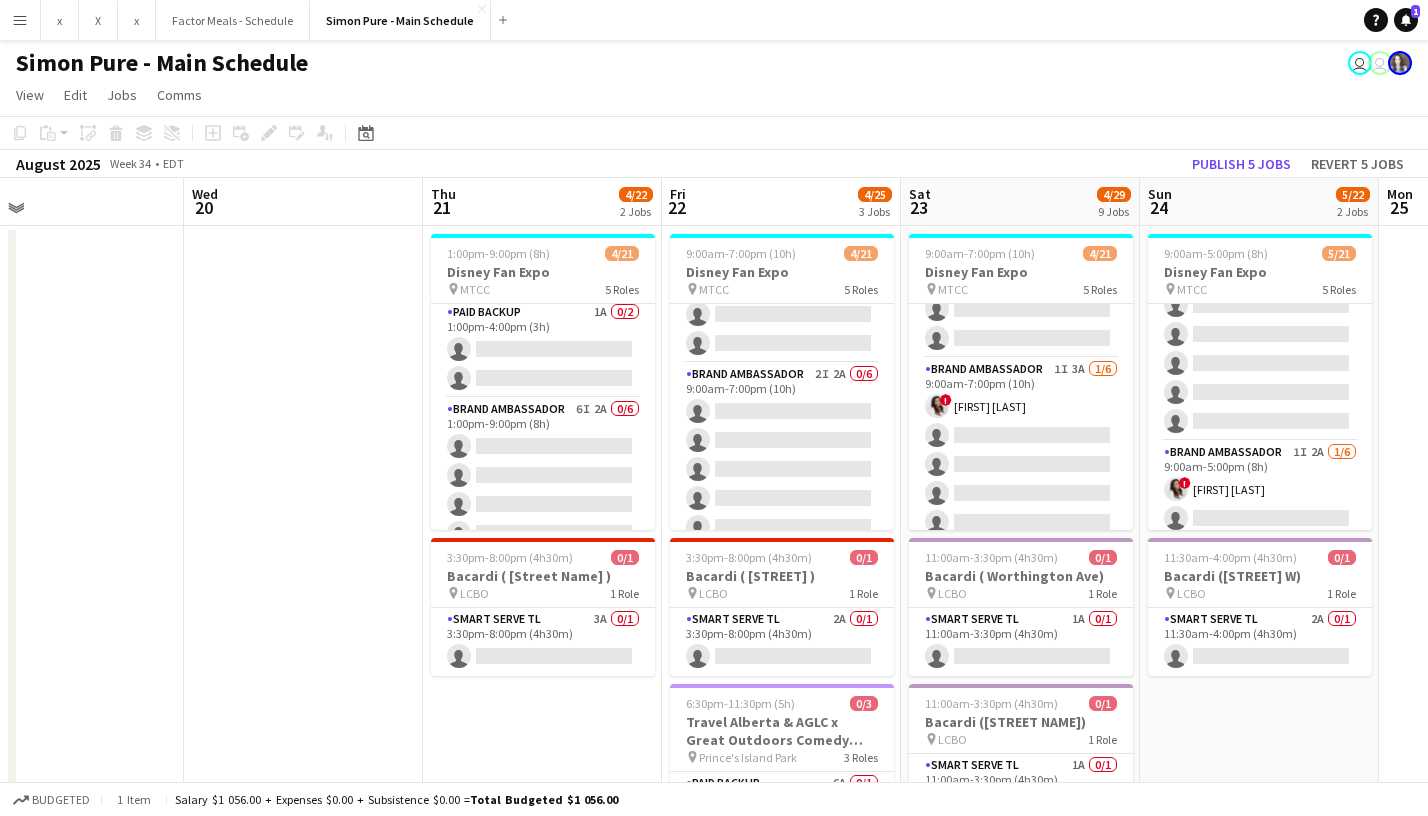 scroll, scrollTop: 0, scrollLeft: 0, axis: both 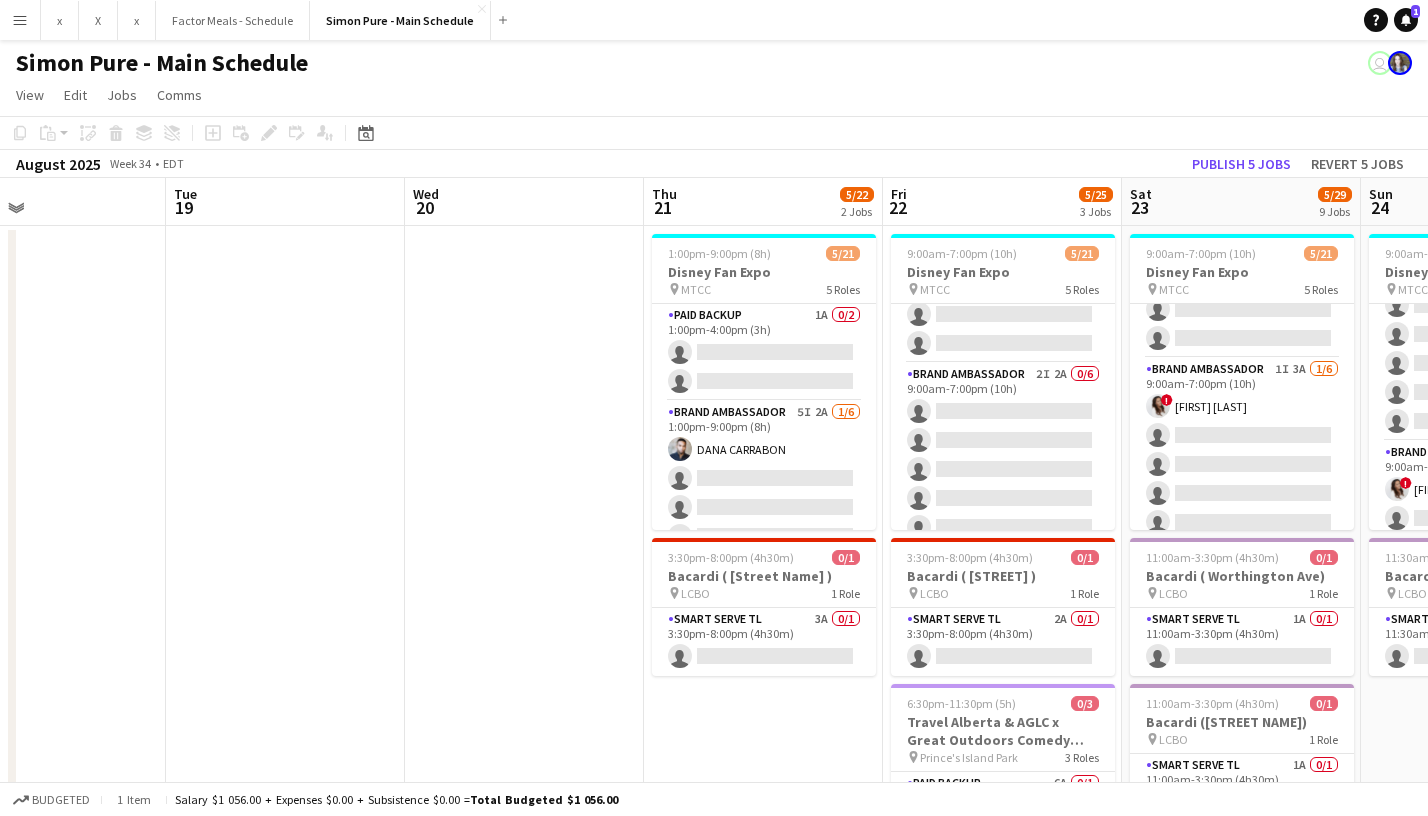 drag, startPoint x: 480, startPoint y: 458, endPoint x: 1176, endPoint y: 336, distance: 706.61163 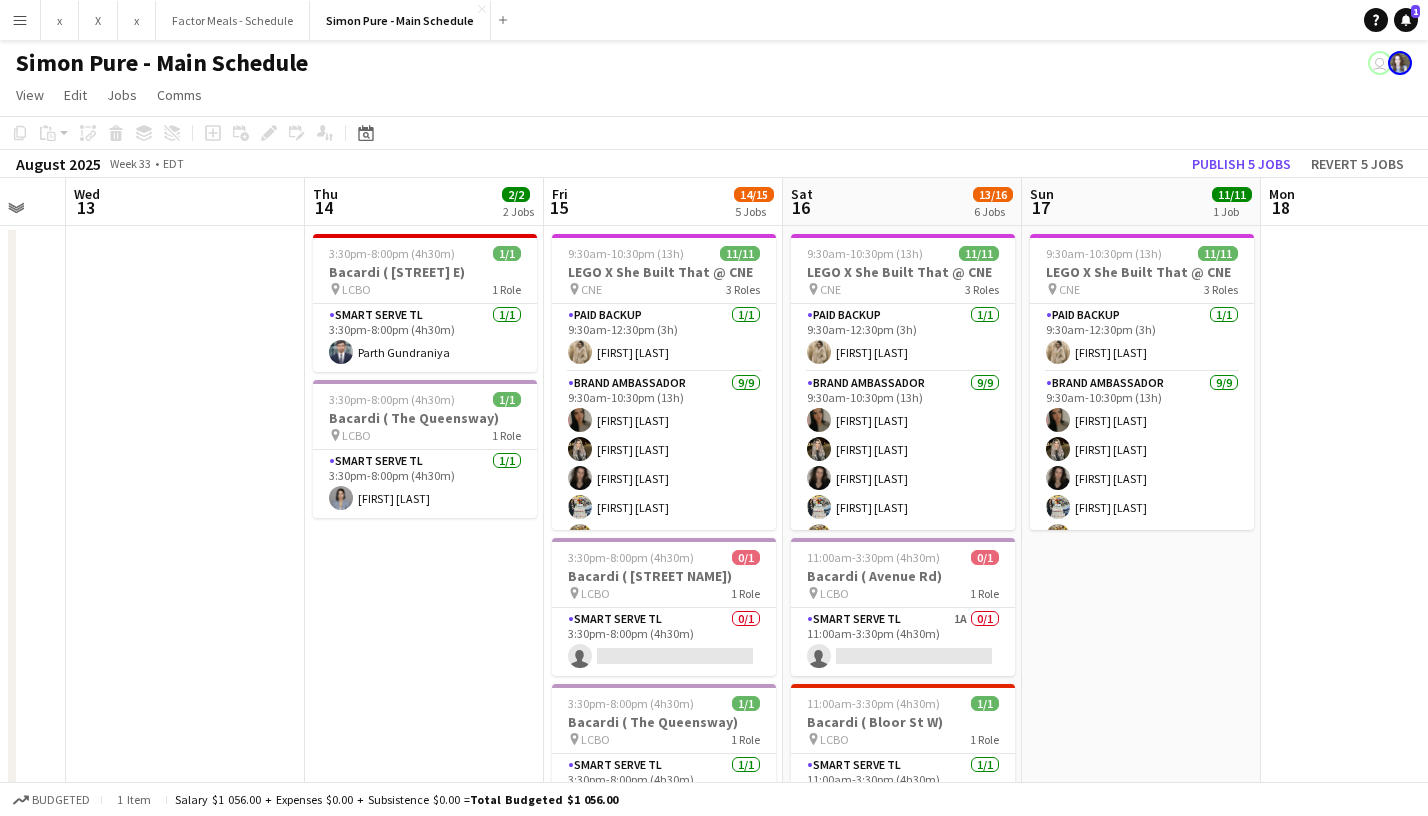 drag, startPoint x: 474, startPoint y: 337, endPoint x: 1203, endPoint y: 287, distance: 730.71265 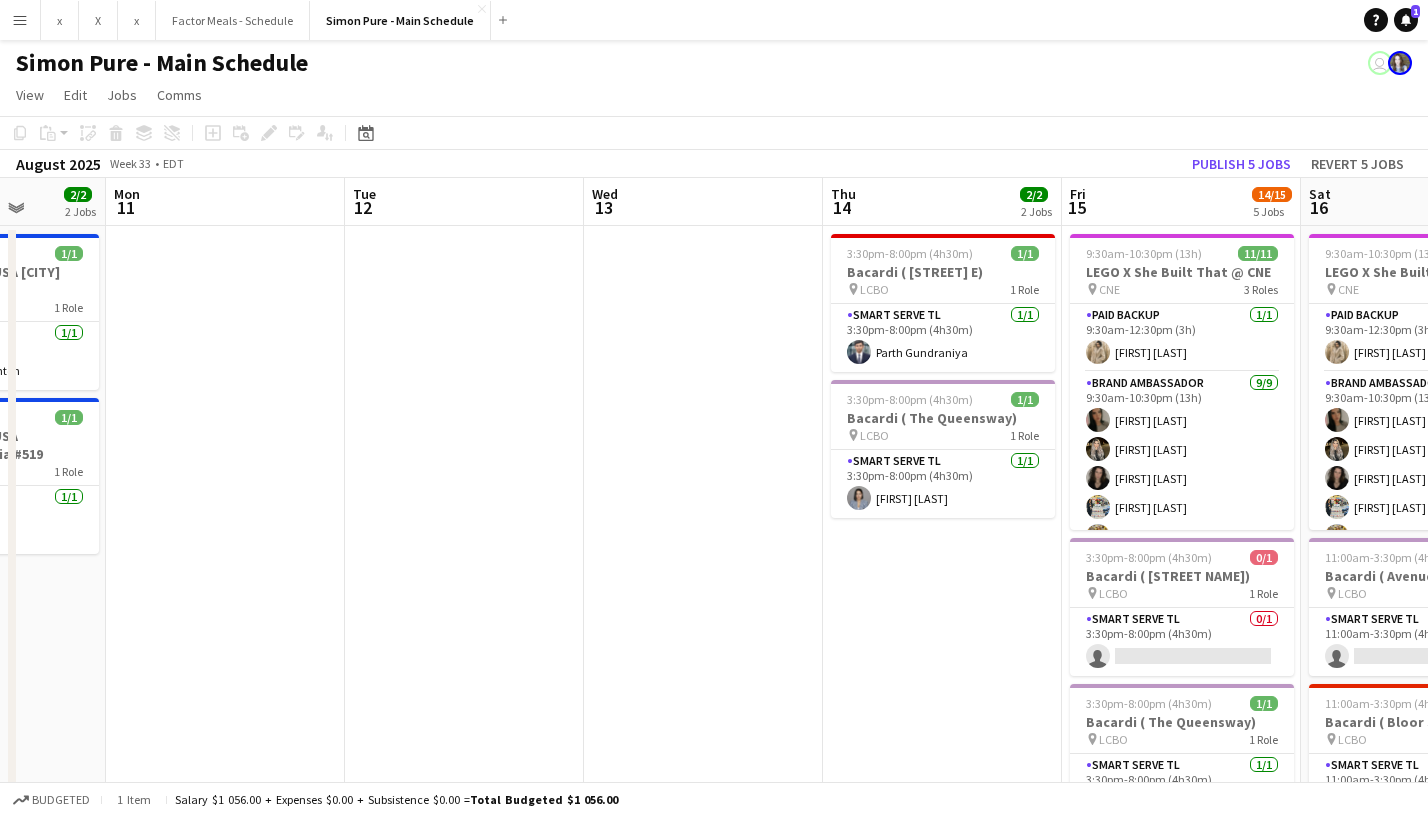drag, startPoint x: 478, startPoint y: 280, endPoint x: 1227, endPoint y: 242, distance: 749.9633 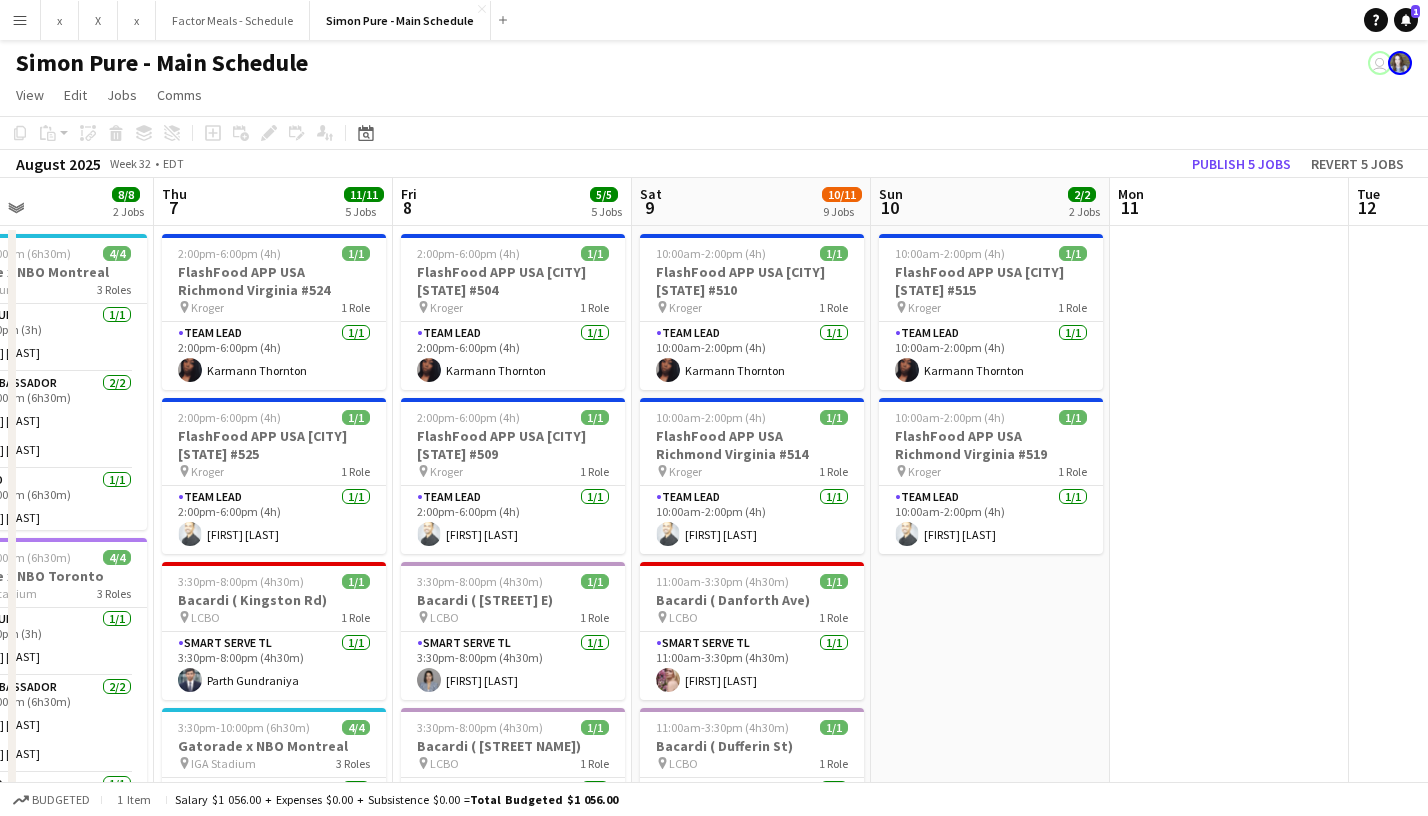 drag, startPoint x: 169, startPoint y: 317, endPoint x: 934, endPoint y: 229, distance: 770.0448 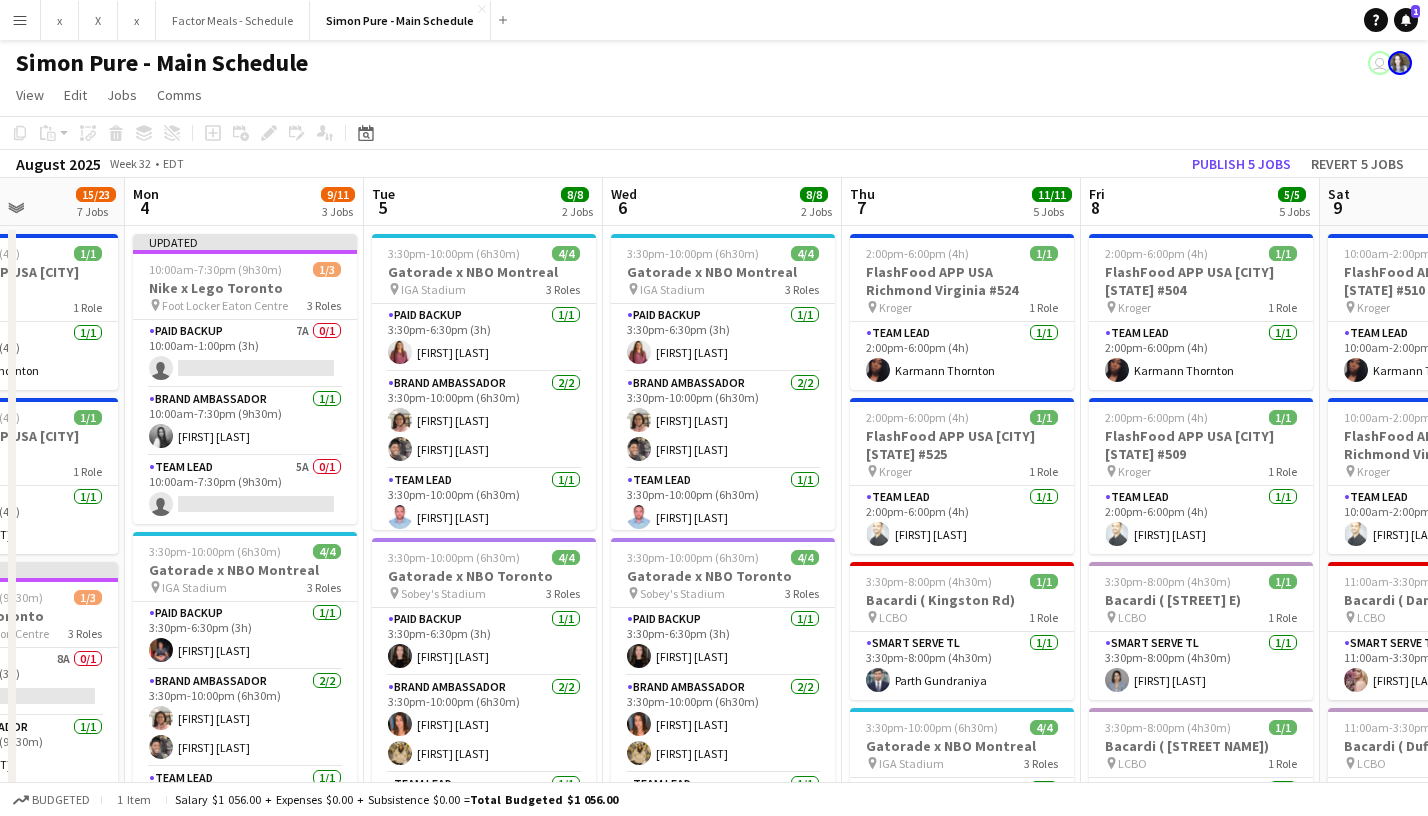 drag, startPoint x: 85, startPoint y: 290, endPoint x: 767, endPoint y: 253, distance: 683.0029 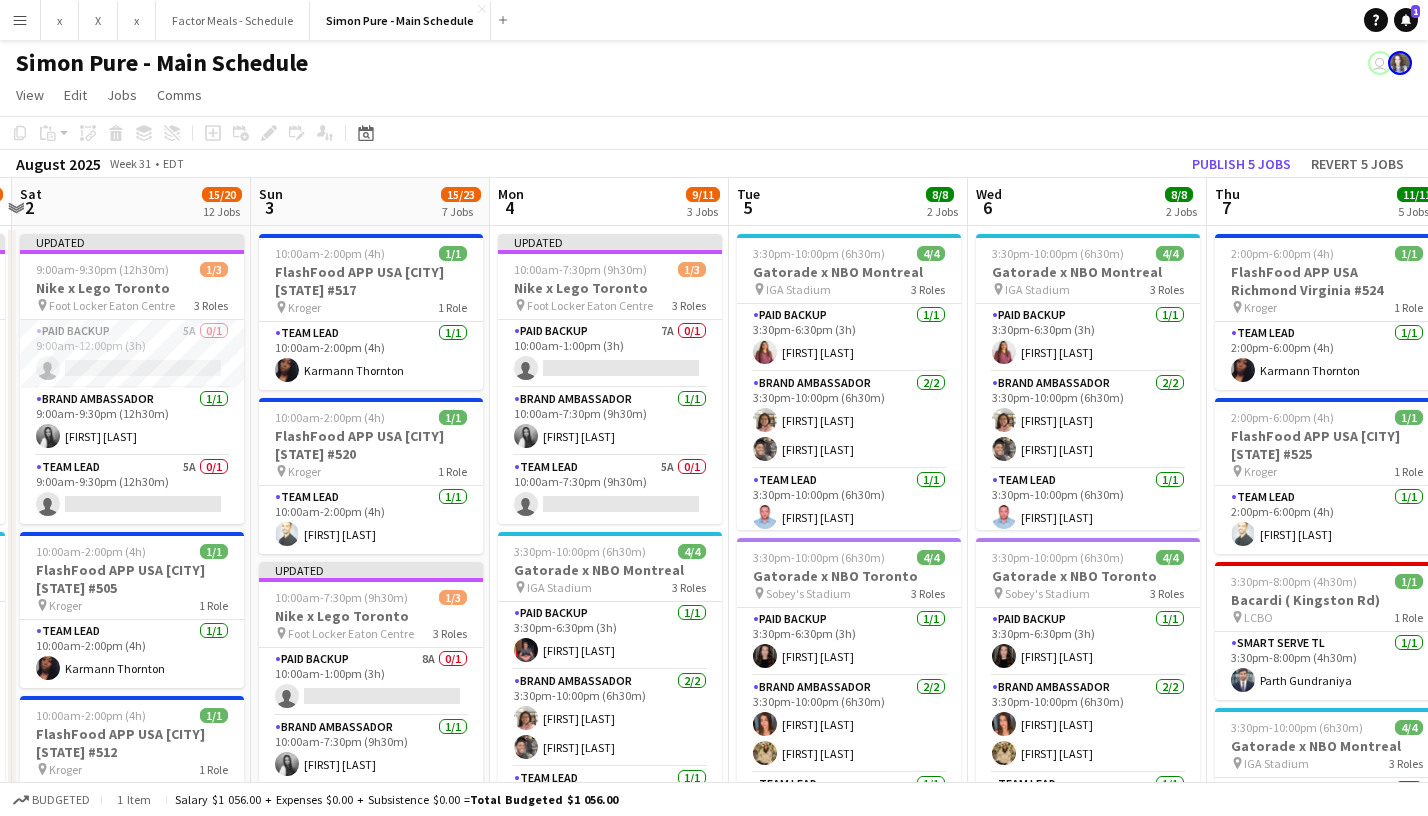 drag, startPoint x: 303, startPoint y: 345, endPoint x: 669, endPoint y: 309, distance: 367.76624 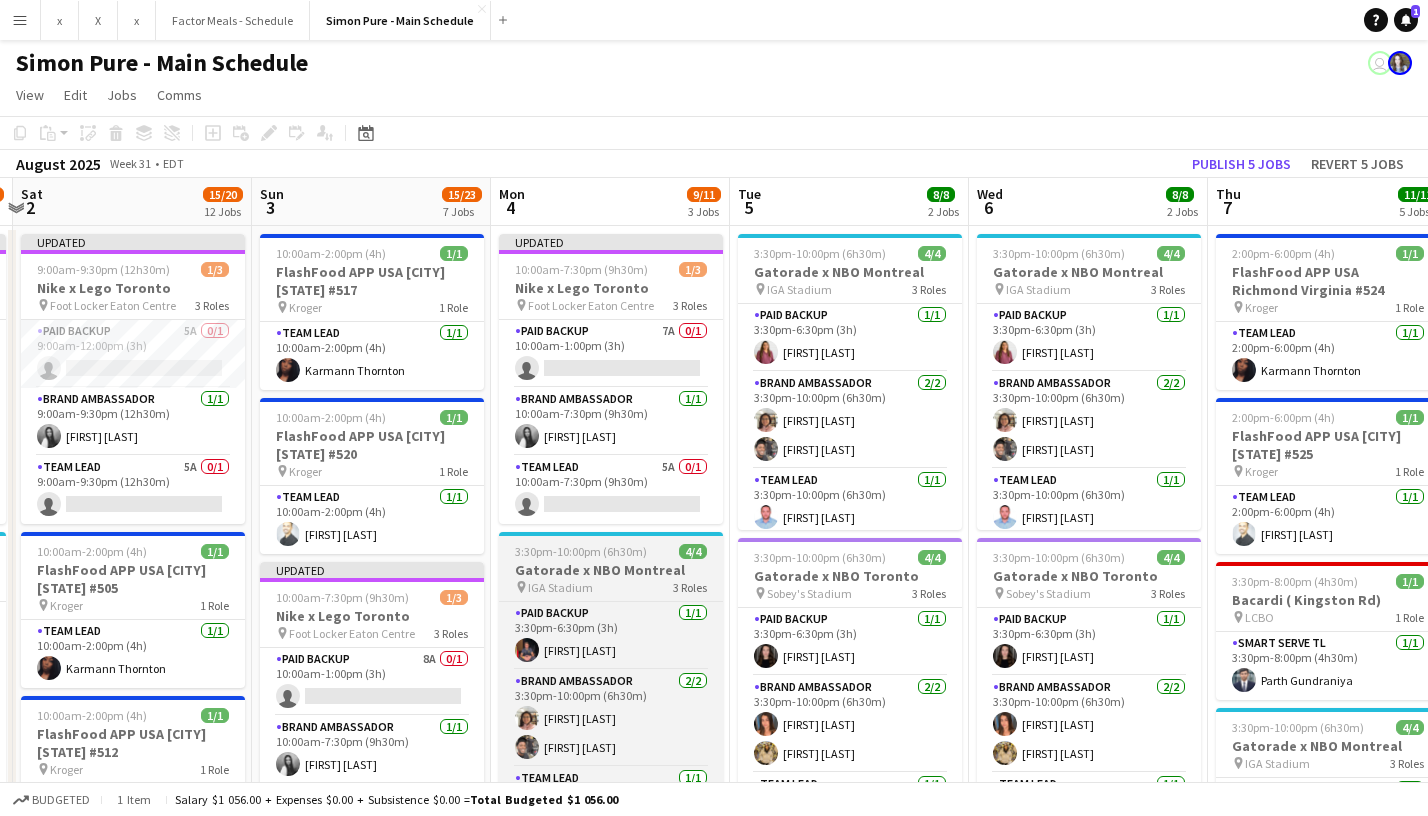 scroll, scrollTop: 379, scrollLeft: 0, axis: vertical 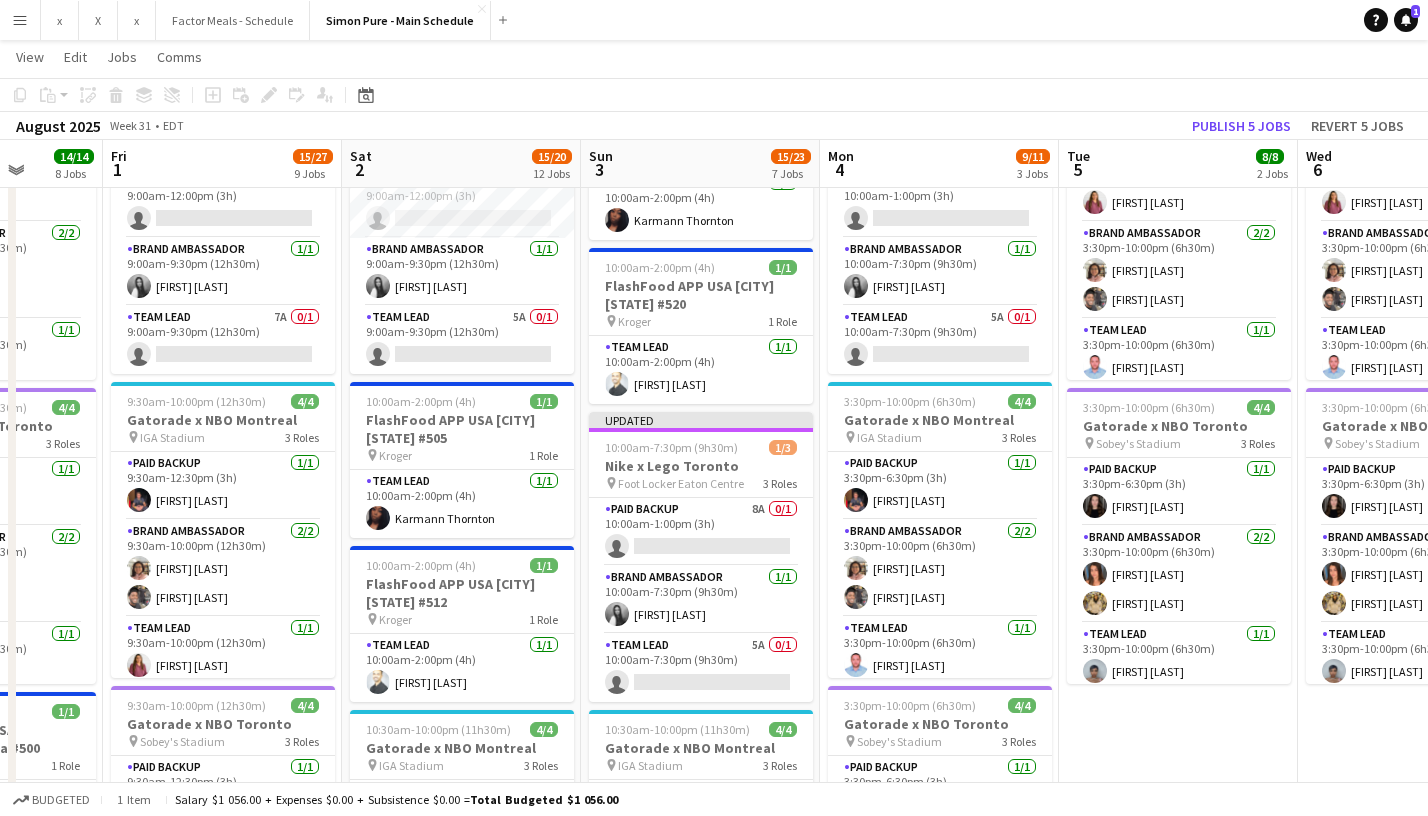 drag, startPoint x: 303, startPoint y: 362, endPoint x: 872, endPoint y: 281, distance: 574.73645 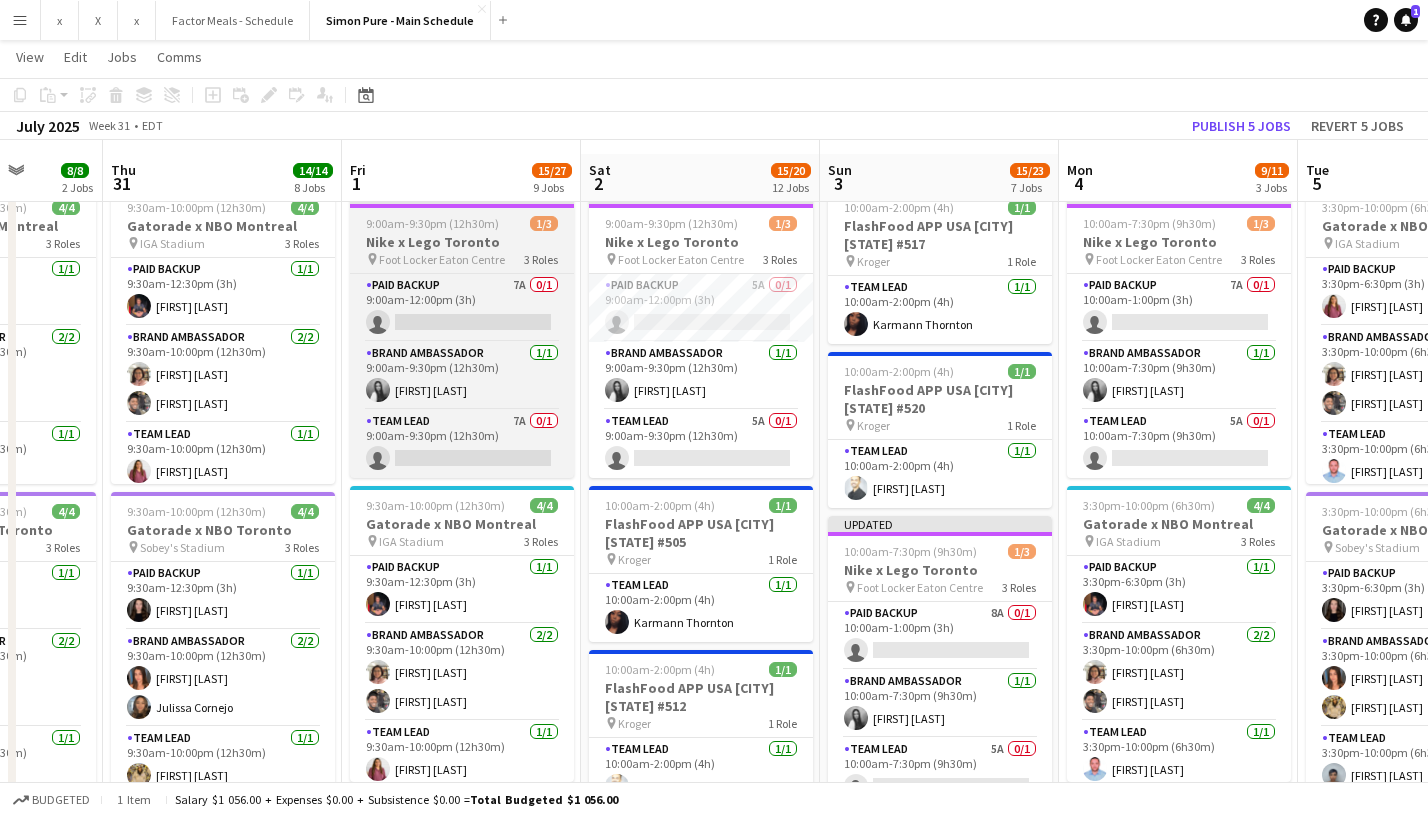 scroll, scrollTop: 88, scrollLeft: 0, axis: vertical 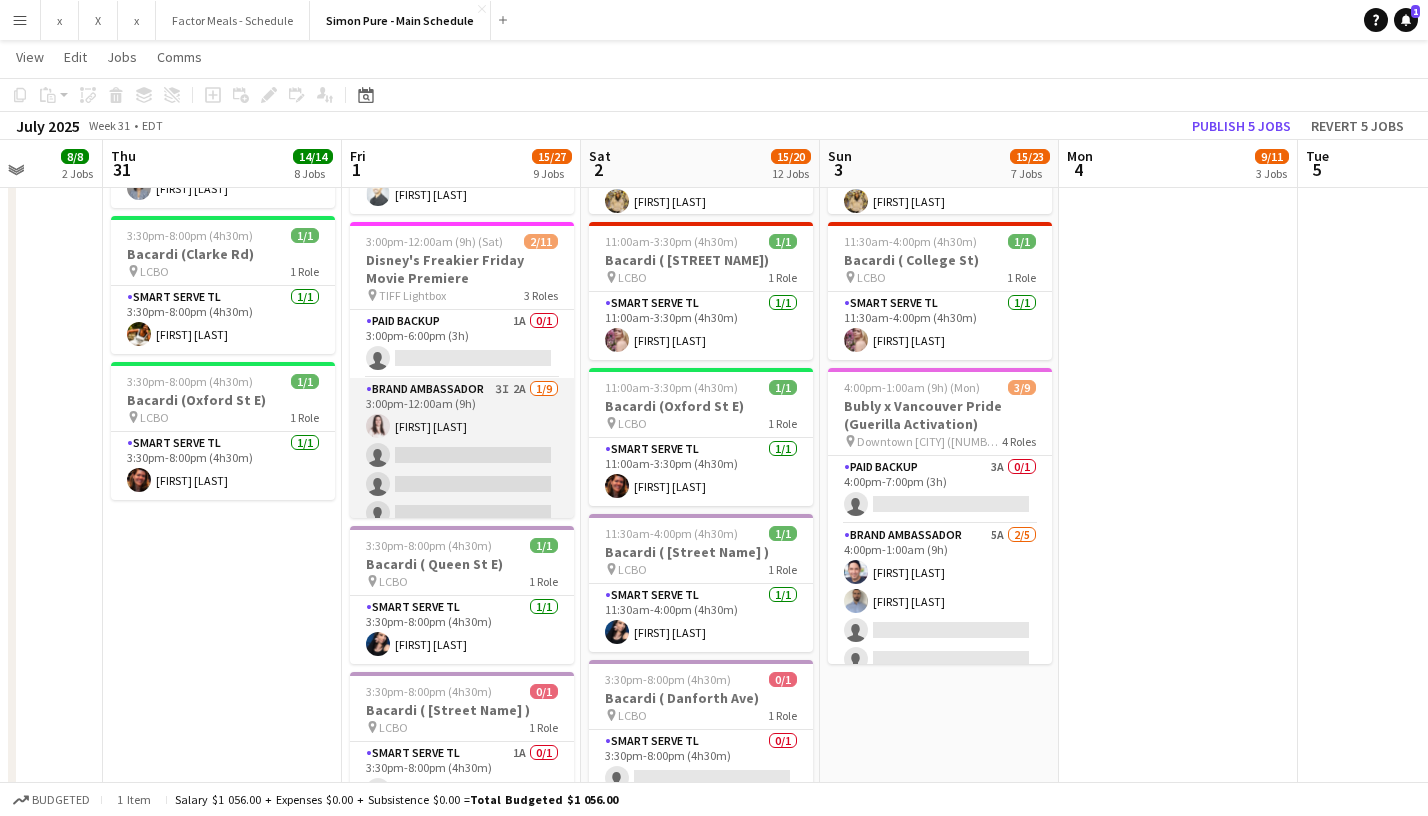 click on "Brand Ambassador    3I   2A   1/9   3:00pm-12:00am (9h)
Cierra Eckerson
single-neutral-actions
single-neutral-actions
single-neutral-actions
single-neutral-actions
single-neutral-actions
single-neutral-actions
single-neutral-actions
single-neutral-actions" at bounding box center [462, 528] 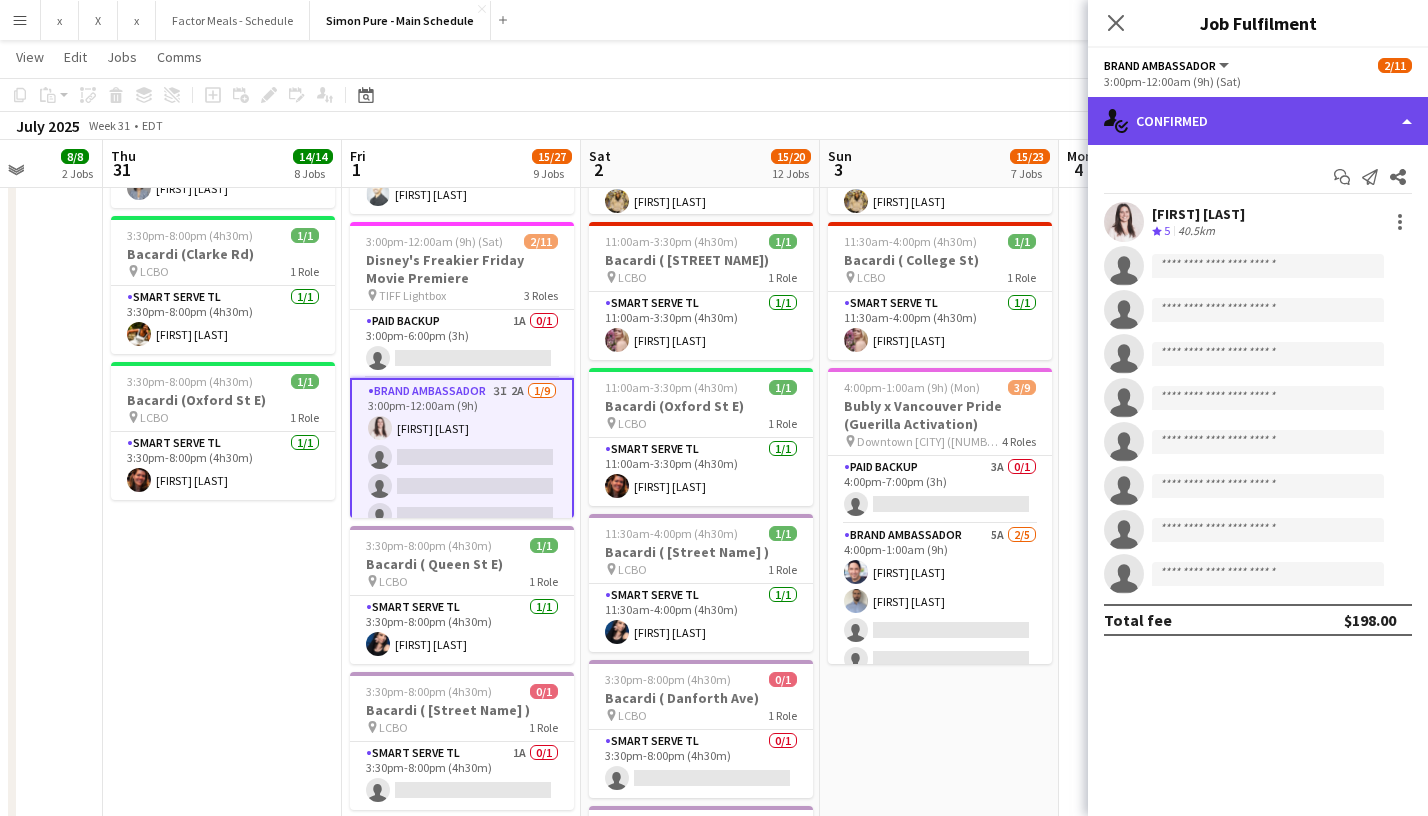 click on "single-neutral-actions-check-2
Confirmed" 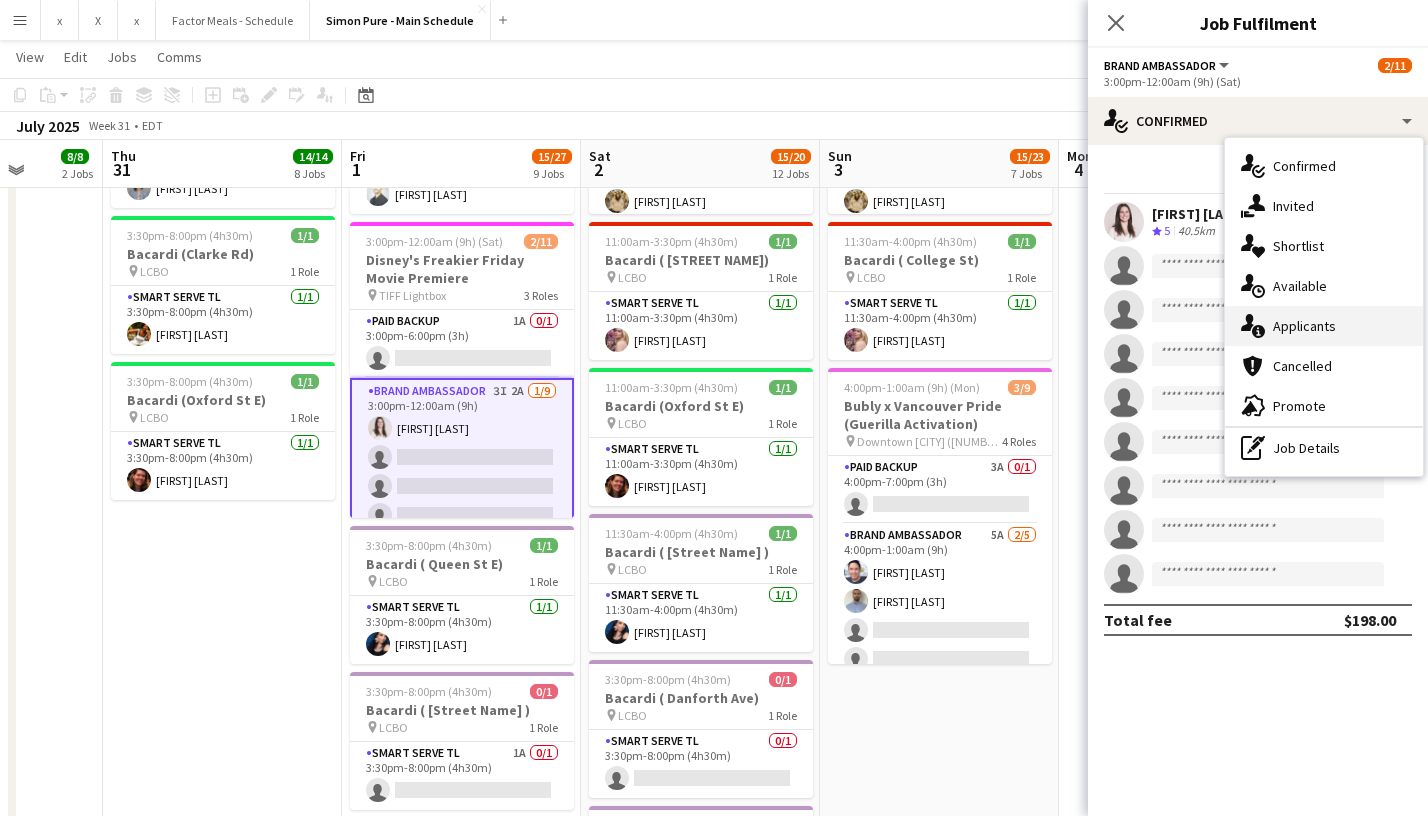 click on "single-neutral-actions-information
Applicants" at bounding box center (1324, 326) 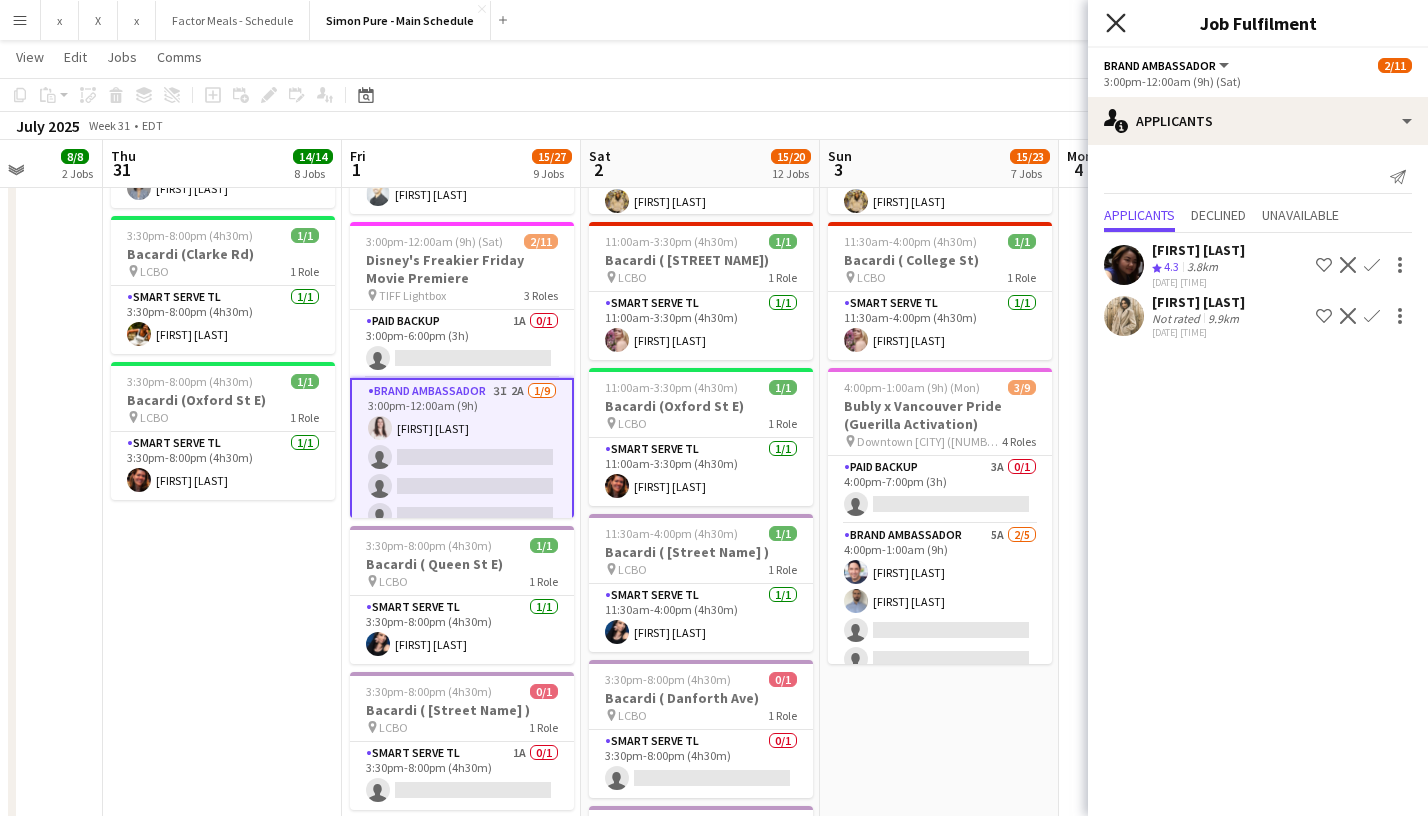 click on "Close pop-in" 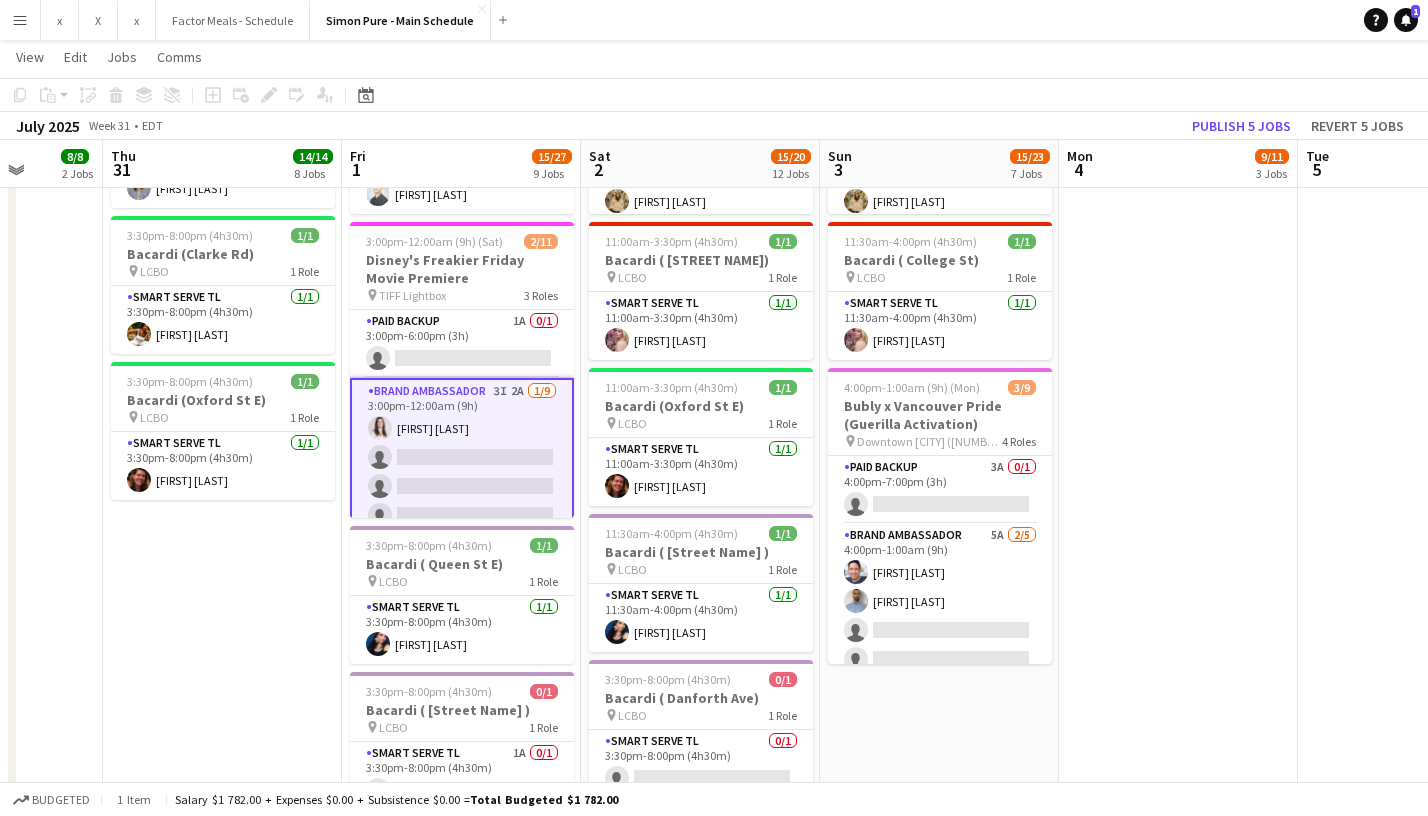 click on "Brand Ambassador    3I   2A   1/9   3:00pm-12:00am (9h)
Cierra Eckerson
single-neutral-actions
single-neutral-actions
single-neutral-actions
single-neutral-actions
single-neutral-actions
single-neutral-actions
single-neutral-actions
single-neutral-actions" at bounding box center [462, 530] 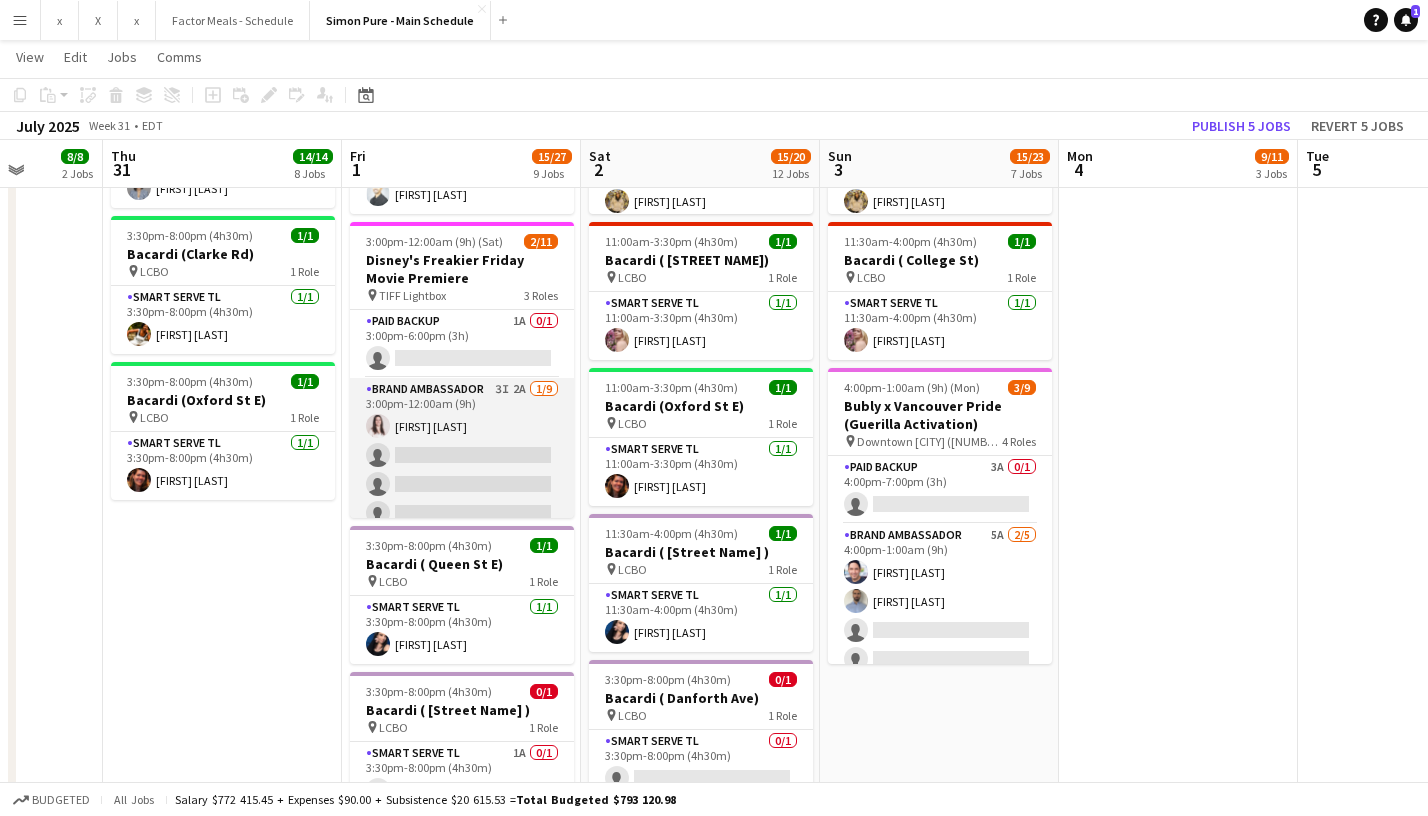 click on "Brand Ambassador    3I   2A   1/9   3:00pm-12:00am (9h)
Cierra Eckerson
single-neutral-actions
single-neutral-actions
single-neutral-actions
single-neutral-actions
single-neutral-actions
single-neutral-actions
single-neutral-actions
single-neutral-actions" at bounding box center [462, 528] 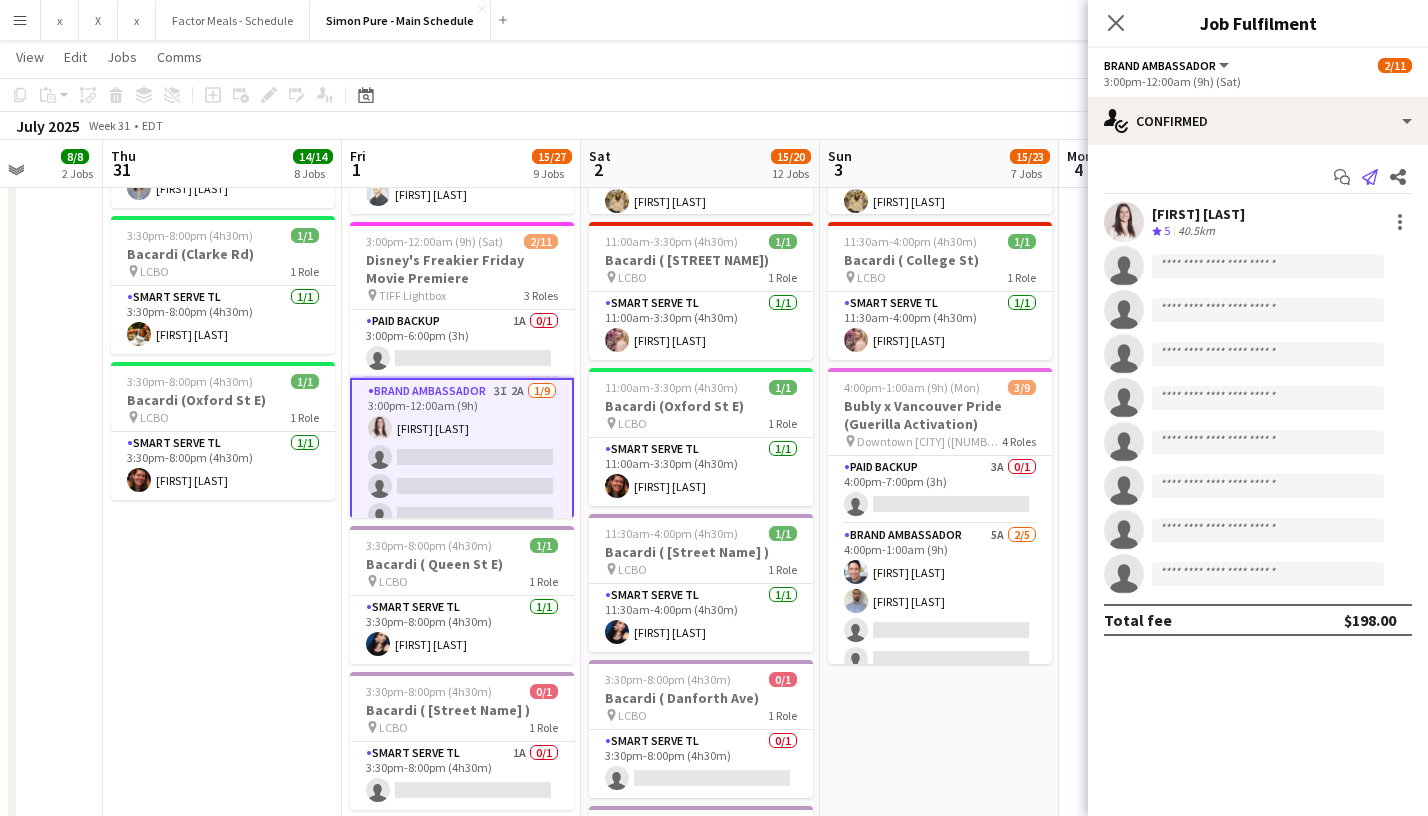 click on "Send notification" 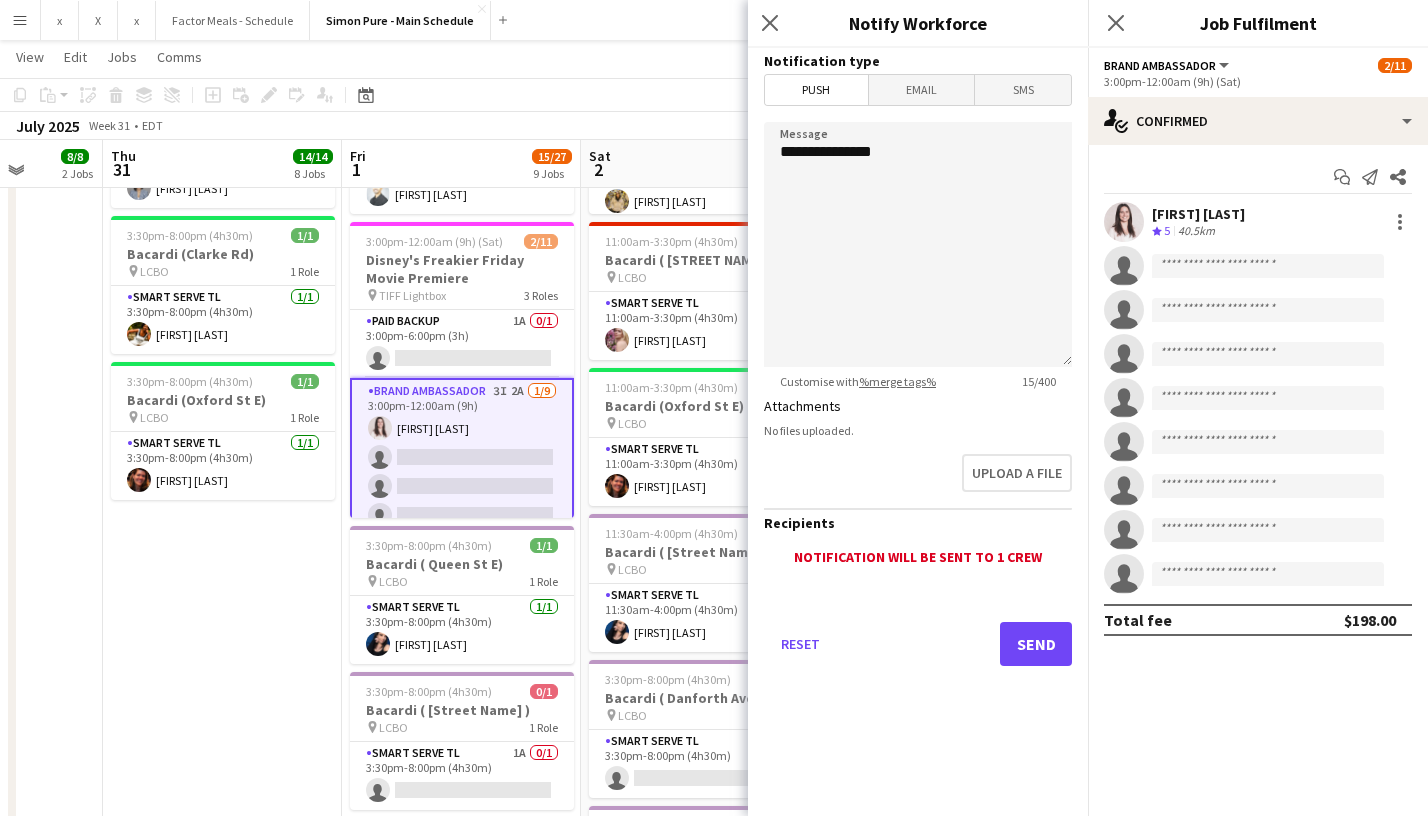 click on "Email" at bounding box center [922, 90] 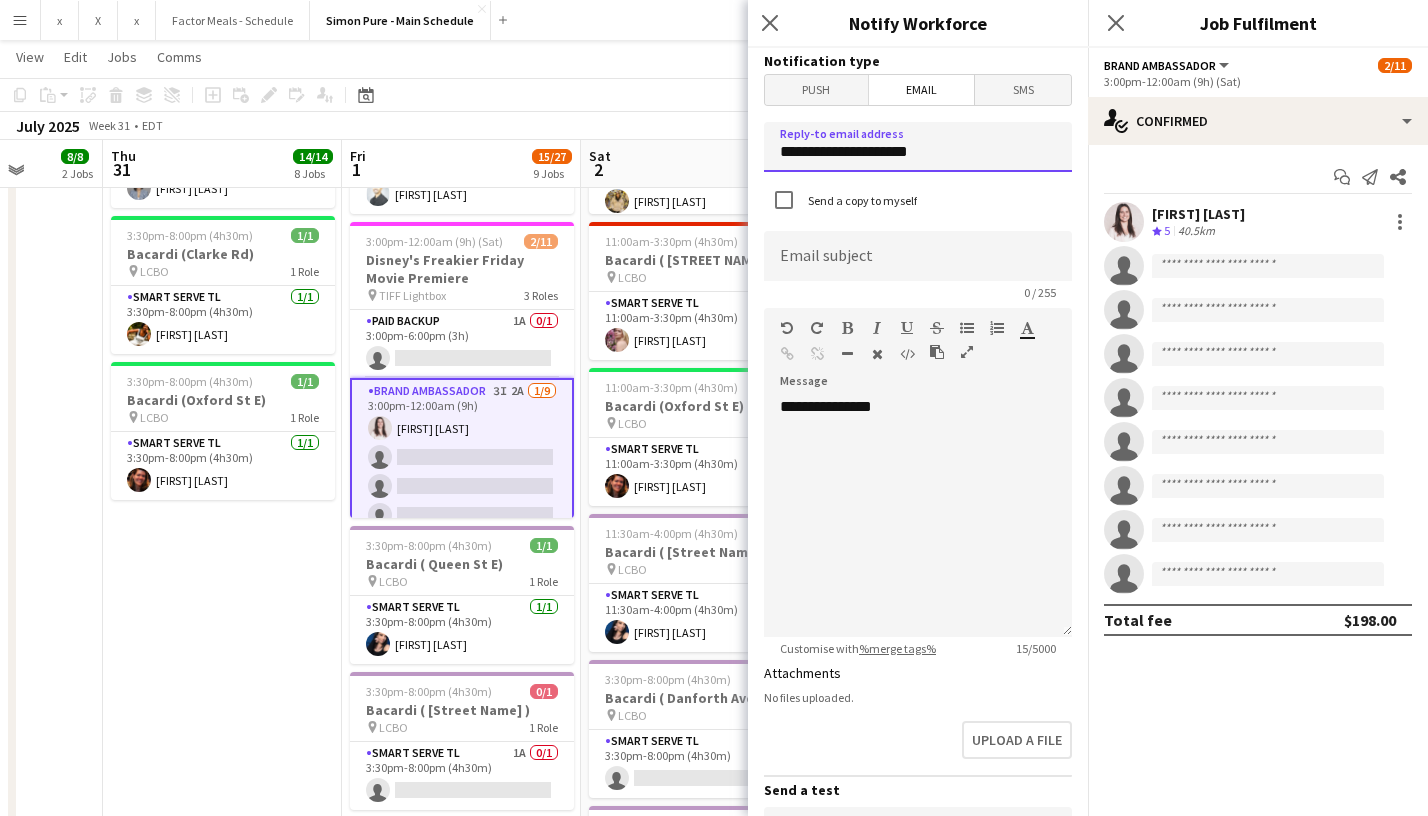 drag, startPoint x: 933, startPoint y: 158, endPoint x: 691, endPoint y: 145, distance: 242.34892 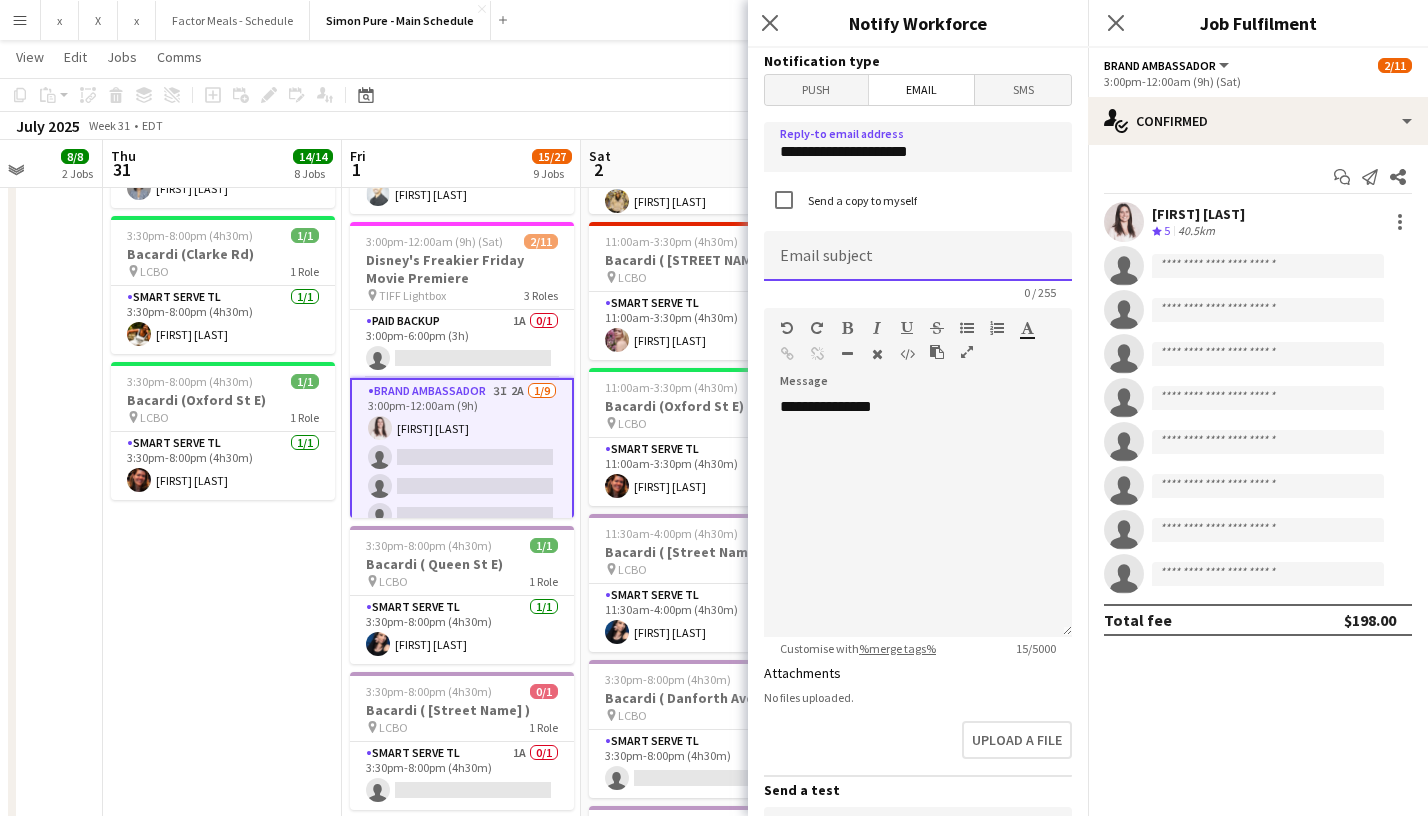 click 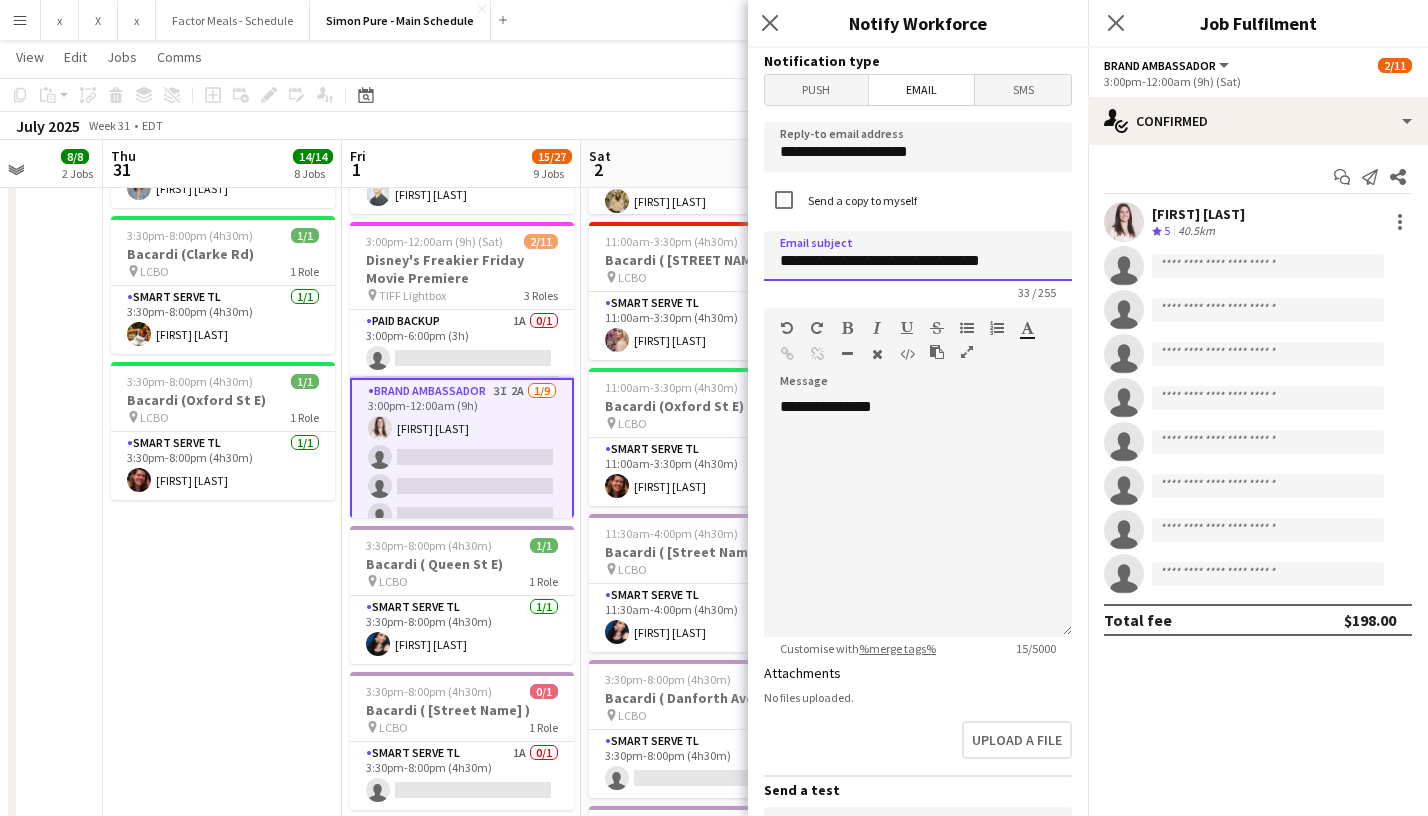 type on "**********" 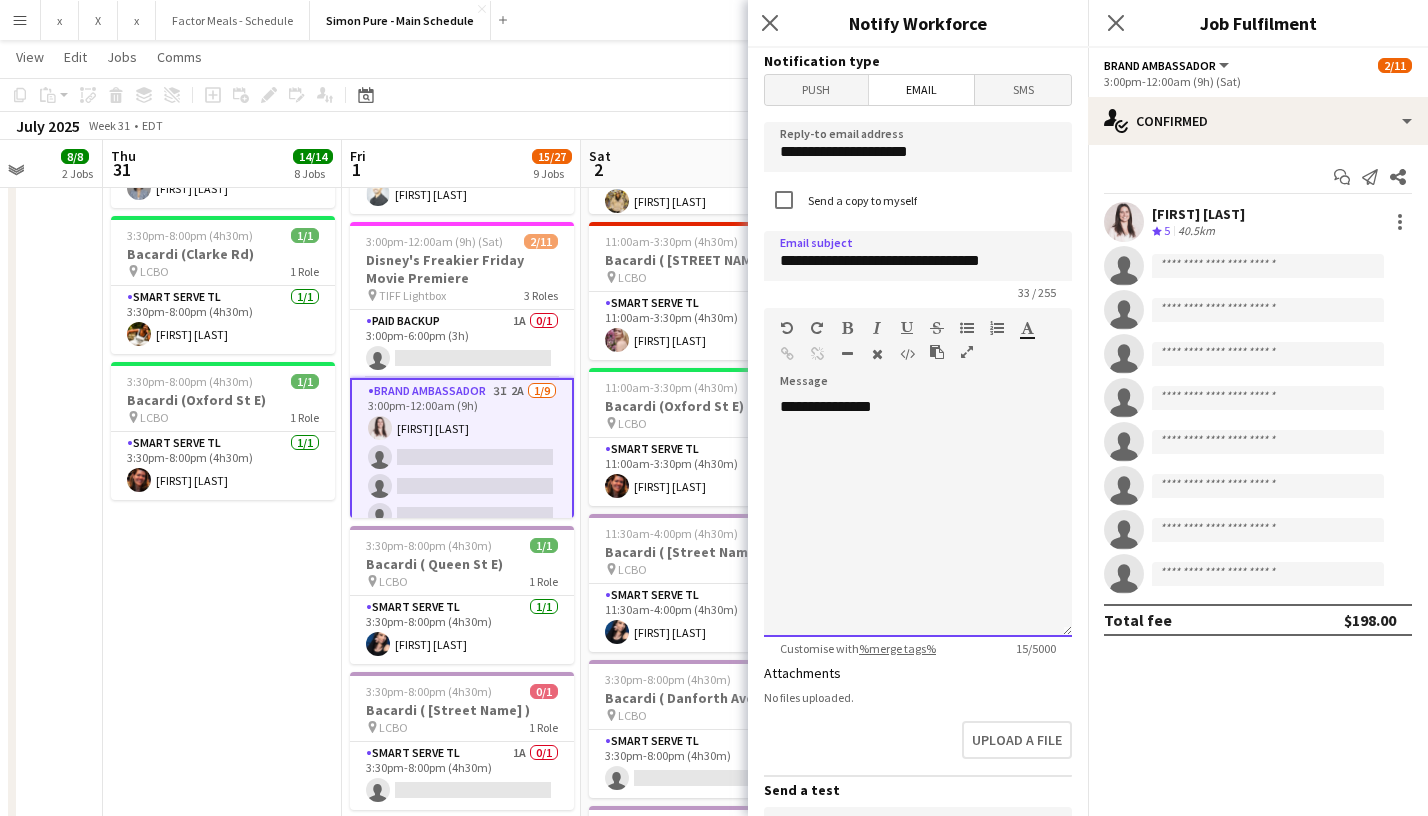 click on "**********" 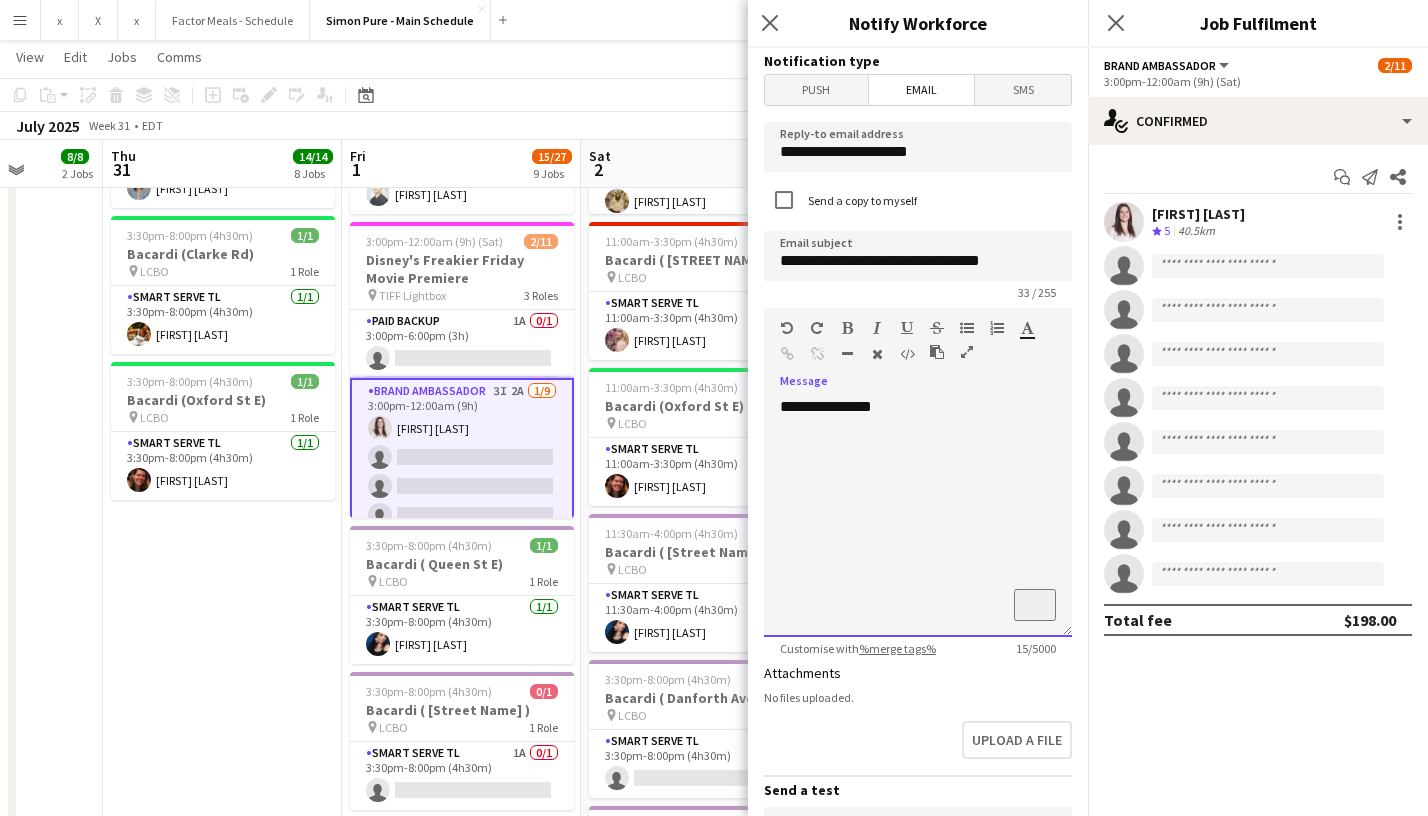 type 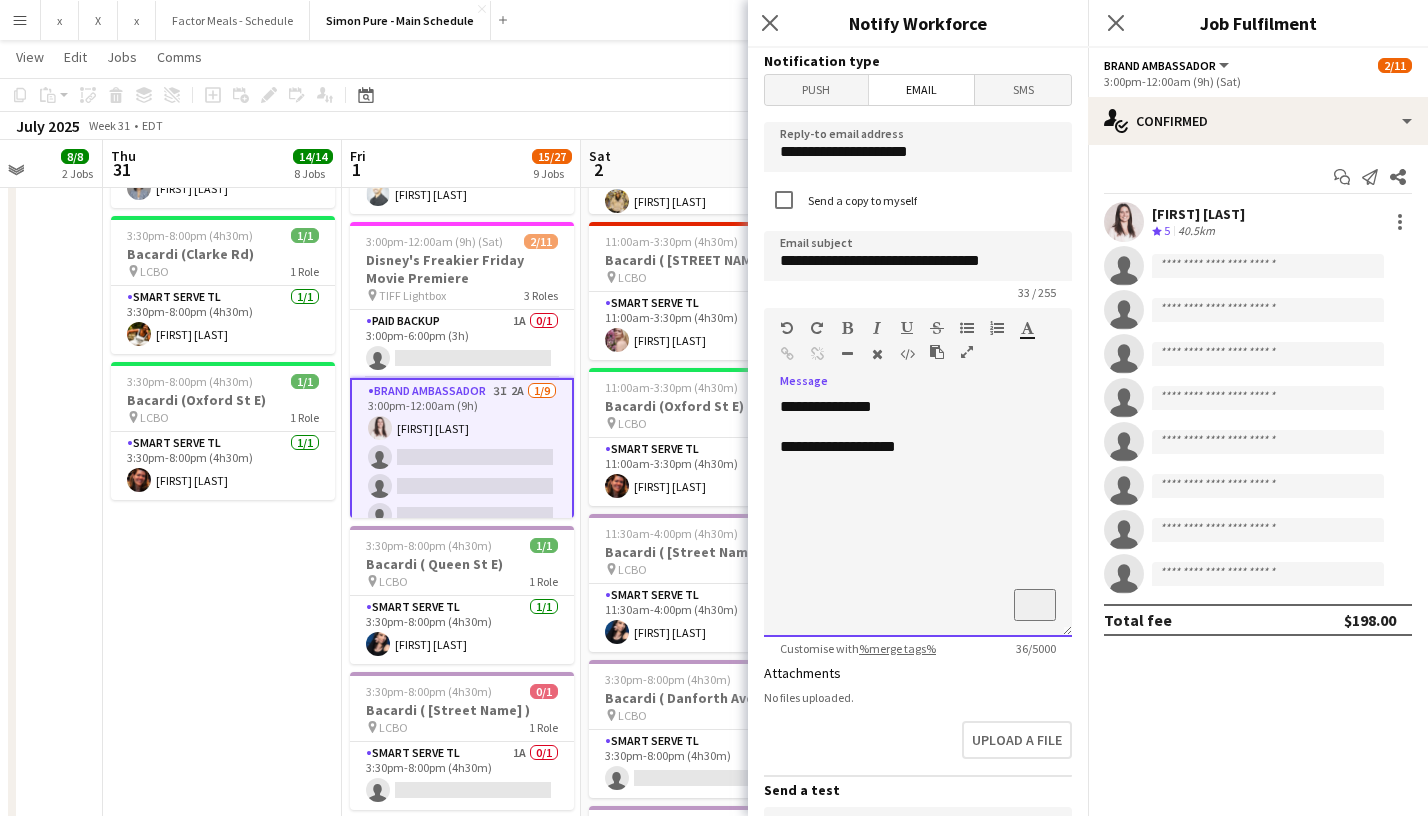 drag, startPoint x: 866, startPoint y: 452, endPoint x: 945, endPoint y: 455, distance: 79.05694 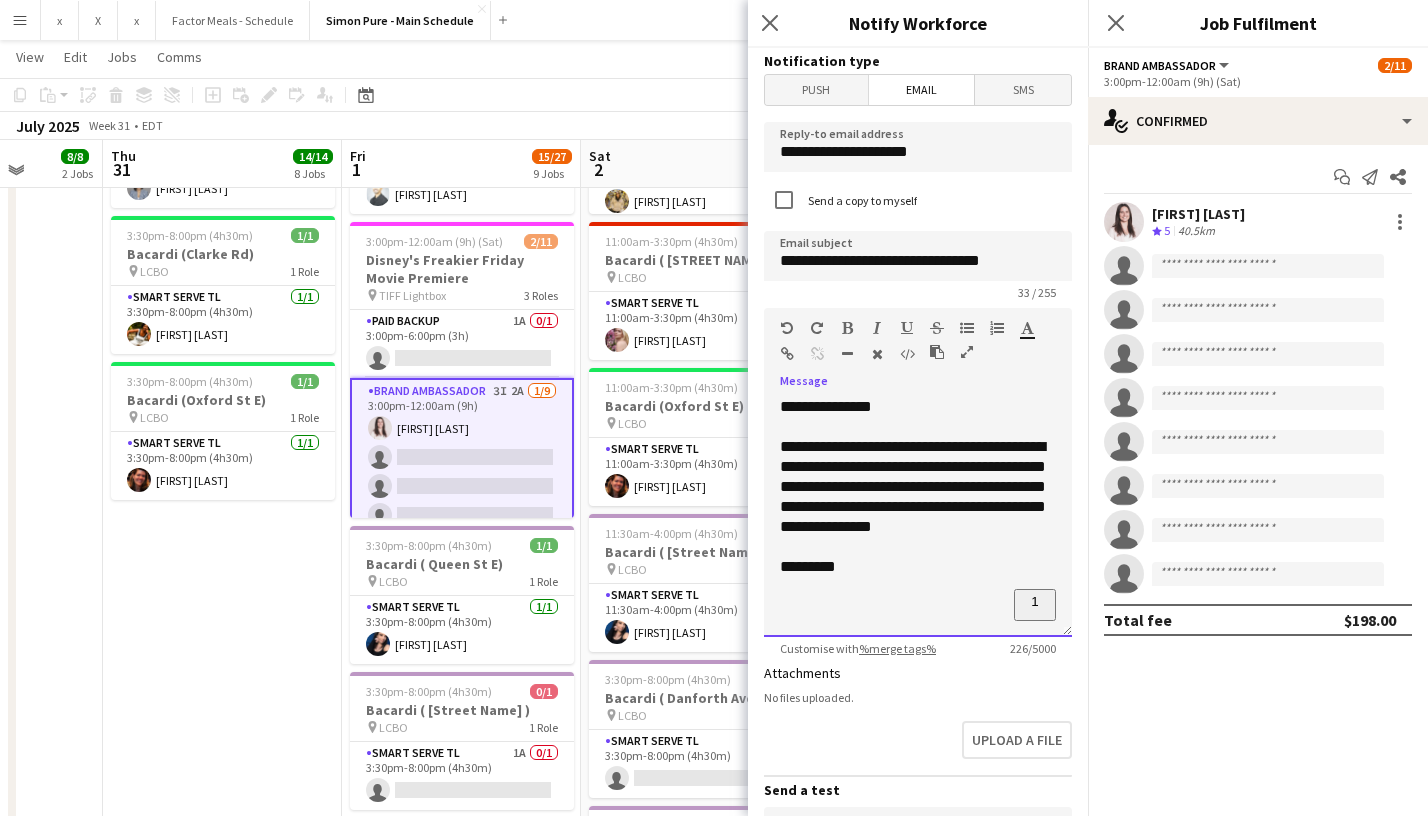 drag, startPoint x: 853, startPoint y: 576, endPoint x: 749, endPoint y: 559, distance: 105.380264 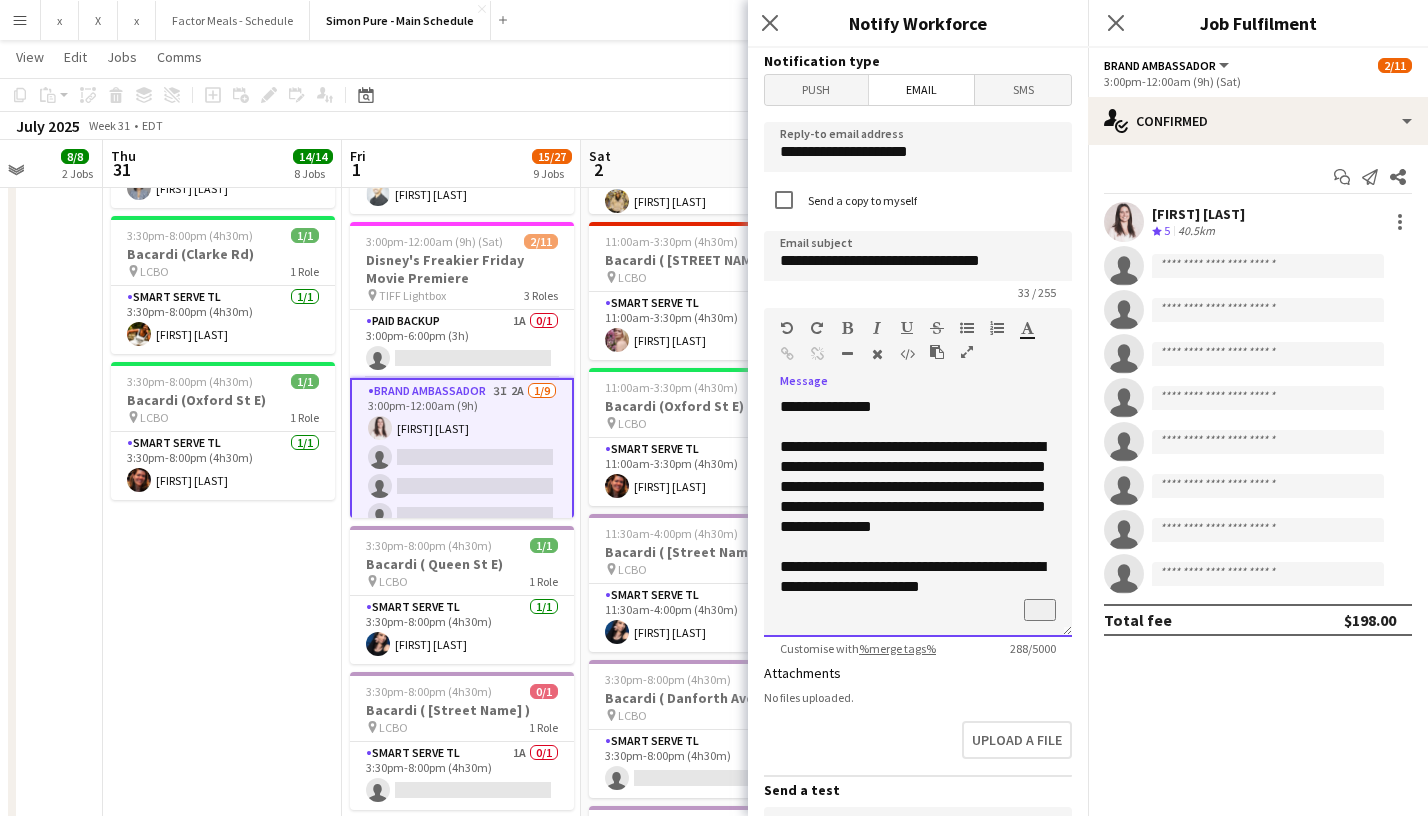 scroll, scrollTop: 2, scrollLeft: 0, axis: vertical 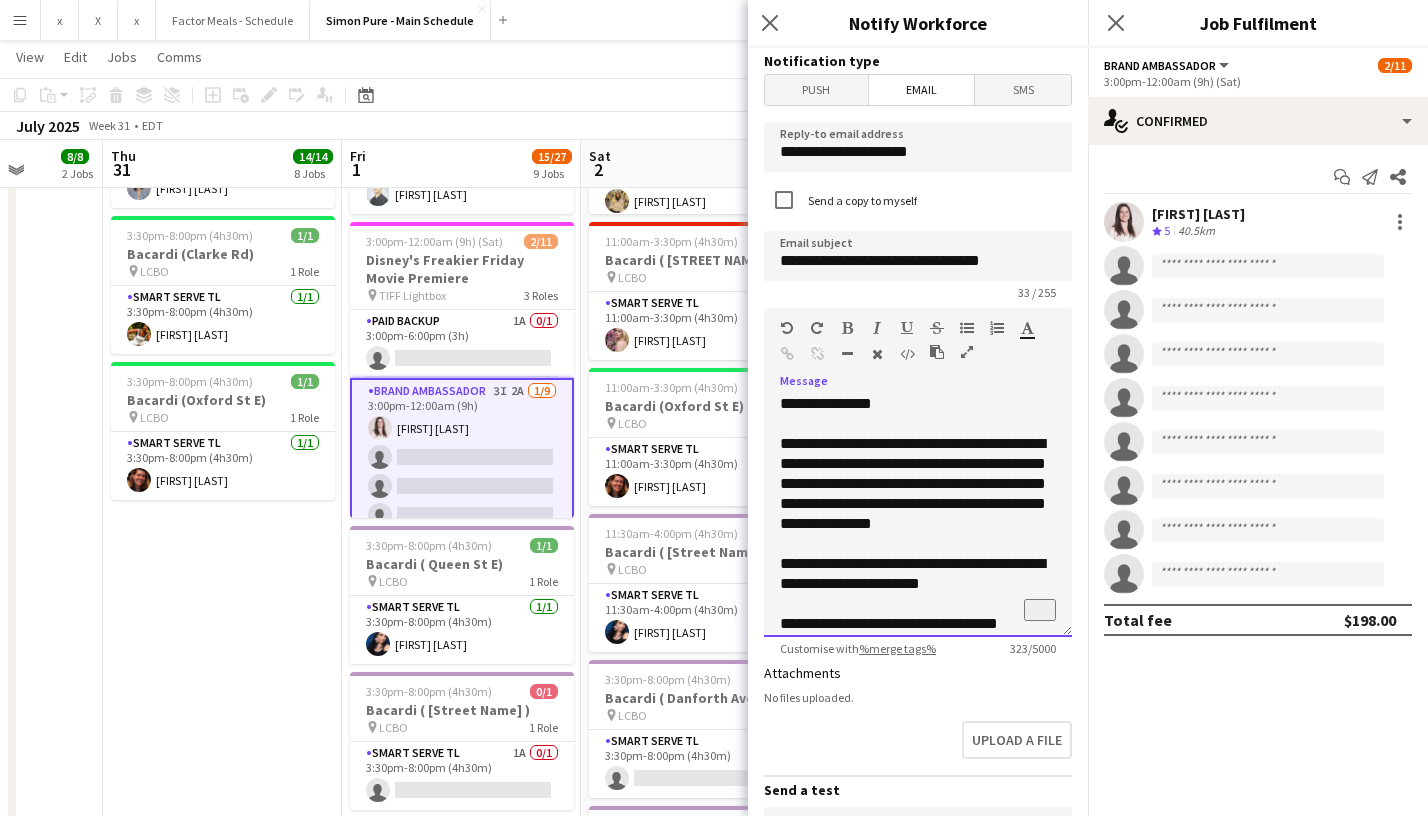 drag, startPoint x: 870, startPoint y: 467, endPoint x: 964, endPoint y: 468, distance: 94.00532 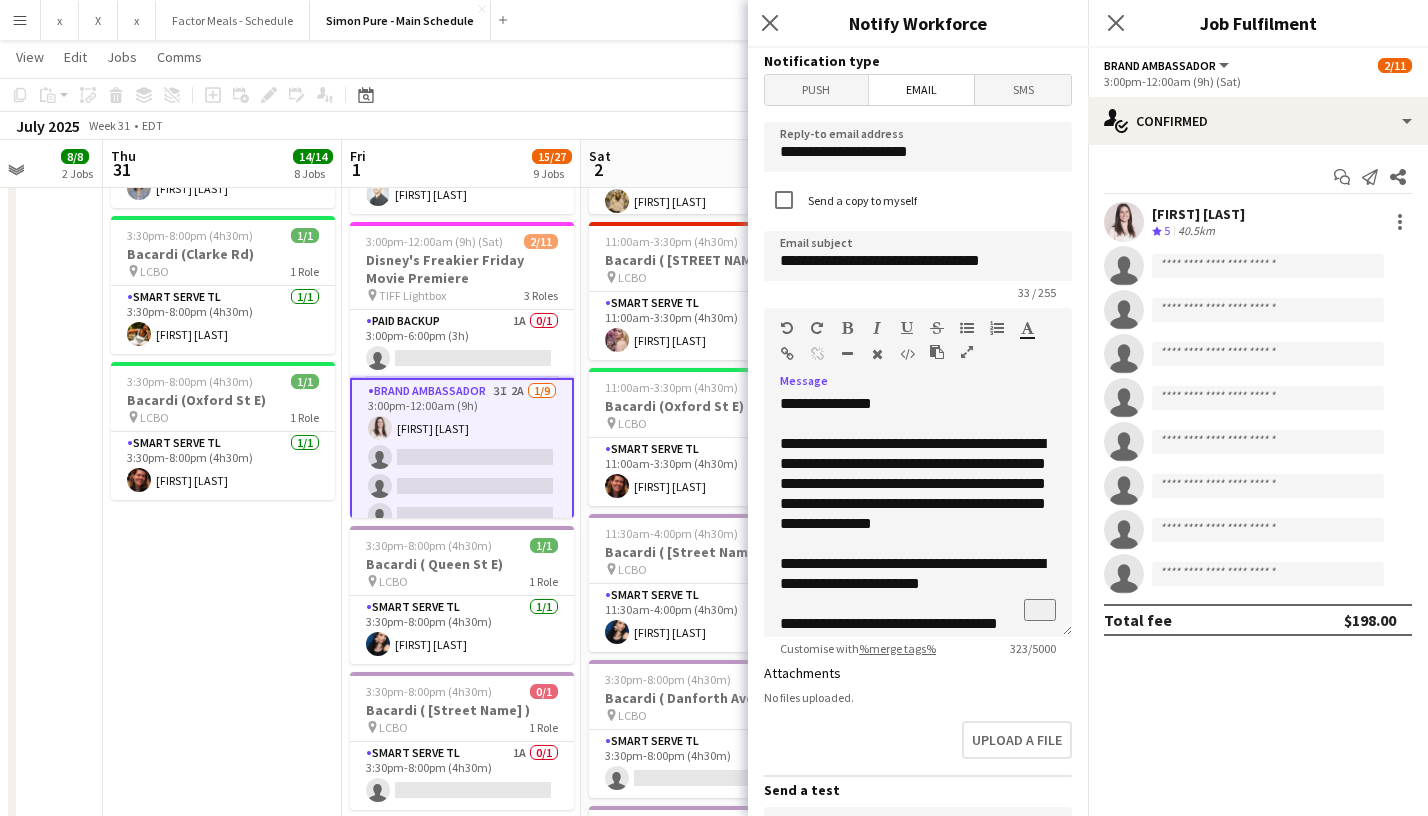 click at bounding box center [877, 328] 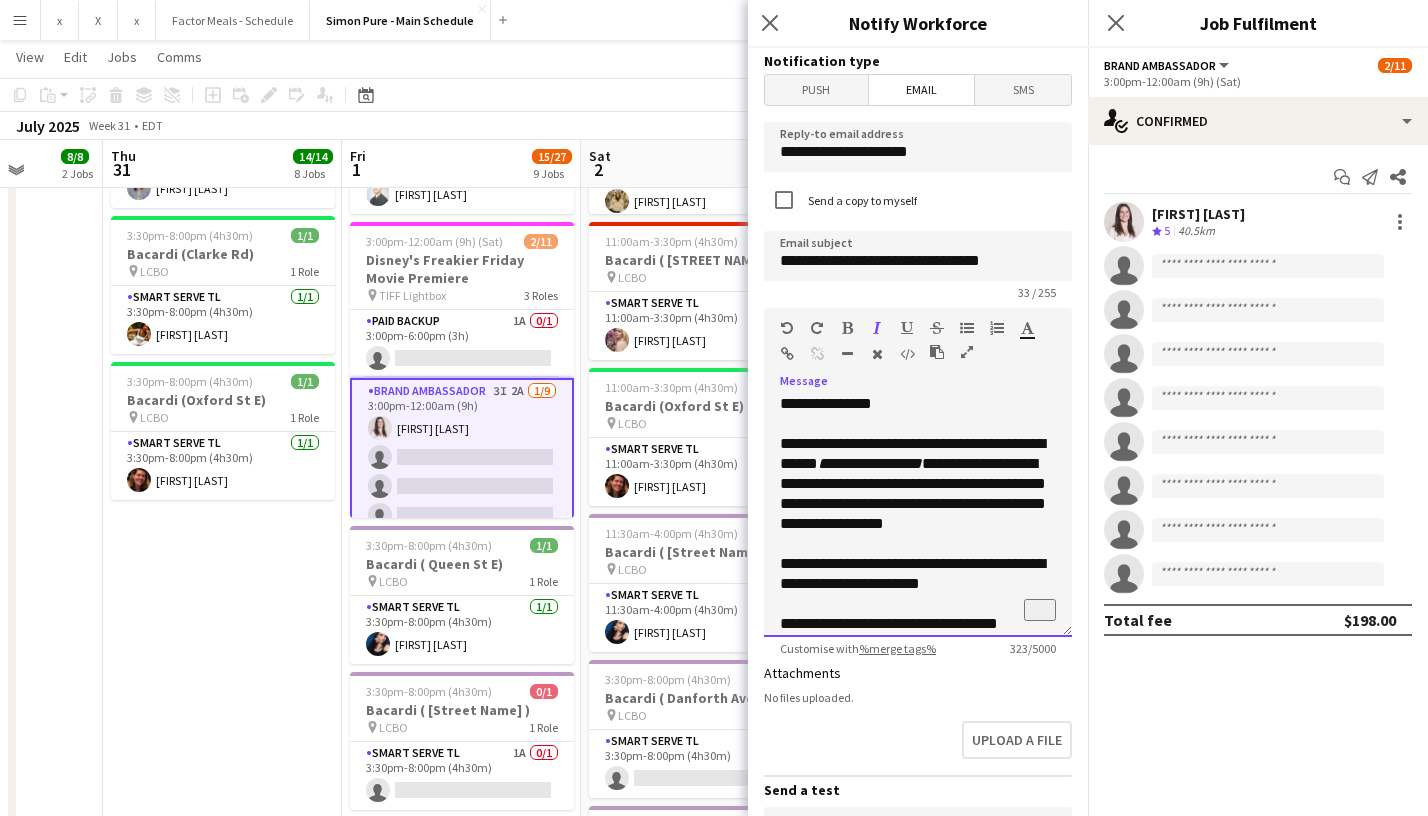click on "**********" 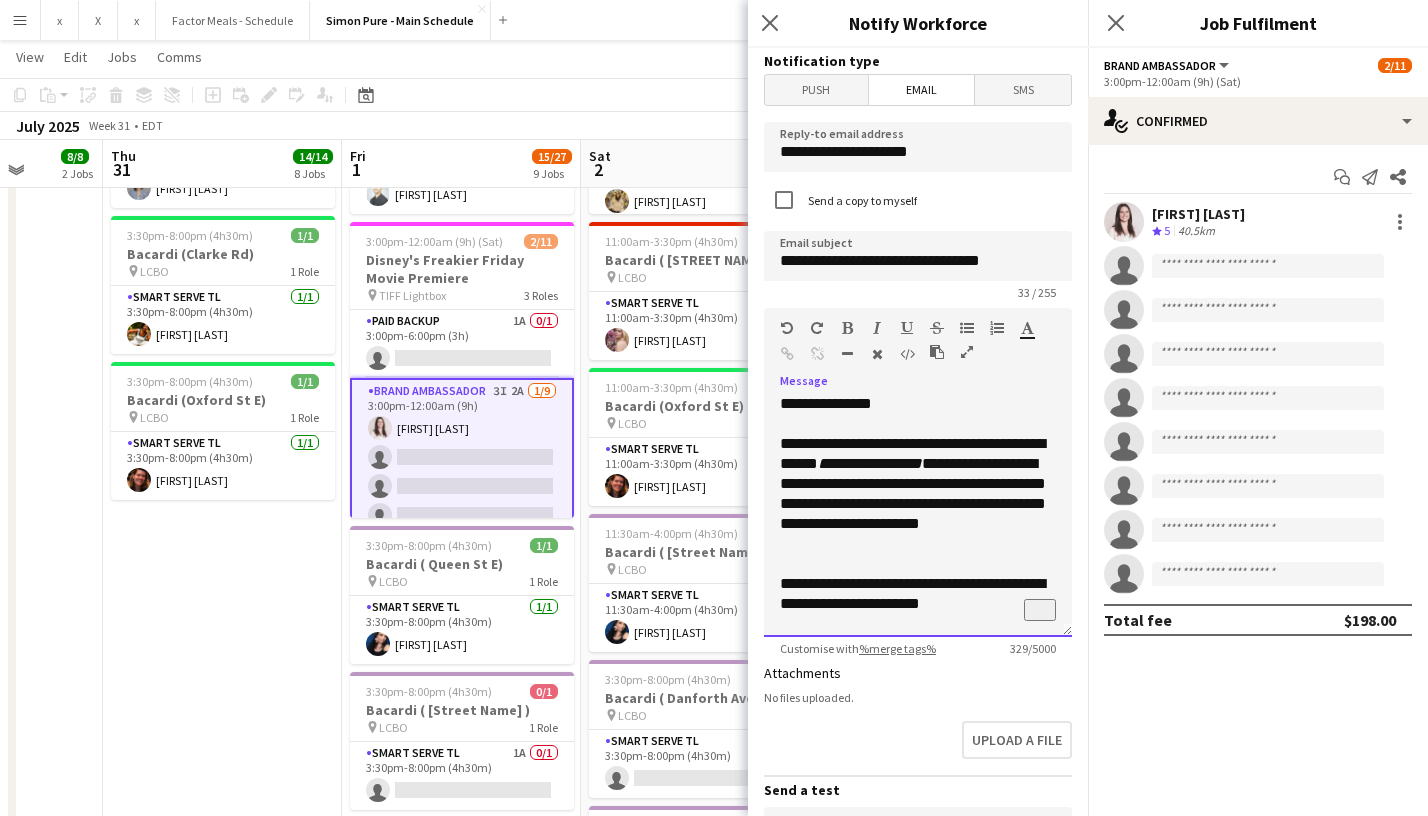 click on "**********" 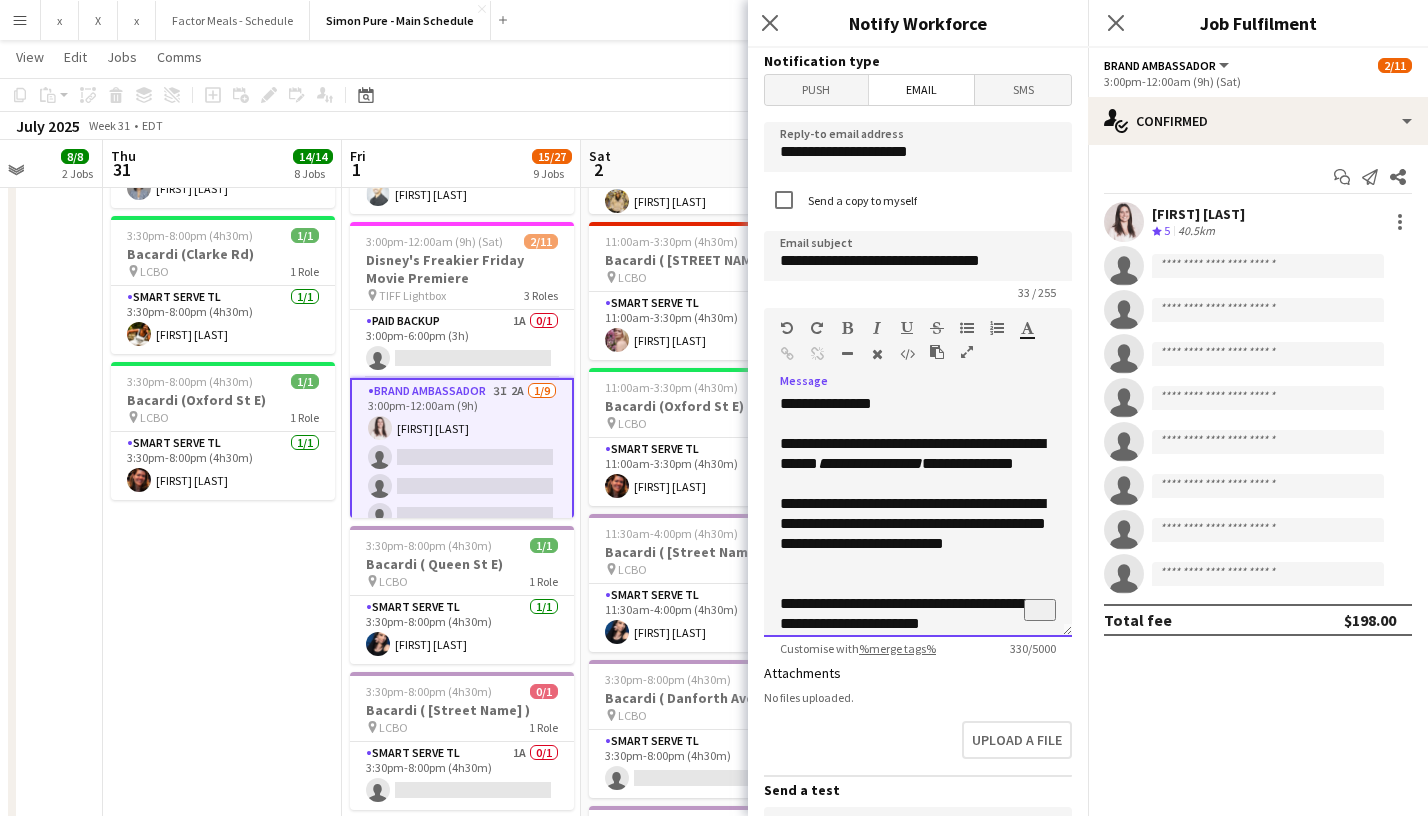 scroll, scrollTop: 21, scrollLeft: 0, axis: vertical 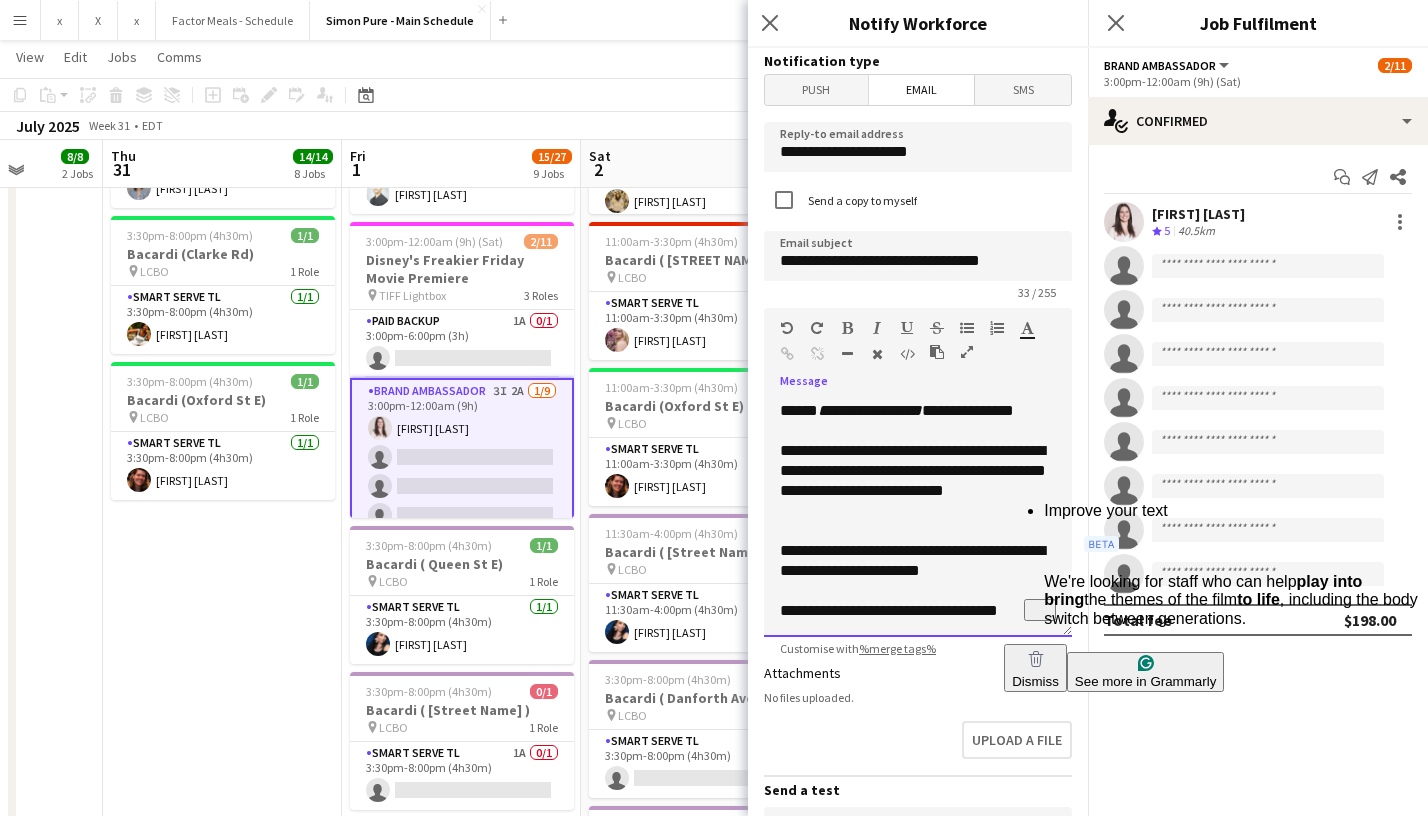 click on "**********" 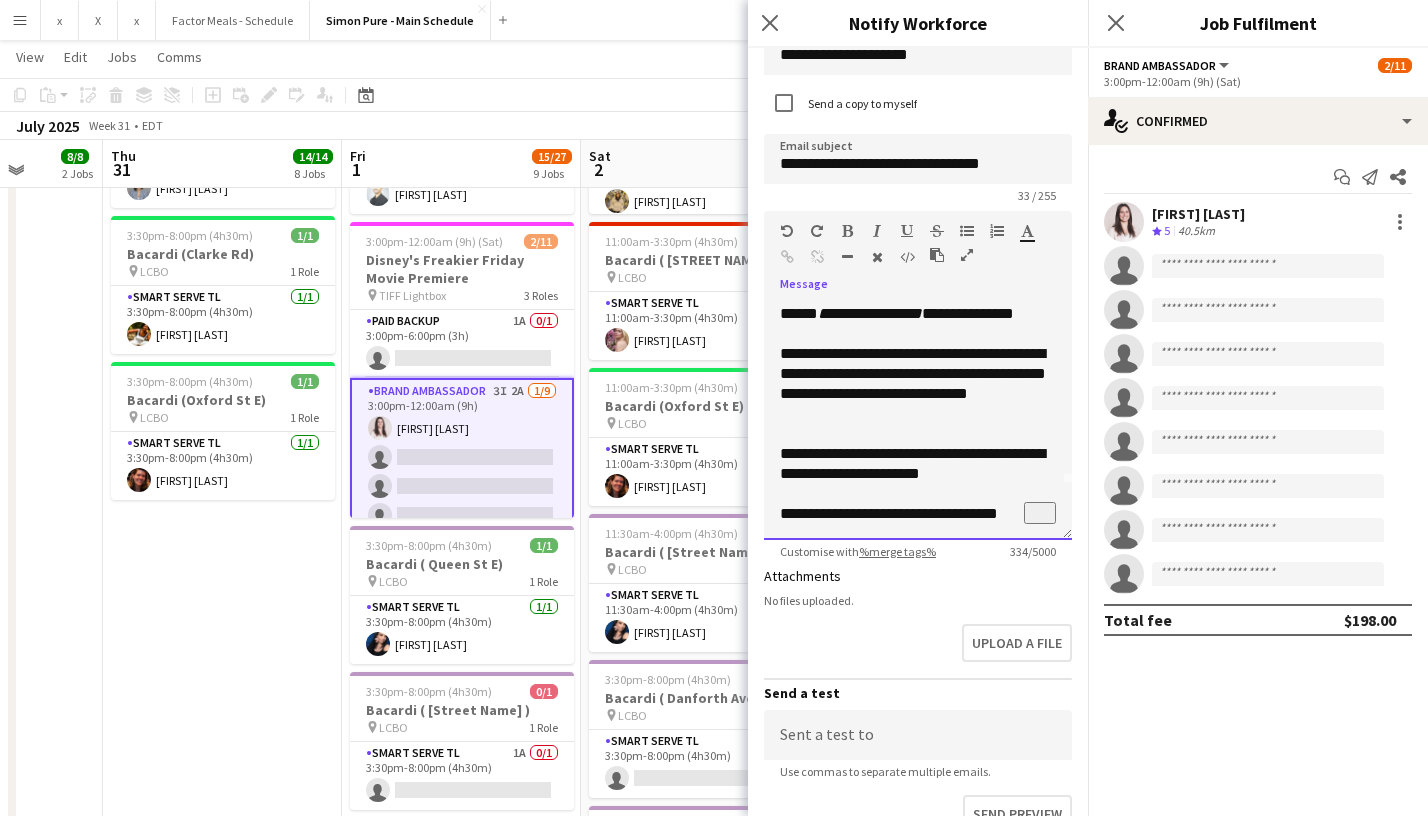 scroll, scrollTop: 0, scrollLeft: 0, axis: both 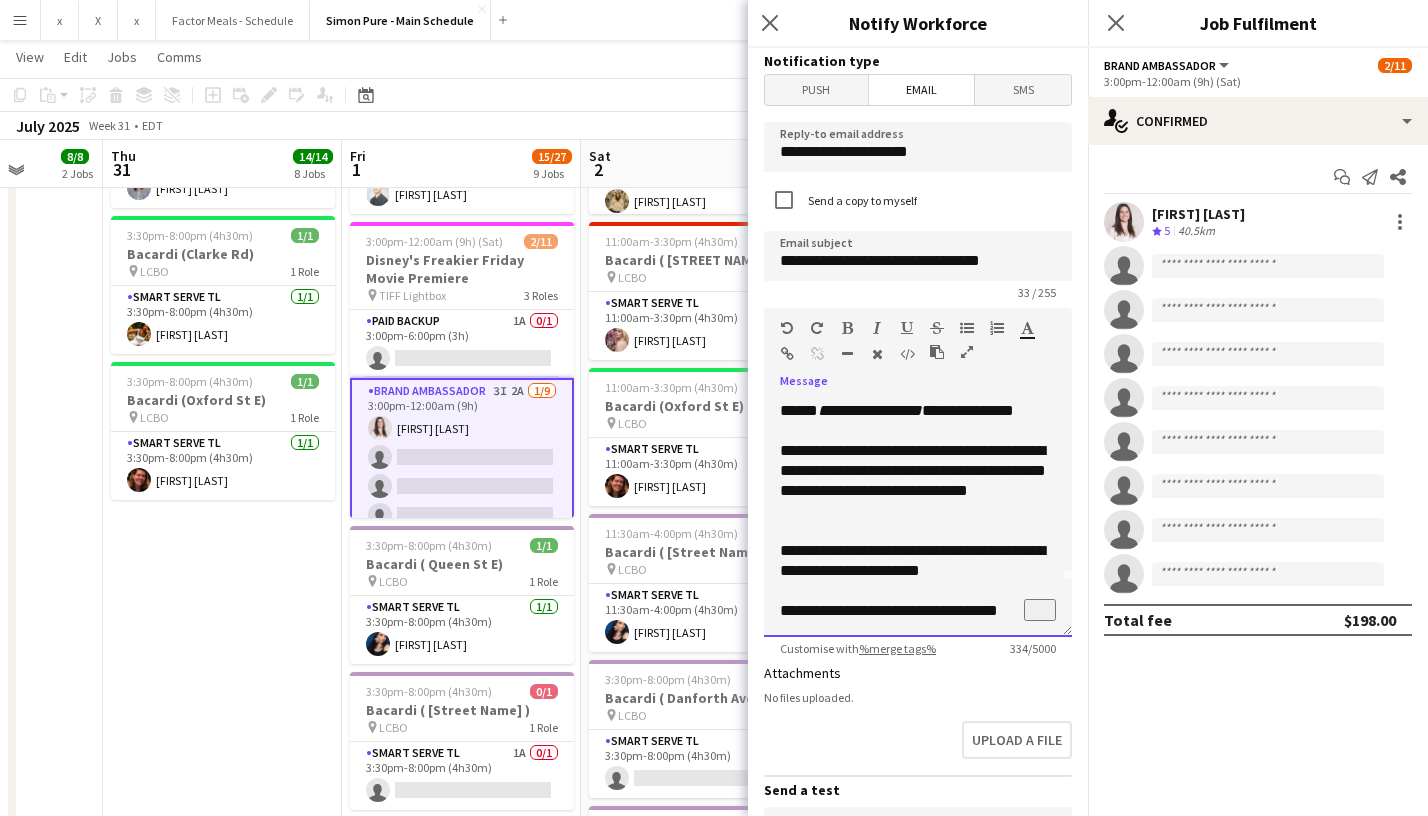drag, startPoint x: 782, startPoint y: 448, endPoint x: 920, endPoint y: 706, distance: 292.58844 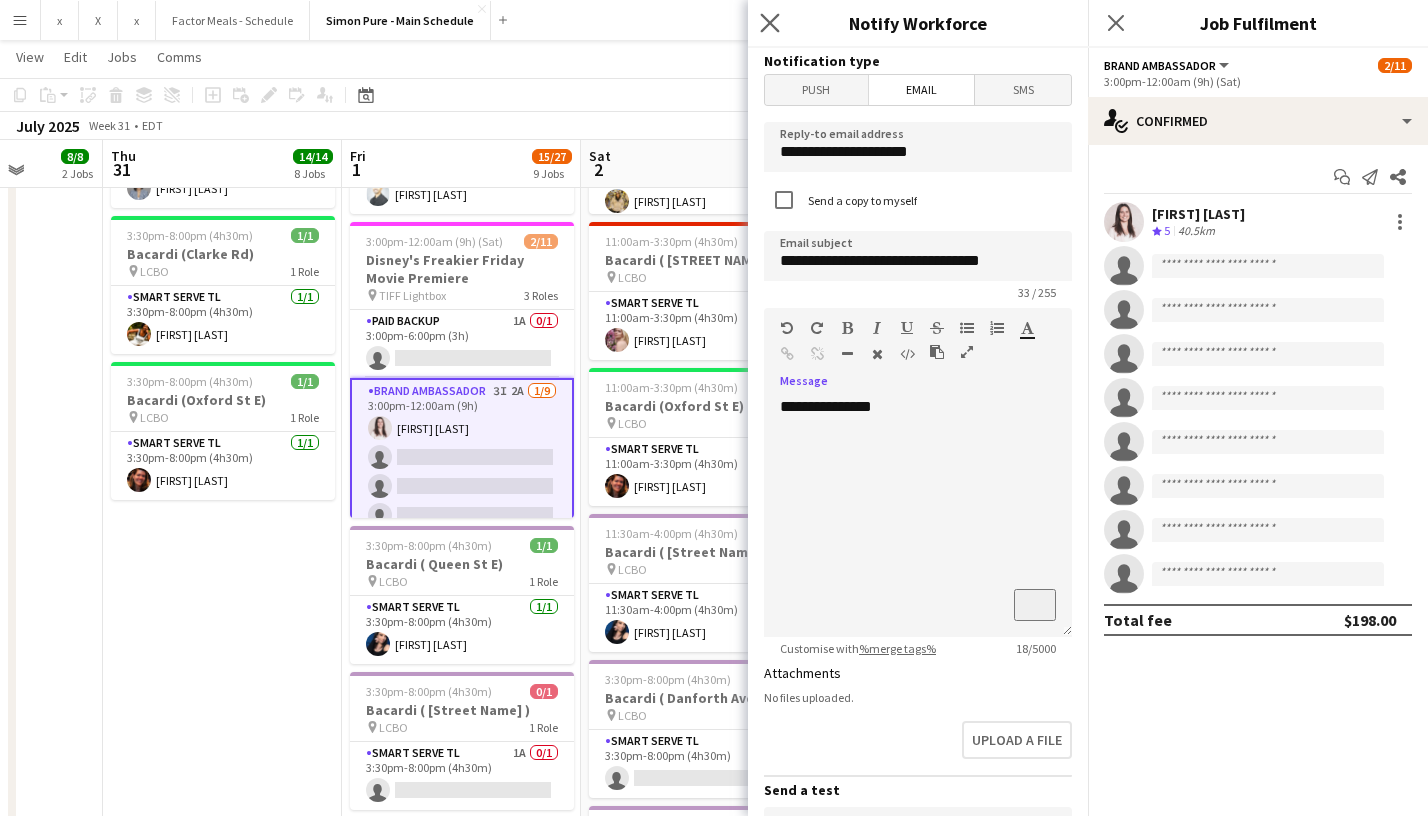 click on "Close pop-in" 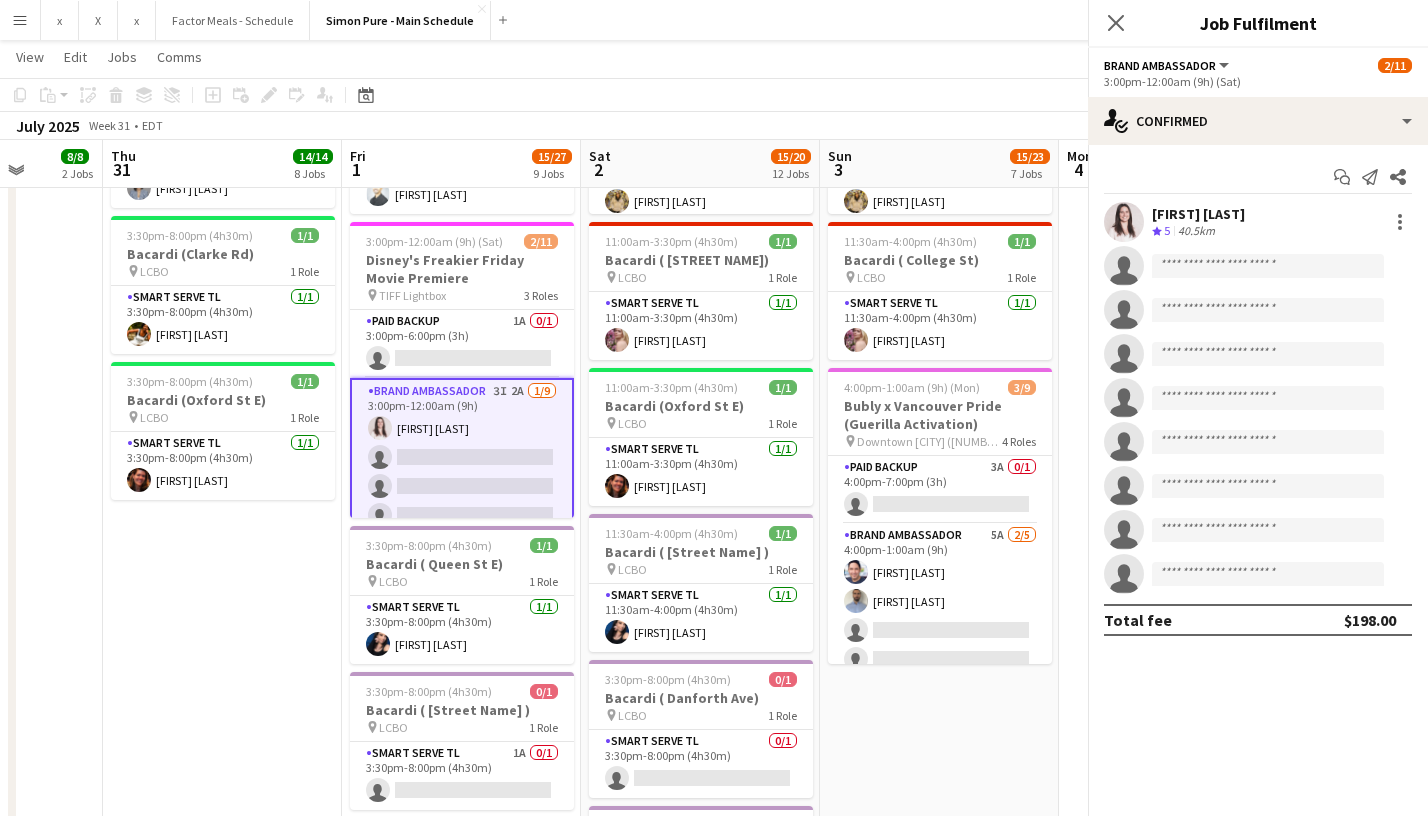 scroll, scrollTop: 7, scrollLeft: 0, axis: vertical 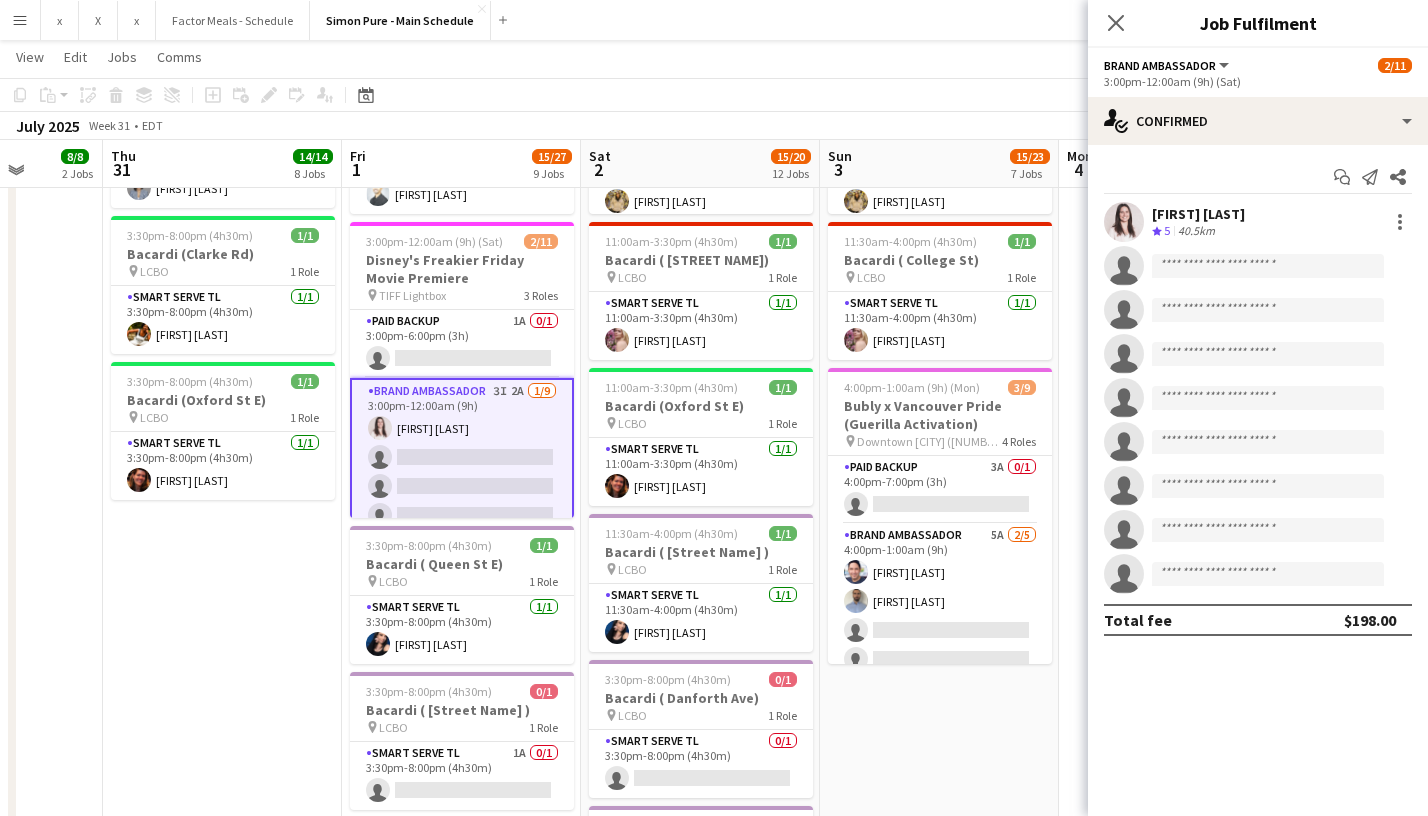click on "Brand Ambassador    3I   2A   1/9   3:00pm-12:00am (9h)
Cierra Eckerson
single-neutral-actions
single-neutral-actions
single-neutral-actions
single-neutral-actions
single-neutral-actions
single-neutral-actions
single-neutral-actions
single-neutral-actions" at bounding box center (462, 530) 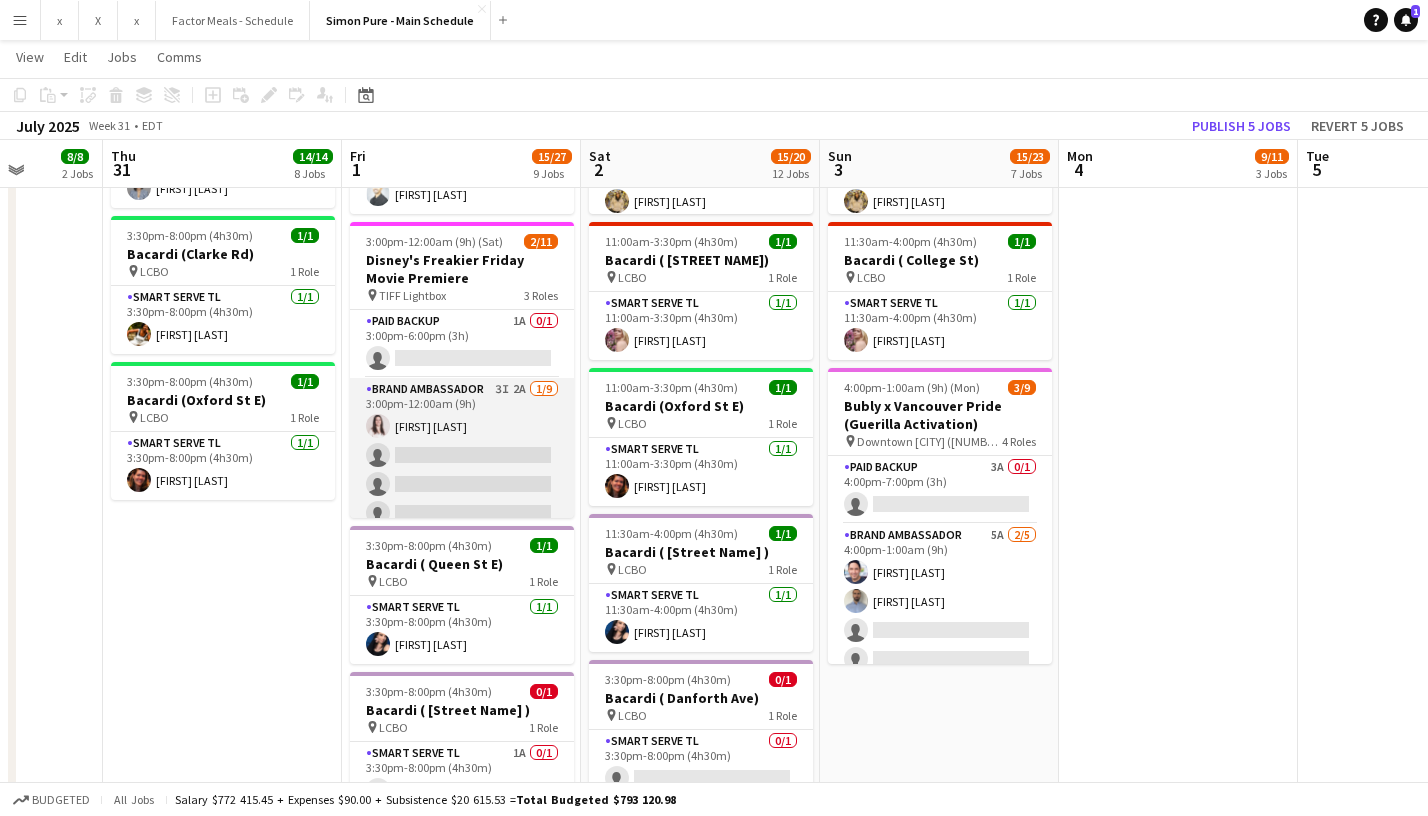 click on "Brand Ambassador    3I   2A   1/9   3:00pm-12:00am (9h)
Cierra Eckerson
single-neutral-actions
single-neutral-actions
single-neutral-actions
single-neutral-actions
single-neutral-actions
single-neutral-actions
single-neutral-actions
single-neutral-actions" at bounding box center [462, 528] 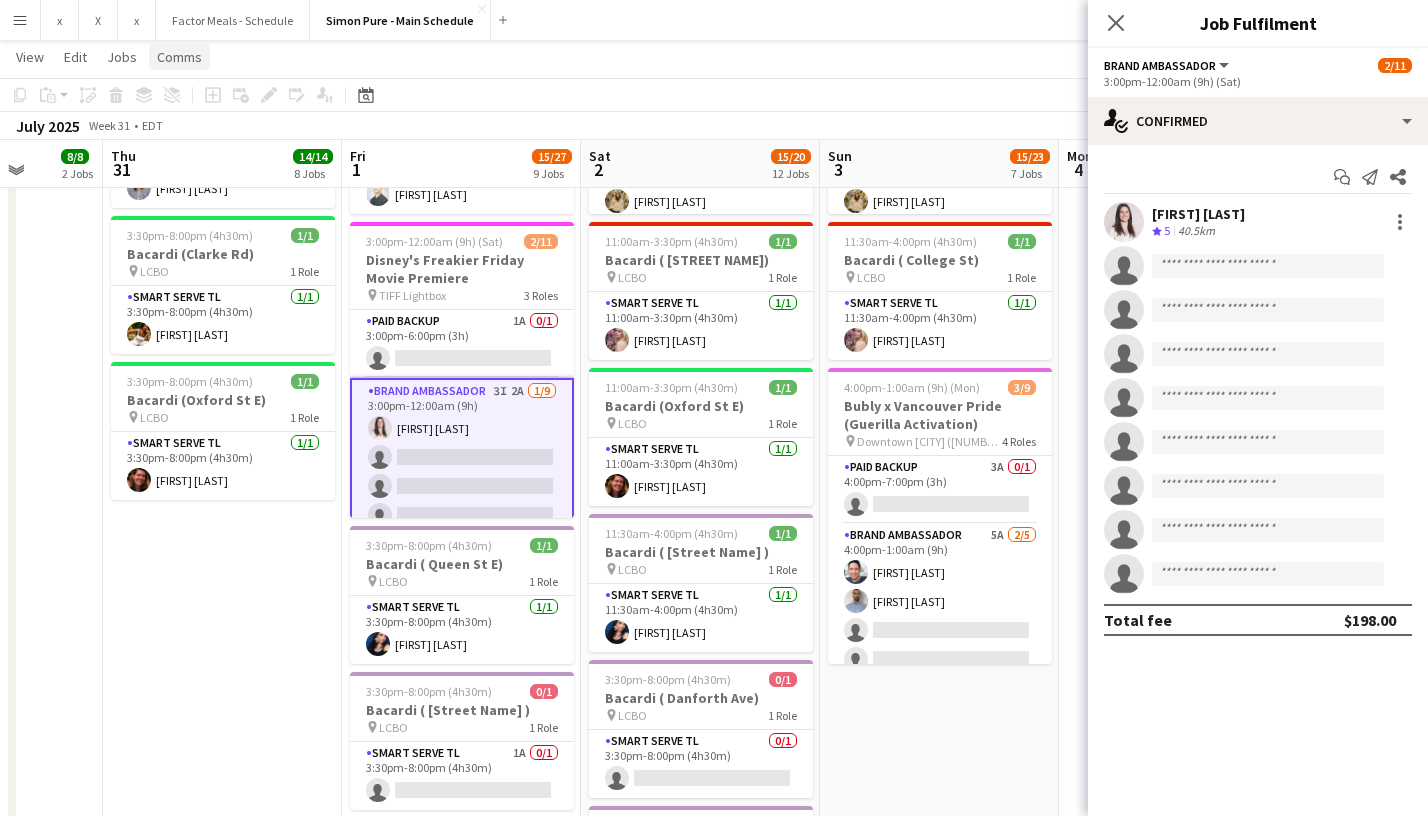 click on "Comms" 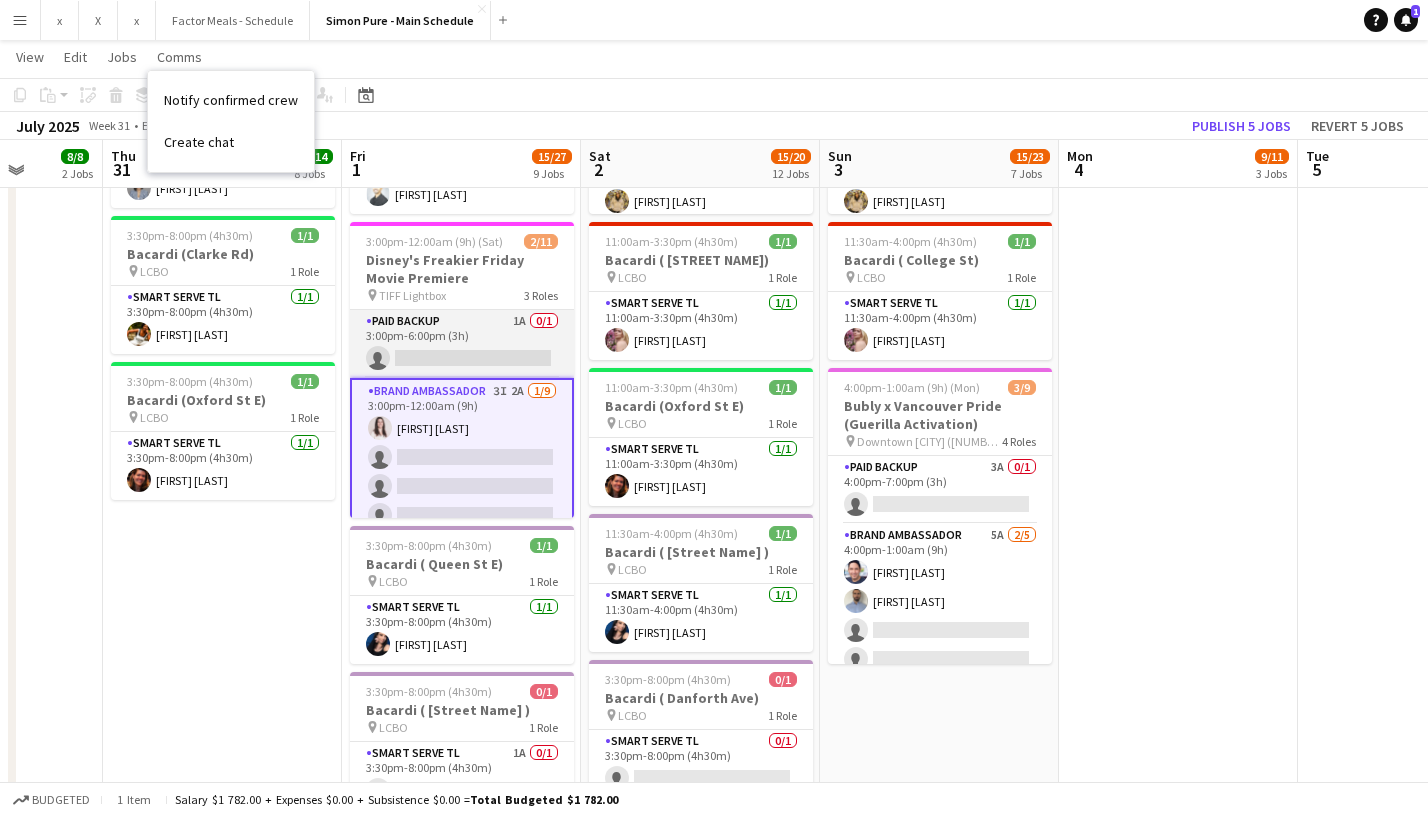 click on "Paid Backup   1A   0/1   3:00pm-6:00pm (3h)
single-neutral-actions" at bounding box center [462, 344] 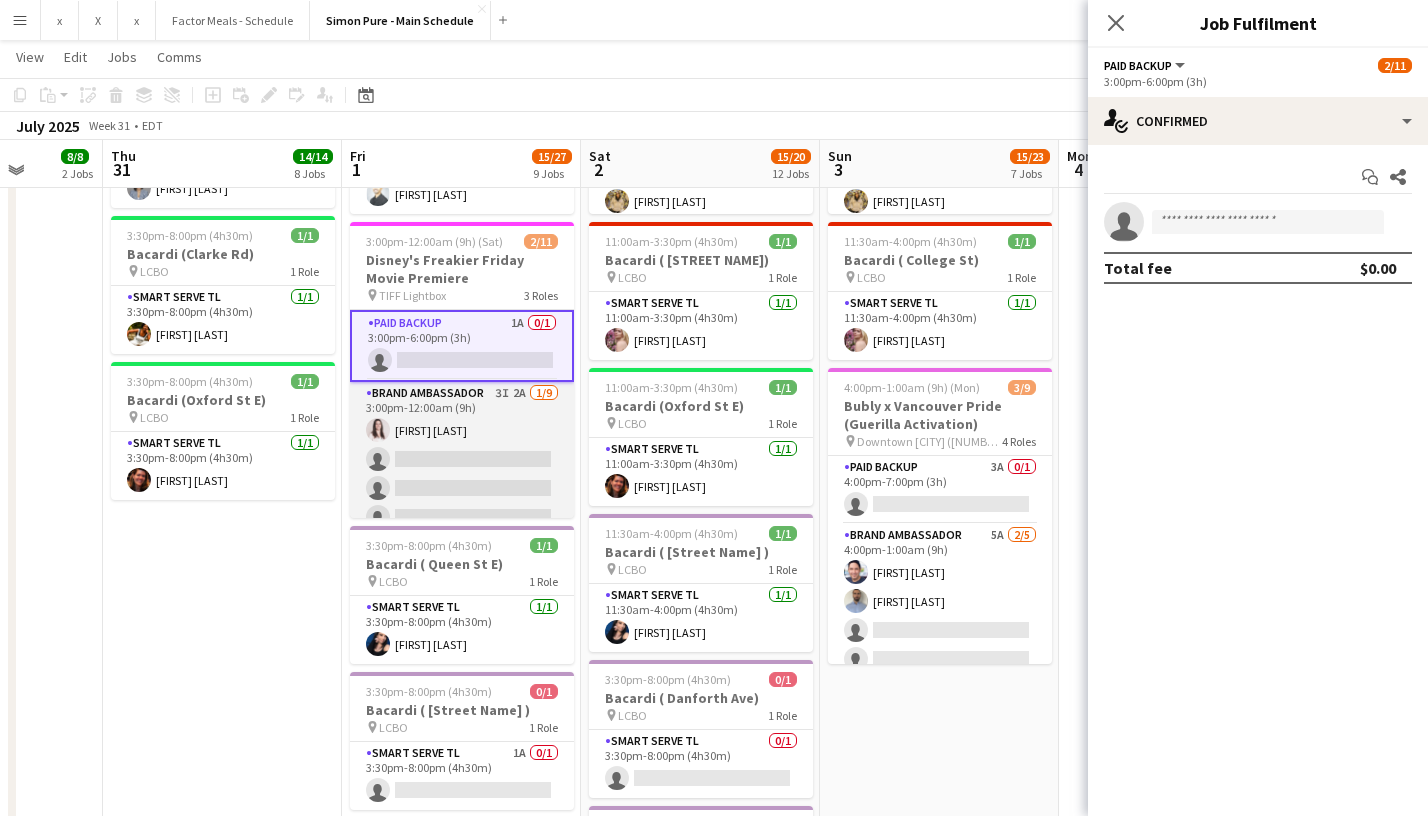 click on "Brand Ambassador    3I   2A   1/9   3:00pm-12:00am (9h)
Cierra Eckerson
single-neutral-actions
single-neutral-actions
single-neutral-actions
single-neutral-actions
single-neutral-actions
single-neutral-actions
single-neutral-actions
single-neutral-actions" at bounding box center (462, 532) 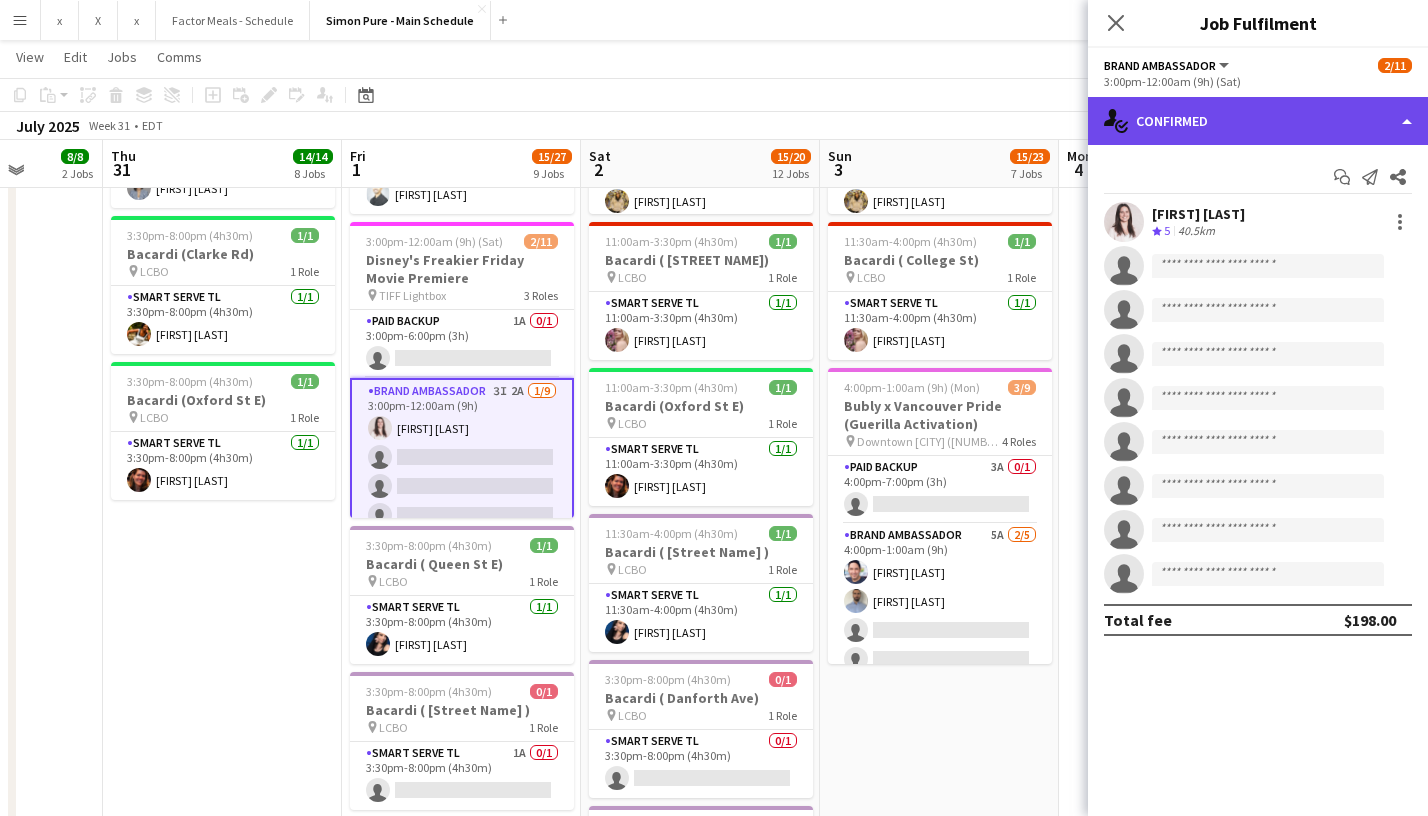 click on "single-neutral-actions-check-2
Confirmed" 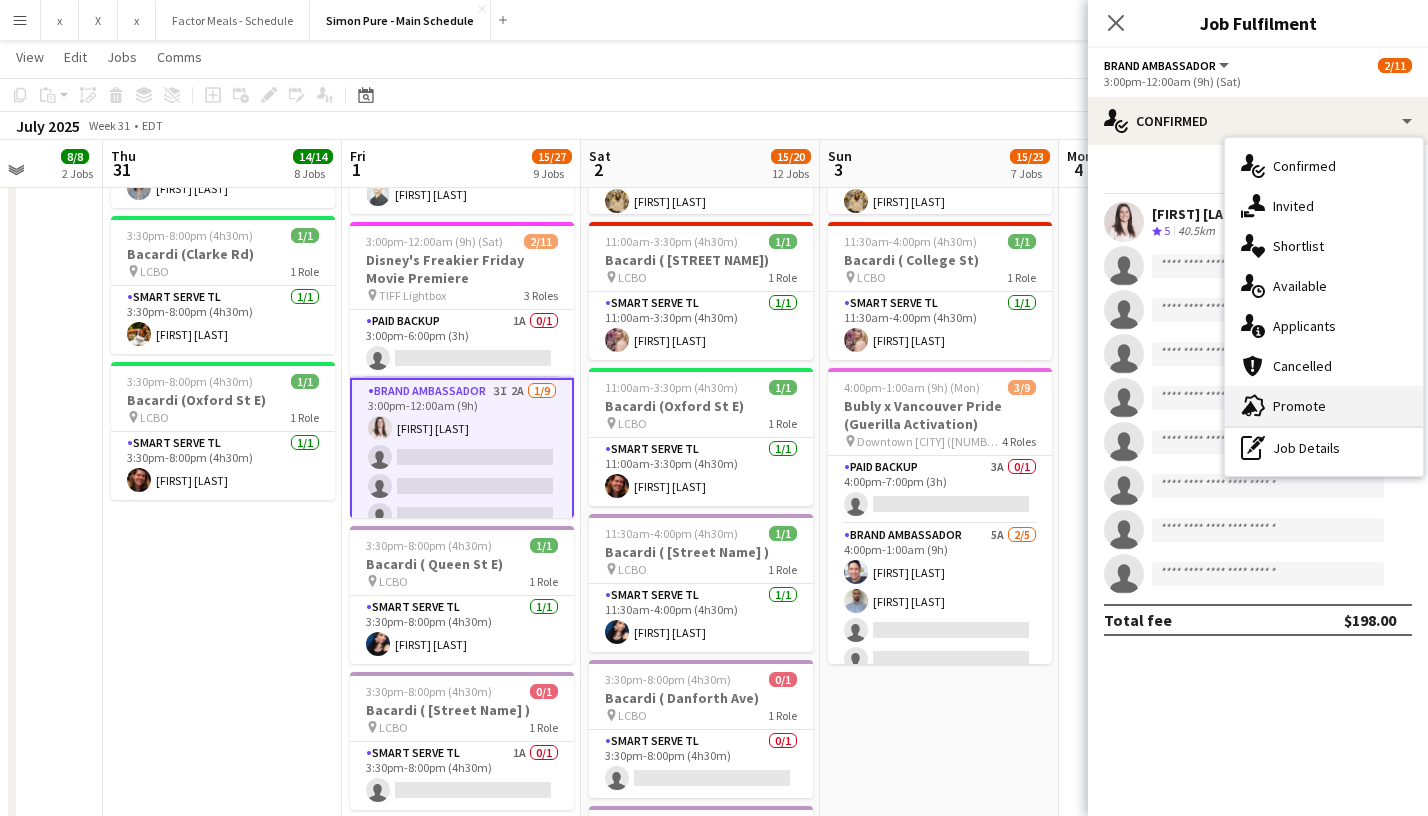 click on "advertising-megaphone
Promote" at bounding box center [1324, 406] 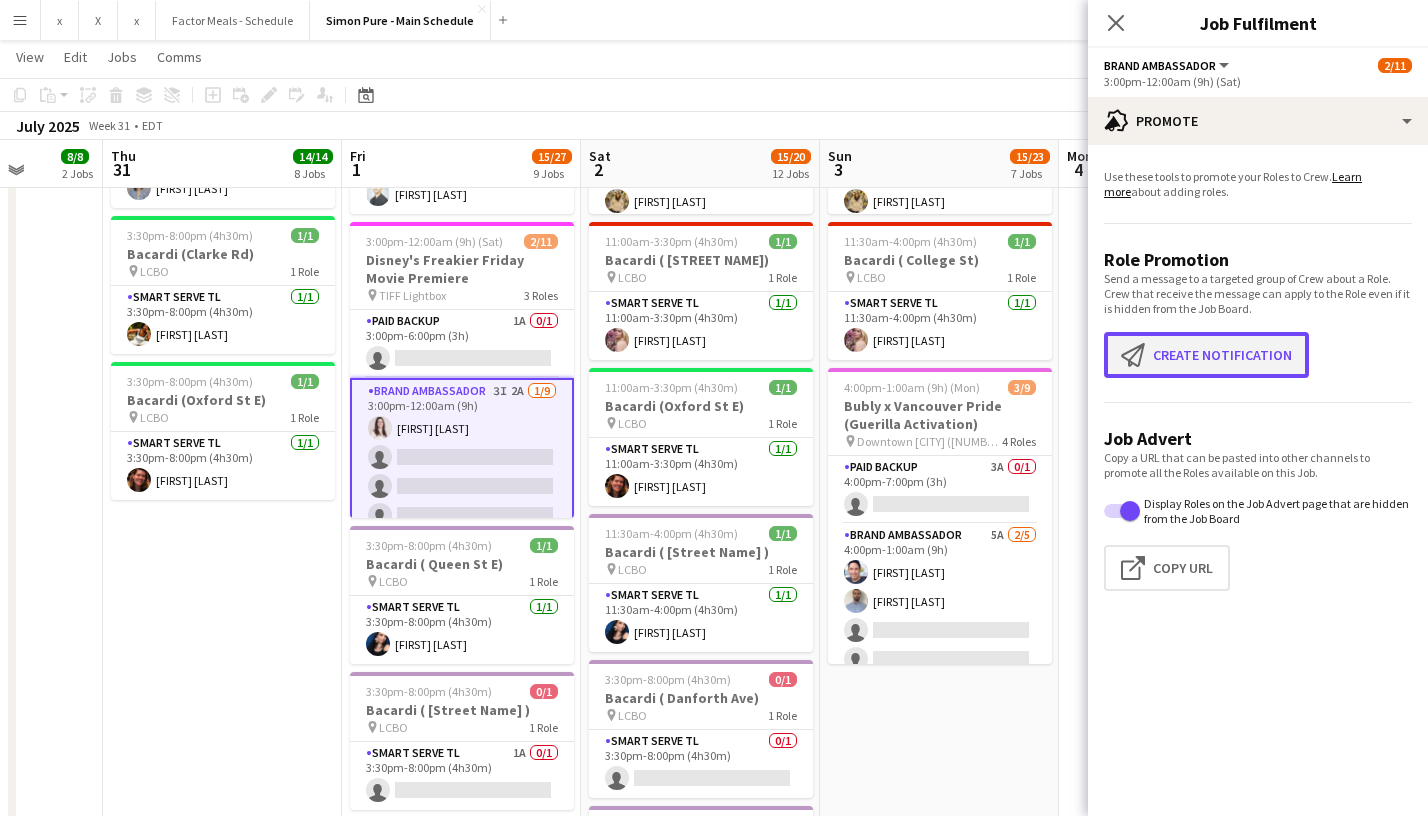 click on "Create notification
Create notification" at bounding box center (1206, 355) 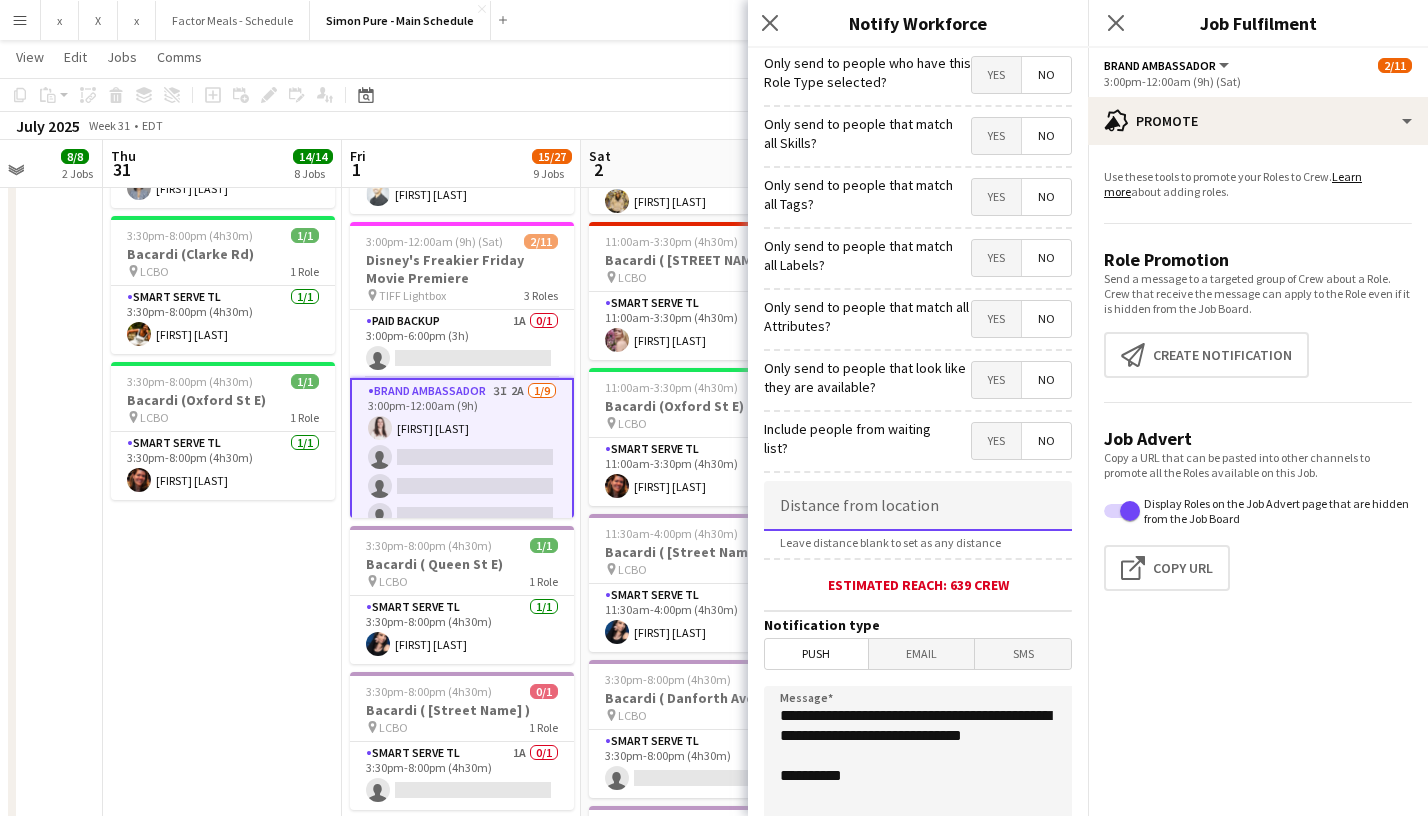 click 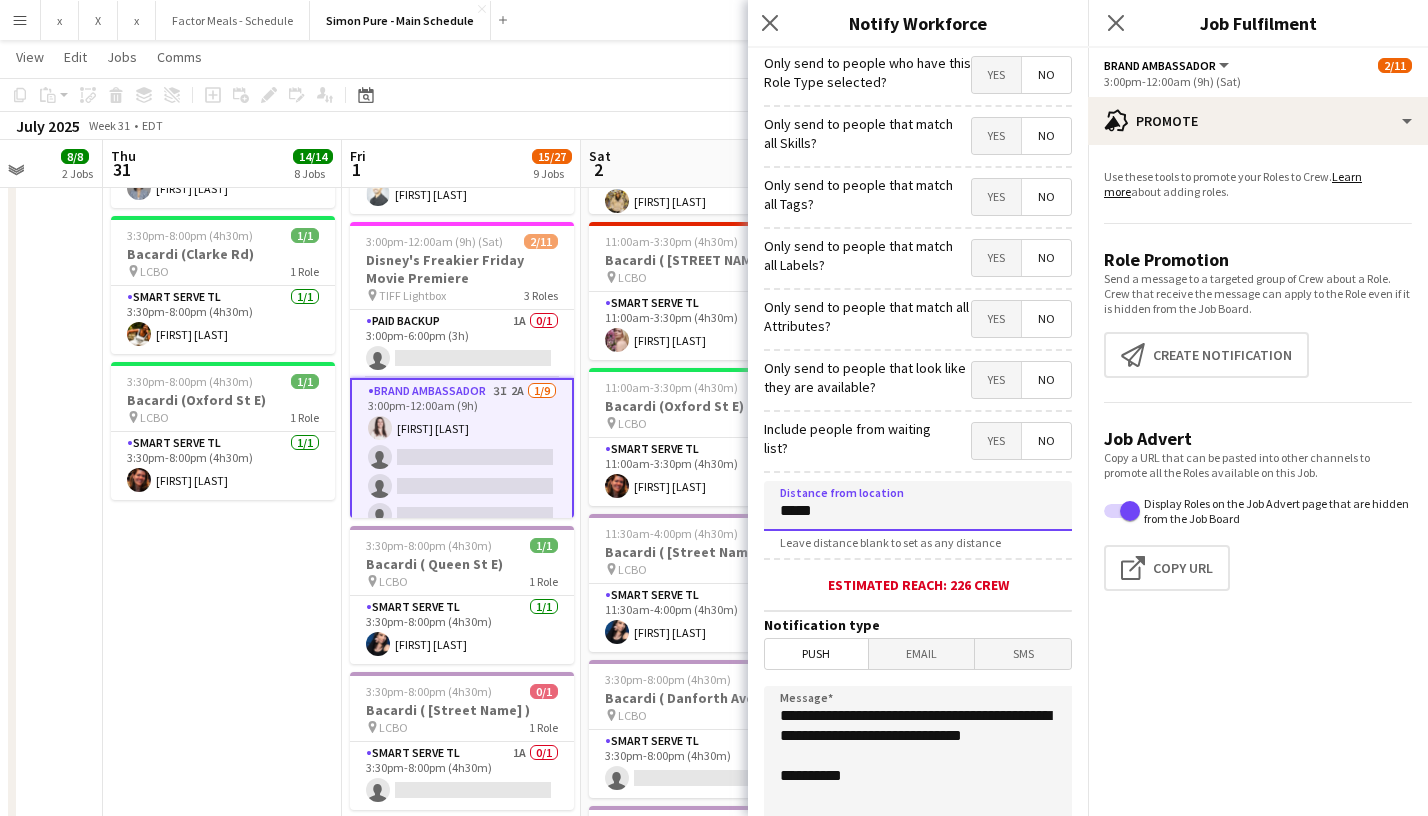 type on "*****" 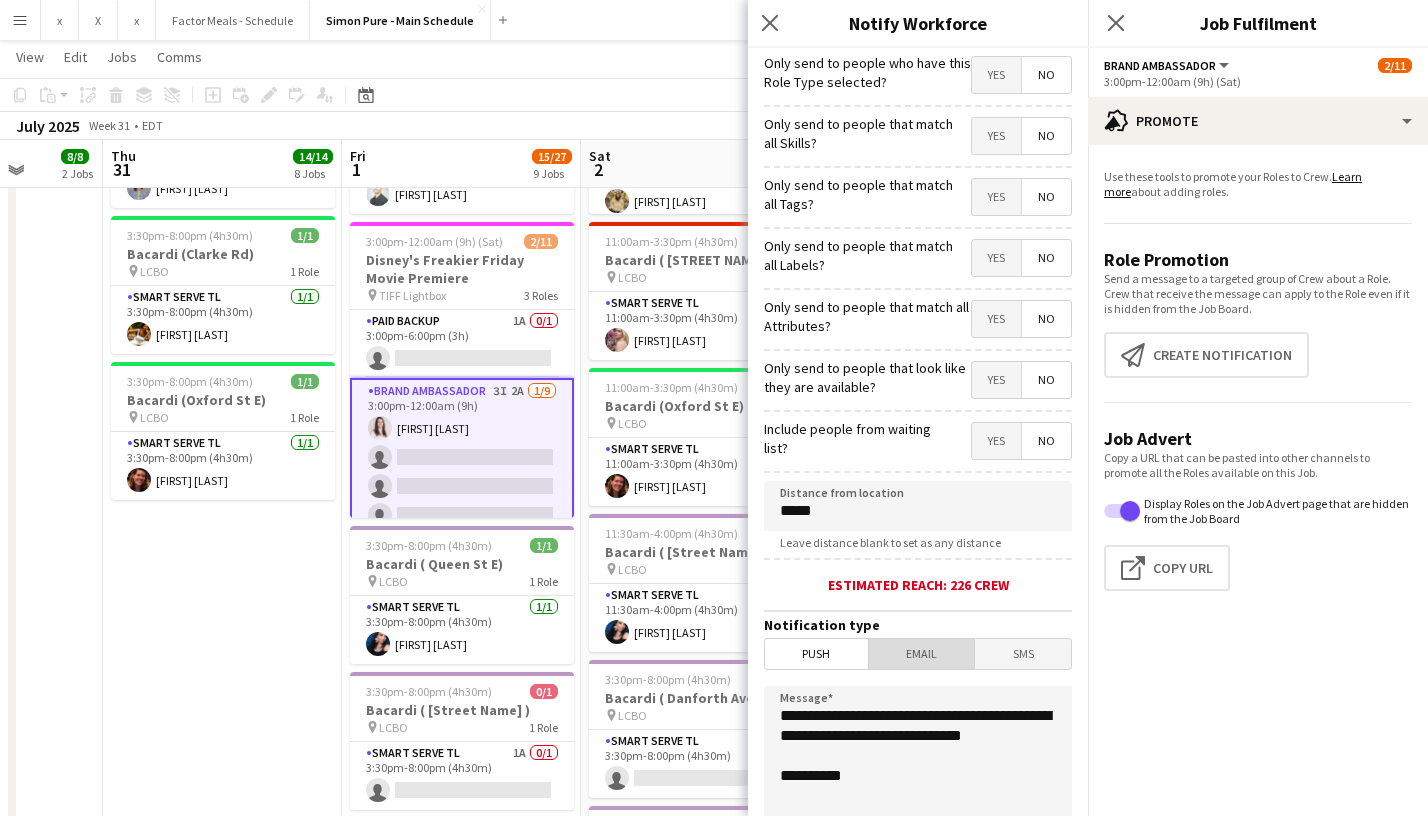 click on "Email" at bounding box center (922, 654) 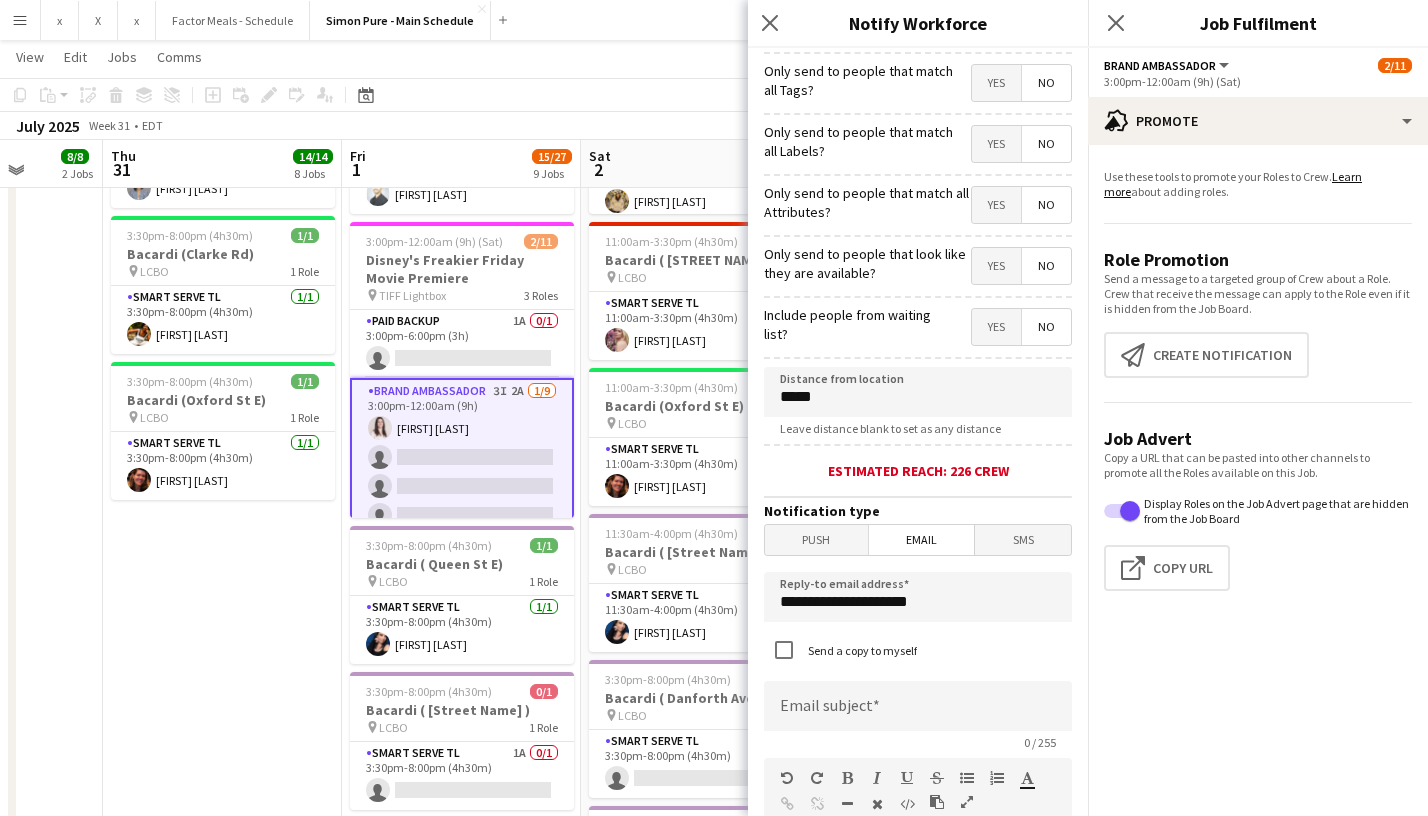 scroll, scrollTop: 179, scrollLeft: 0, axis: vertical 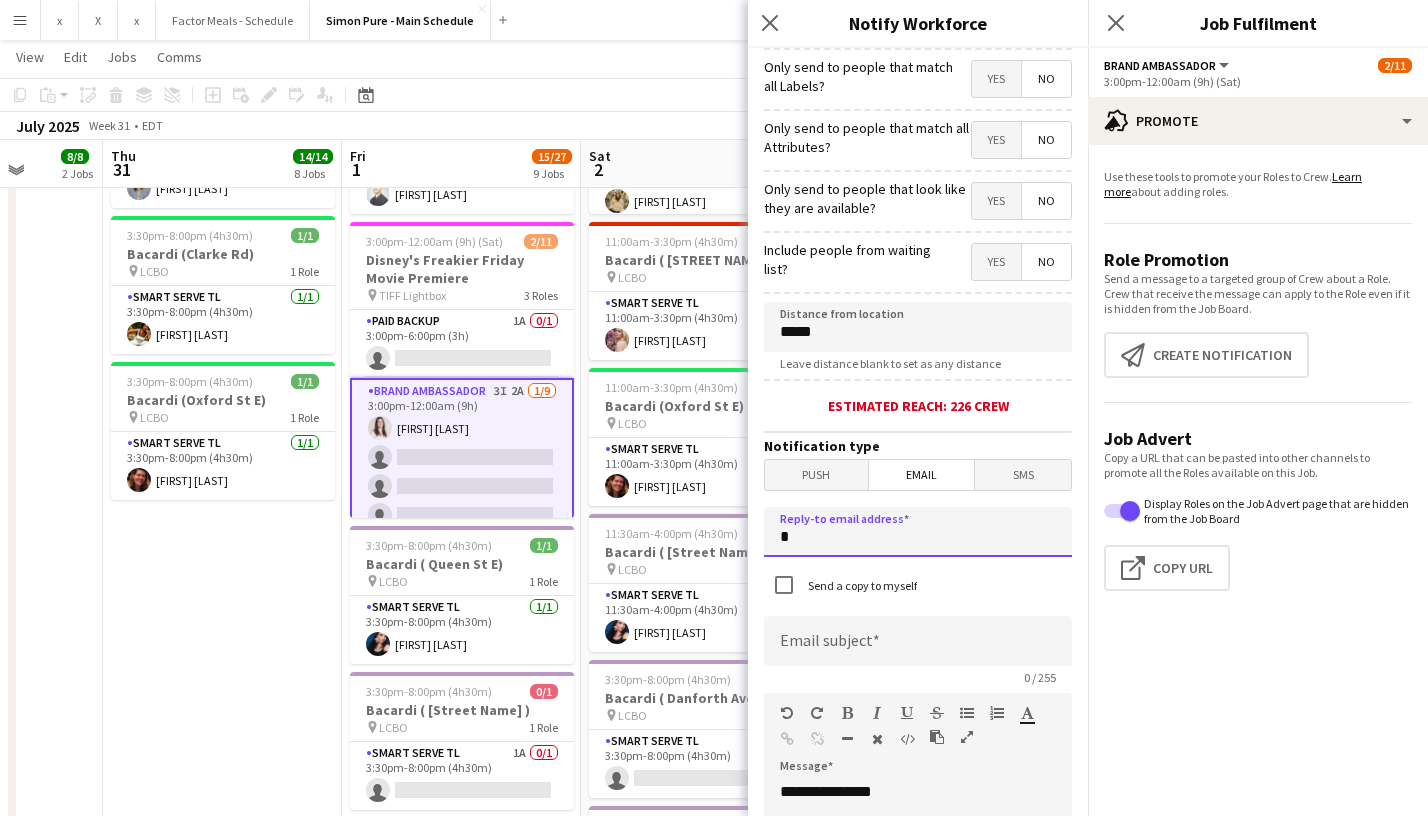 drag, startPoint x: 961, startPoint y: 541, endPoint x: 558, endPoint y: 535, distance: 403.04468 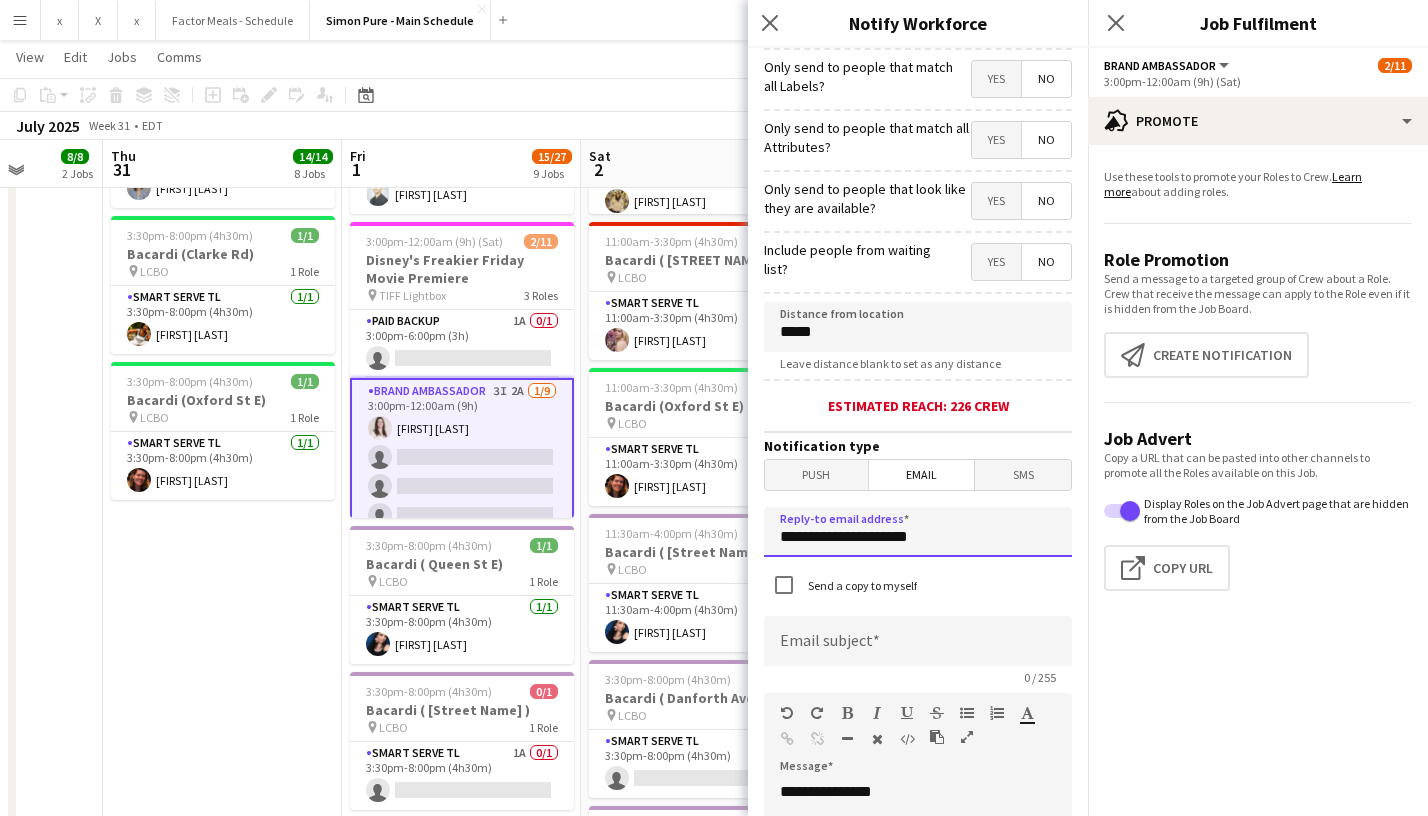 type on "**********" 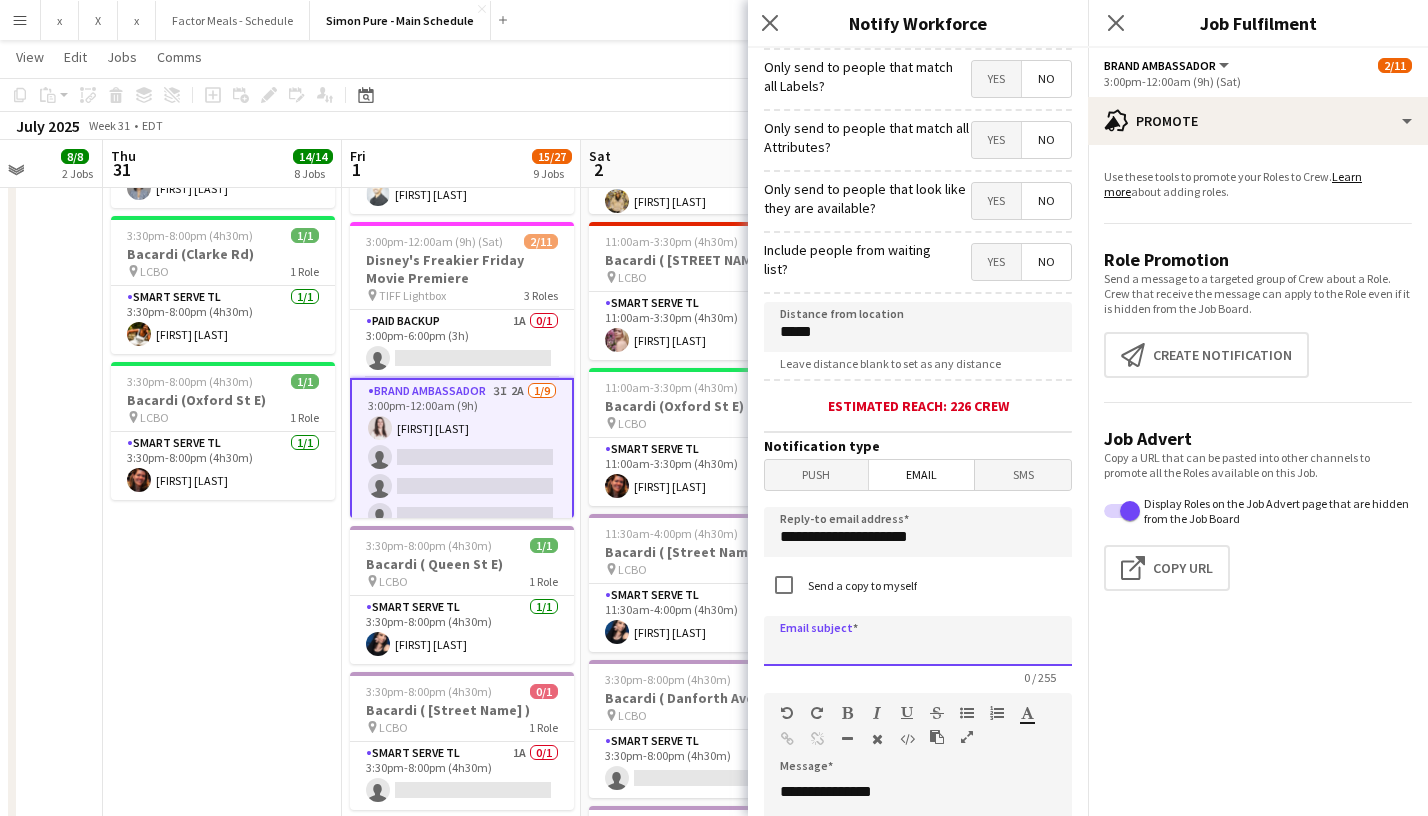 click 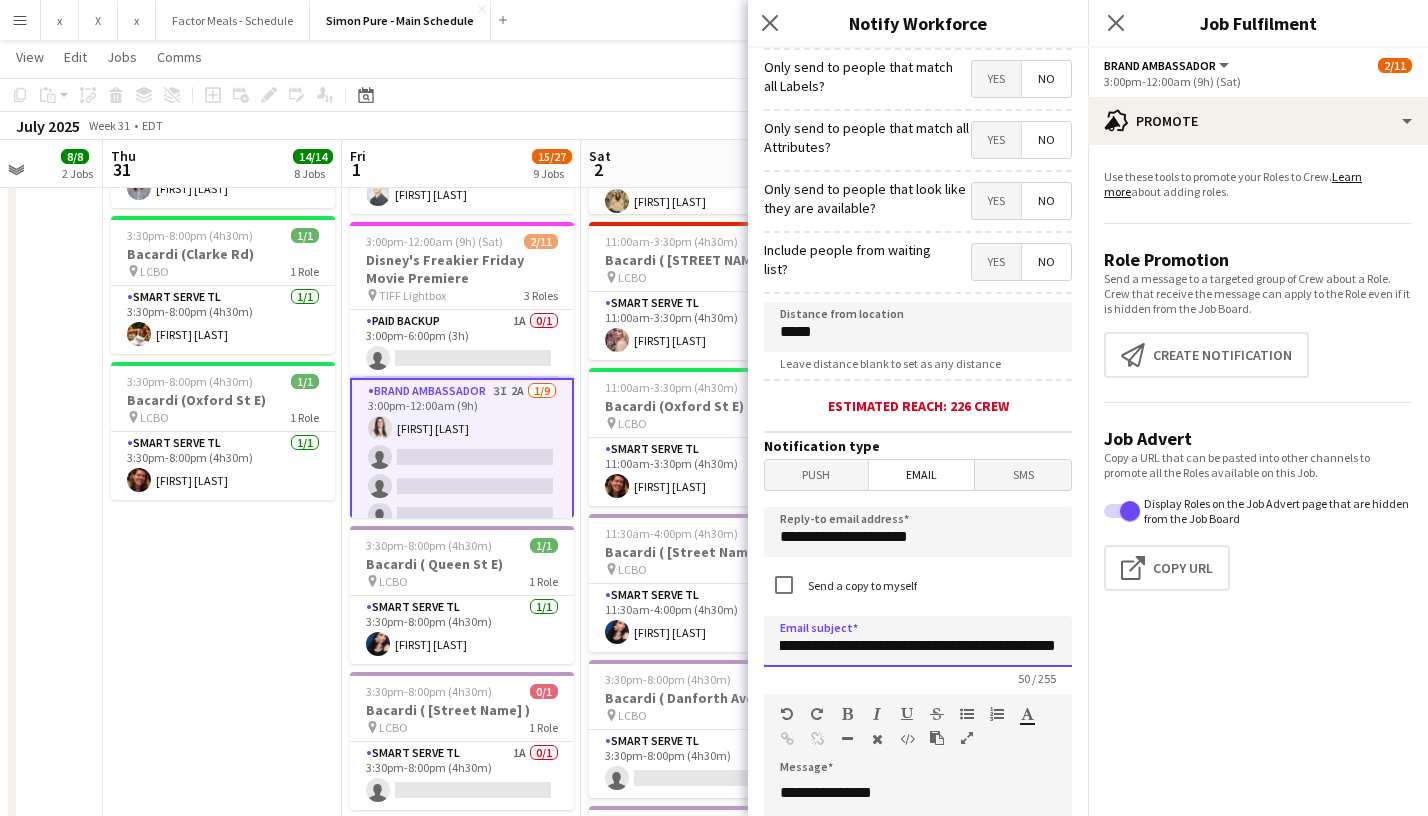 scroll, scrollTop: 0, scrollLeft: 57, axis: horizontal 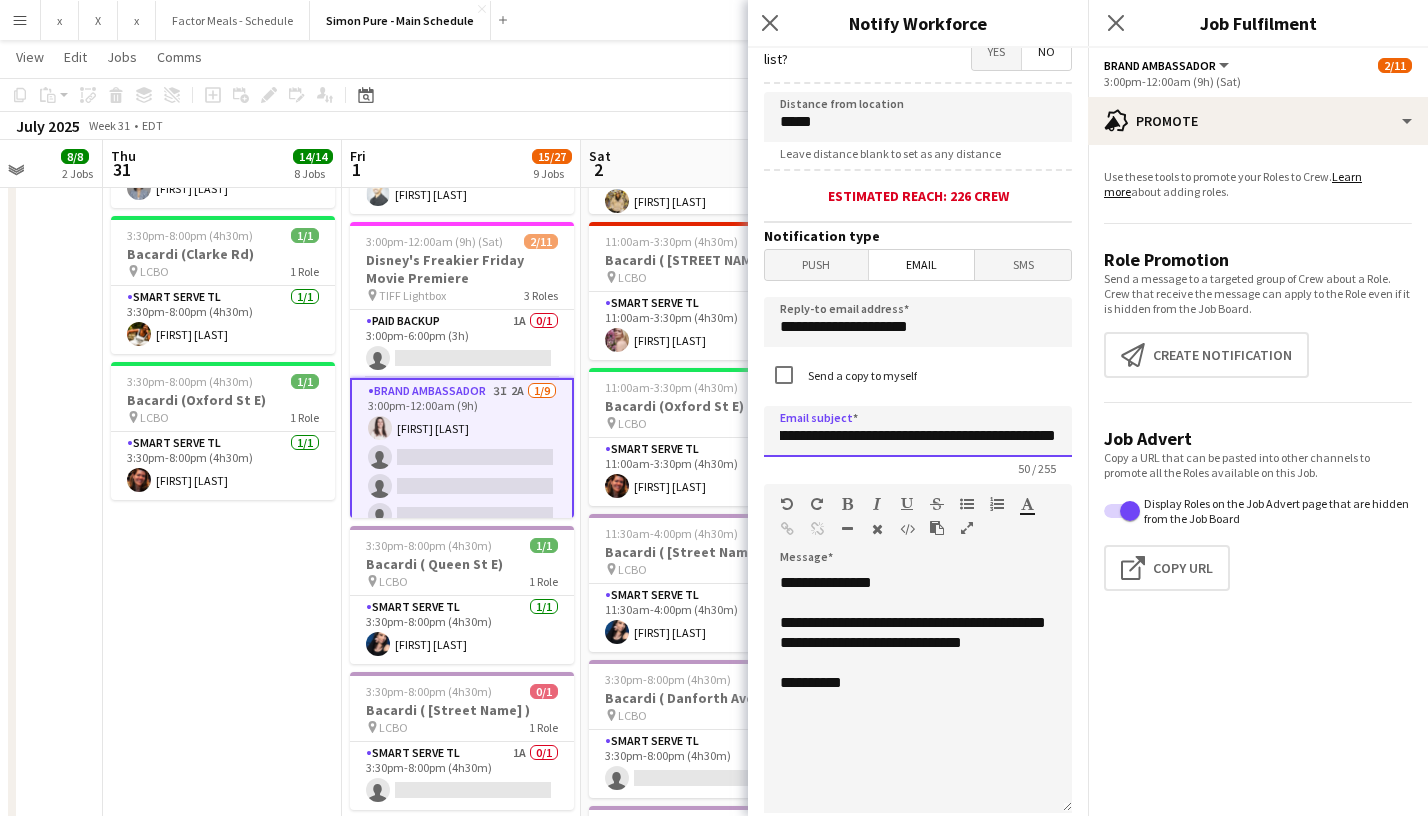 type on "**********" 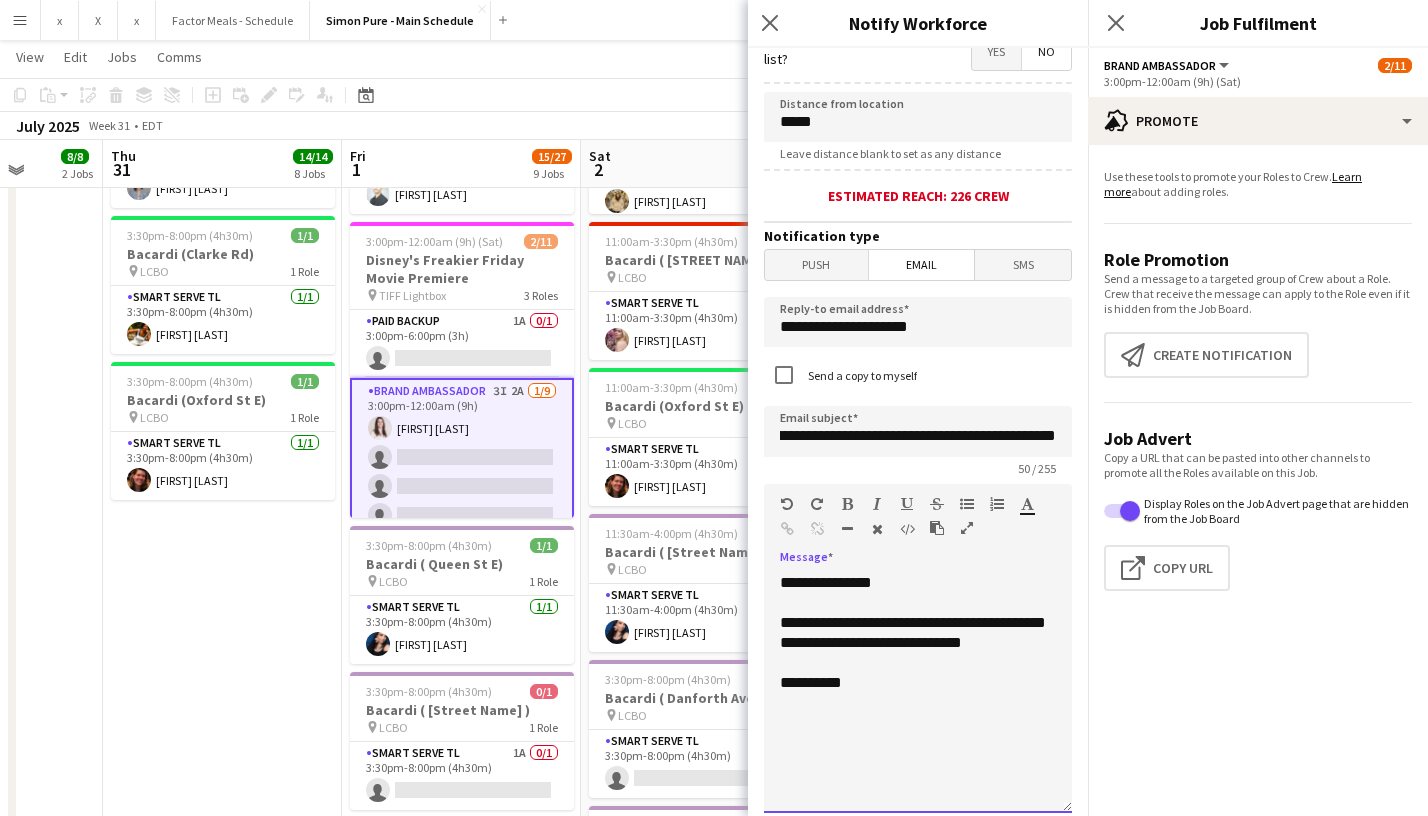 click on "**********" 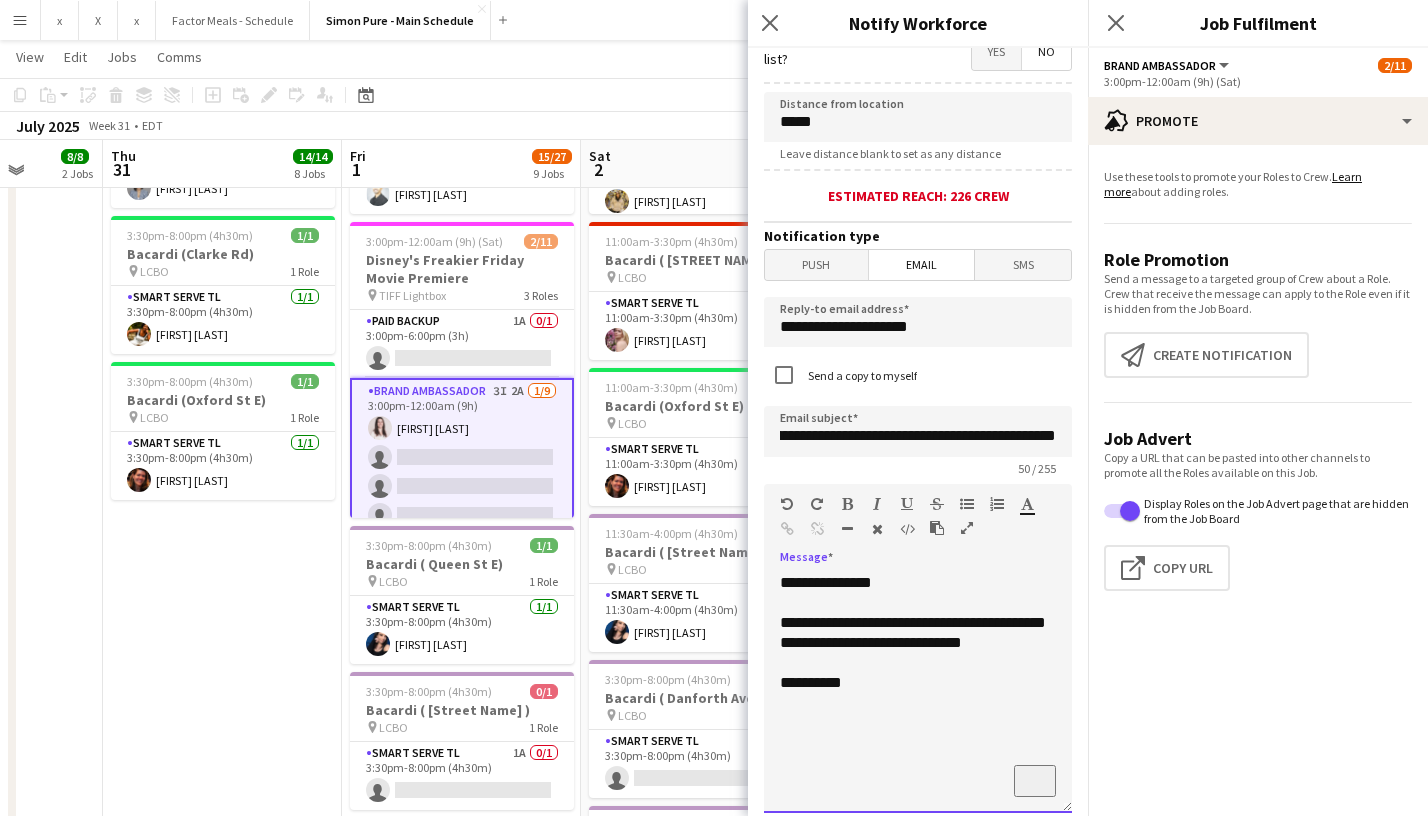 type 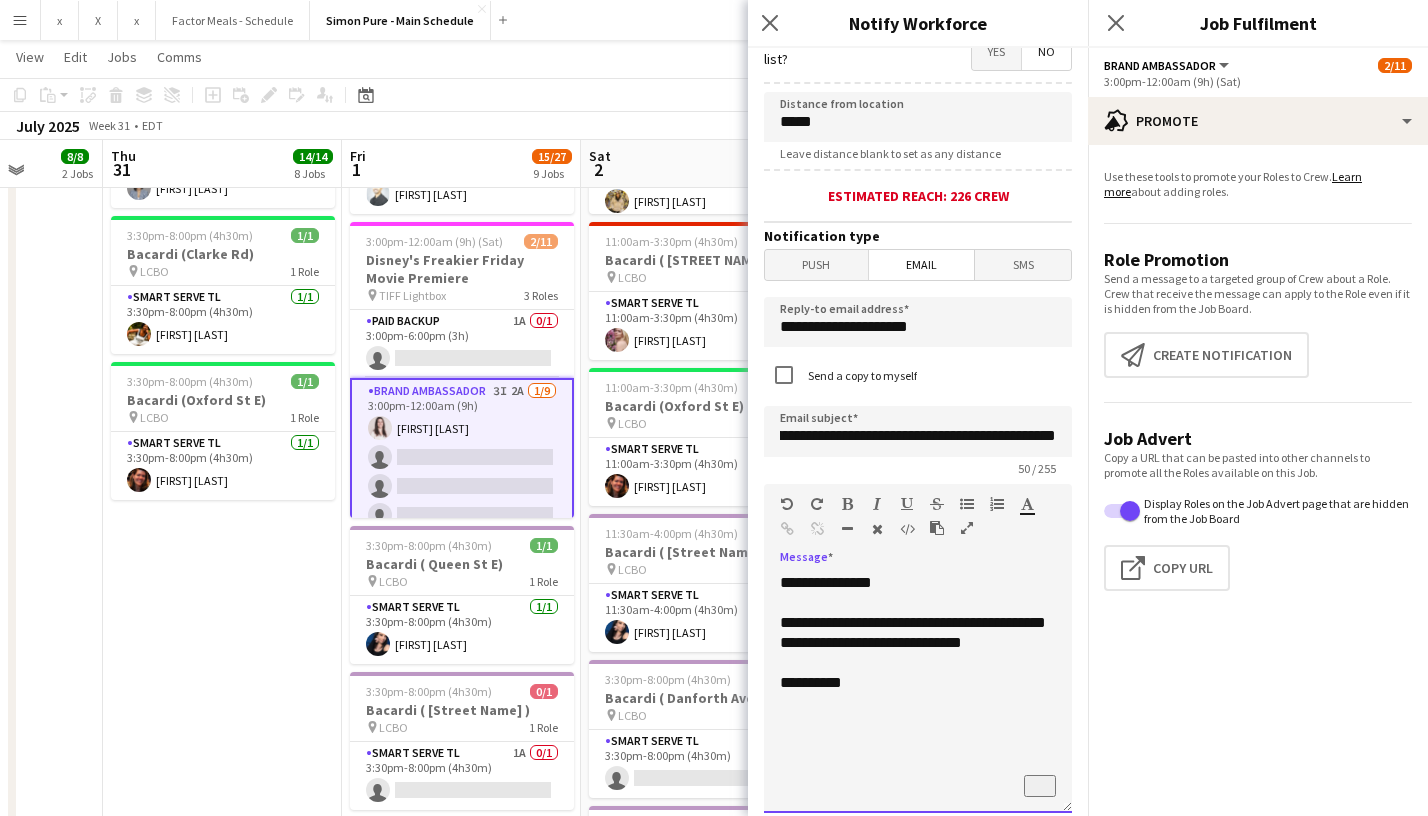 scroll, scrollTop: 163, scrollLeft: 0, axis: vertical 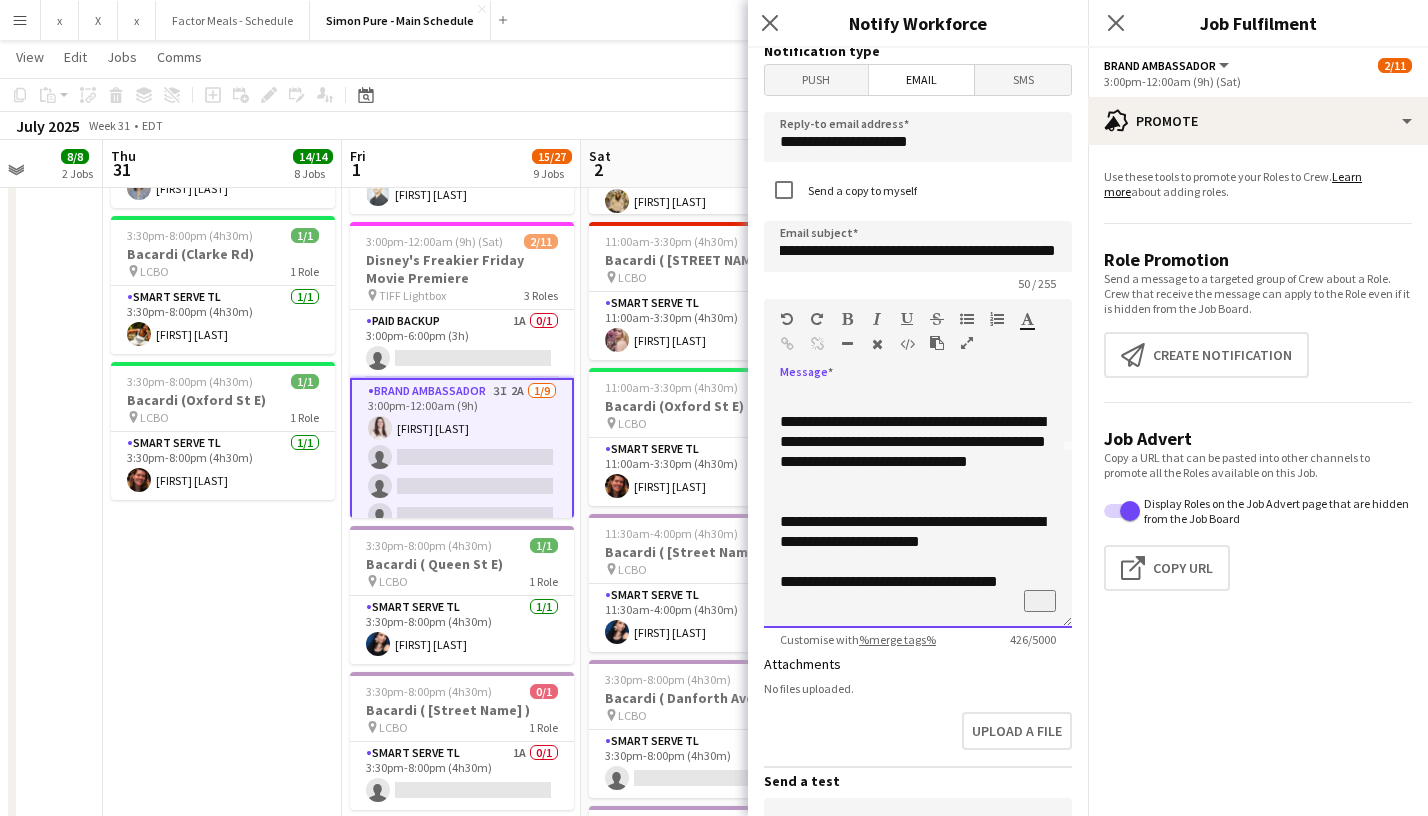 click on "**********" 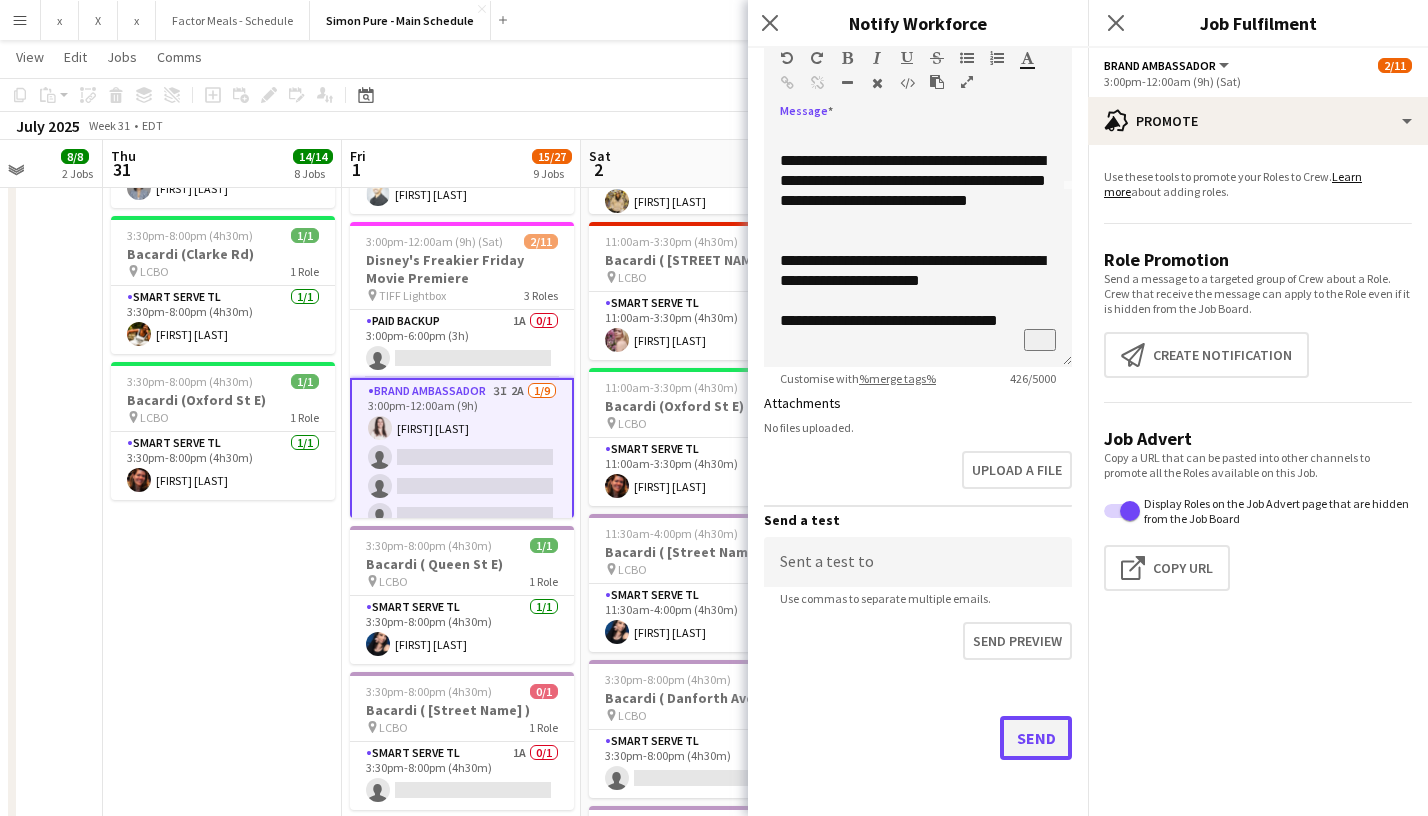 click on "Send" 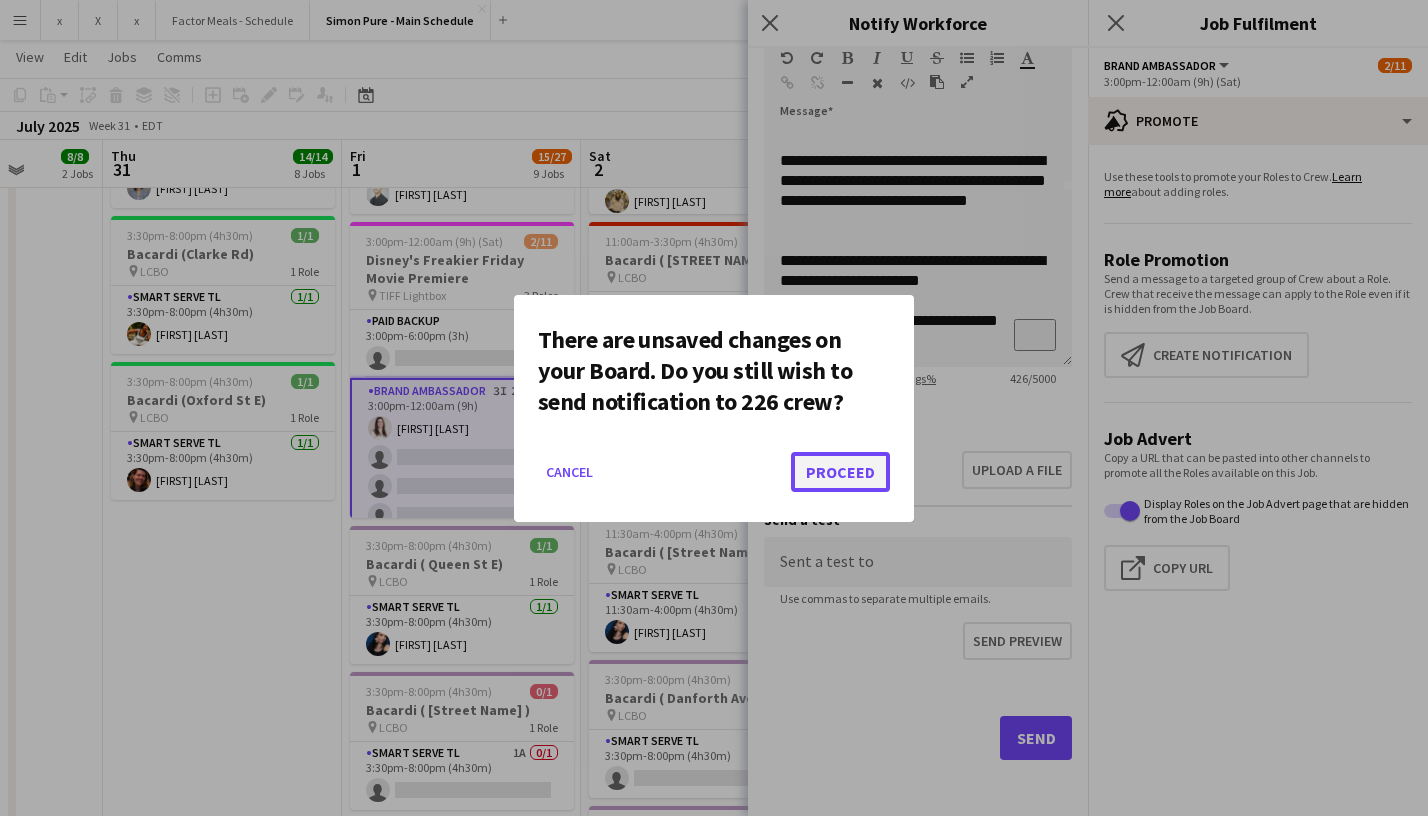 click on "Proceed" 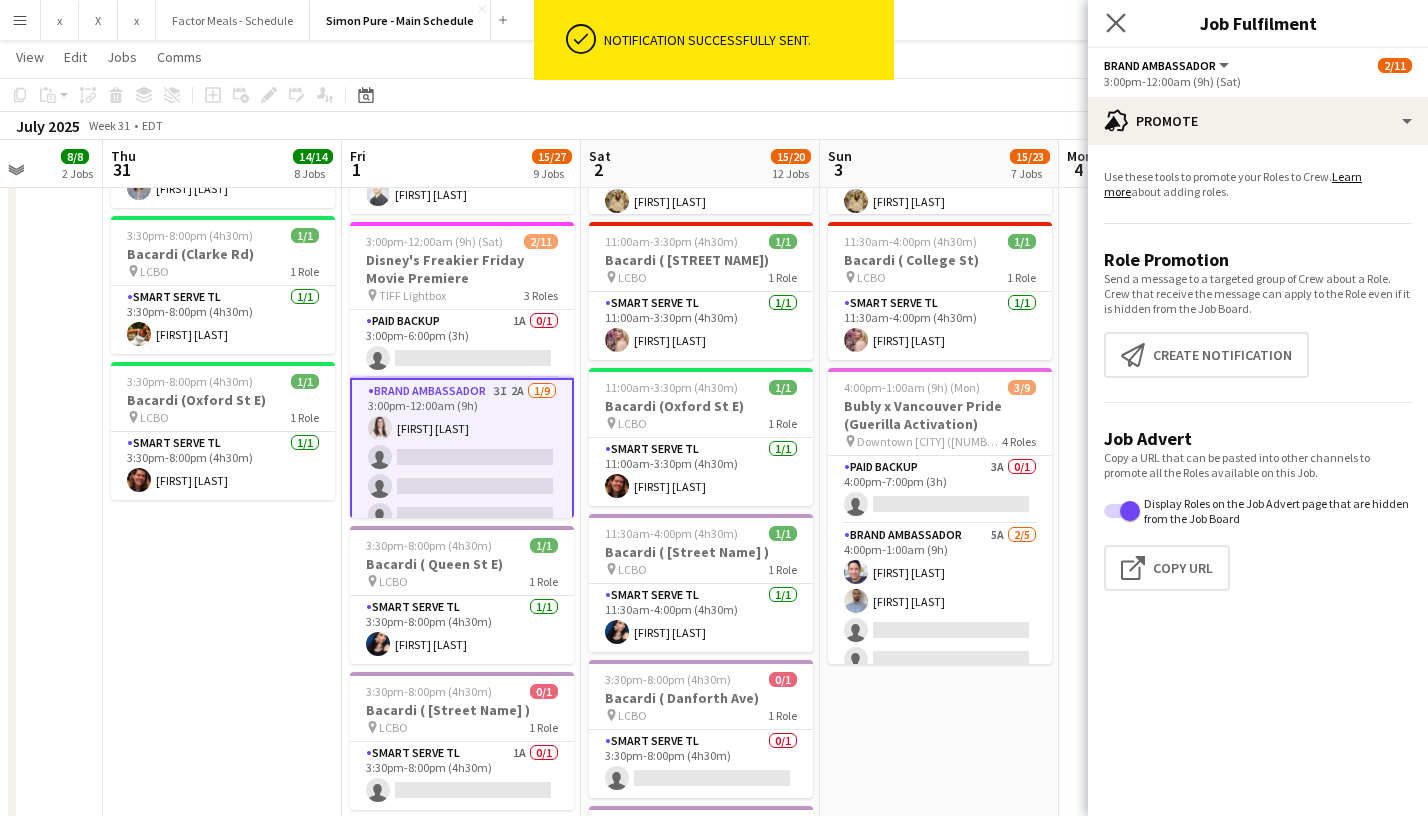 click on "Close pop-in" 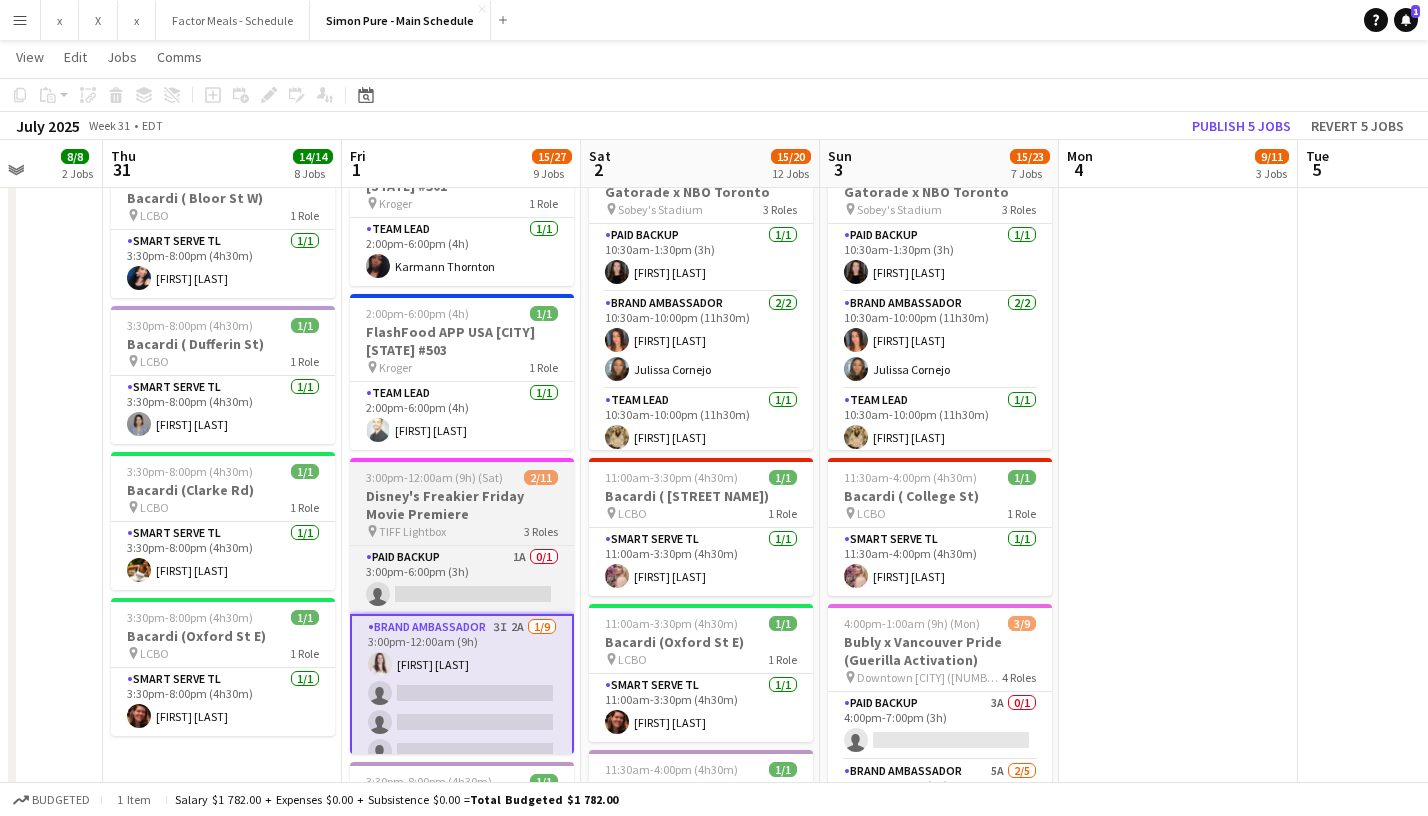 click on "3:00pm-12:00am (9h) (Sat)   2/11   Disney's Freakier Friday Movie Premiere
pin
TIFF Lightbox   3 Roles   Paid Backup   1A   0/1   3:00pm-6:00pm (3h)
single-neutral-actions
Brand Ambassador    3I   2A   1/9   3:00pm-12:00am (9h)
Cierra Eckerson
single-neutral-actions
single-neutral-actions
single-neutral-actions
single-neutral-actions
single-neutral-actions
single-neutral-actions
single-neutral-actions
single-neutral-actions
Team Lead   1/1   3:00pm-12:00am (9h)
Jade Askin" at bounding box center [462, 606] 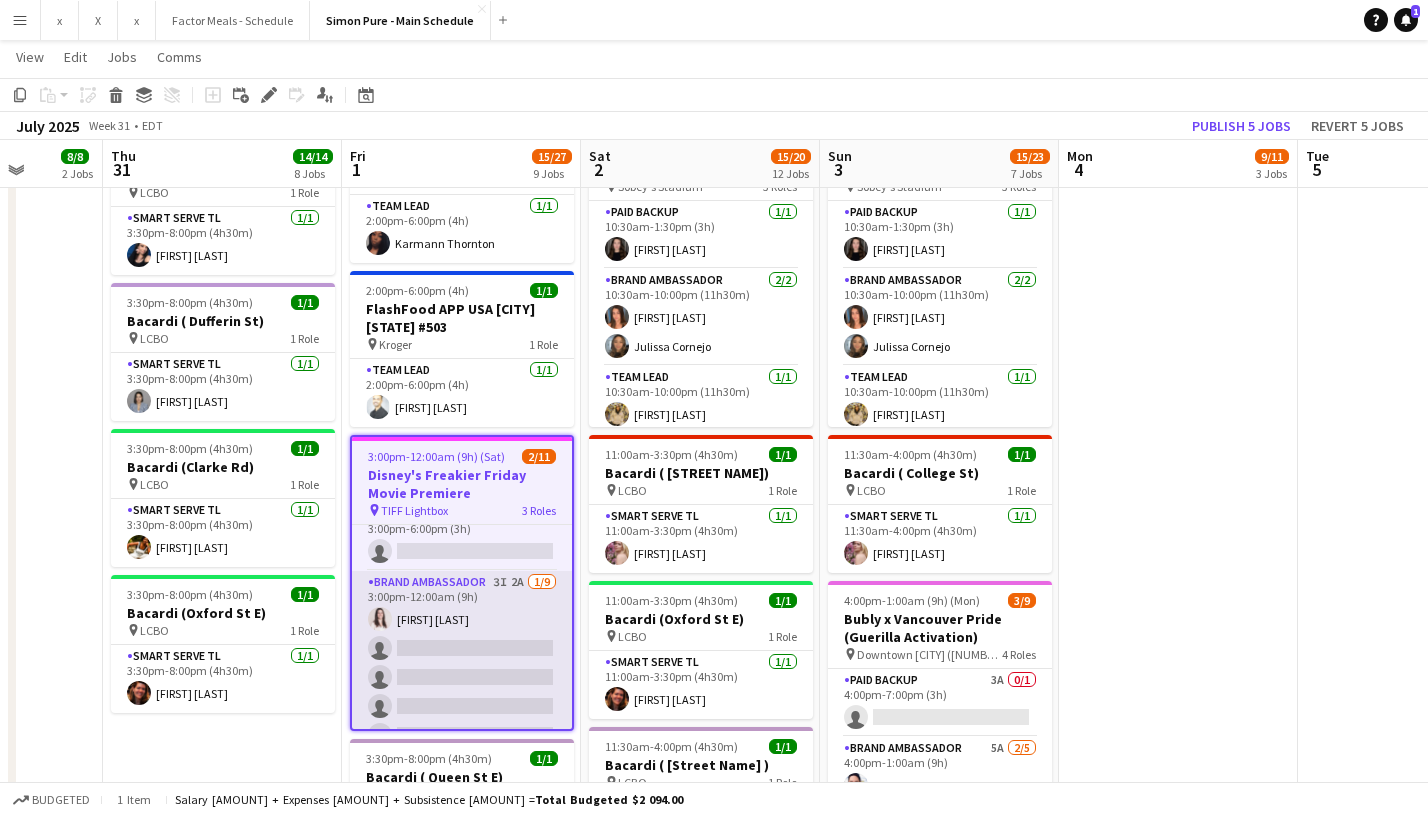 click on "Brand Ambassador    3I   2A   1/9   3:00pm-12:00am (9h)
Cierra Eckerson
single-neutral-actions
single-neutral-actions
single-neutral-actions
single-neutral-actions
single-neutral-actions
single-neutral-actions
single-neutral-actions
single-neutral-actions" at bounding box center [462, 721] 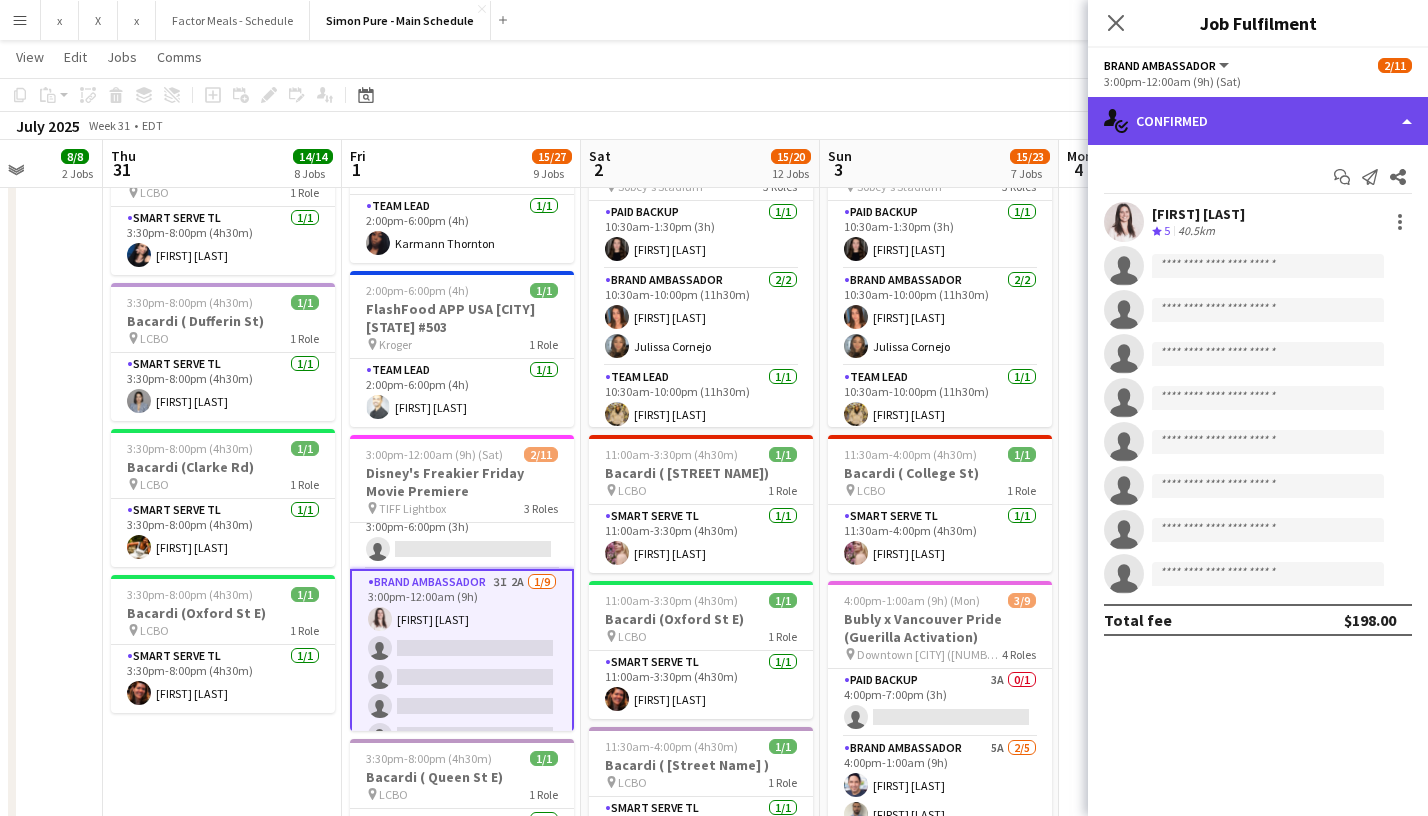 click on "single-neutral-actions-check-2
Confirmed" 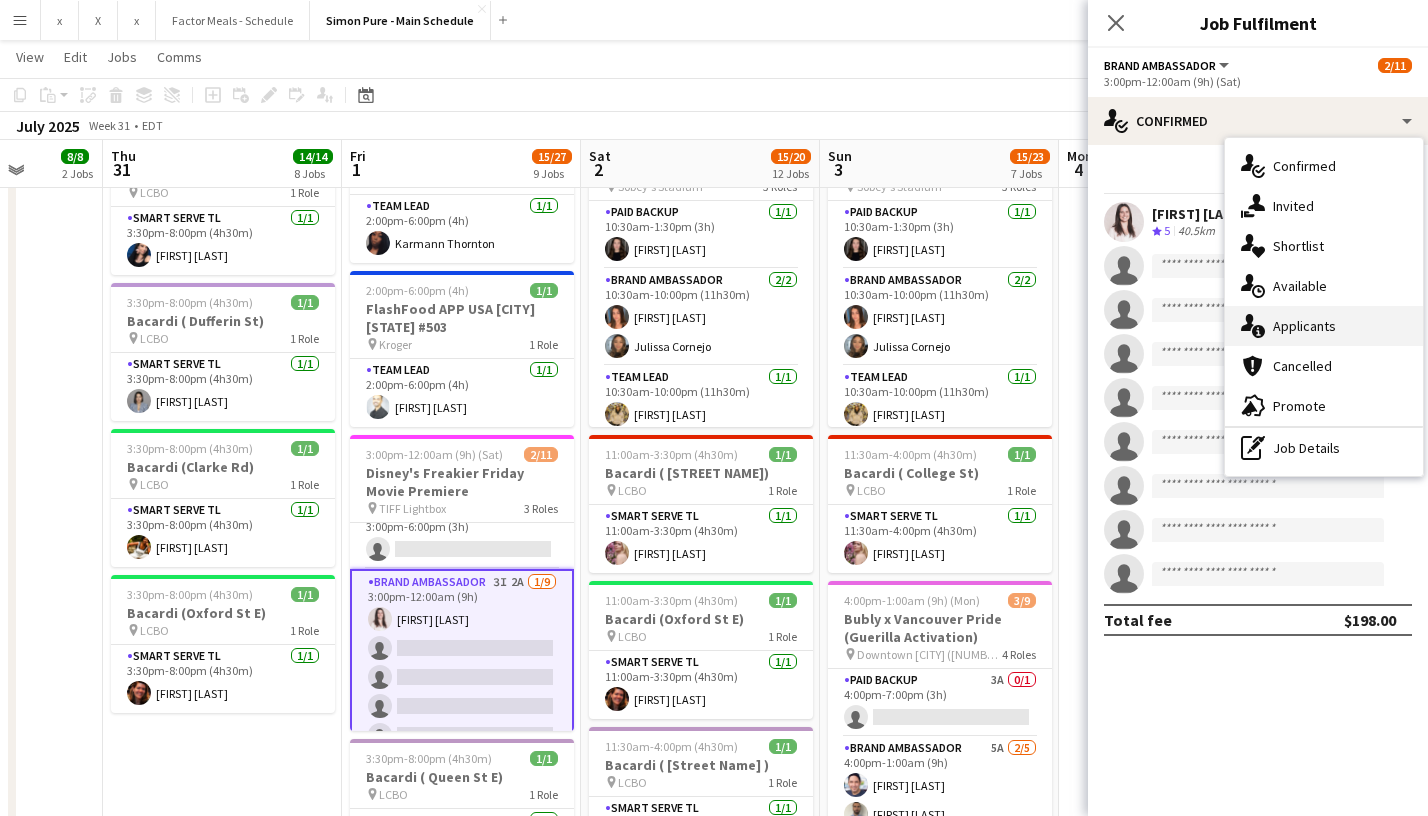 click on "single-neutral-actions-information
Applicants" at bounding box center [1324, 326] 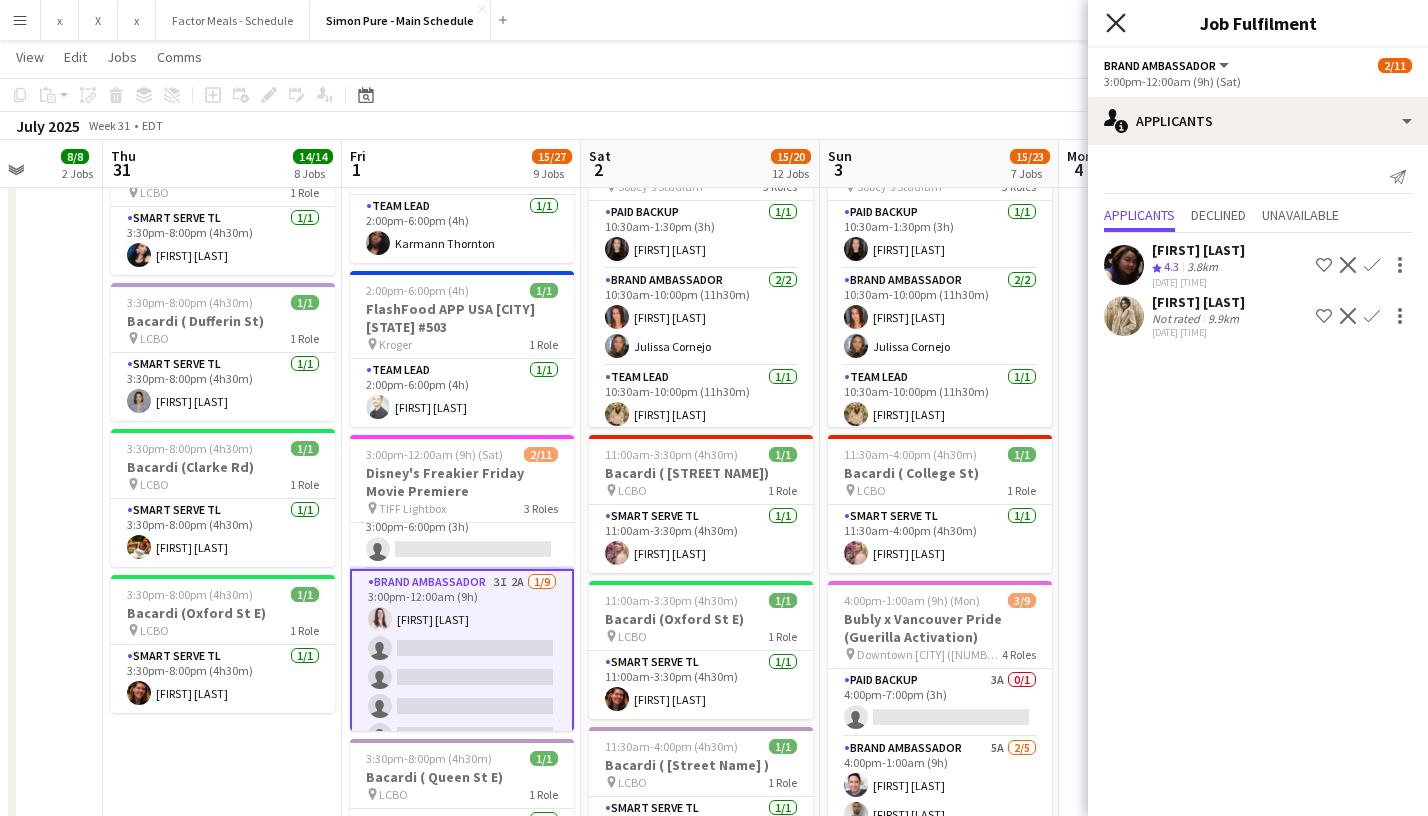 click on "Close pop-in" 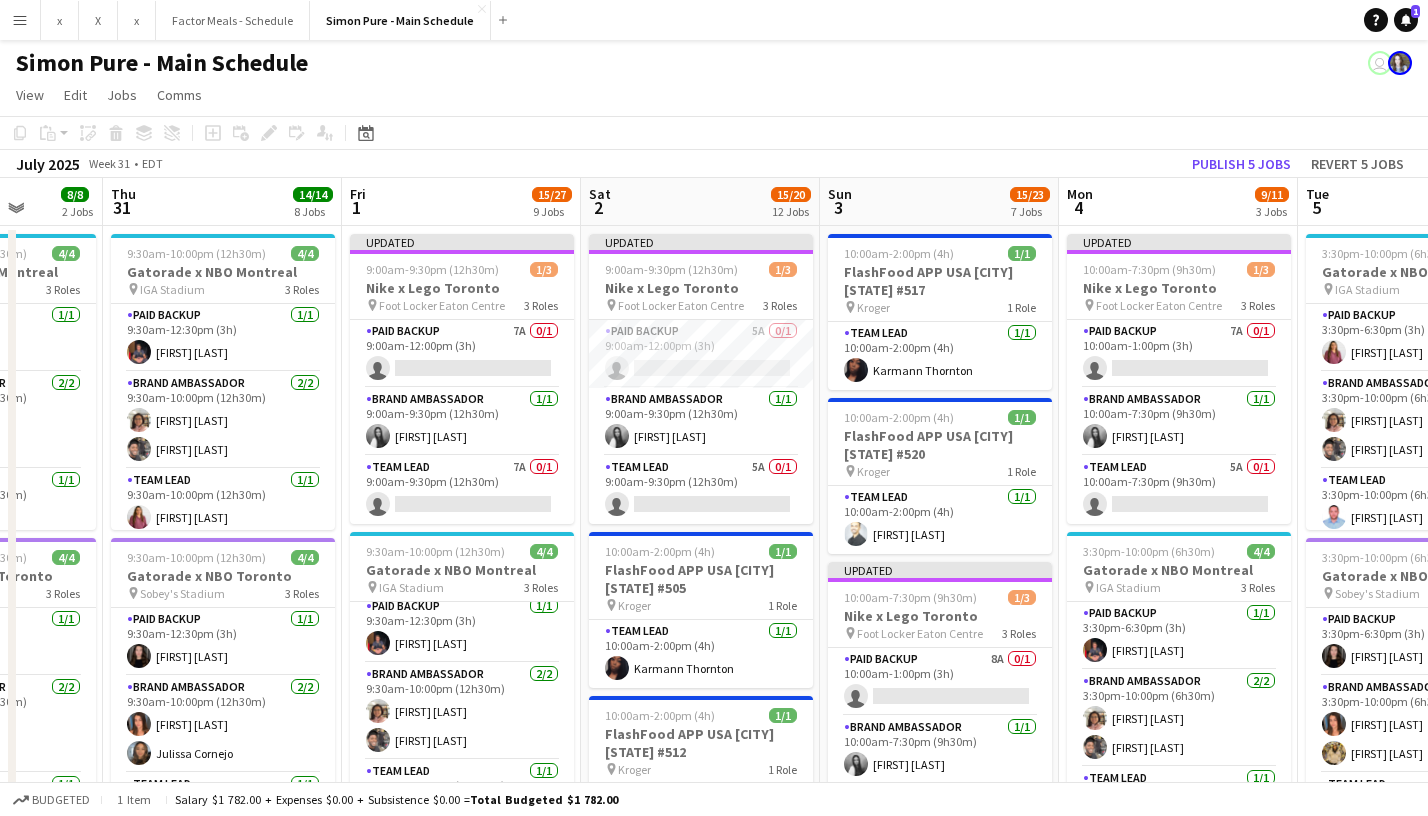 scroll, scrollTop: 138, scrollLeft: 0, axis: vertical 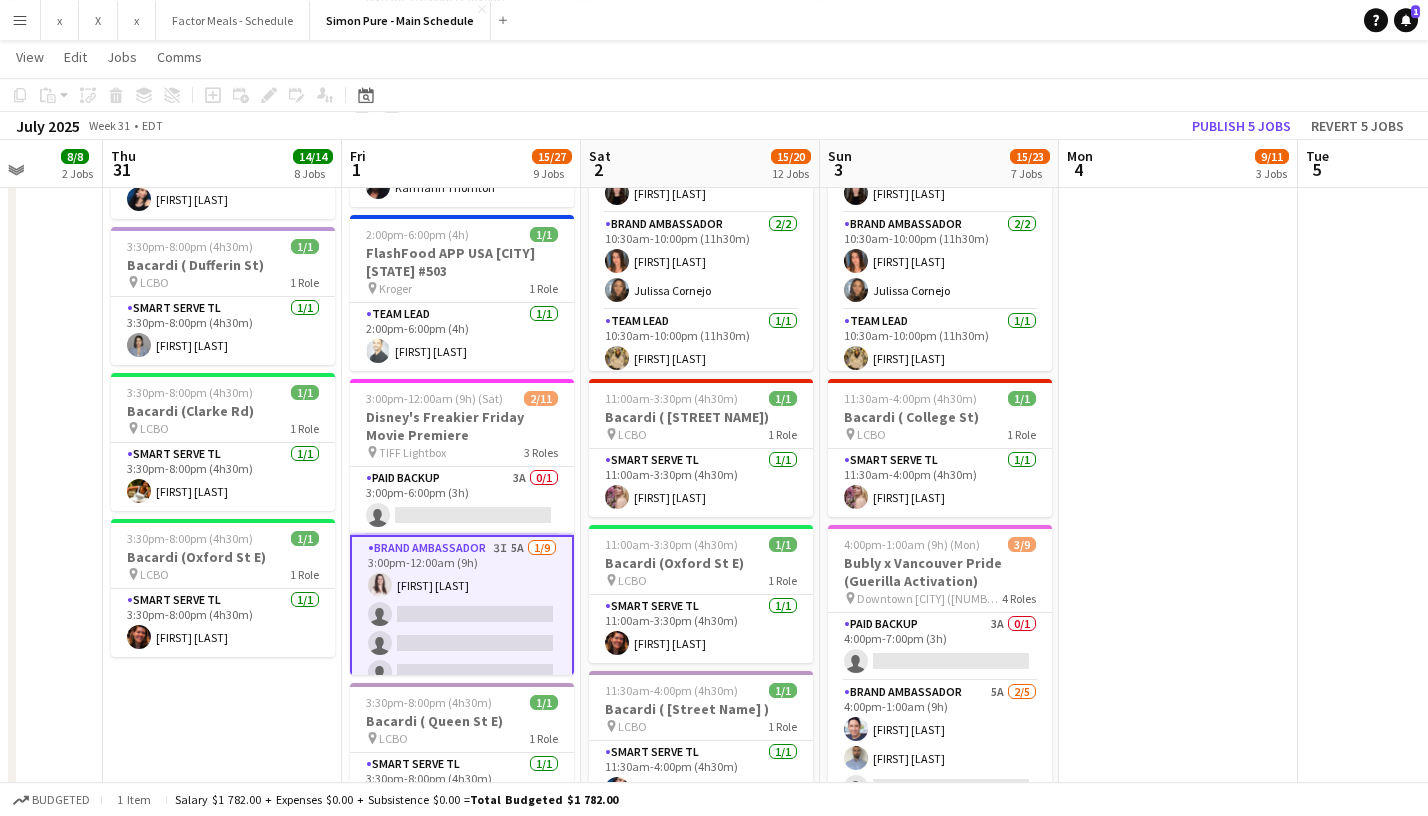 click on "Brand Ambassador    3I   5A   1/9   3:00pm-12:00am (9h)
Cierra Eckerson
single-neutral-actions
single-neutral-actions
single-neutral-actions
single-neutral-actions
single-neutral-actions
single-neutral-actions
single-neutral-actions
single-neutral-actions" at bounding box center (462, 687) 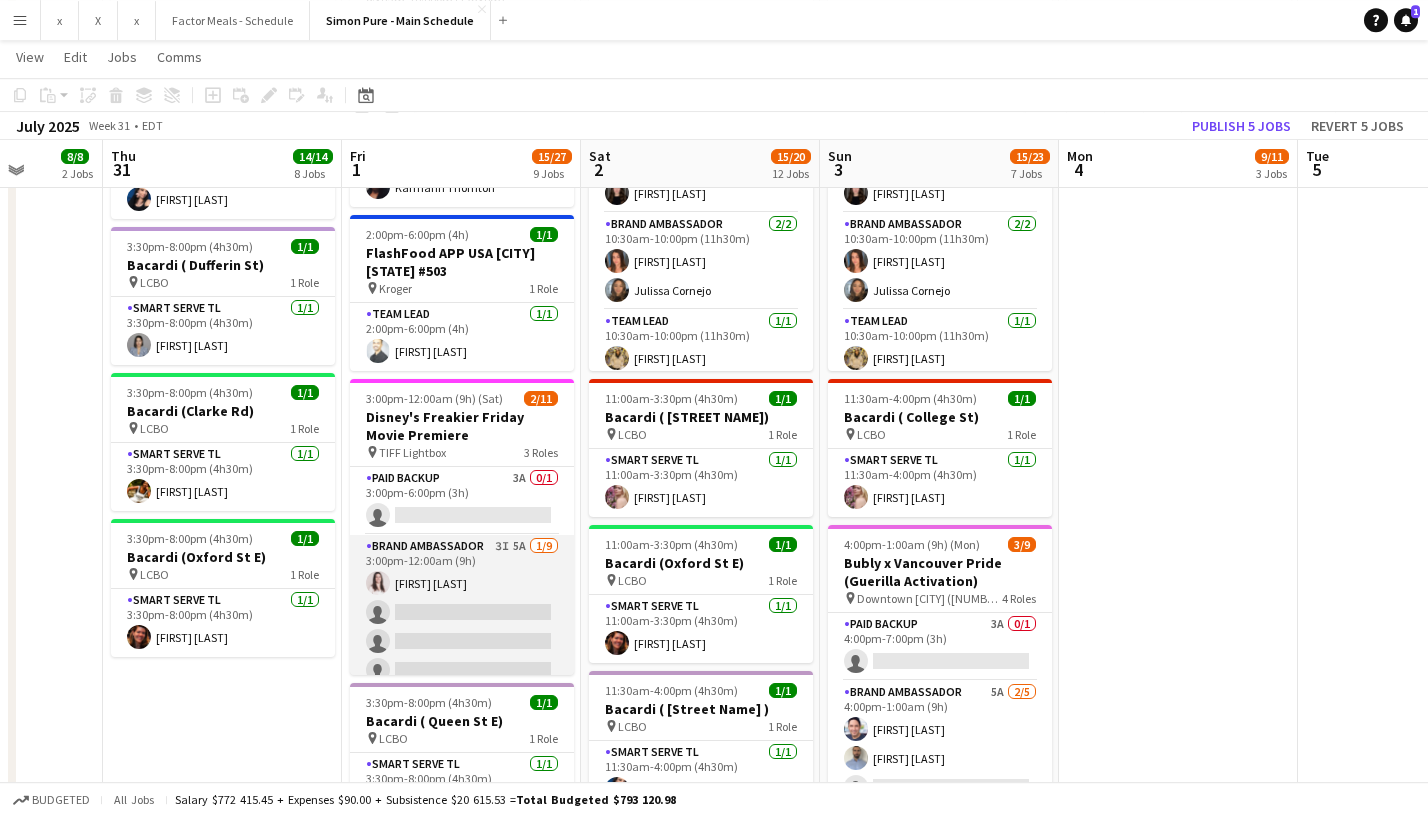 click on "Brand Ambassador    3I   5A   1/9   3:00pm-12:00am (9h)
Cierra Eckerson
single-neutral-actions
single-neutral-actions
single-neutral-actions
single-neutral-actions
single-neutral-actions
single-neutral-actions
single-neutral-actions
single-neutral-actions" at bounding box center [462, 685] 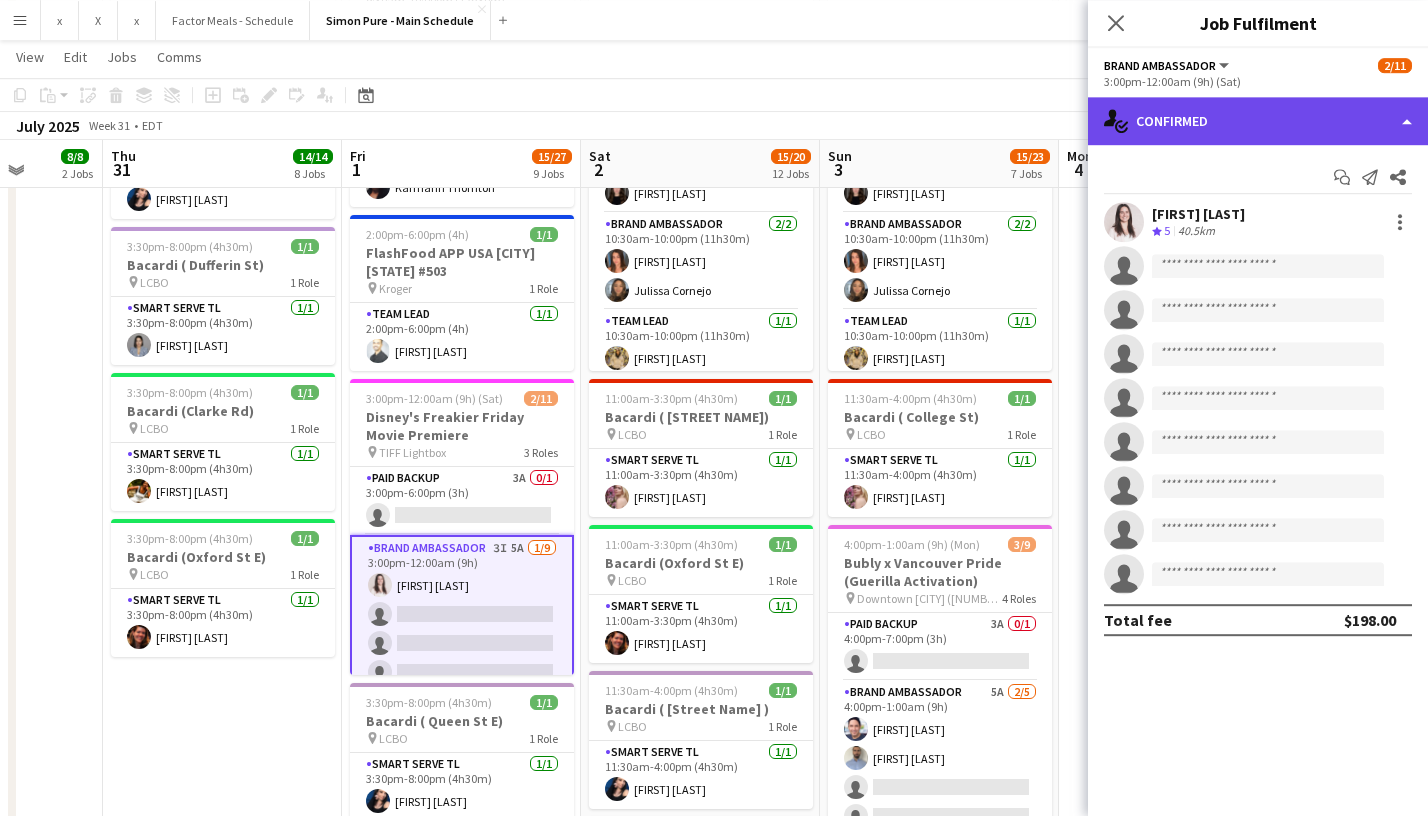 click on "single-neutral-actions-check-2
Confirmed" 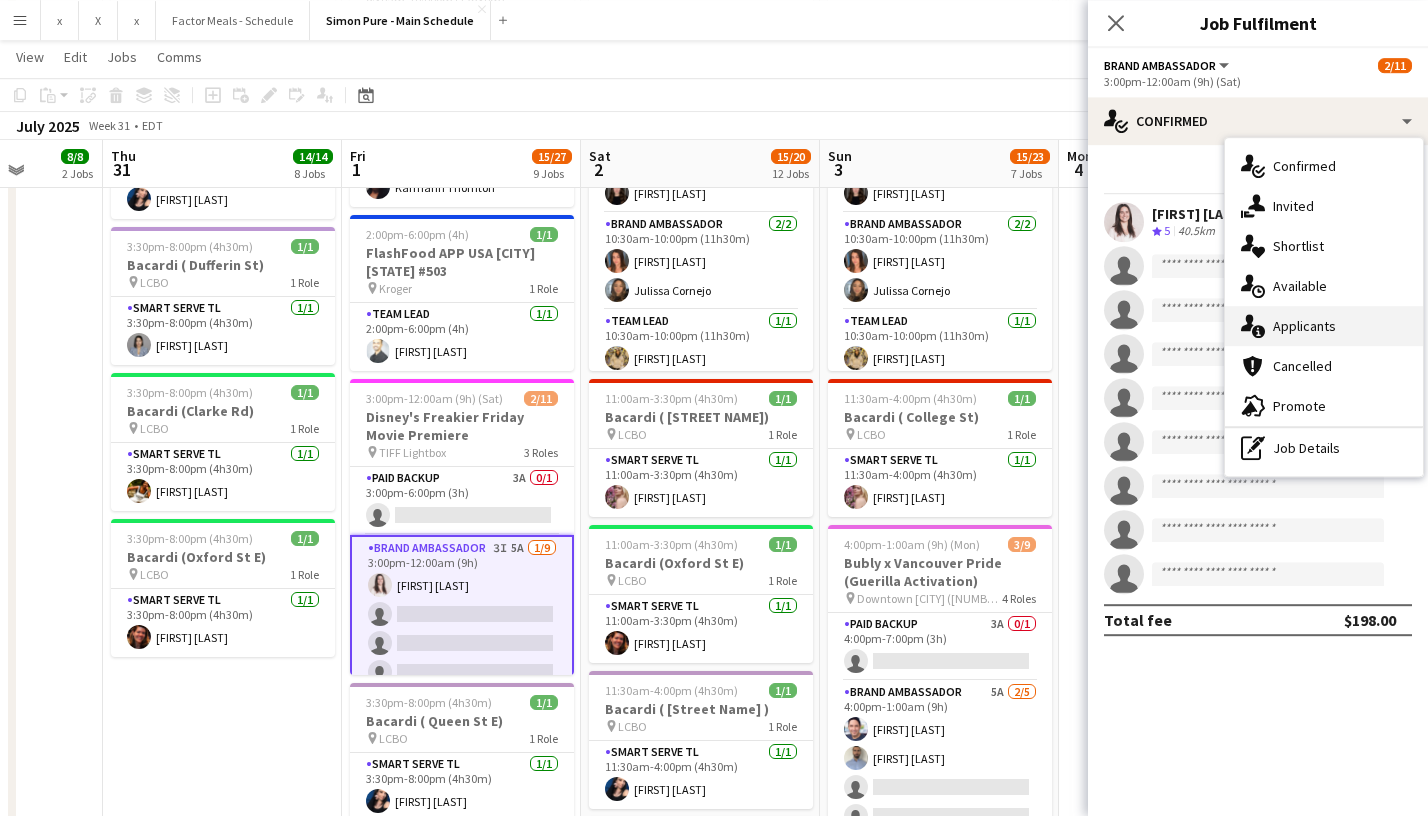 click on "single-neutral-actions-information
Applicants" at bounding box center [1324, 326] 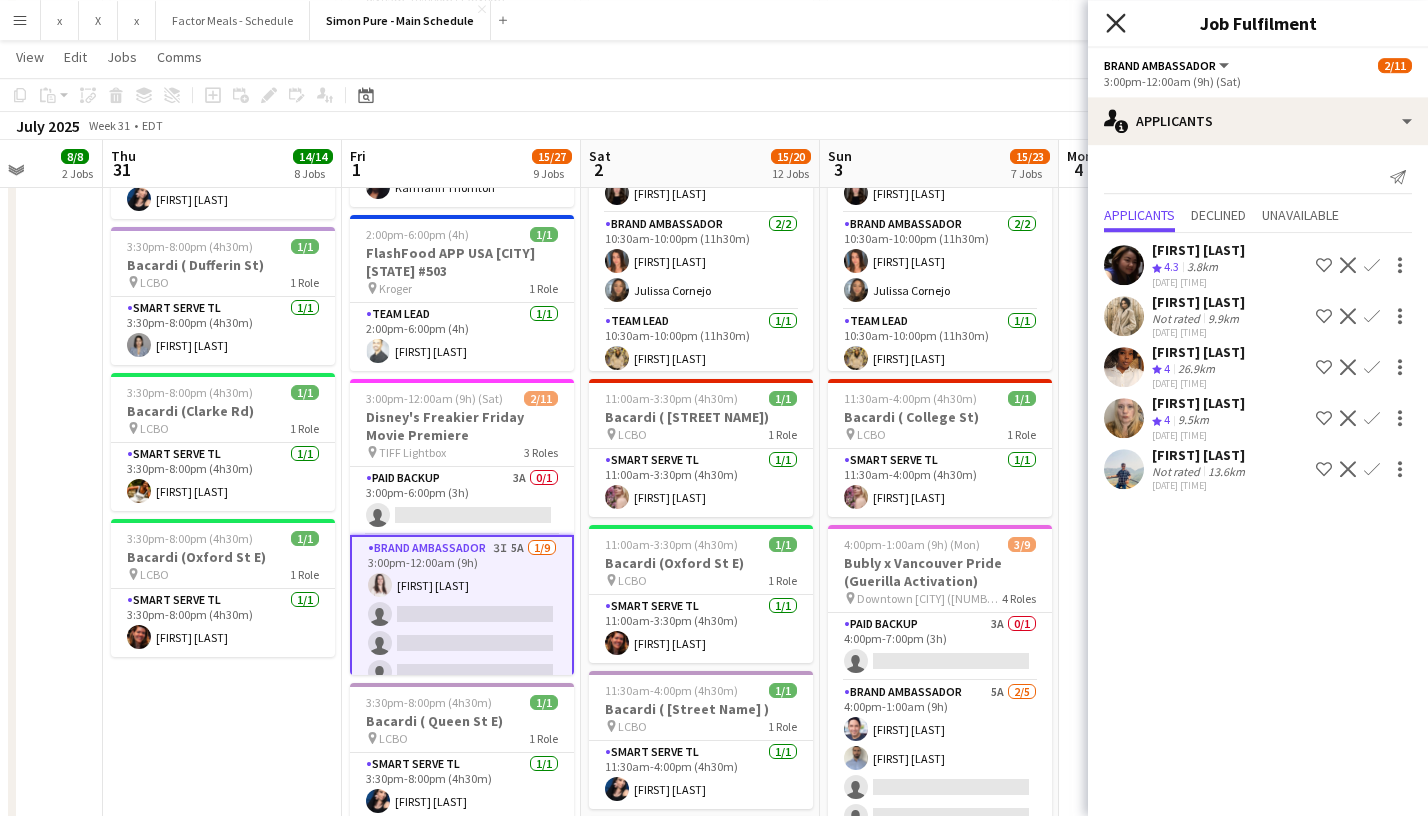 click on "Close pop-in" 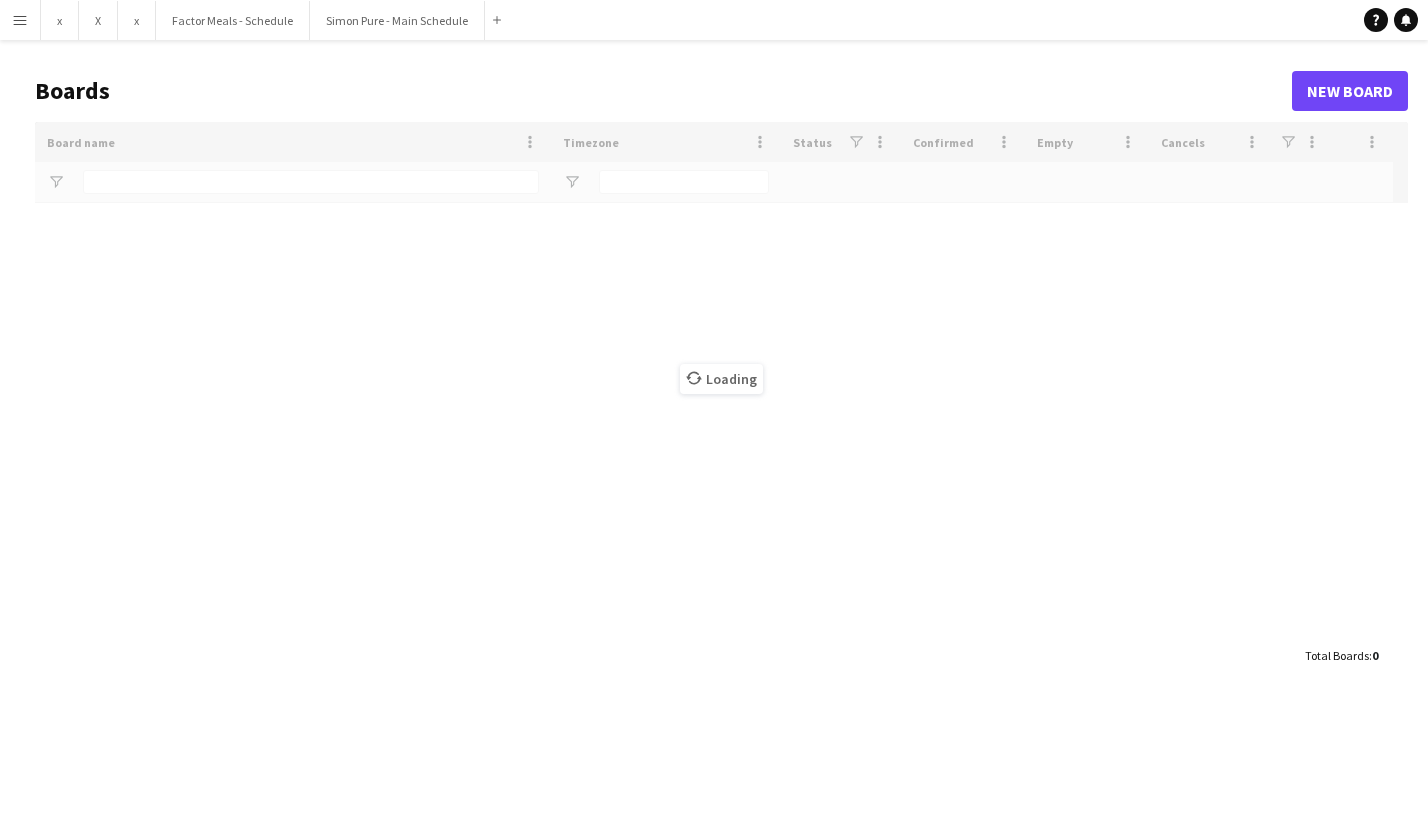 scroll, scrollTop: 0, scrollLeft: 0, axis: both 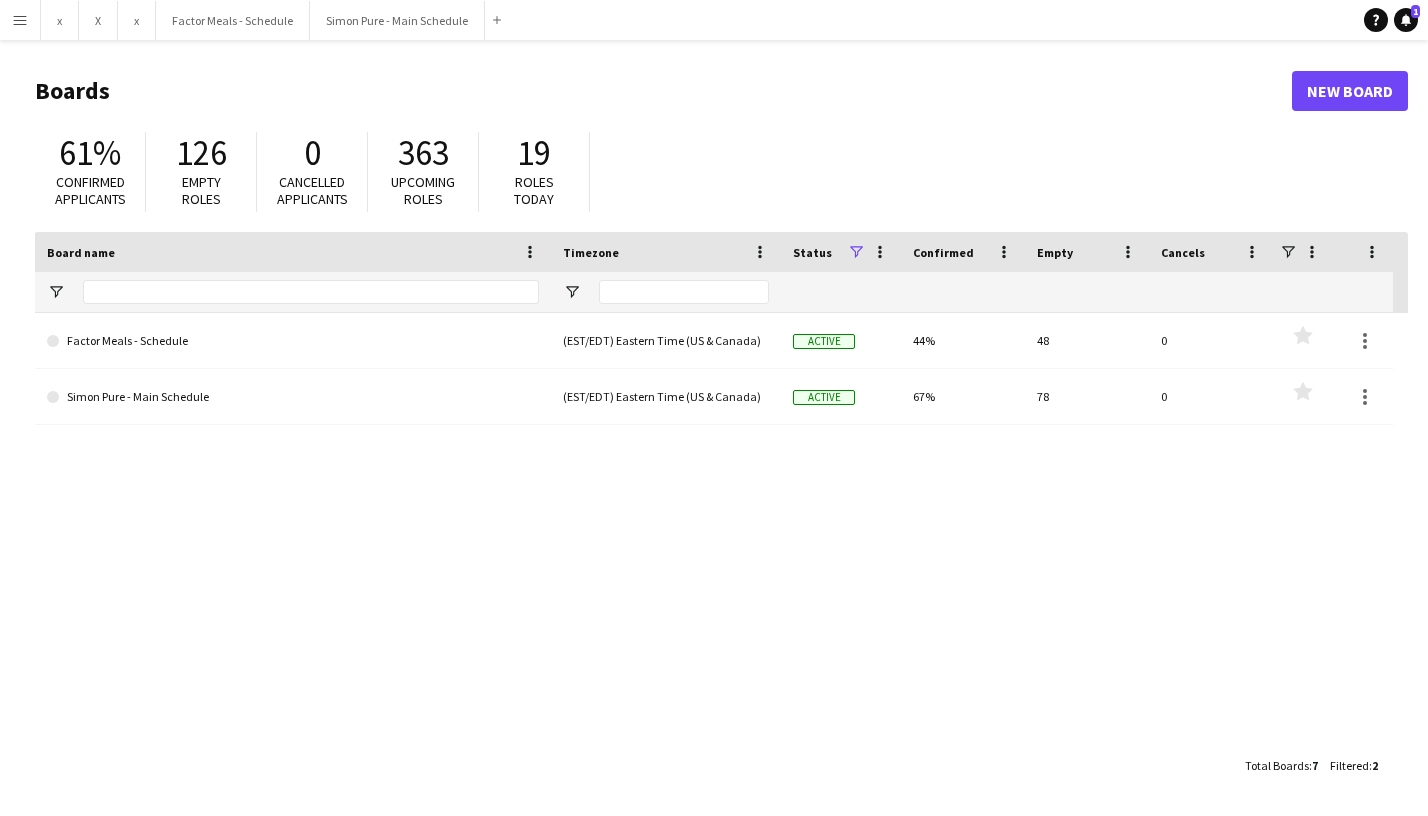 click on "Menu" at bounding box center (20, 20) 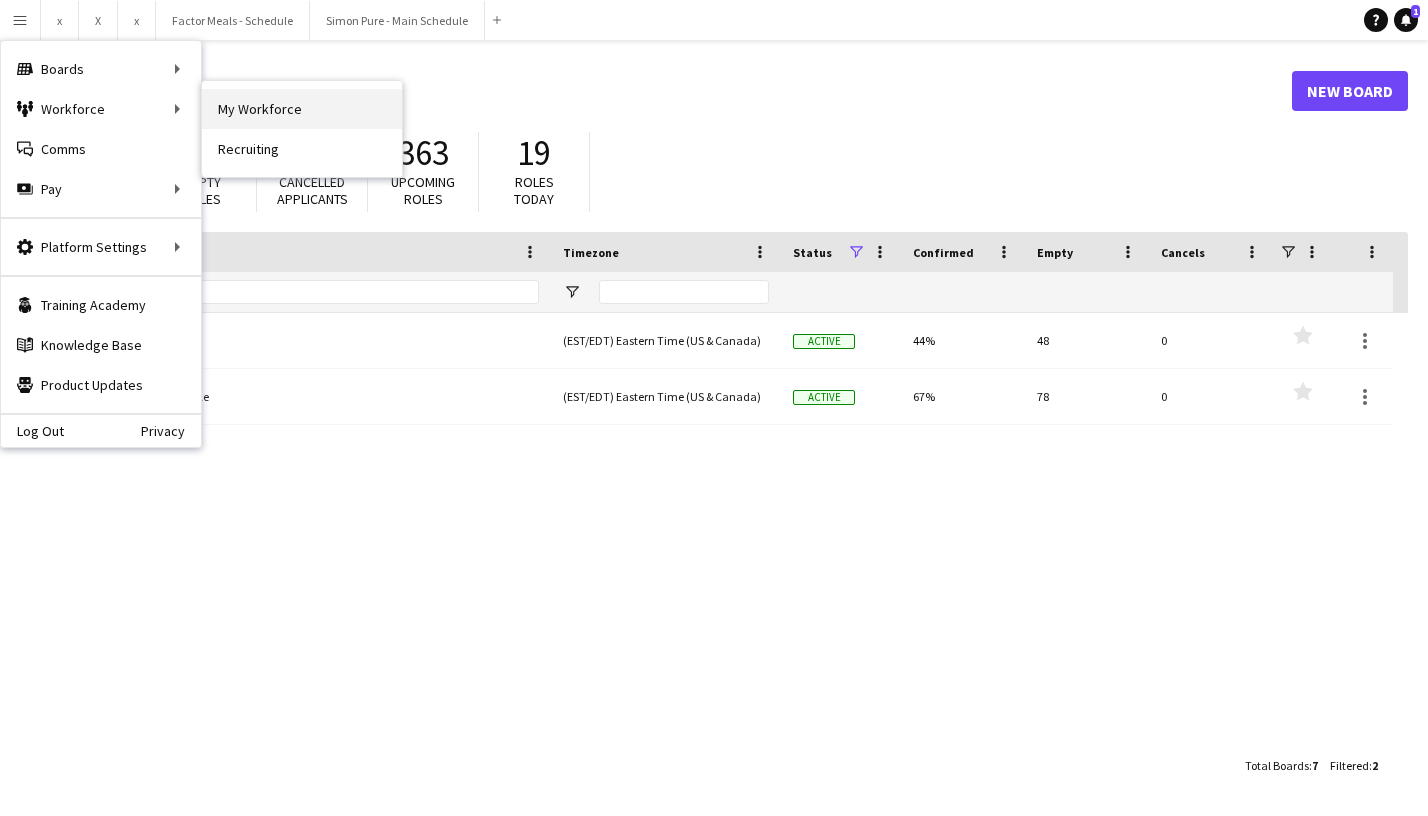 click on "My Workforce" at bounding box center (302, 109) 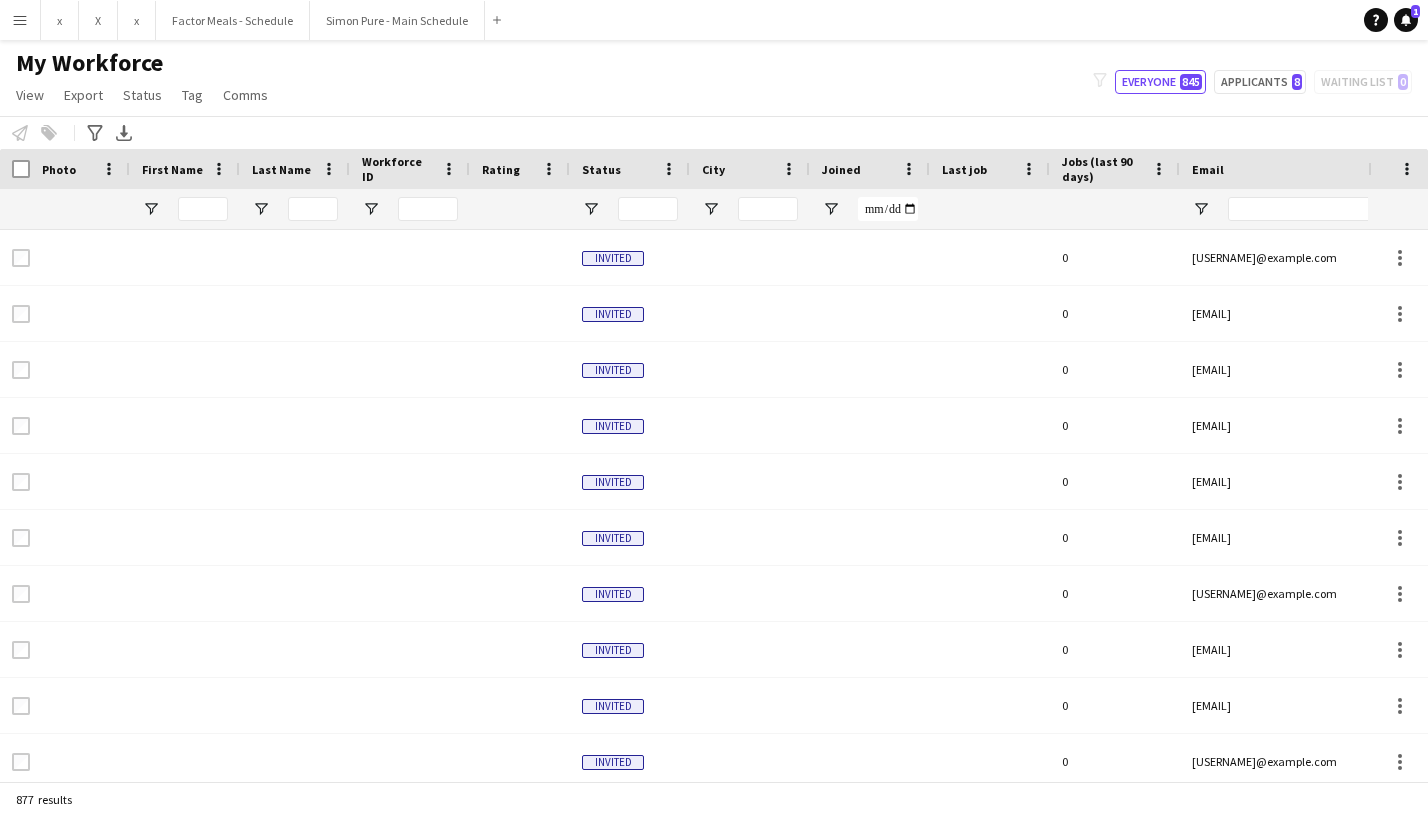 type on "*******" 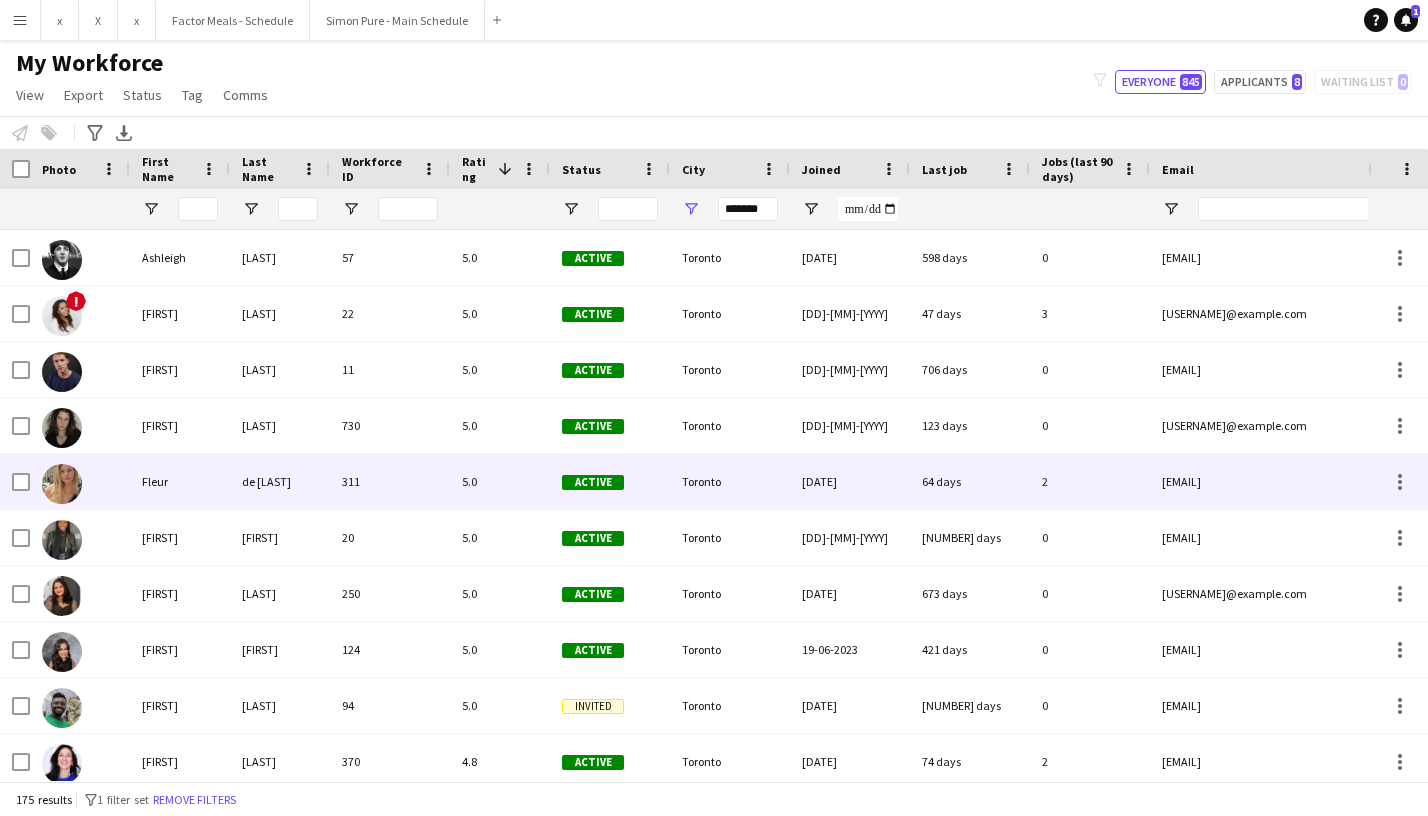 click on "311" at bounding box center [390, 481] 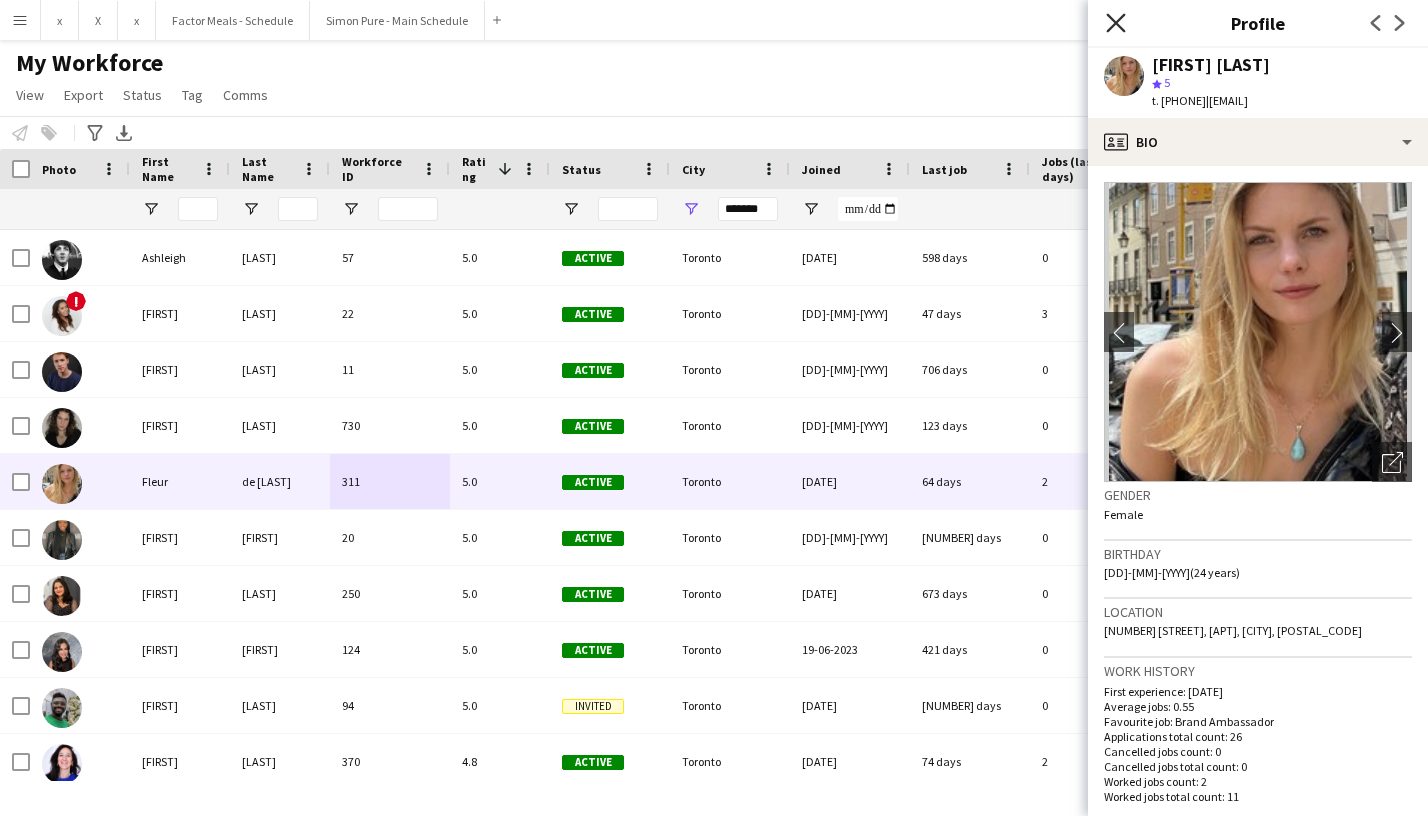 click 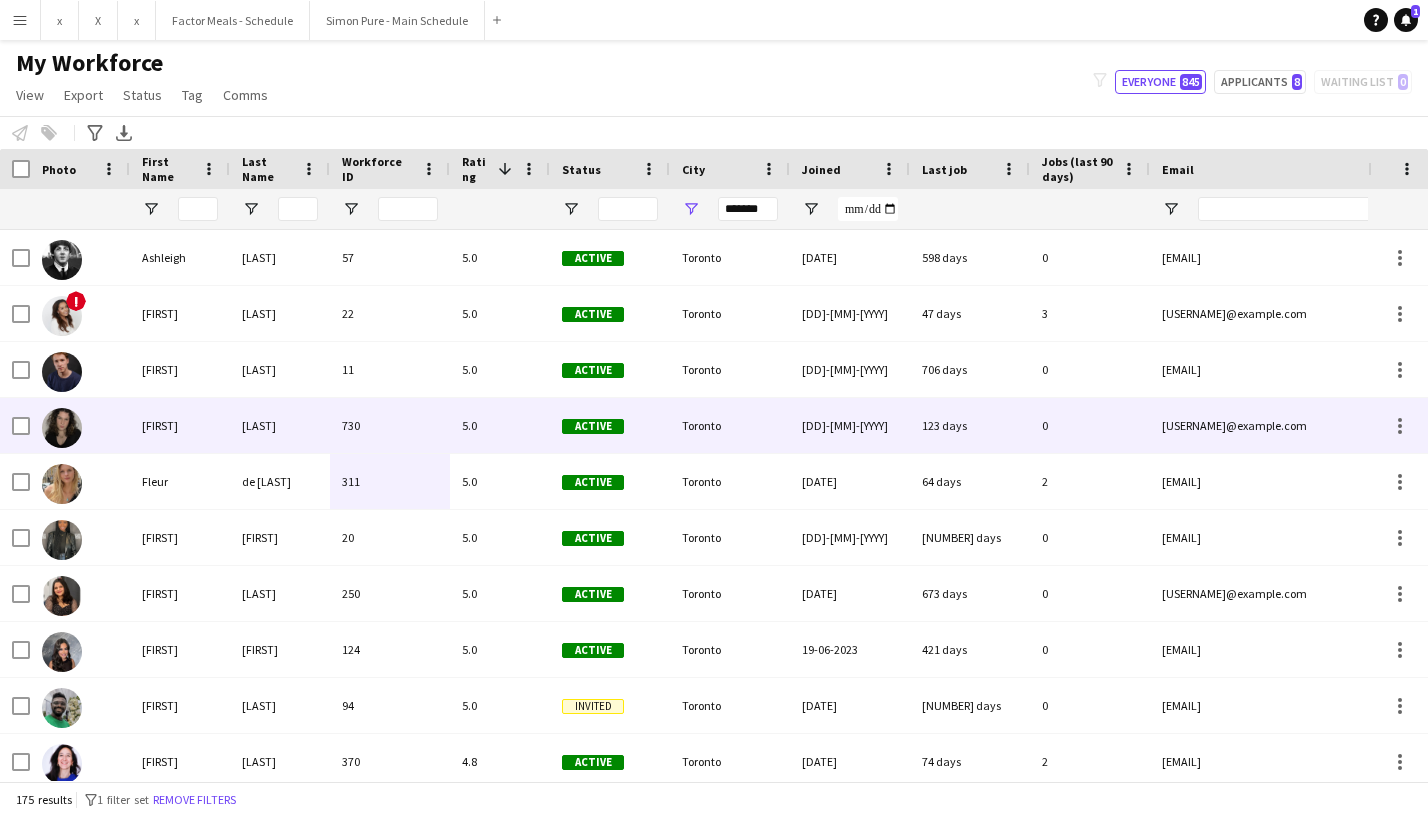 scroll, scrollTop: 87, scrollLeft: 0, axis: vertical 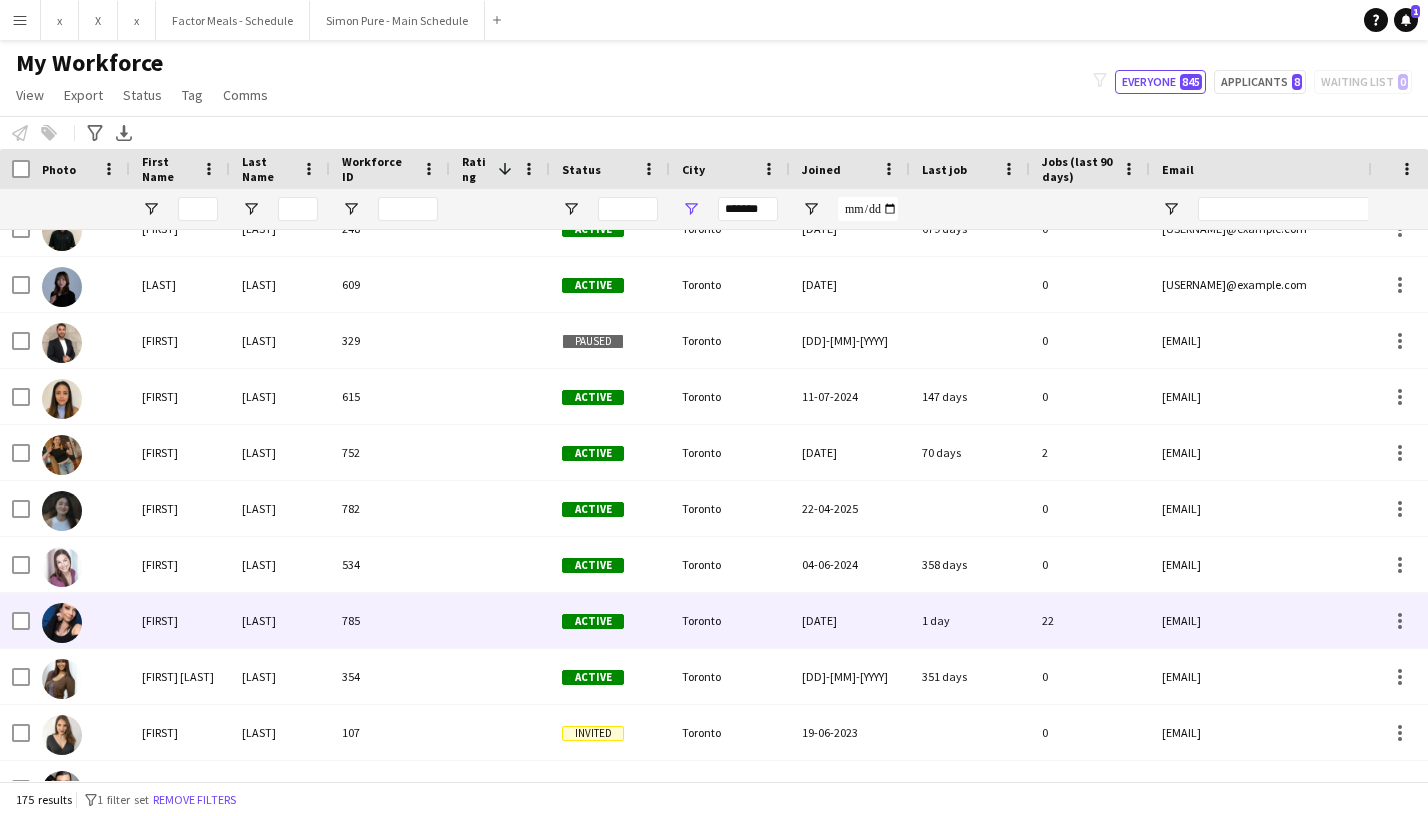 click at bounding box center (62, 623) 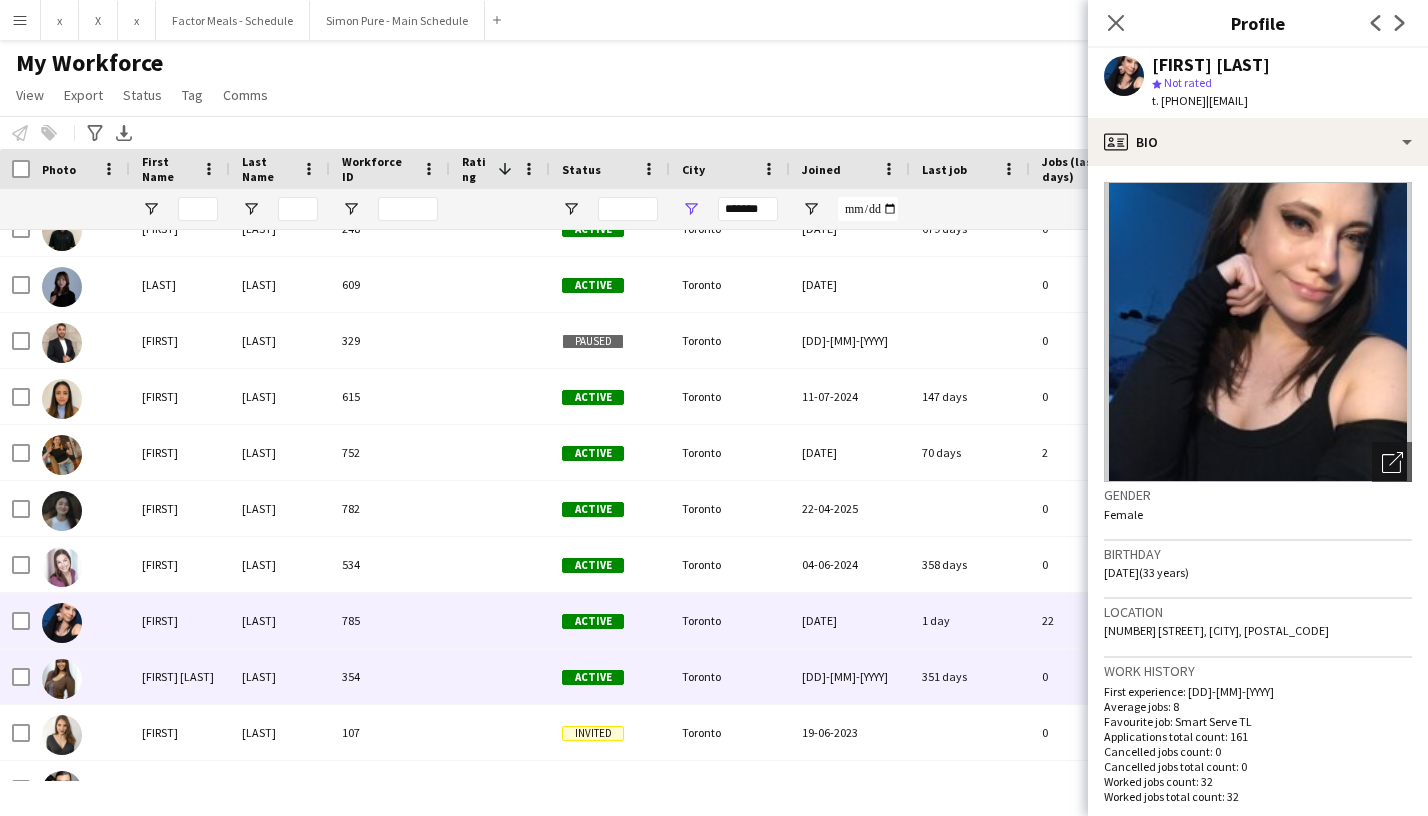 click at bounding box center [62, 679] 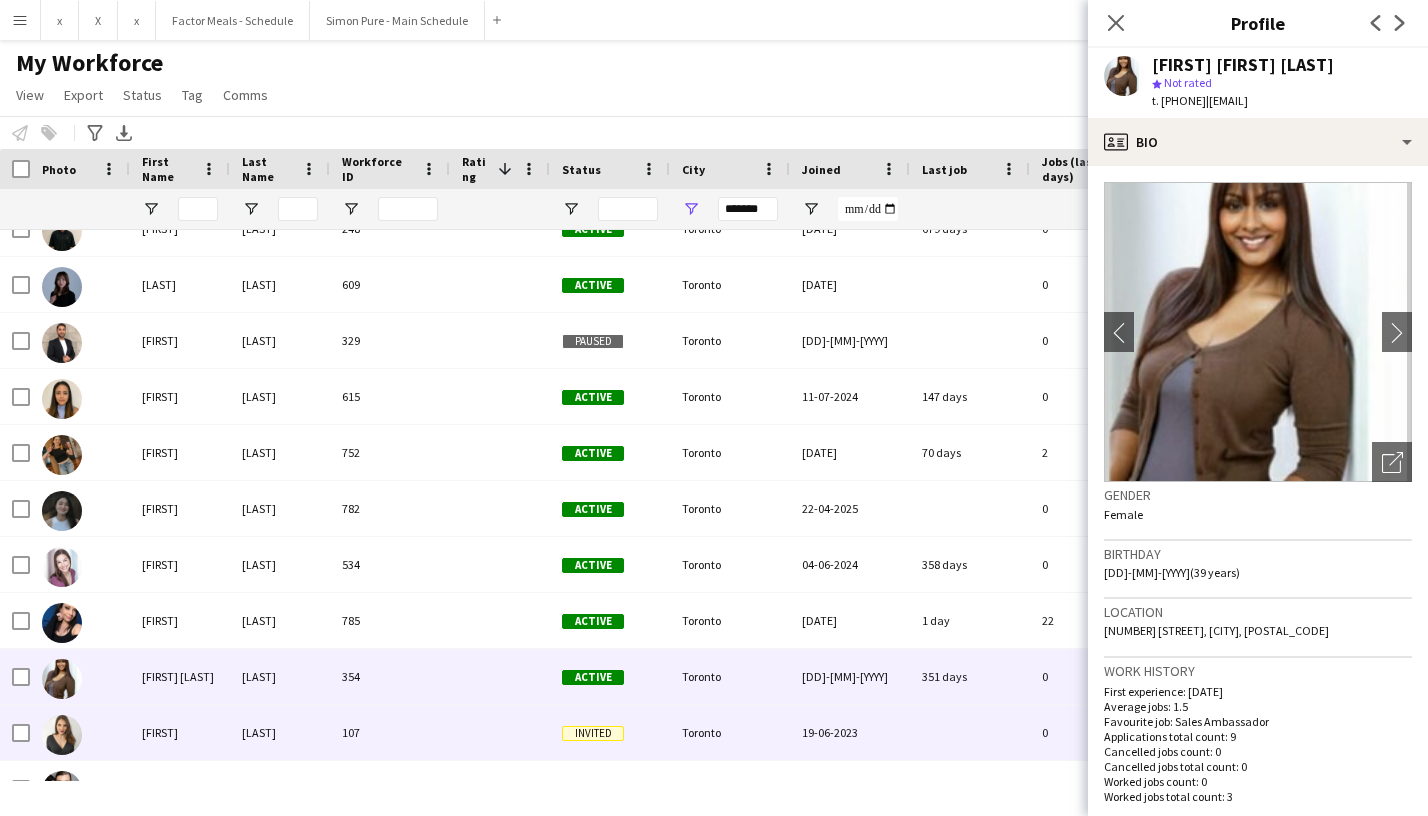 click at bounding box center [62, 735] 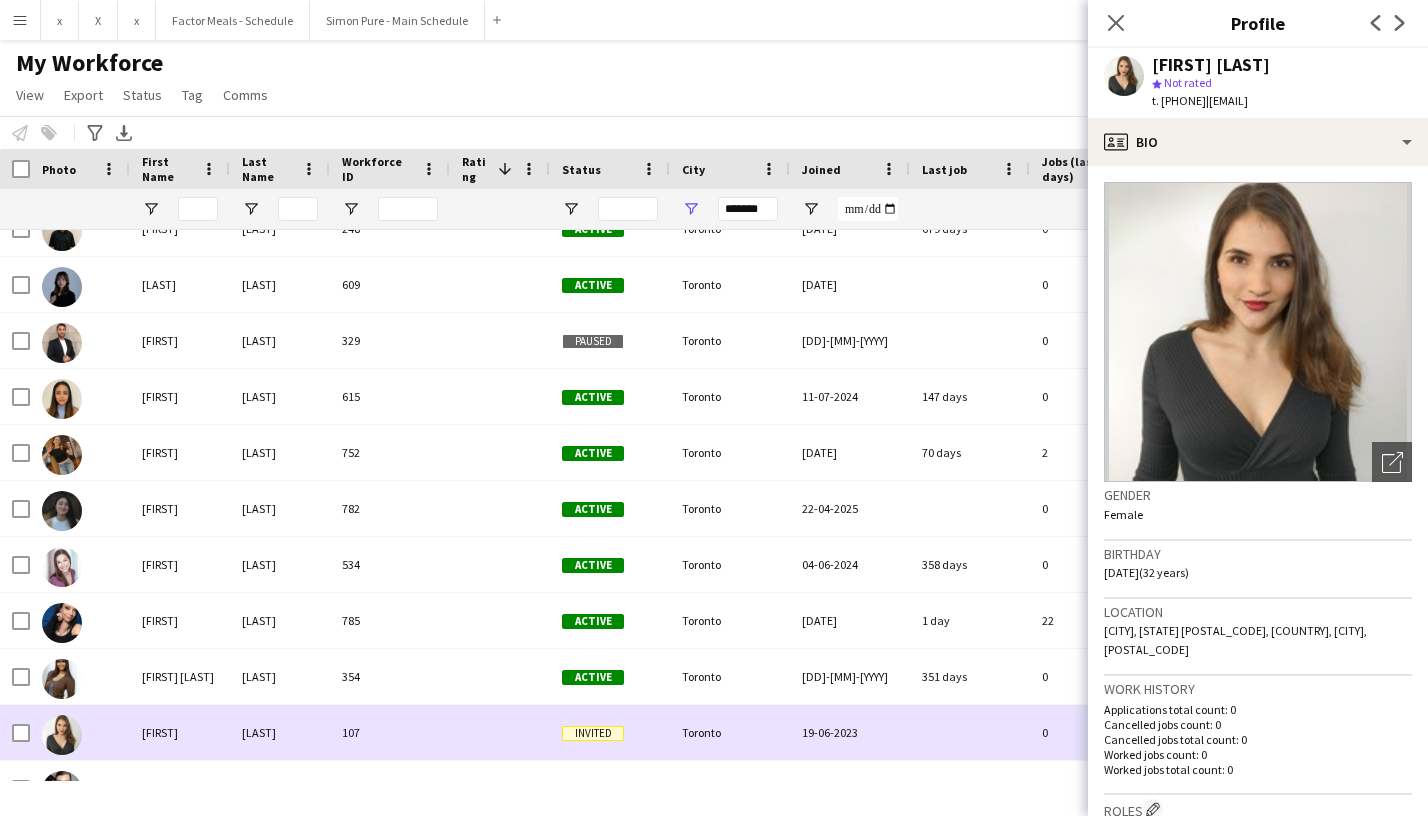 scroll, scrollTop: 7700, scrollLeft: 0, axis: vertical 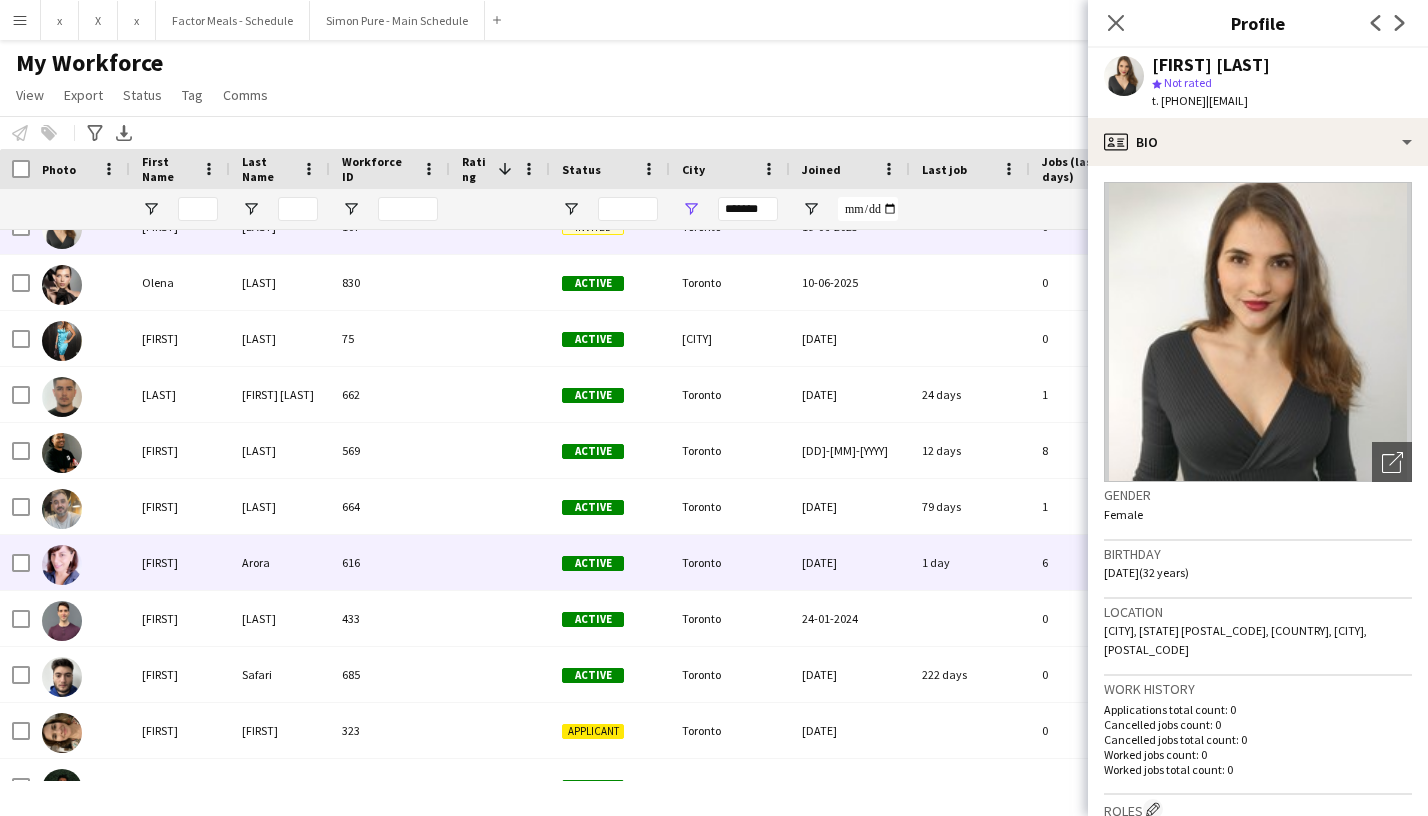 click at bounding box center (62, 565) 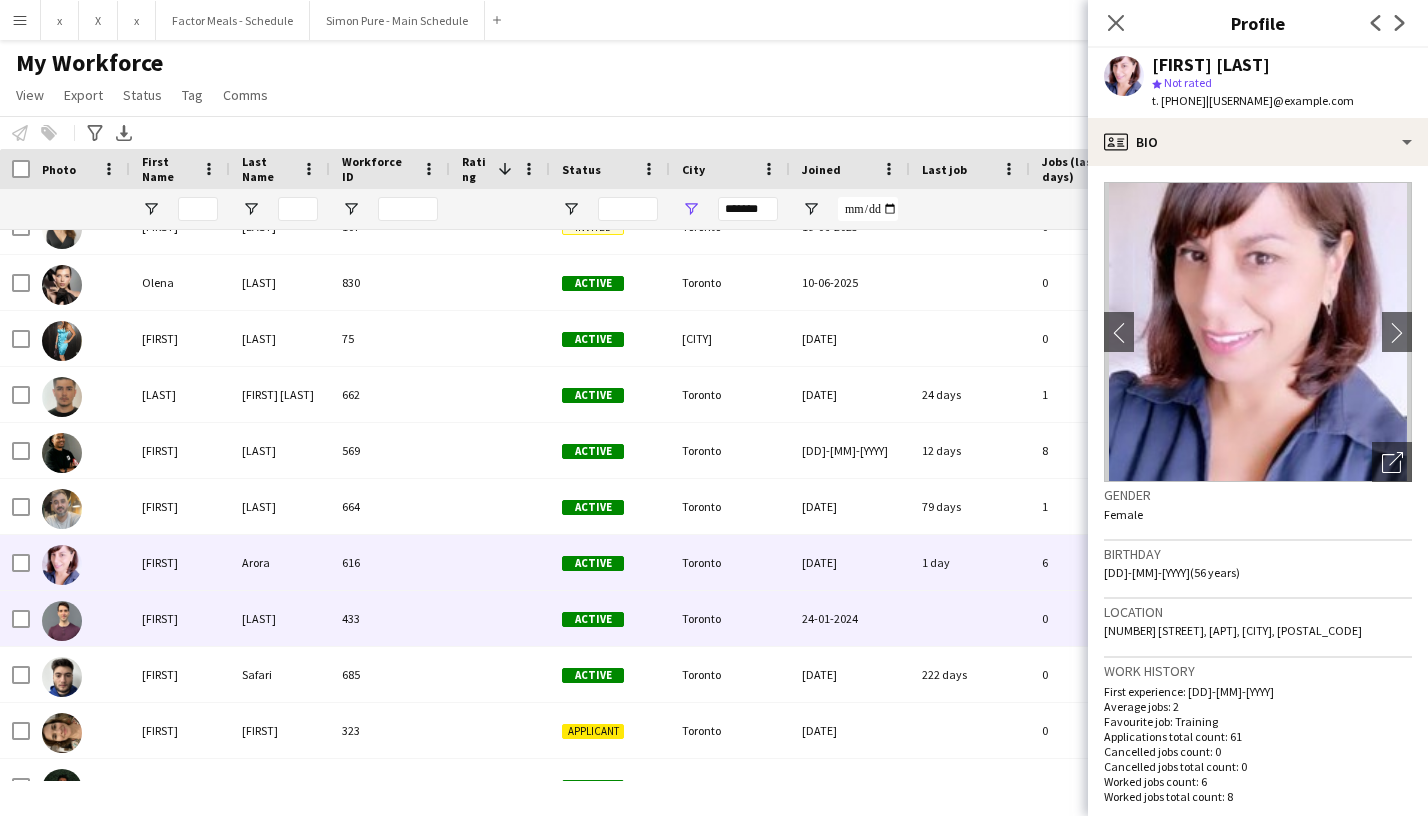 click at bounding box center (62, 621) 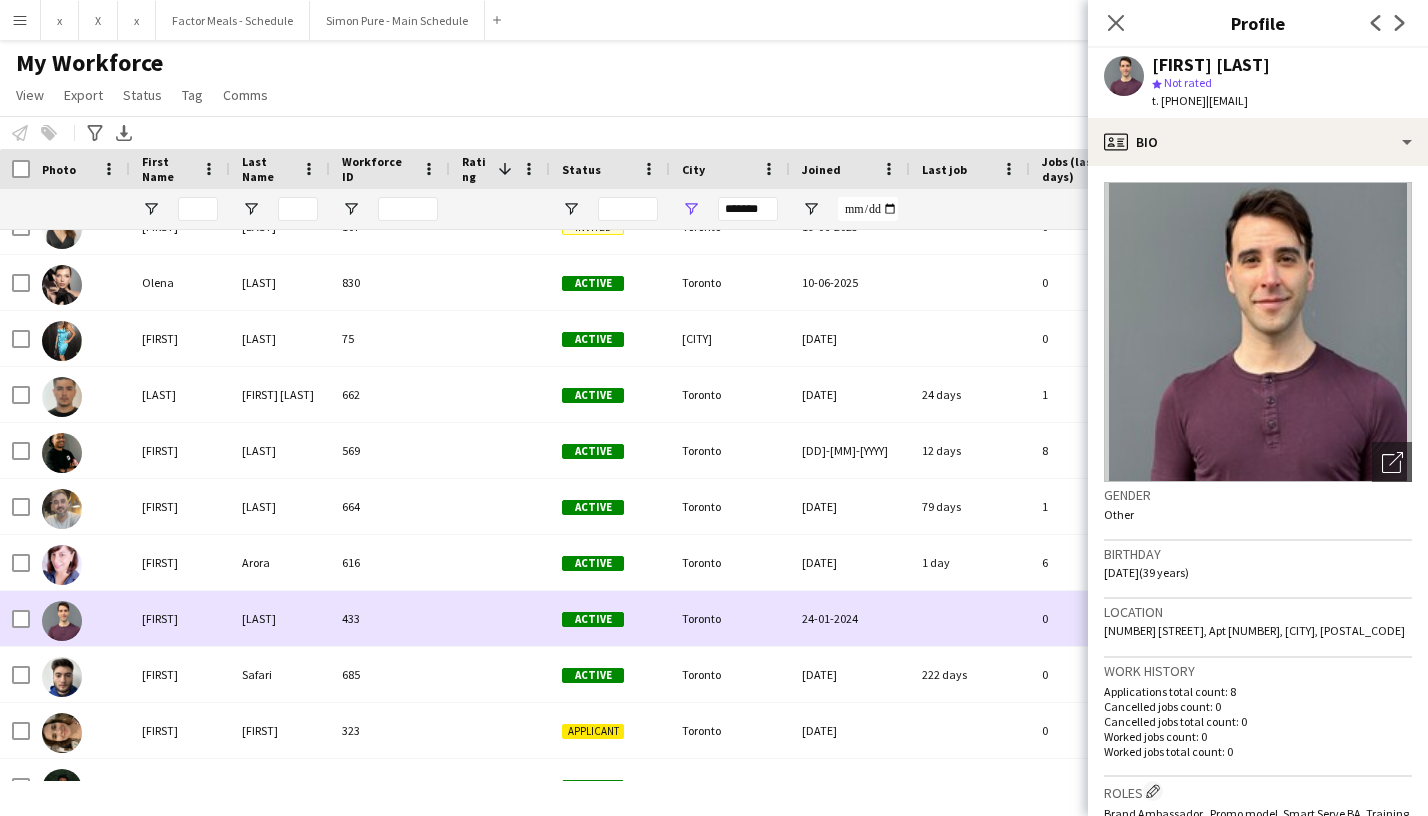 scroll, scrollTop: 8347, scrollLeft: 0, axis: vertical 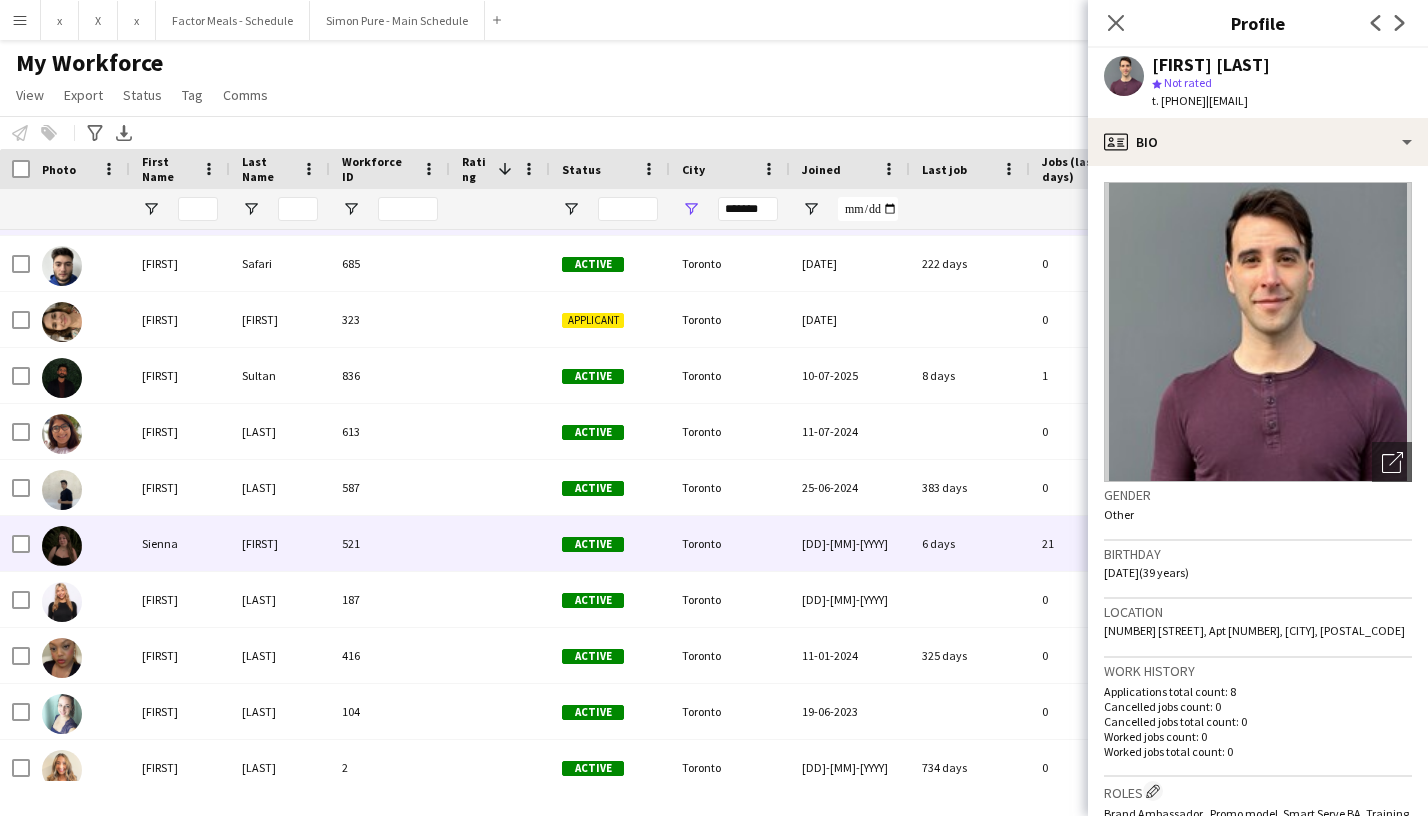 click at bounding box center (62, 546) 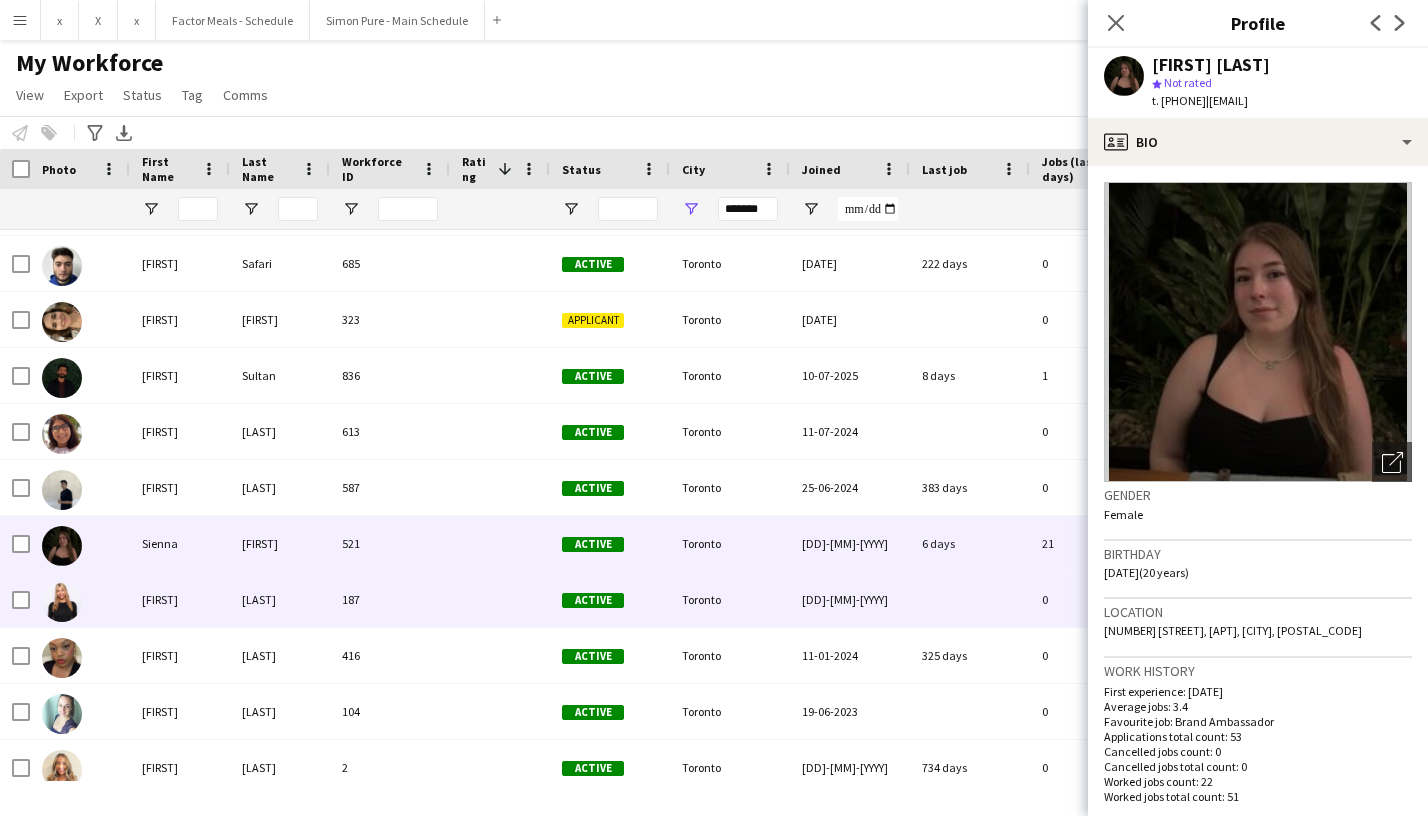 click at bounding box center [62, 602] 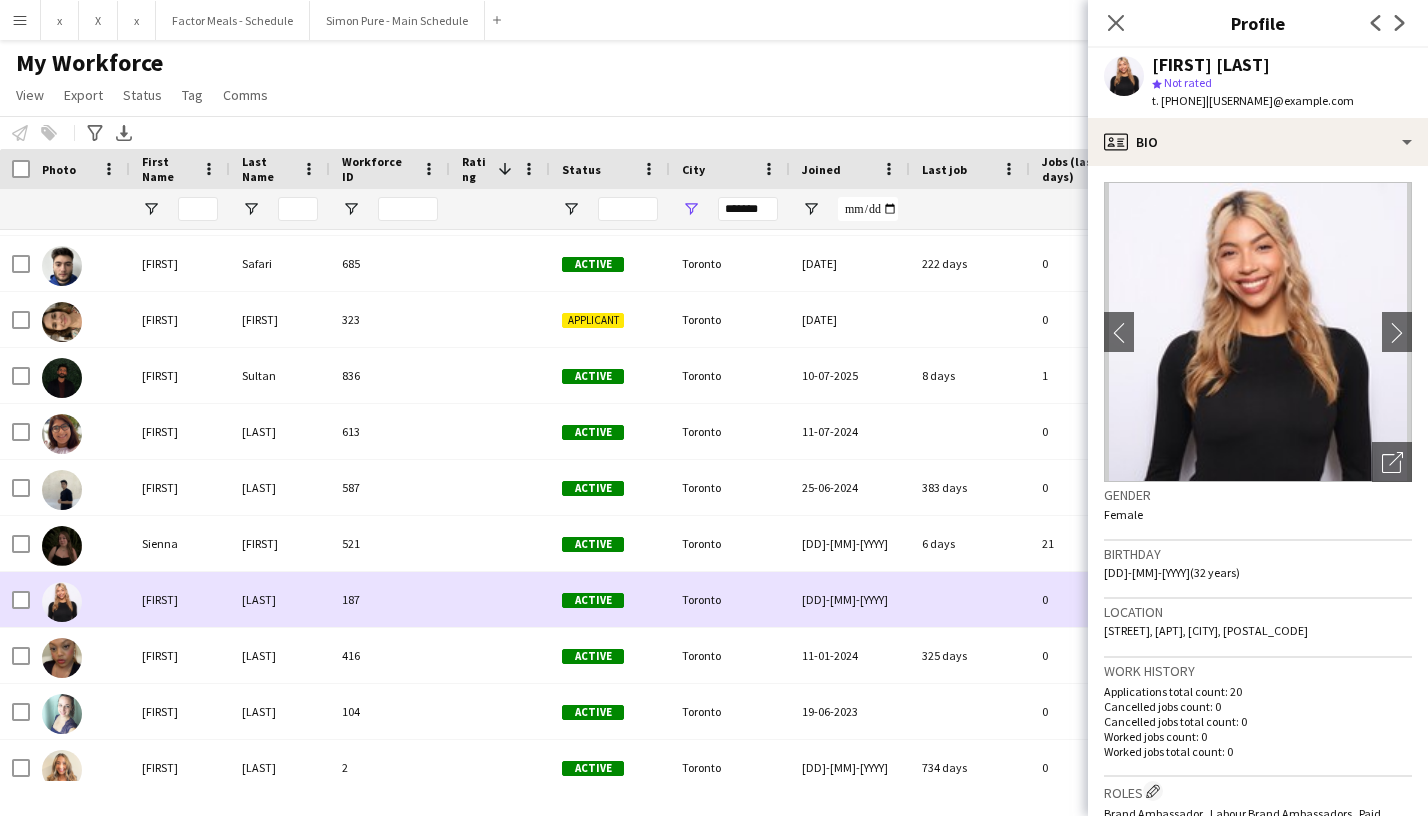 scroll, scrollTop: 8585, scrollLeft: 0, axis: vertical 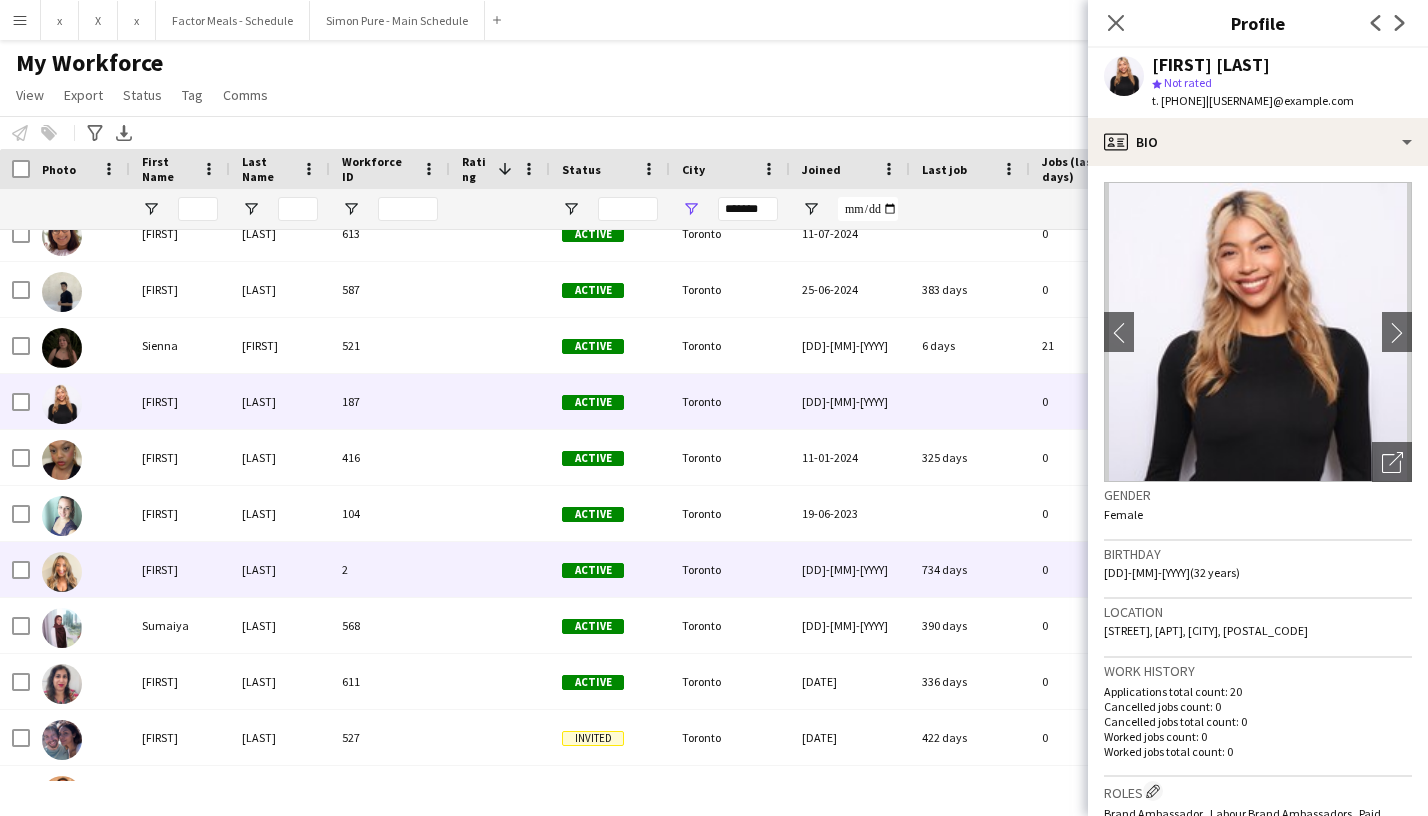 click at bounding box center [62, 572] 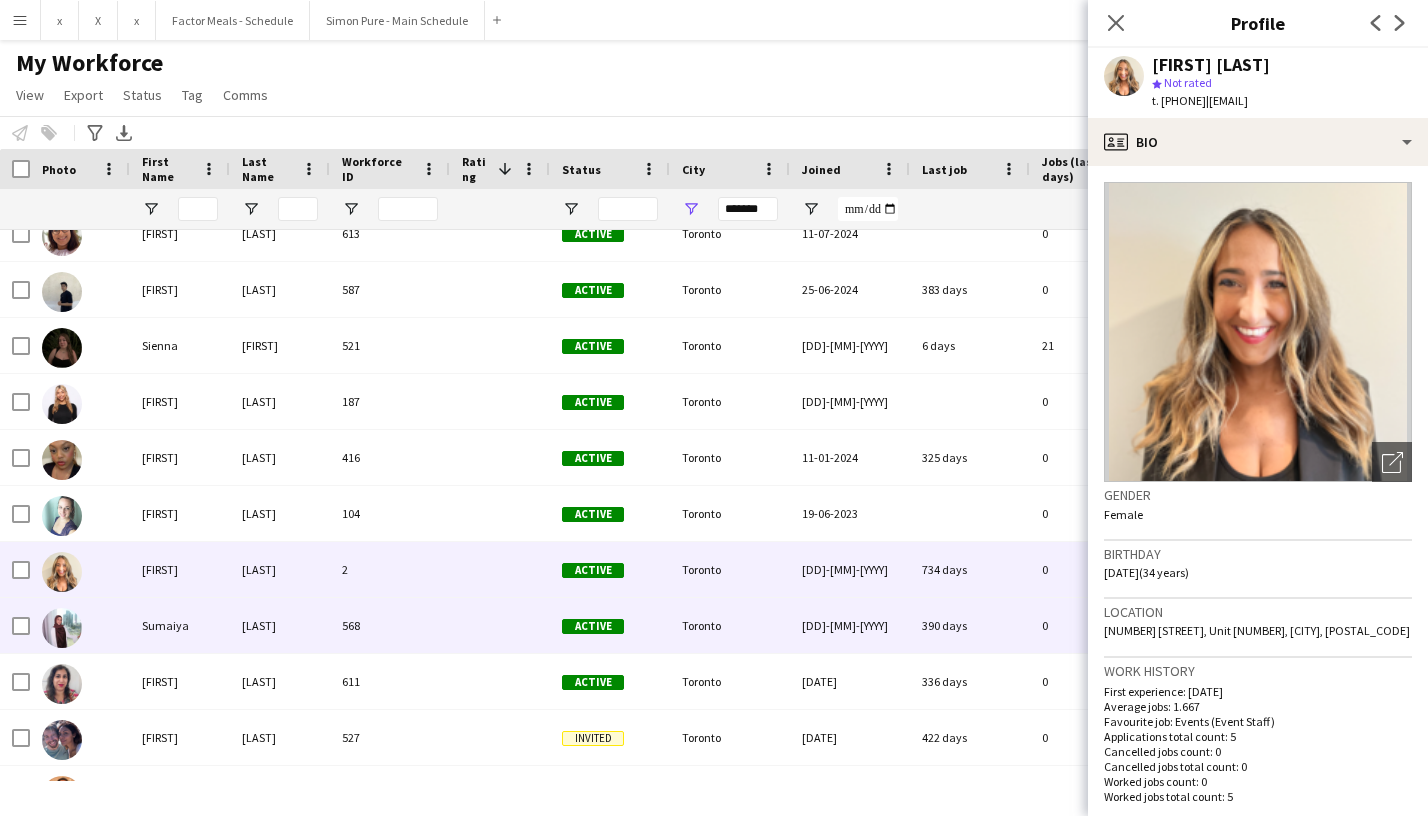 click at bounding box center [62, 628] 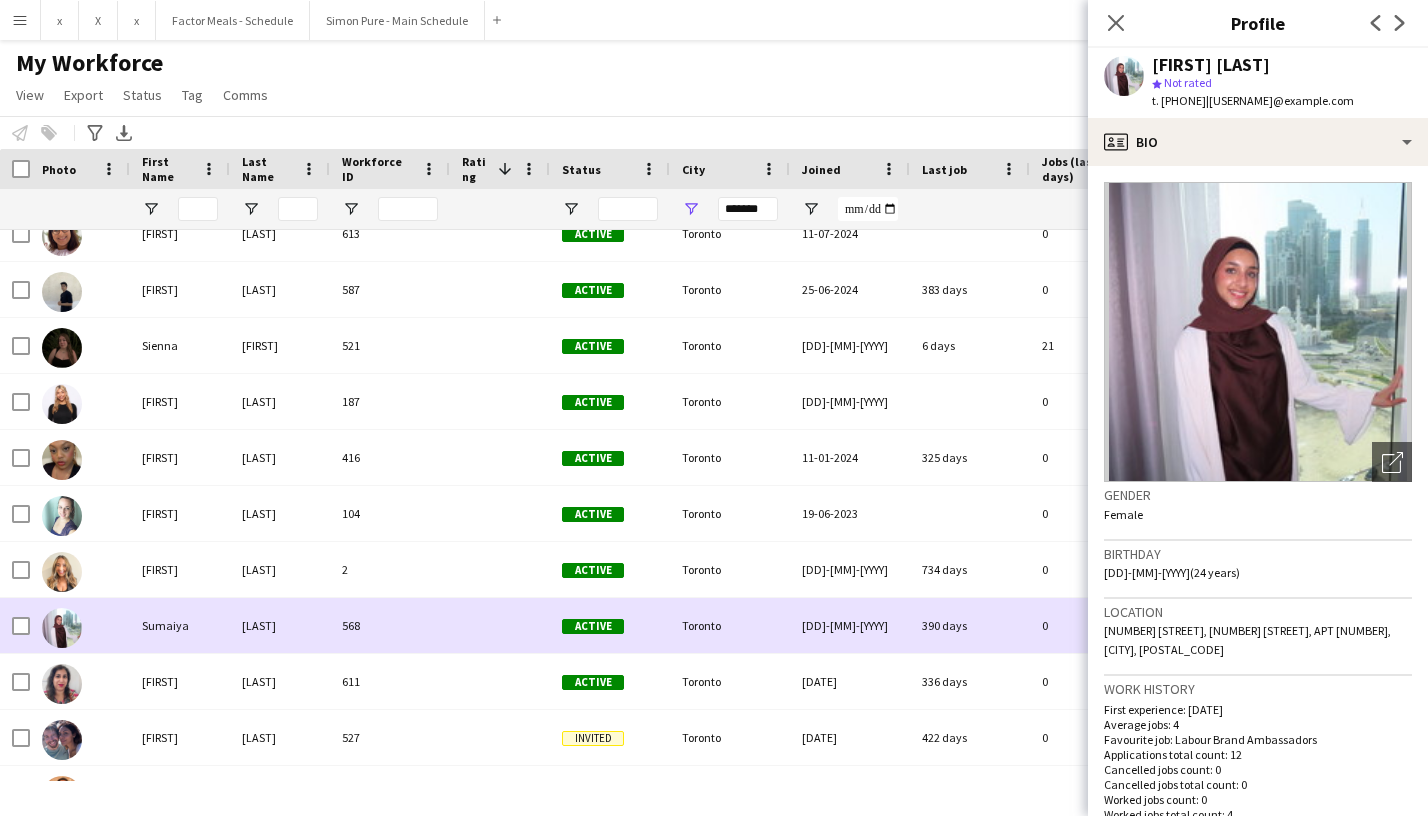 click at bounding box center [62, 628] 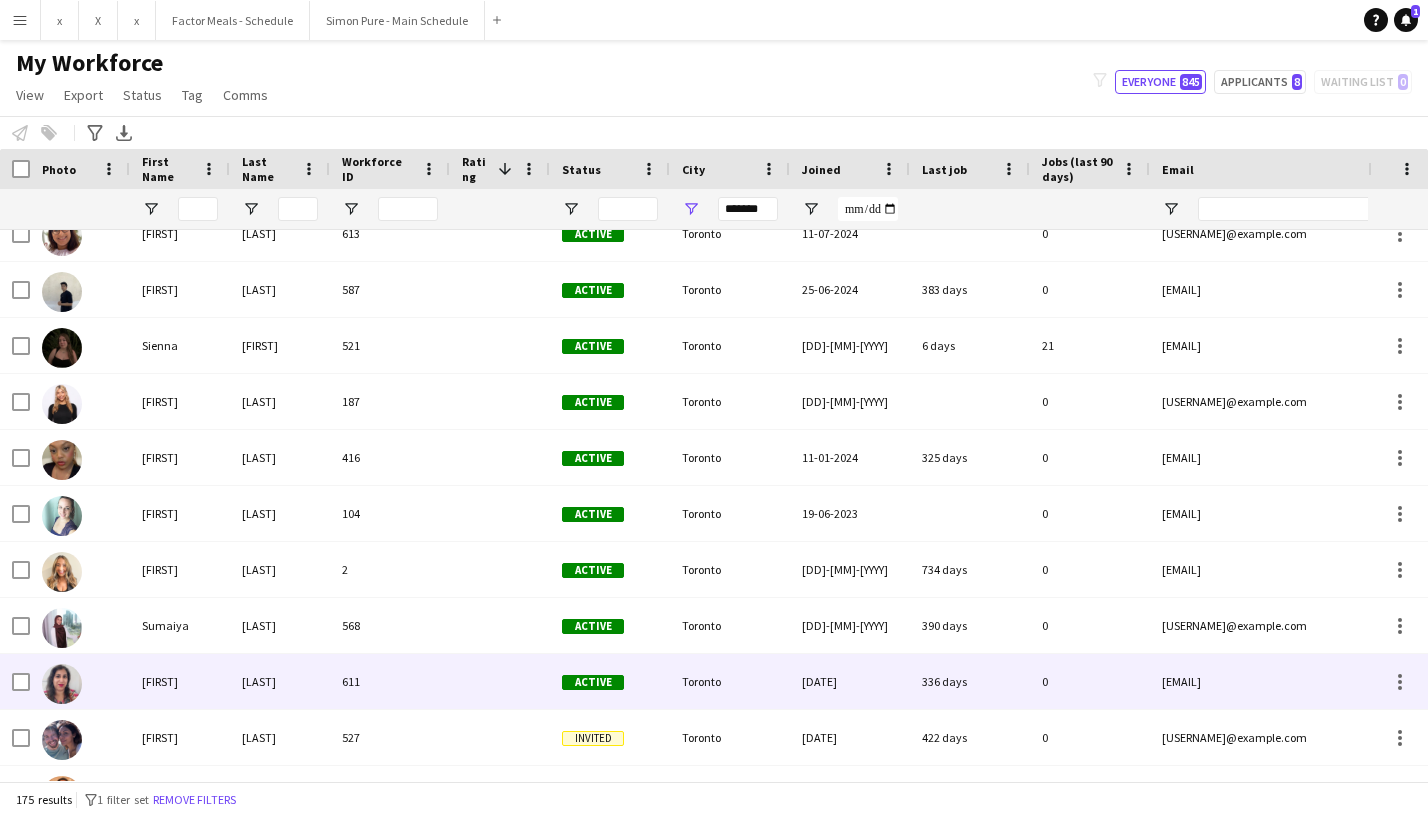 click at bounding box center [62, 684] 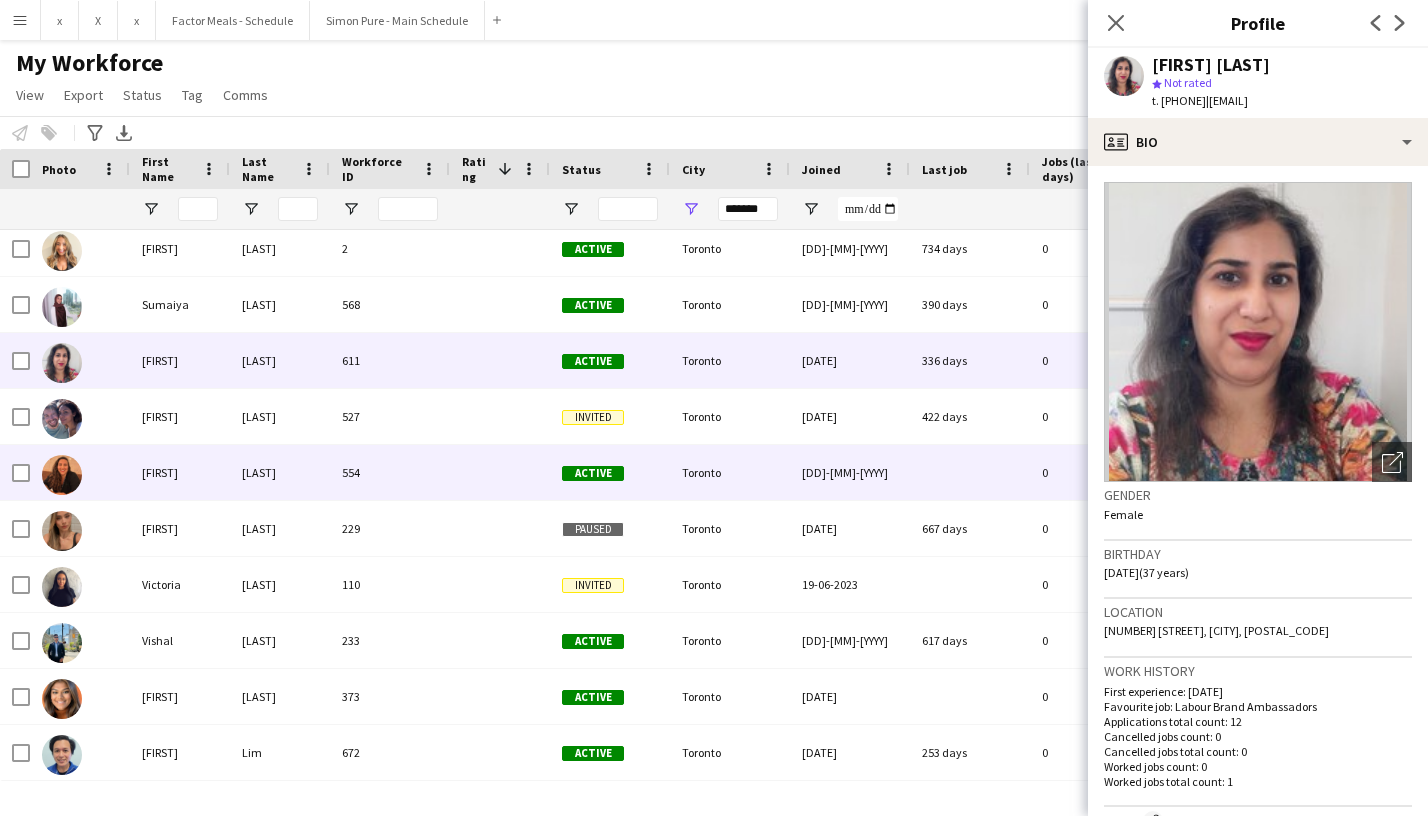 click at bounding box center (62, 475) 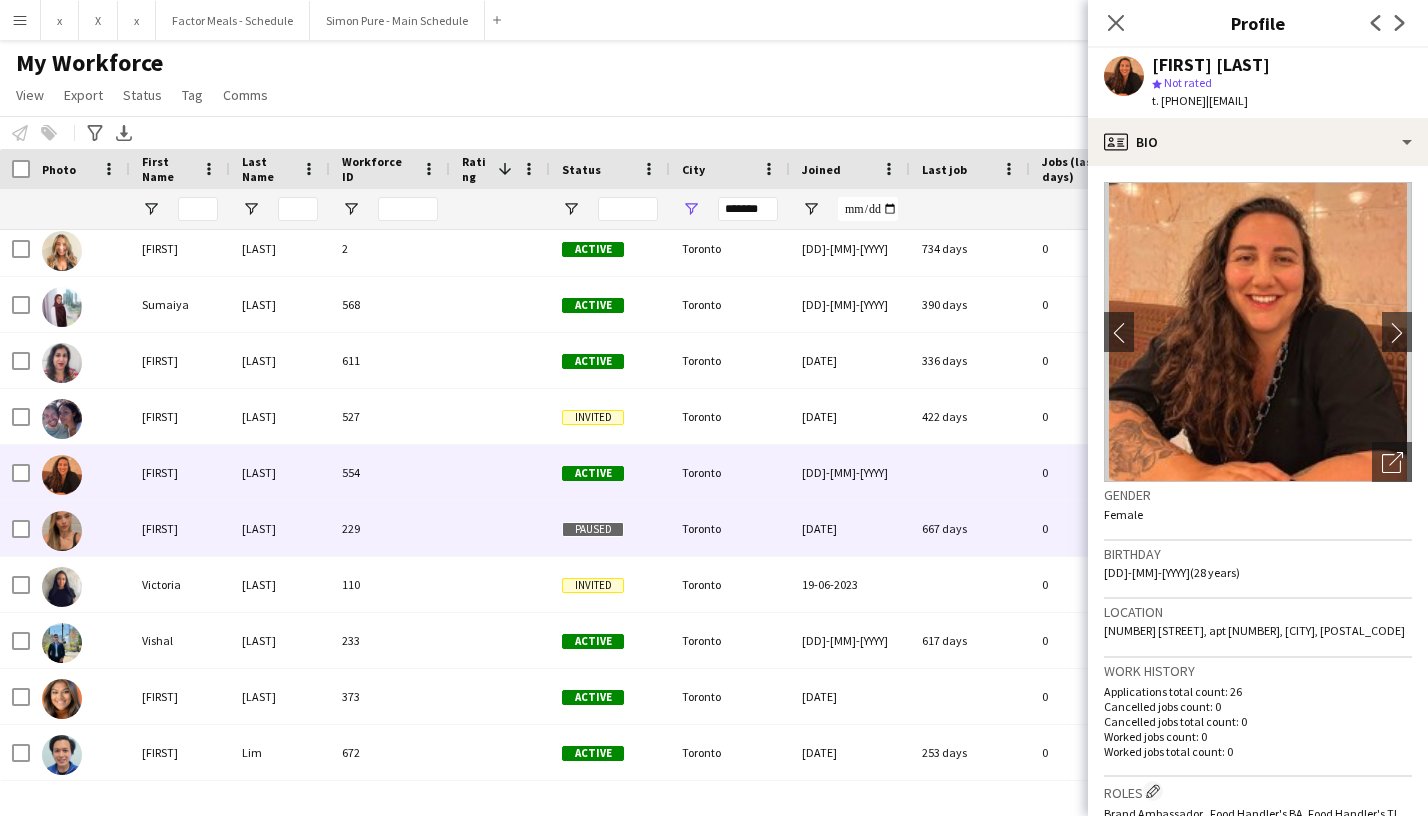 click at bounding box center [62, 530] 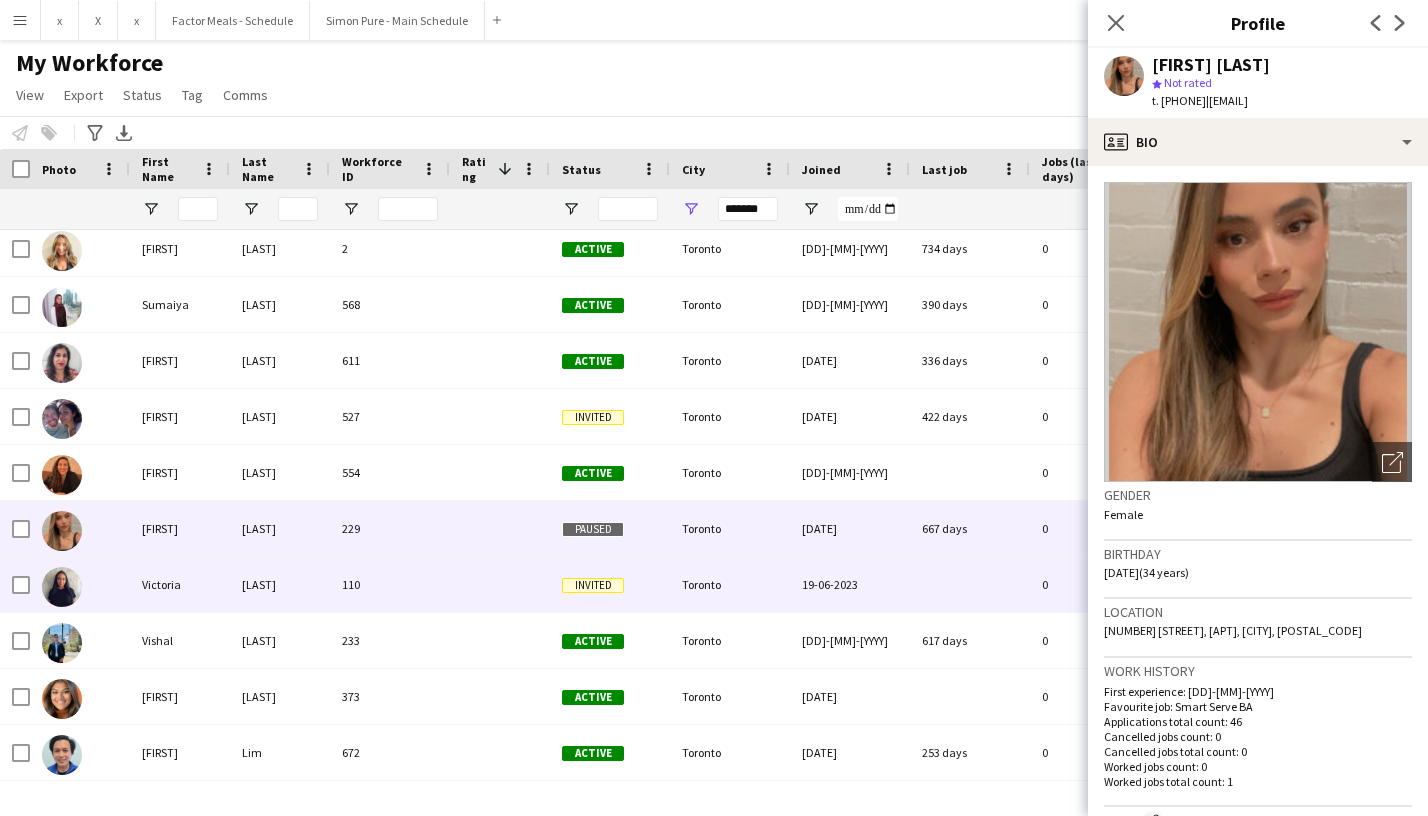 click at bounding box center (62, 587) 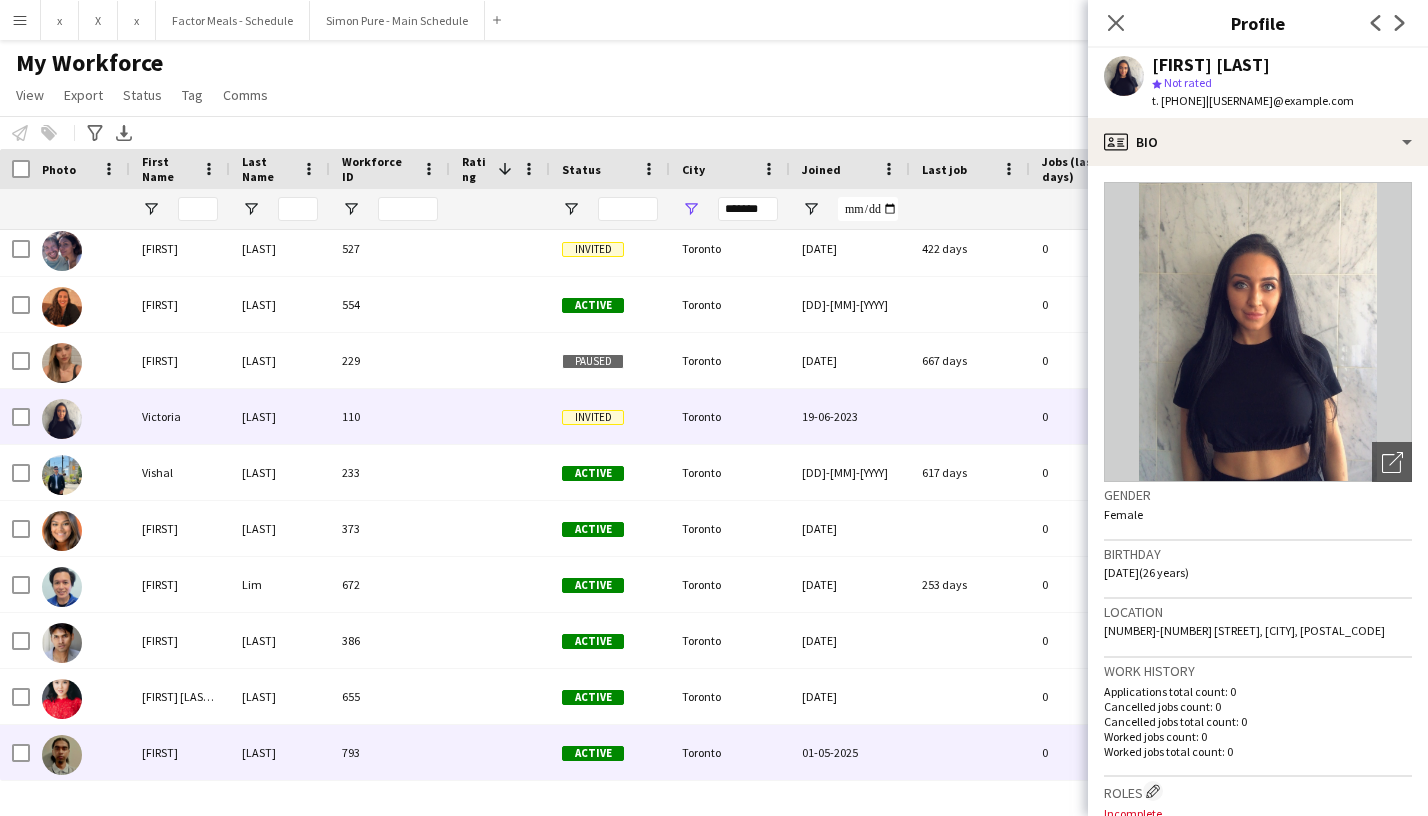 click at bounding box center [62, 755] 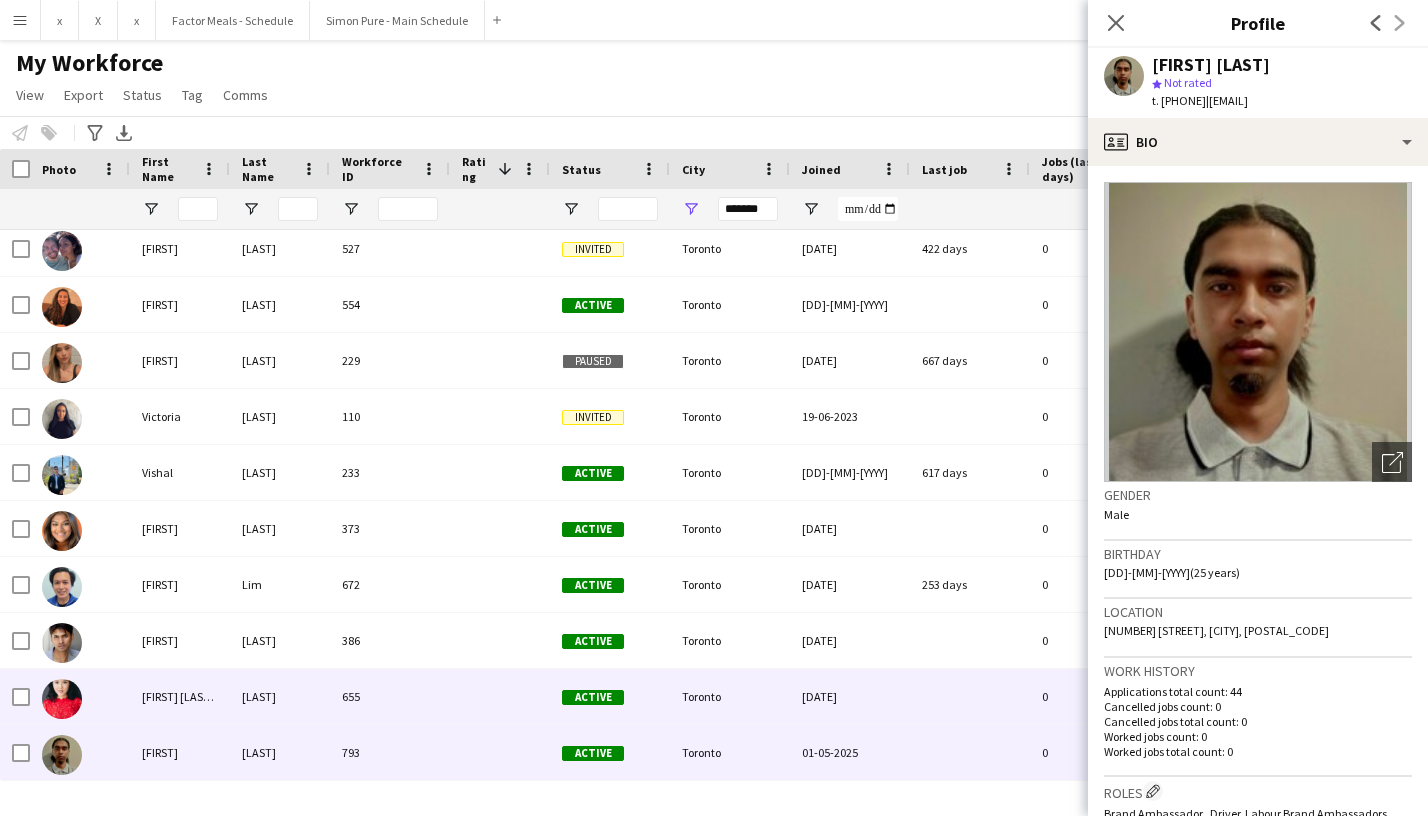 click at bounding box center (62, 699) 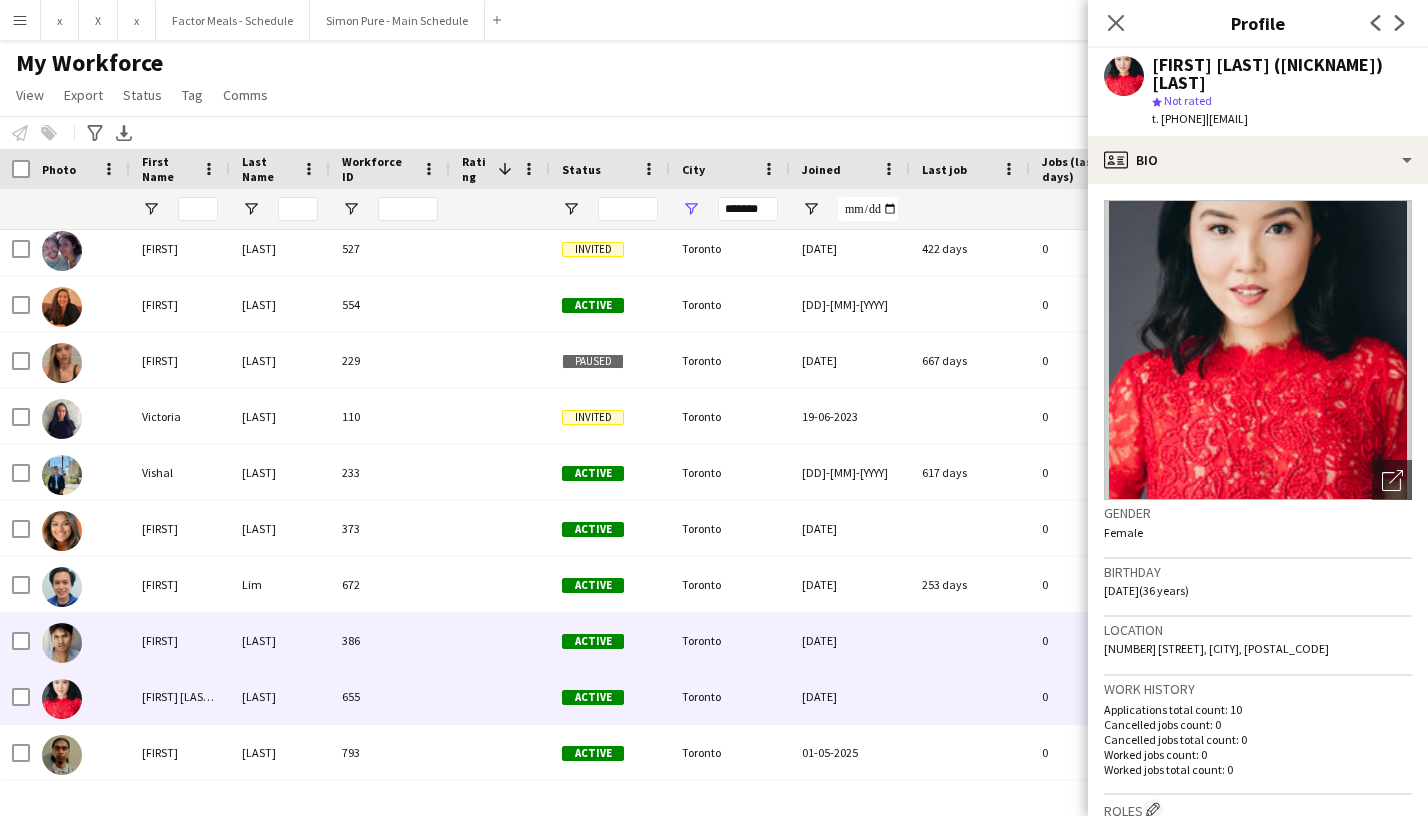 click at bounding box center (62, 643) 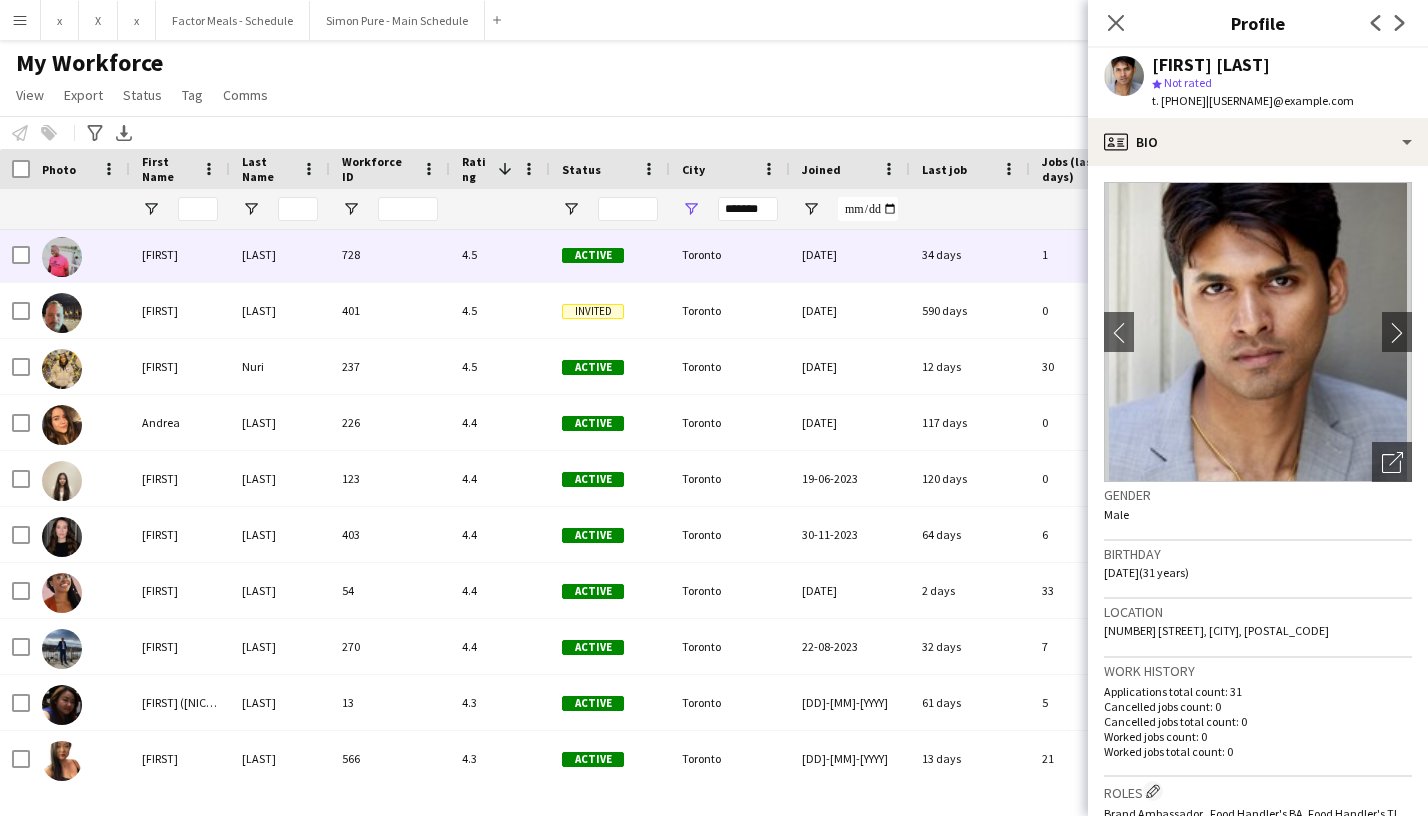 click at bounding box center (62, 257) 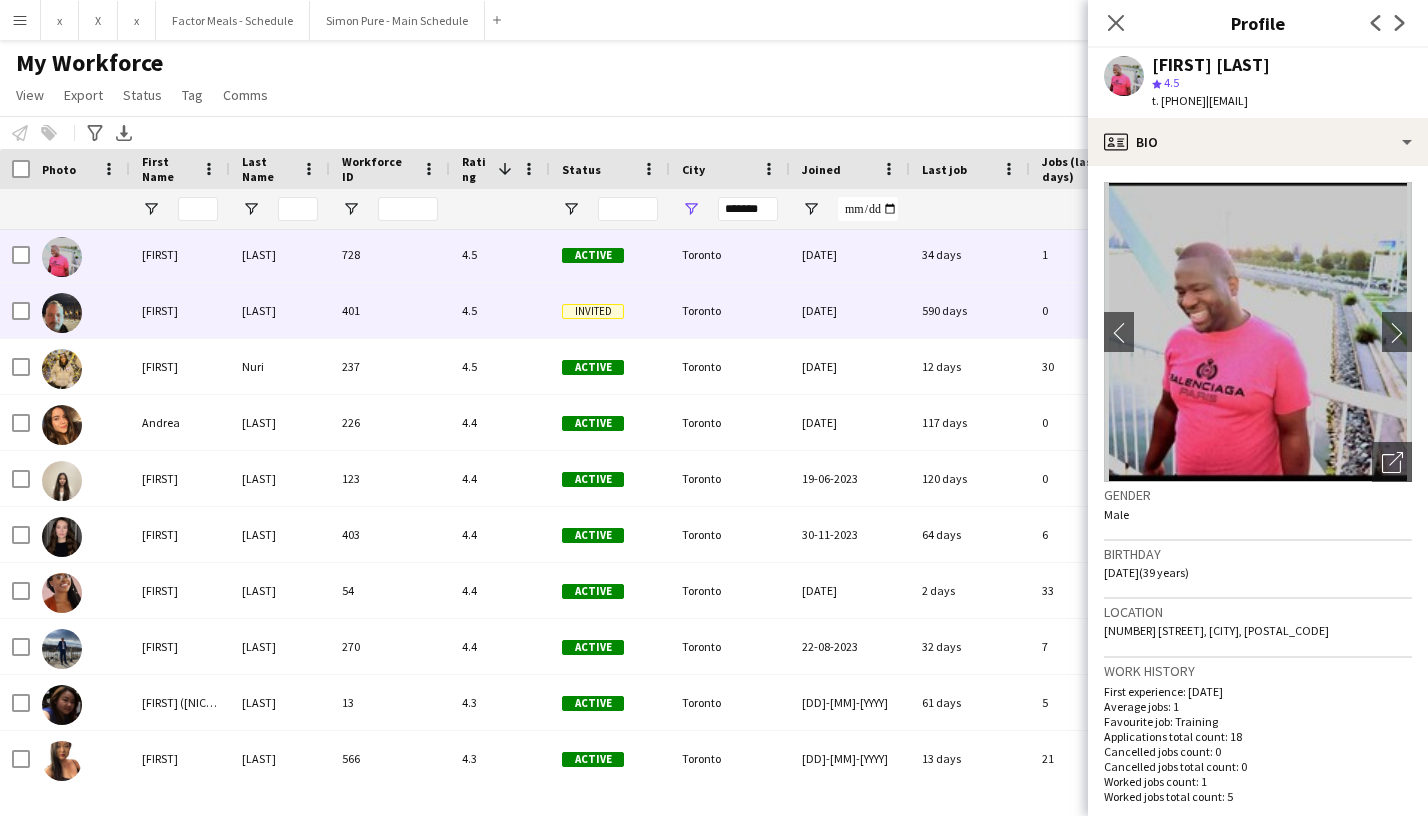 click at bounding box center (62, 313) 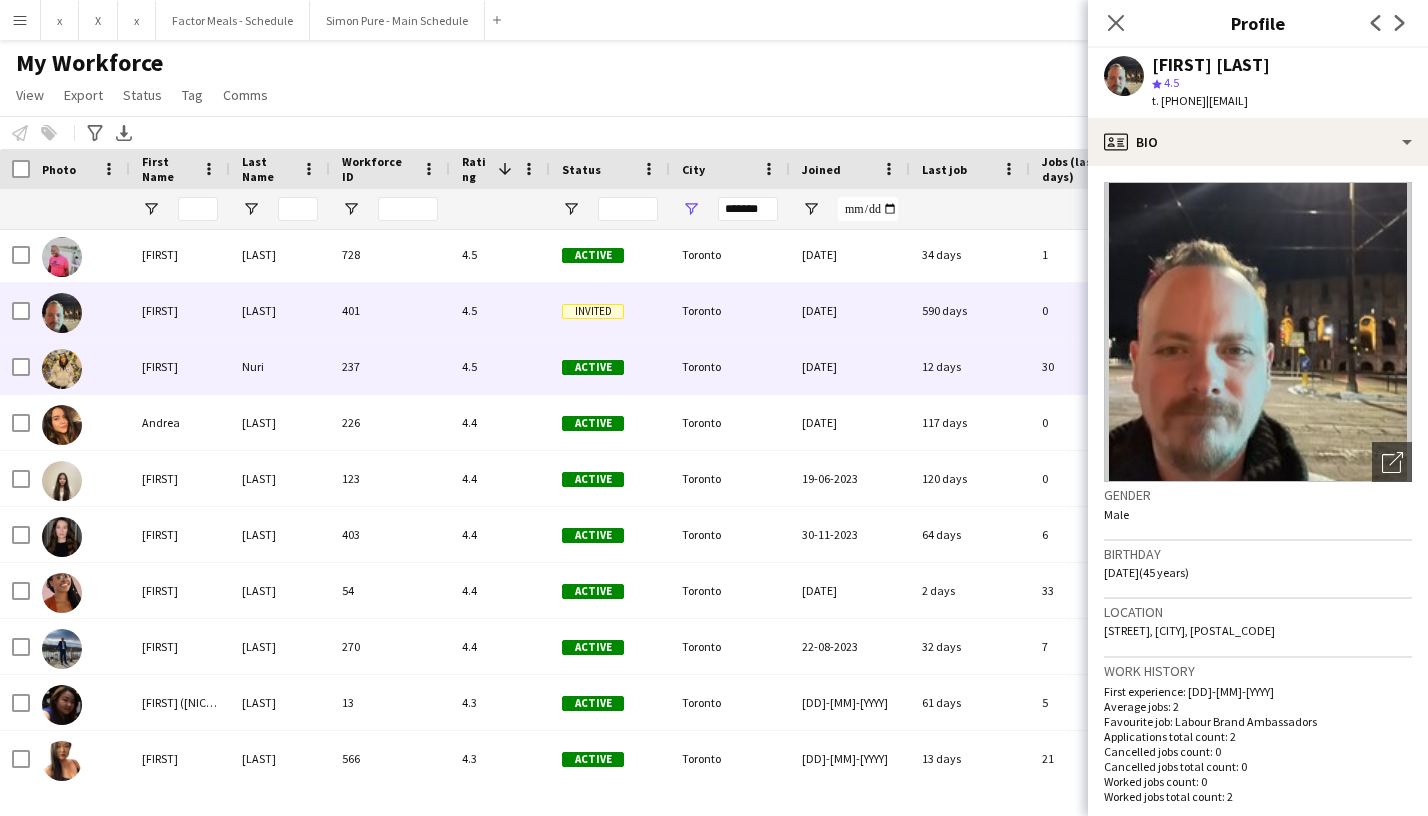 click at bounding box center [62, 368] 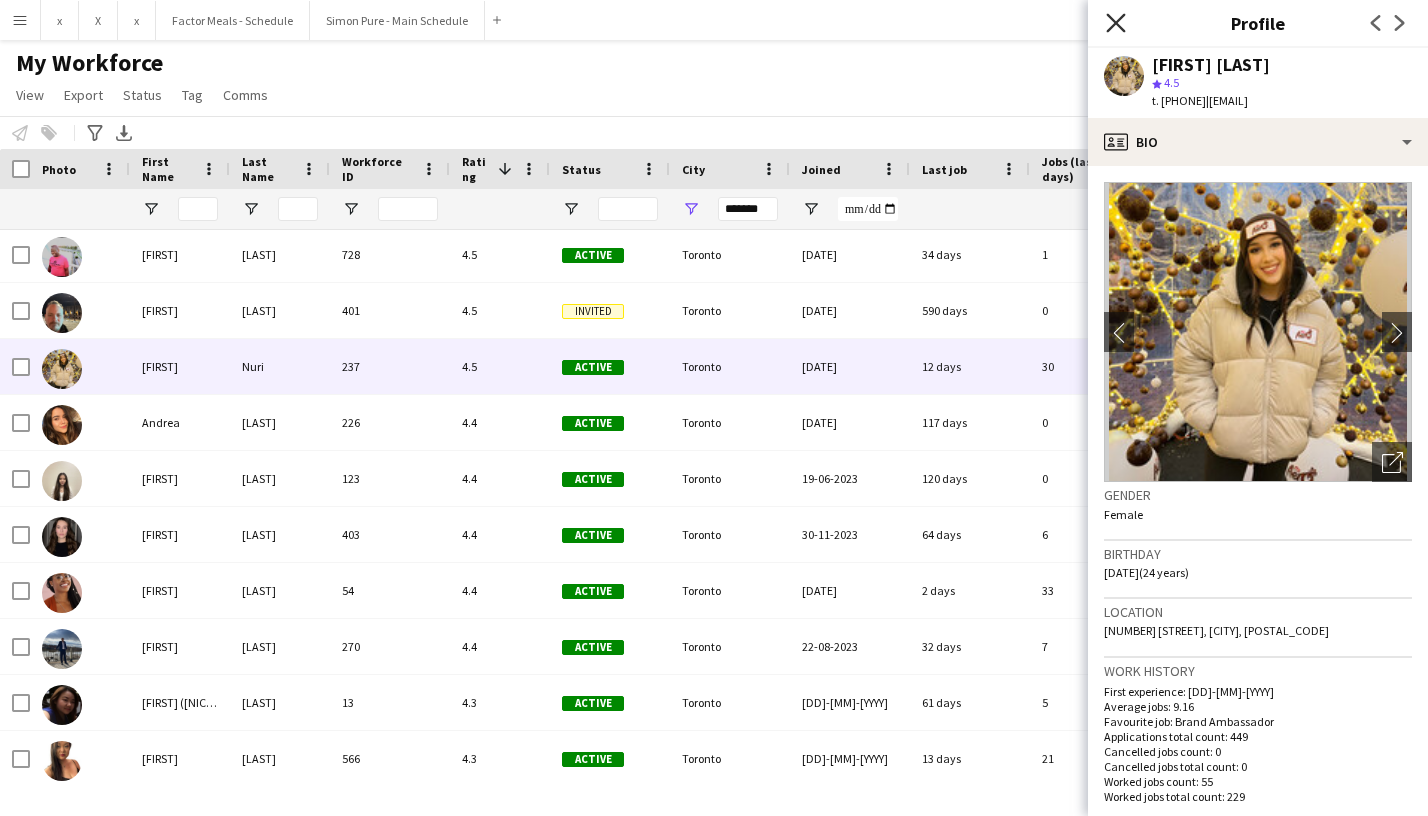 click on "Close pop-in" 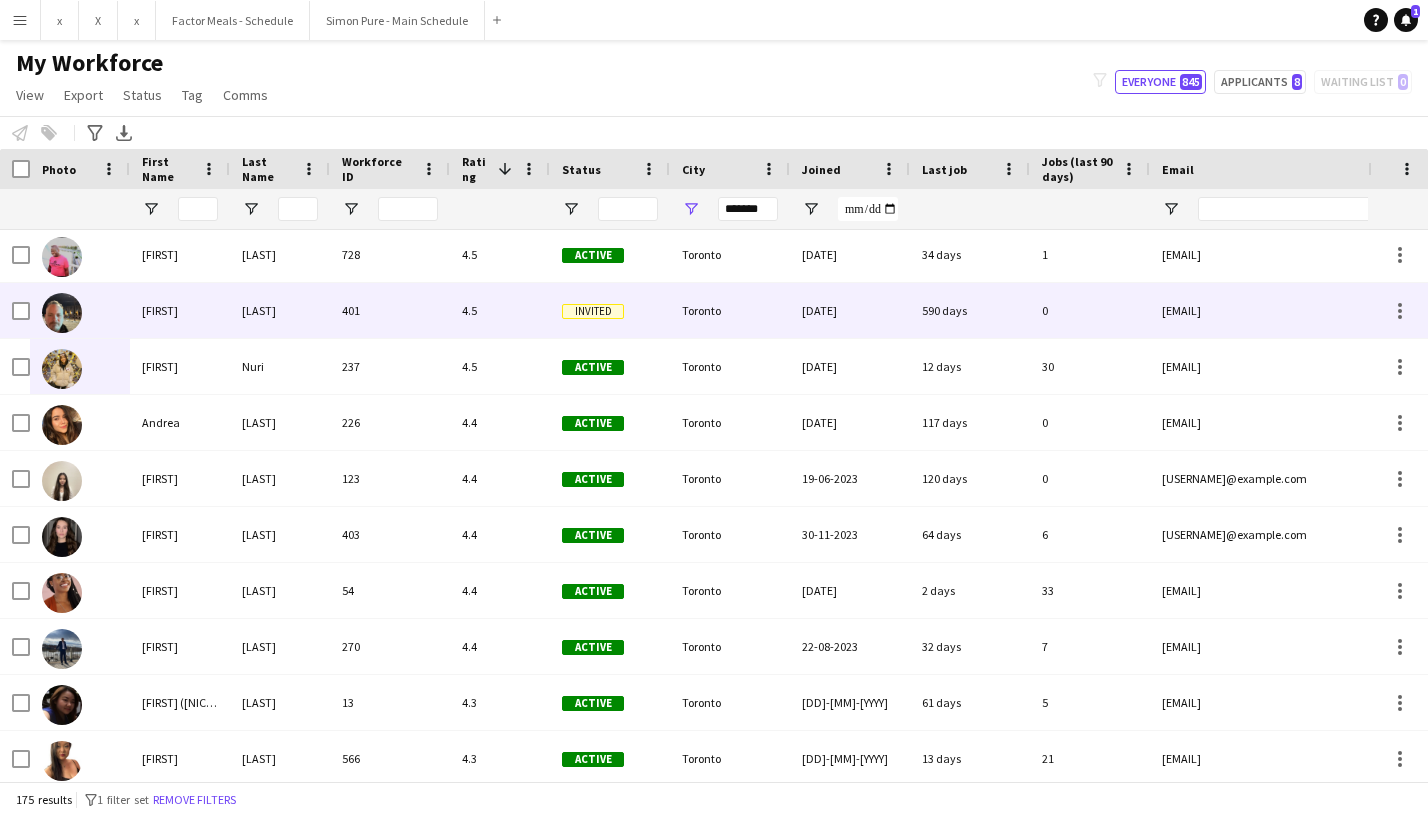 scroll, scrollTop: 781, scrollLeft: 0, axis: vertical 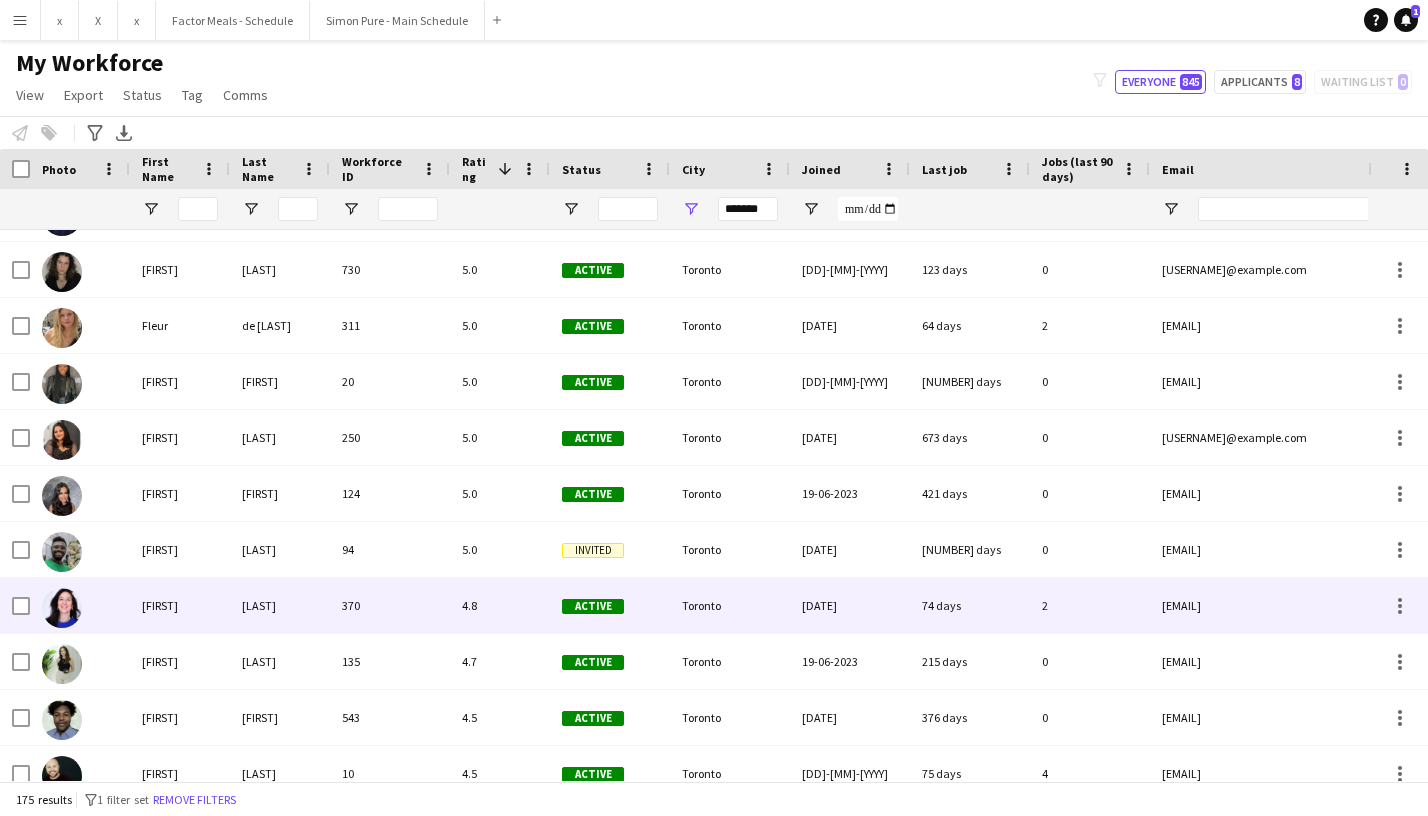 click on "[FIRST]" at bounding box center (180, 605) 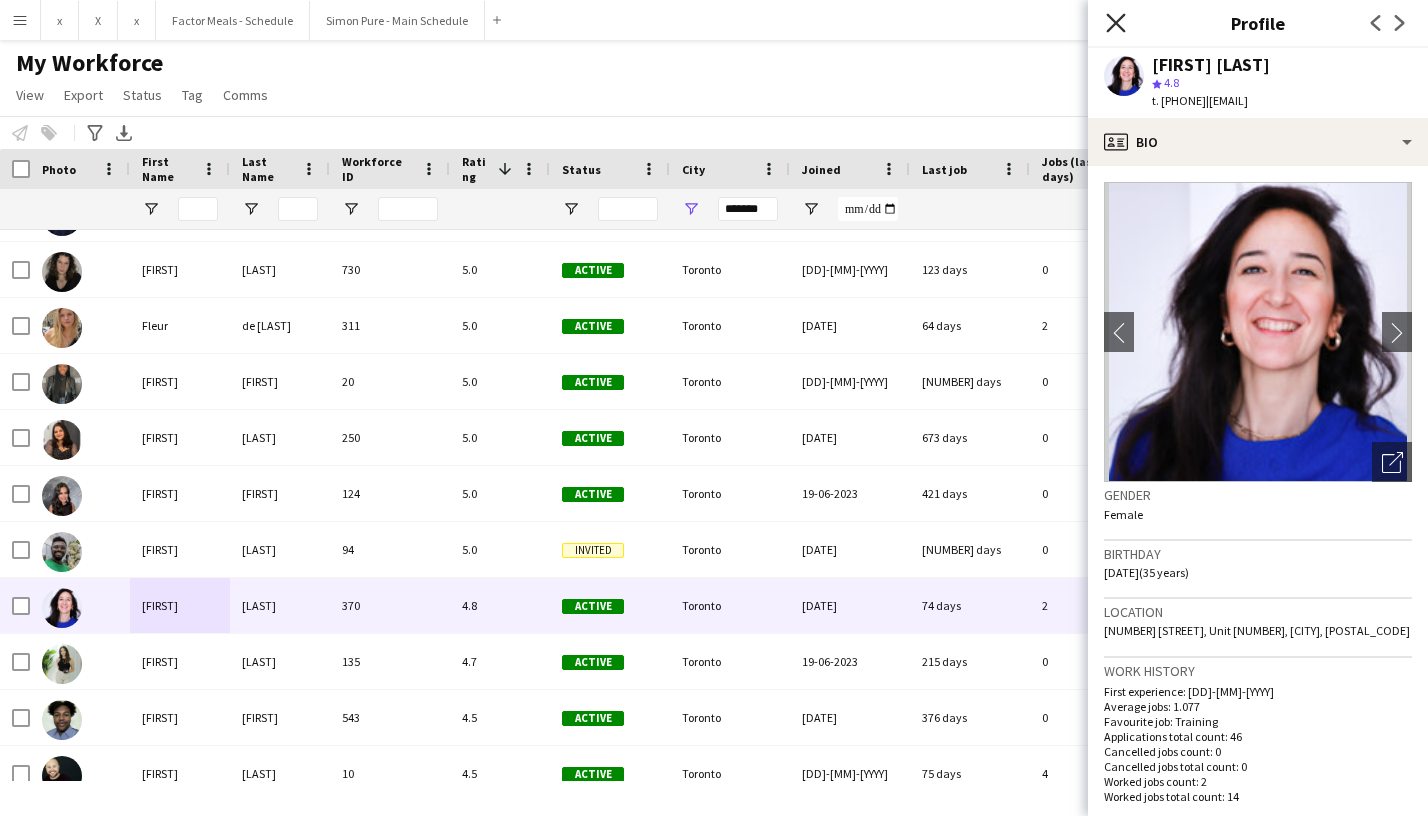 click 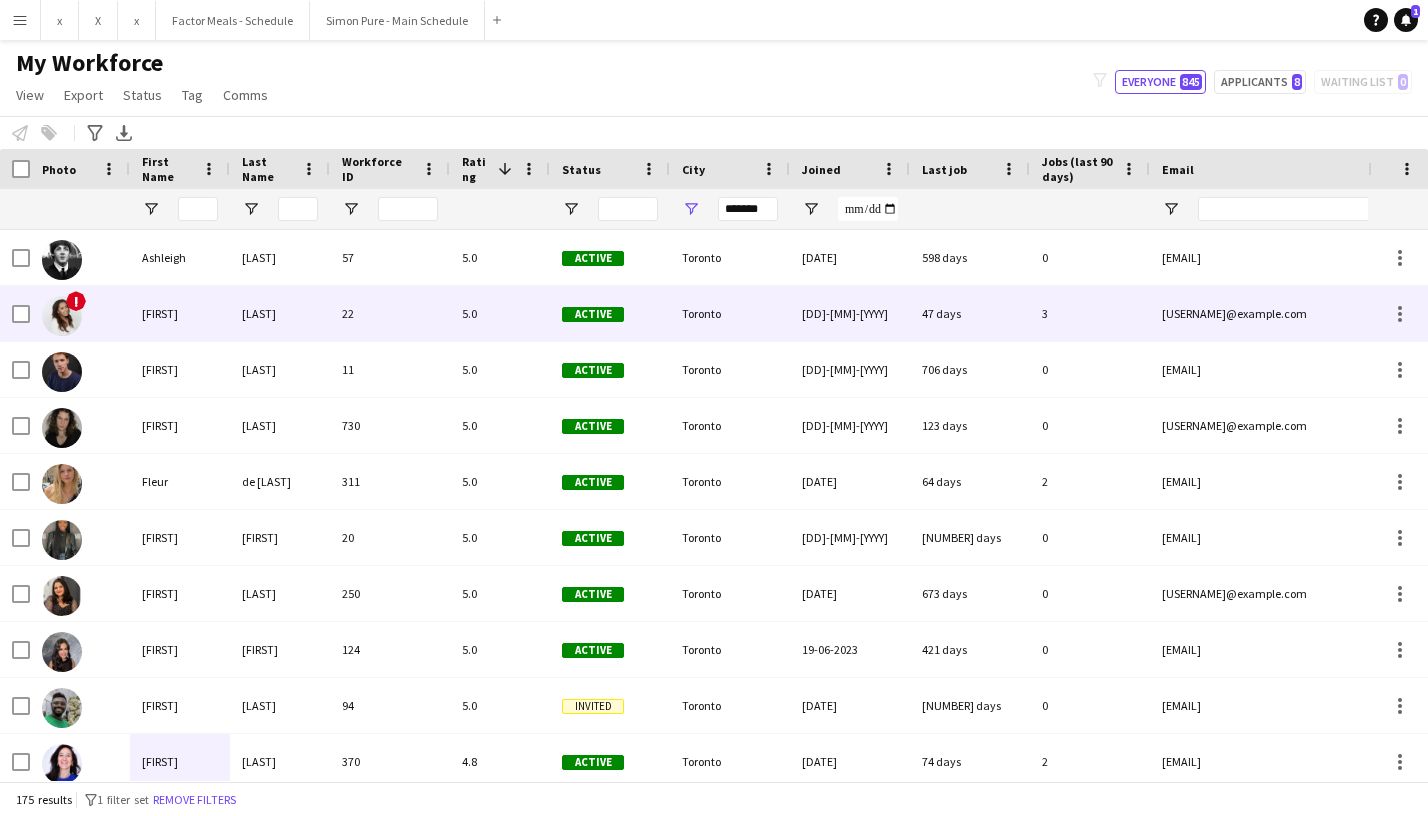 click on "[FIRST]" at bounding box center [180, 313] 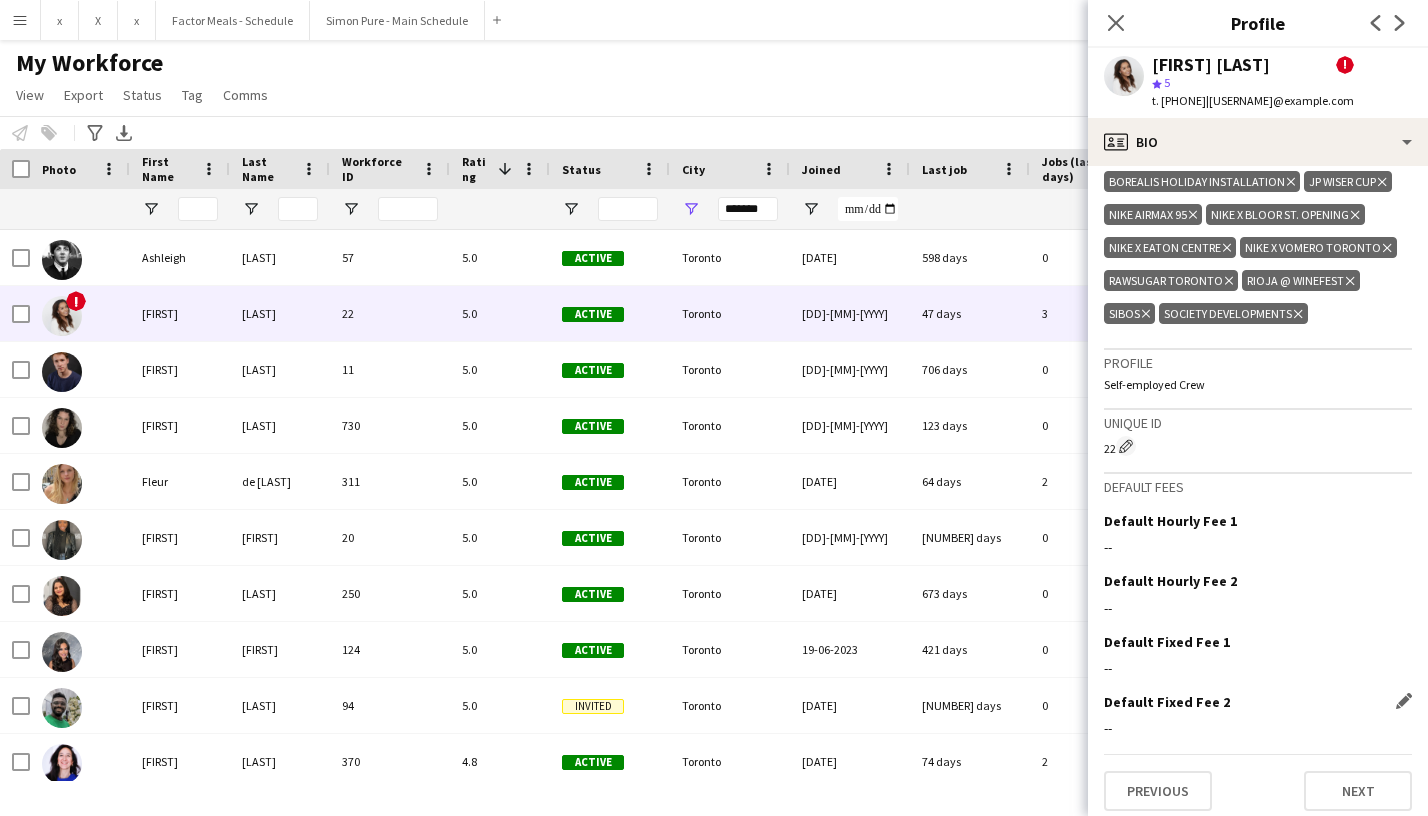 scroll, scrollTop: 1121, scrollLeft: 0, axis: vertical 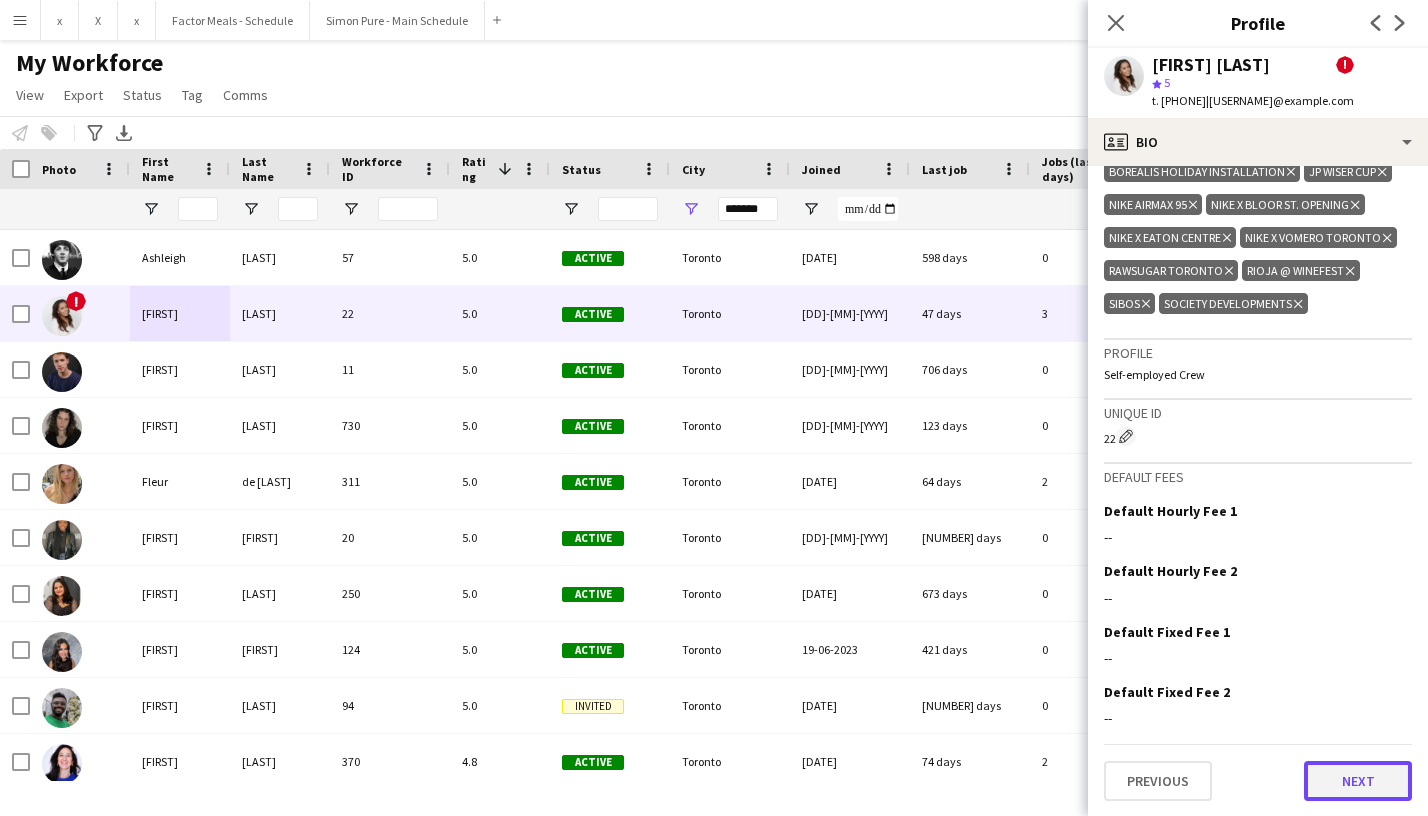 click on "Next" 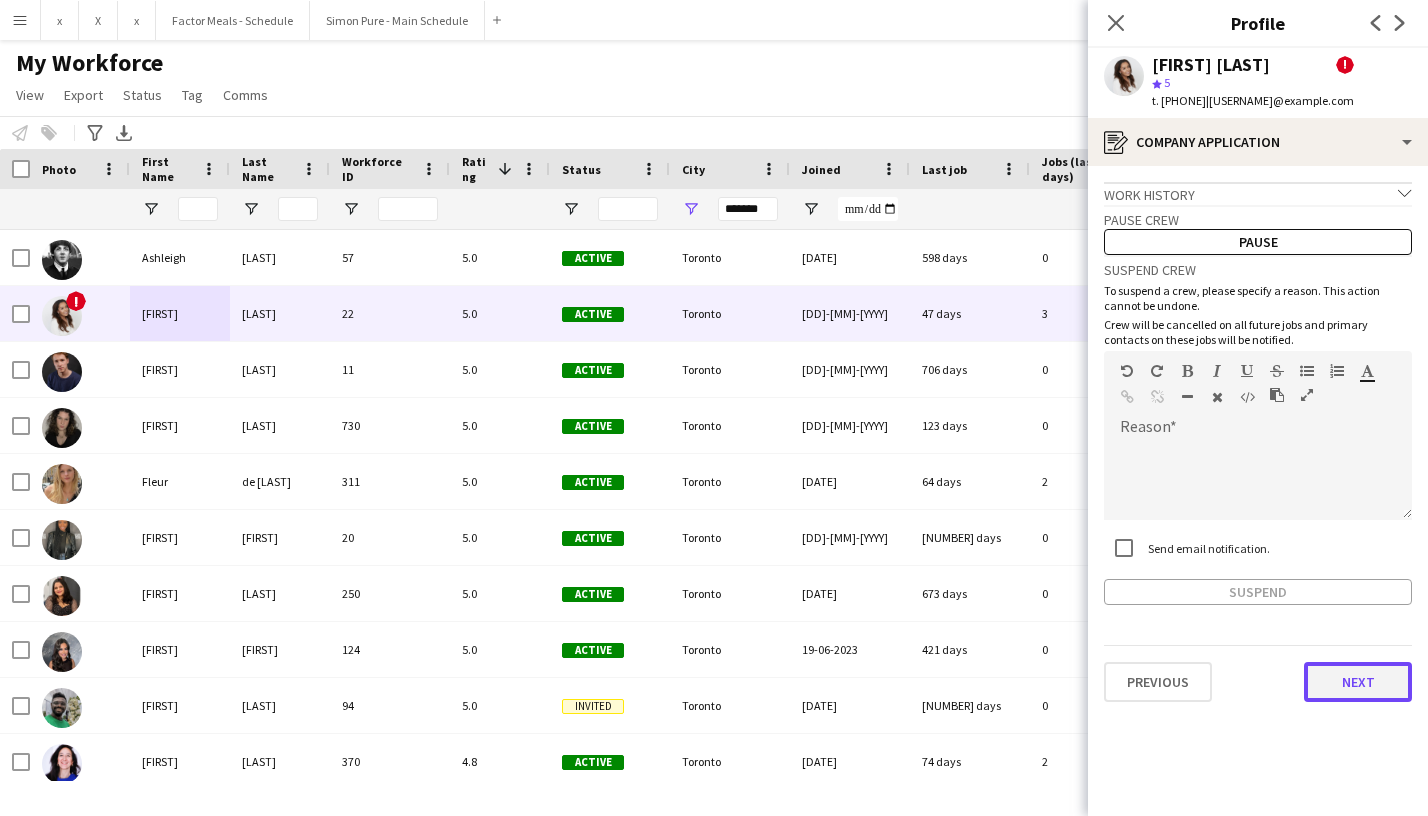 click on "Next" 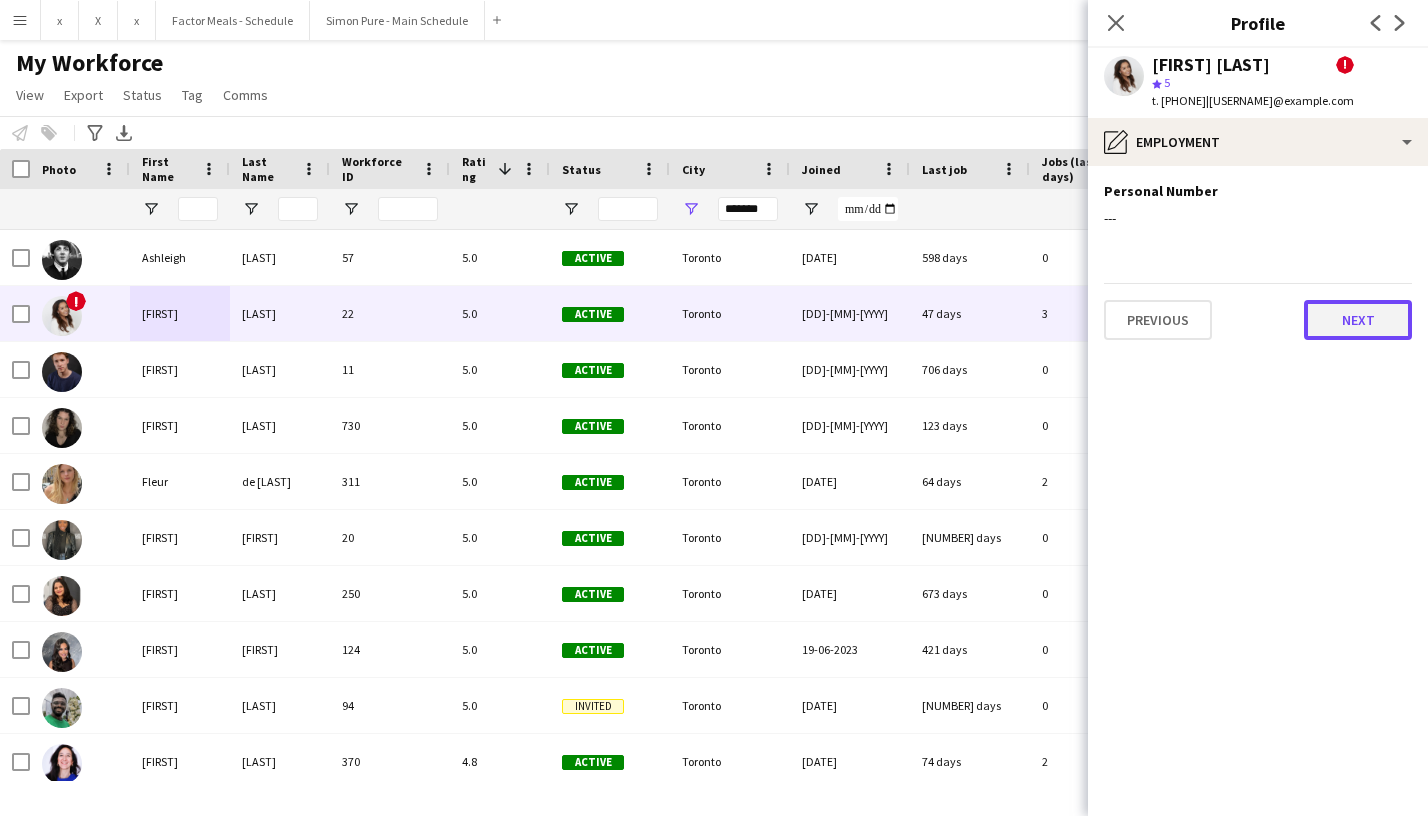 click on "Next" 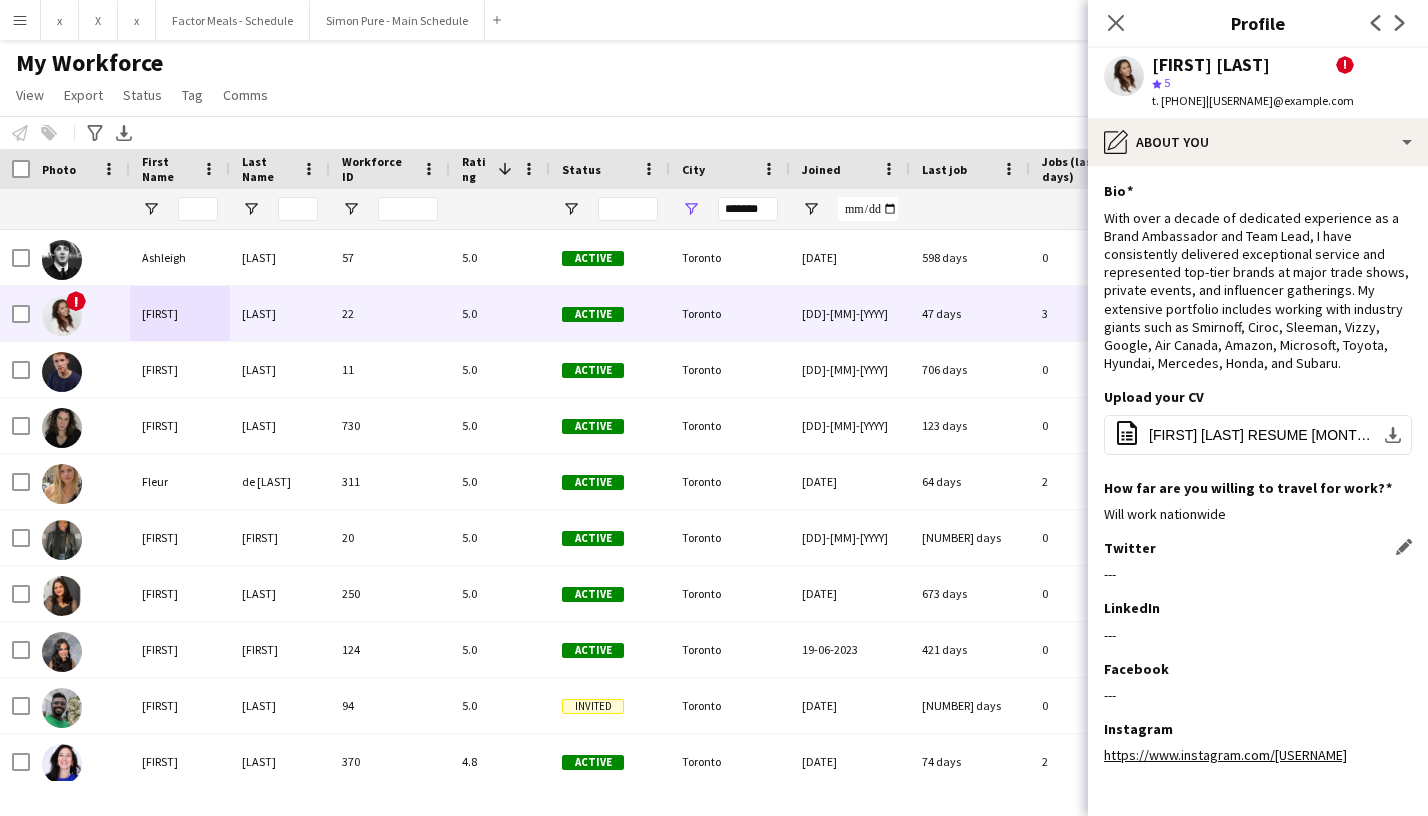 scroll, scrollTop: 78, scrollLeft: 0, axis: vertical 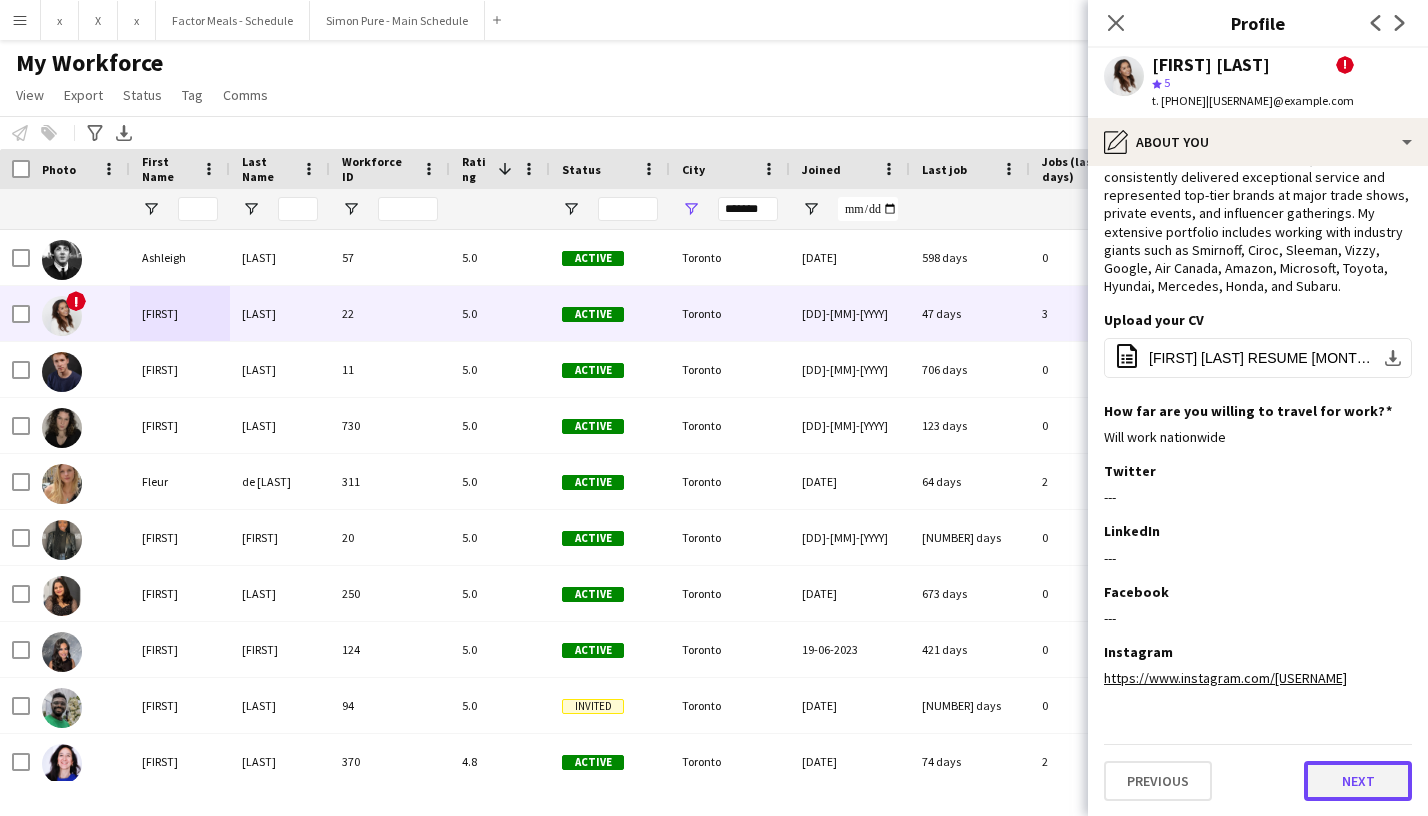click on "Next" 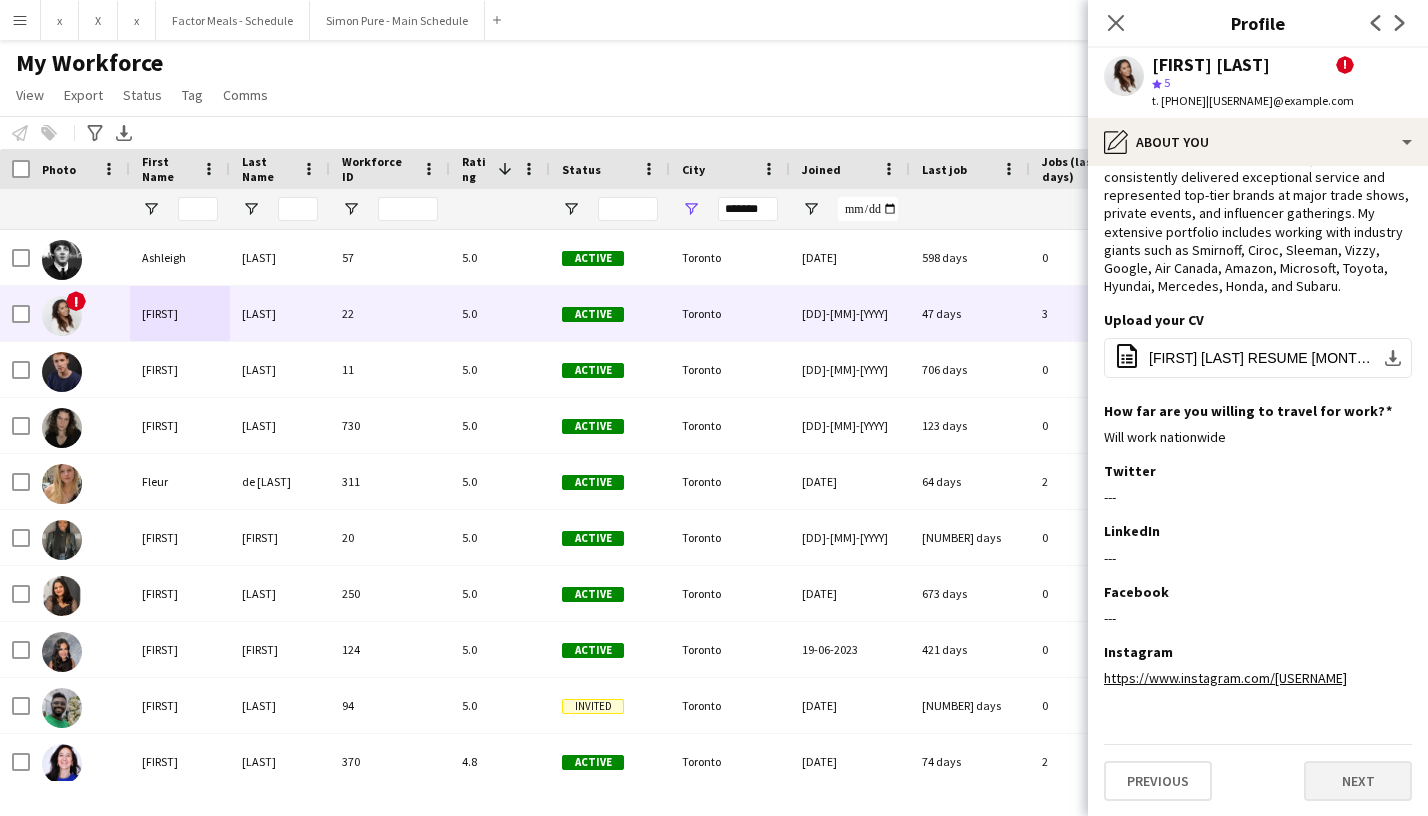scroll, scrollTop: 0, scrollLeft: 0, axis: both 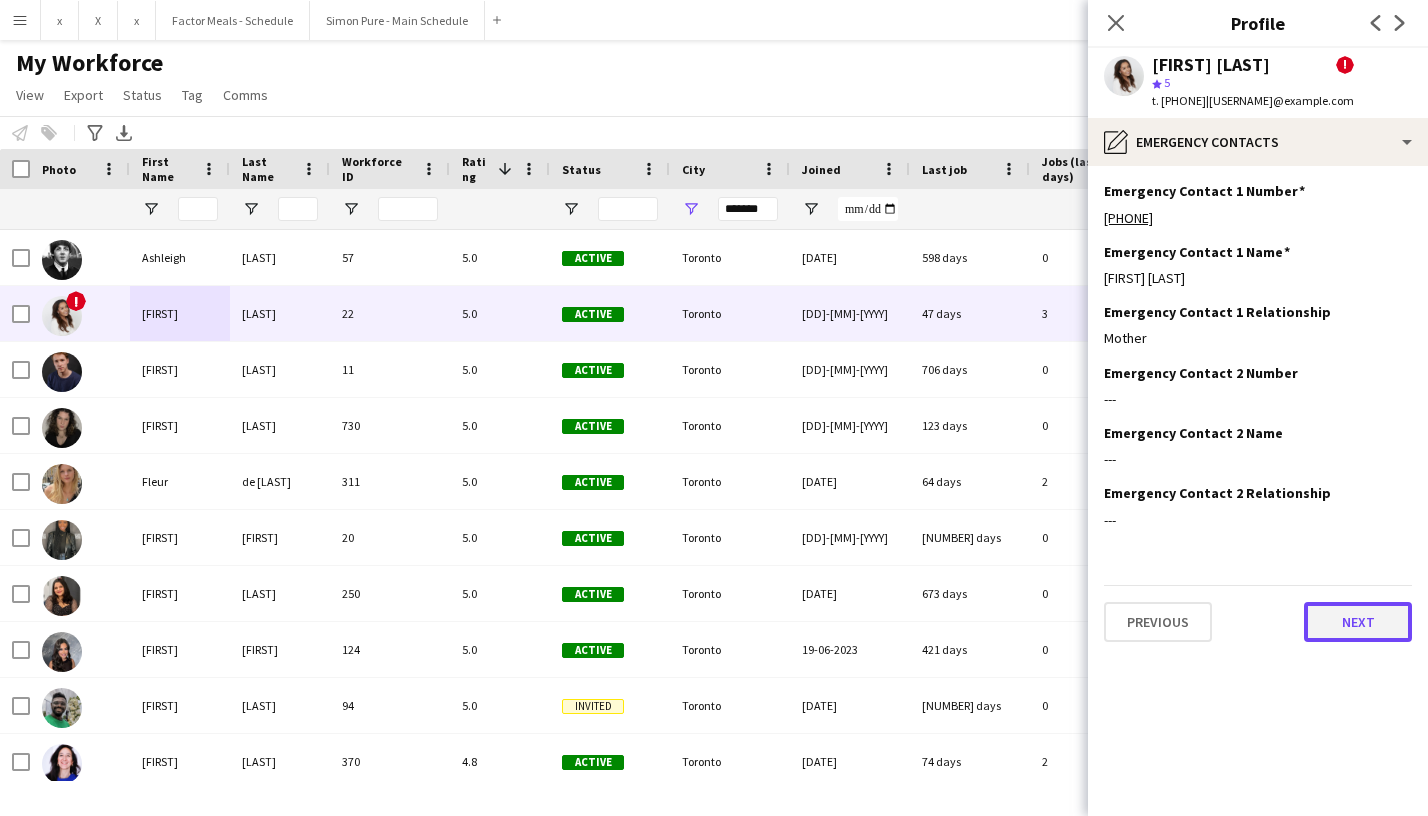 click on "Next" 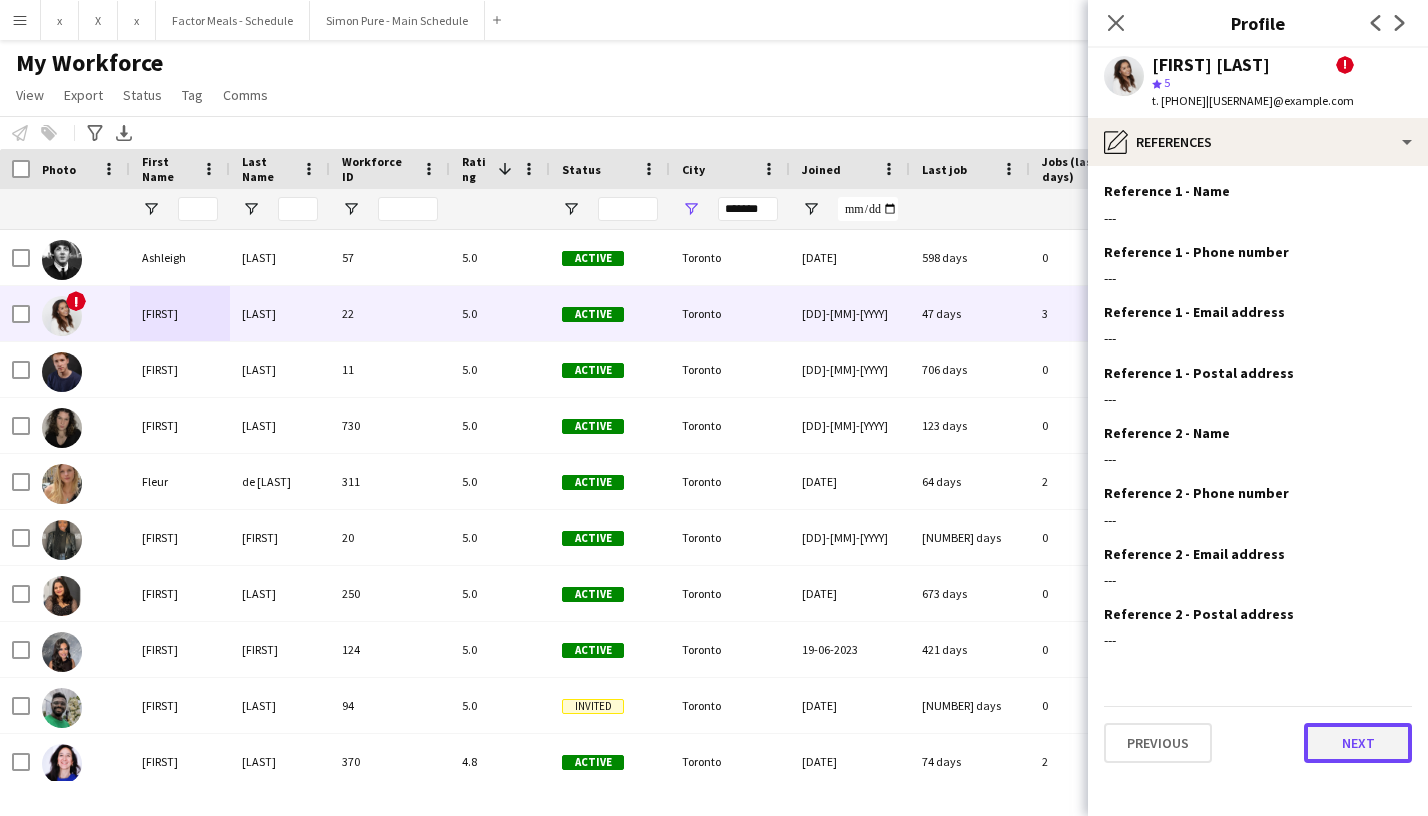 click on "Next" 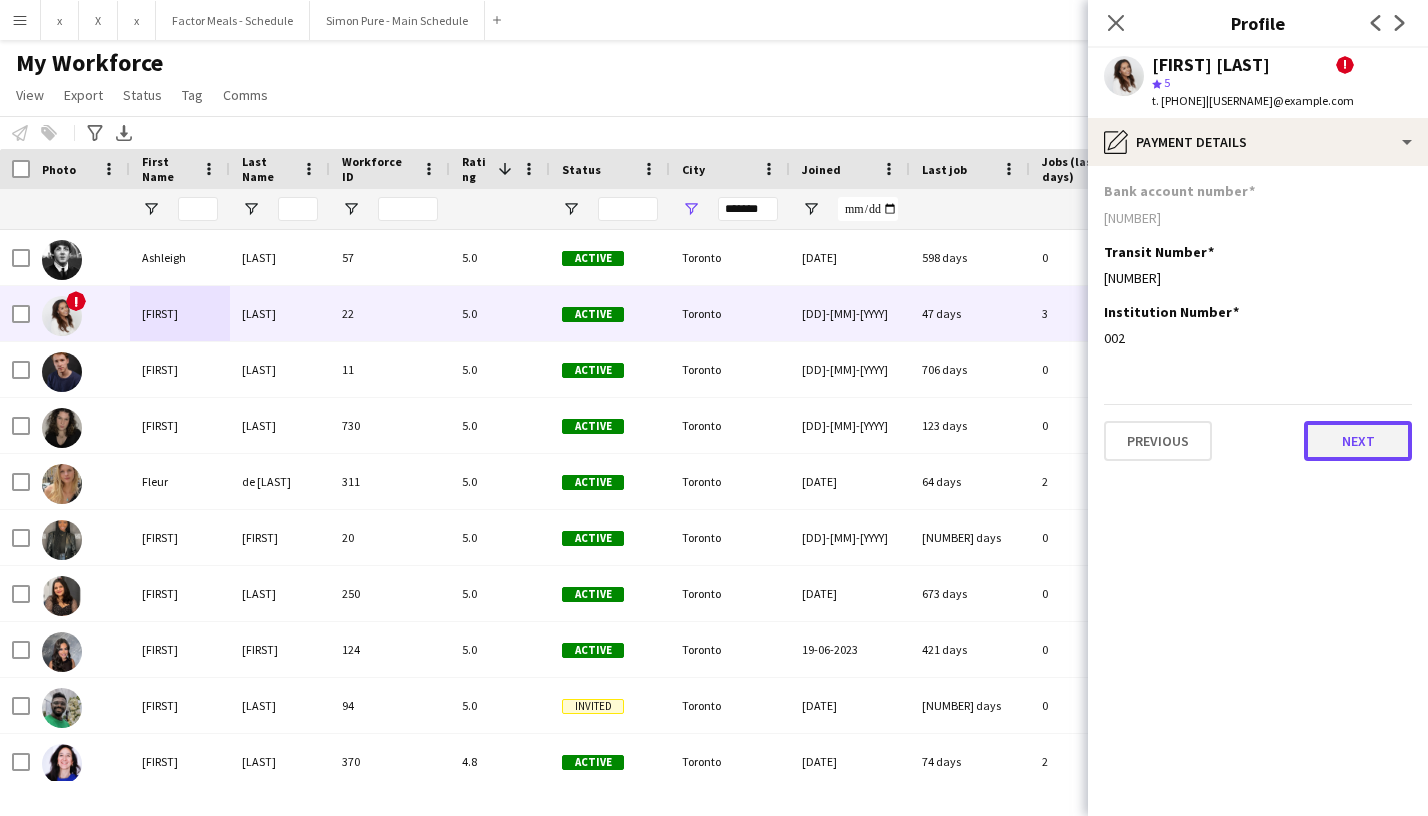 click on "Next" 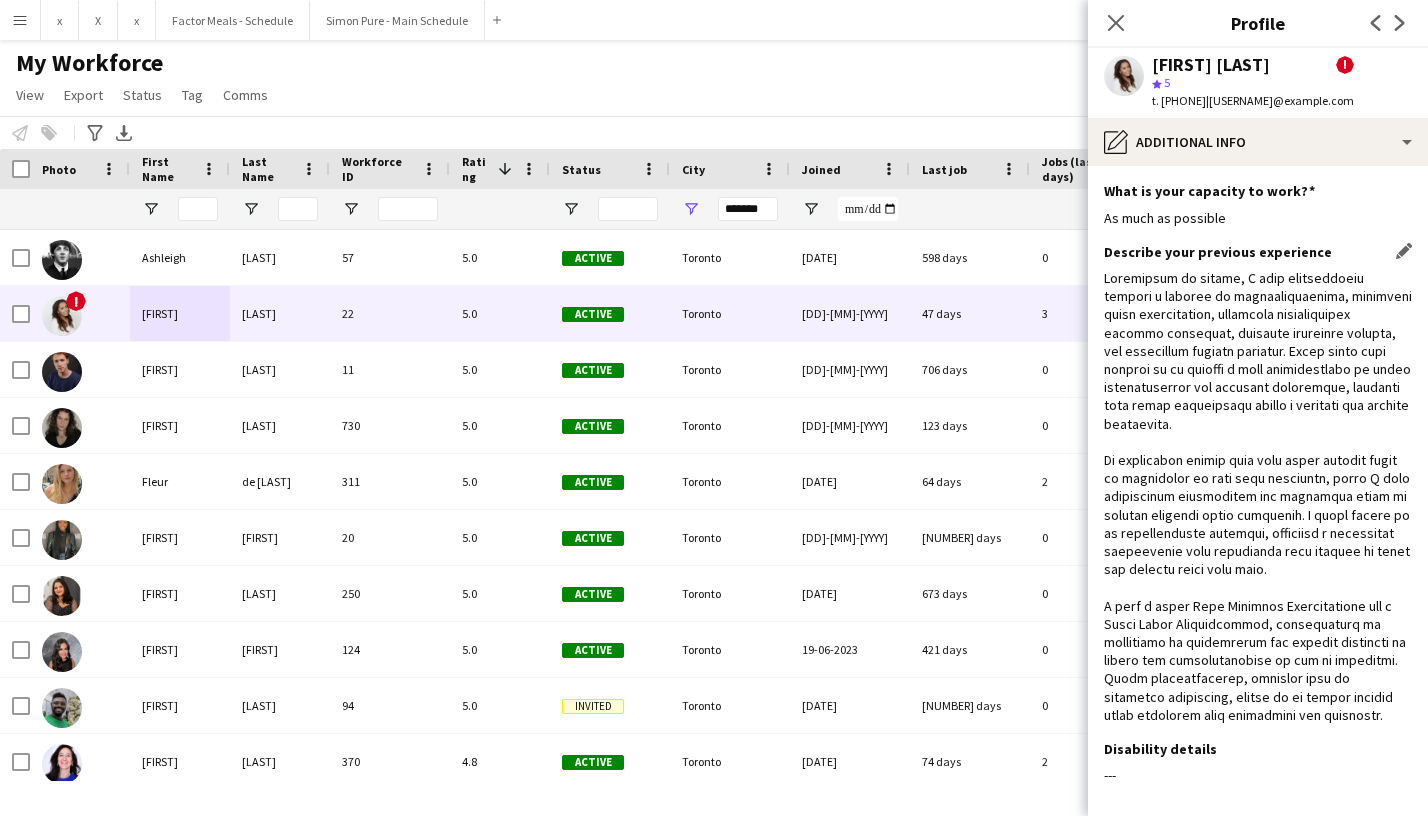 scroll, scrollTop: 98, scrollLeft: 0, axis: vertical 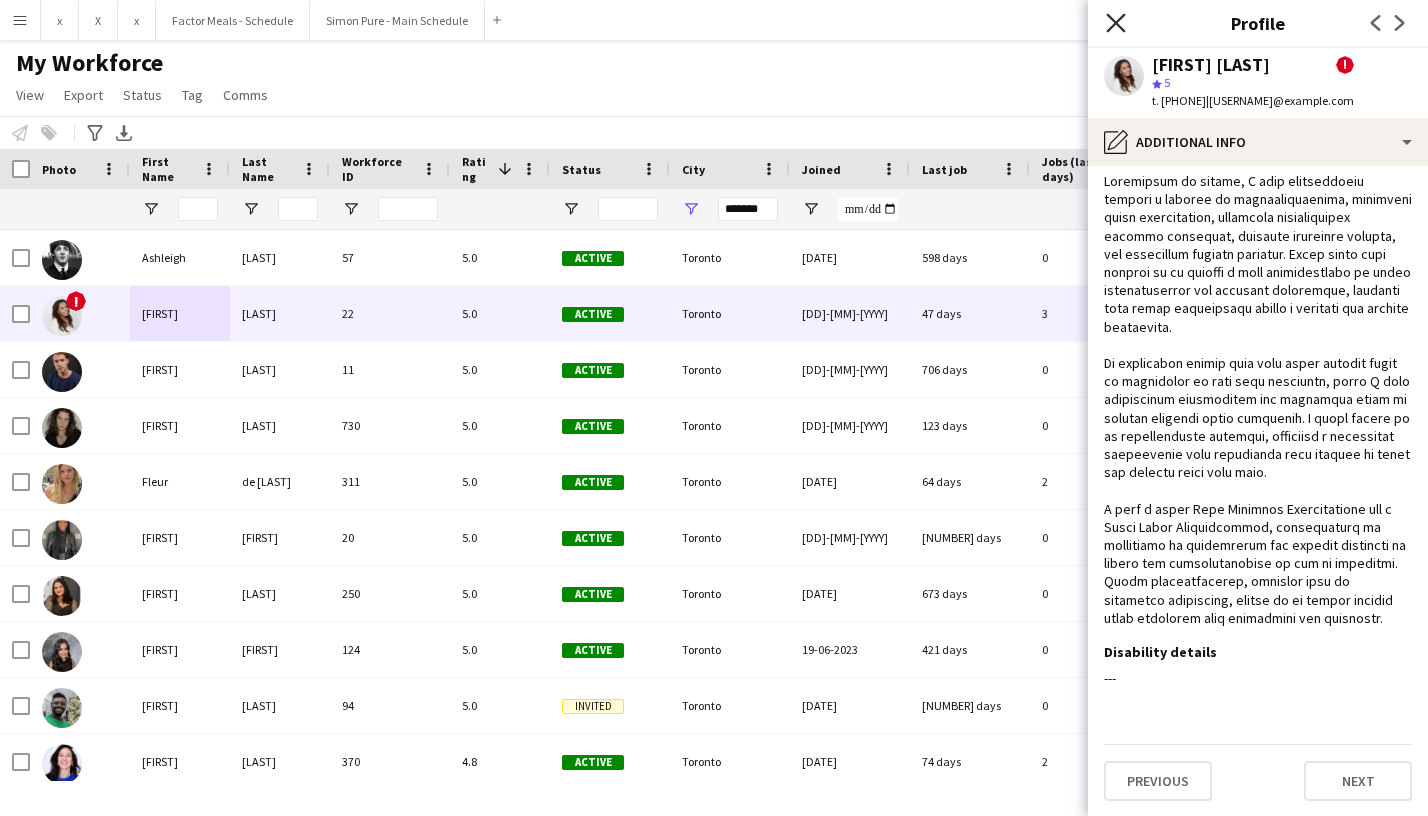 click 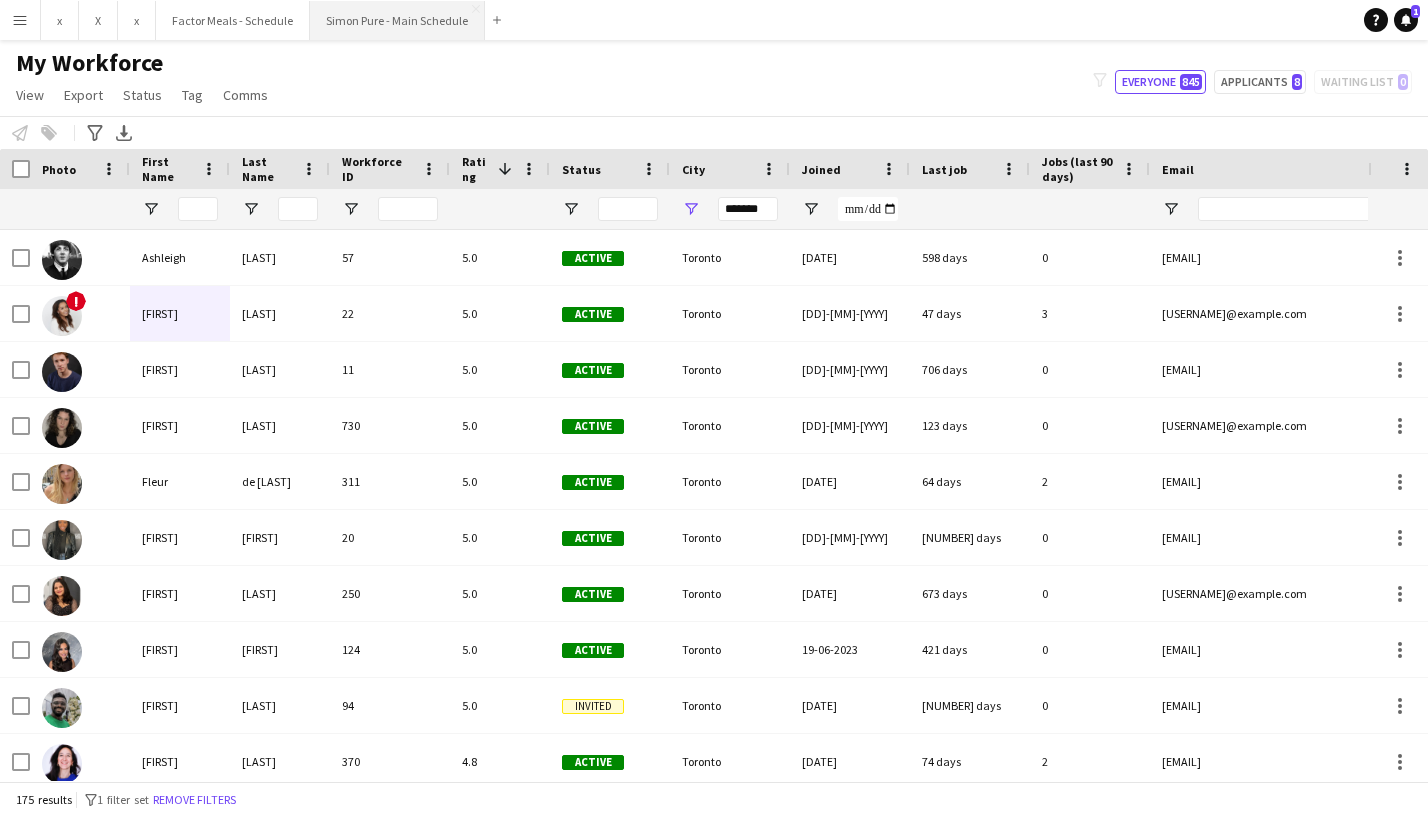 click on "Simon Pure - Main Schedule
Close" at bounding box center (397, 20) 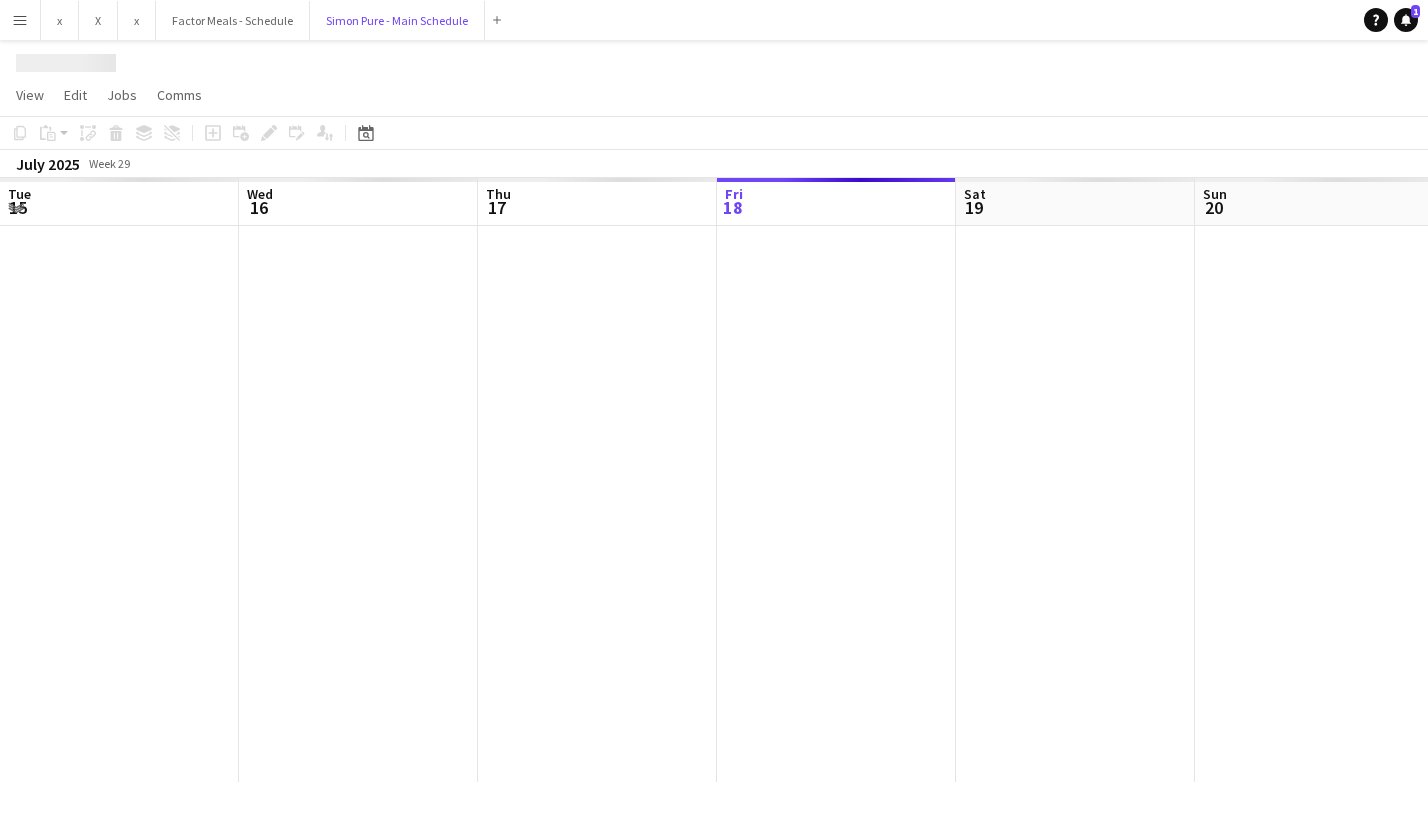 scroll, scrollTop: 0, scrollLeft: 478, axis: horizontal 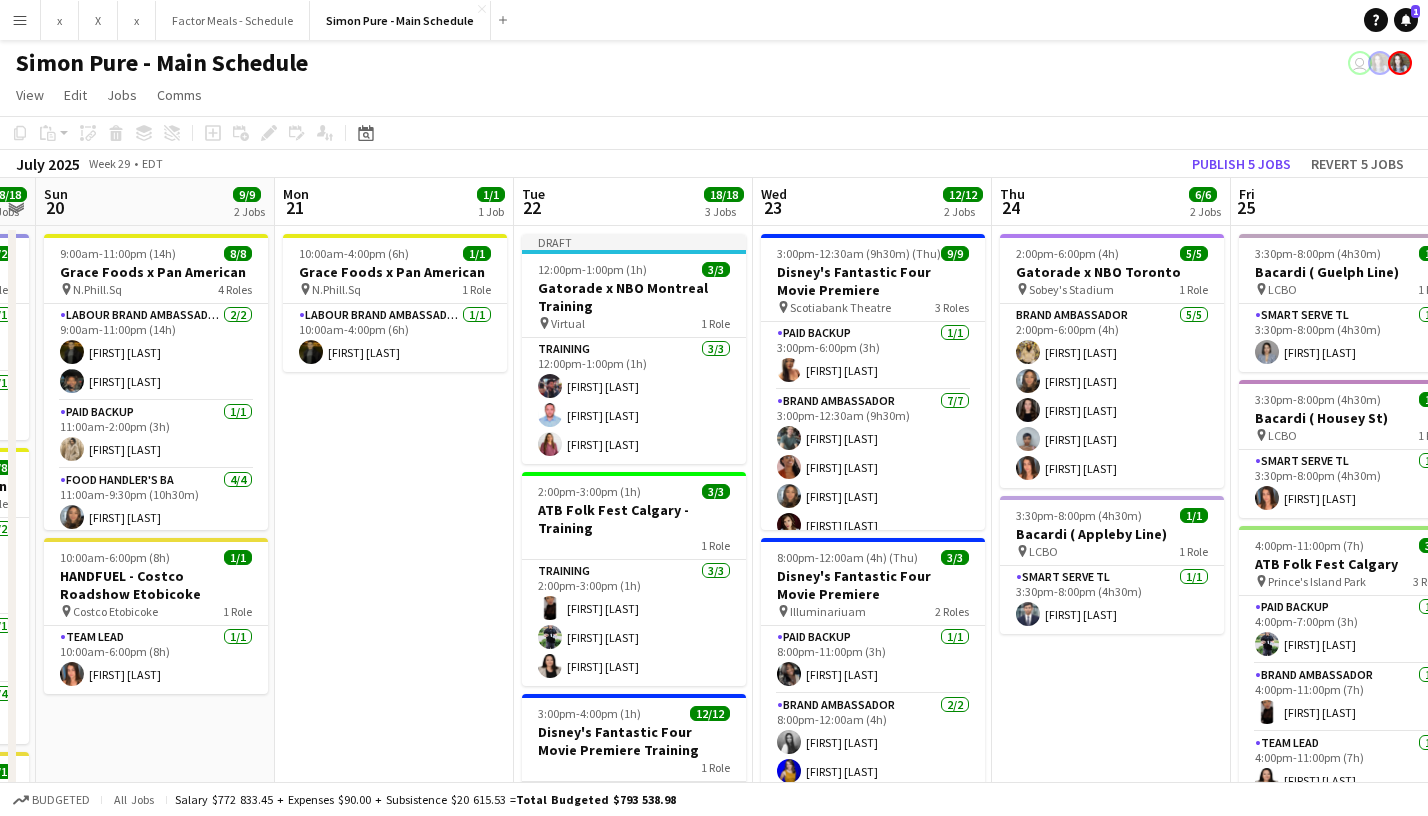 drag, startPoint x: 985, startPoint y: 300, endPoint x: 304, endPoint y: 311, distance: 681.0888 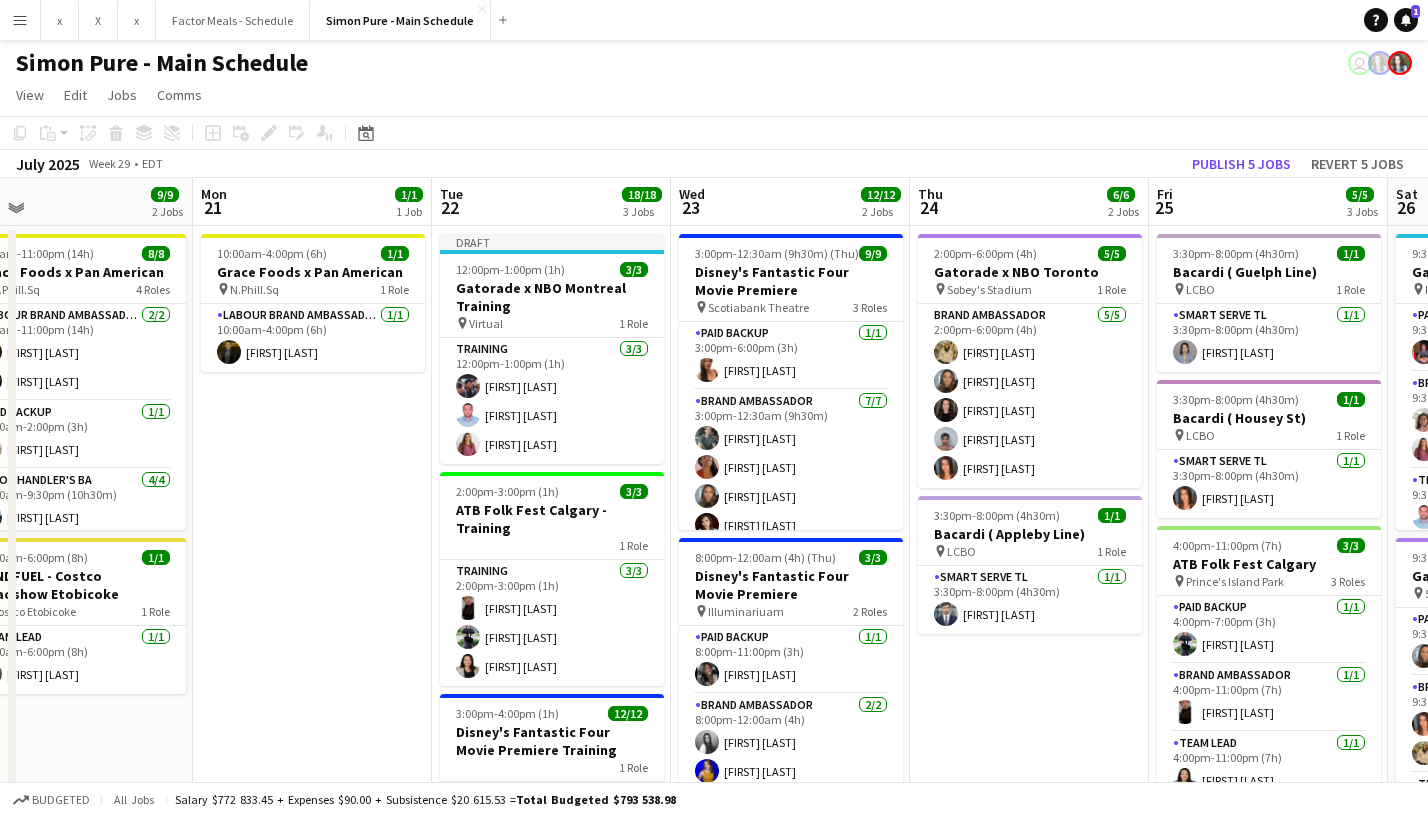 drag, startPoint x: 921, startPoint y: 276, endPoint x: 839, endPoint y: 276, distance: 82 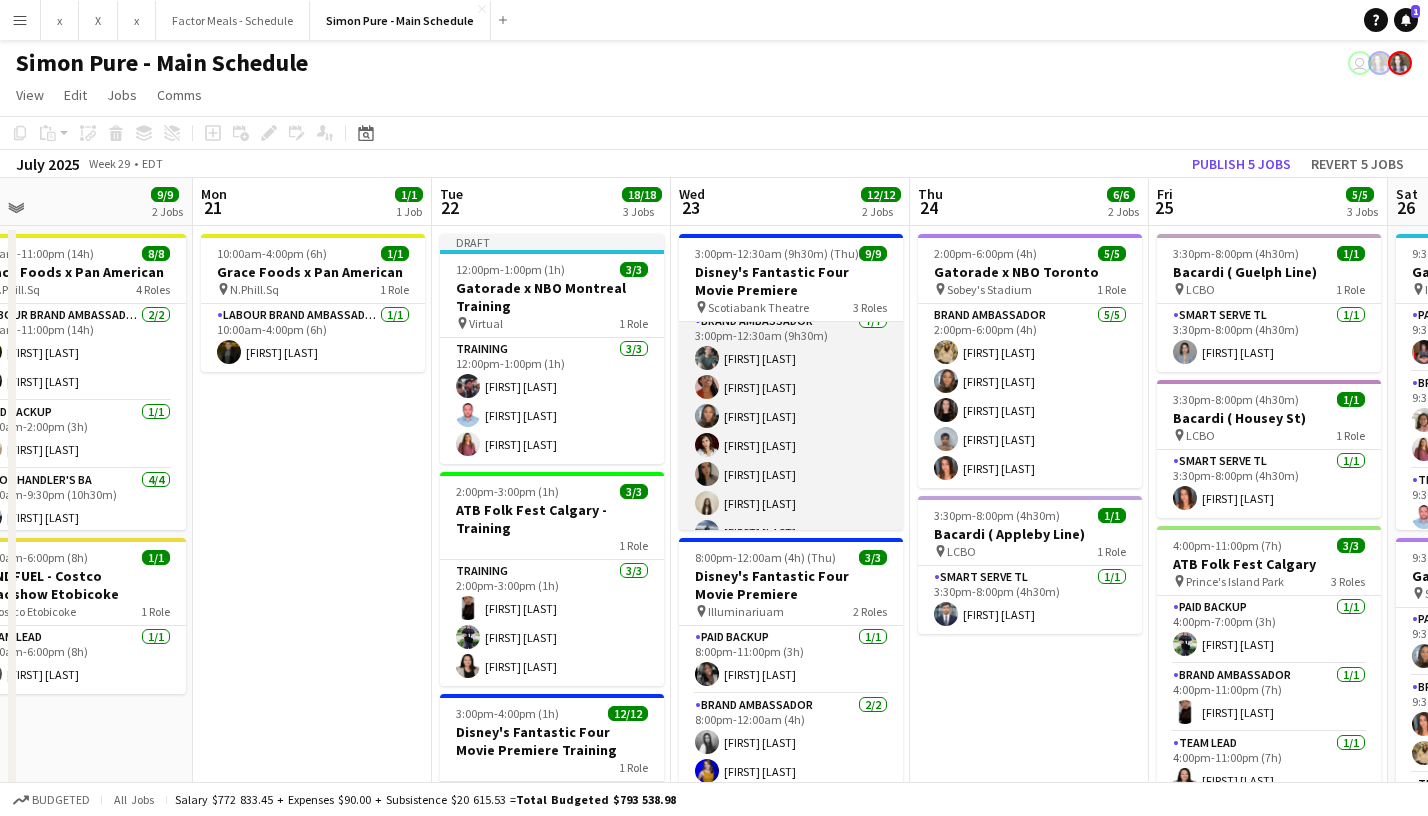 scroll, scrollTop: 61, scrollLeft: 0, axis: vertical 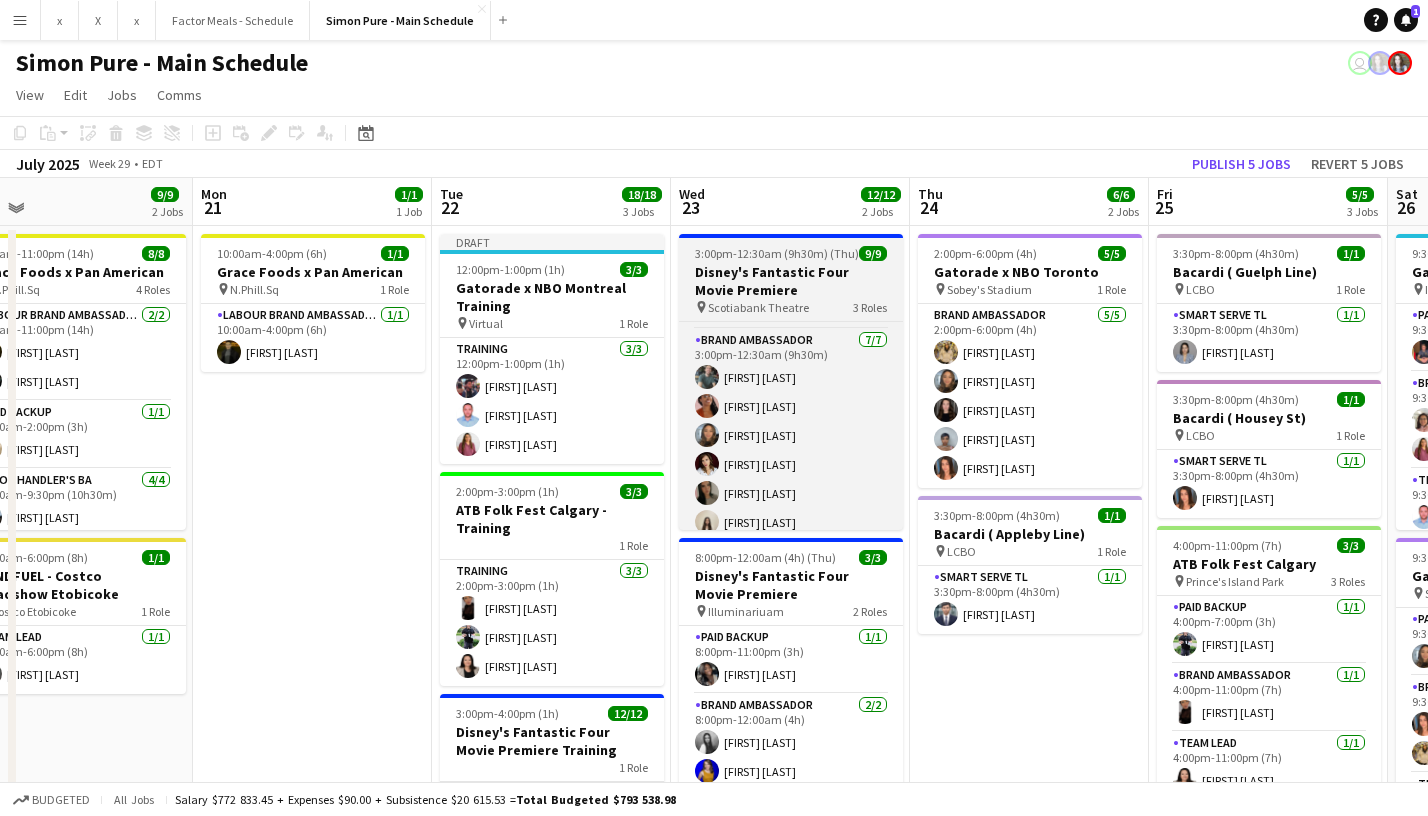 click on "3:00pm-12:30am (9h30m) (Thu)" at bounding box center [777, 253] 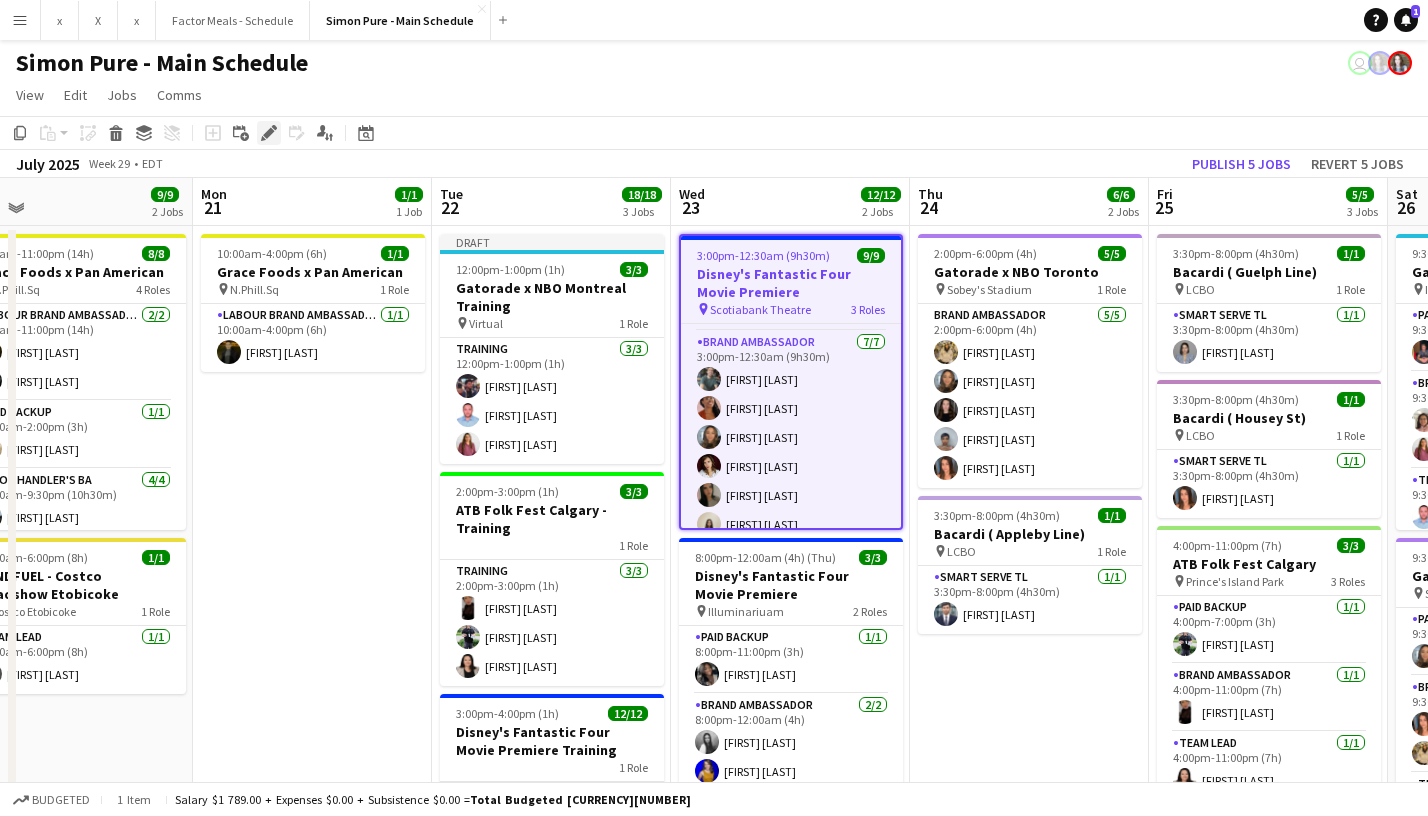click 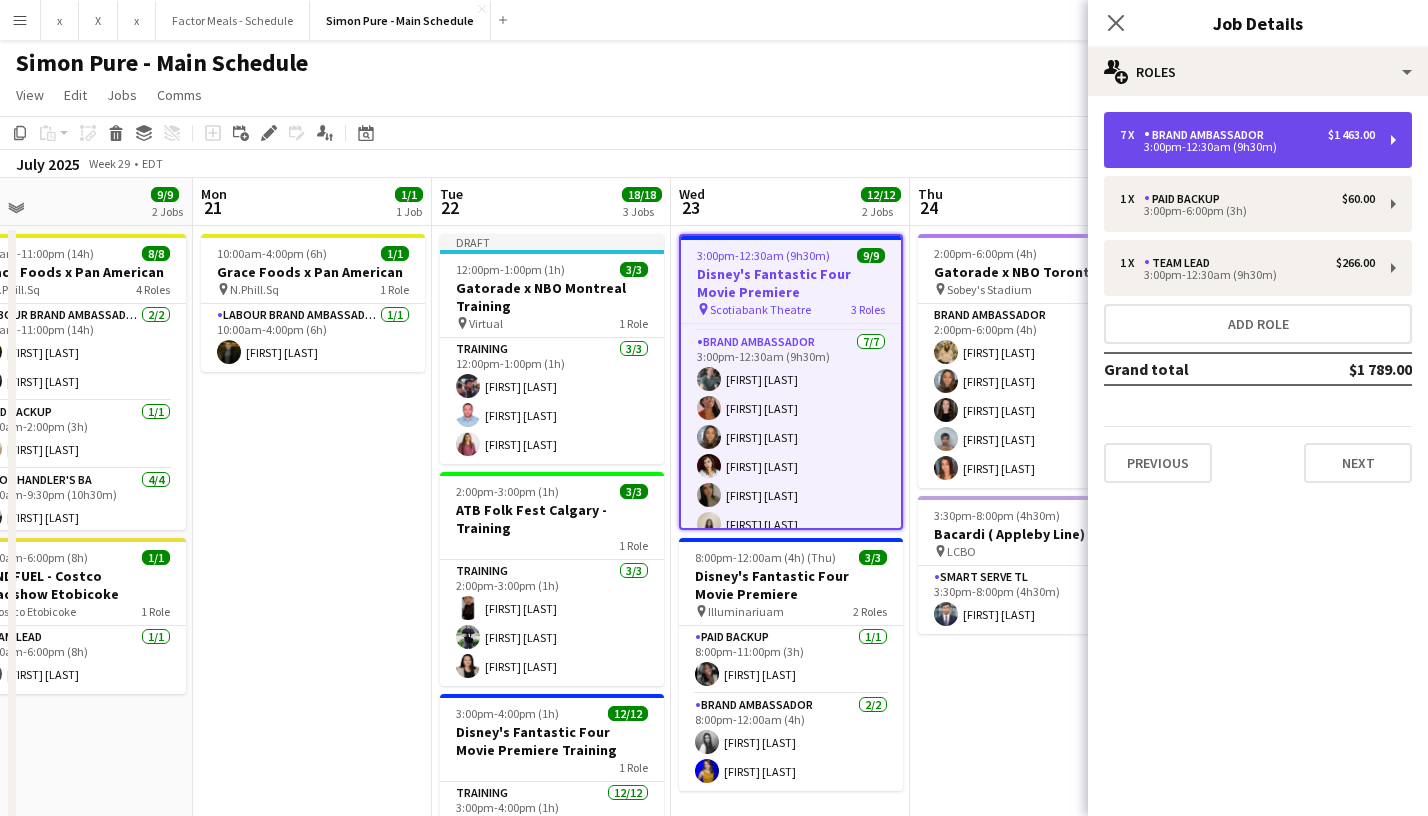 click on "3:00pm-12:30am (9h30m)" at bounding box center [1247, 147] 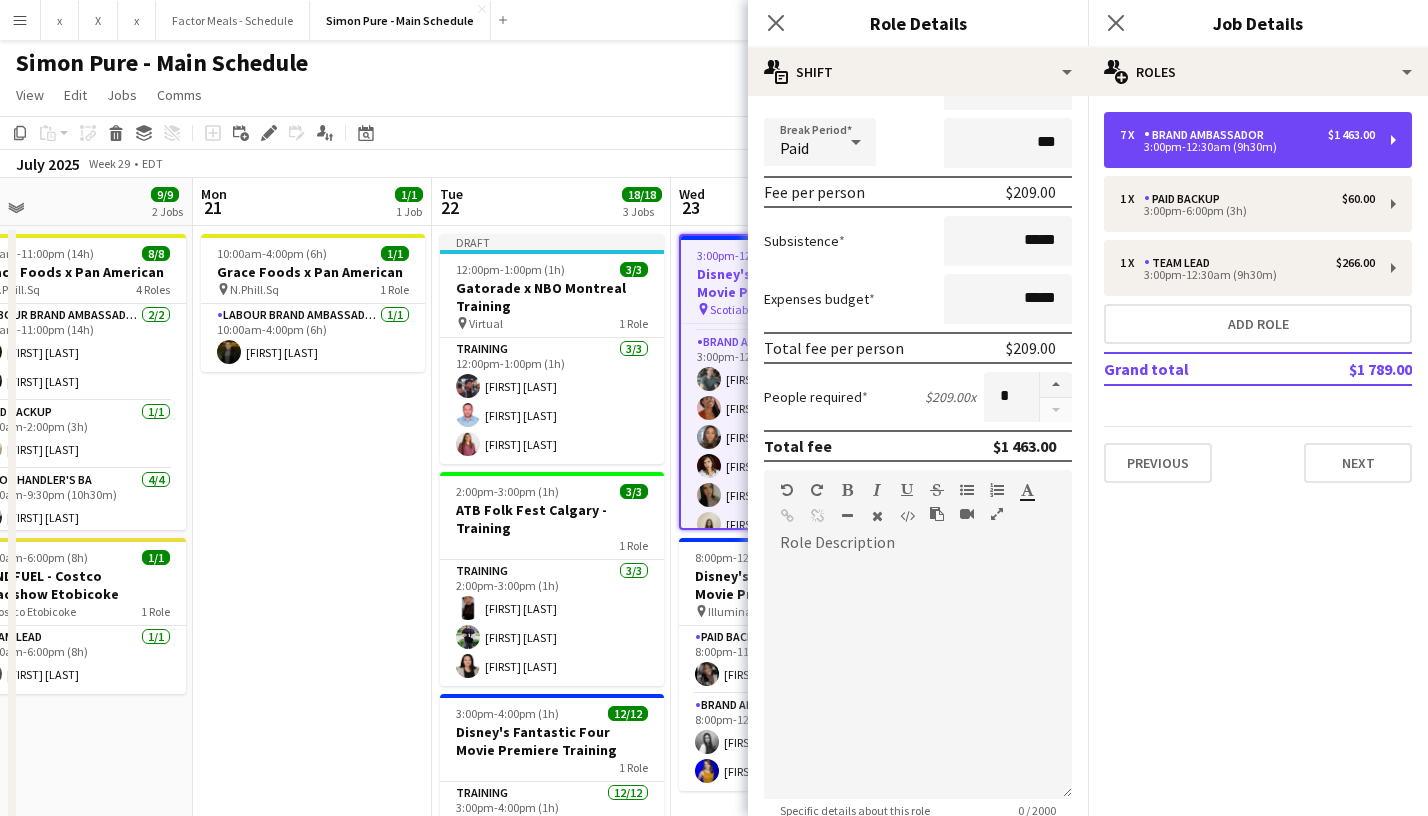 scroll, scrollTop: 0, scrollLeft: 0, axis: both 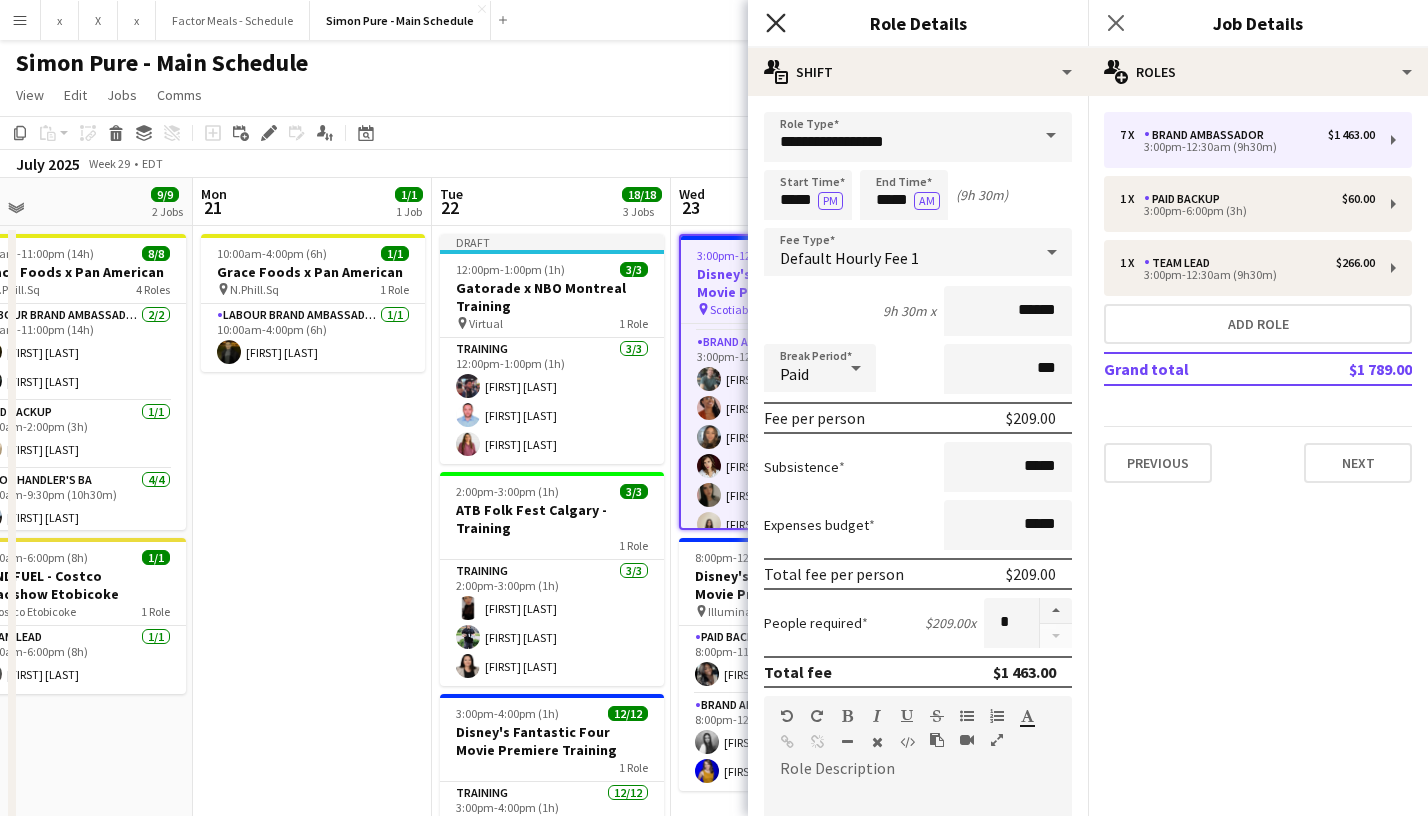 click on "Close pop-in" 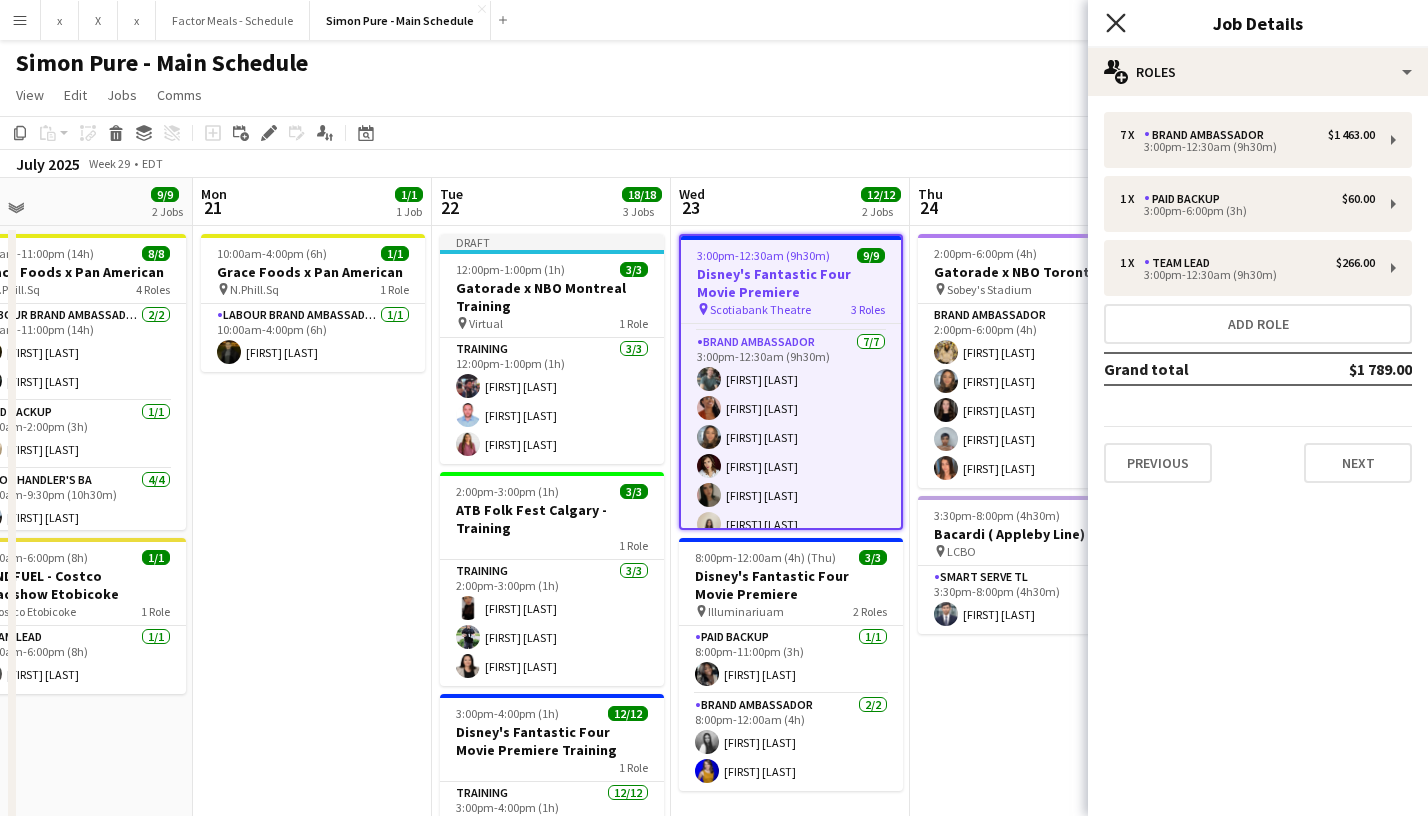 click 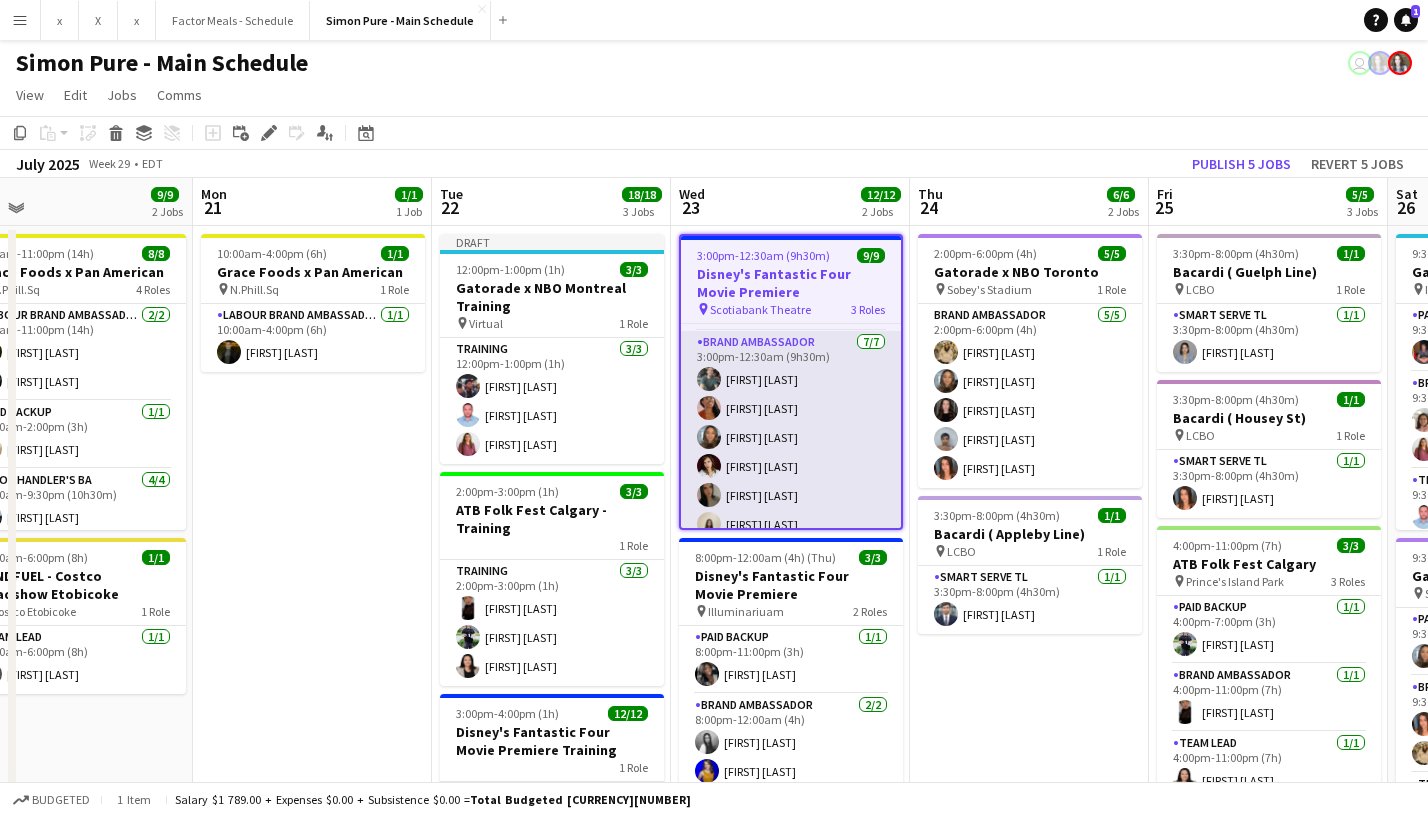 click on "Brand Ambassador    [MM]/[DD]   [TIME]-[TIME] ([DURATION]h)
[FIRST] [LAST] [FIRST] [LAST] [FIRST] [LAST] [FIRST] [LAST] [FIRST] [LAST] [FIRST] [LAST] [FIRST] [LAST]" at bounding box center [791, 452] 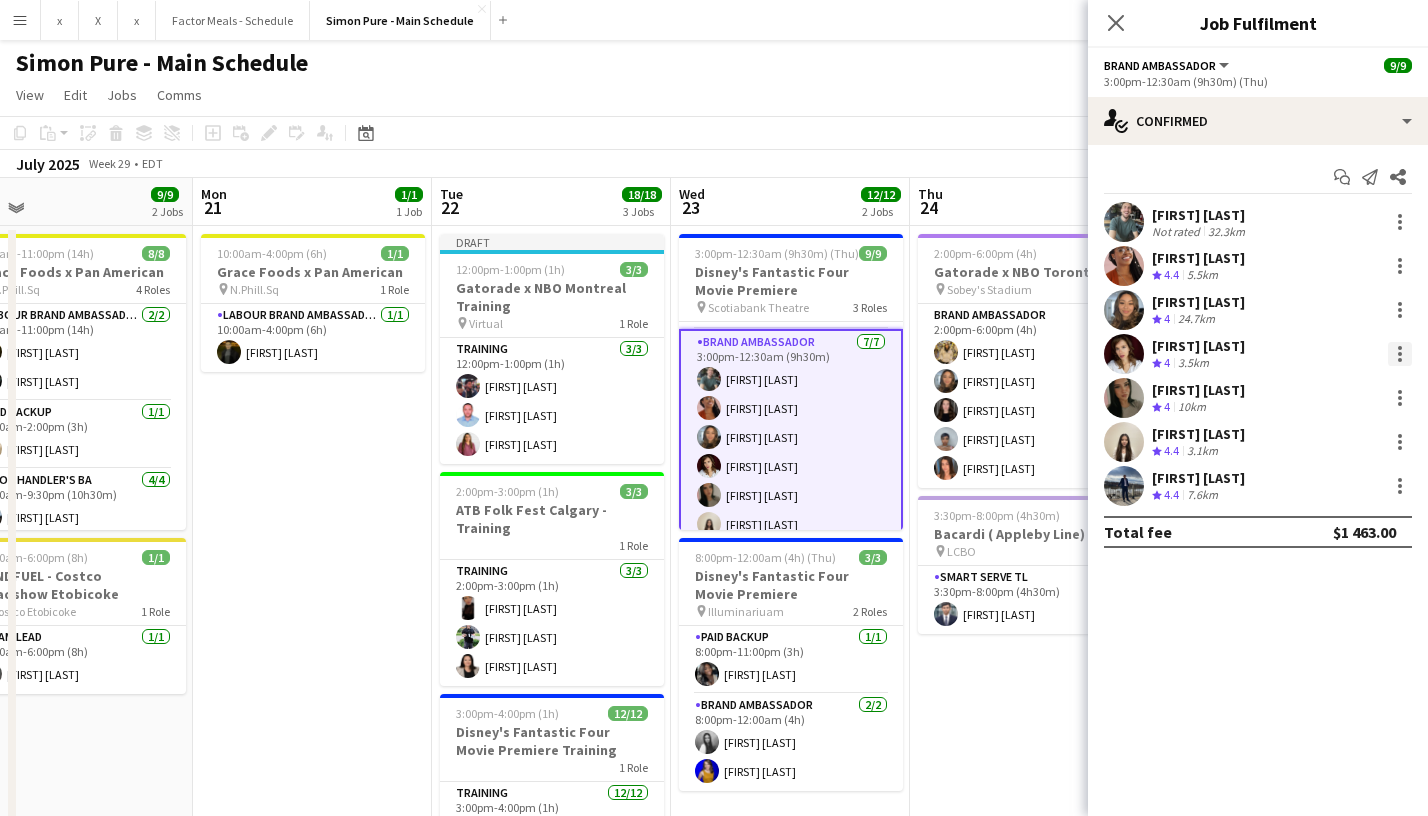 click at bounding box center [1400, 354] 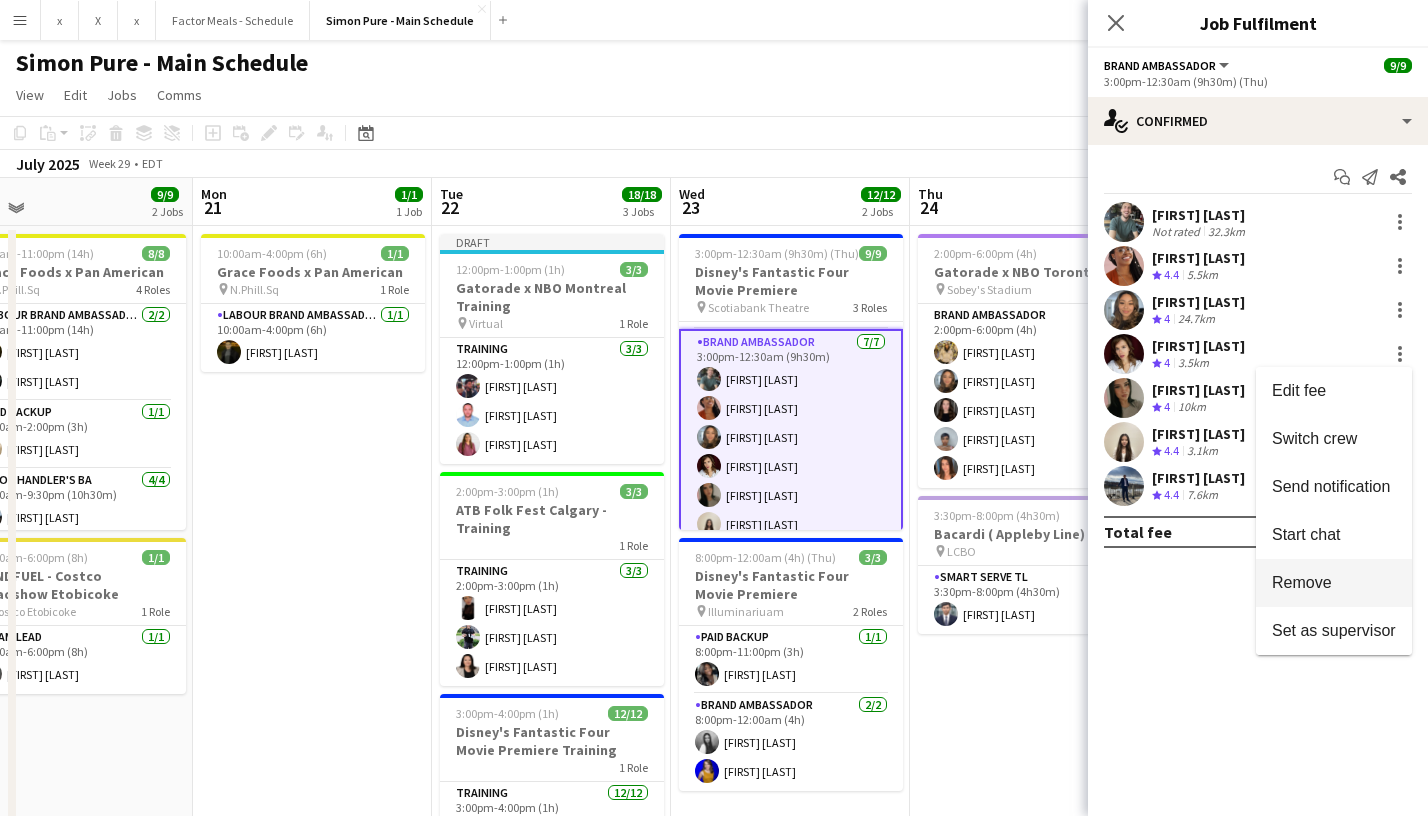 click on "Remove" at bounding box center (1302, 582) 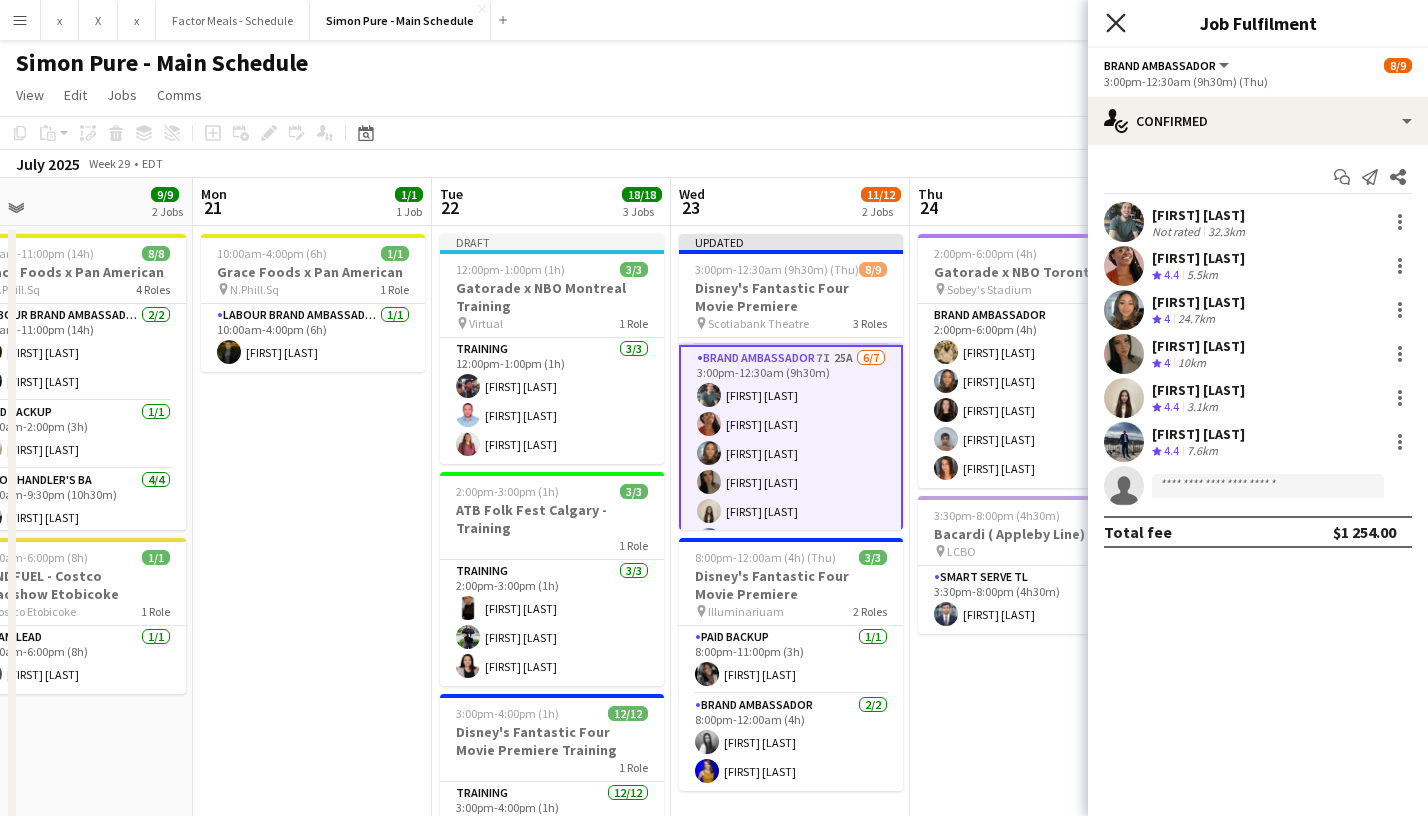 click on "Close pop-in" 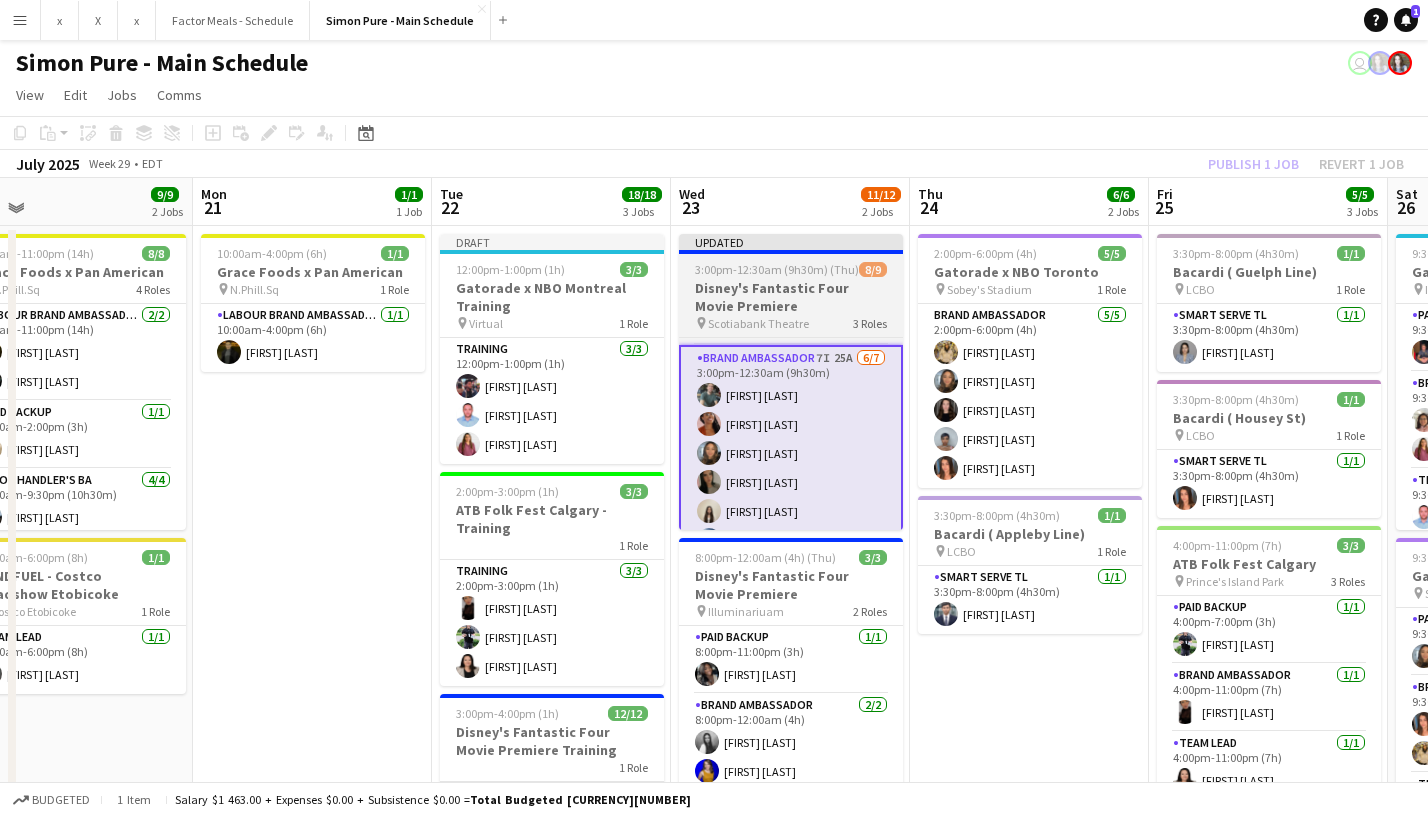 click on "Updated" at bounding box center [791, 242] 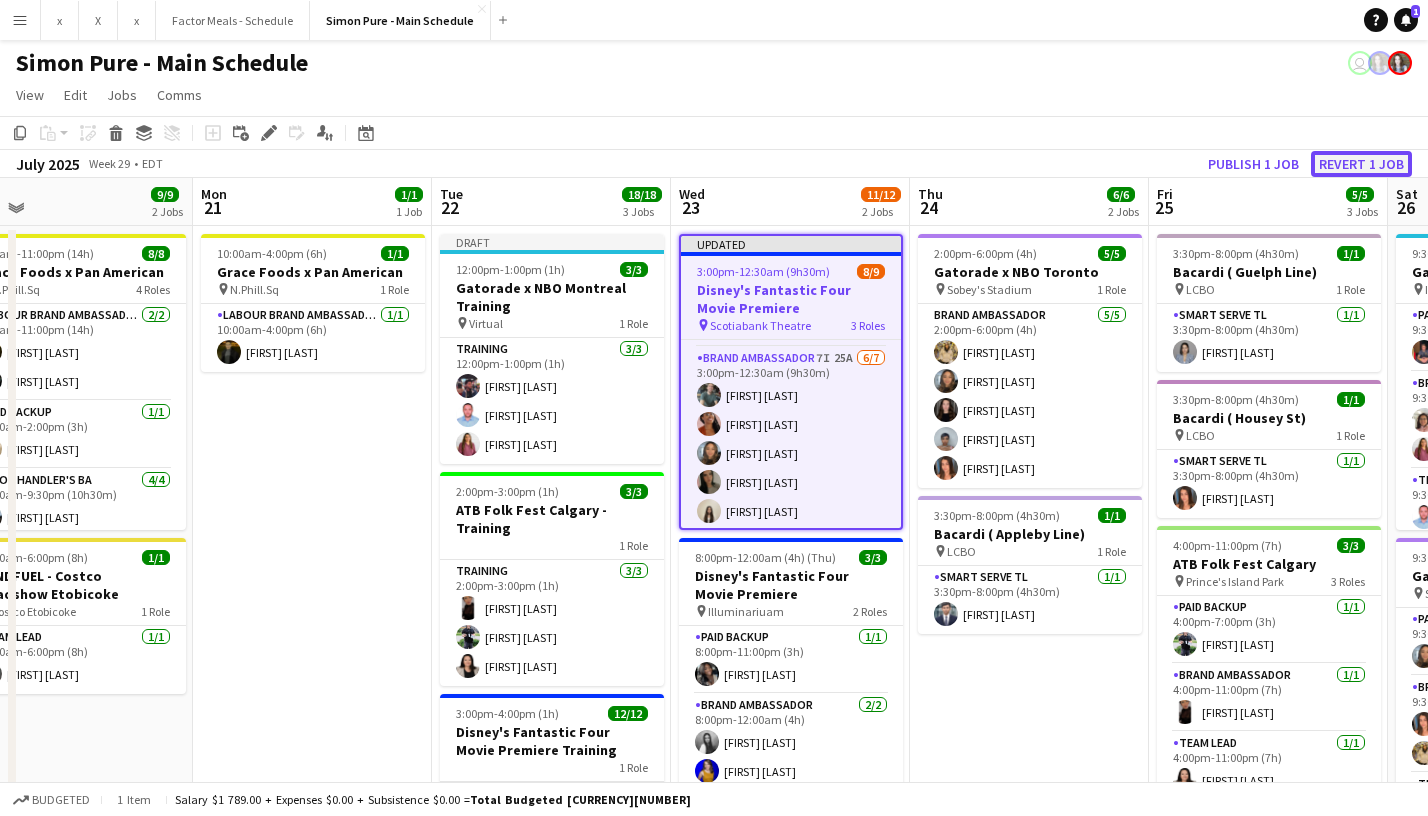 click on "Revert 1 job" 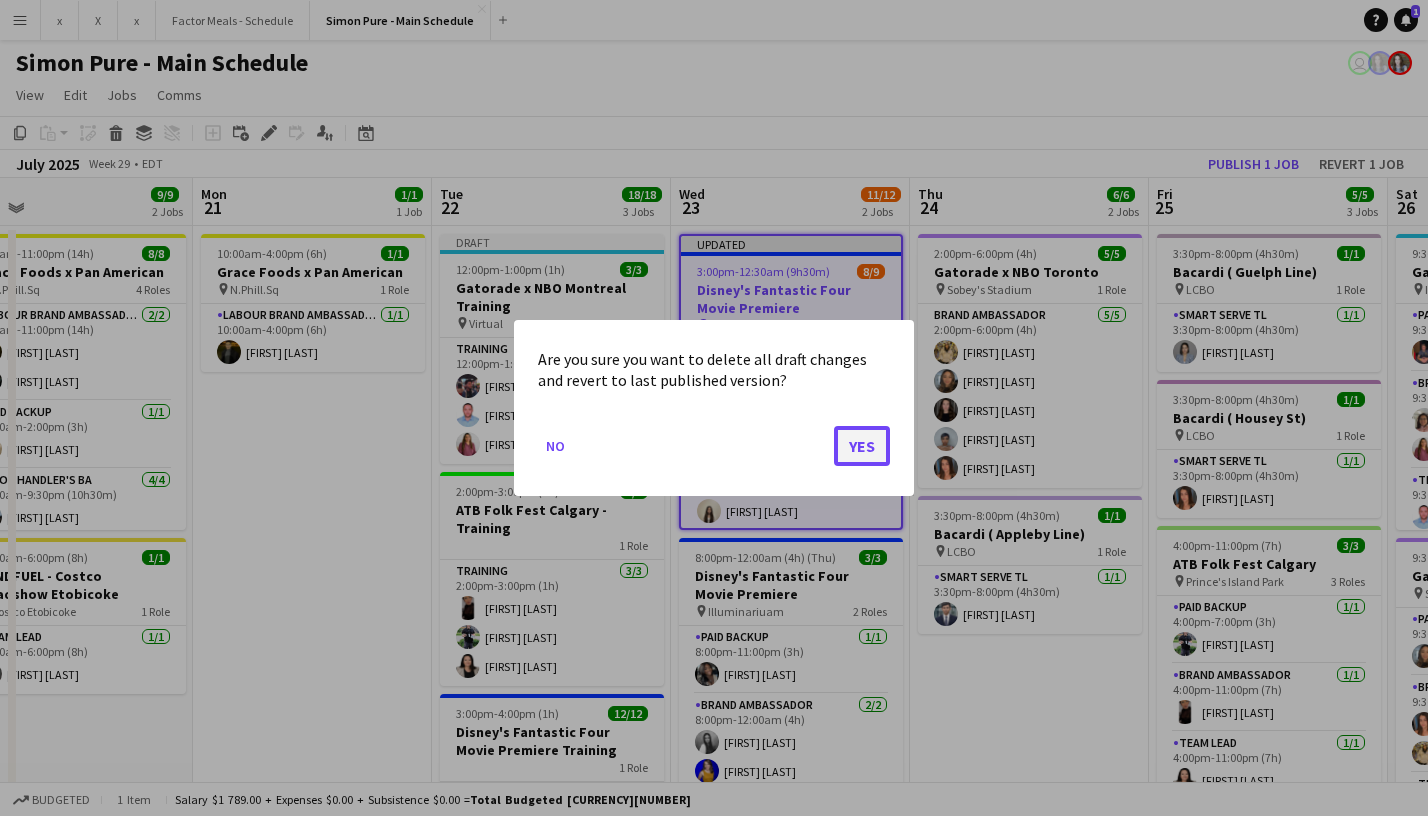click on "Yes" 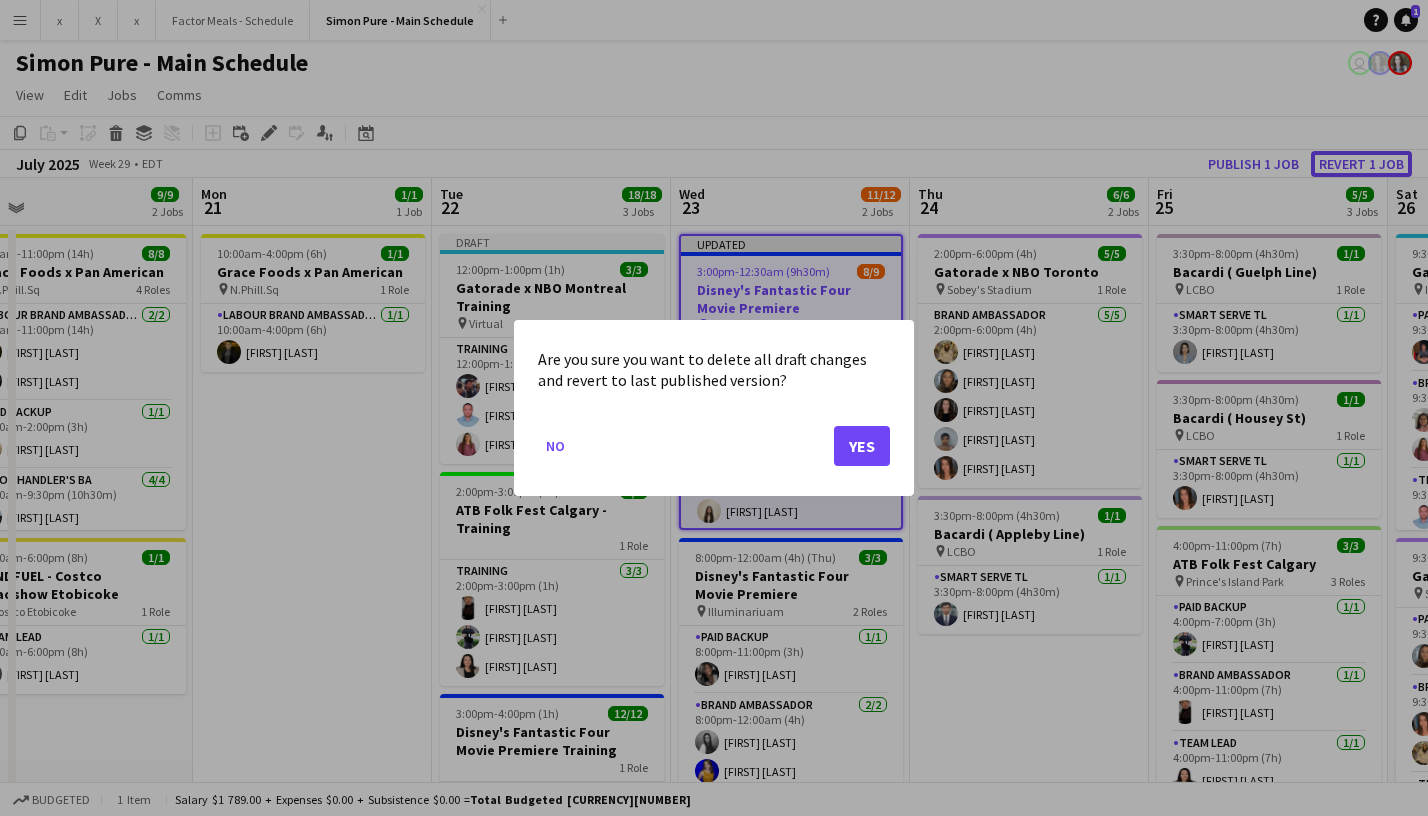 scroll, scrollTop: 61, scrollLeft: 0, axis: vertical 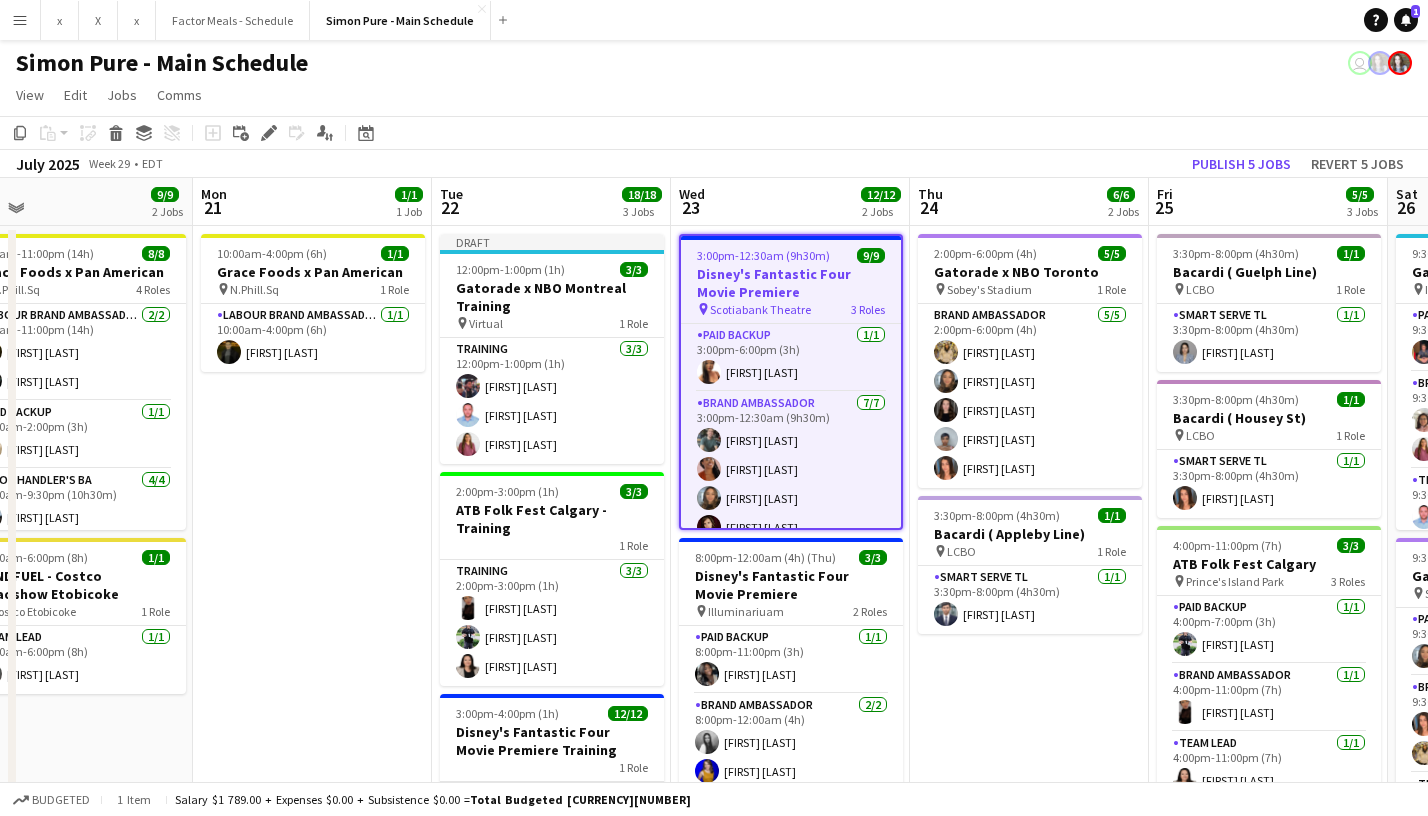 click on "3:00pm-12:30am (9h30m) (Thu)" at bounding box center (777, 255) 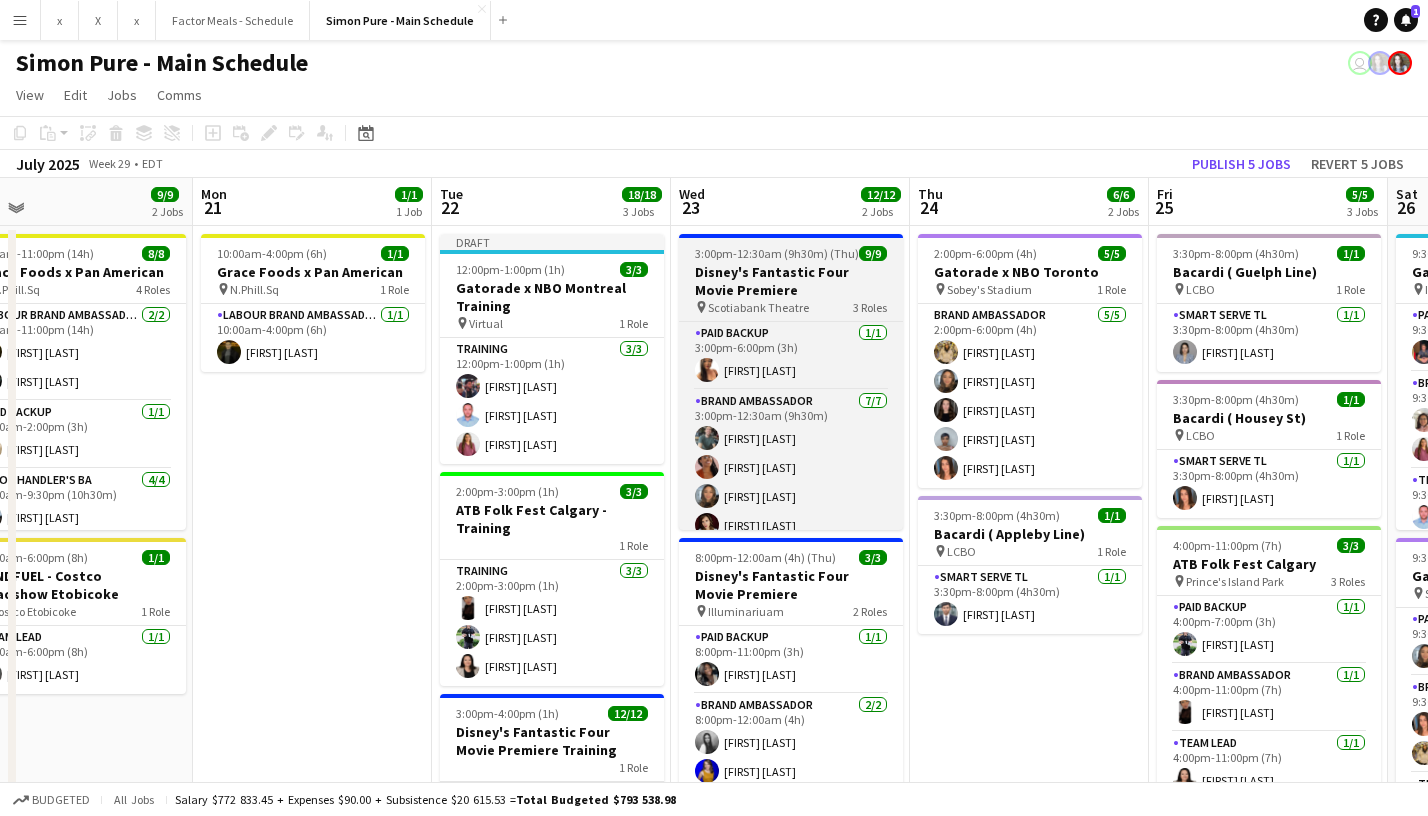click on "Disney's Fantastic Four Movie Premiere" at bounding box center (791, 281) 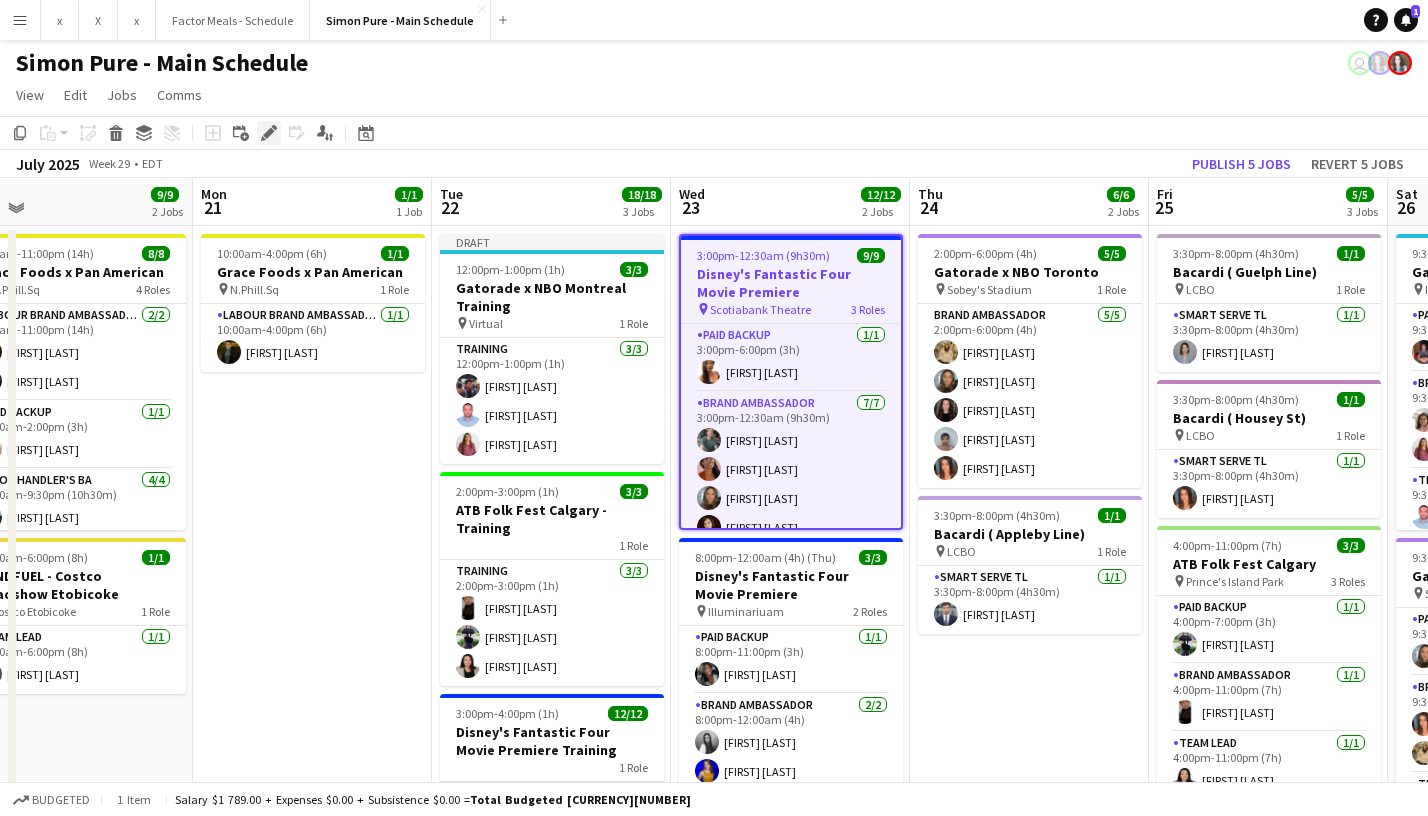 click on "Edit" 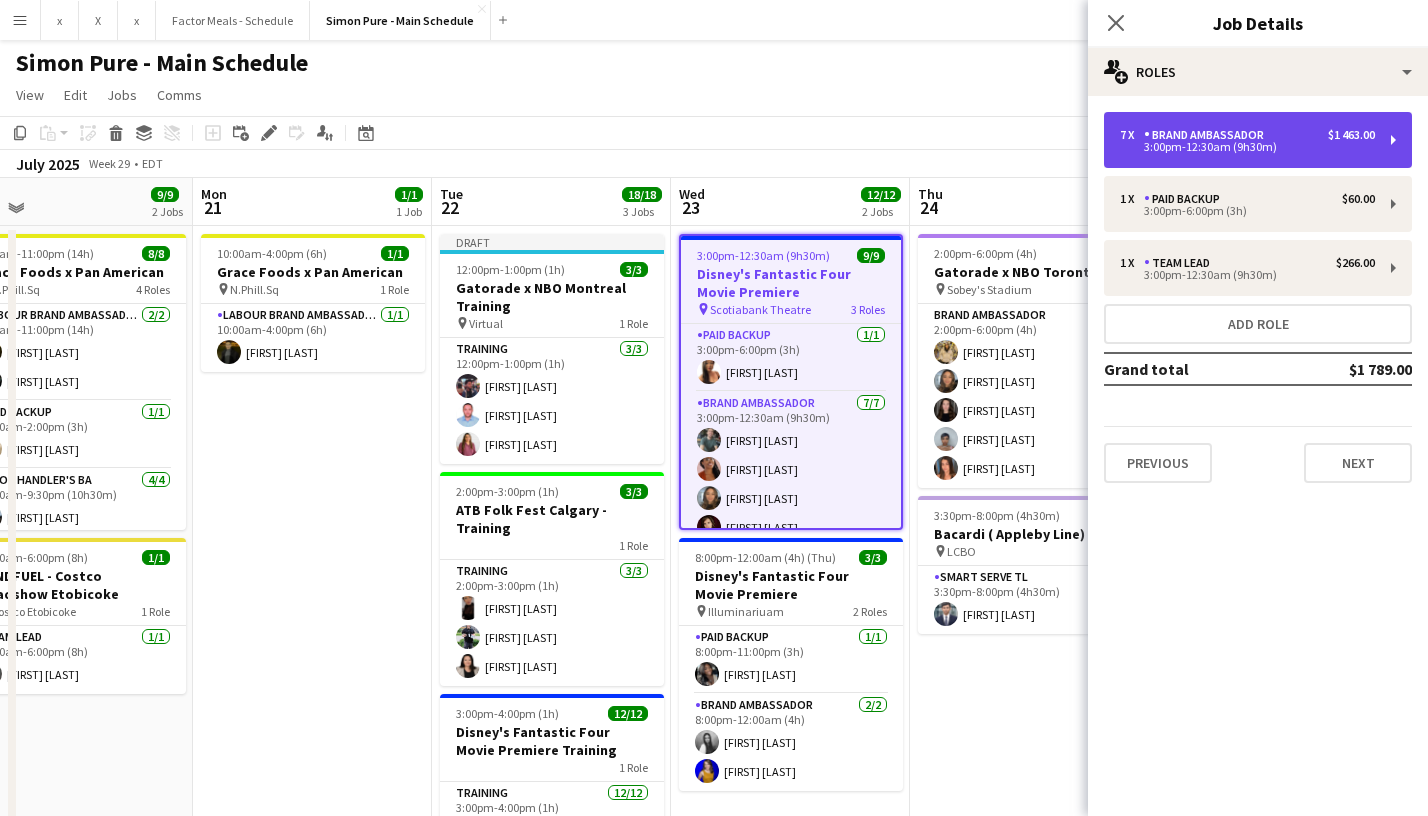 click on "3:00pm-12:30am (9h30m)" at bounding box center [1247, 147] 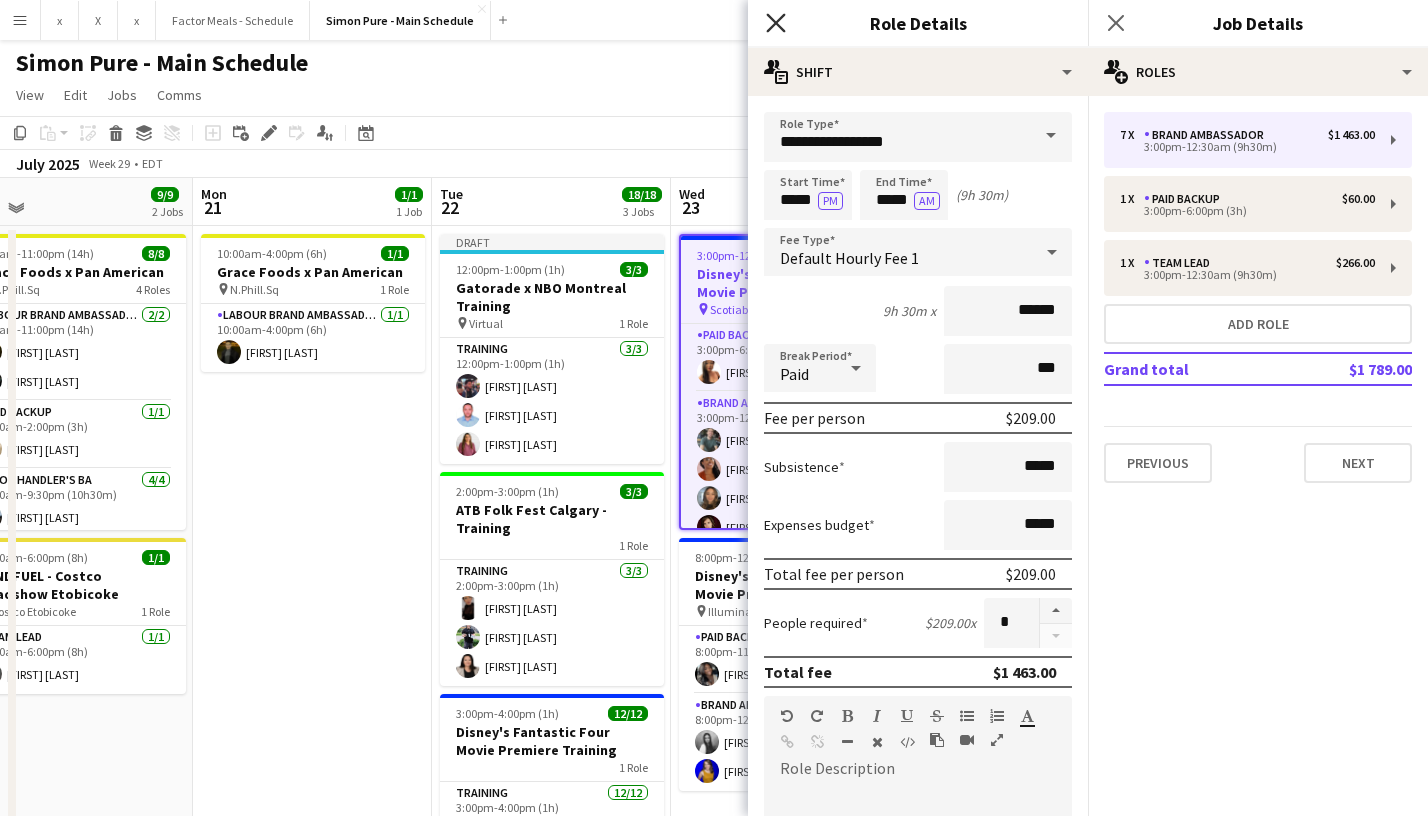 click on "Close pop-in" 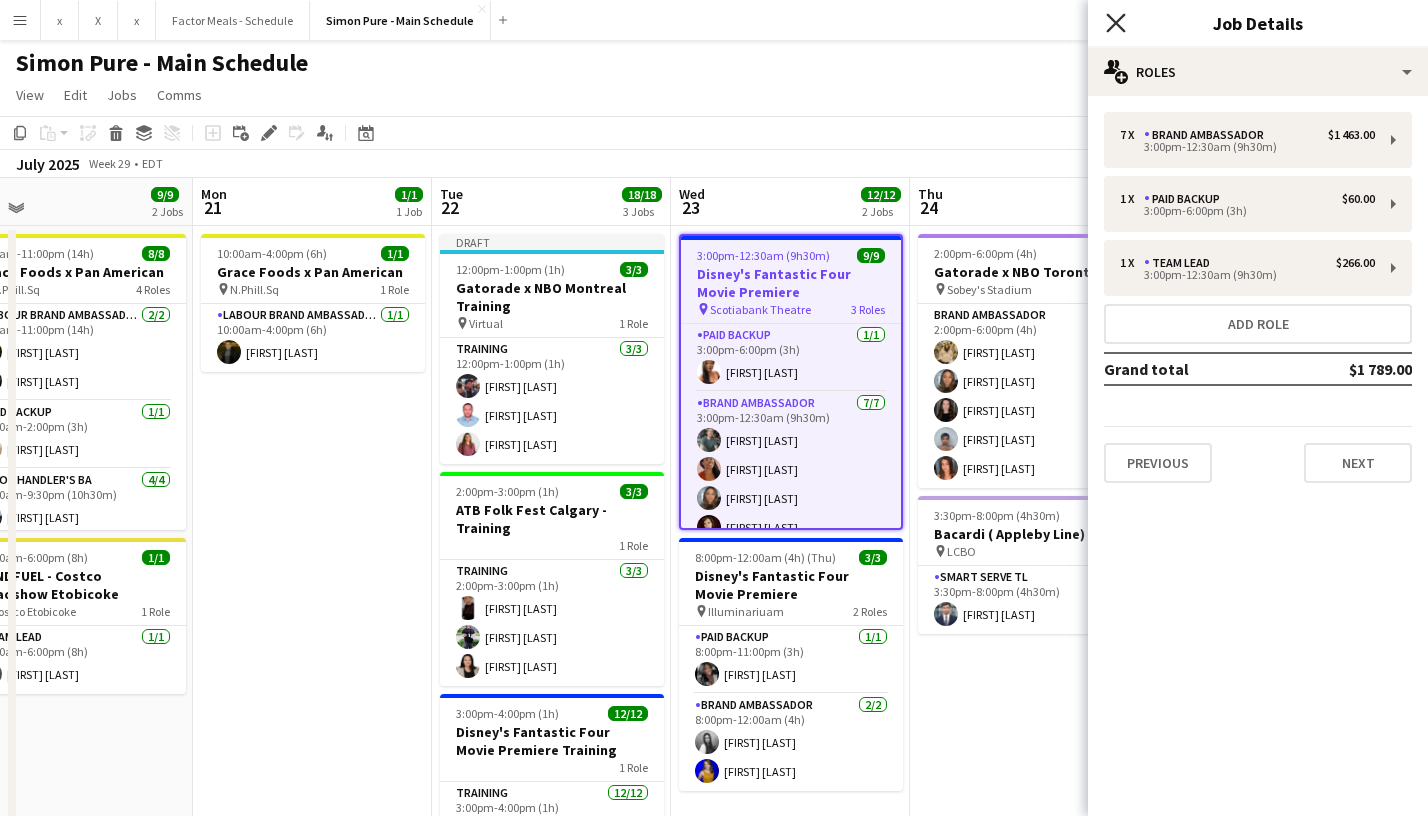 click 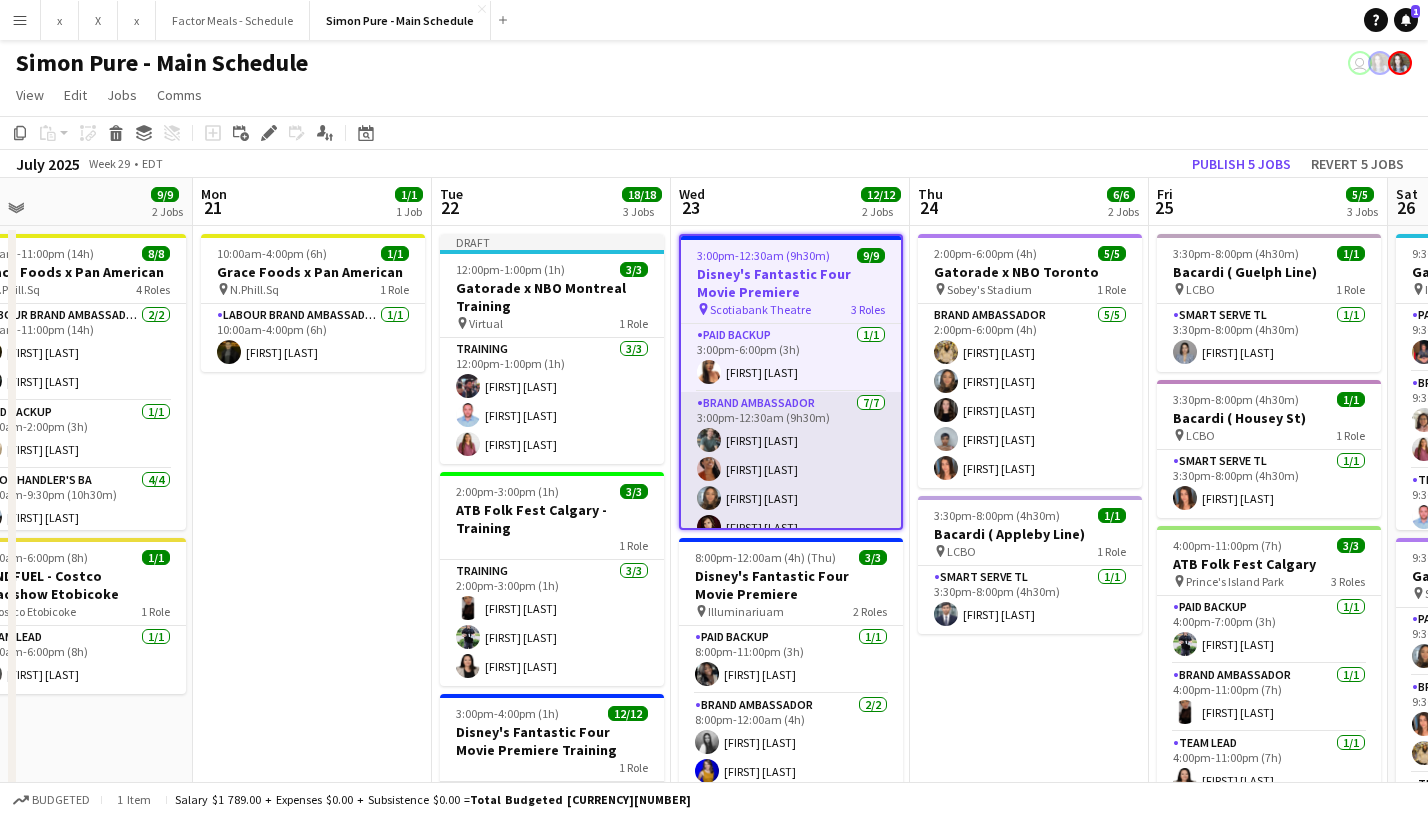 click on "Brand Ambassador    [MM]/[DD]   [TIME]-[TIME] ([DURATION]h)
[FIRST] [LAST] [FIRST] [LAST] [FIRST] [LAST] [FIRST] [LAST] [FIRST] [LAST] [FIRST] [LAST] [FIRST] [LAST]" at bounding box center (791, 513) 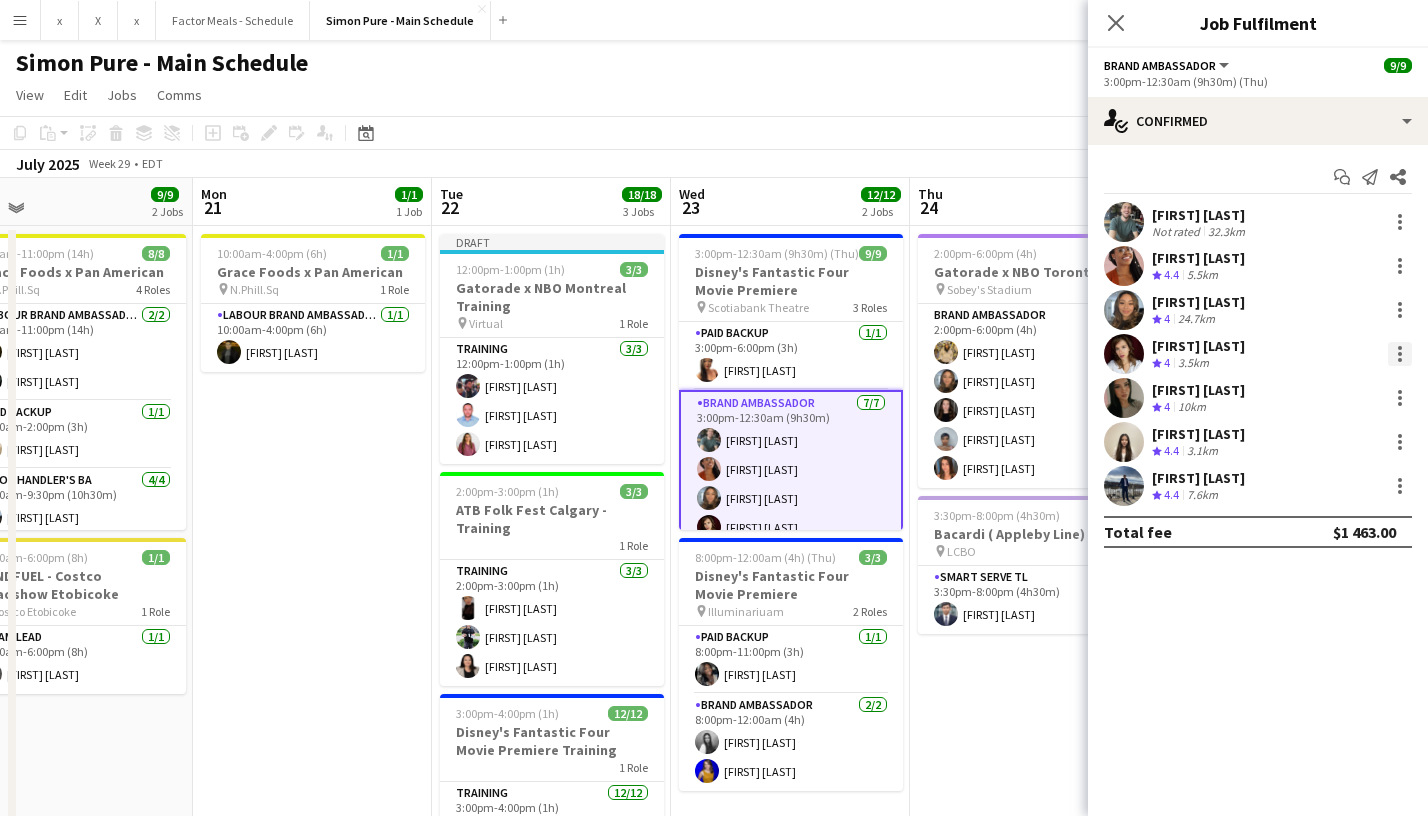 click at bounding box center (1400, 354) 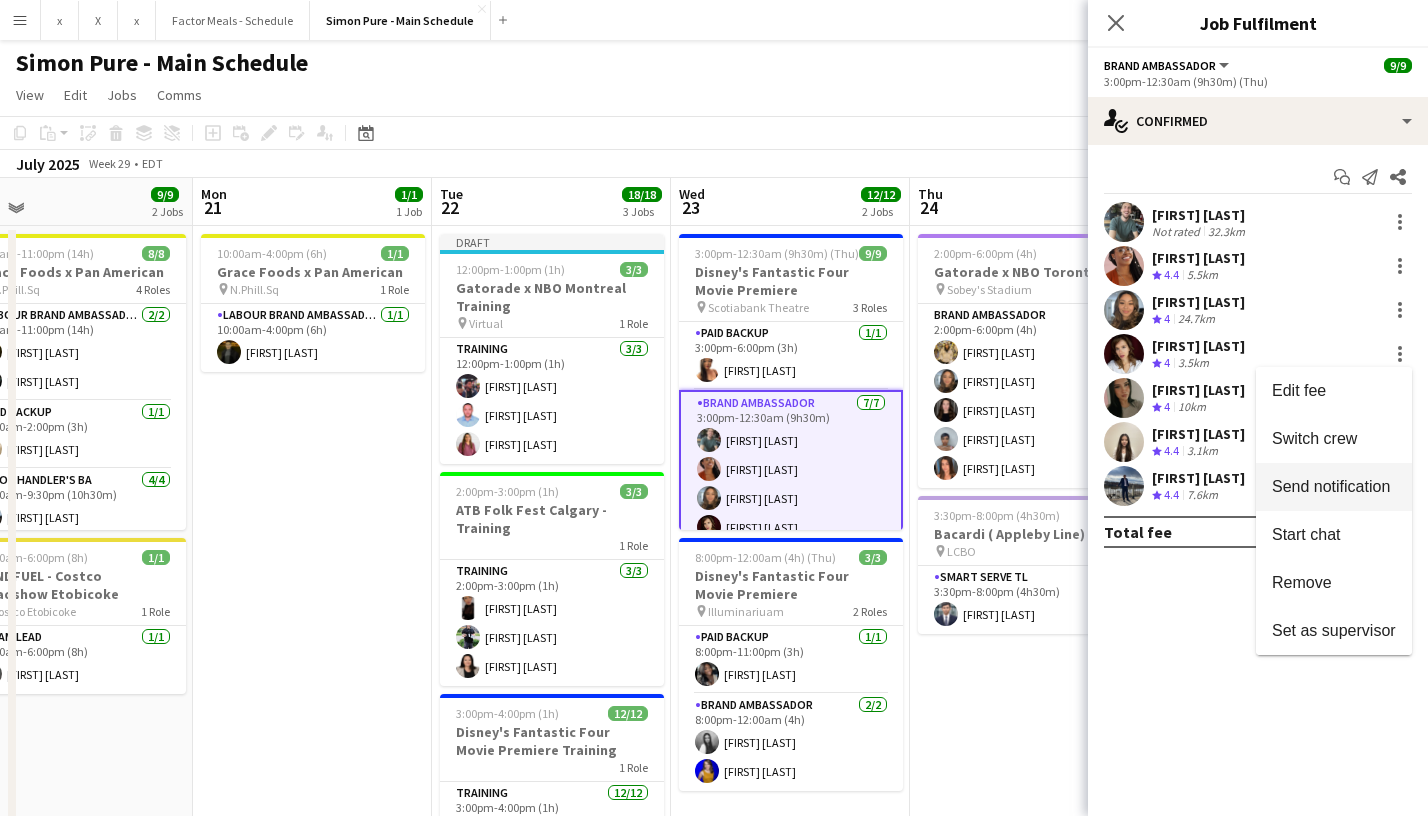 click on "Send notification" at bounding box center [1331, 486] 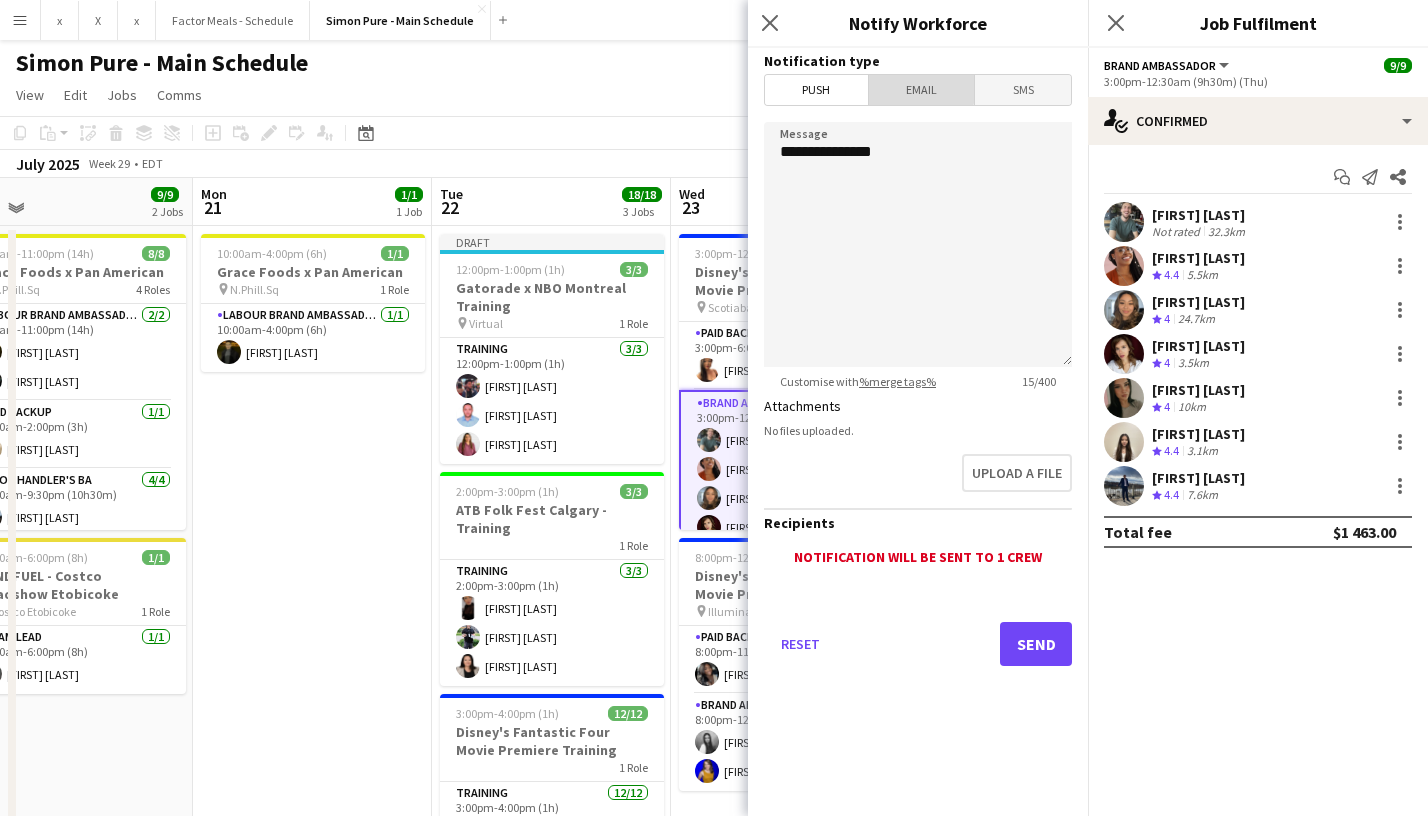 click on "Email" at bounding box center (922, 90) 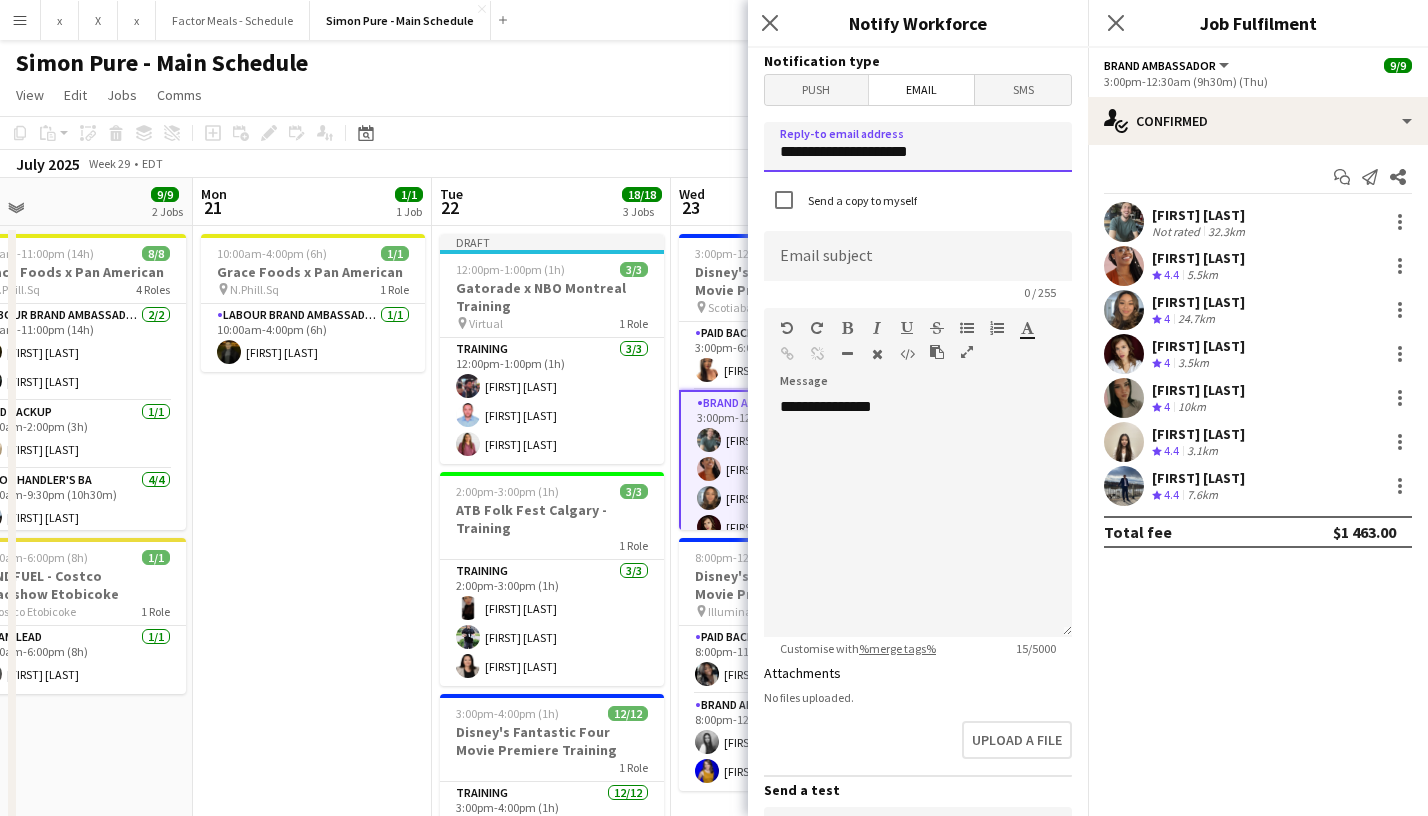 drag, startPoint x: 877, startPoint y: 150, endPoint x: 600, endPoint y: 126, distance: 278.03778 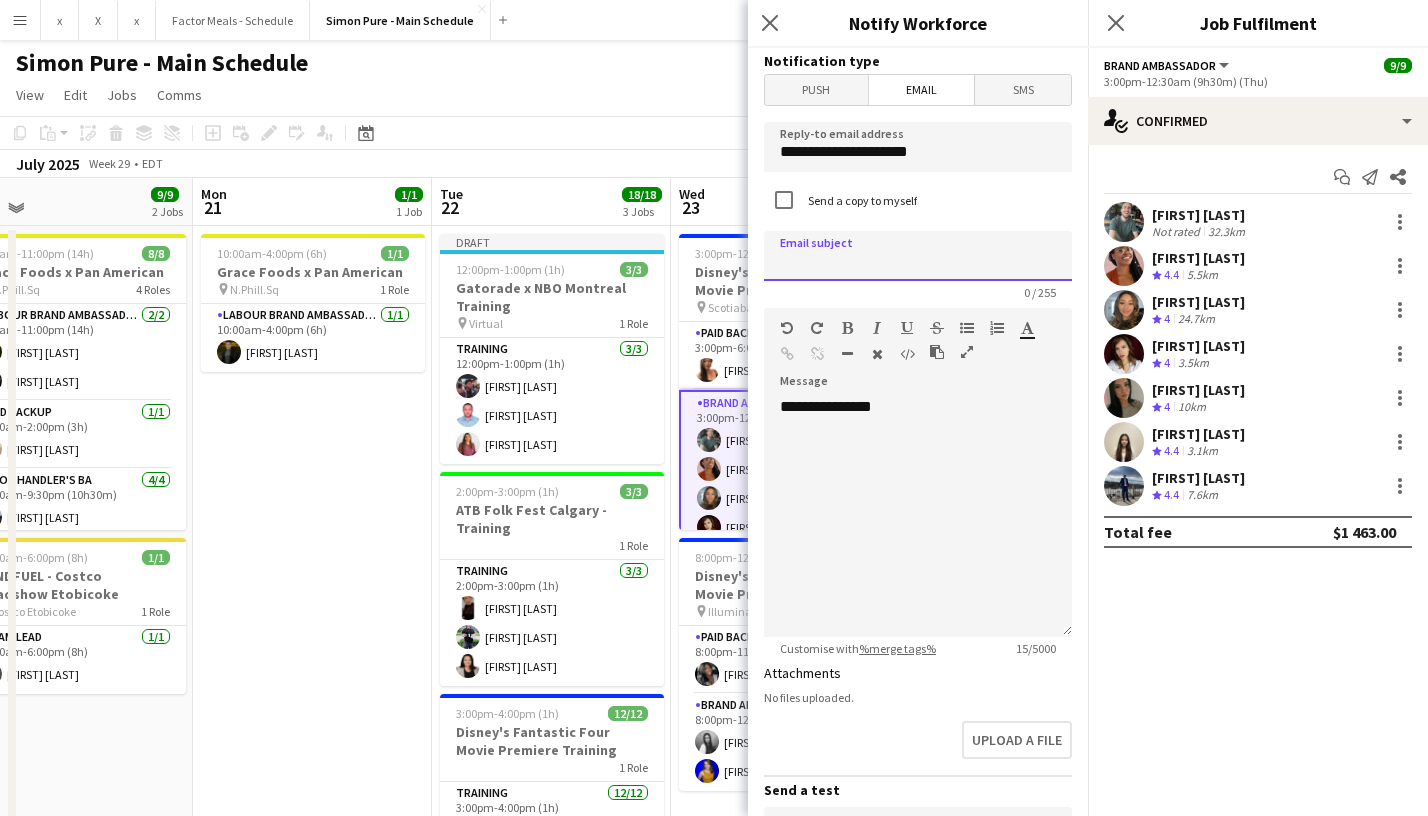 click 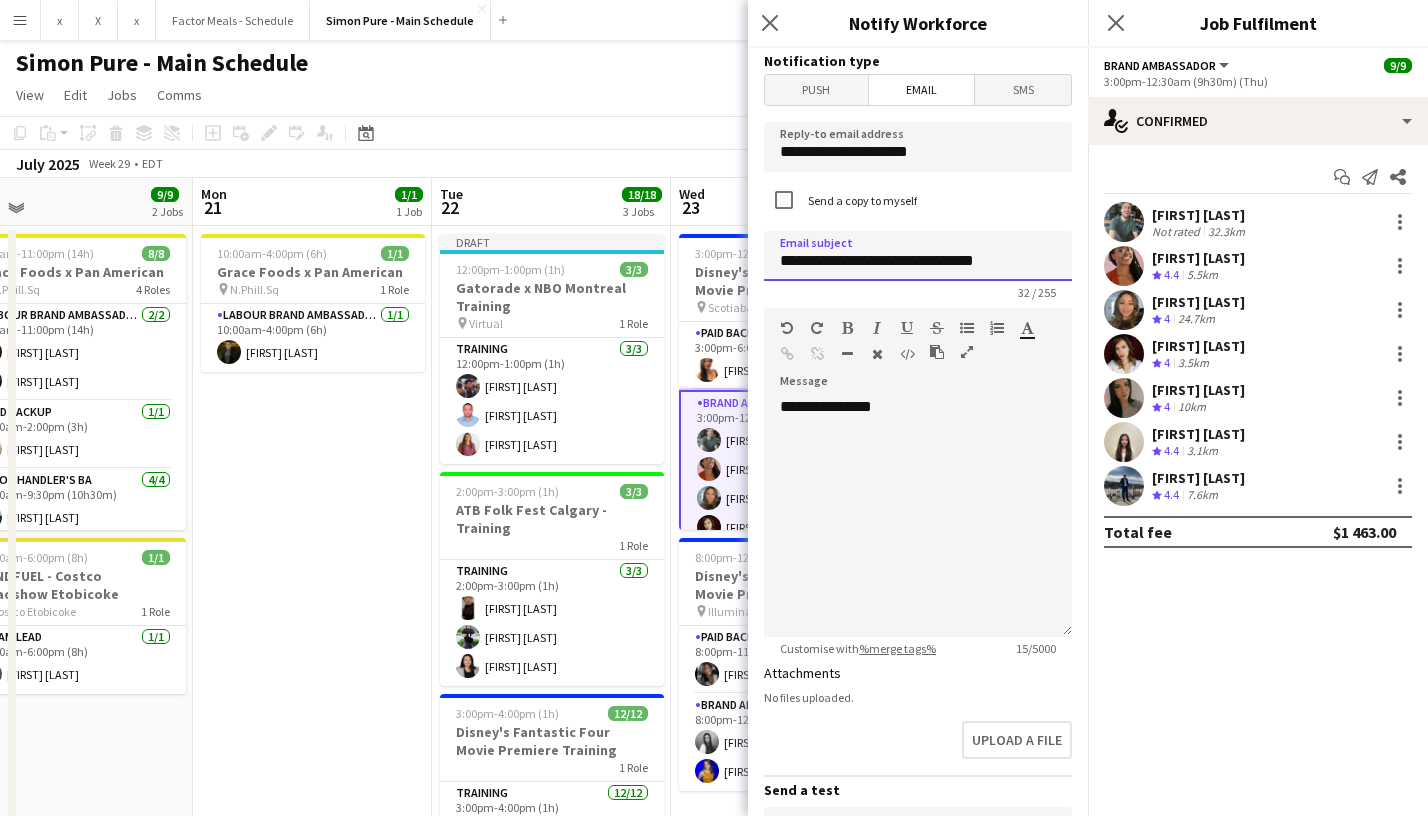 type on "**********" 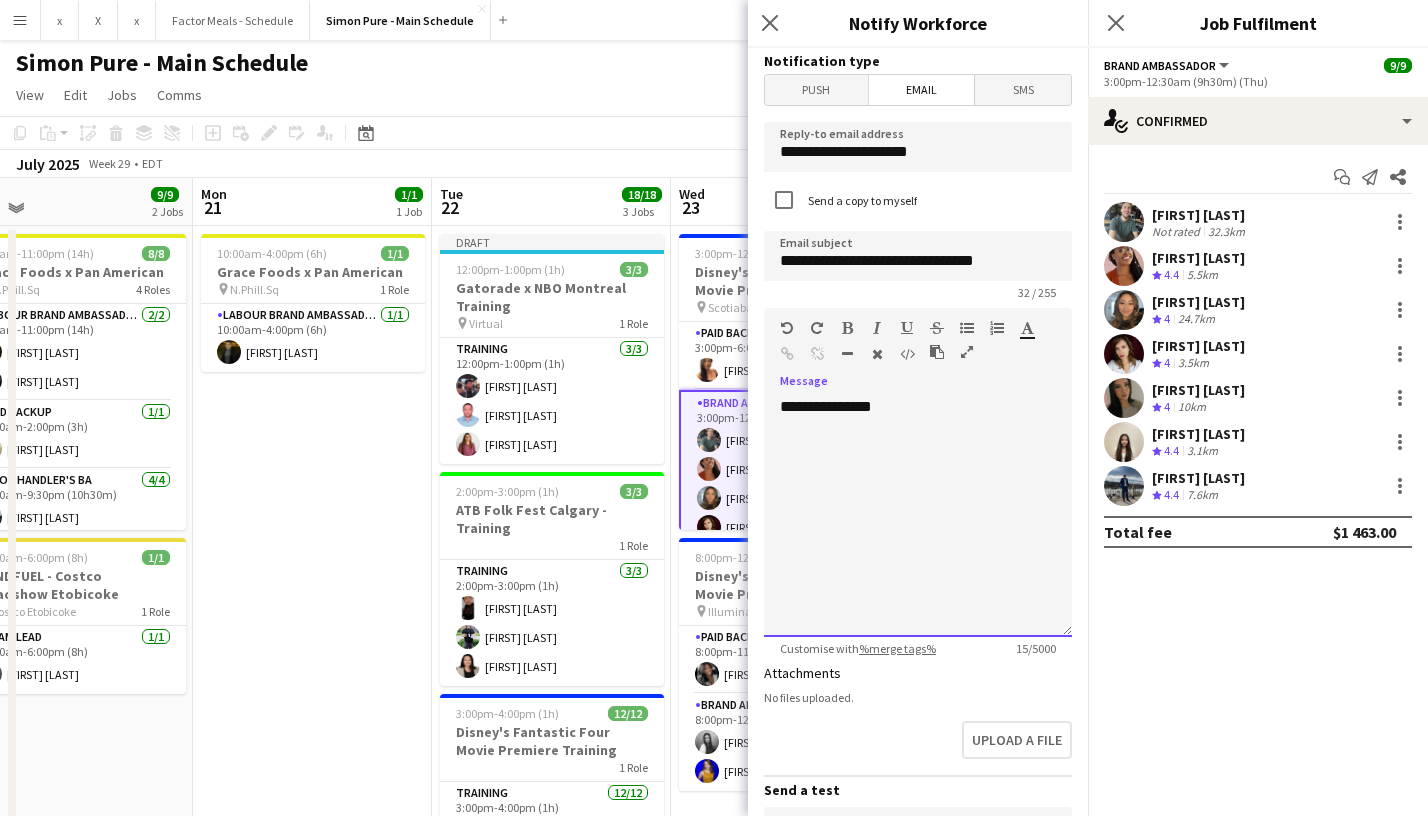 click on "**********" 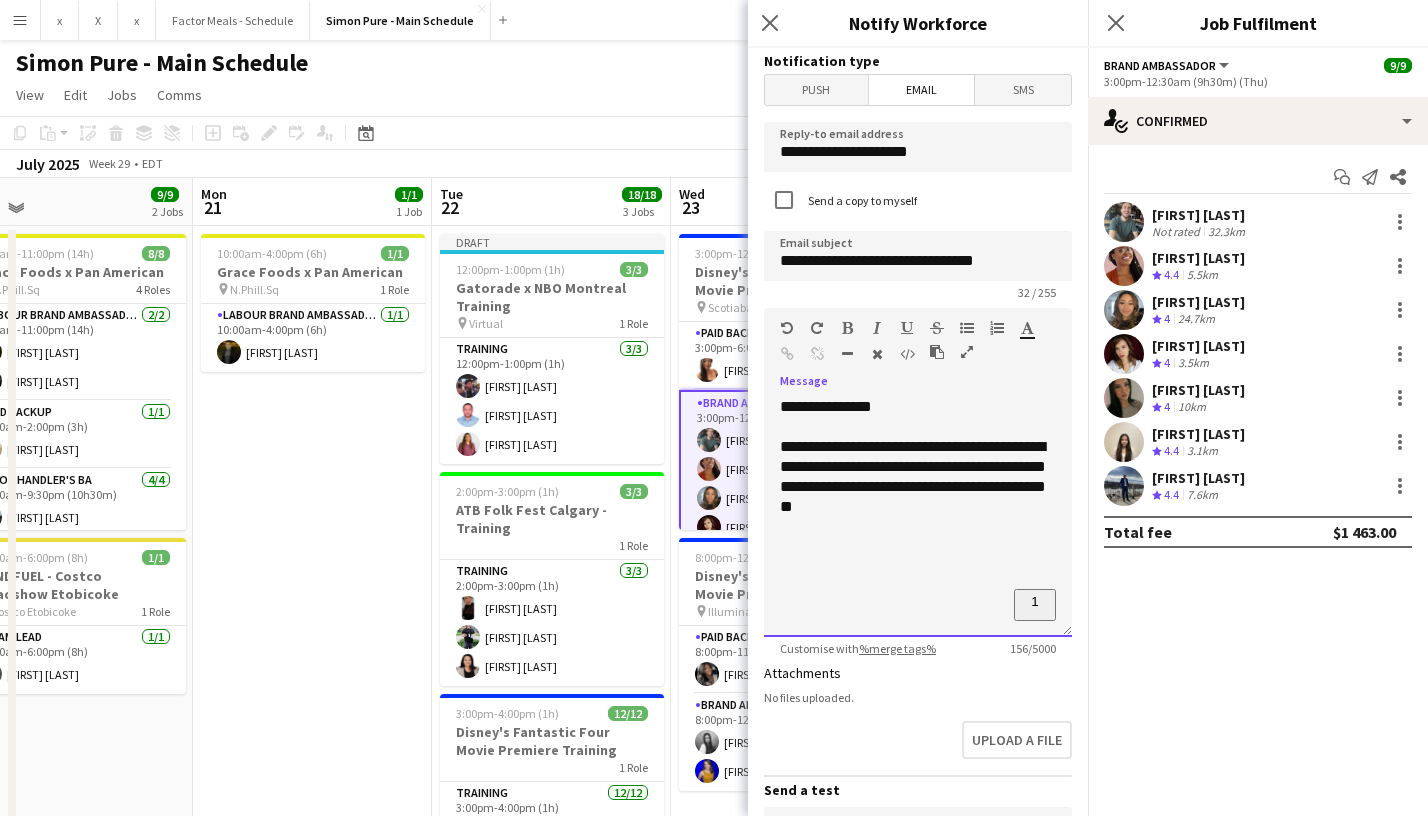 click on "**********" 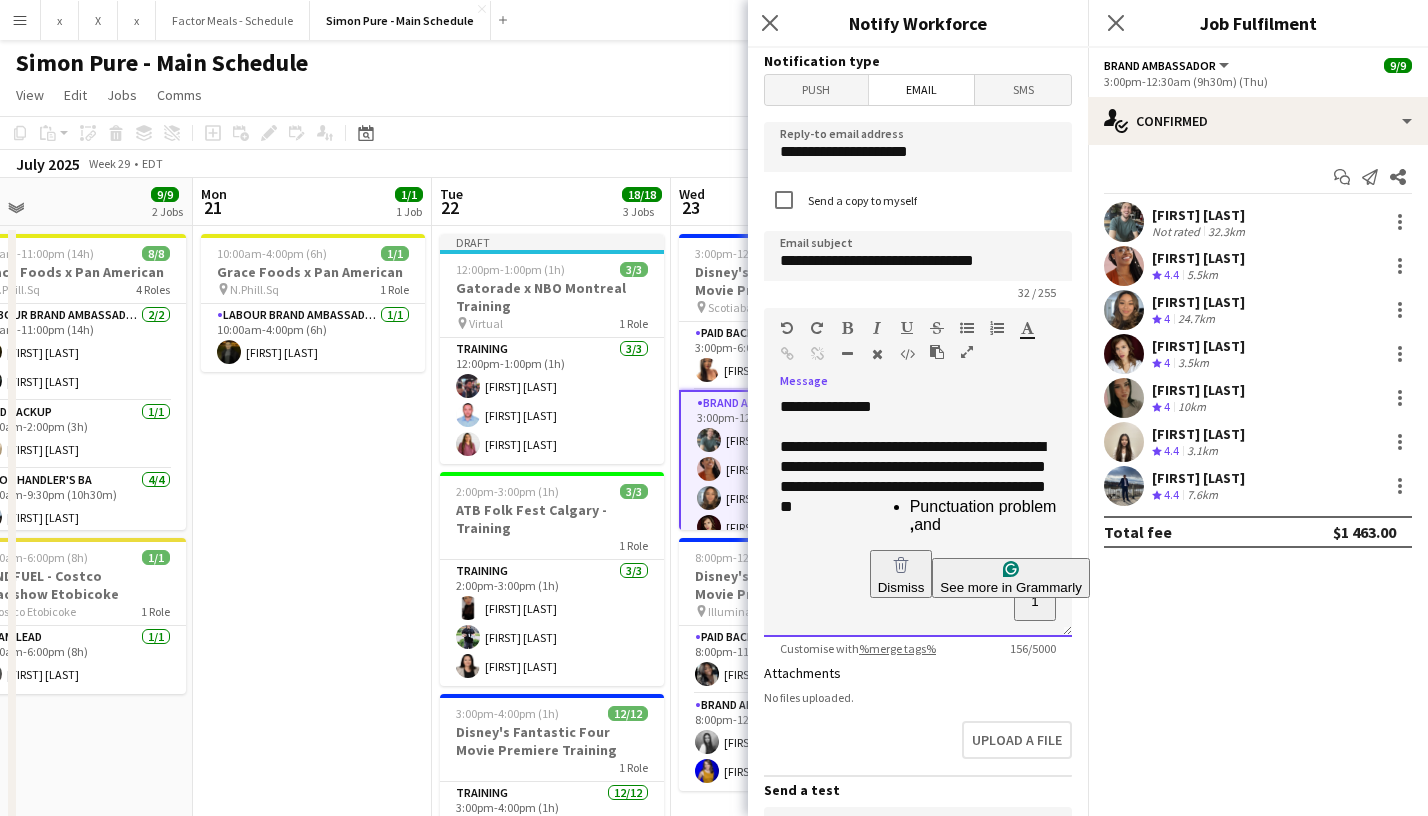 click on "Menu
Boards
Boards   Boards   All jobs   Status
Workforce
Workforce   My Workforce   Recruiting
Comms
Comms
Pay
Pay   Approvals   Payments   Reports   Invoices
Platform Settings
Platform Settings   App settings   Your settings   Profiles
Training Academy
Training Academy
Knowledge Base
Knowledge Base
Product Updates
Product Updates   Log Out   Privacy   x
Close
X
Close
x
Close
Factor Meals - Schedule
Close
Simon Pure - Main Schedule
Close
Add
Help
Notifications
1" at bounding box center [714, 1321] 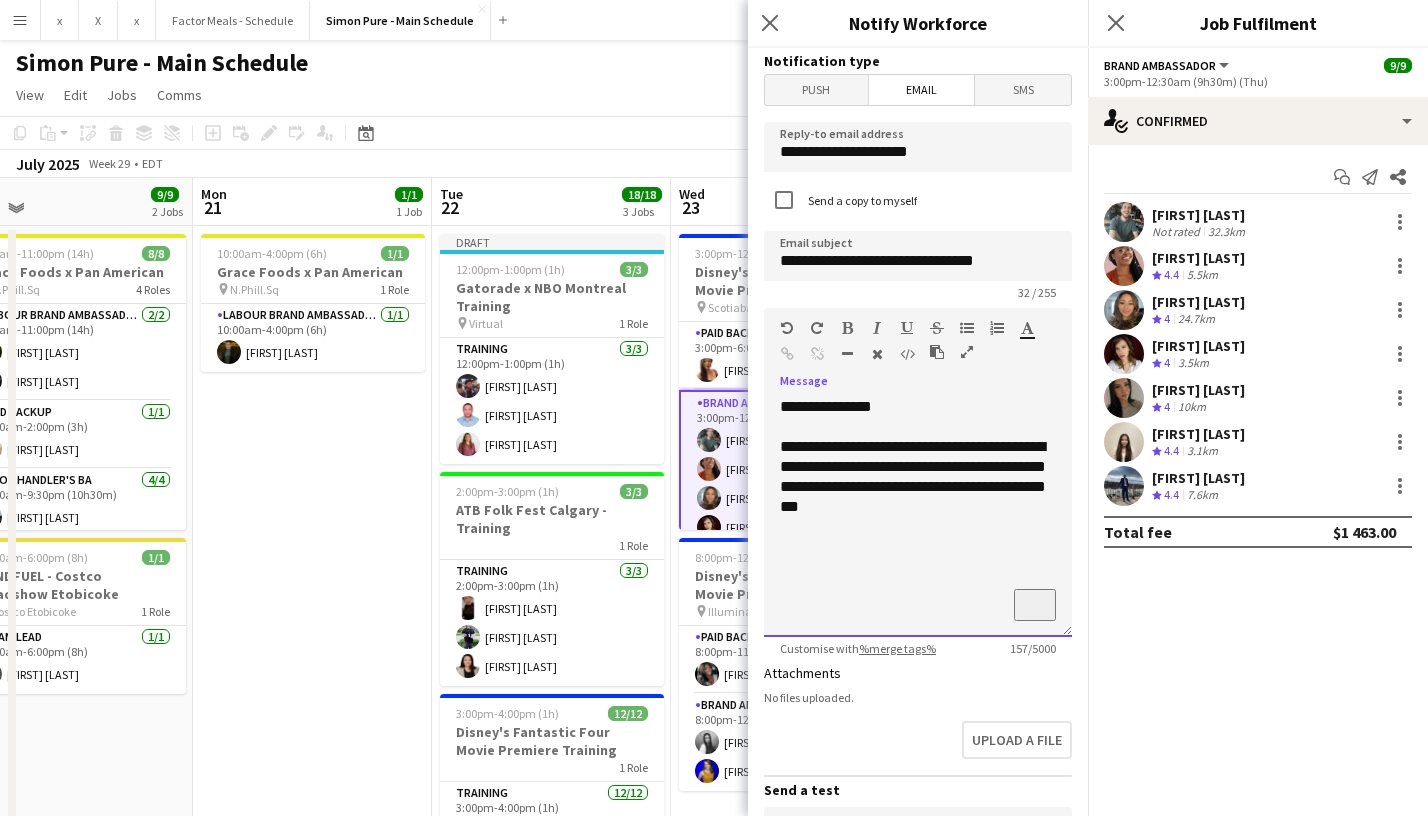 drag, startPoint x: 906, startPoint y: 487, endPoint x: 1003, endPoint y: 490, distance: 97.04638 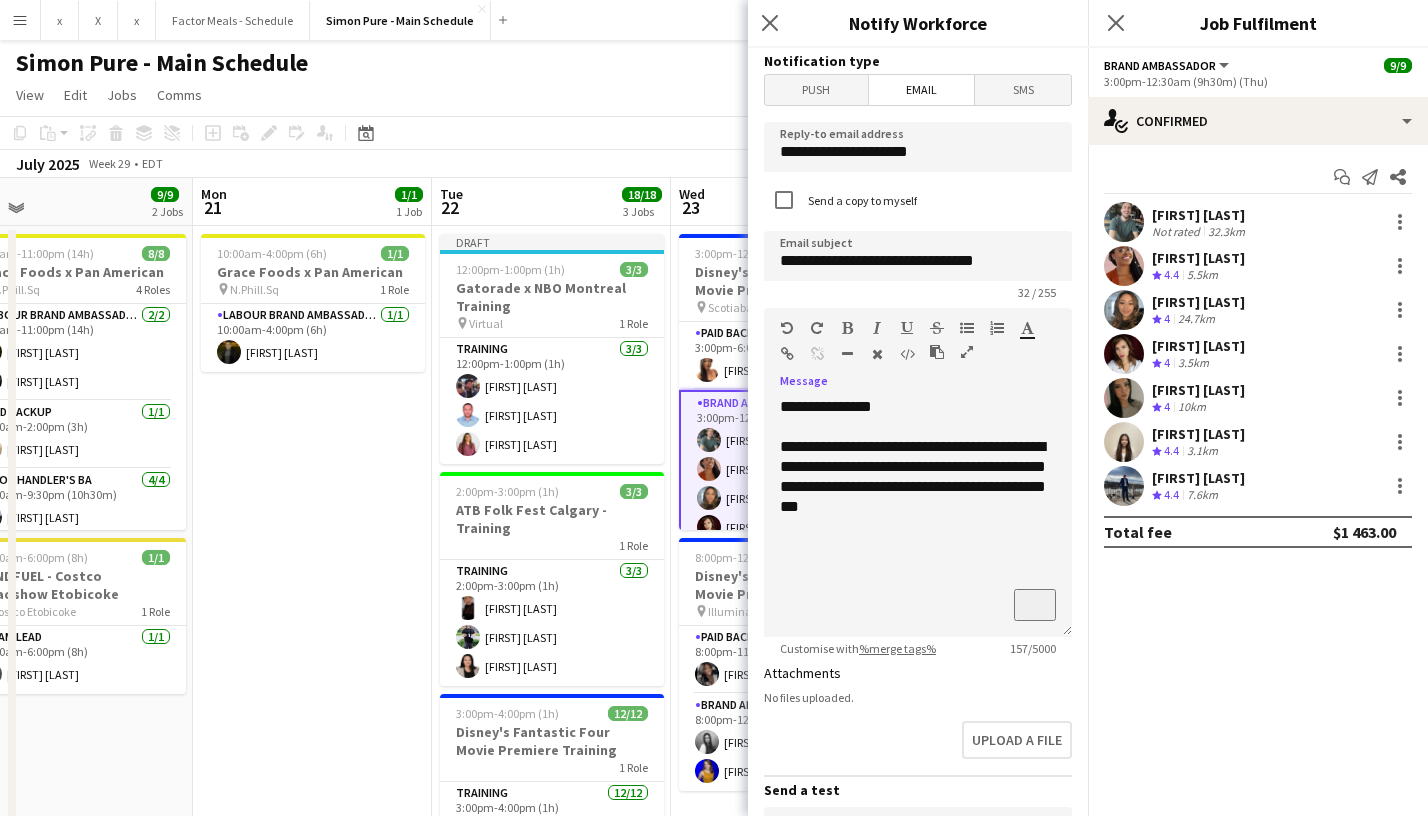 click at bounding box center (877, 328) 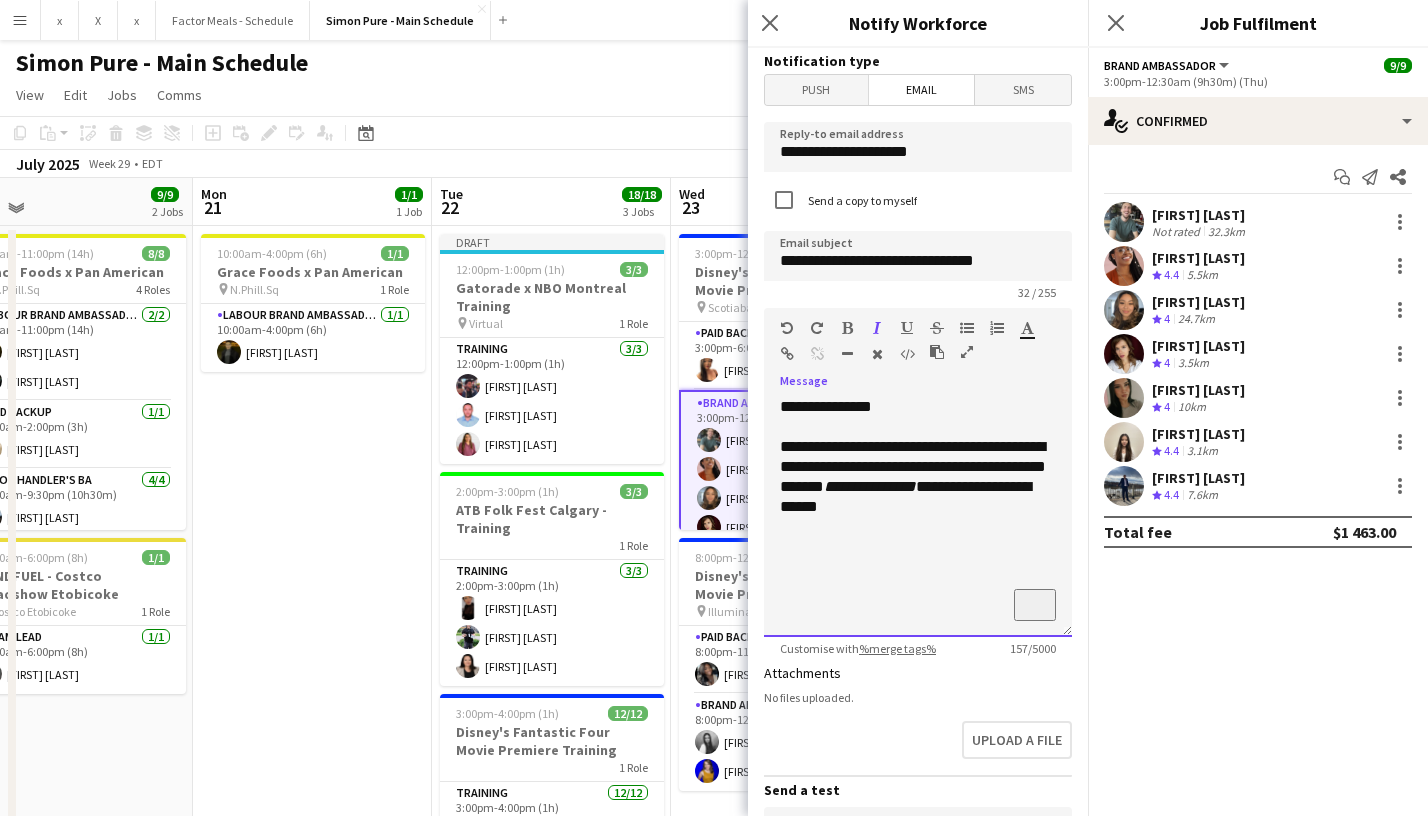 click on "**********" 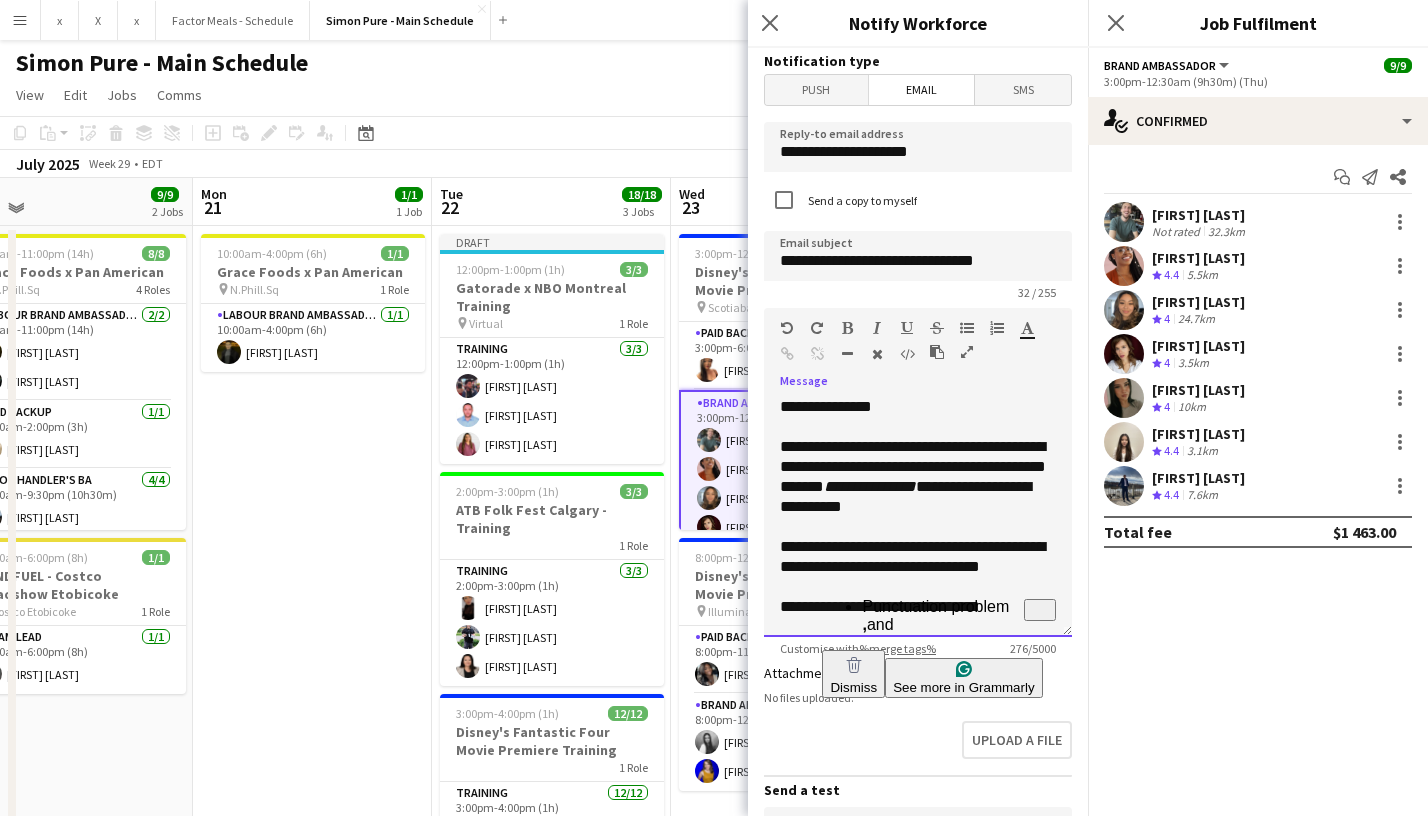 click on "**********" 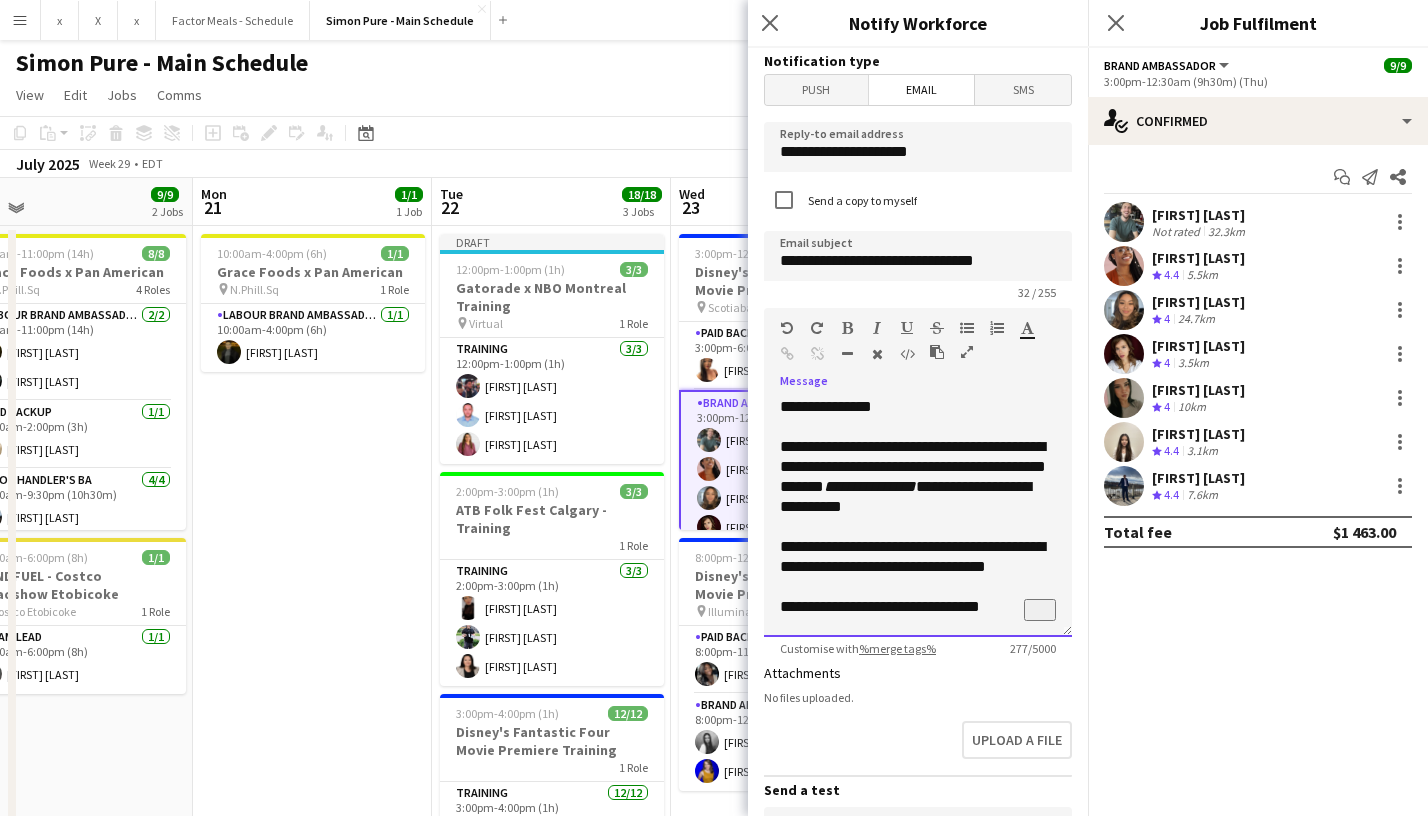 click on "**********" 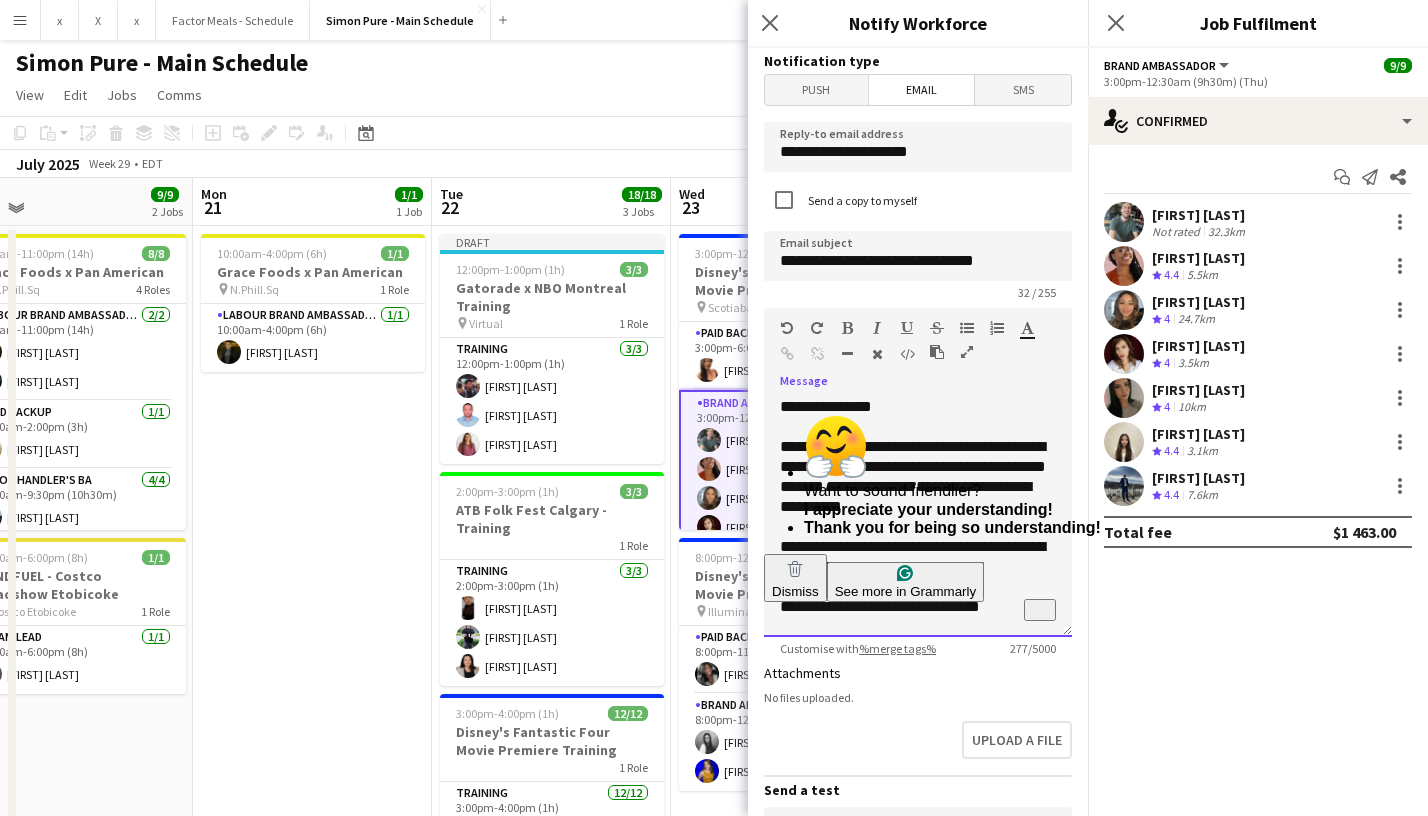 click on "**********" 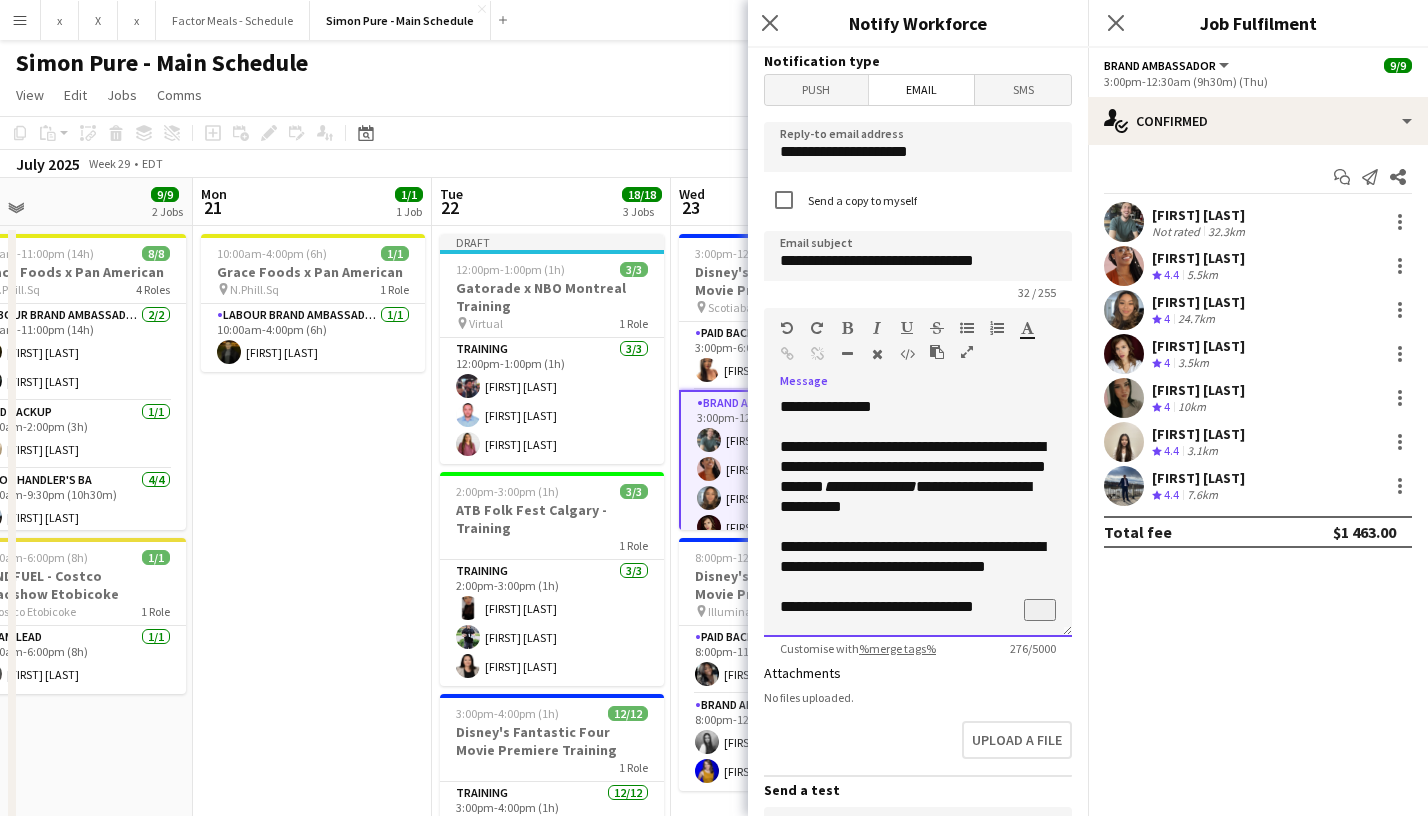click on "Menu
Boards
Boards   Boards   All jobs   Status
Workforce
Workforce   My Workforce   Recruiting
Comms
Comms
Pay
Pay   Approvals   Payments   Reports   Invoices
Platform Settings
Platform Settings   App settings   Your settings   Profiles
Training Academy
Training Academy
Knowledge Base
Knowledge Base
Product Updates
Product Updates   Log Out   Privacy   x
Close
X
Close
x
Close
Factor Meals - Schedule
Close
Simon Pure - Main Schedule
Close
Add
Help
Notifications
1" at bounding box center [714, 1321] 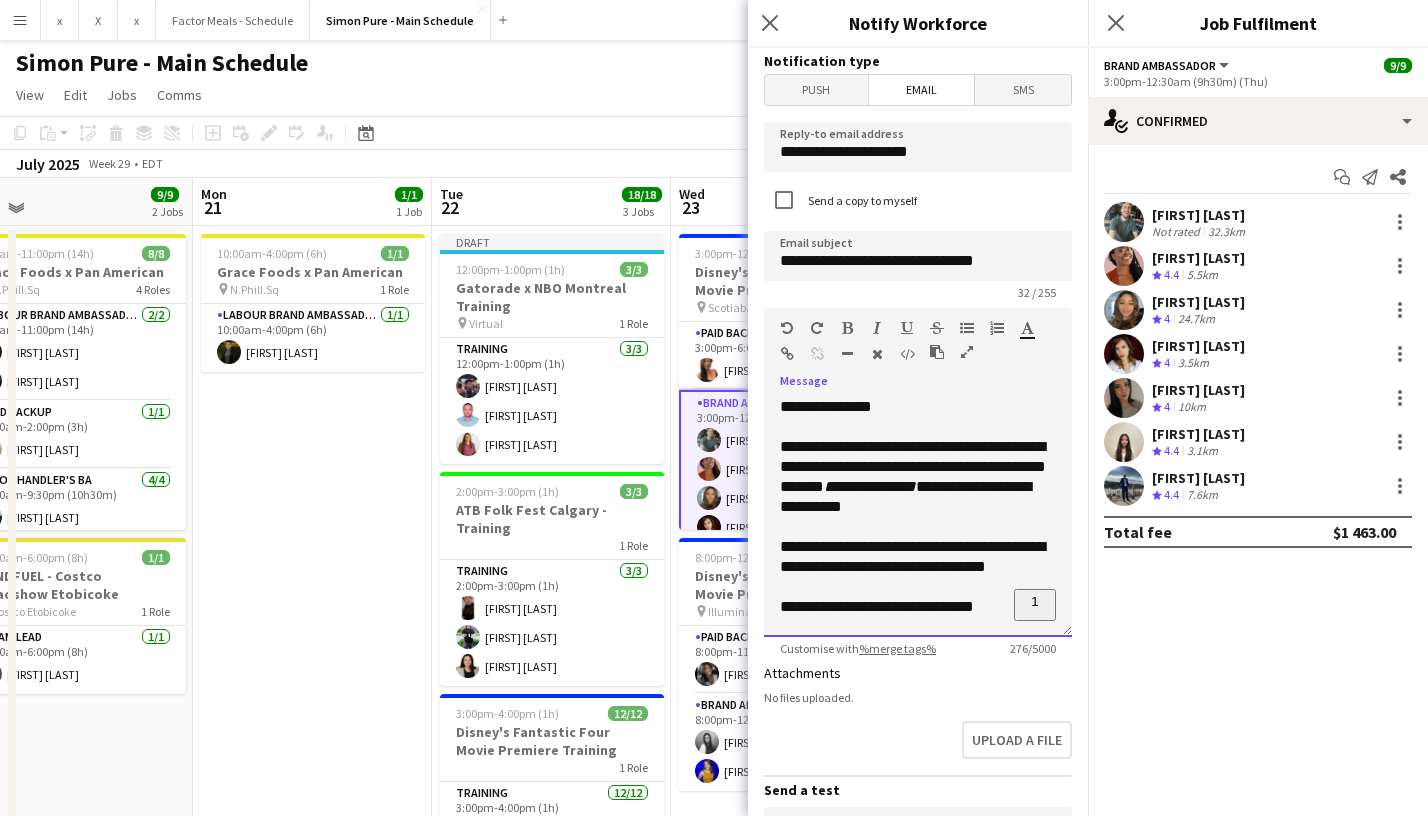 drag, startPoint x: 1025, startPoint y: 605, endPoint x: 801, endPoint y: 460, distance: 266.83514 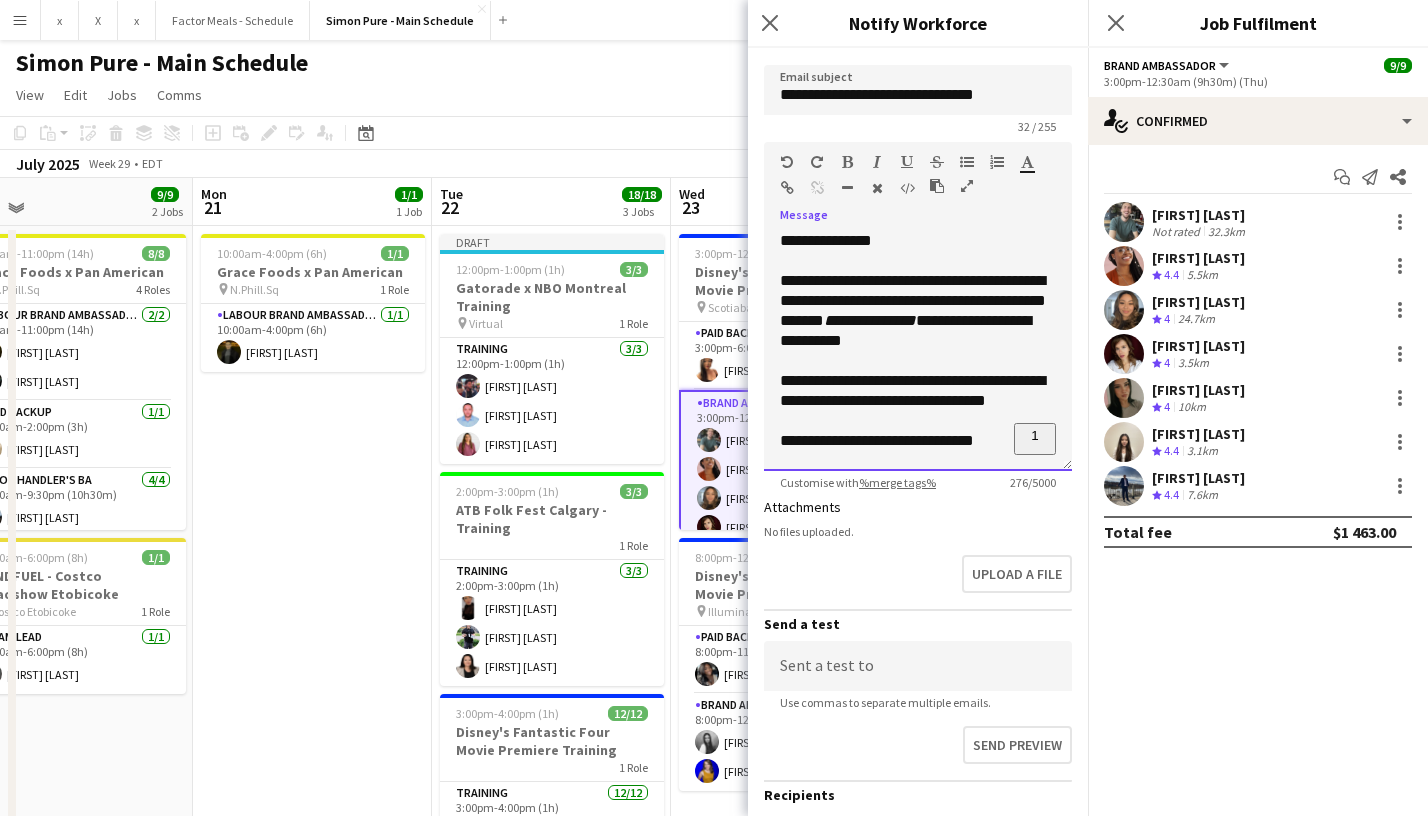 scroll, scrollTop: 347, scrollLeft: 0, axis: vertical 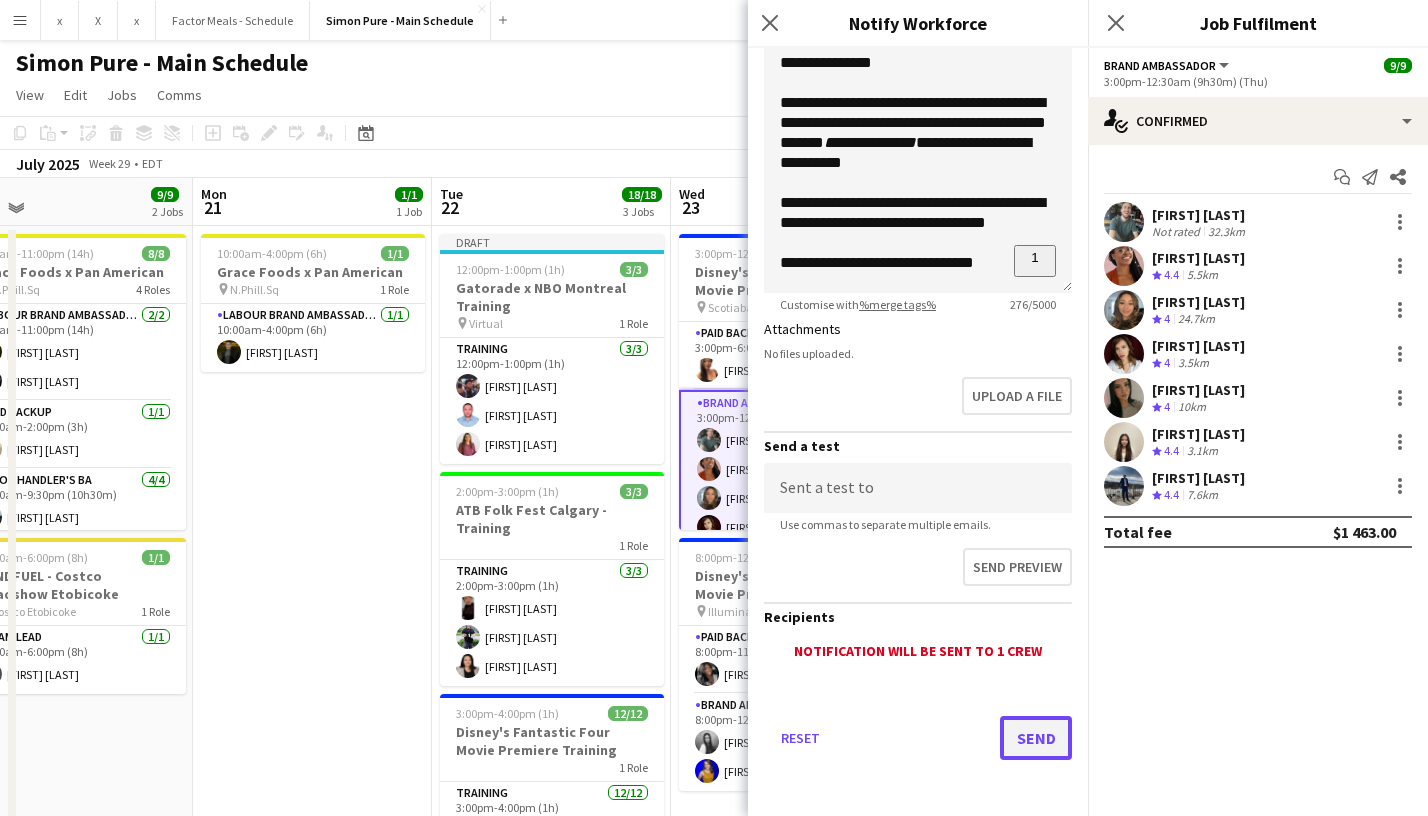 click on "Send" 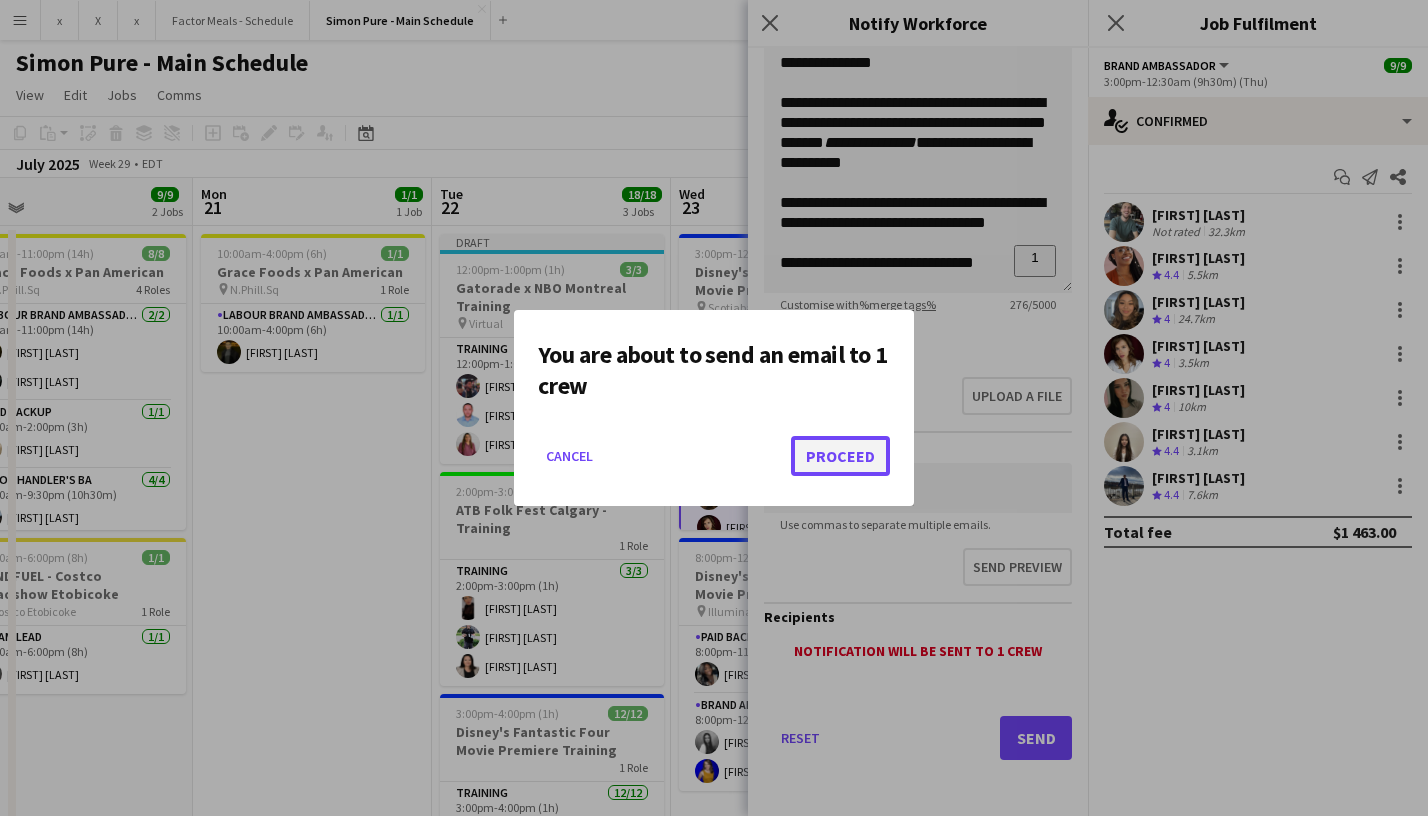 click on "Proceed" 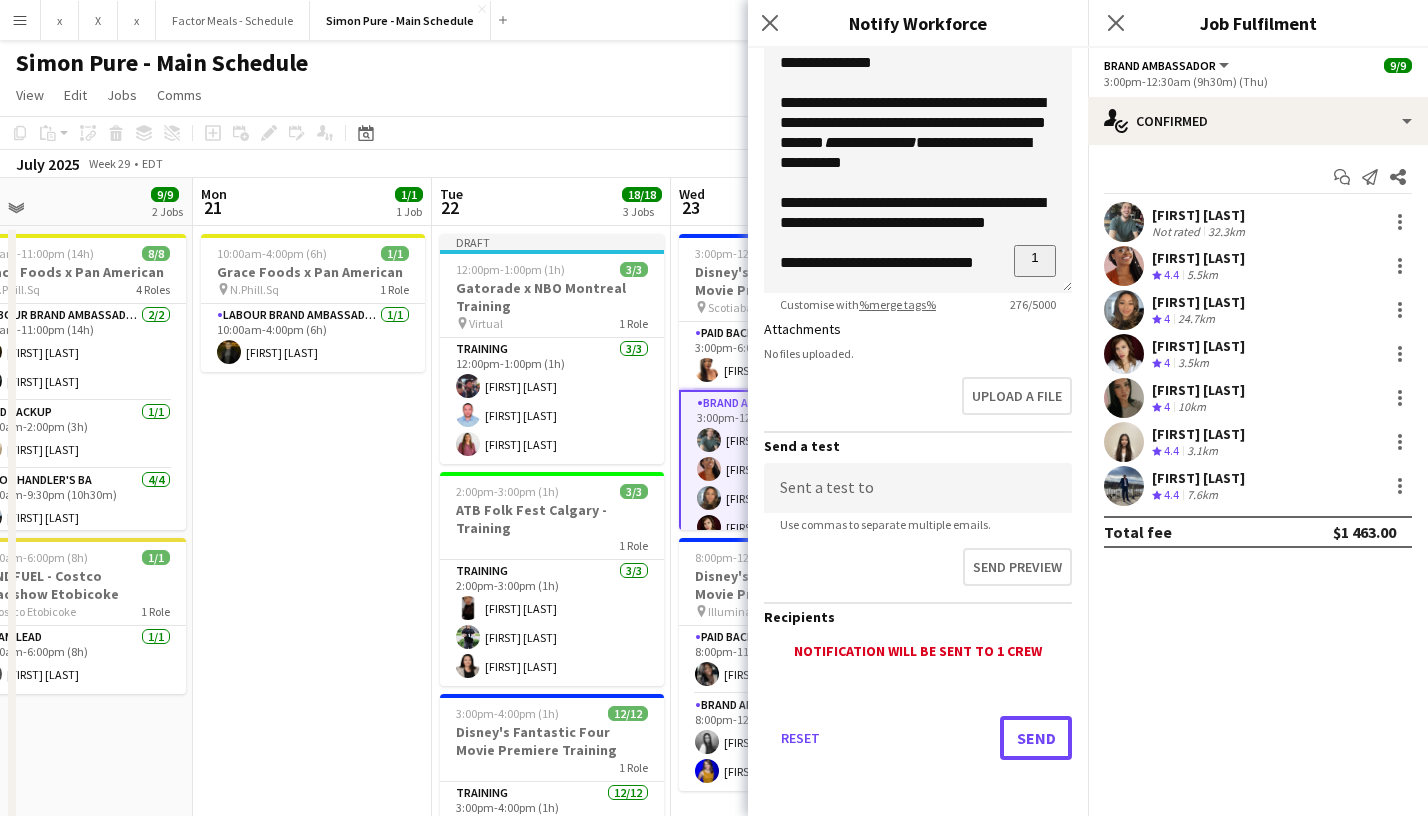 scroll, scrollTop: 0, scrollLeft: 763, axis: horizontal 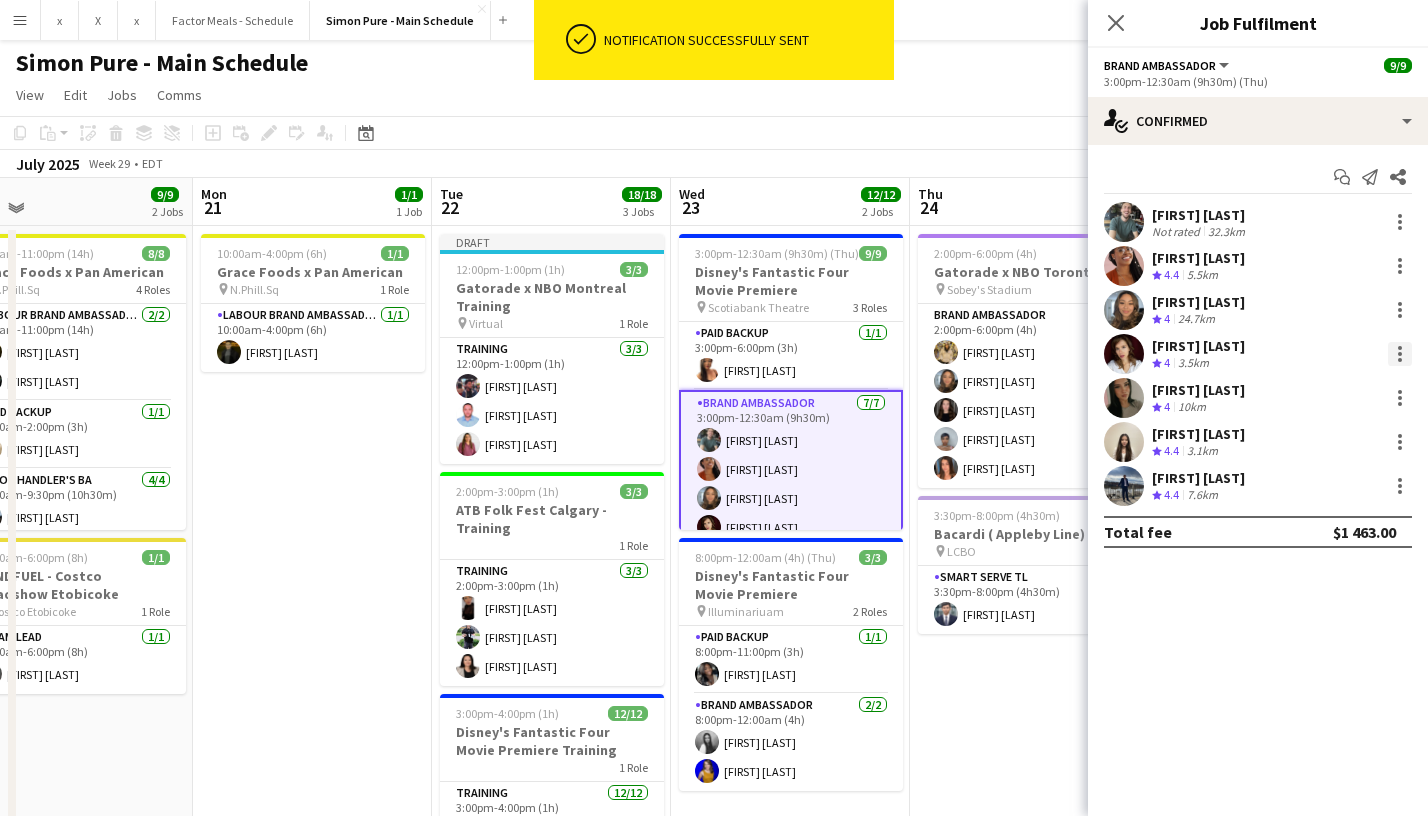 click at bounding box center [1400, 354] 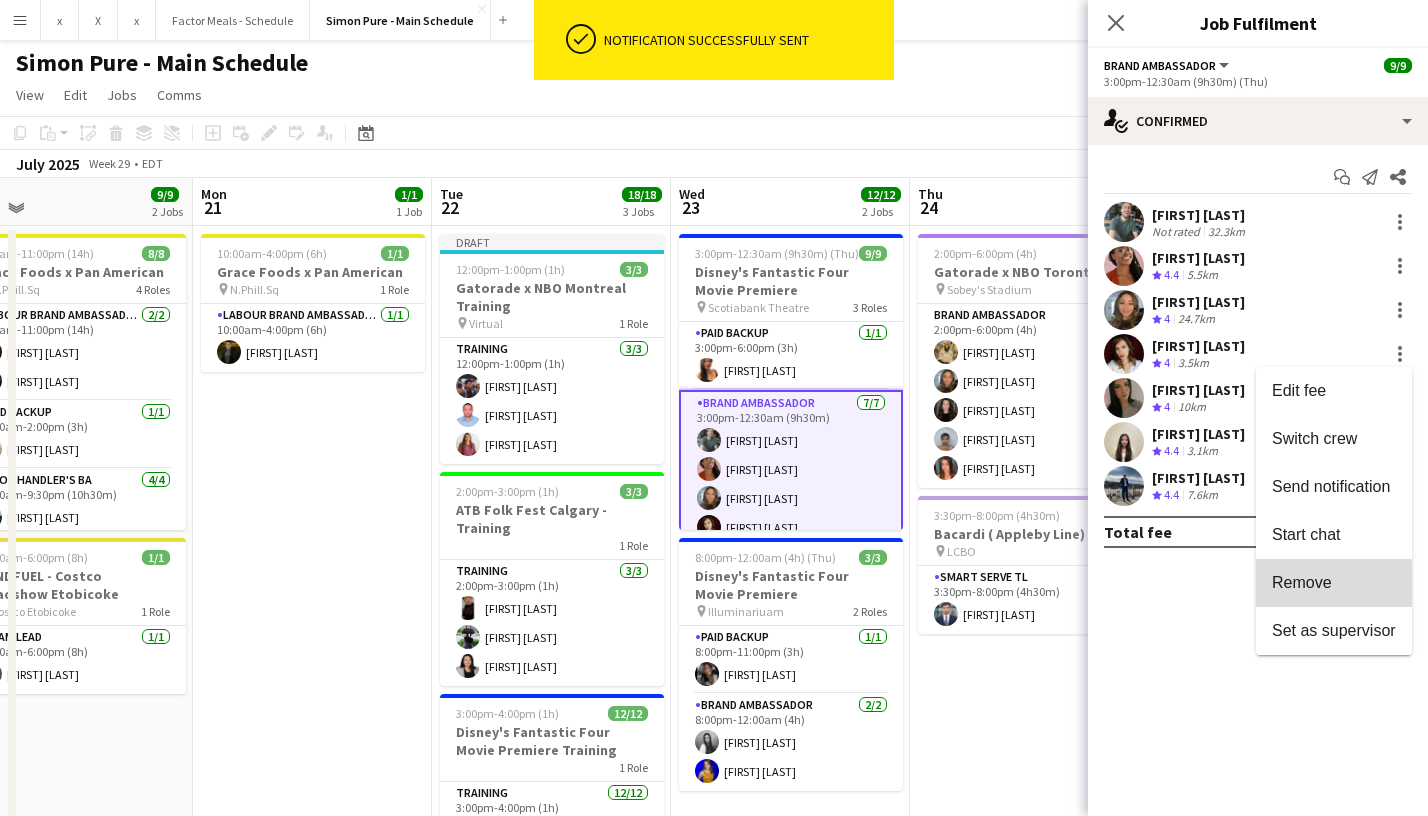 click on "Remove" at bounding box center [1302, 582] 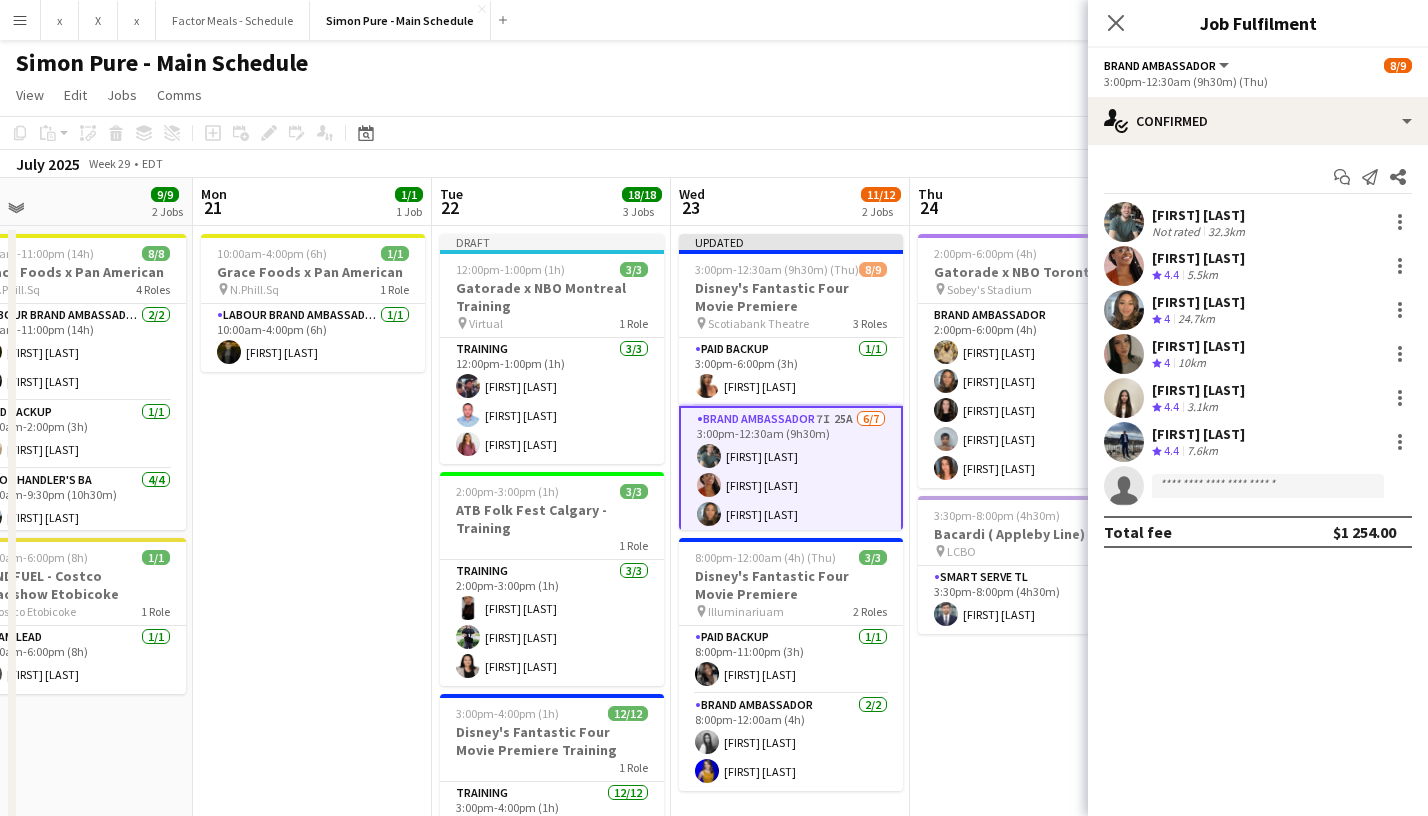 click on "[FIRST] [LAST]" at bounding box center [1198, 302] 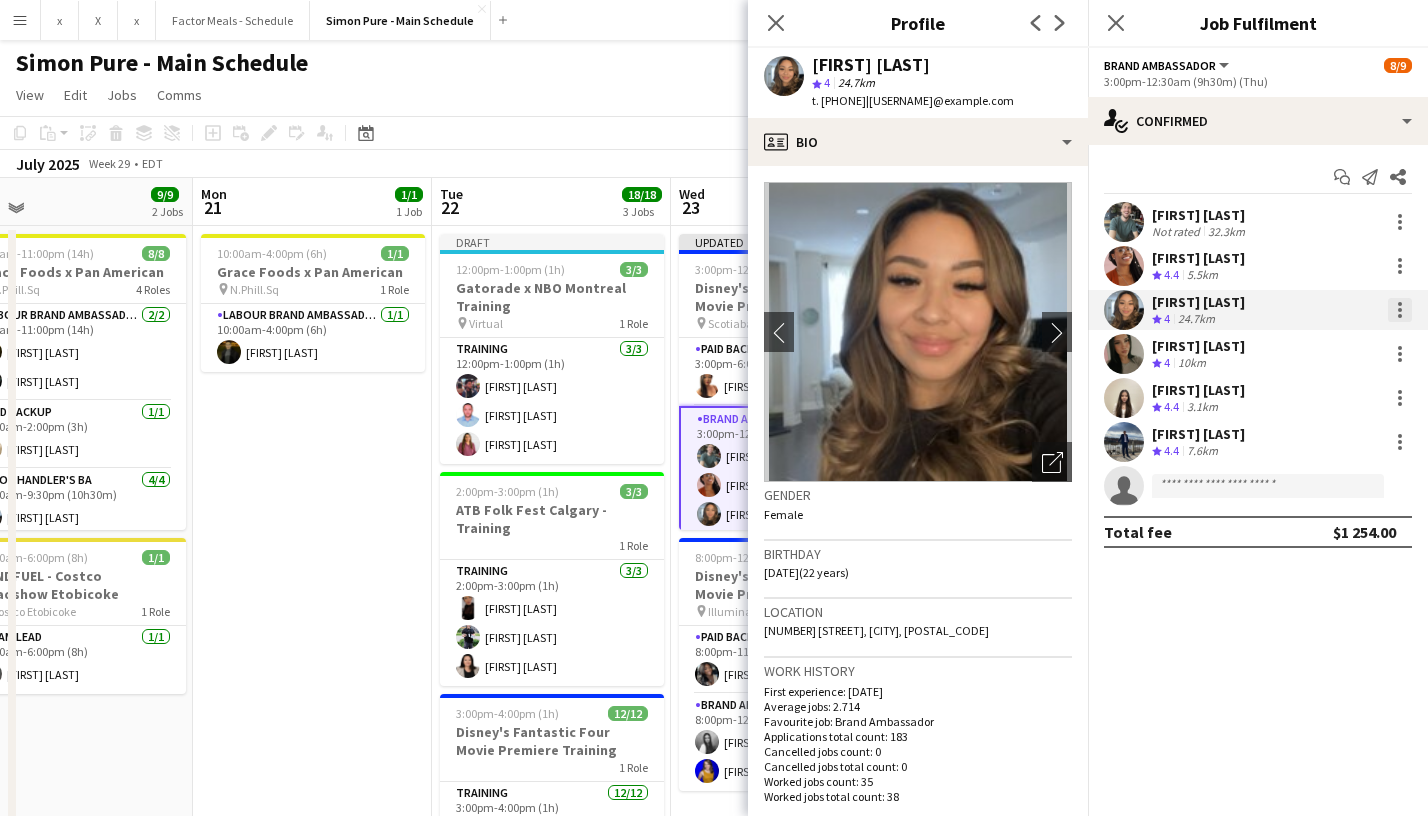 click at bounding box center (1400, 310) 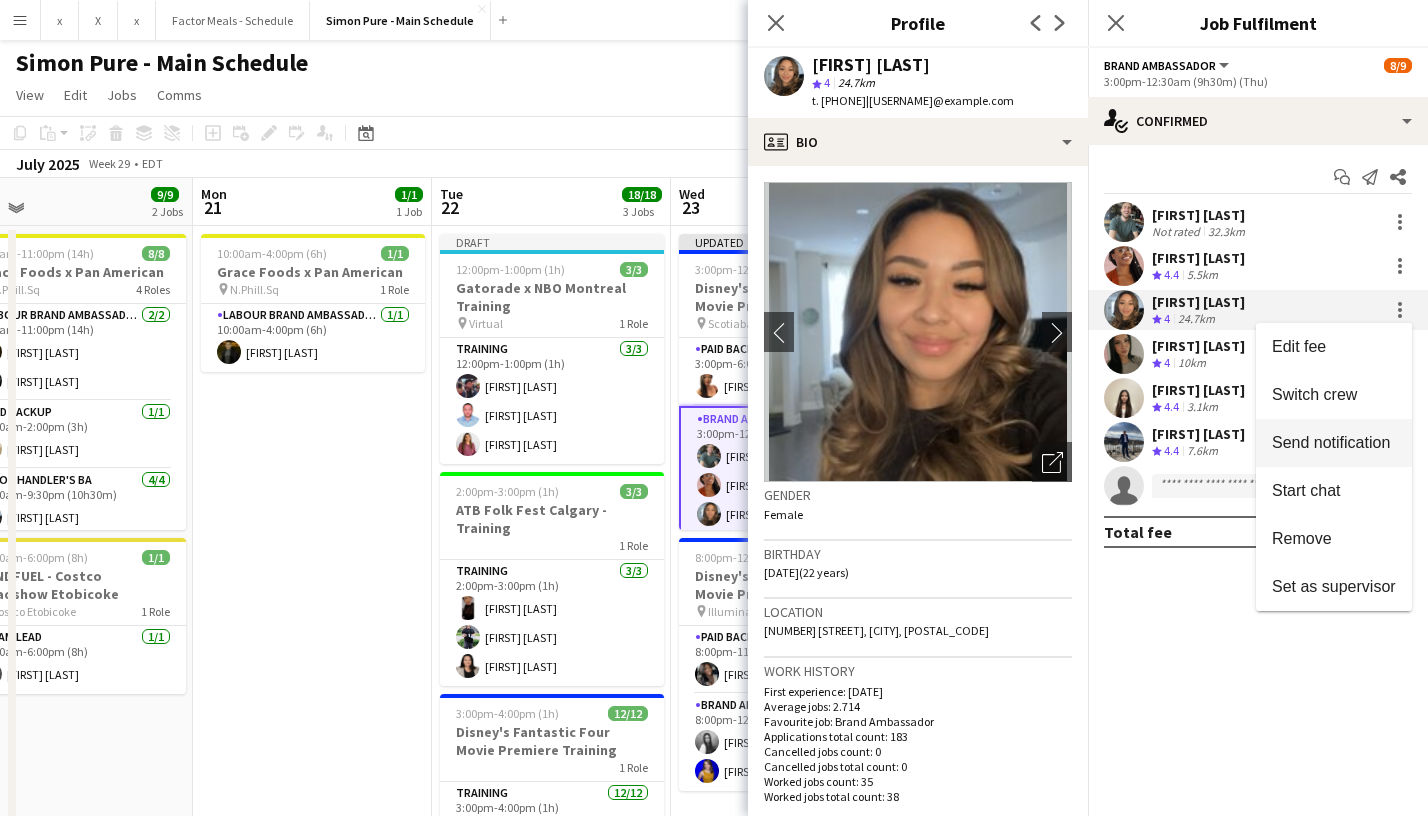 click on "Send notification" at bounding box center (1331, 442) 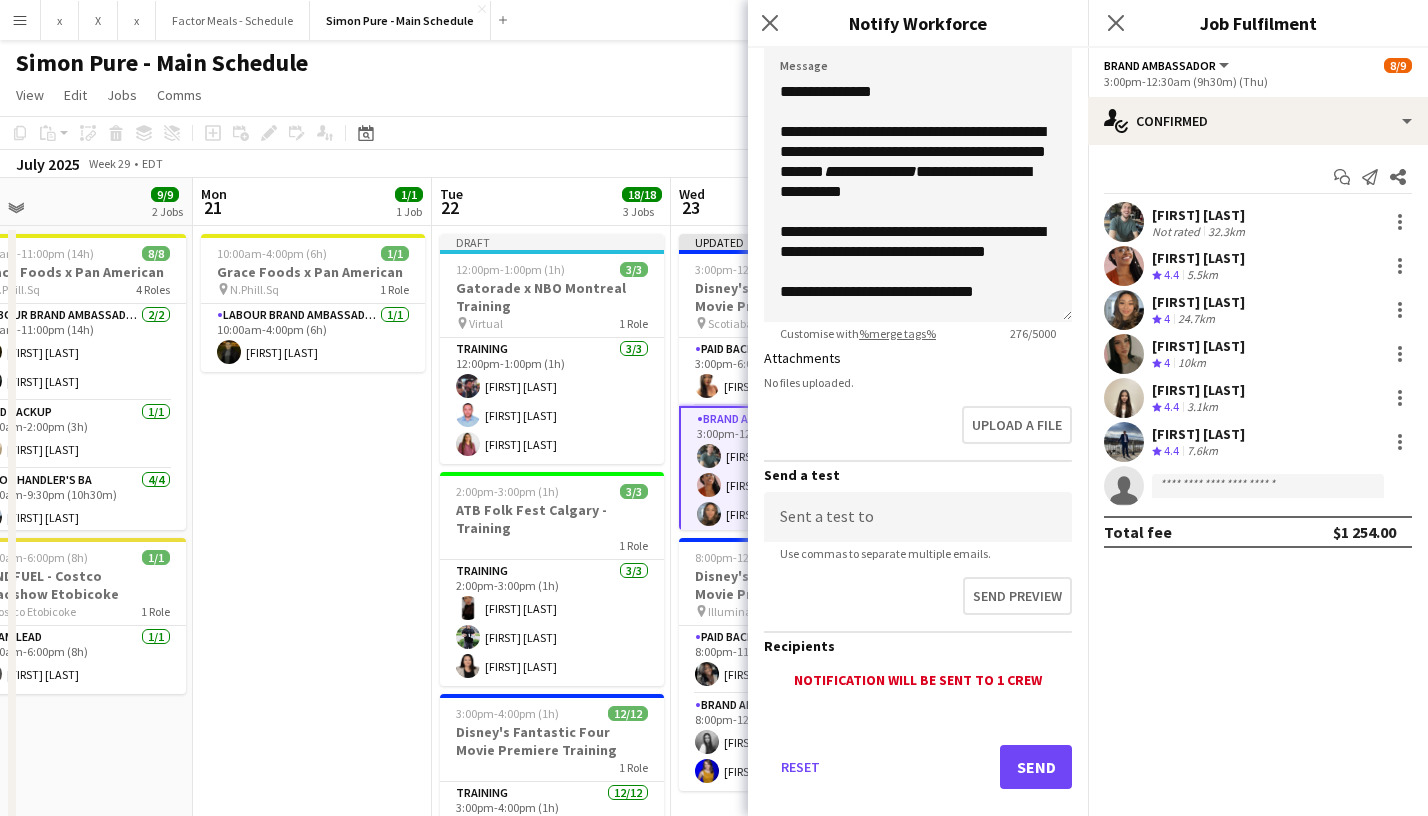 scroll, scrollTop: 347, scrollLeft: 0, axis: vertical 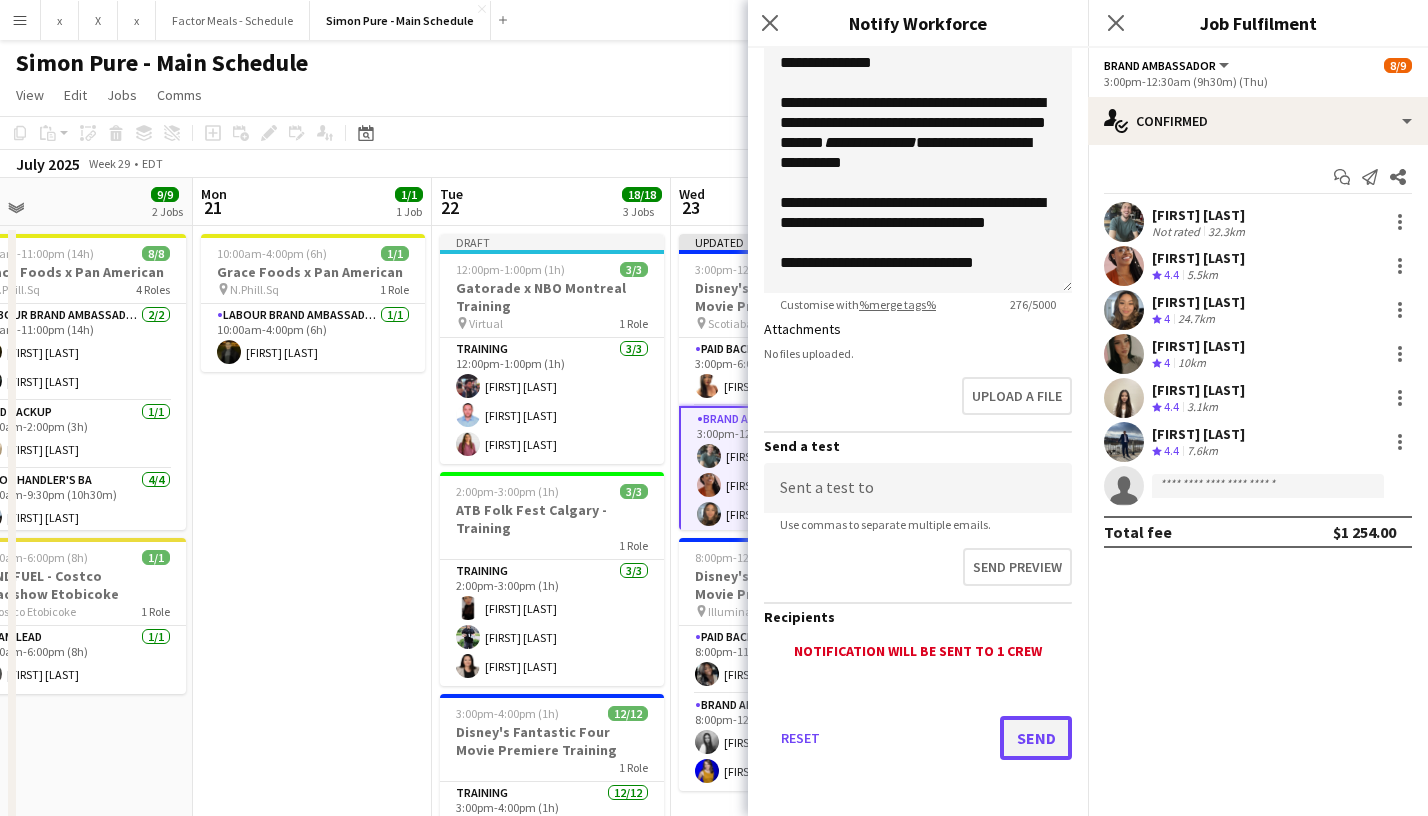 click on "Send" 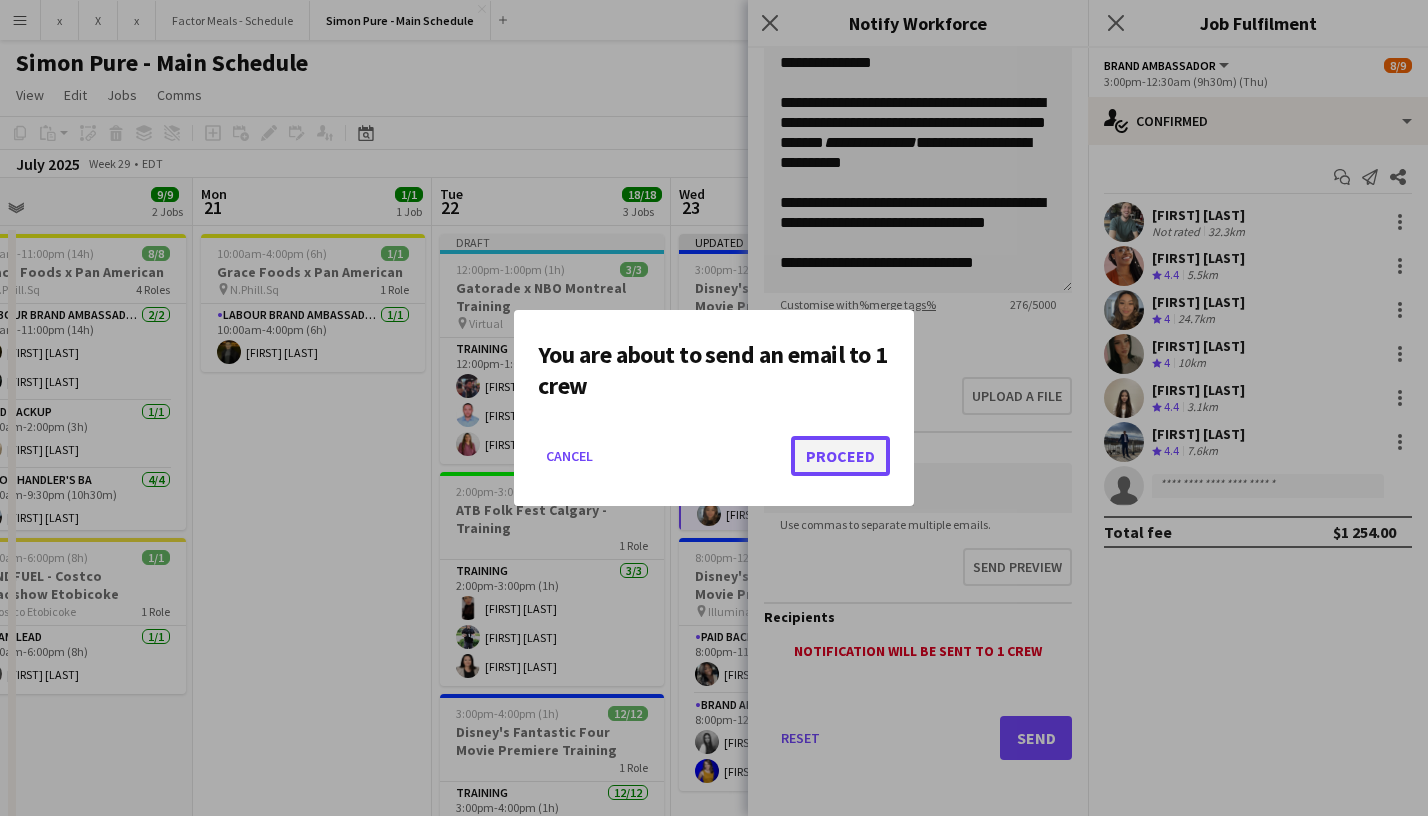 click on "Proceed" 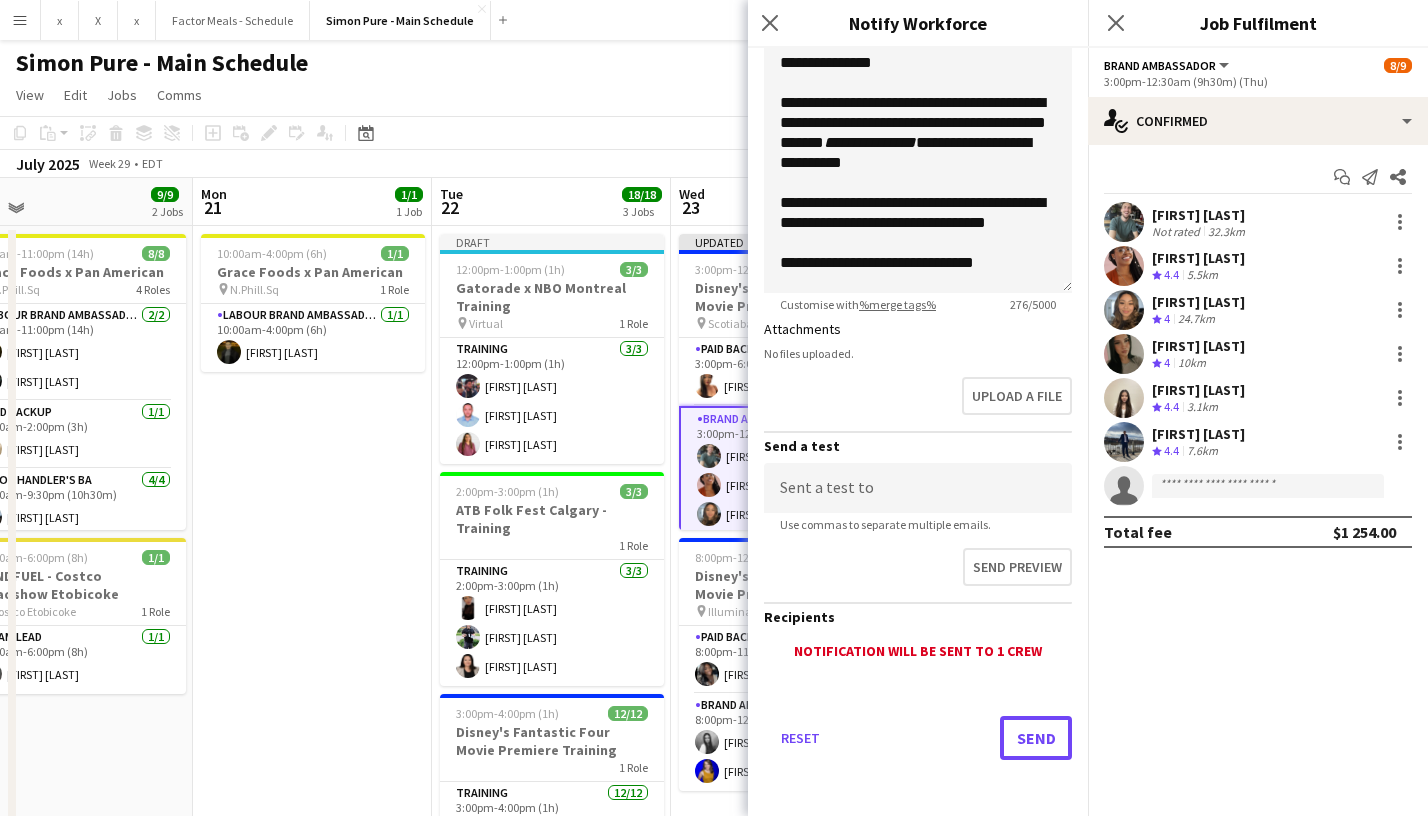 scroll, scrollTop: 0, scrollLeft: 763, axis: horizontal 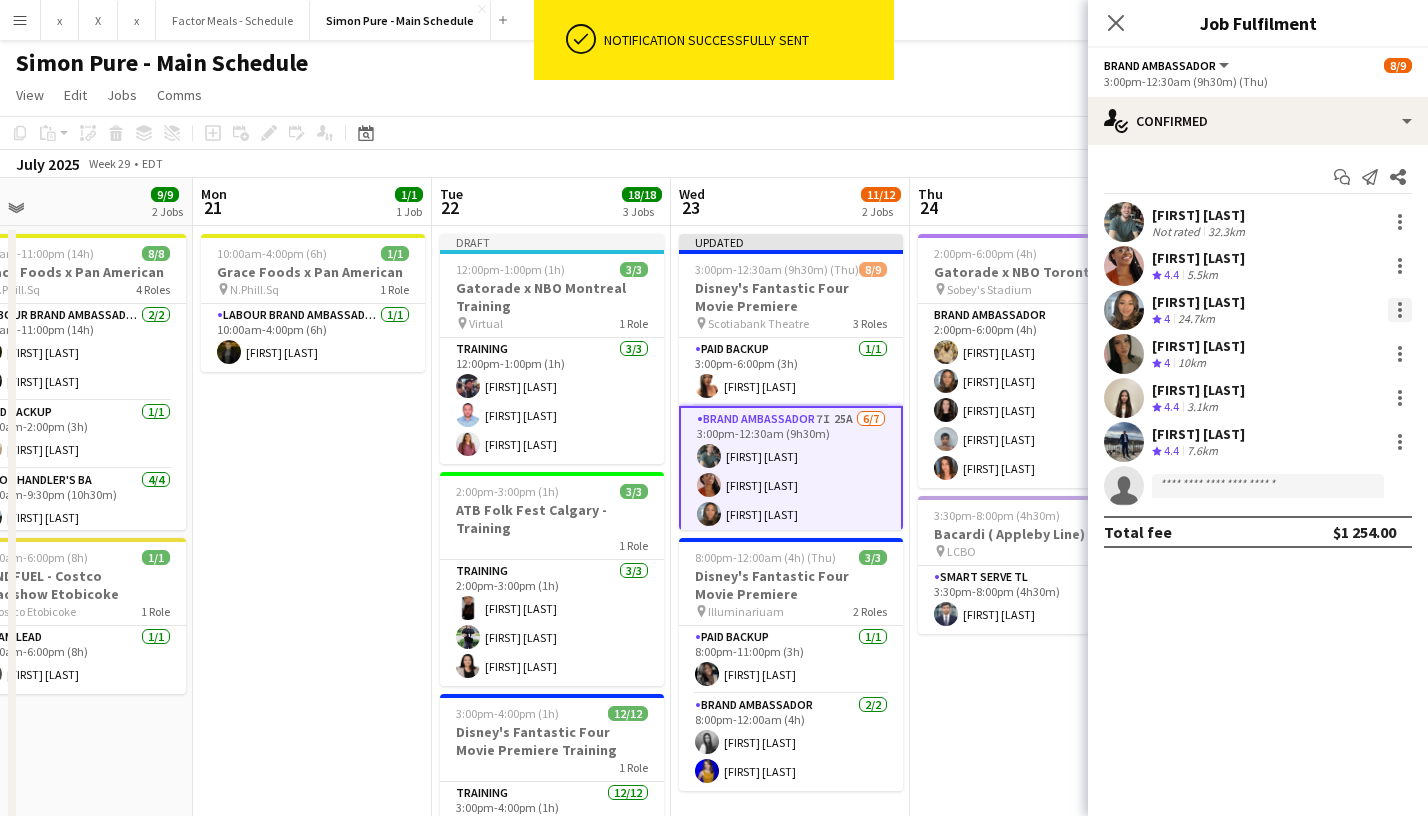 click at bounding box center [1400, 310] 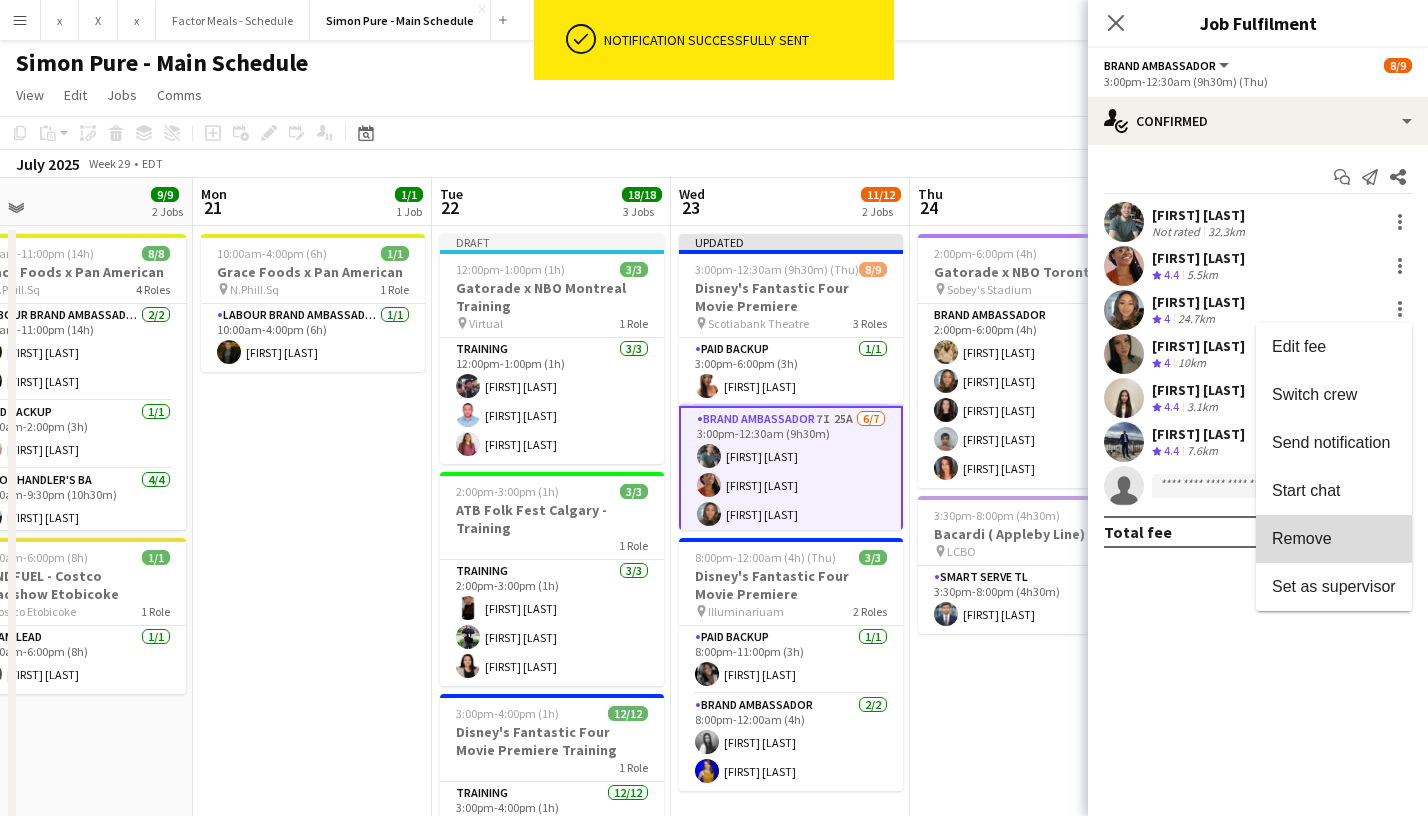 click on "Remove" at bounding box center (1302, 538) 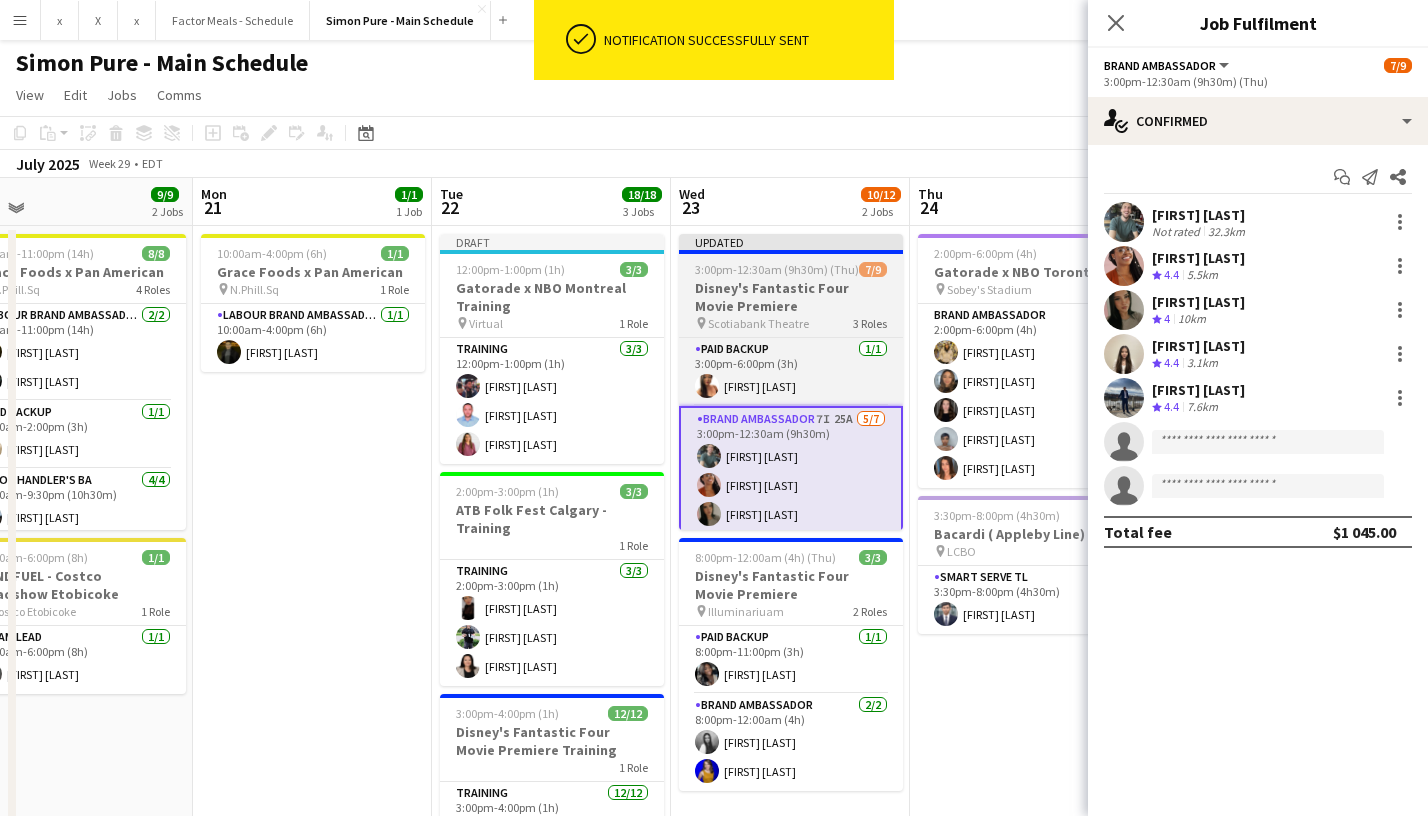 click on "Updated" at bounding box center (791, 242) 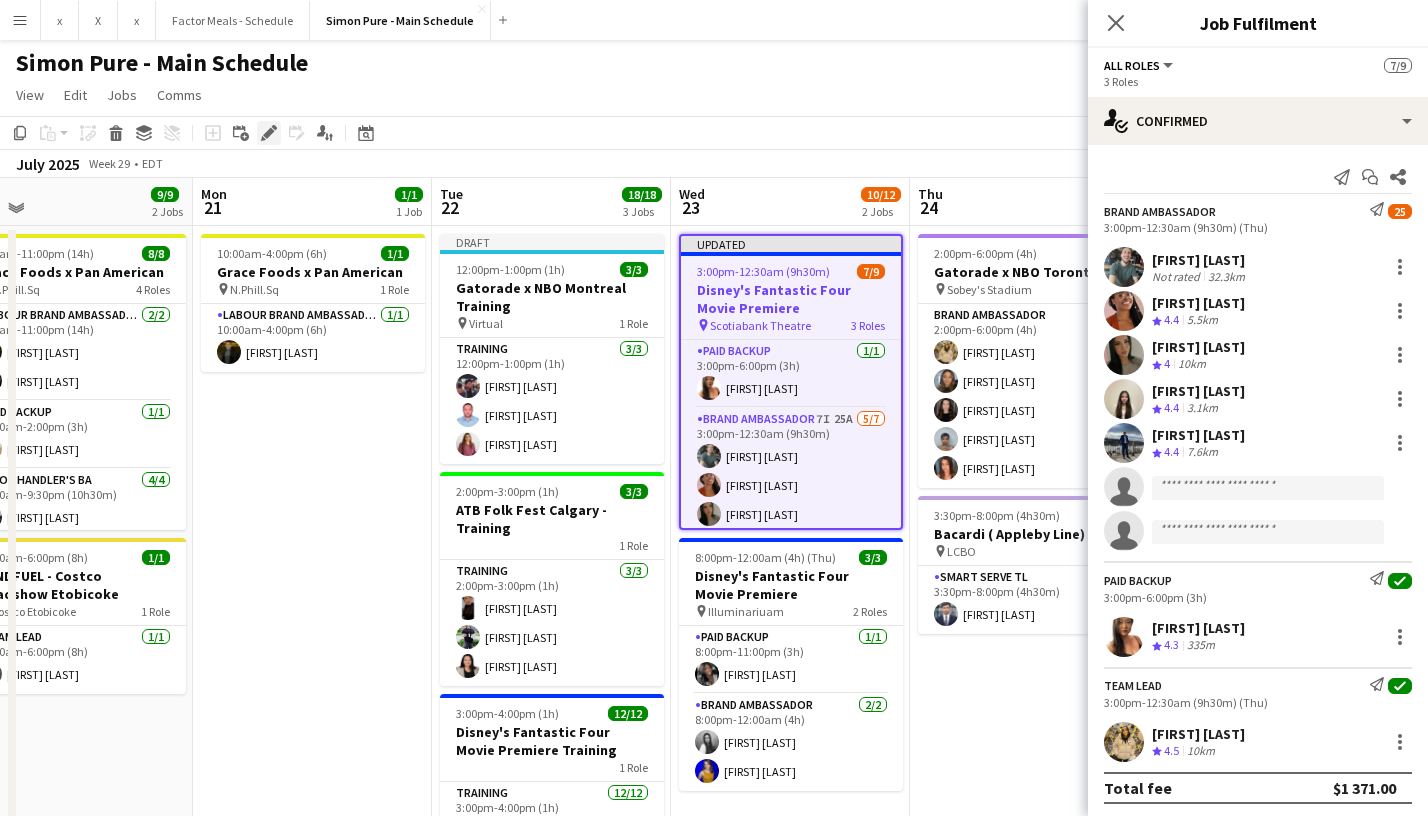 click on "Edit" 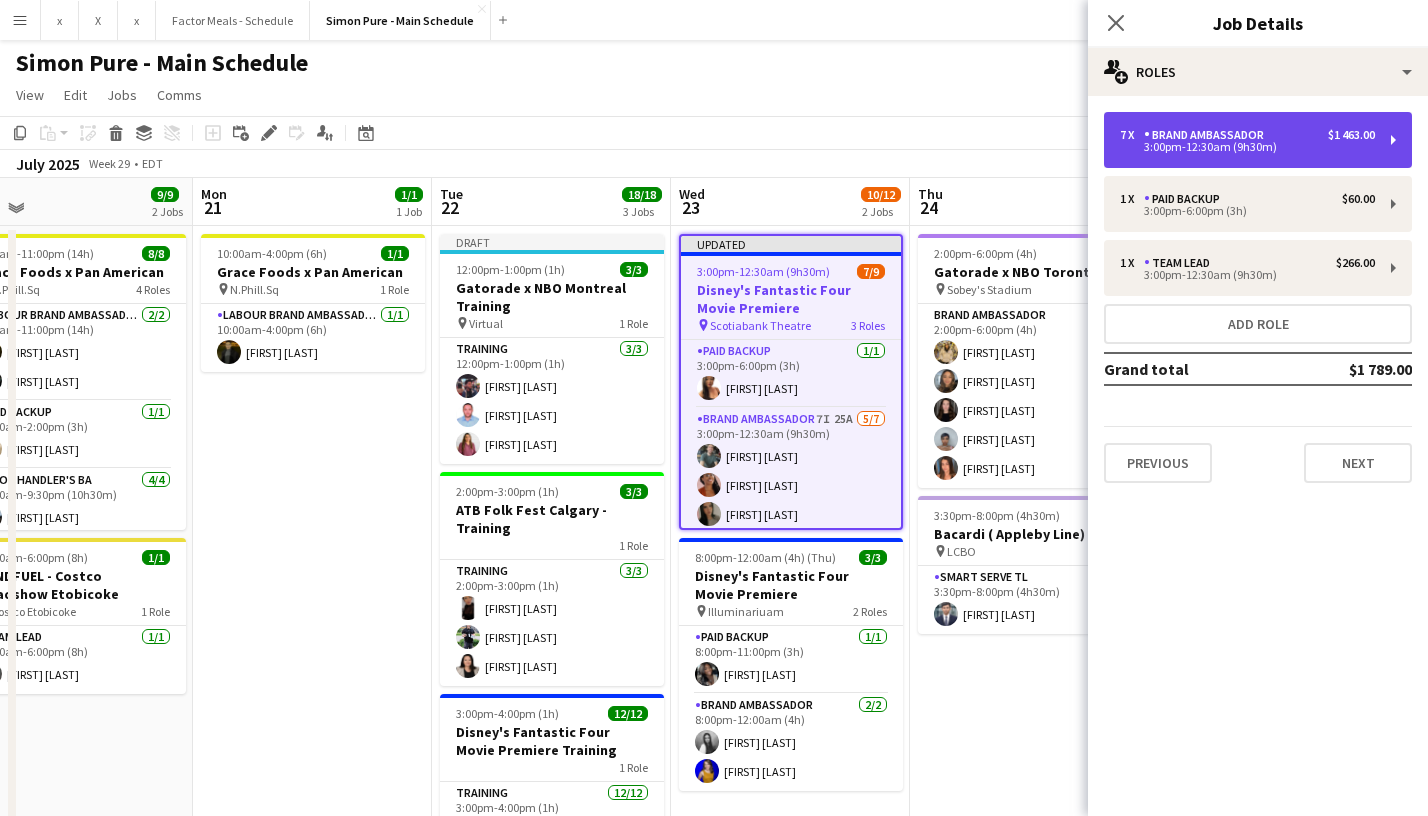 click on "3:00pm-12:30am (9h30m)" at bounding box center [1247, 147] 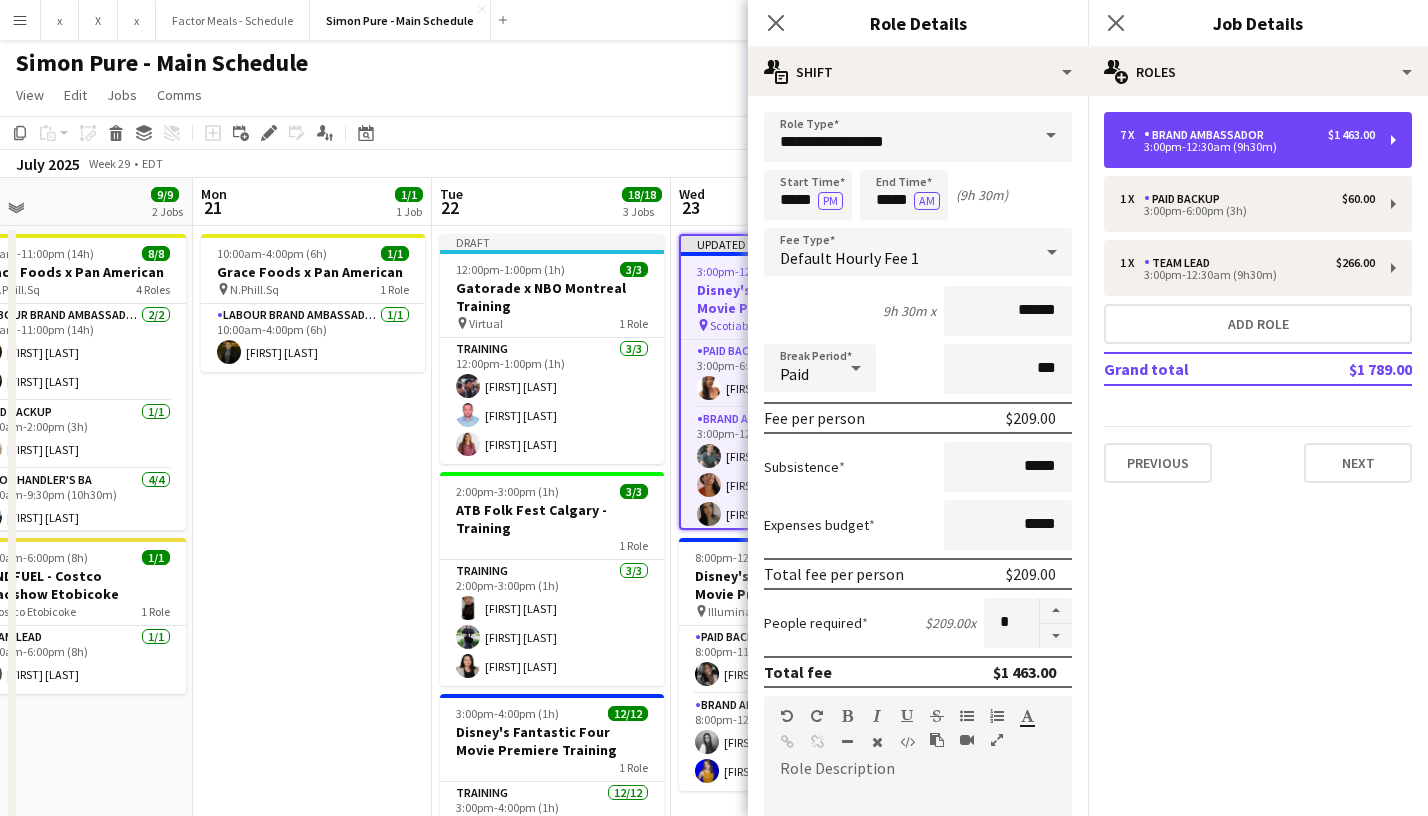 scroll, scrollTop: 7, scrollLeft: 0, axis: vertical 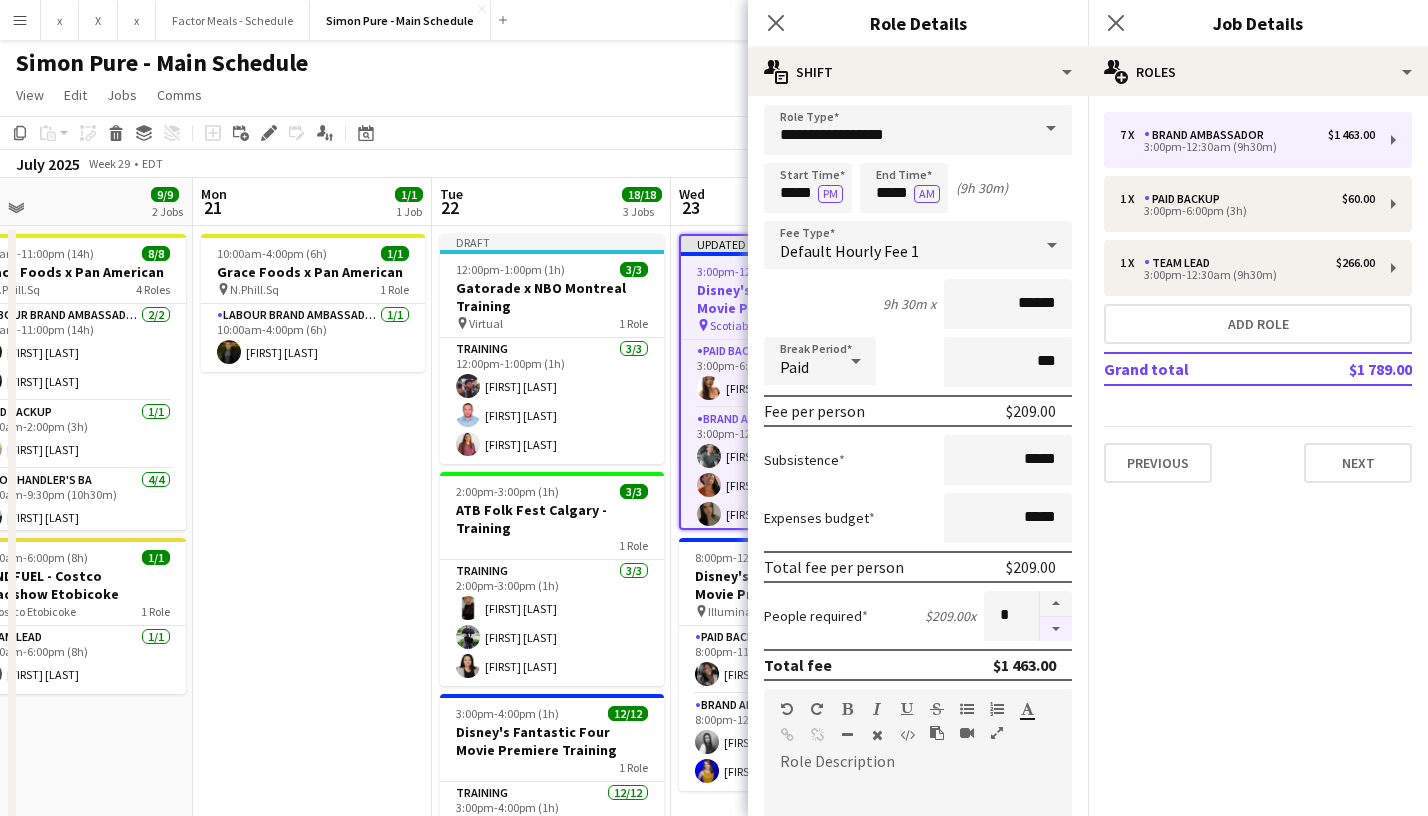 click at bounding box center [1056, 629] 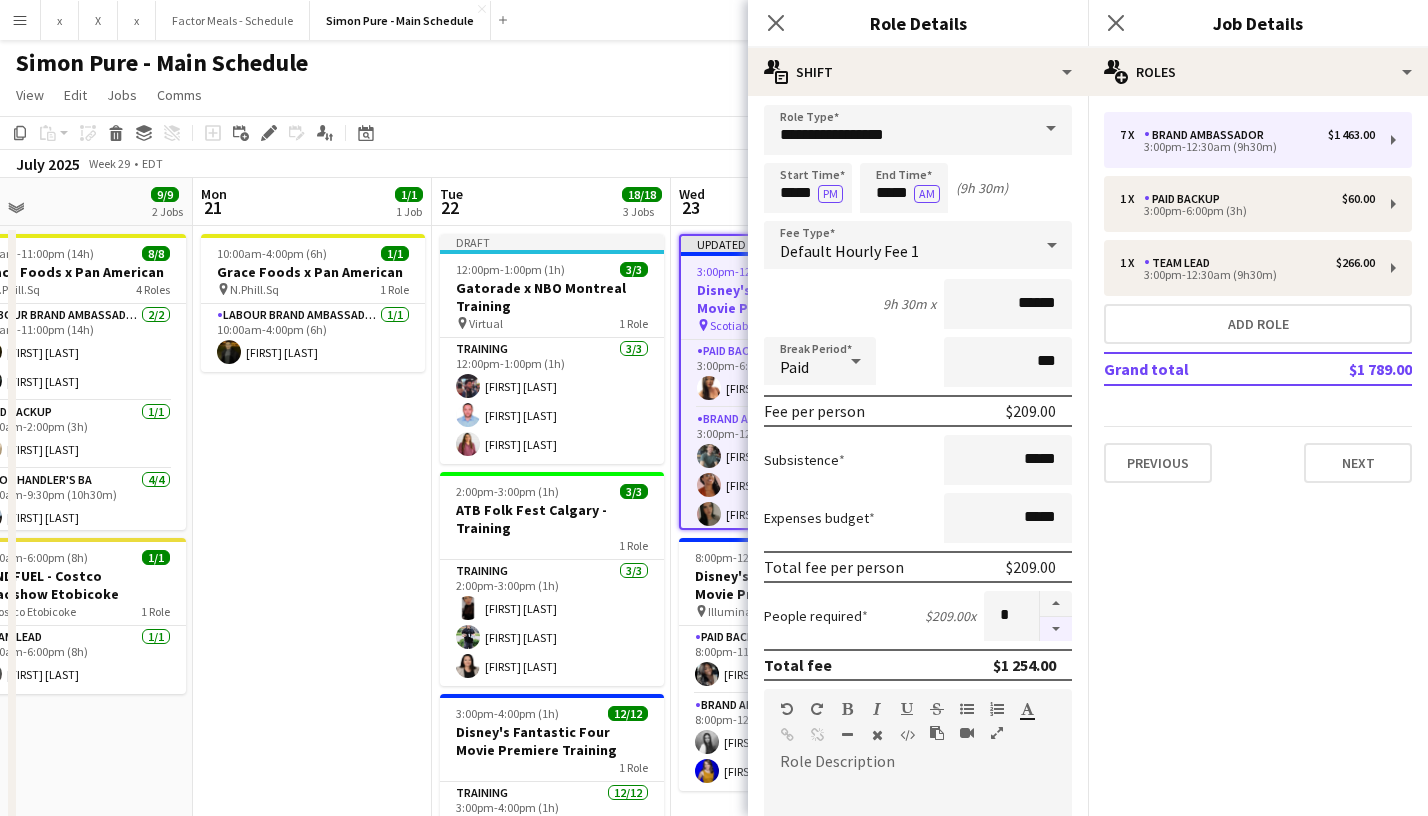click at bounding box center (1056, 629) 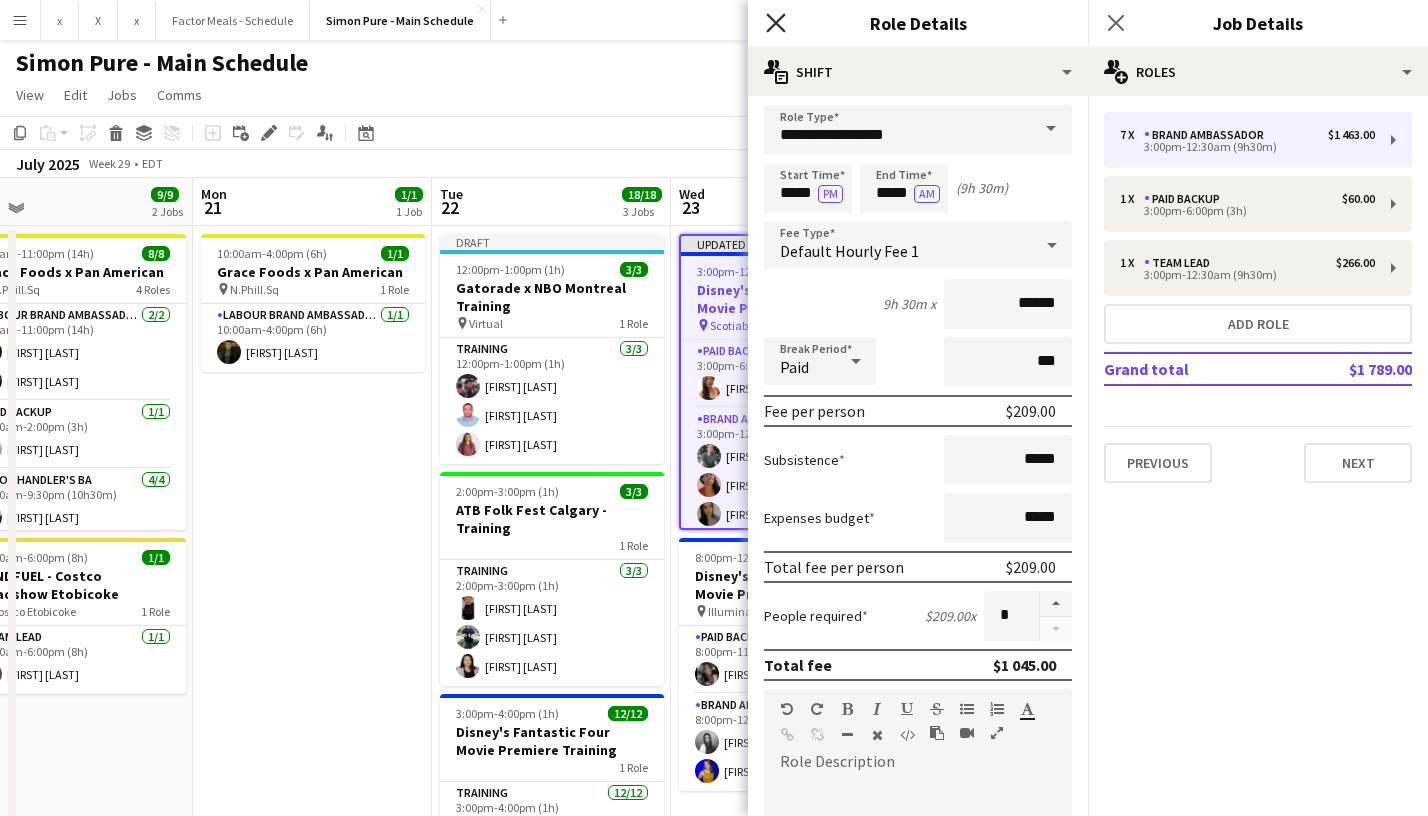 click on "Close pop-in" 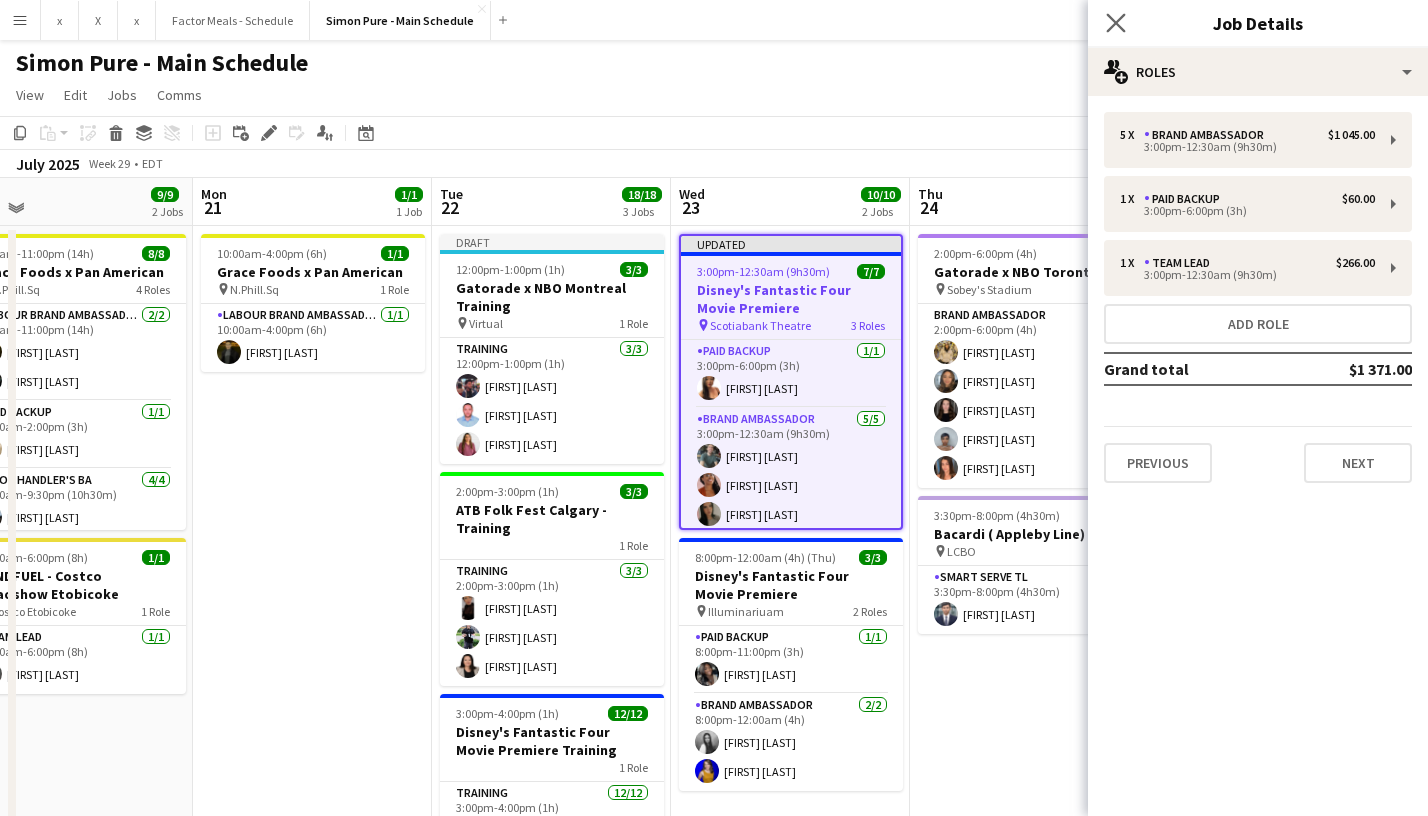 click on "Close pop-in" 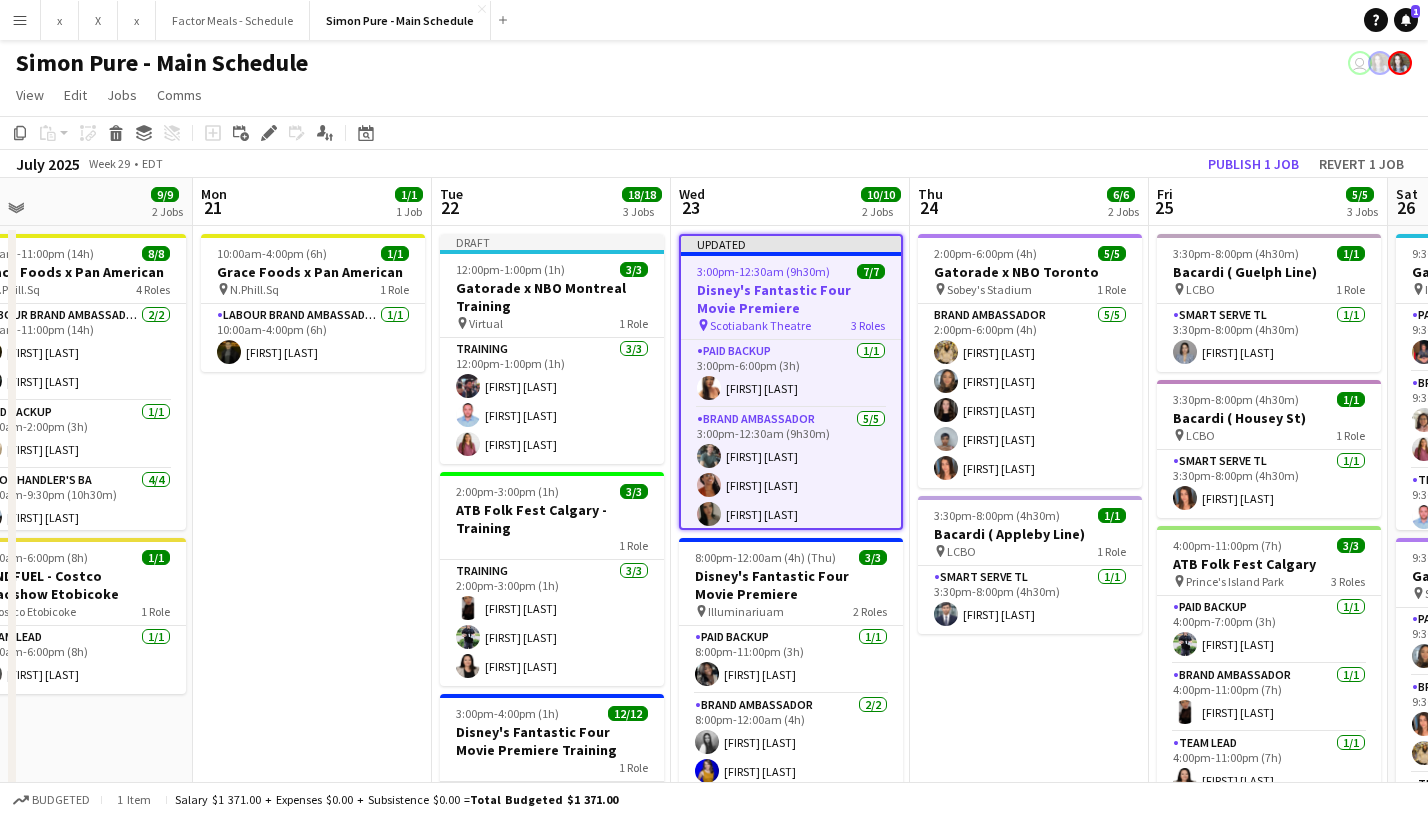 click on "Updated" at bounding box center [791, 244] 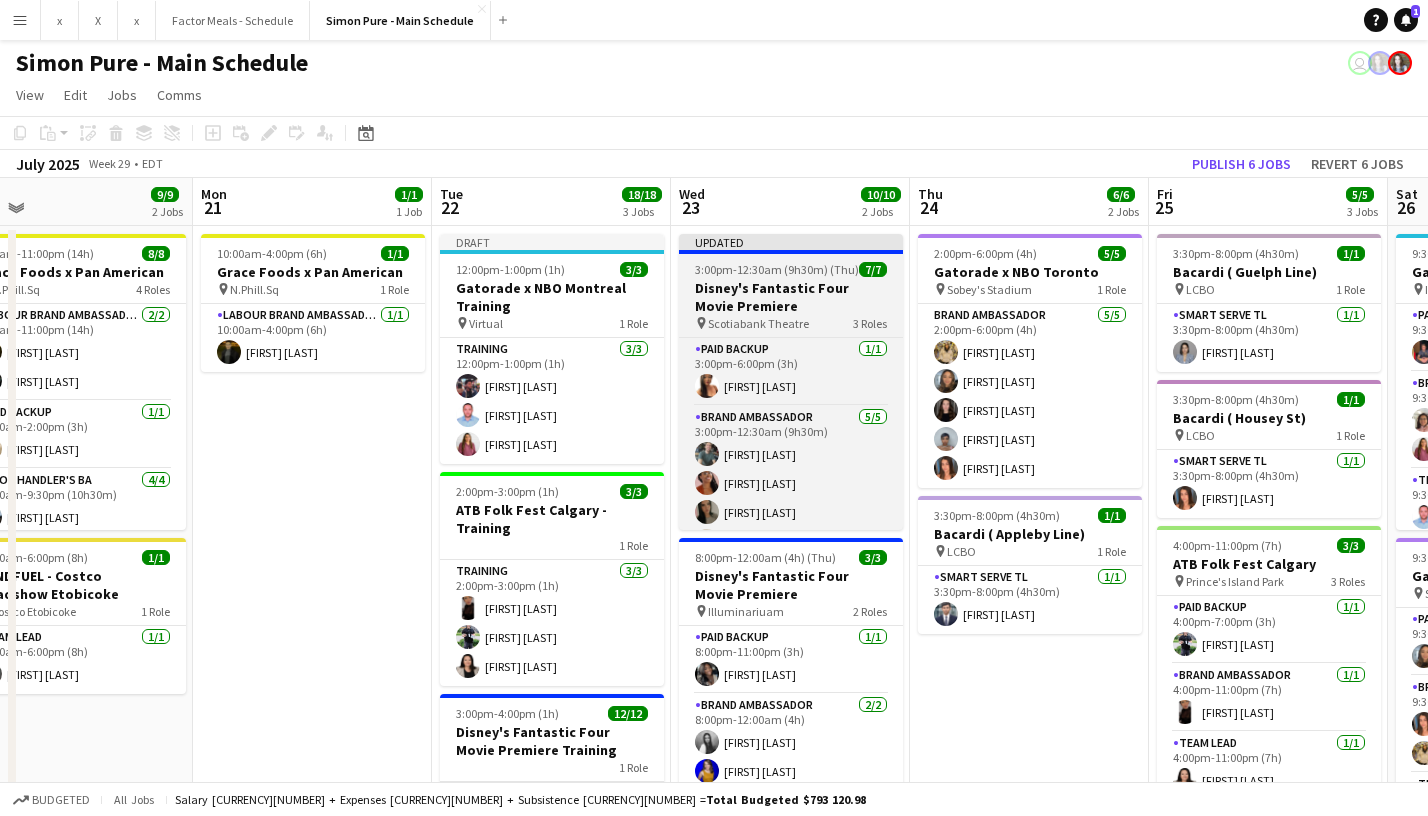 click on "Updated" at bounding box center (791, 242) 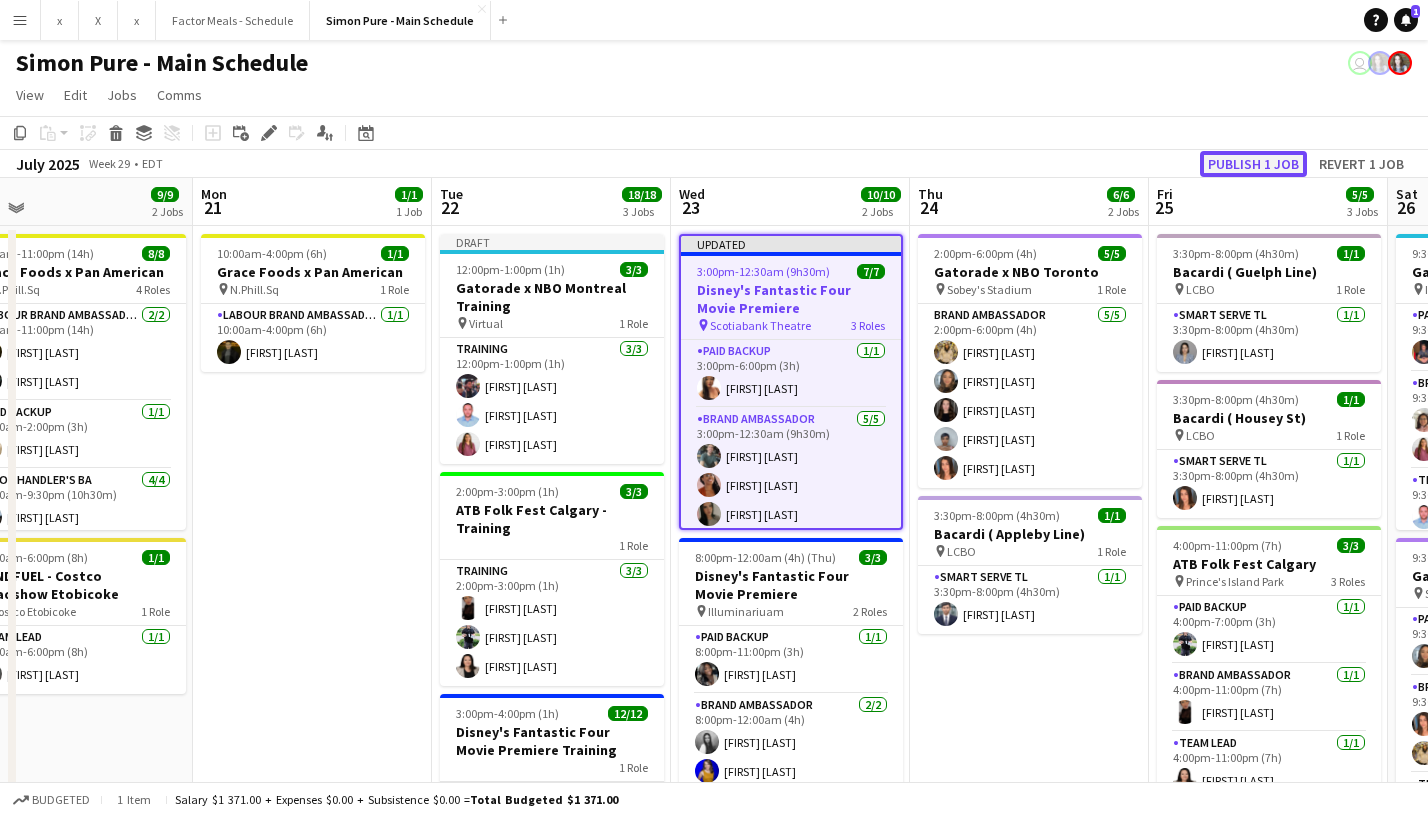 click on "Publish 1 job" 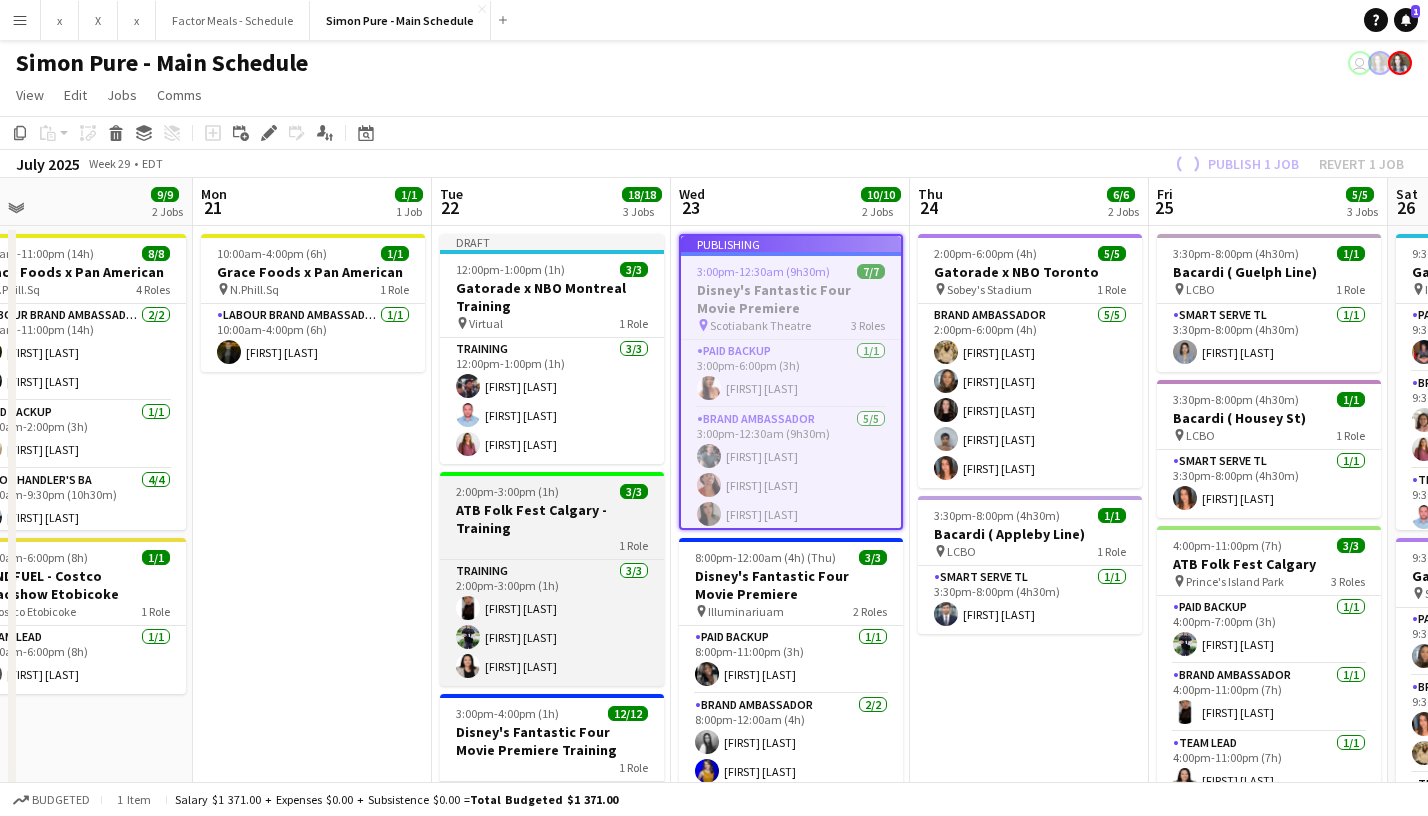 scroll, scrollTop: 127, scrollLeft: 0, axis: vertical 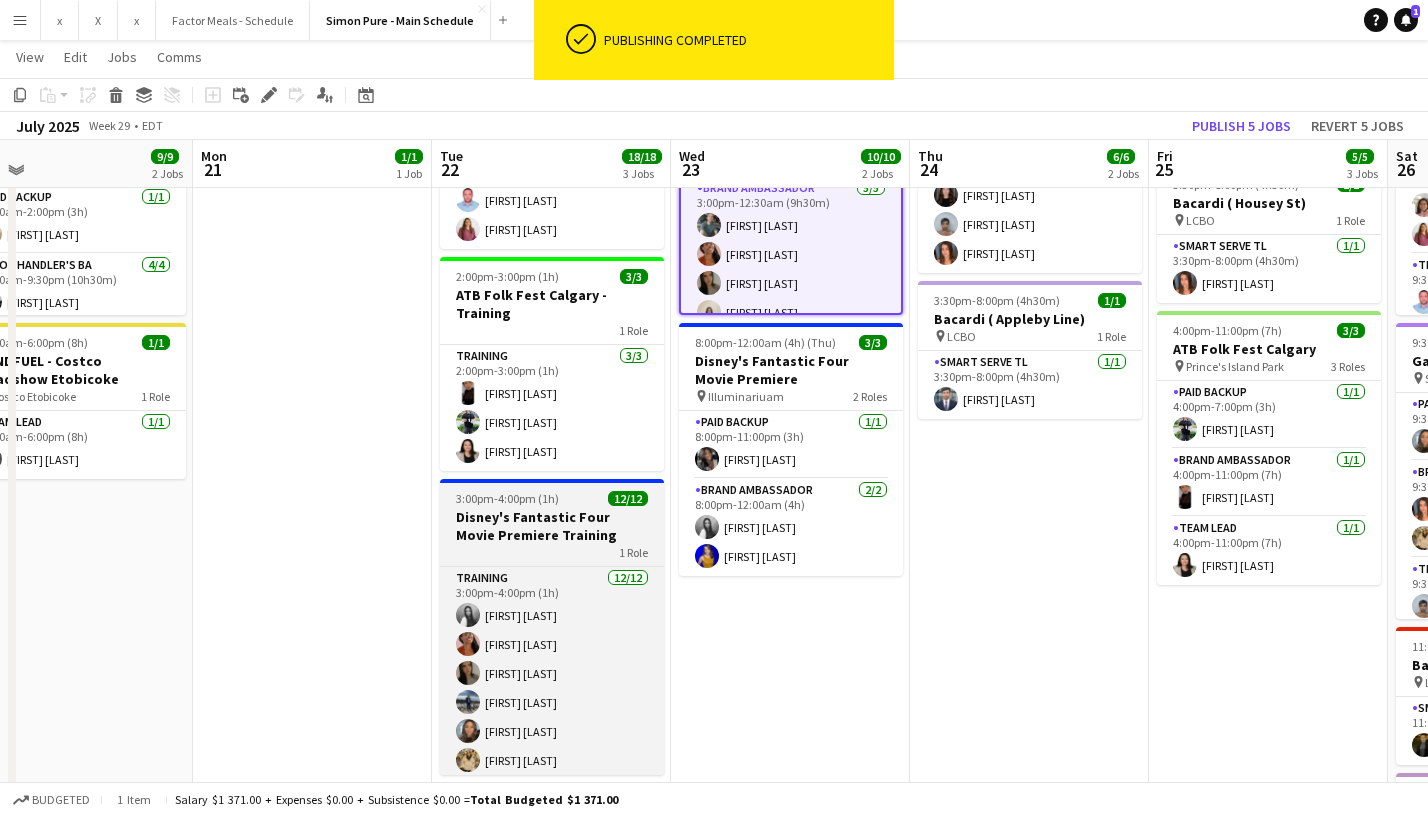 click on "3:00pm-4:00pm (1h)" at bounding box center [507, 498] 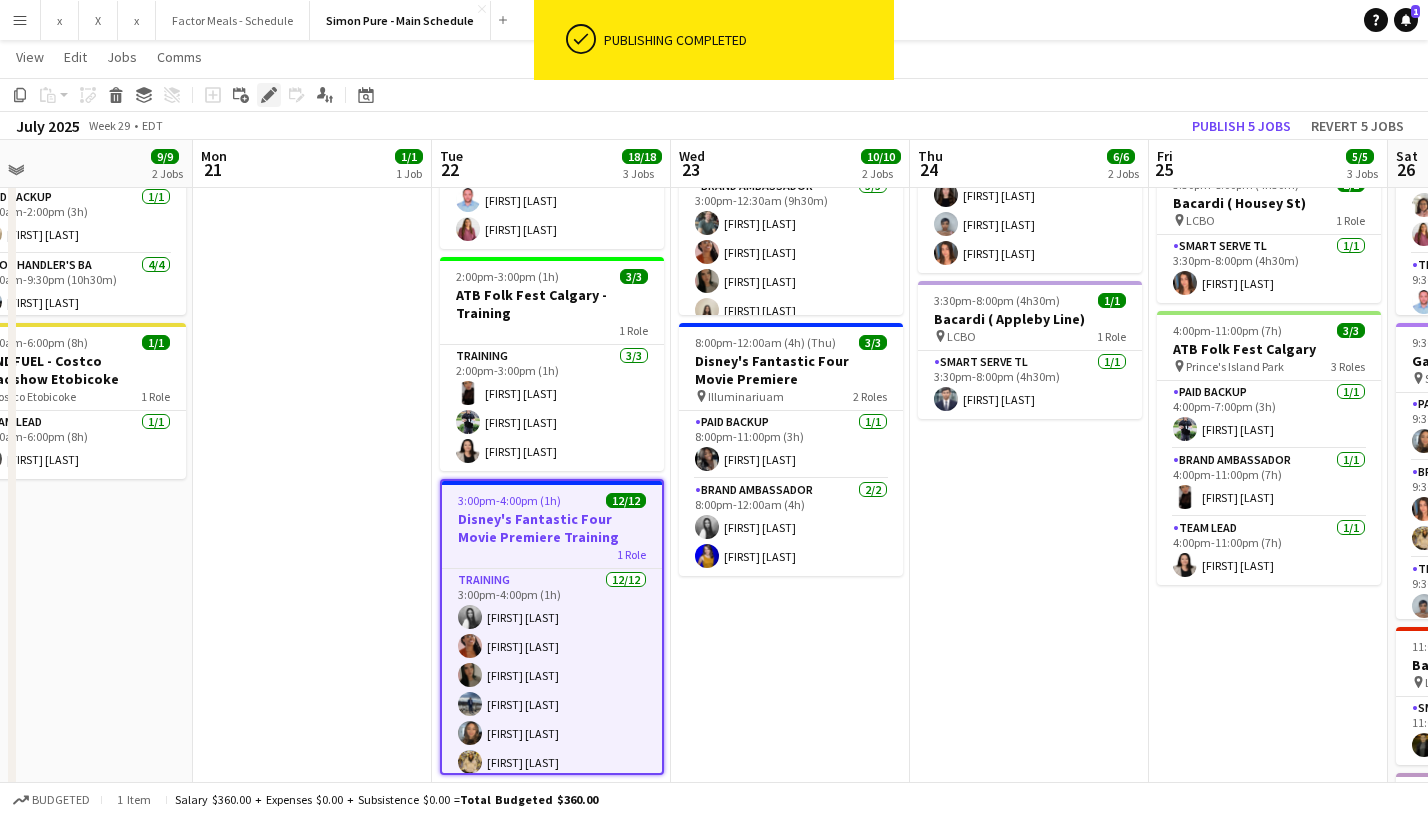 click on "Edit" 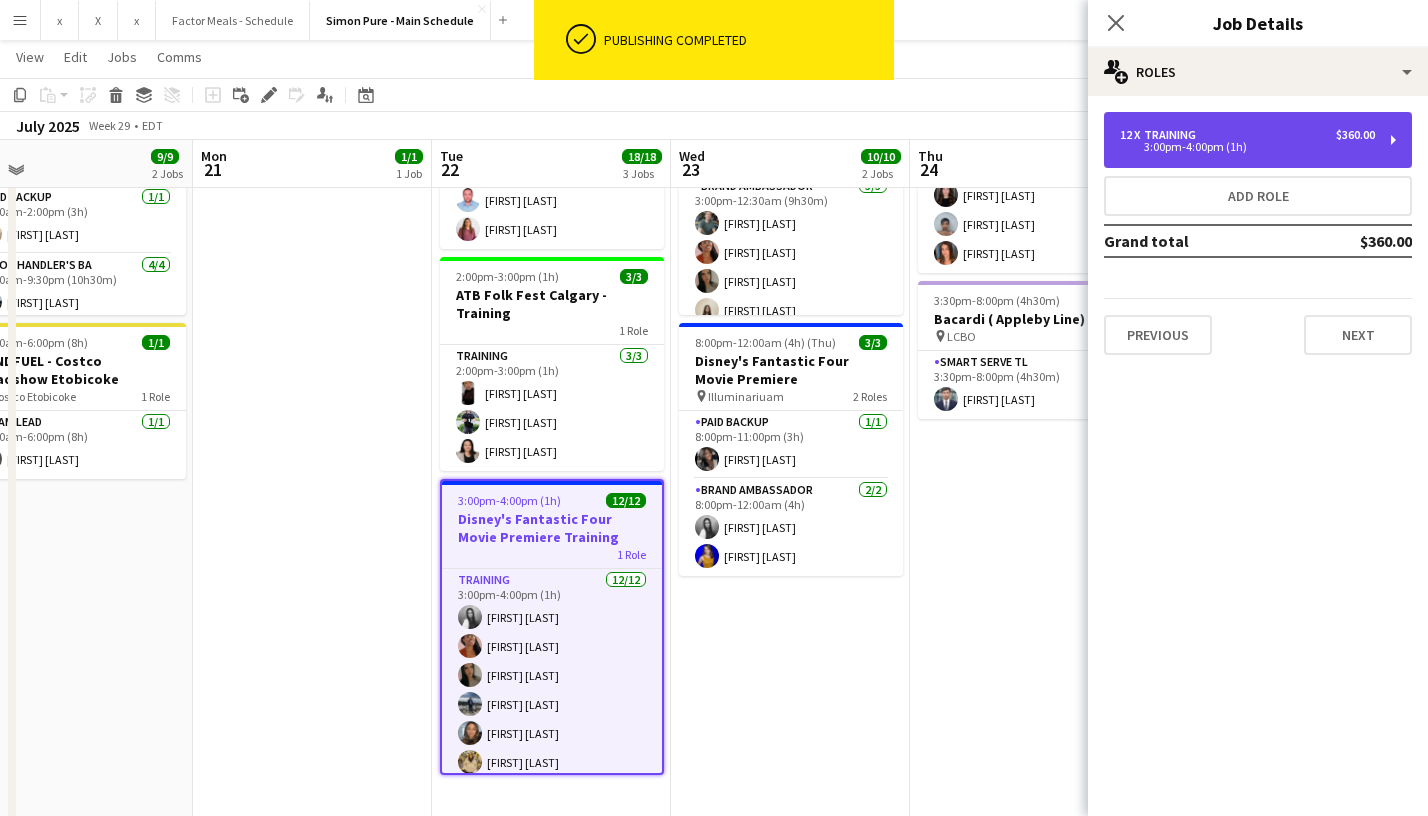 click on "3:00pm-4:00pm (1h)" at bounding box center (1247, 147) 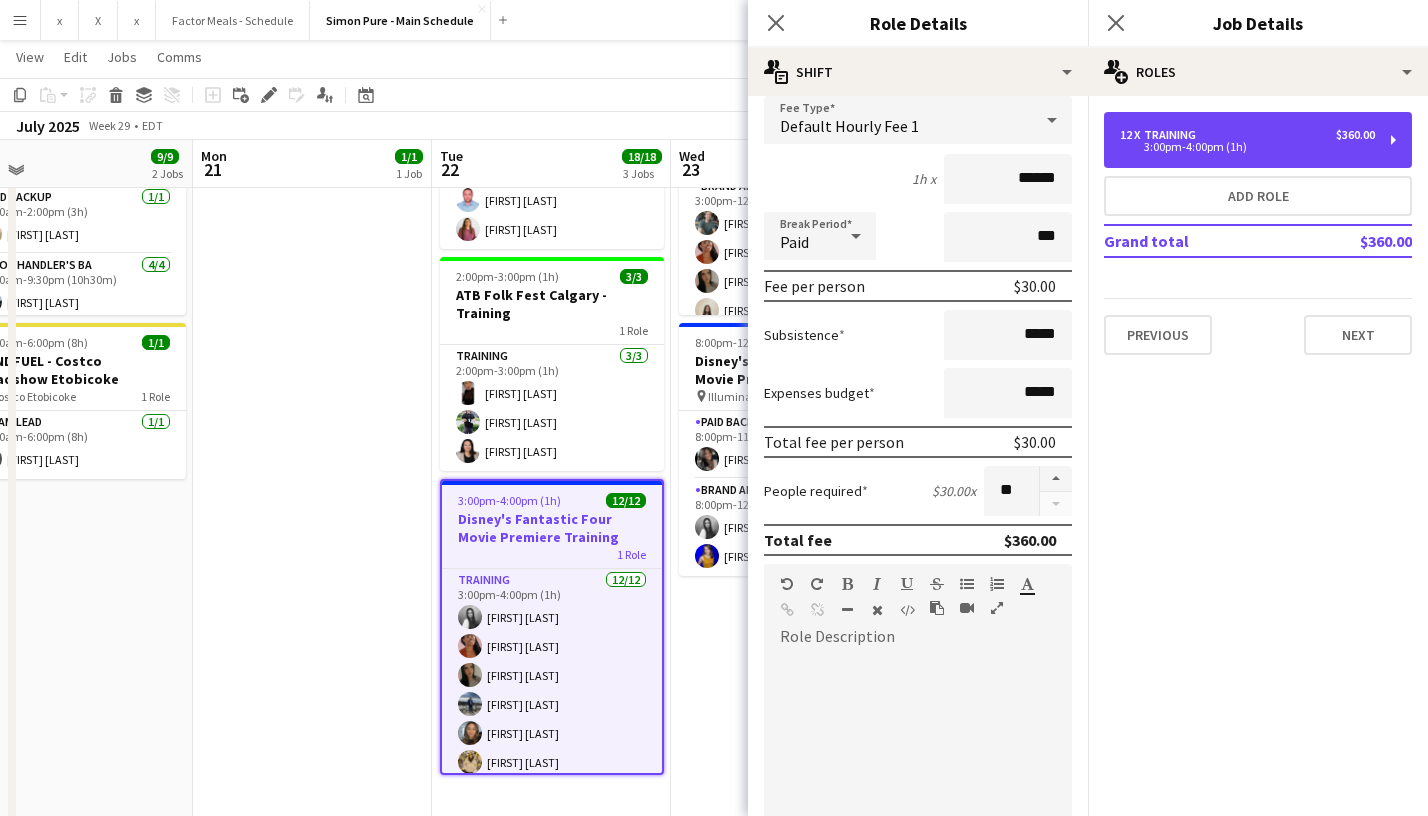 scroll, scrollTop: 244, scrollLeft: 0, axis: vertical 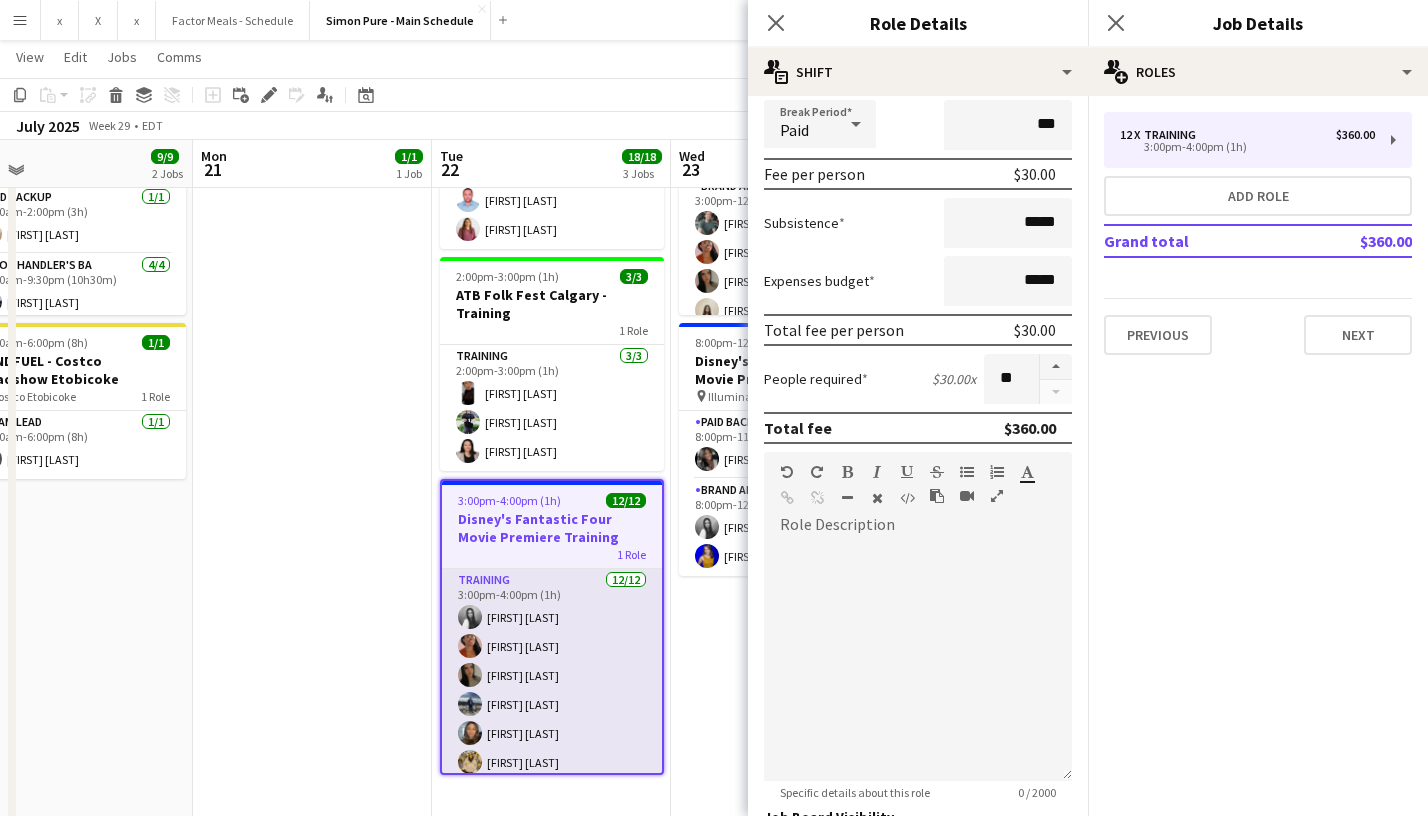click on "Training   [DD]   [TIME]-[TIME] ([DURATION]h)
[FIRST] [LAST] [FIRST] [LAST] [FIRST] [LAST] [FIRST] [LAST] [FIRST] [LAST] [FIRST] [LAST] [FIRST] [LAST] [FIRST] [LAST] [FIRST] [LAST] [FIRST] [LAST]" at bounding box center [552, 762] 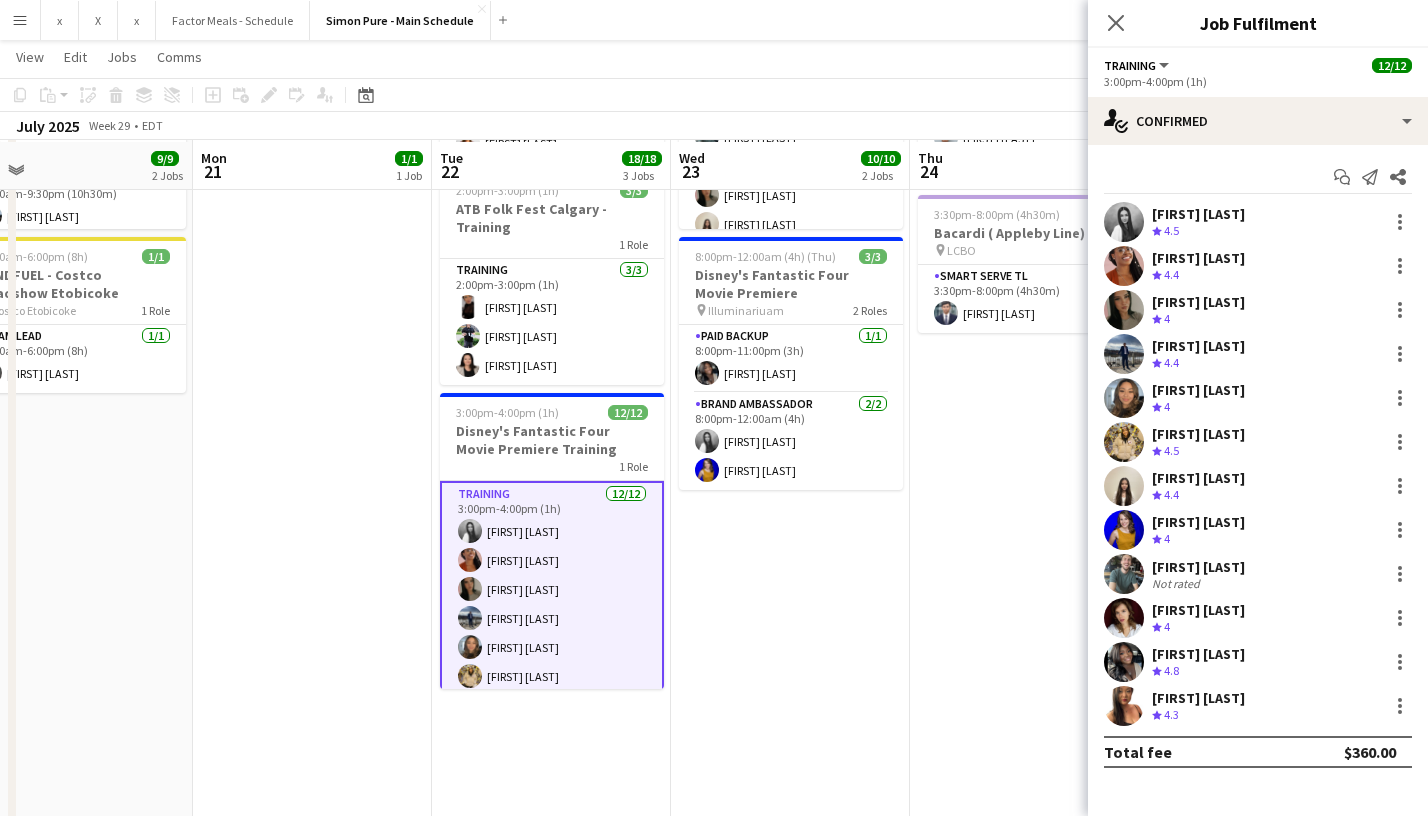 scroll, scrollTop: 301, scrollLeft: 0, axis: vertical 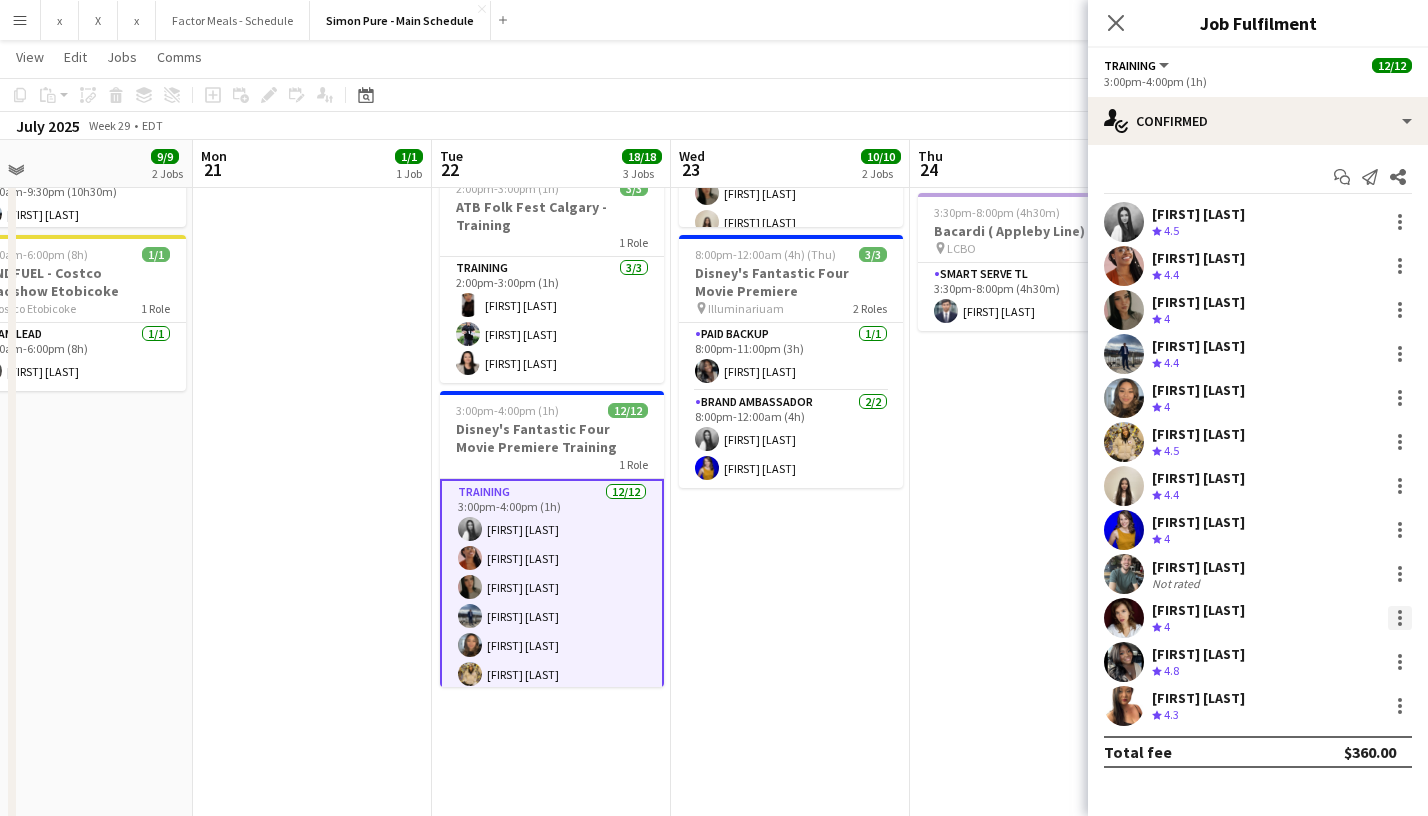click at bounding box center [1400, 618] 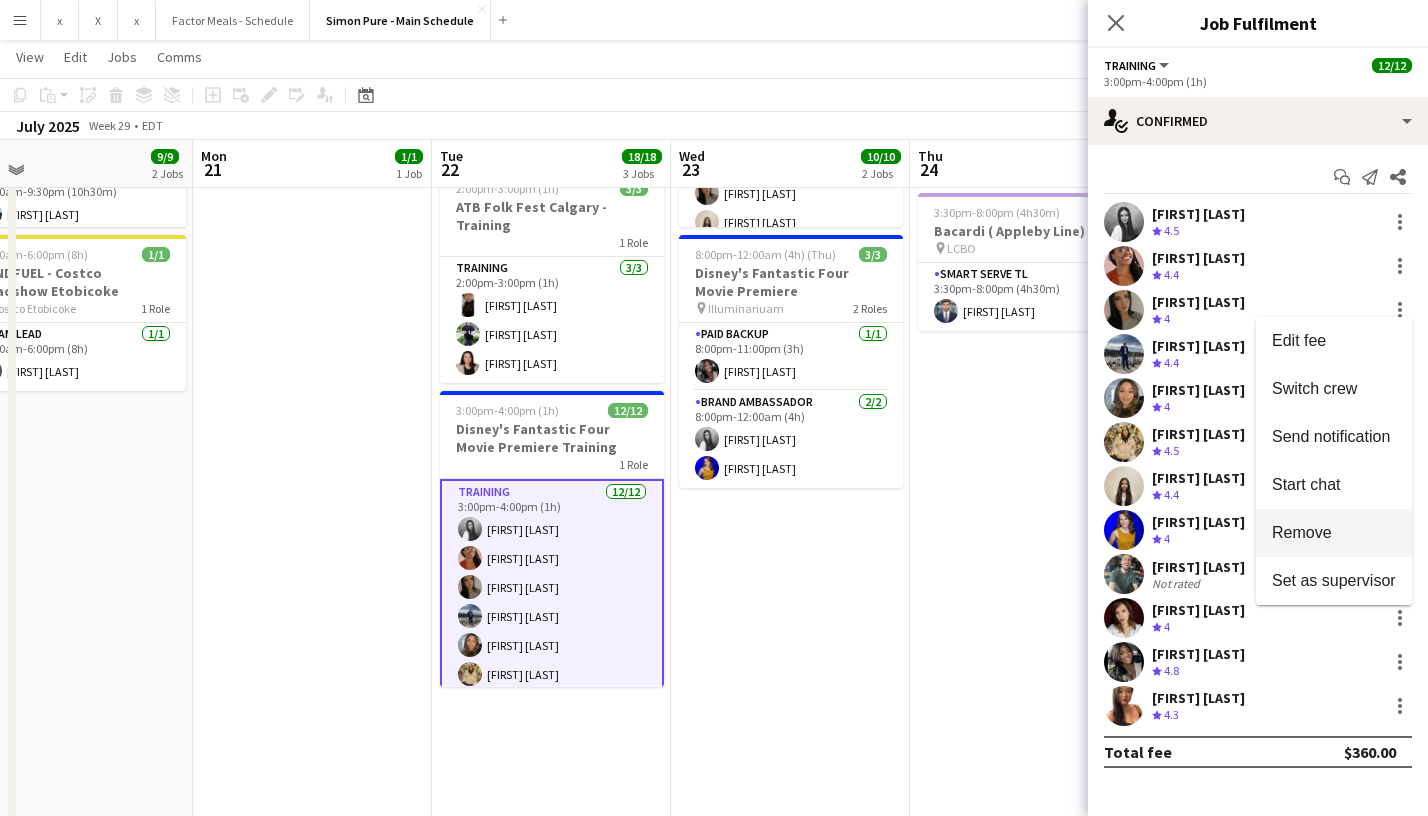 click on "Remove" at bounding box center (1302, 532) 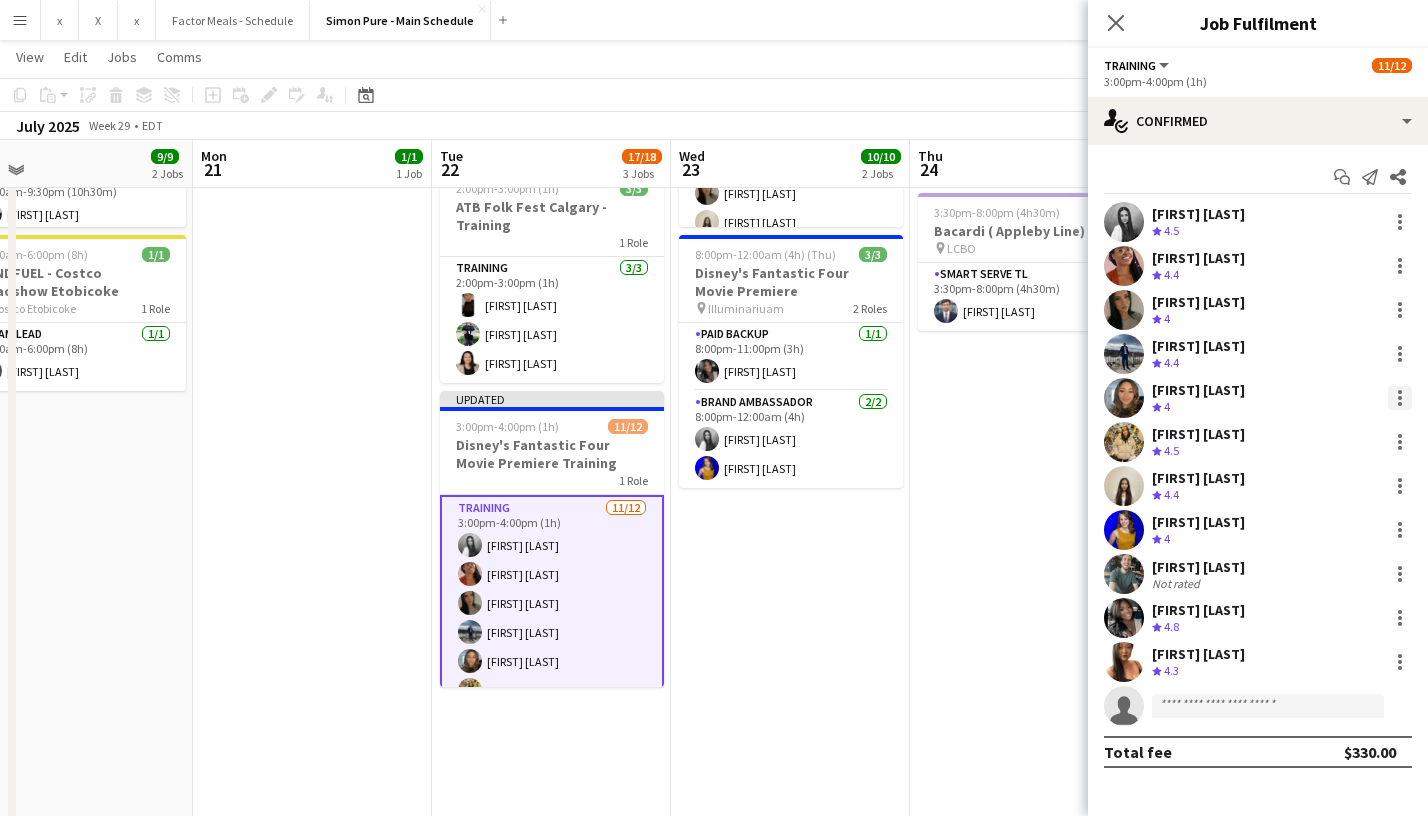 click at bounding box center (1400, 398) 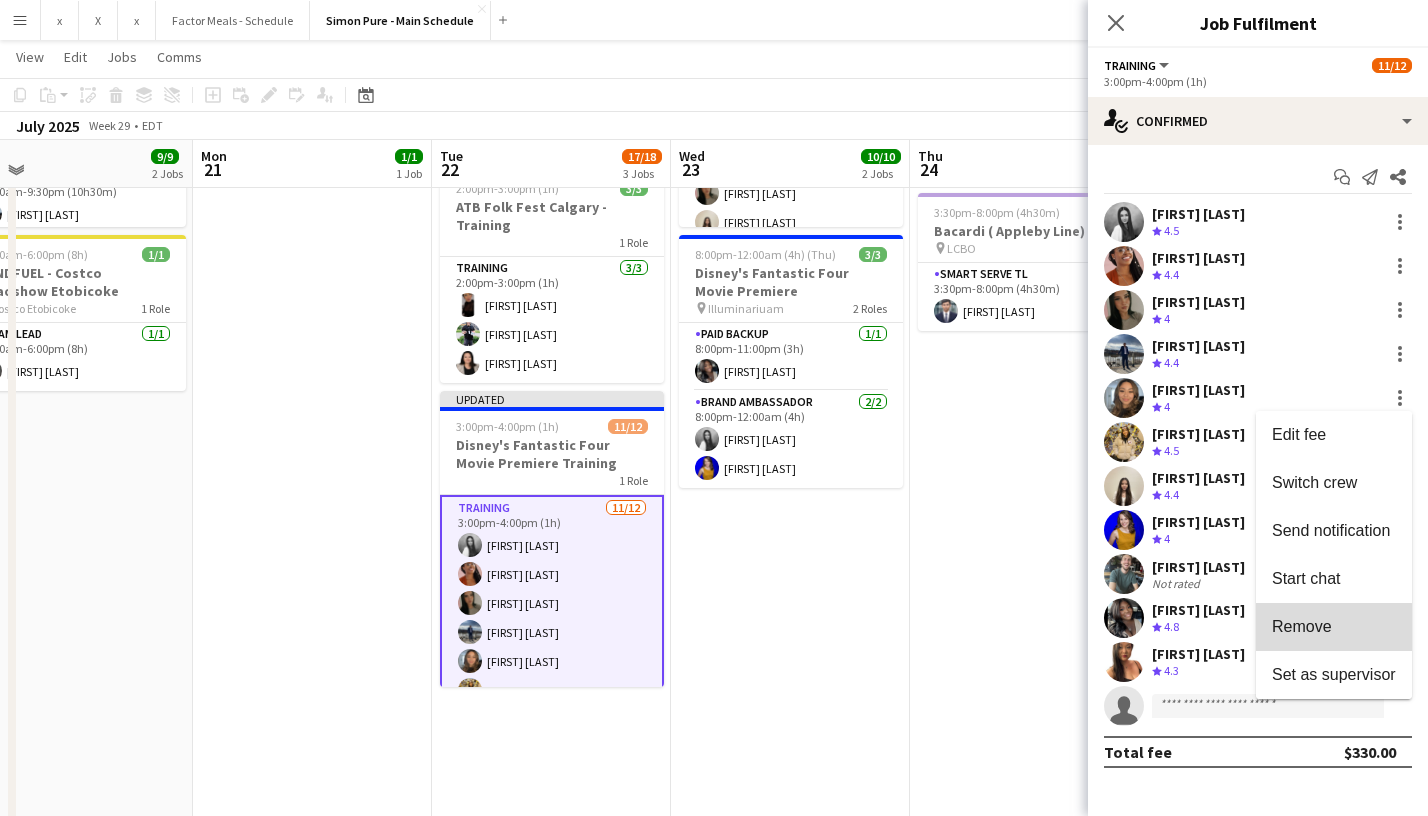 click on "Remove" at bounding box center [1302, 626] 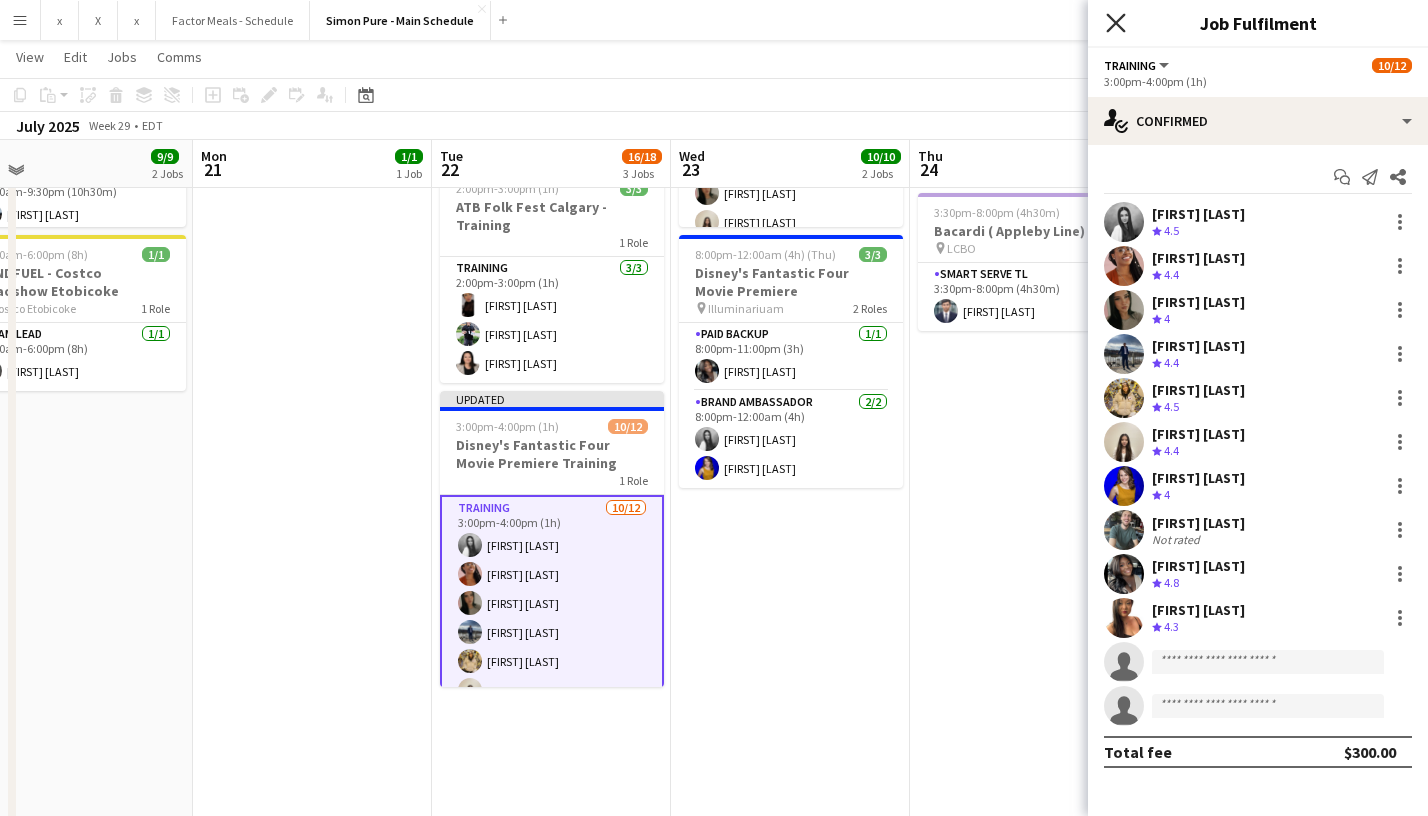 click 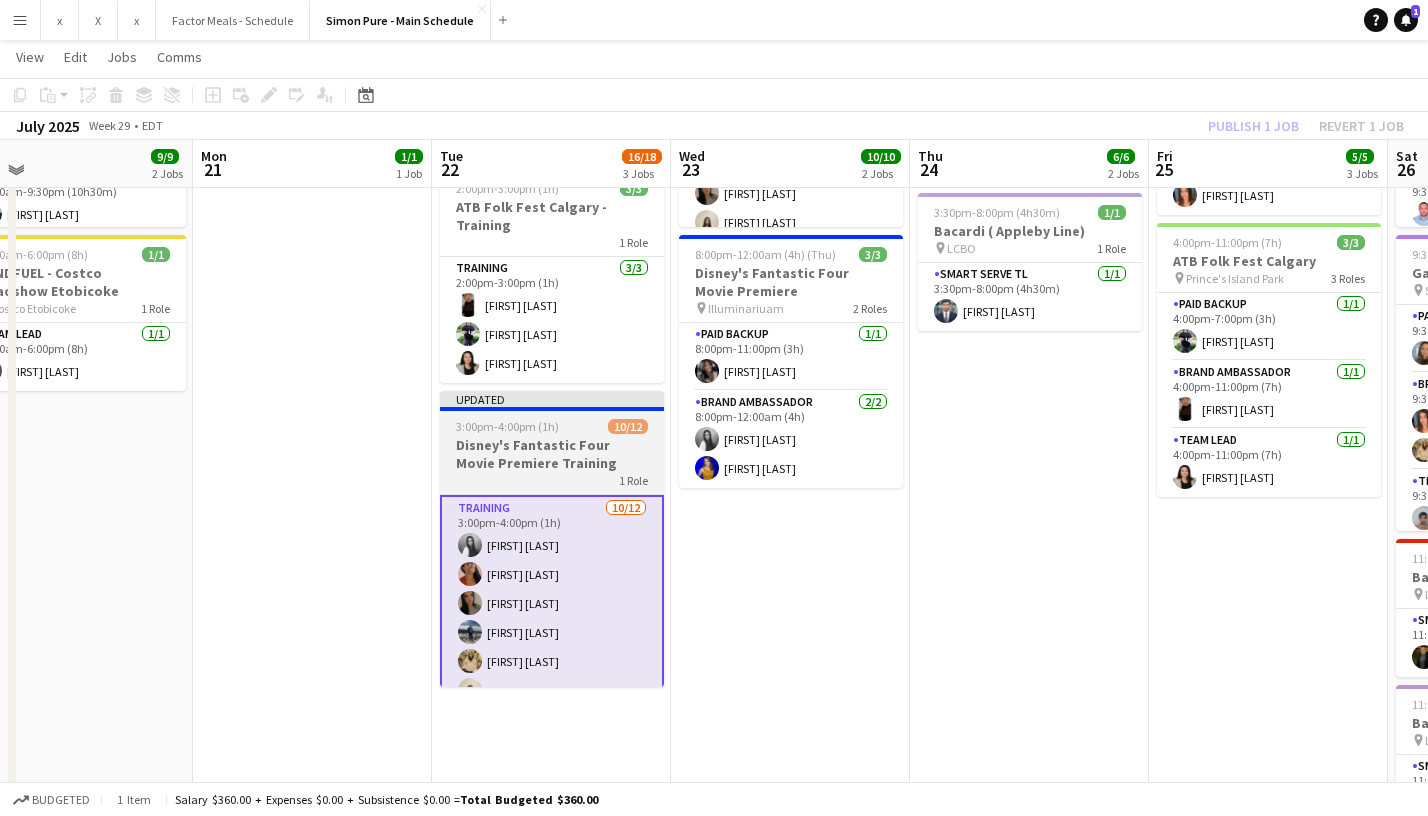 click on "Updated" at bounding box center [552, 399] 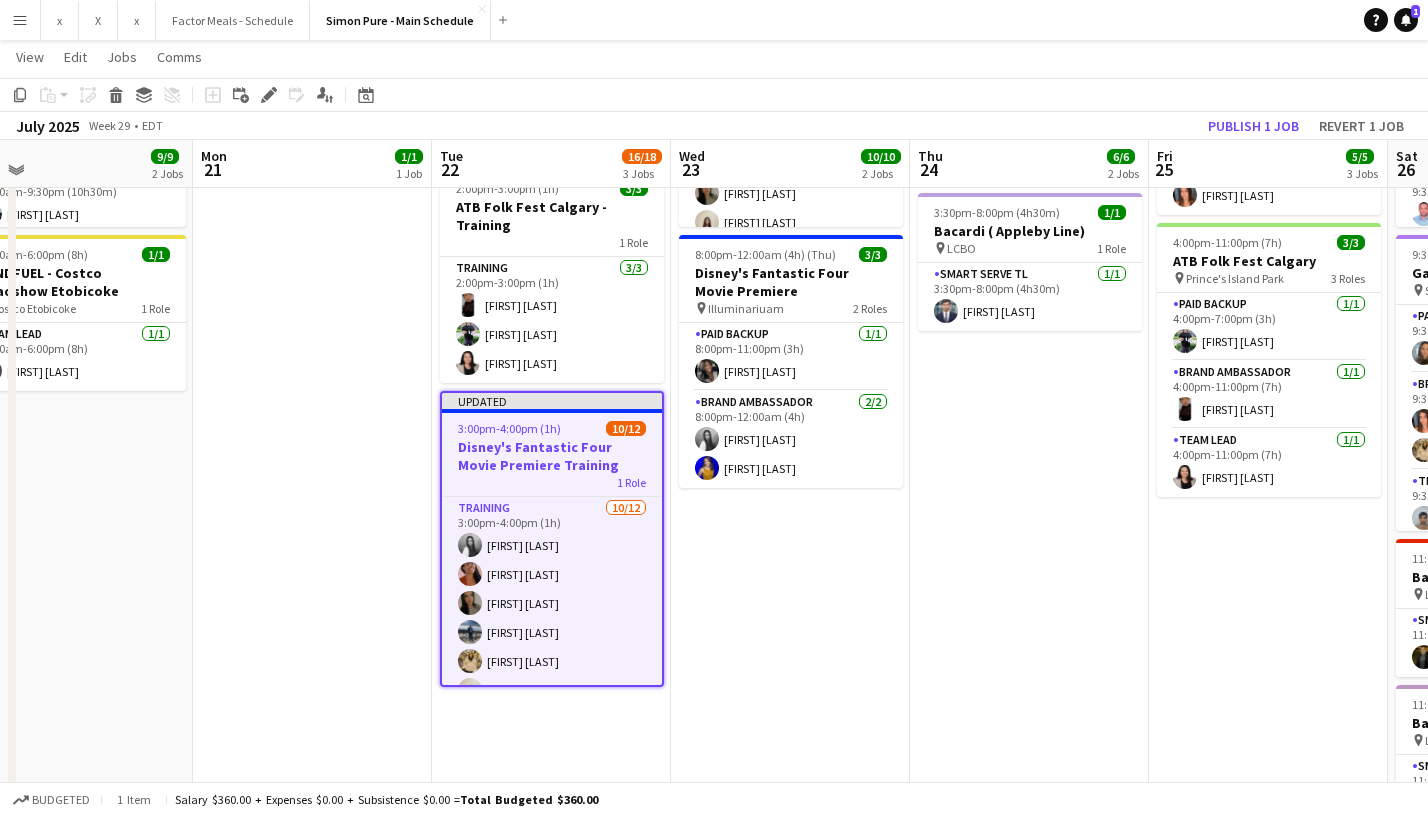 click on "Updated" at bounding box center [552, 401] 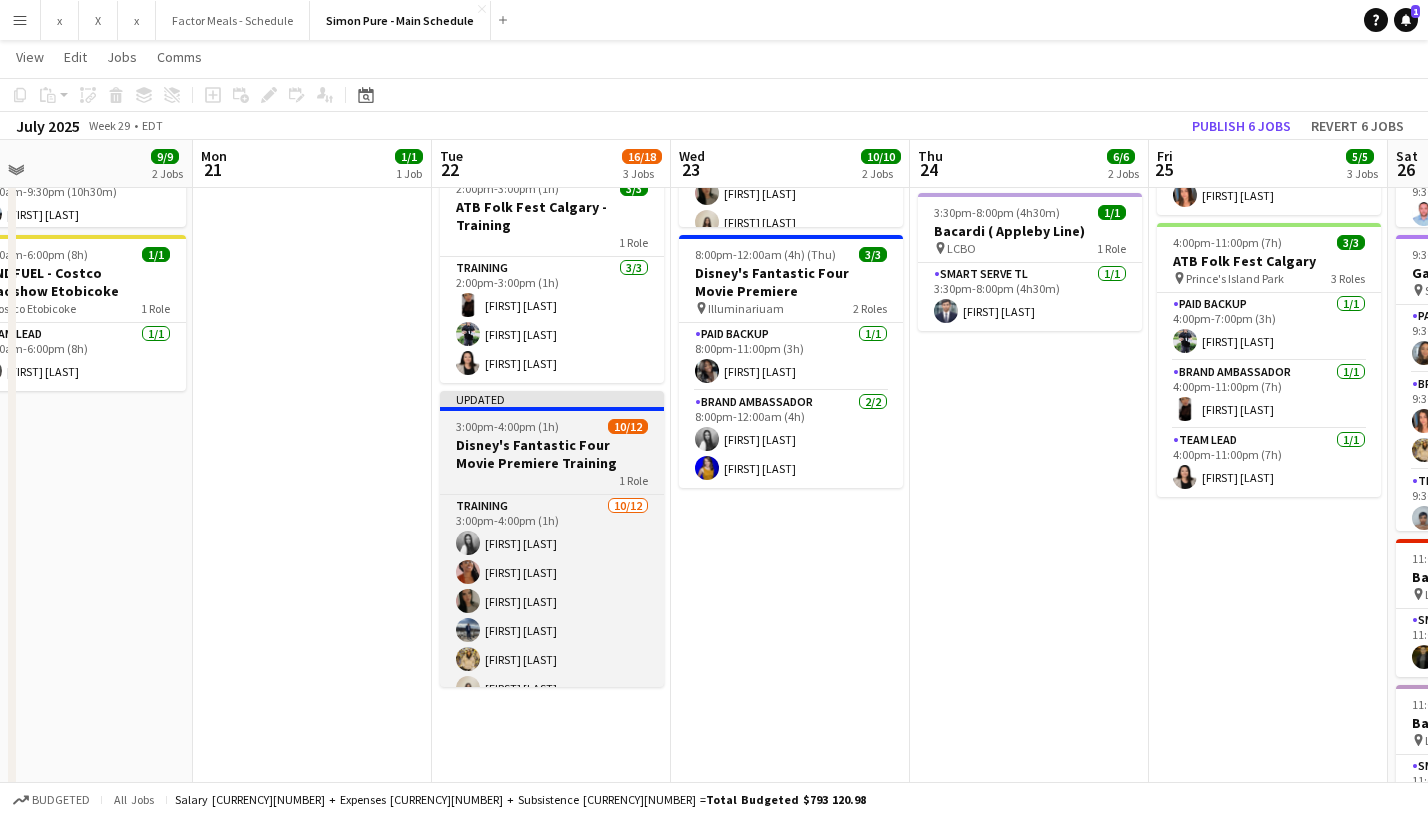 click on "Updated" at bounding box center [552, 399] 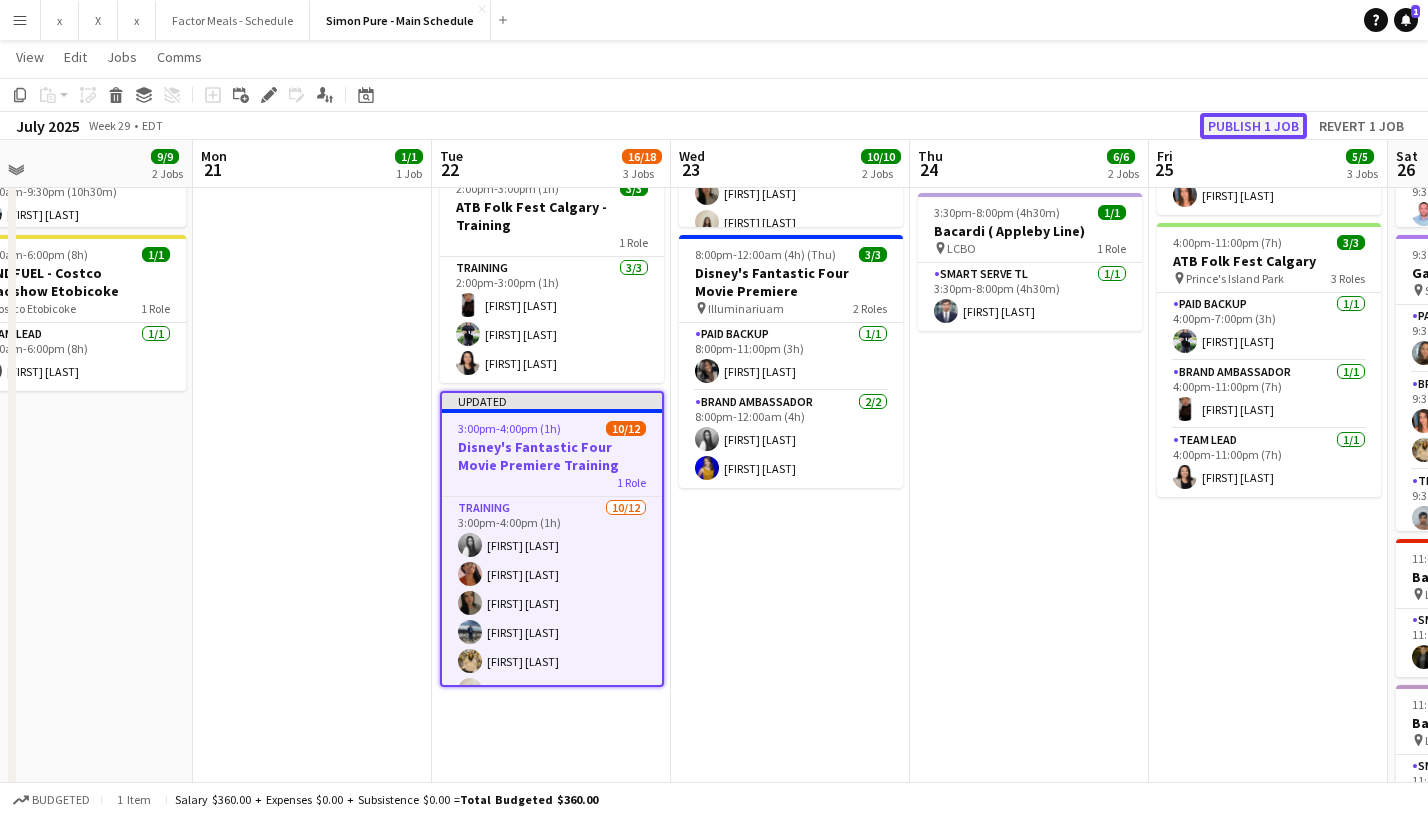click on "Publish 1 job" 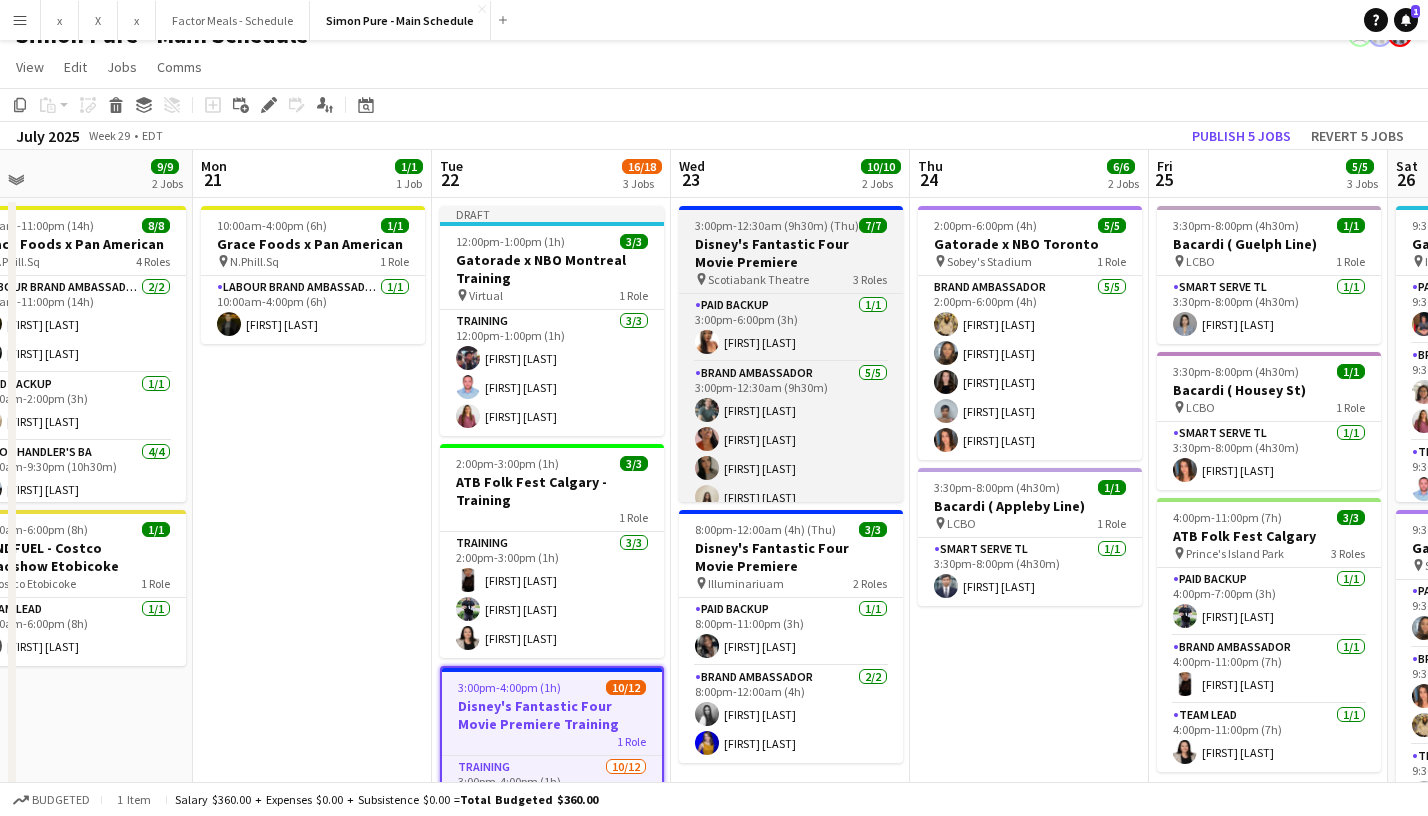 scroll, scrollTop: 65, scrollLeft: 0, axis: vertical 